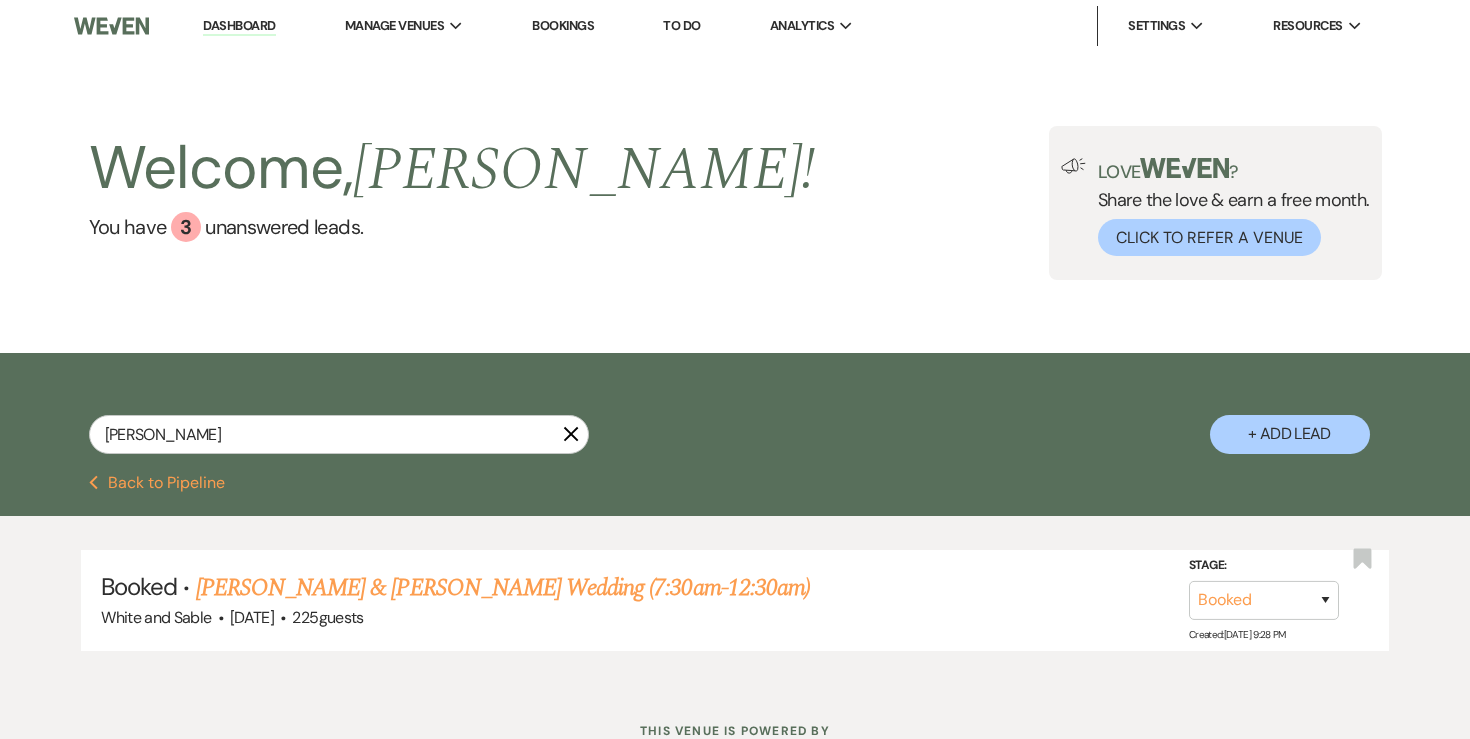 scroll, scrollTop: 73, scrollLeft: 0, axis: vertical 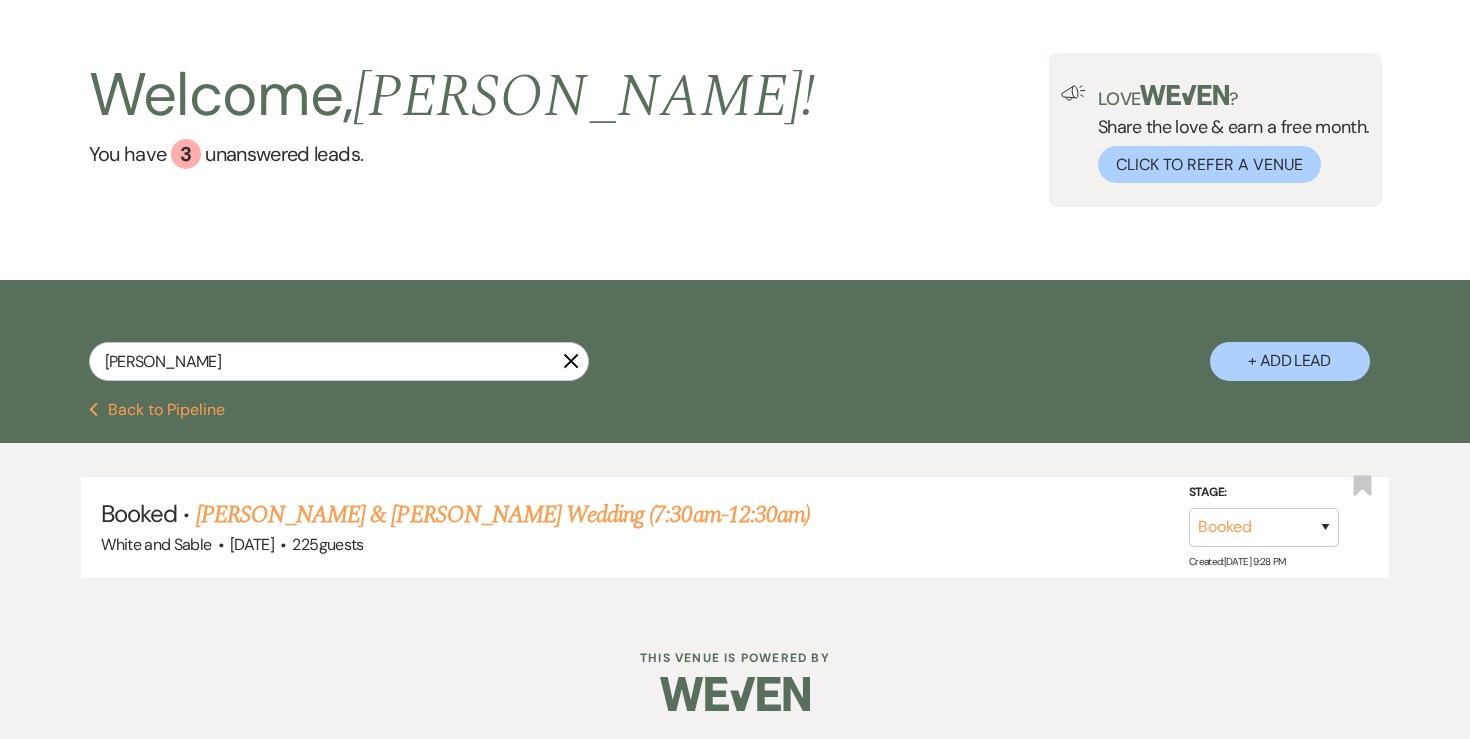 click on "helget" at bounding box center [339, 361] 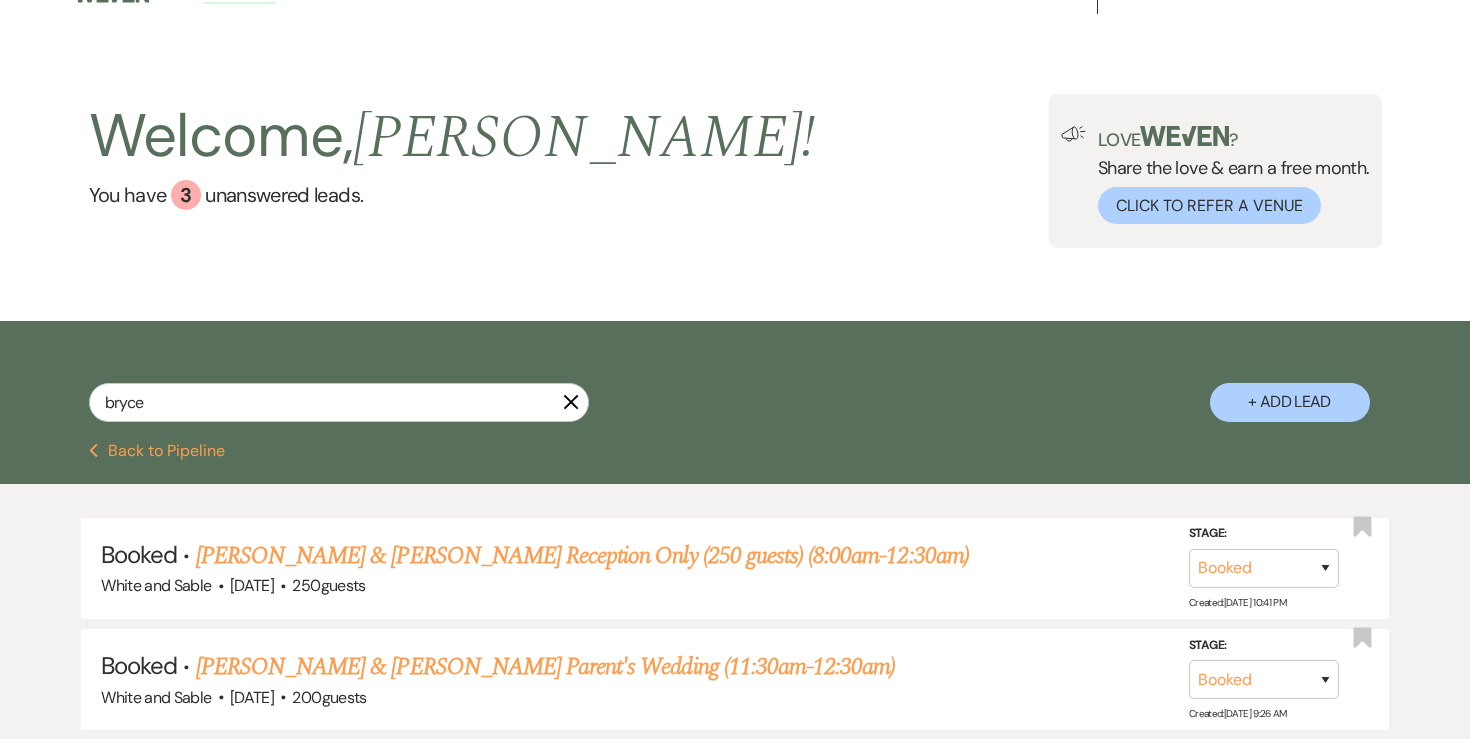 scroll, scrollTop: 34, scrollLeft: 0, axis: vertical 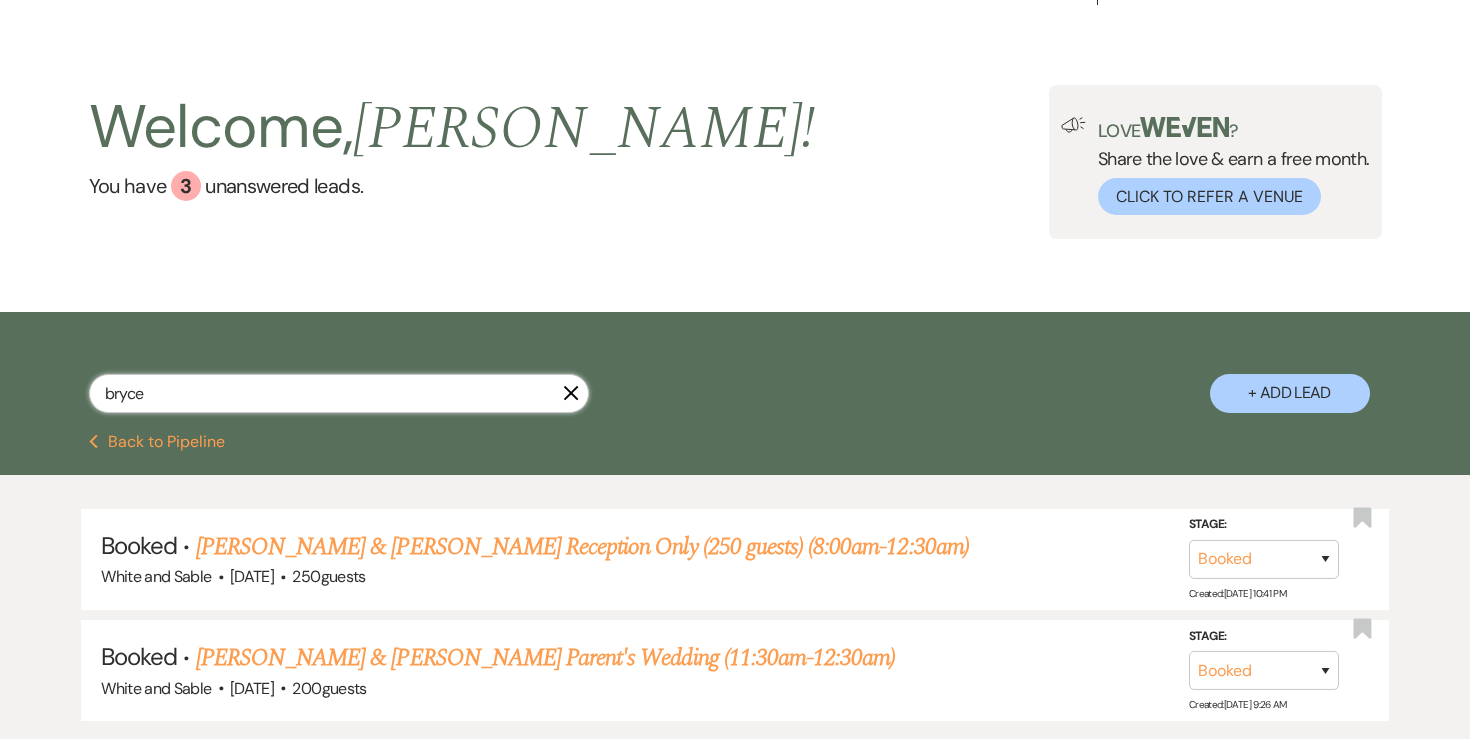 click on "bryce" at bounding box center (339, 393) 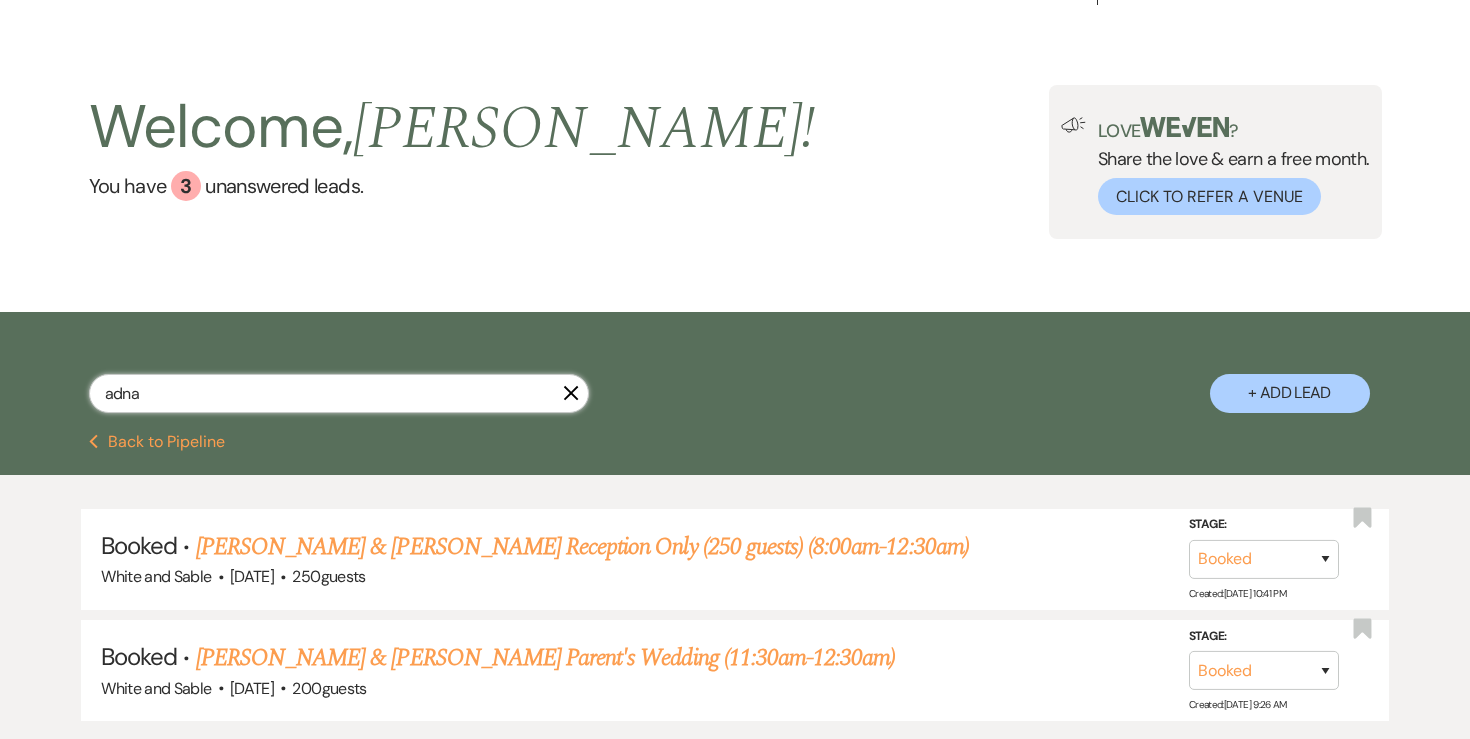 type on "adna" 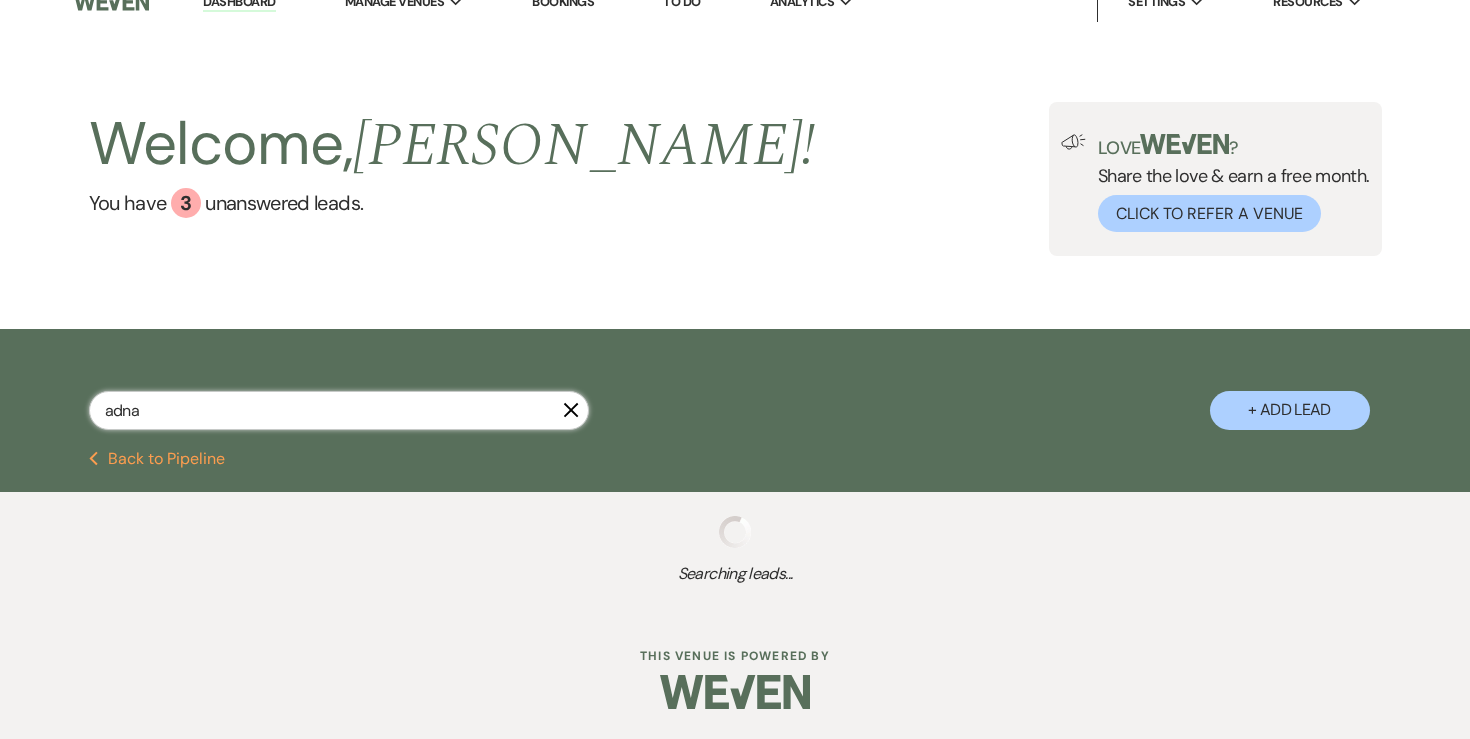 select on "6" 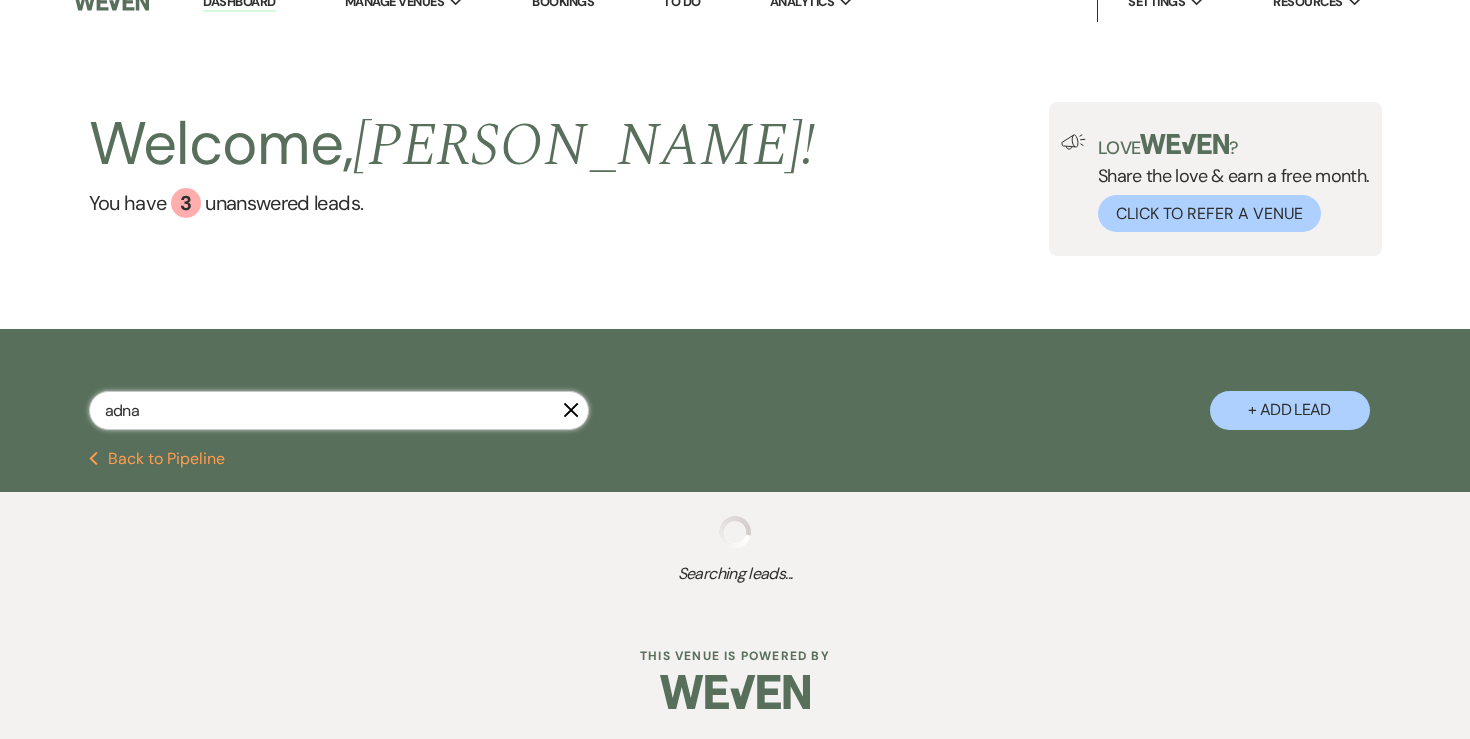 select on "8" 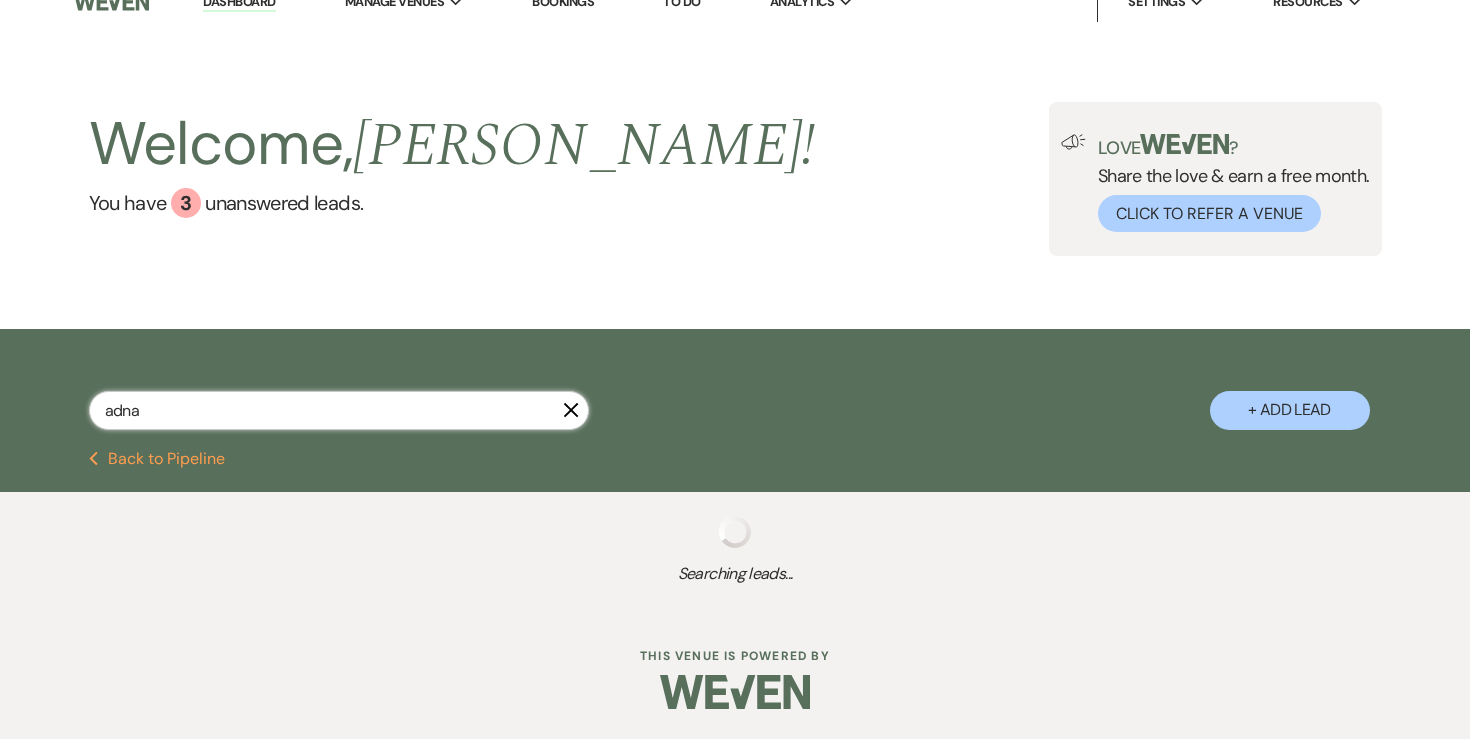 select on "10" 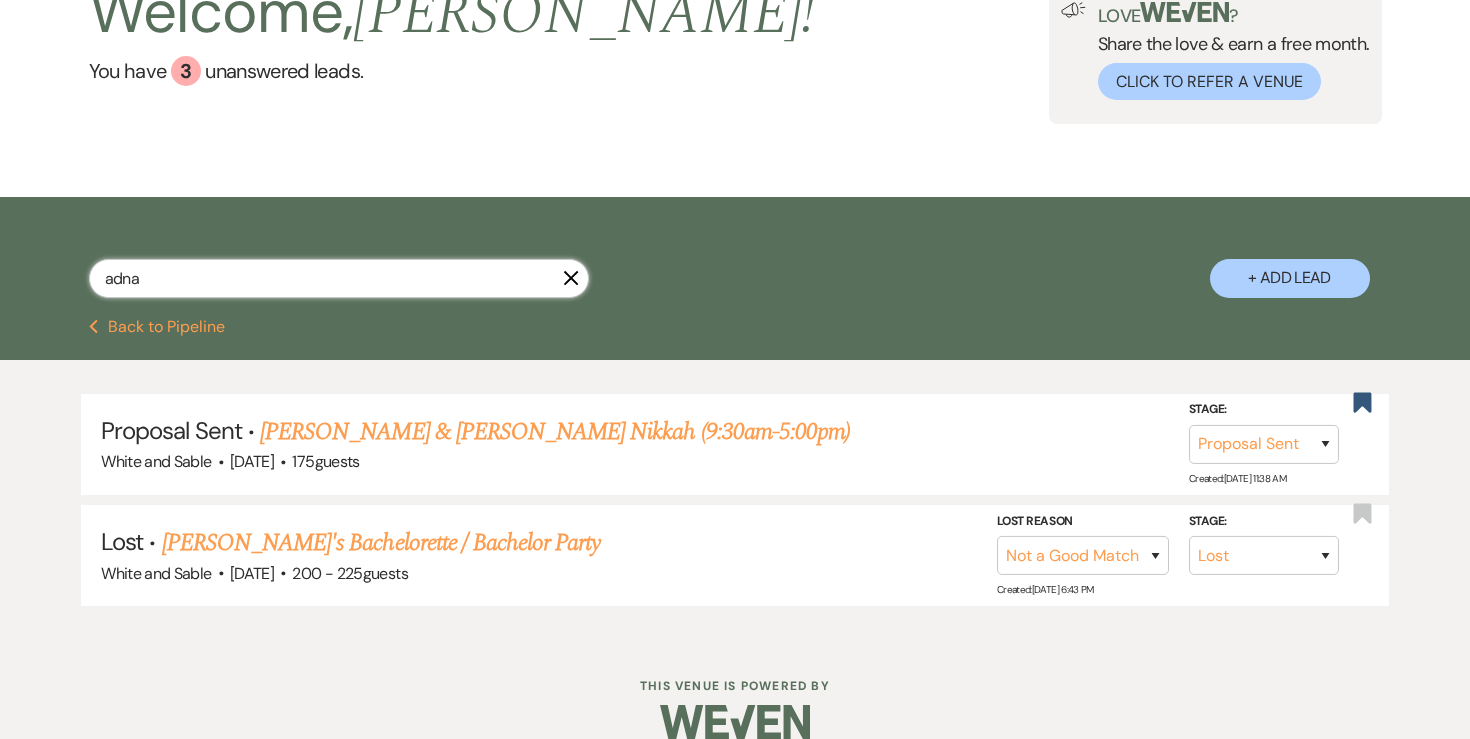 scroll, scrollTop: 165, scrollLeft: 0, axis: vertical 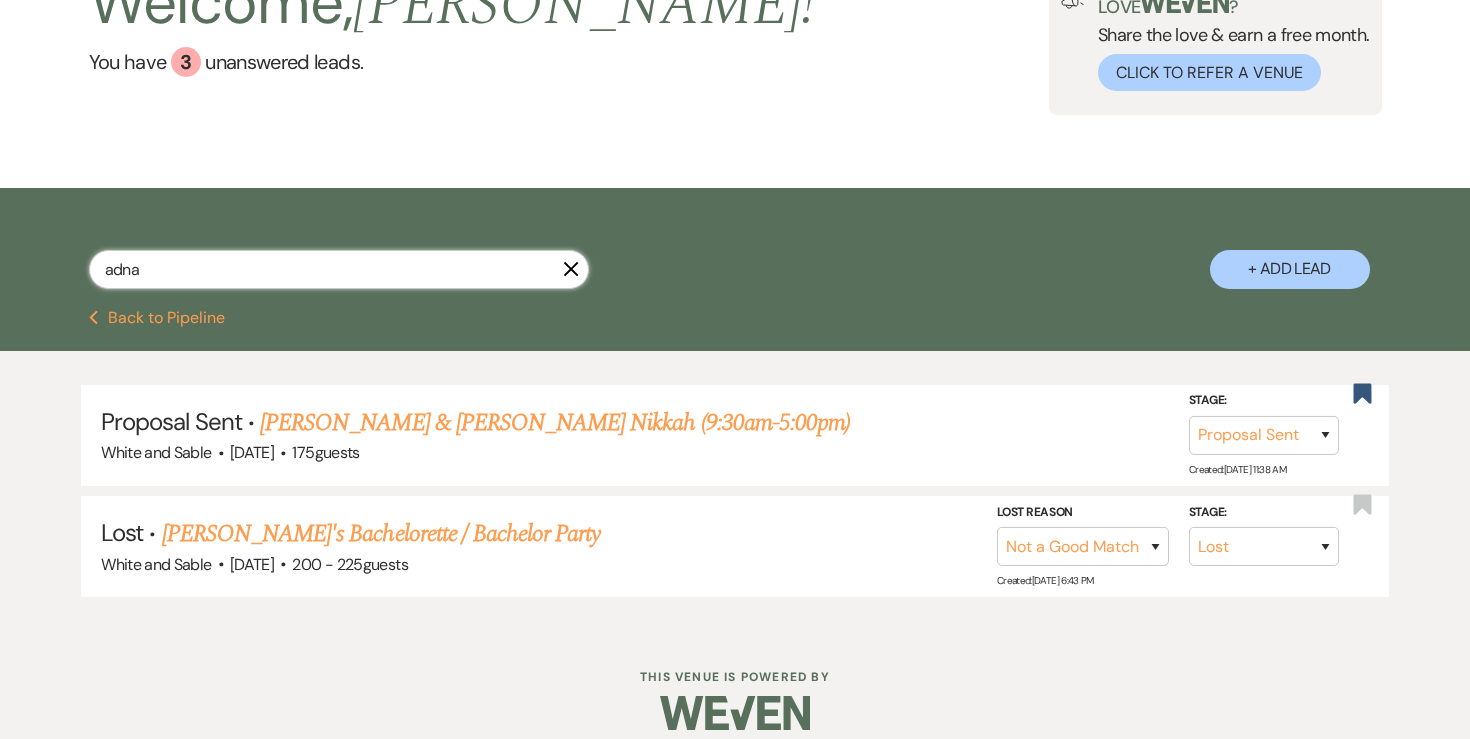 click on "adna" at bounding box center (339, 269) 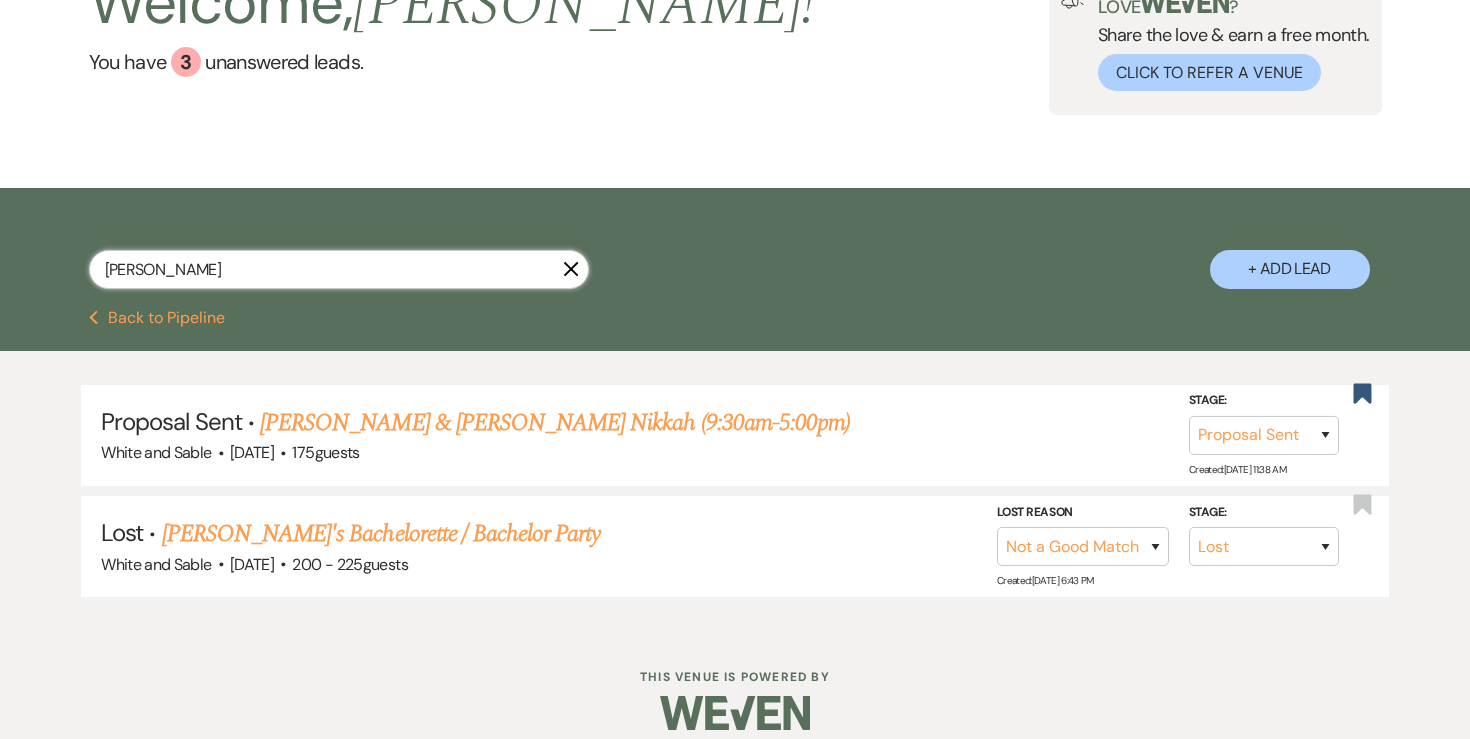 type on "hellen" 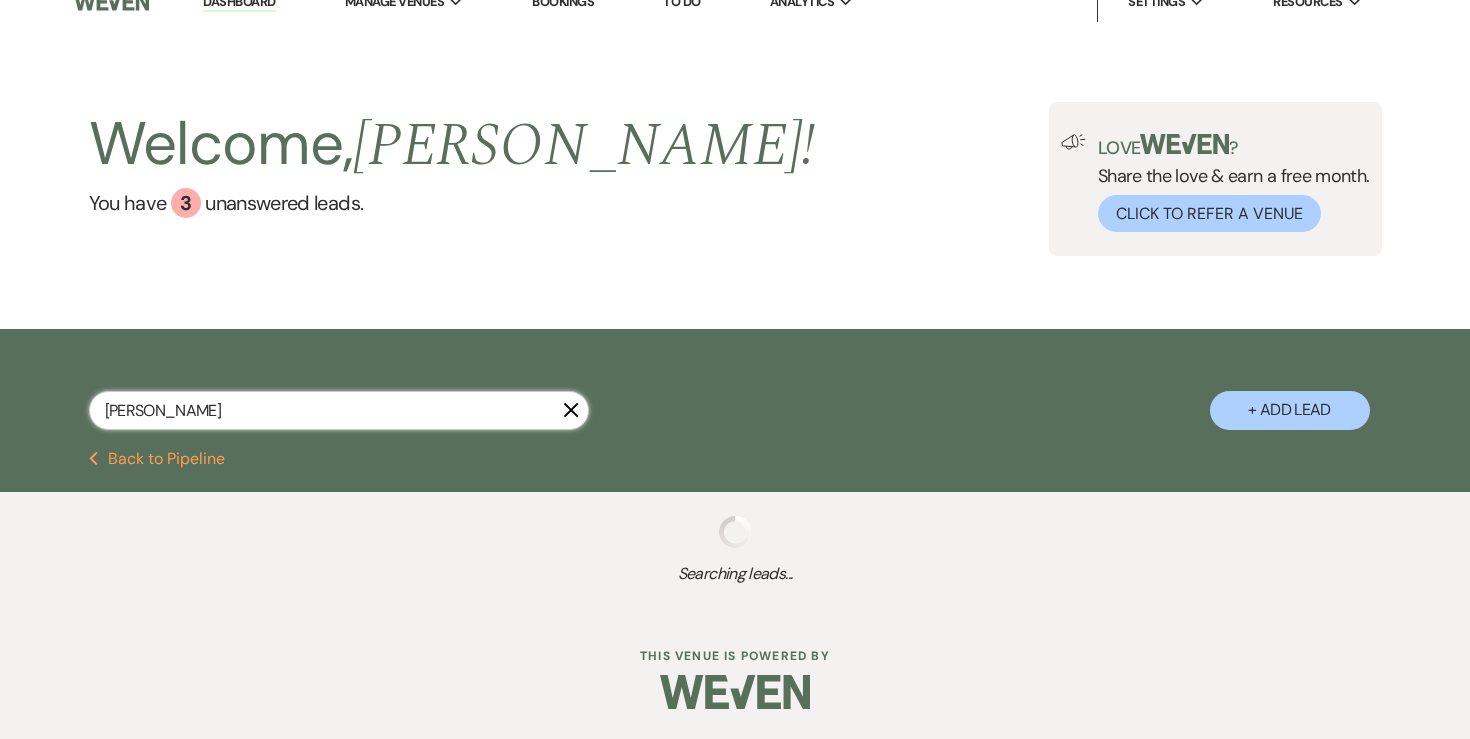 scroll, scrollTop: 0, scrollLeft: 0, axis: both 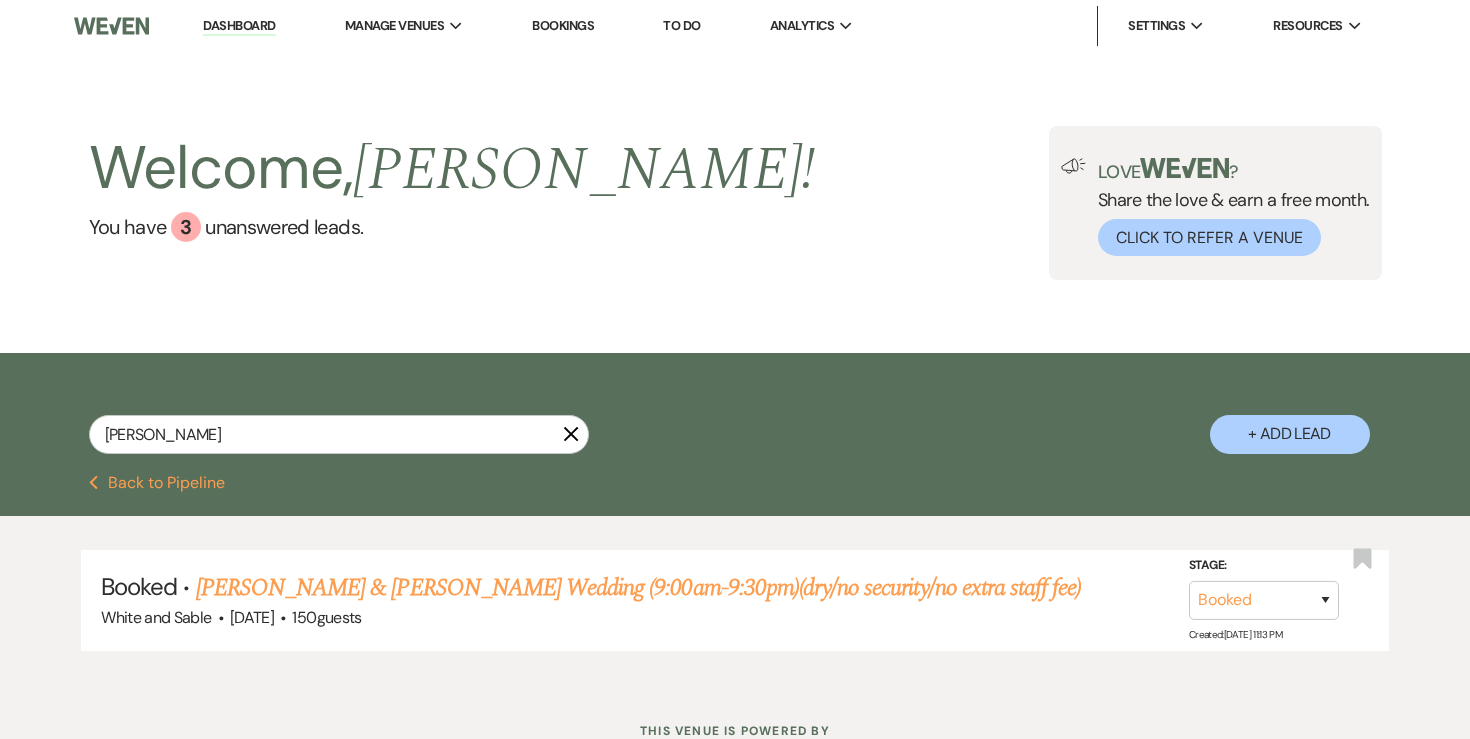 click on "Previous  Back to Pipeline" at bounding box center [735, 495] 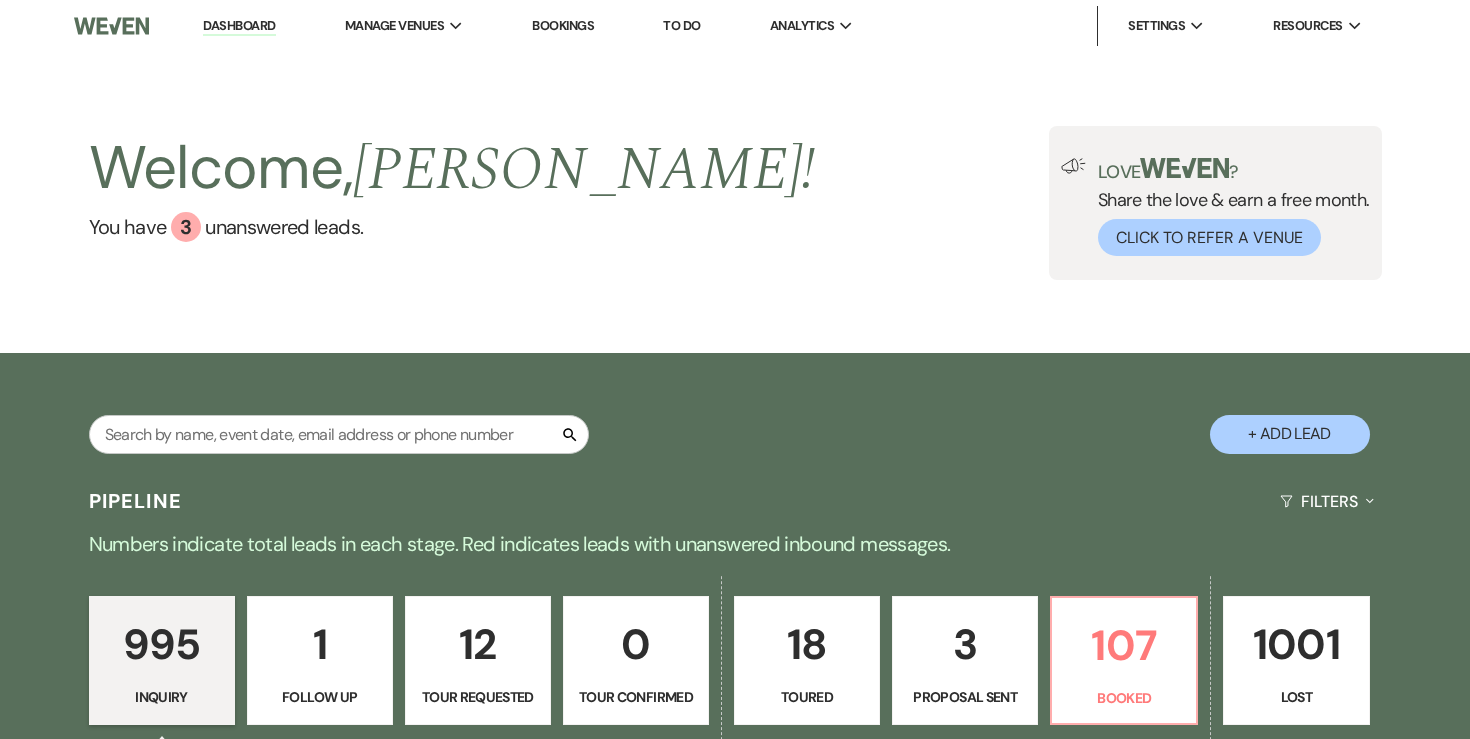 click on "To Do" at bounding box center [681, 25] 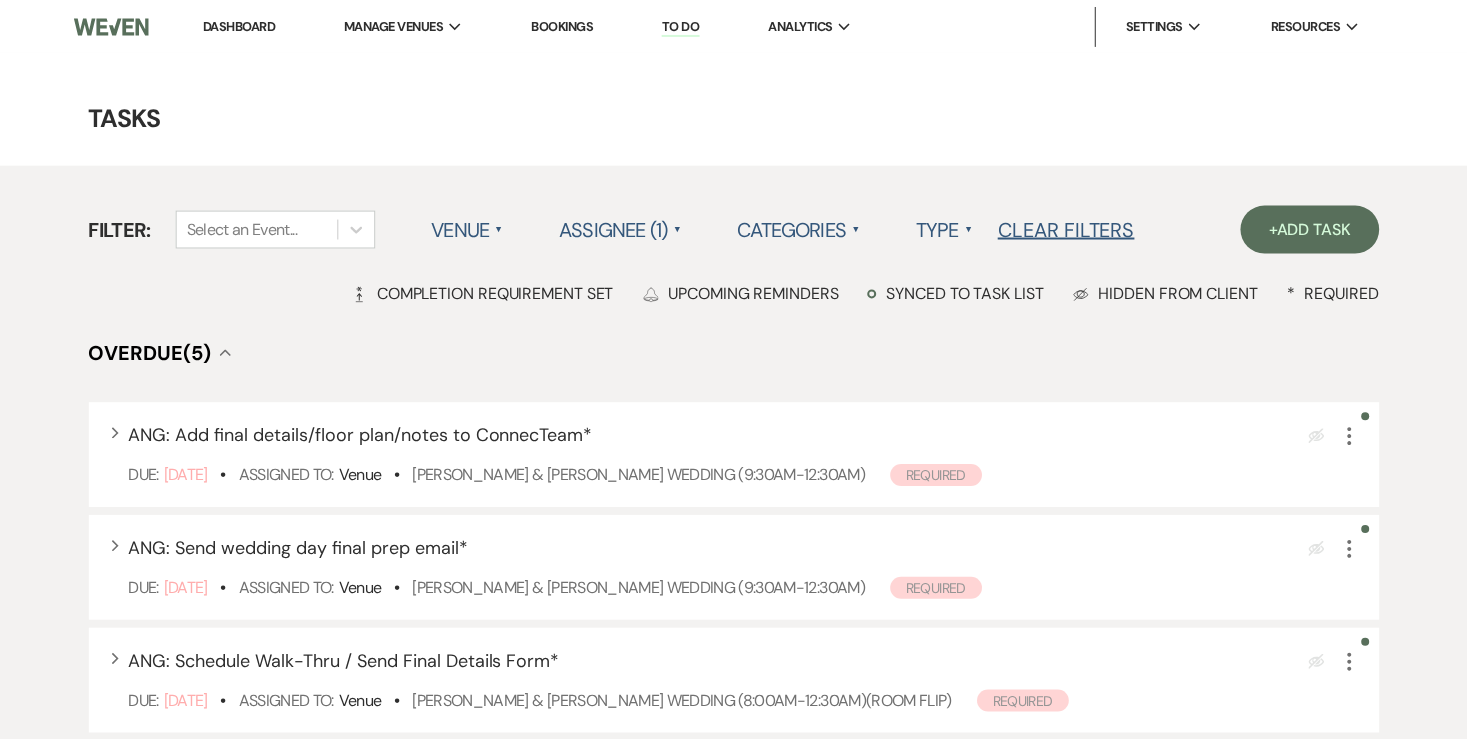 scroll, scrollTop: 8, scrollLeft: 0, axis: vertical 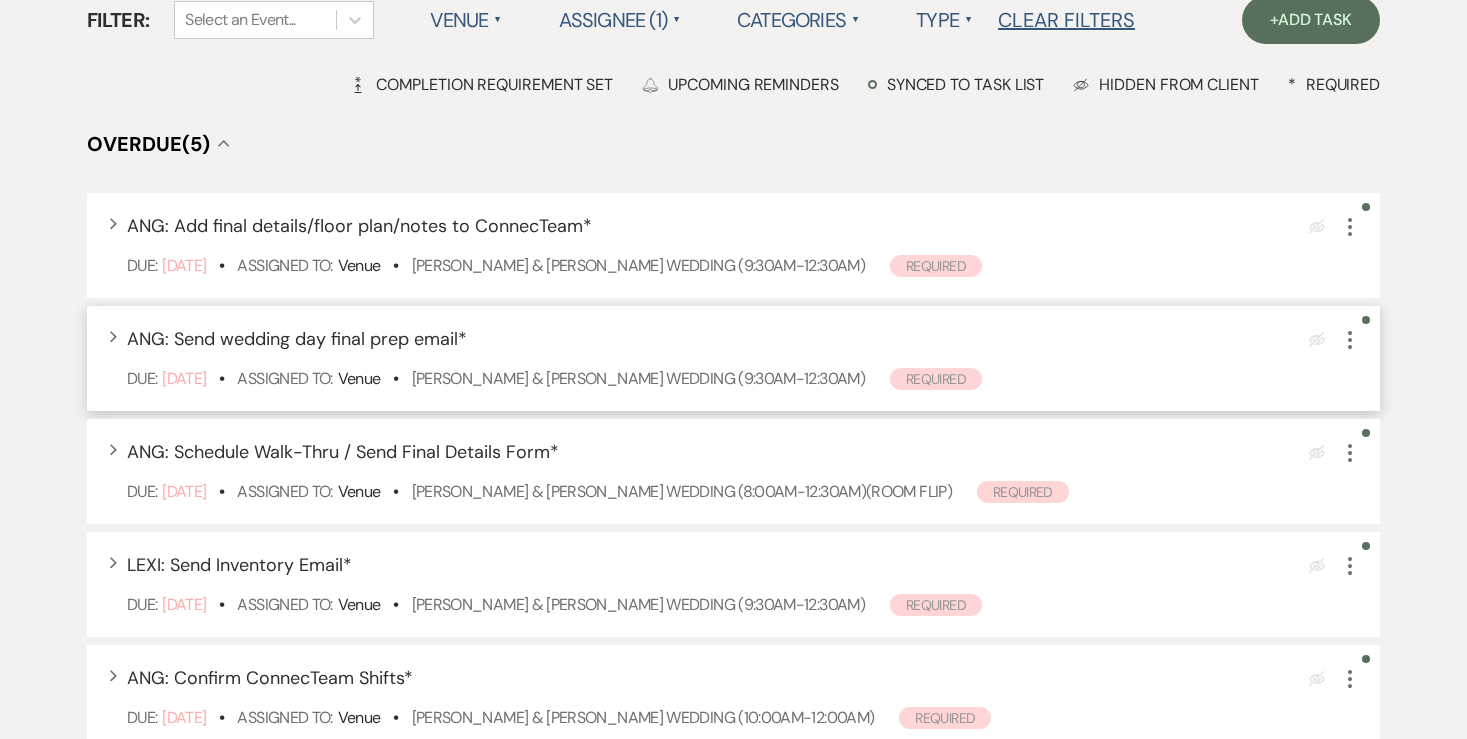 click 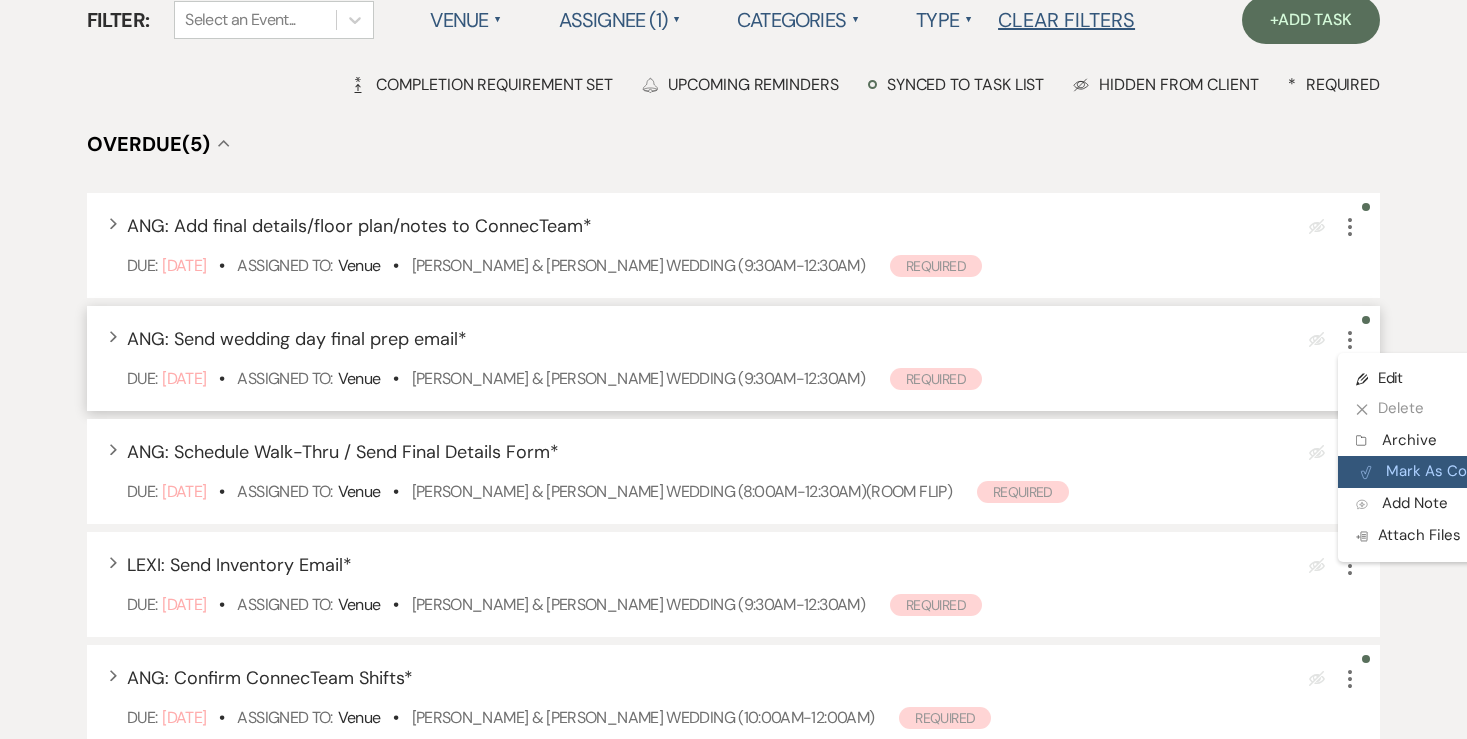 click on "Plan Portal Link   Mark As Complete" at bounding box center (1436, 472) 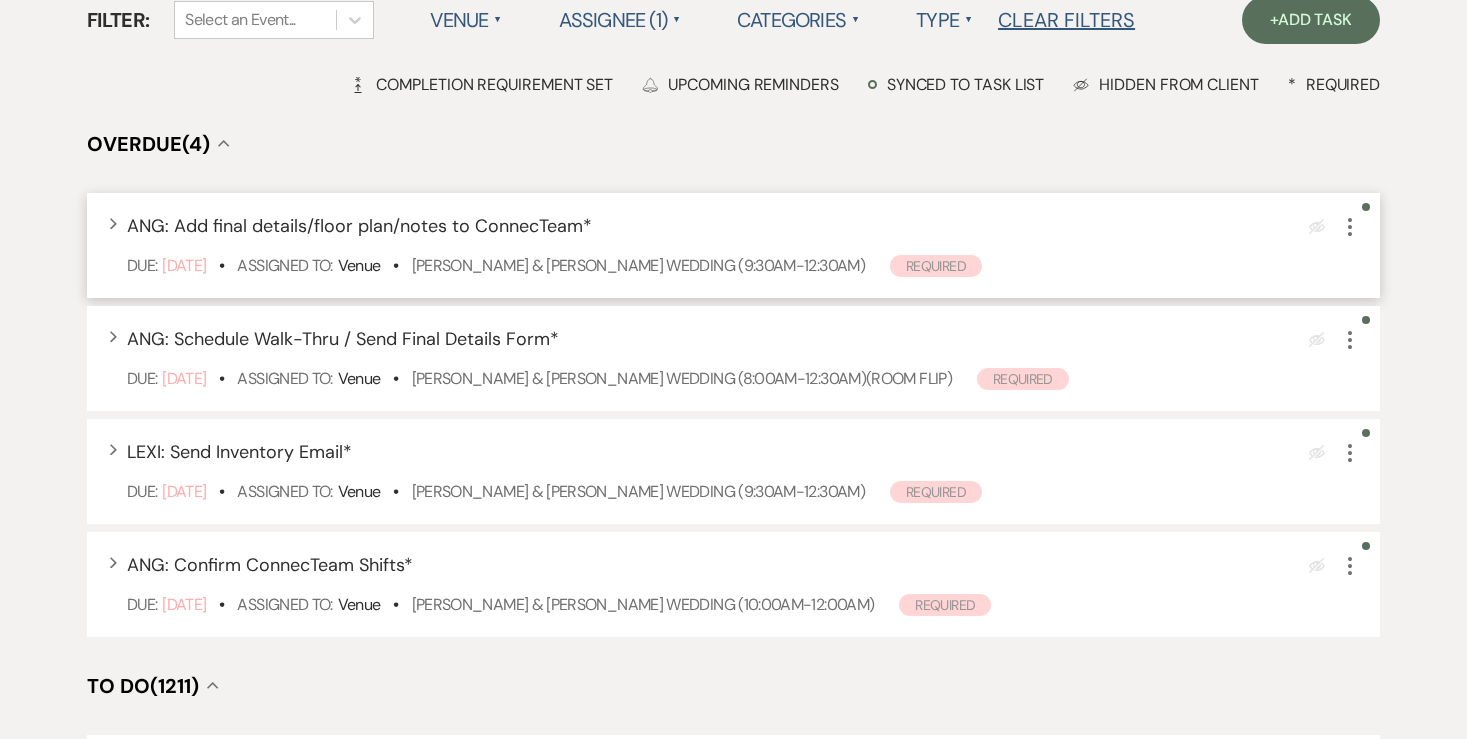 click on "More" 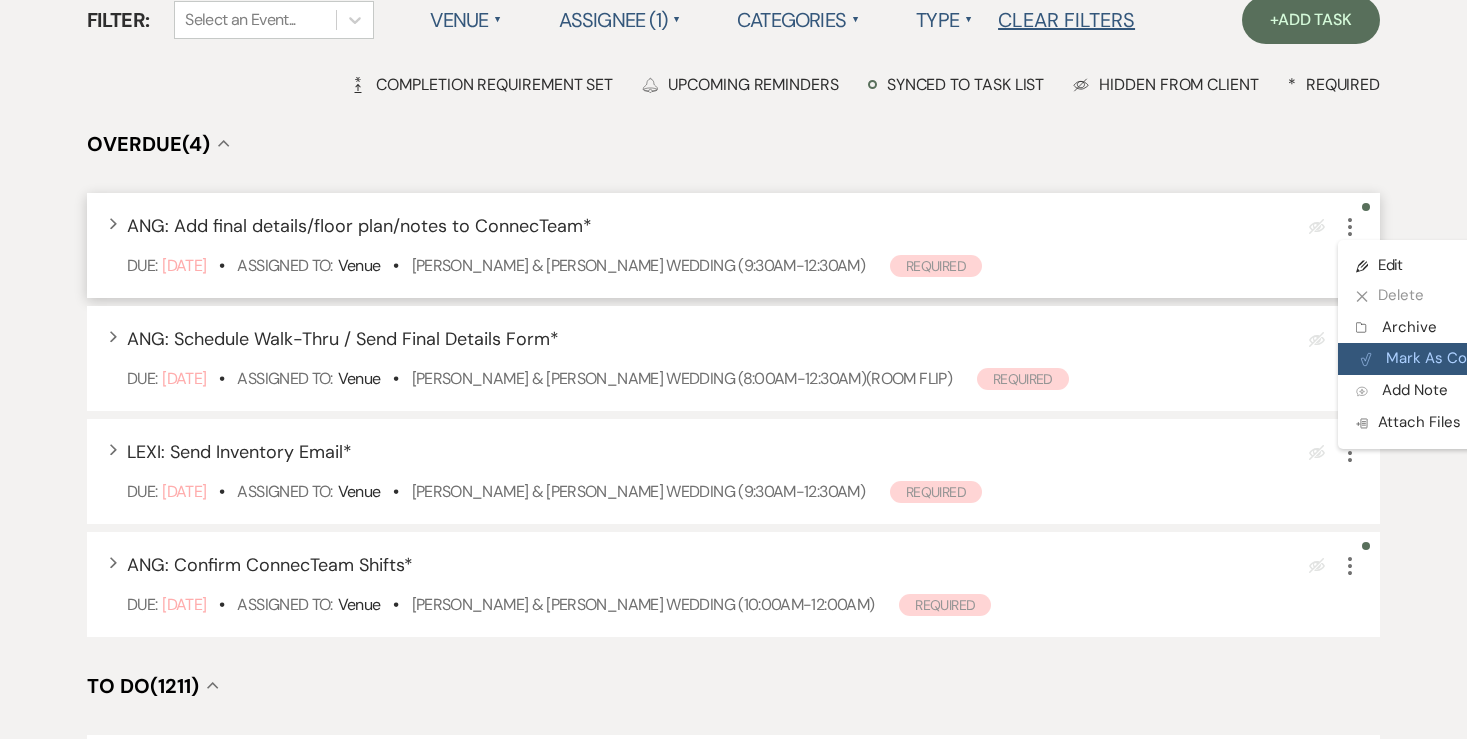 click on "Plan Portal Link   Mark As Complete" at bounding box center (1436, 359) 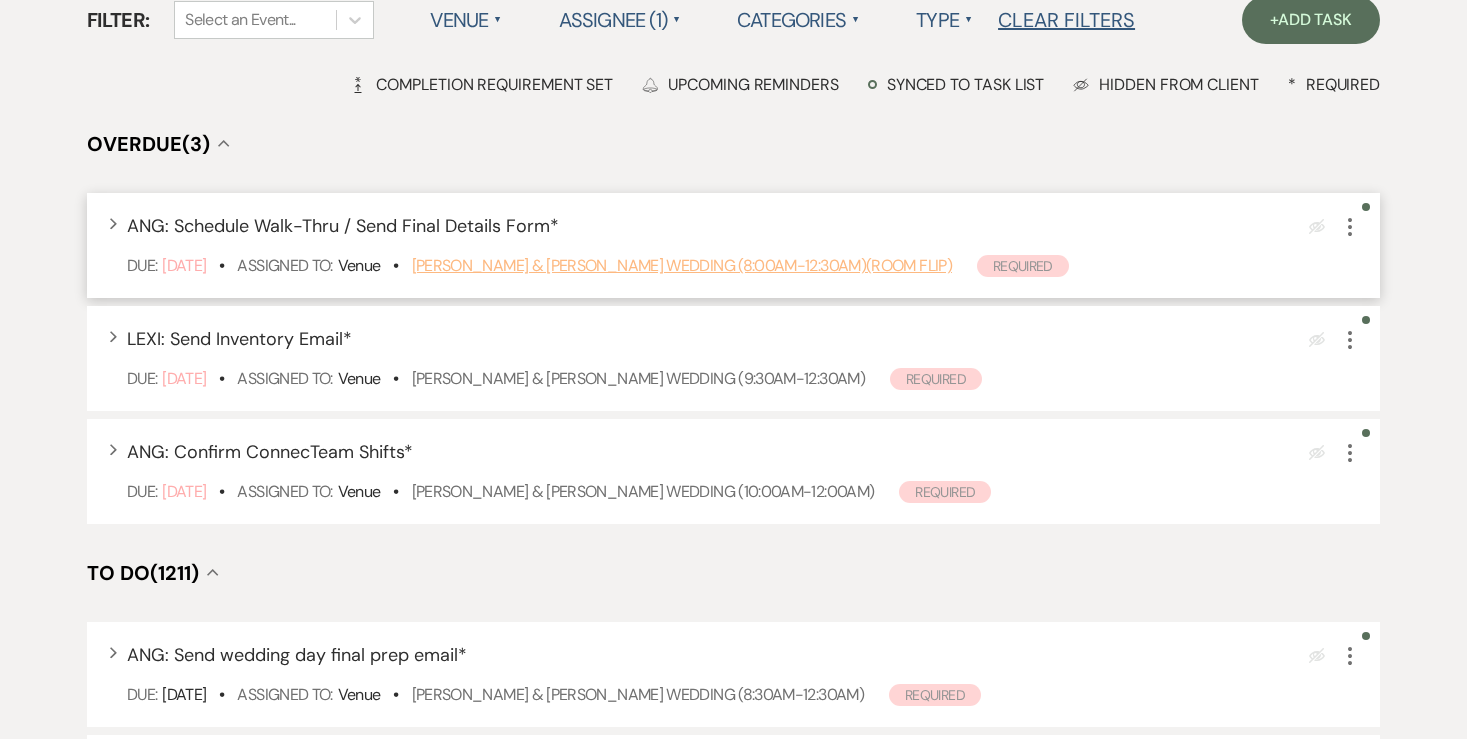 click on "[PERSON_NAME] & [PERSON_NAME] Wedding (8:00am-12:30am)(ROOM FLIP)" at bounding box center (682, 265) 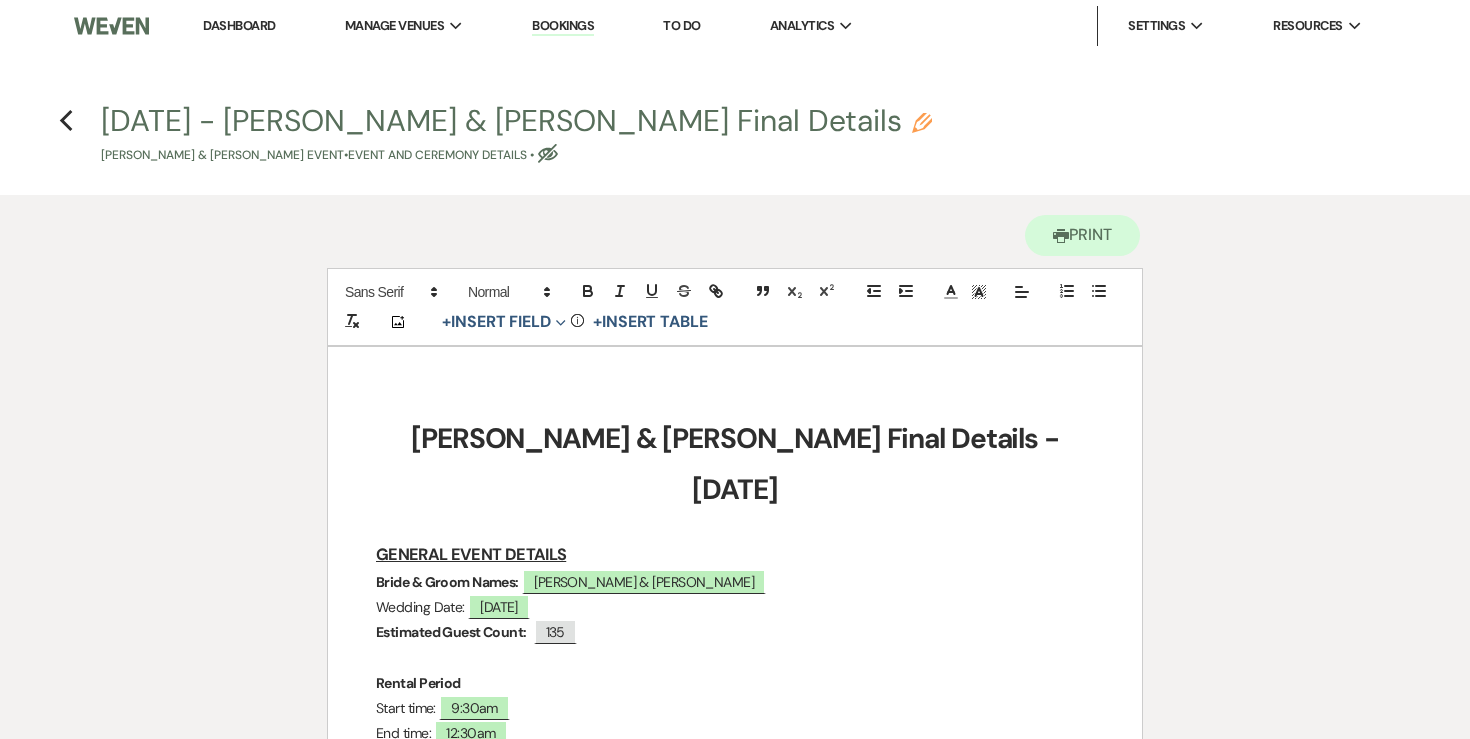 scroll, scrollTop: 203, scrollLeft: 0, axis: vertical 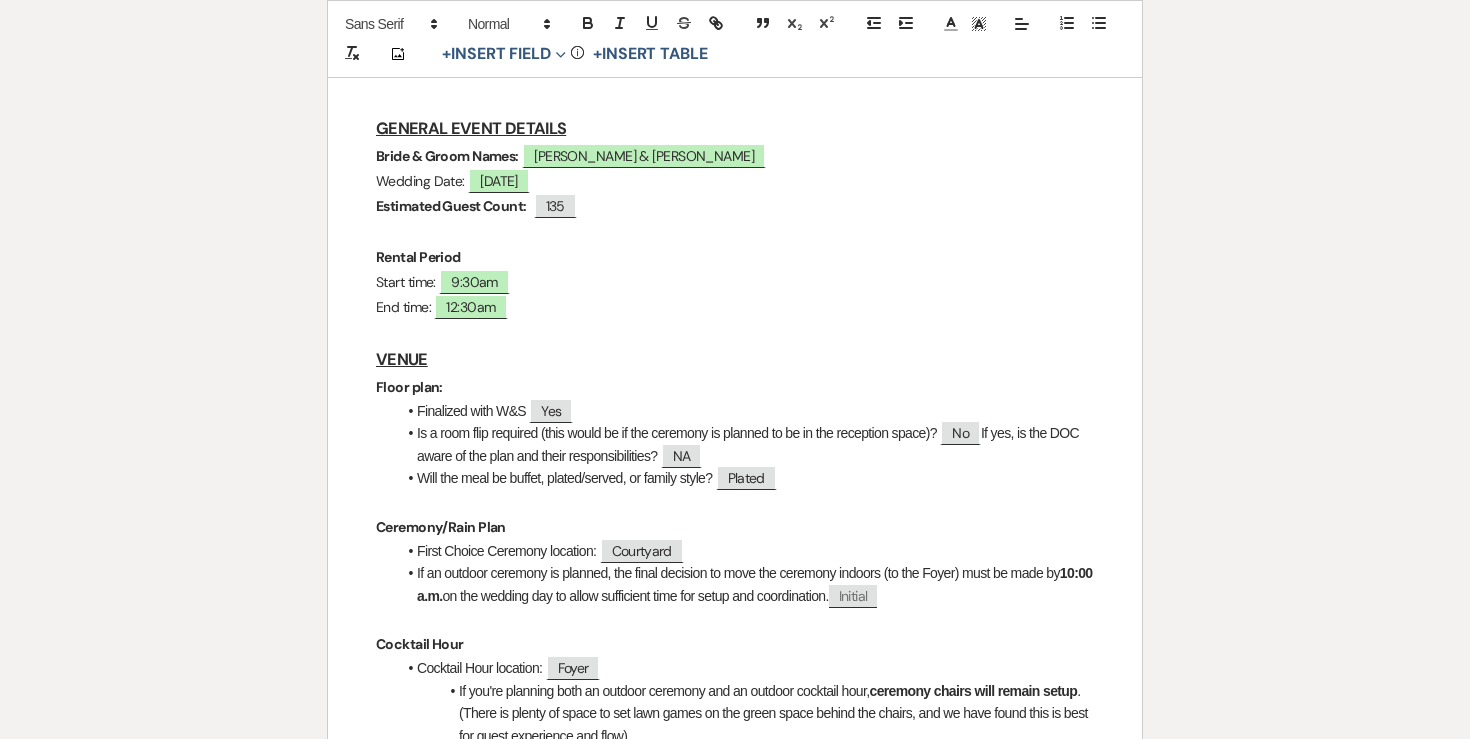 click on "VENUE" at bounding box center (735, 359) 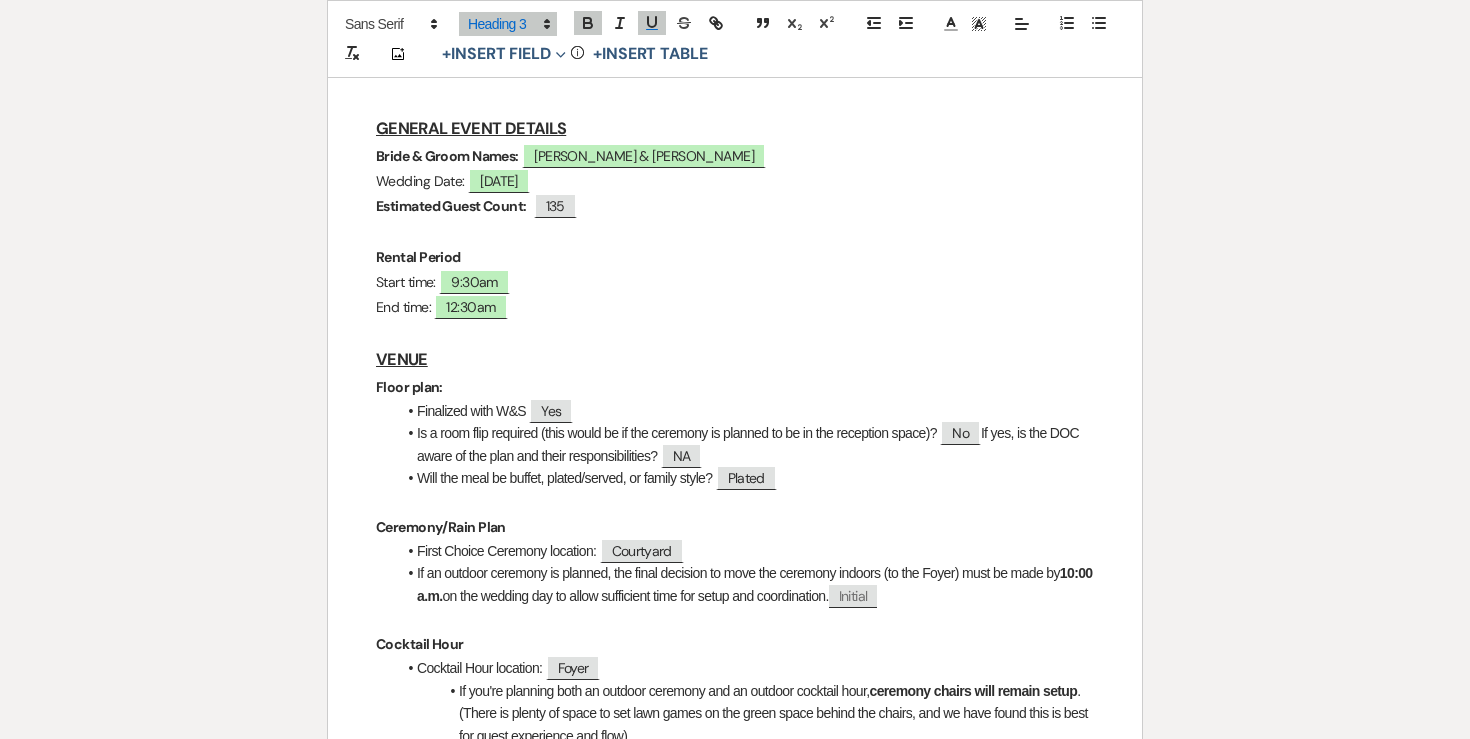 click on "Floor plan:" at bounding box center (409, 387) 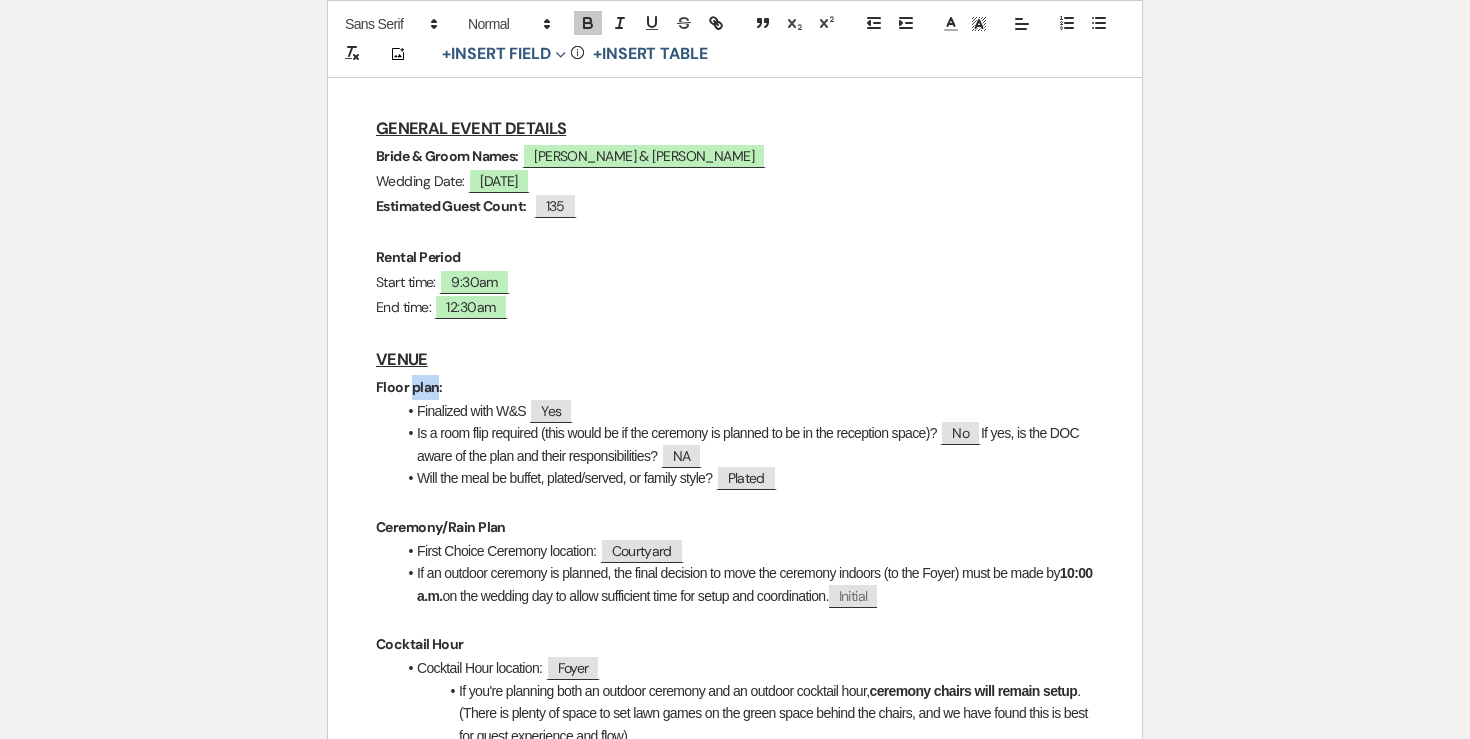 click on "Floor plan:" at bounding box center (409, 387) 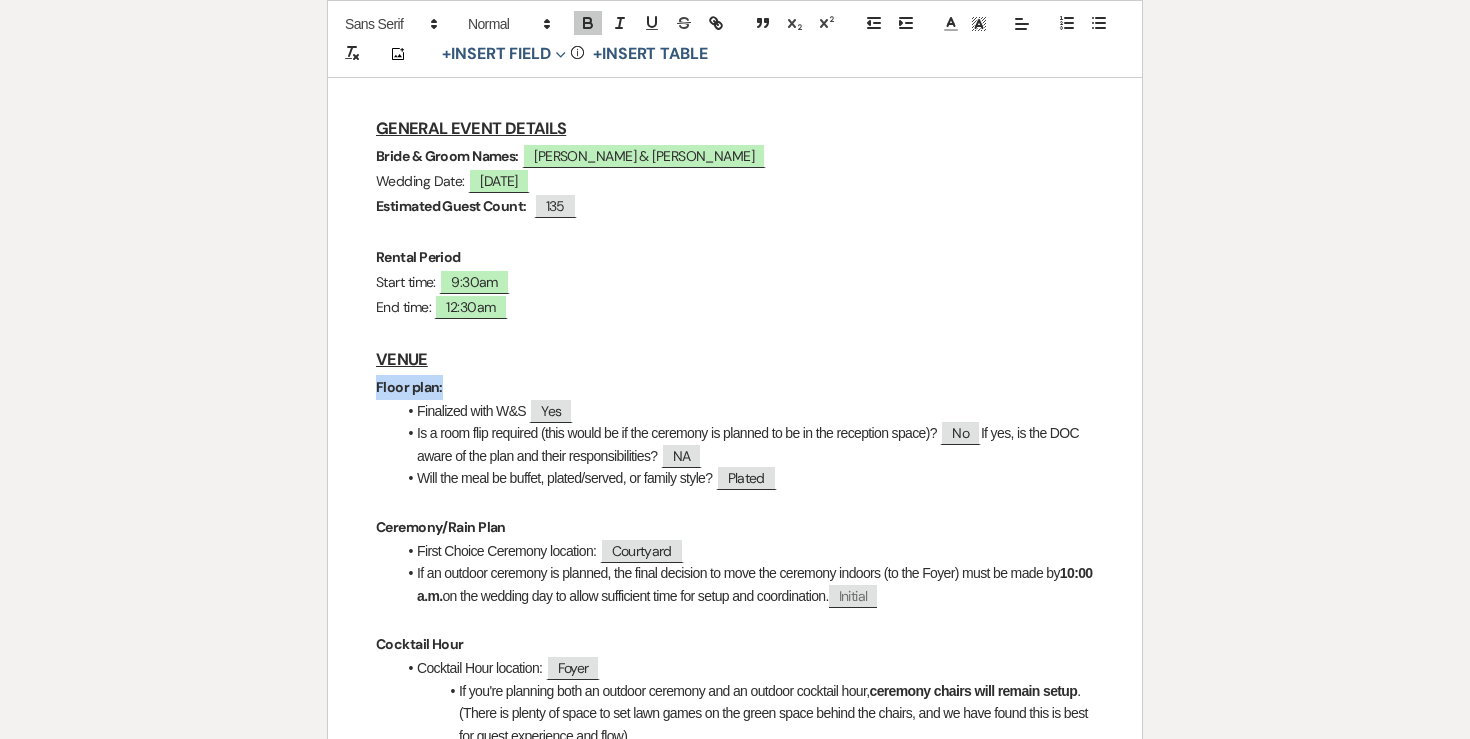 click on "Floor plan:" at bounding box center [409, 387] 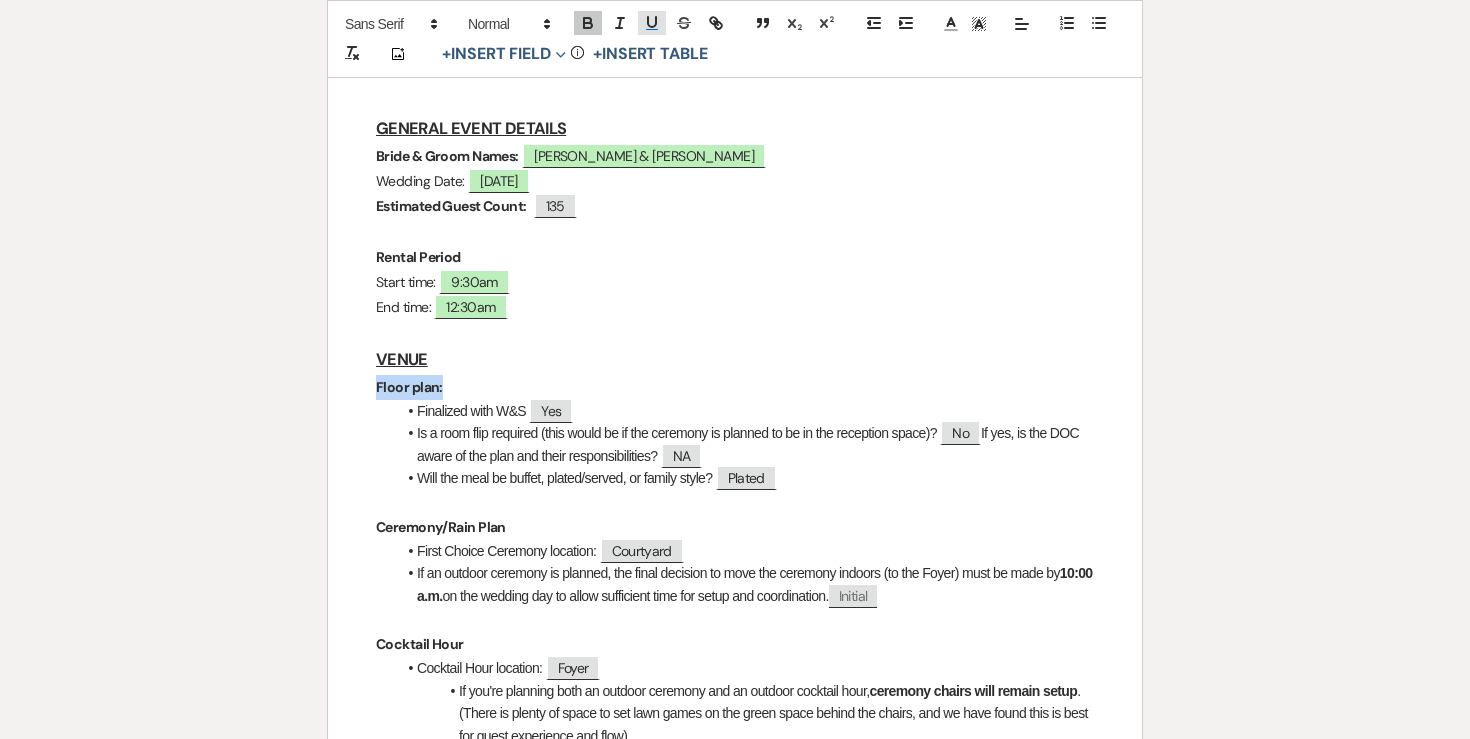 click at bounding box center [652, 23] 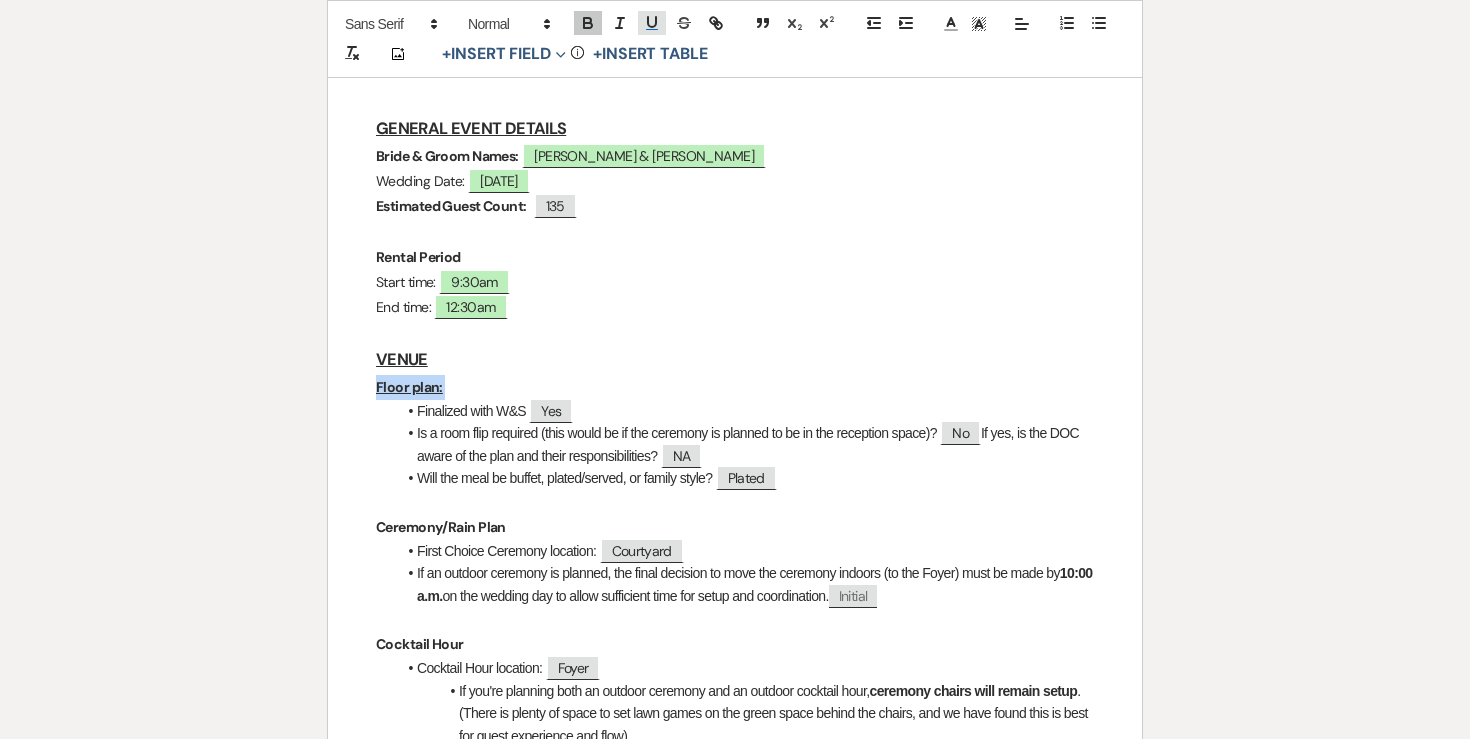 type 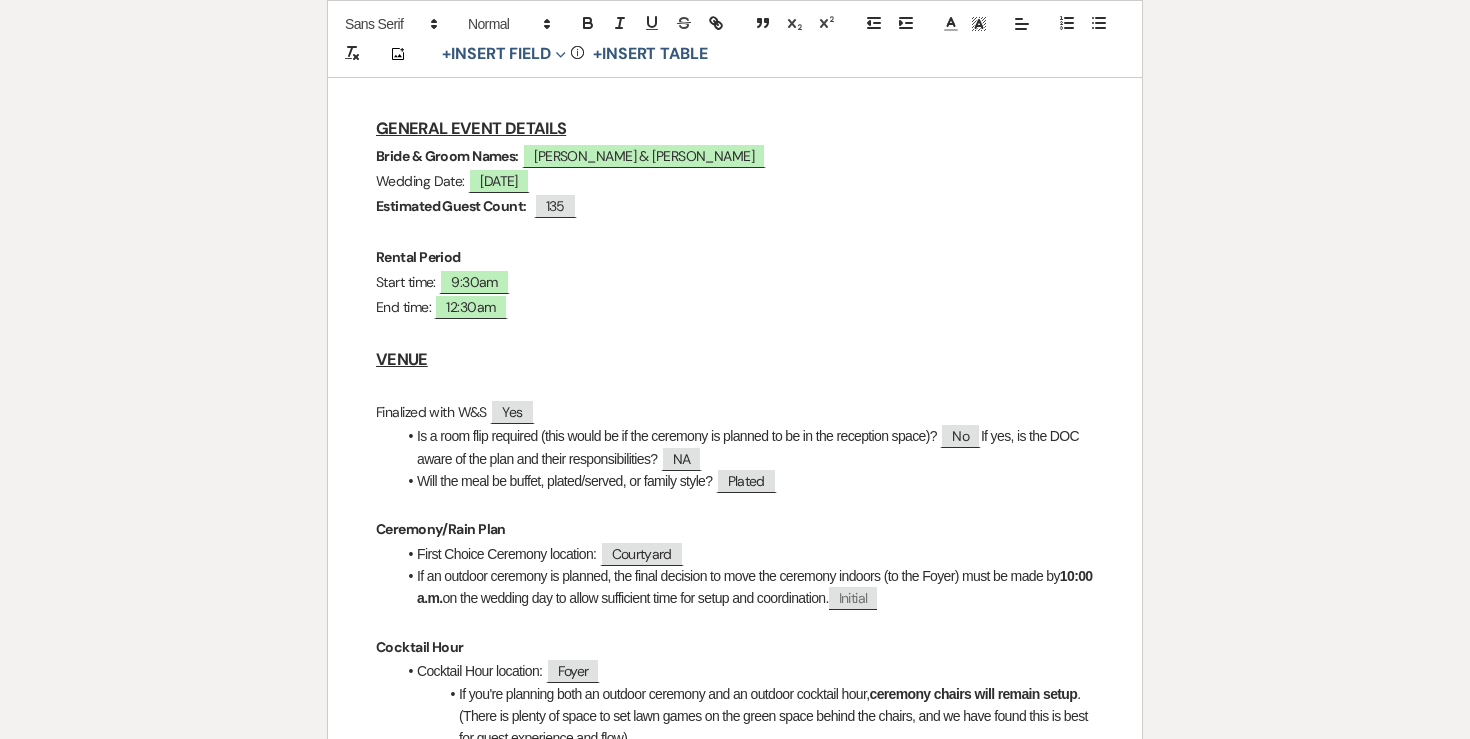 click at bounding box center (735, 387) 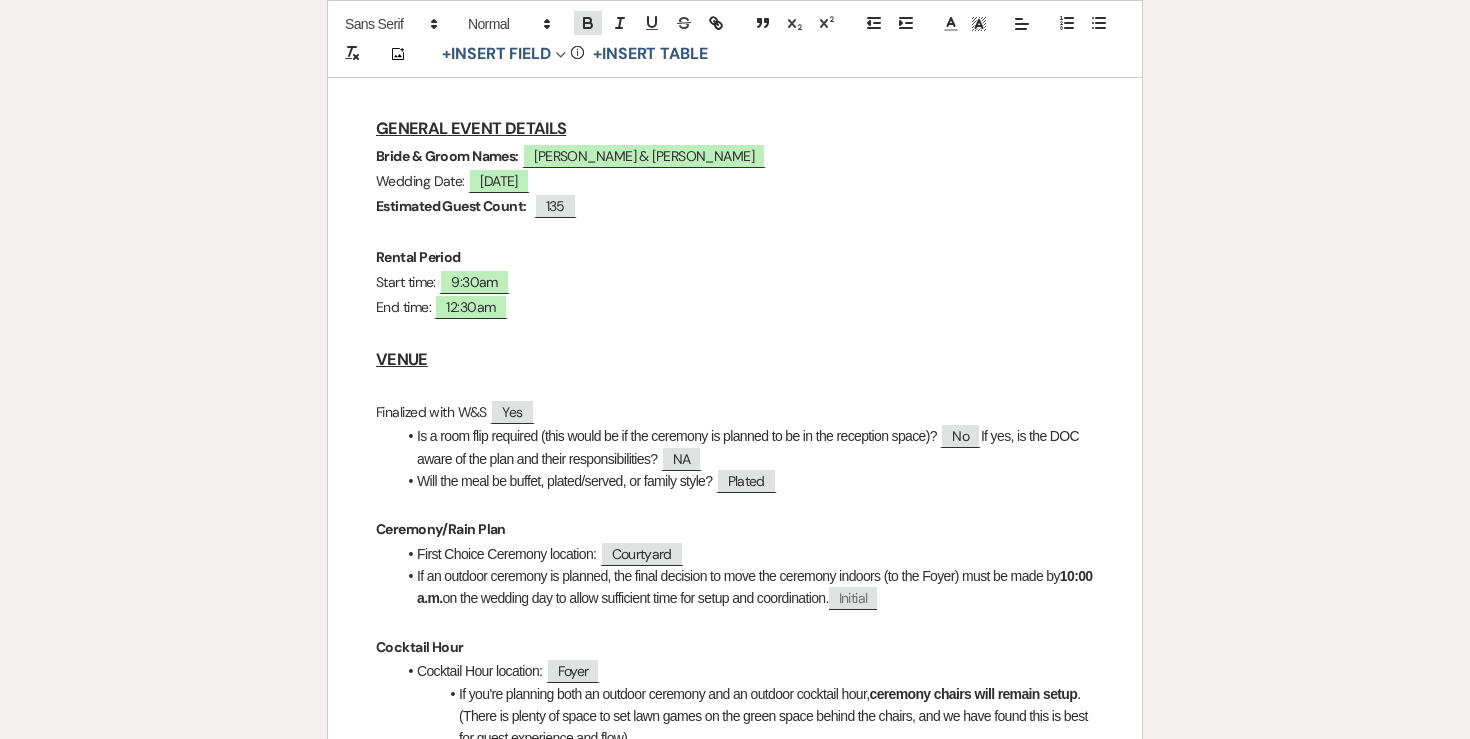 click 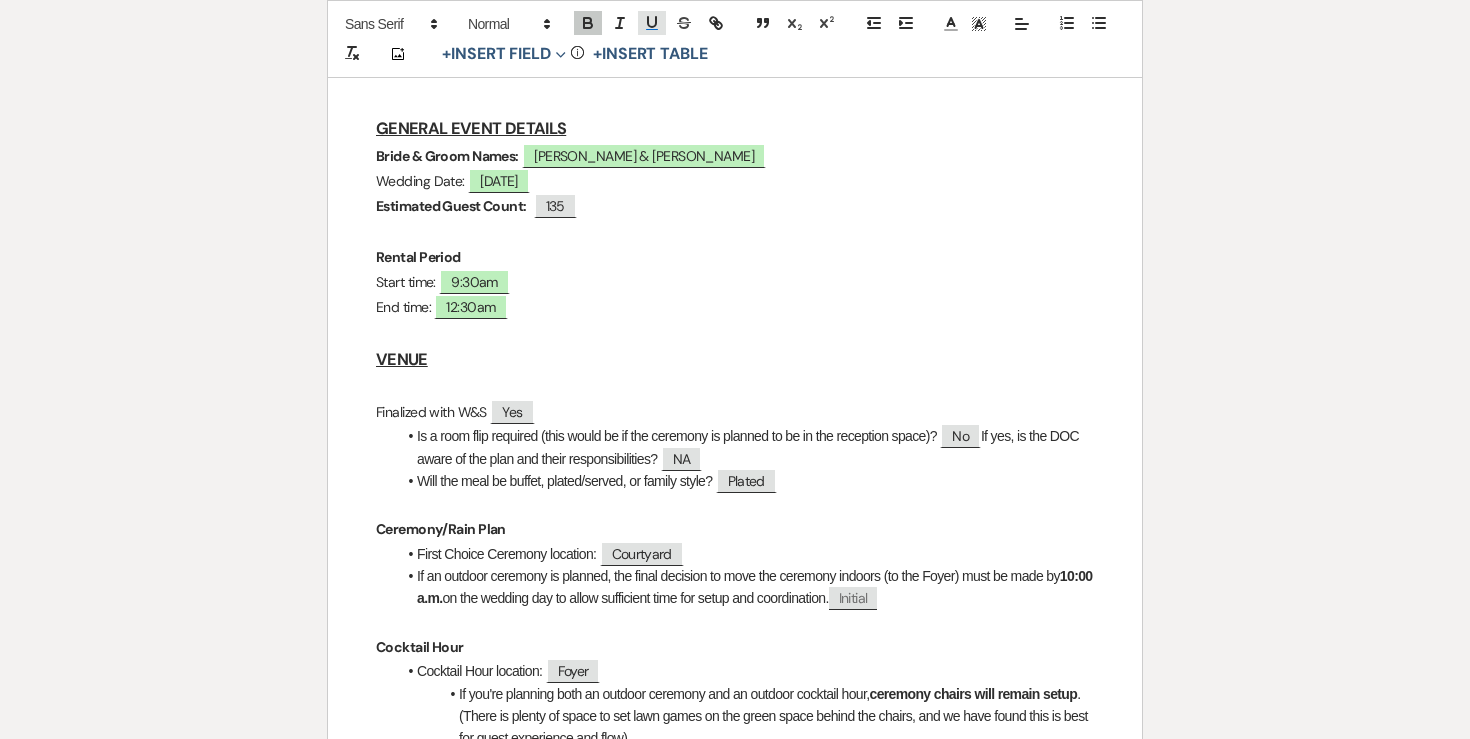 click 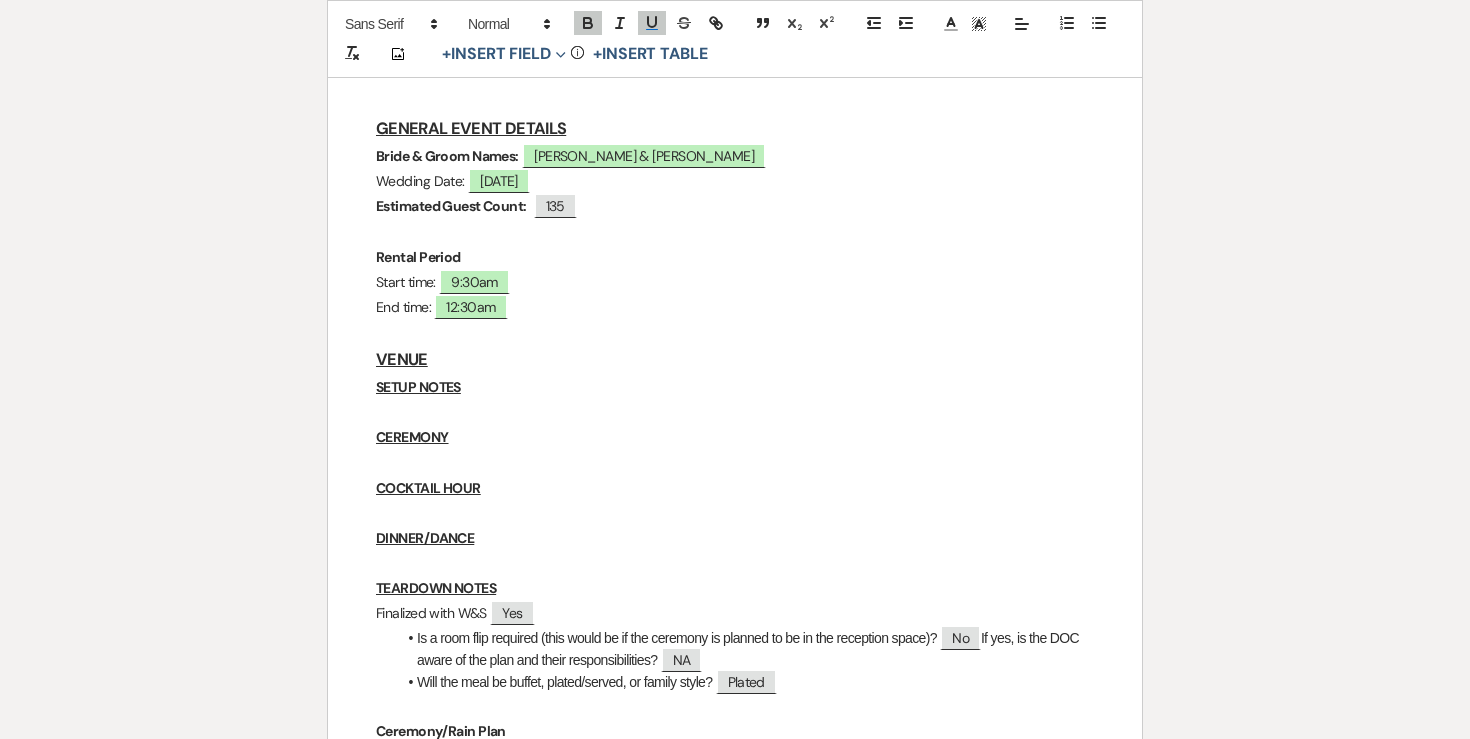 click on "VENUE" at bounding box center [735, 359] 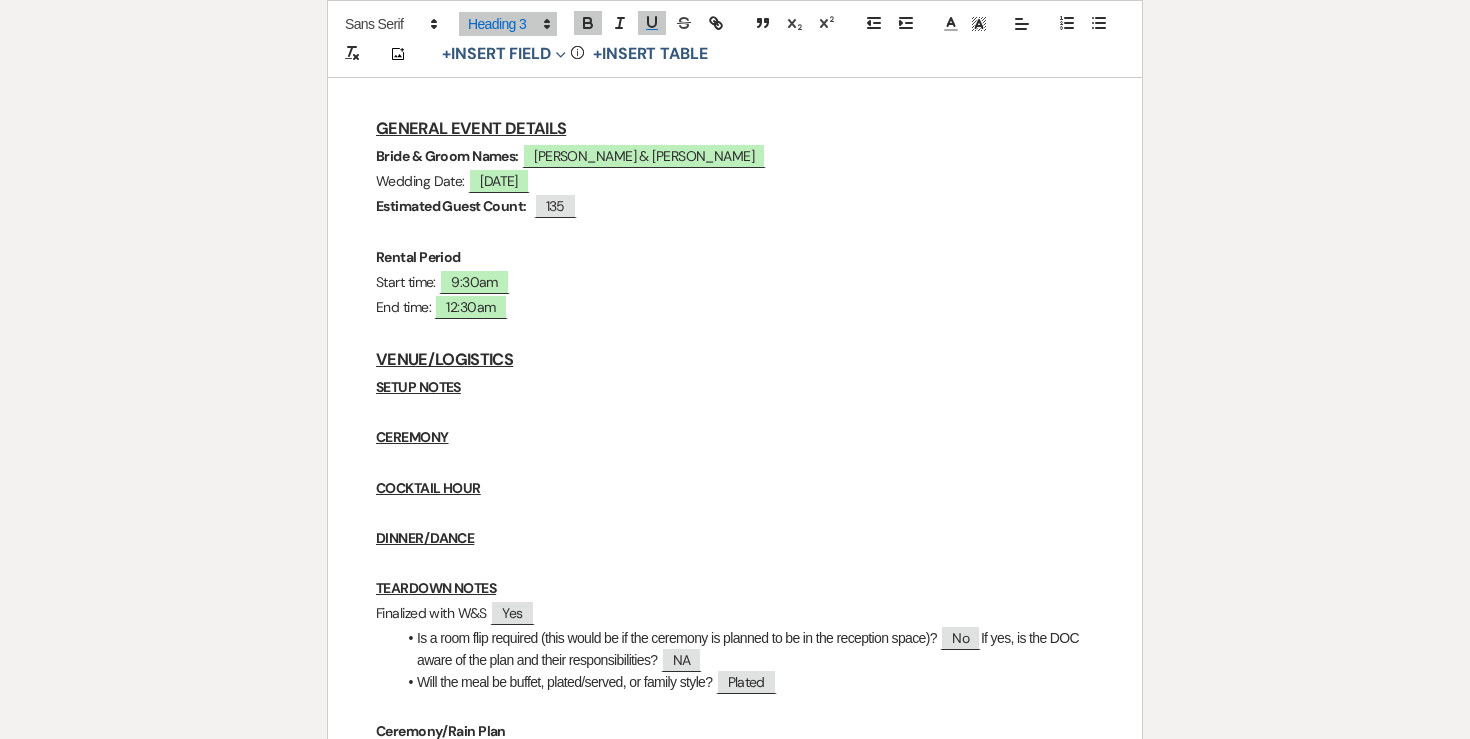 click on "Rebecca & Jesse Final Details - 7.18.25 GENERAL EVENT DETAILS Bride & Groom Names:  ﻿
Rebecca & Jesse
﻿   Wedding Date:  ﻿
07/18/2025
﻿   Estimated Guest Count:    ﻿
135
﻿ Rental Period Start time:  ﻿
9:30am
﻿ End time:  ﻿
12:30am
﻿ VENUE/LOGISTICS SETUP NOTES CEREMONY COCKTAIL HOUR DINNER/DANCE TEARDOWN NOTES Finalized with W&S ﻿
Yes
﻿ Is a room flip required (this would be if the ceremony is planned to be in the reception space)?  ﻿
No
﻿   If yes, is the DOC aware of the plan and their responsibilities?  ﻿
NA
﻿   Will the meal be buffet, plated/served, or family style?  ﻿
Plated
﻿   Ceremony/Rain Plan First Choice Ceremony location:  ﻿
Courtyard
﻿   10:00 a.m.  ﻿ Initial" at bounding box center [735, 1800] 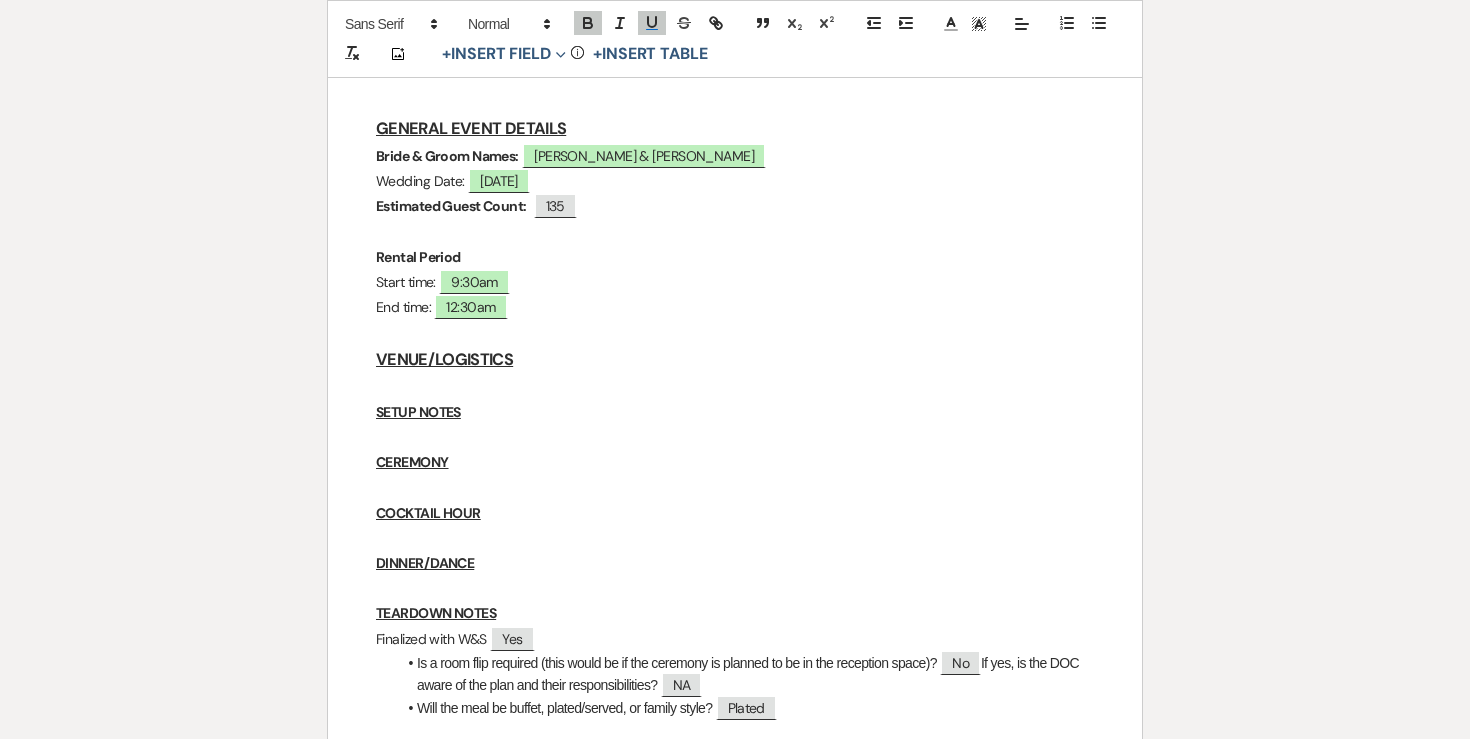 click on "VENUE/LOGISTICS" at bounding box center [444, 359] 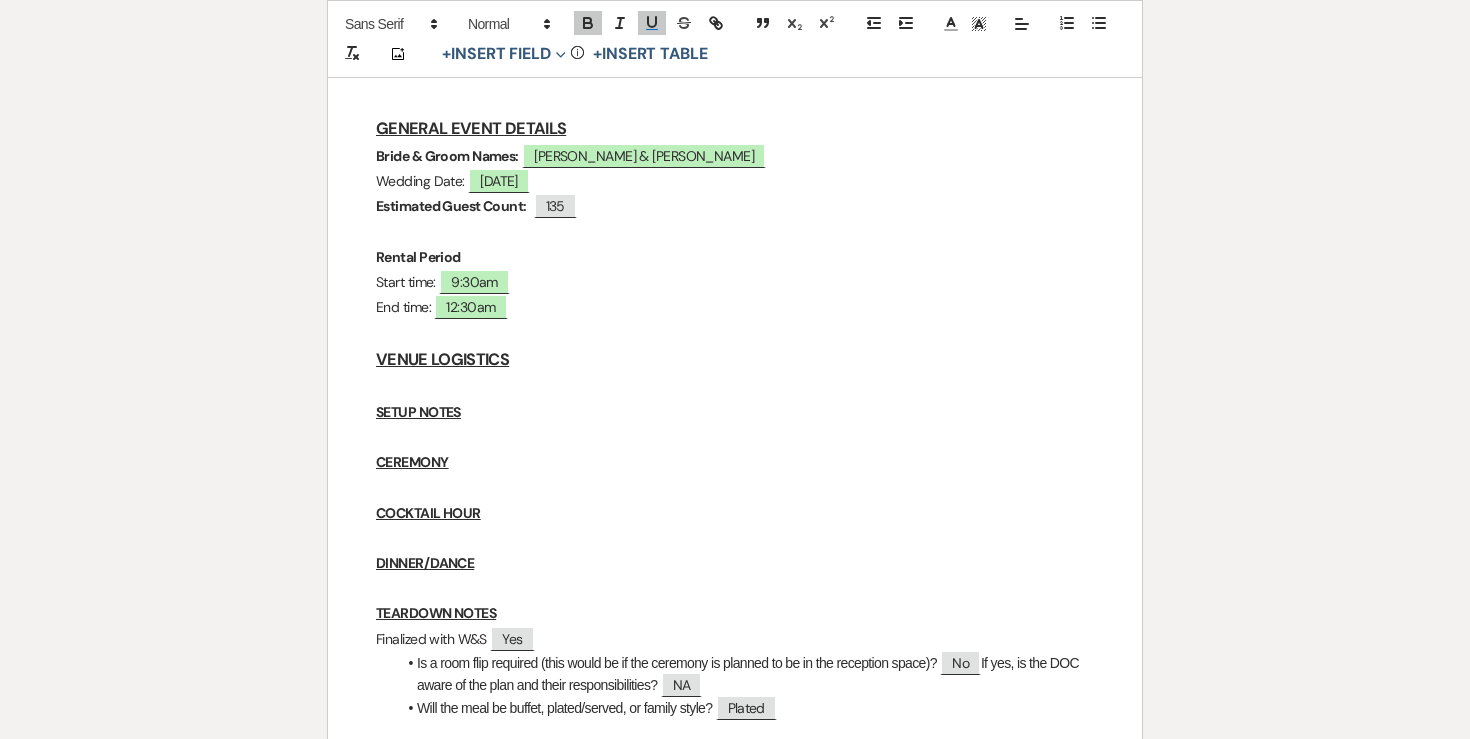 drag, startPoint x: 498, startPoint y: 556, endPoint x: 342, endPoint y: 347, distance: 260.8007 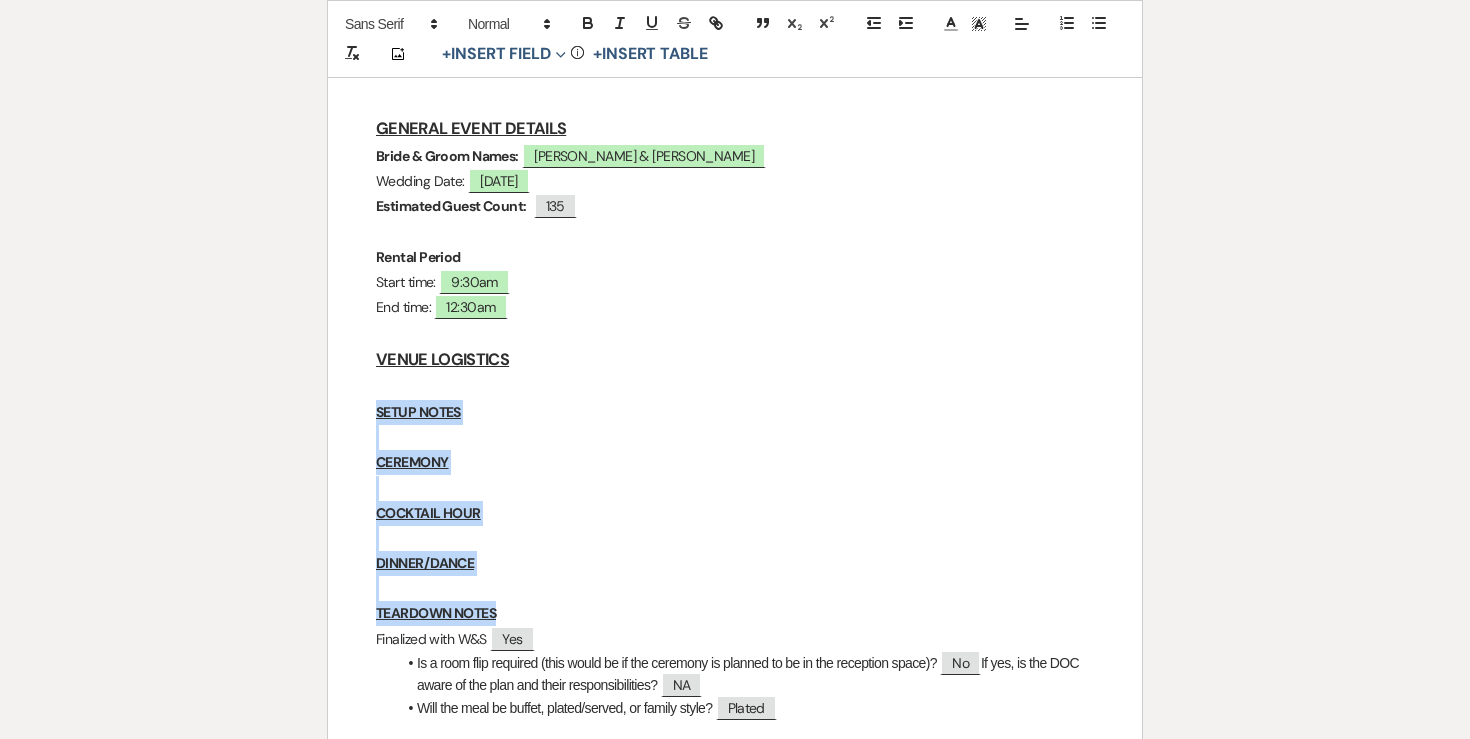 drag, startPoint x: 344, startPoint y: 353, endPoint x: 494, endPoint y: 569, distance: 262.97528 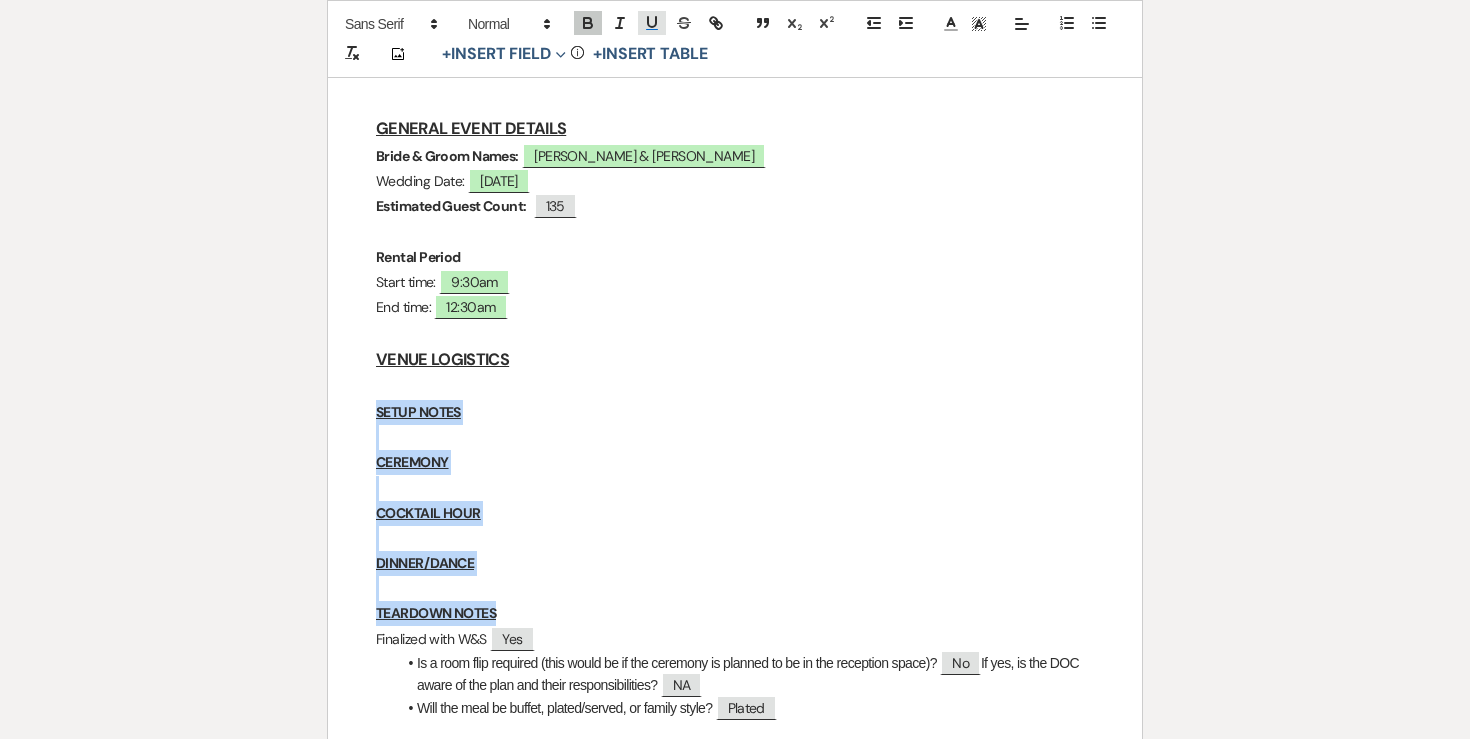 click 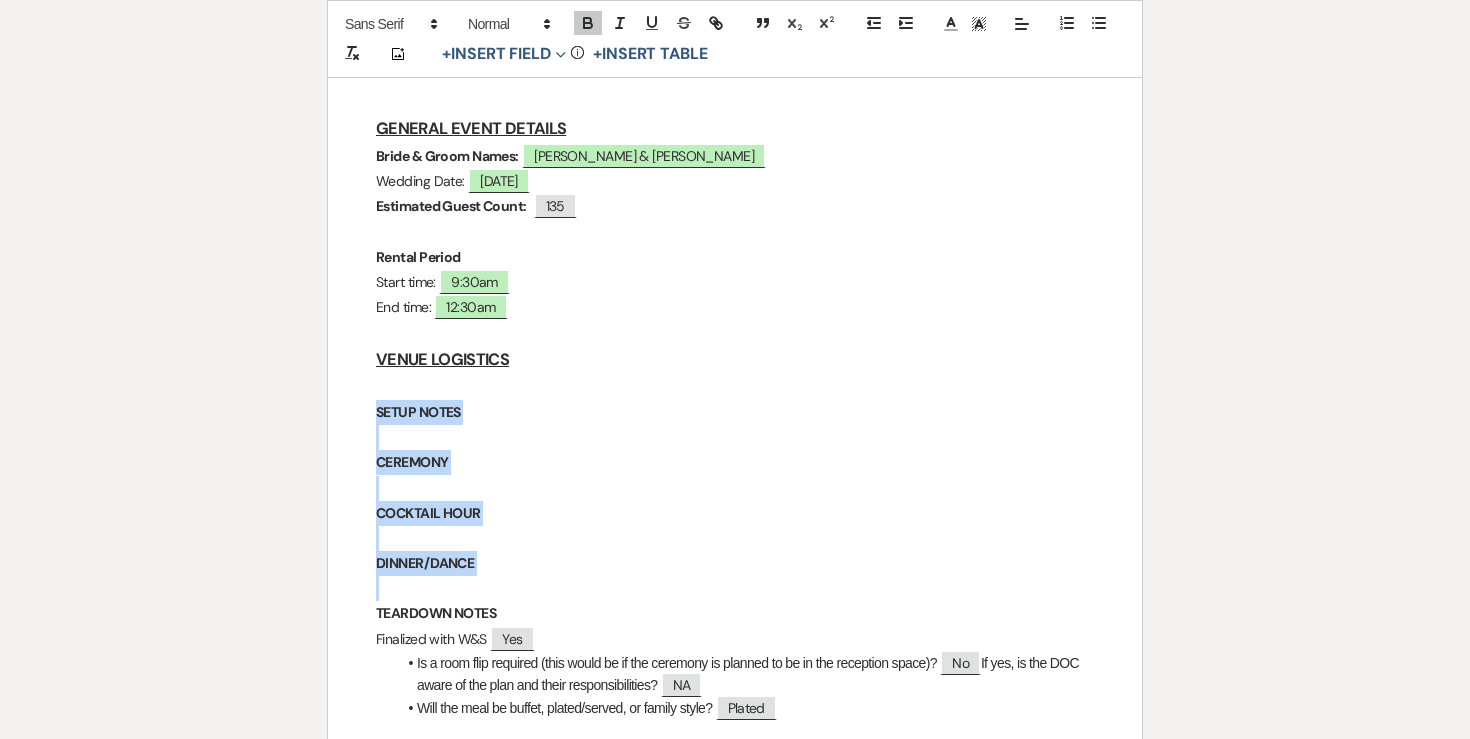 click on "SETUP NOTES" at bounding box center [735, 412] 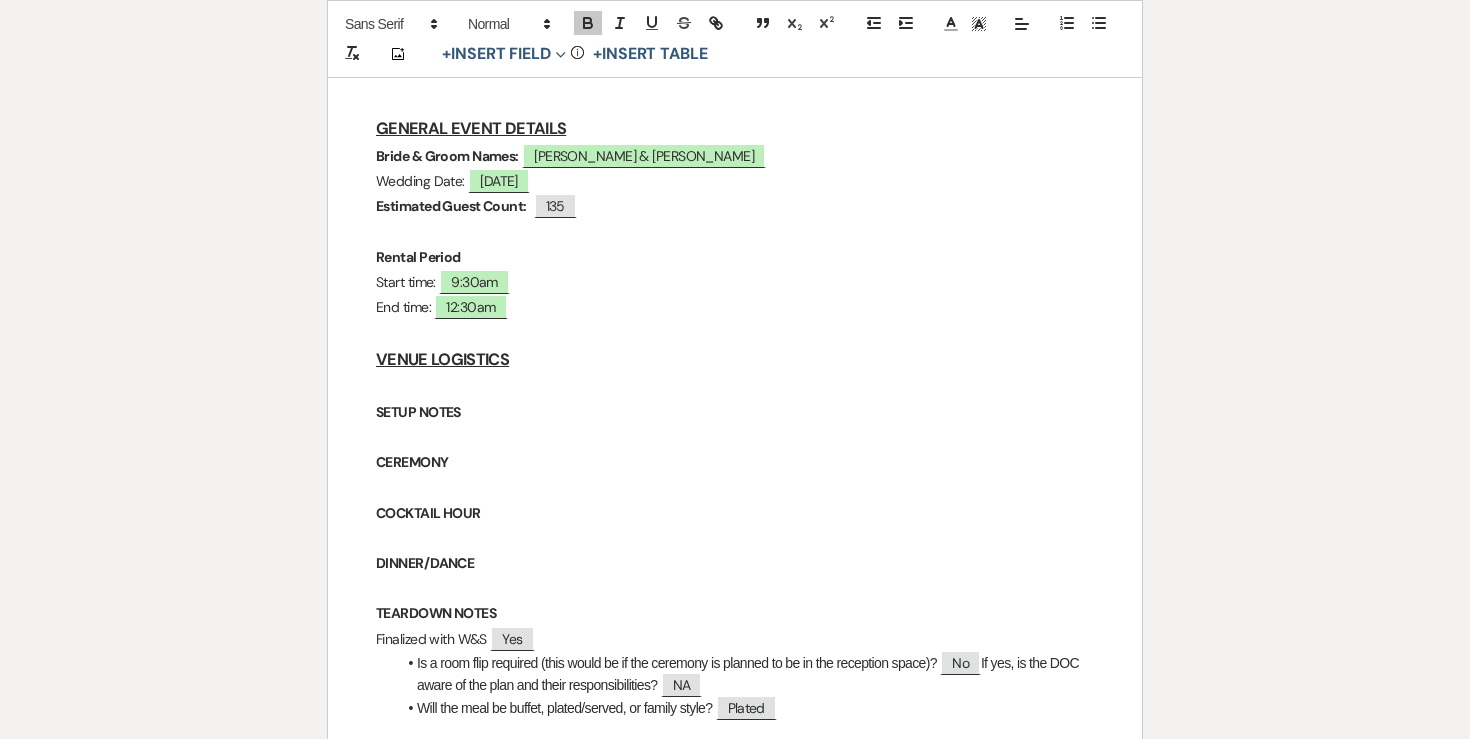 click on "SETUP NOTES" at bounding box center (735, 412) 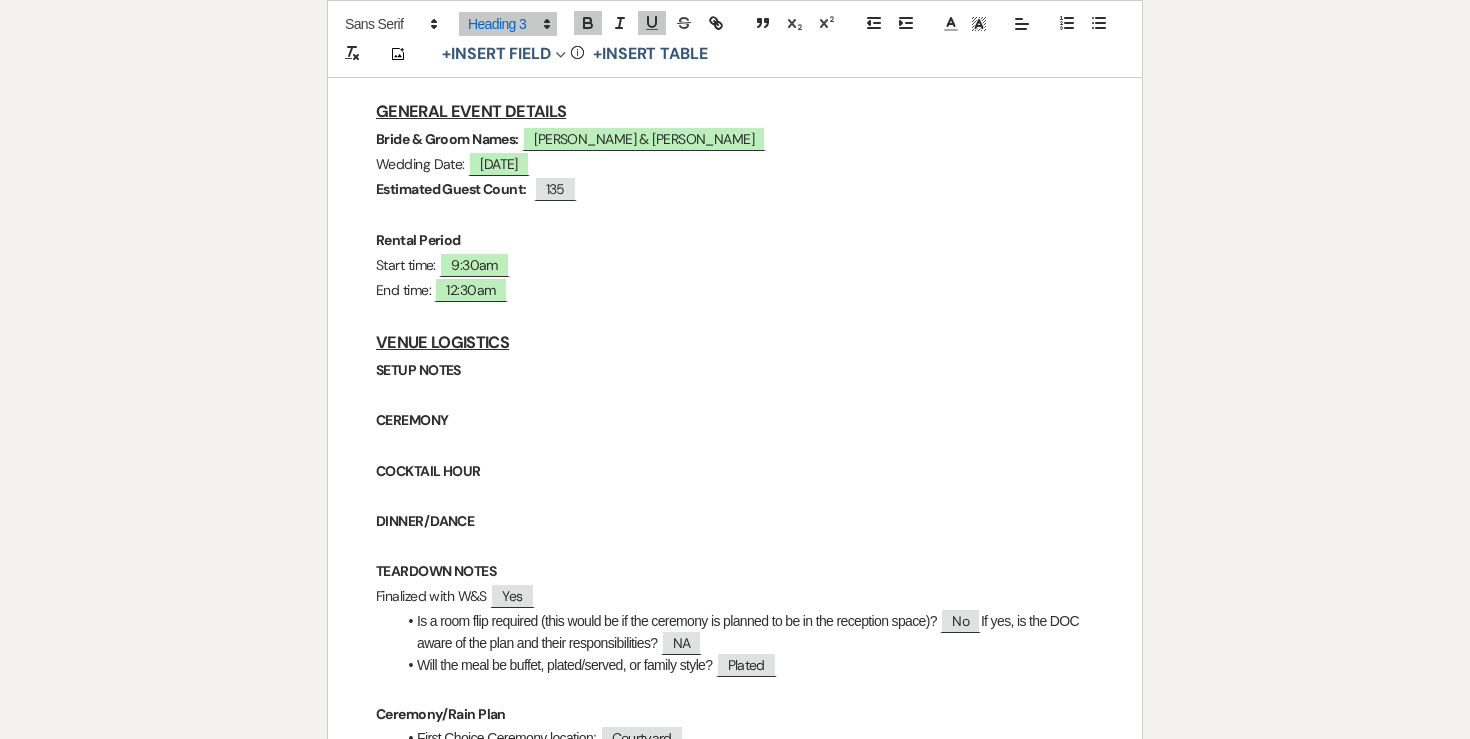 scroll, scrollTop: 446, scrollLeft: 0, axis: vertical 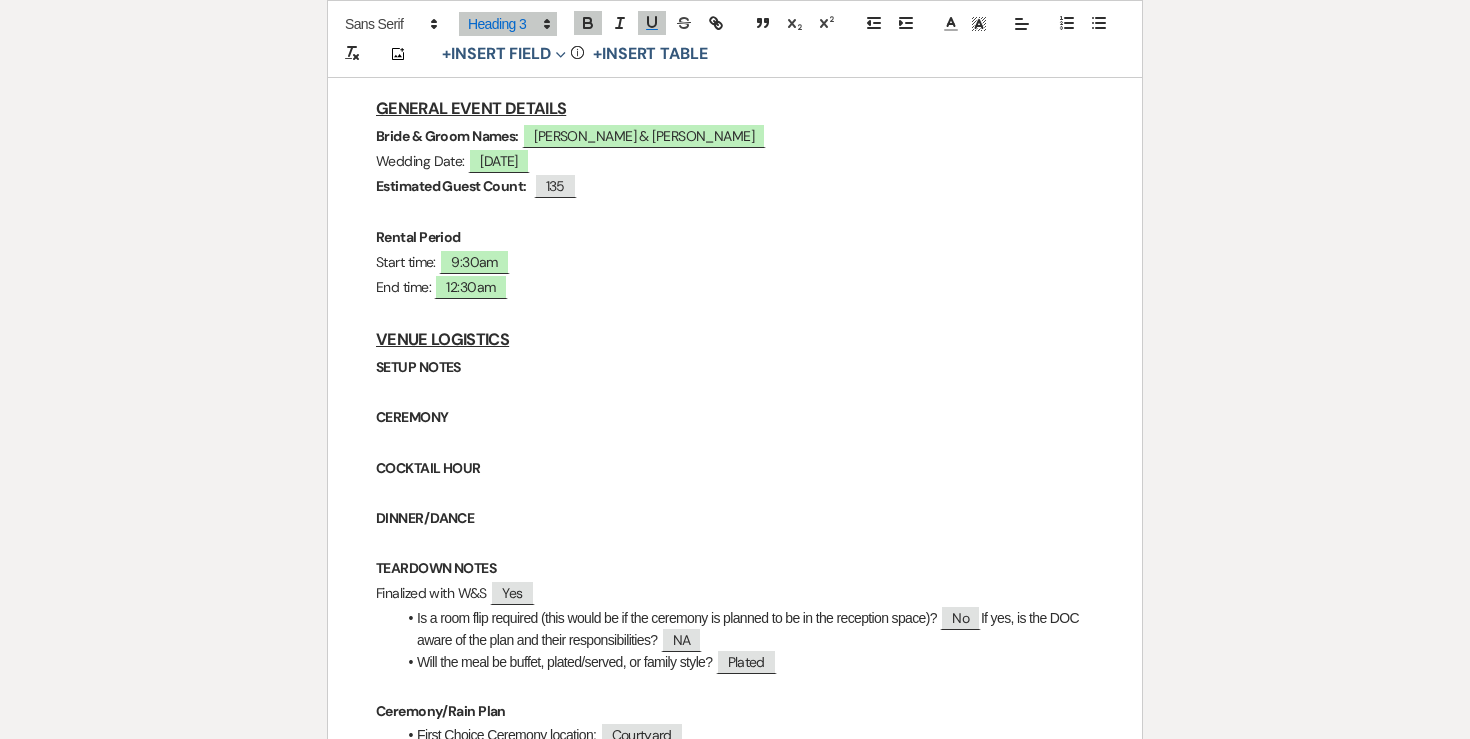 click on "SETUP NOTES" at bounding box center [735, 367] 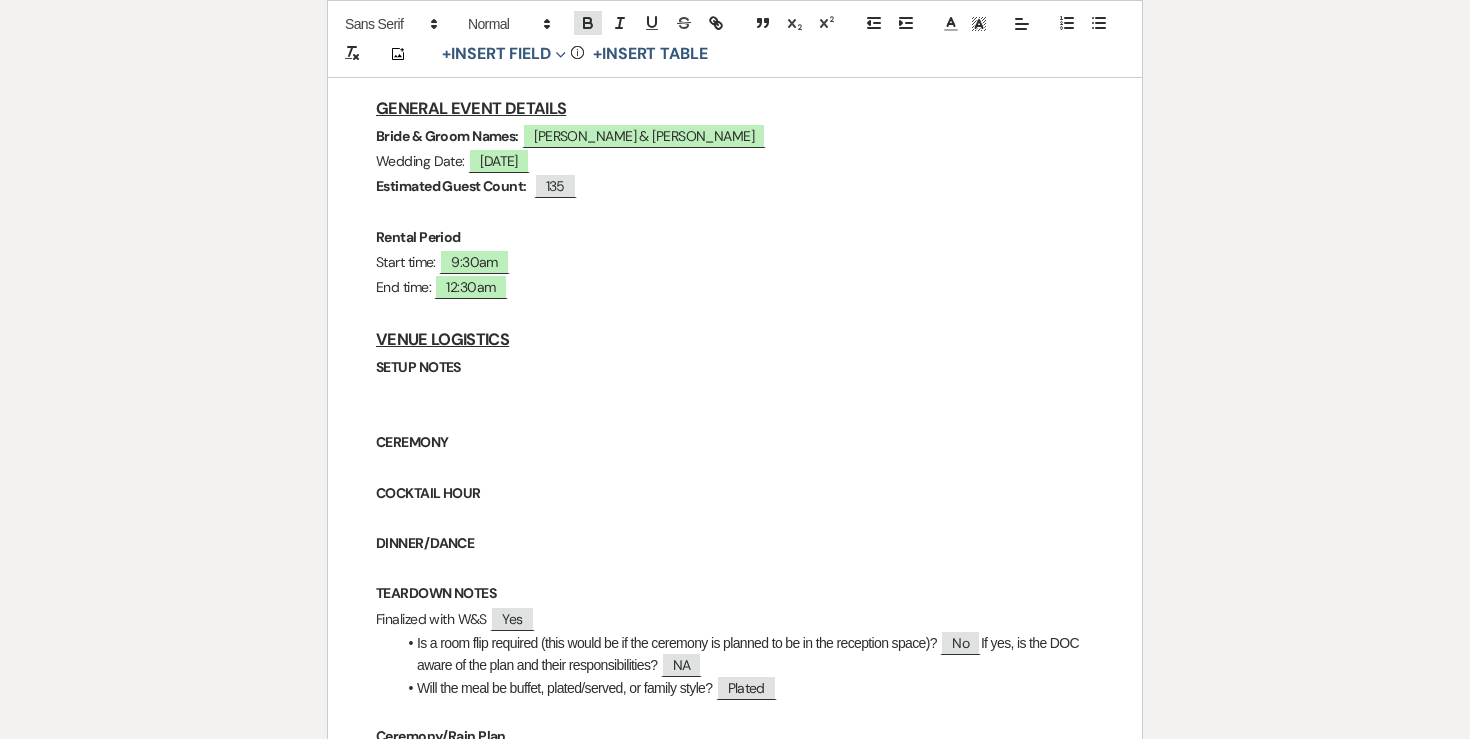 click 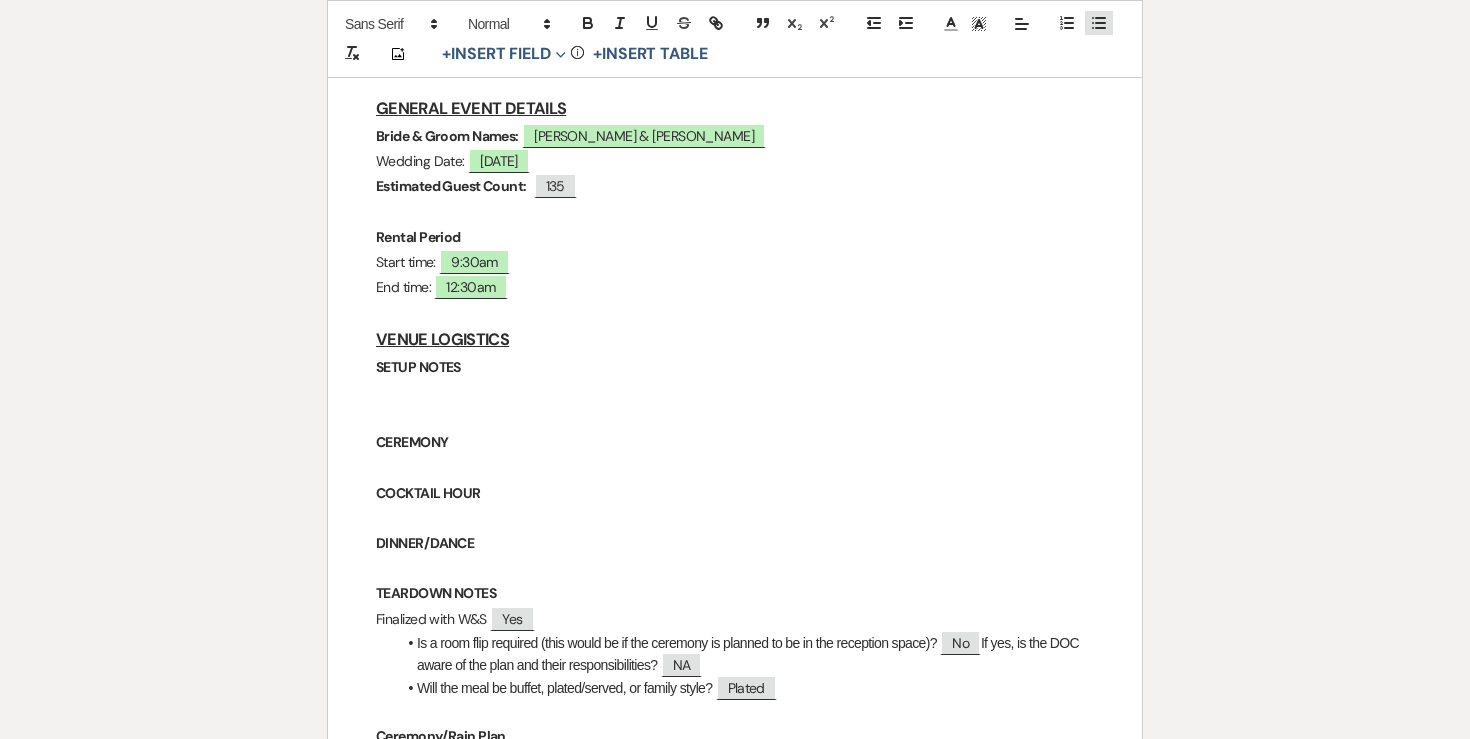 click 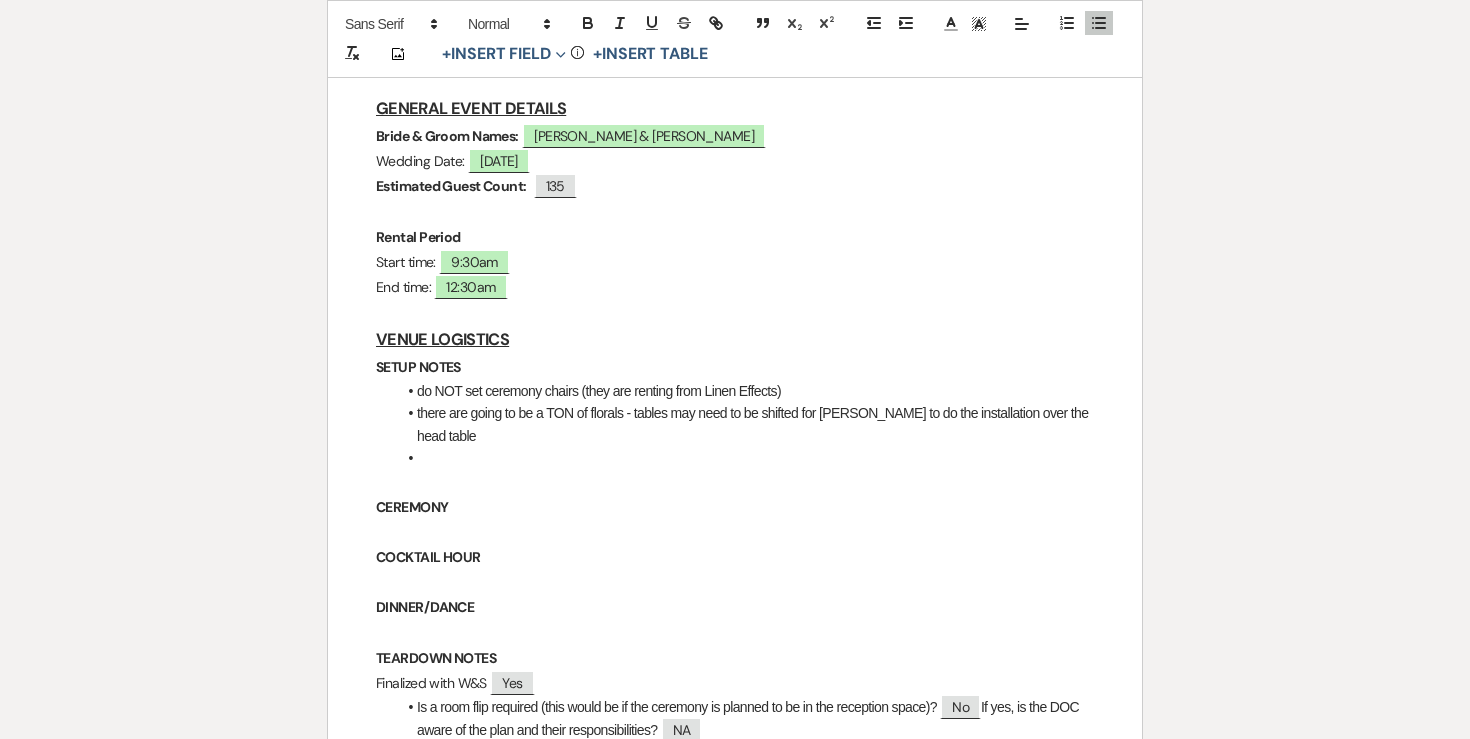 click on "COCKTAIL HOUR" at bounding box center [735, 557] 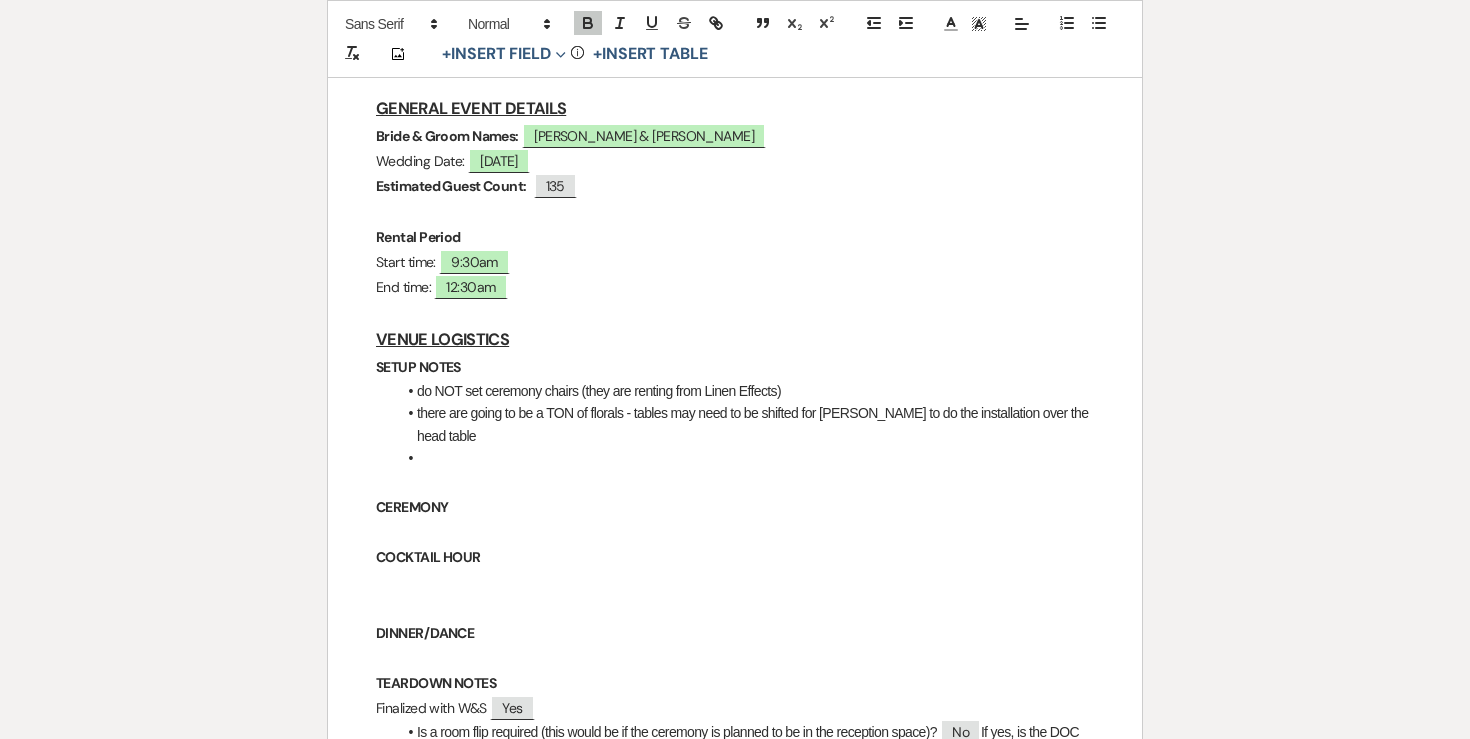 click on "DINNER/DANCE" at bounding box center (735, 633) 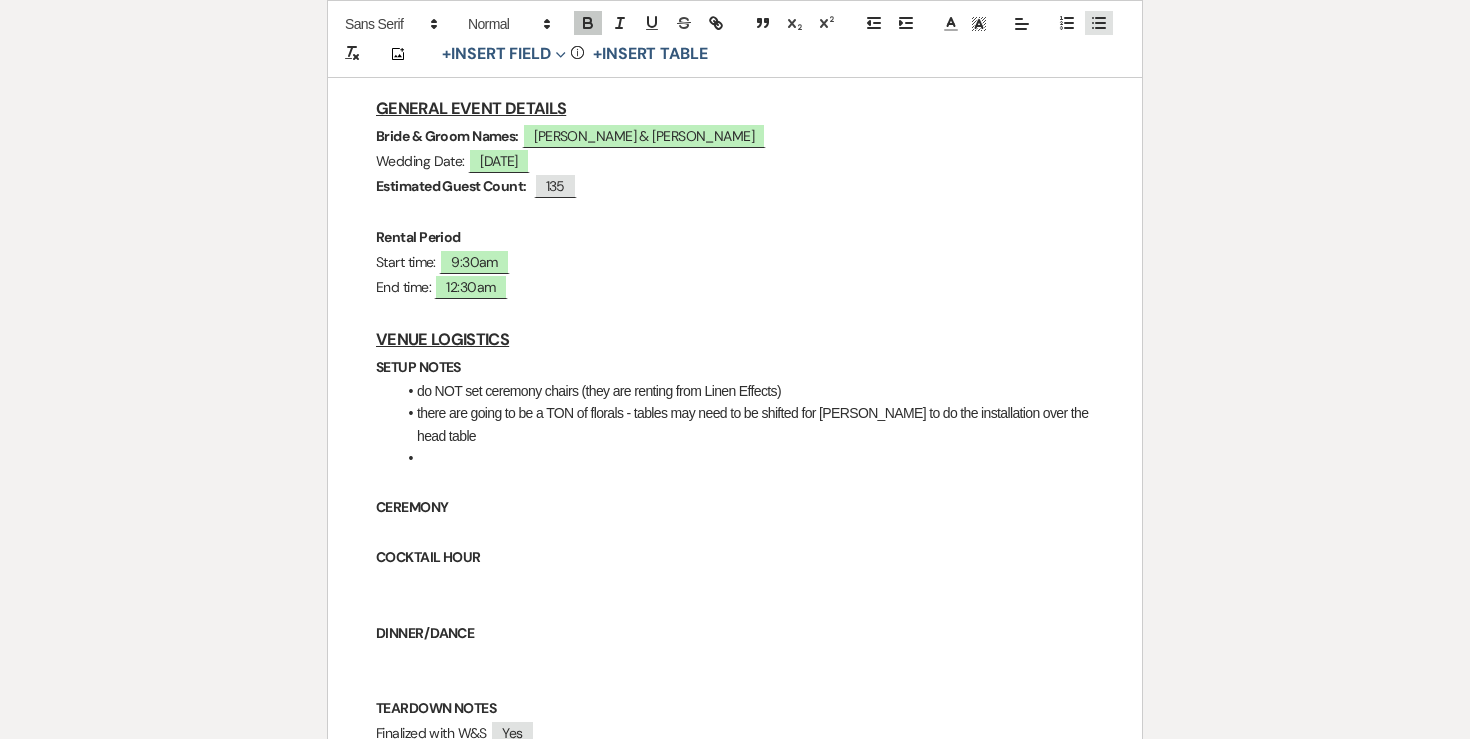 click 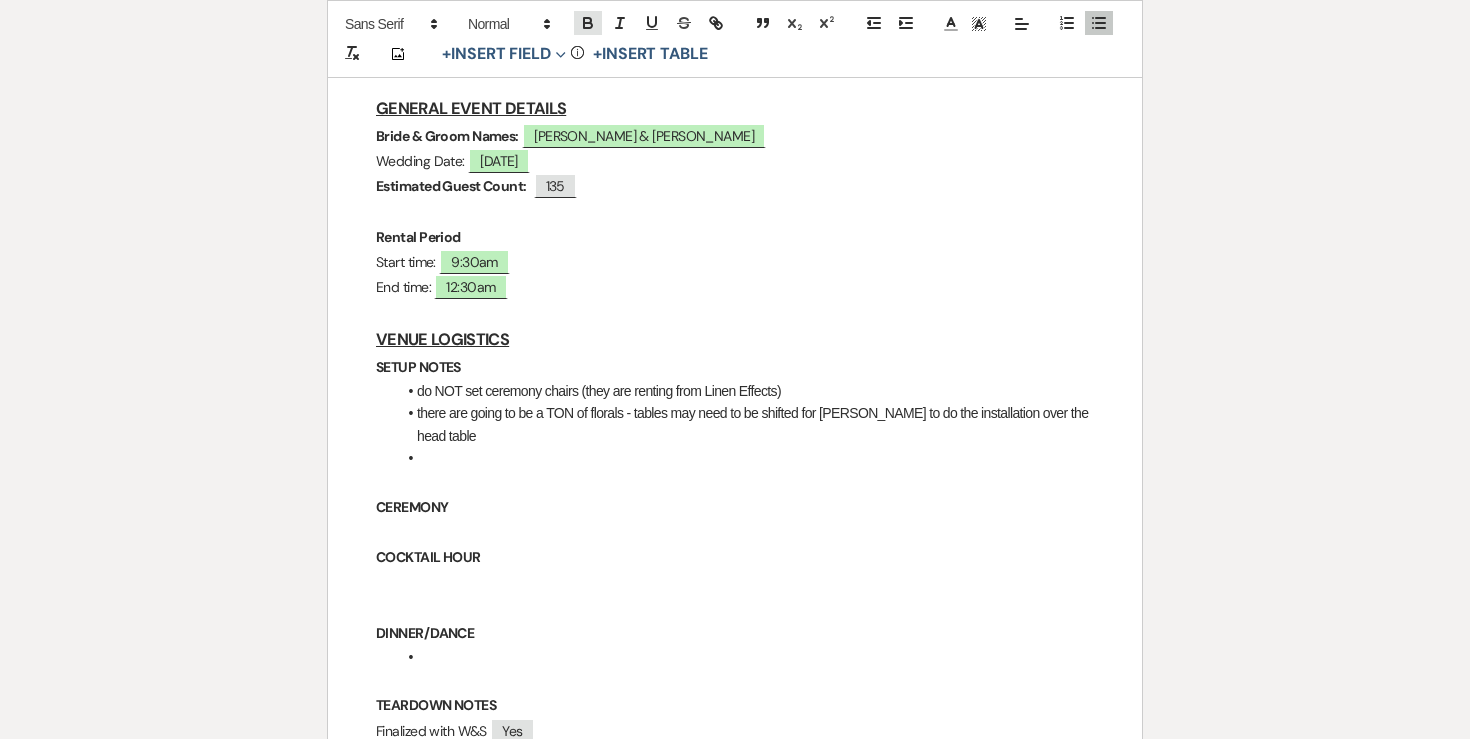 click at bounding box center [588, 23] 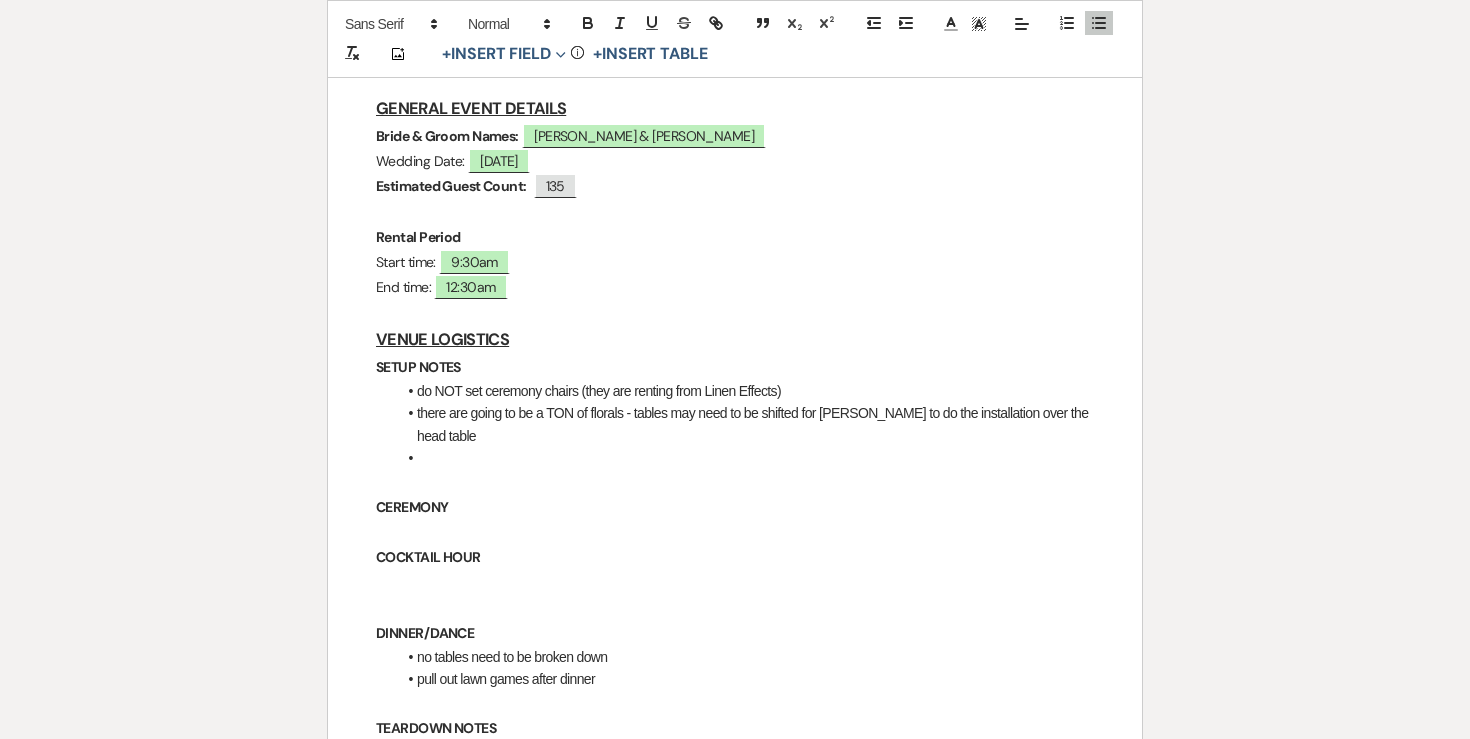 click on "COCKTAIL HOUR" at bounding box center [735, 557] 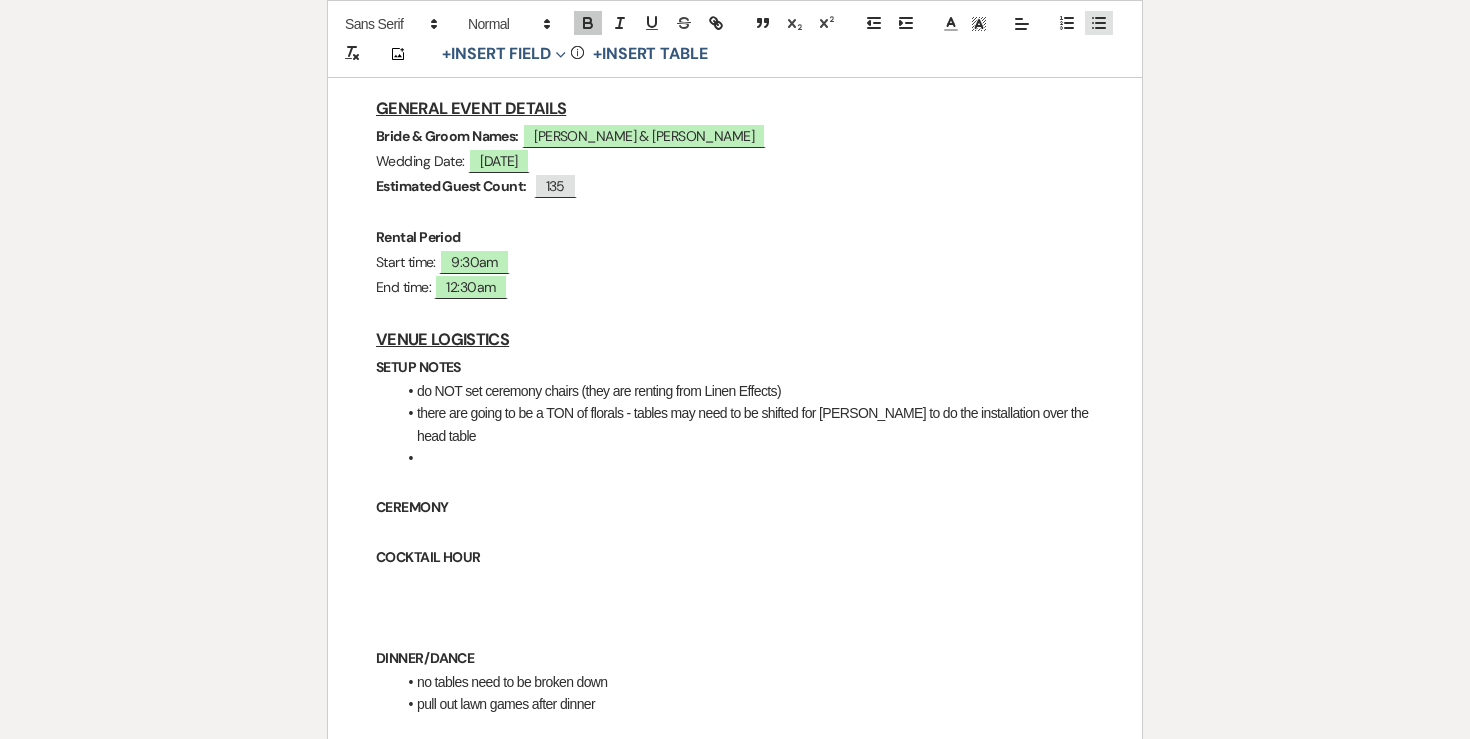 click 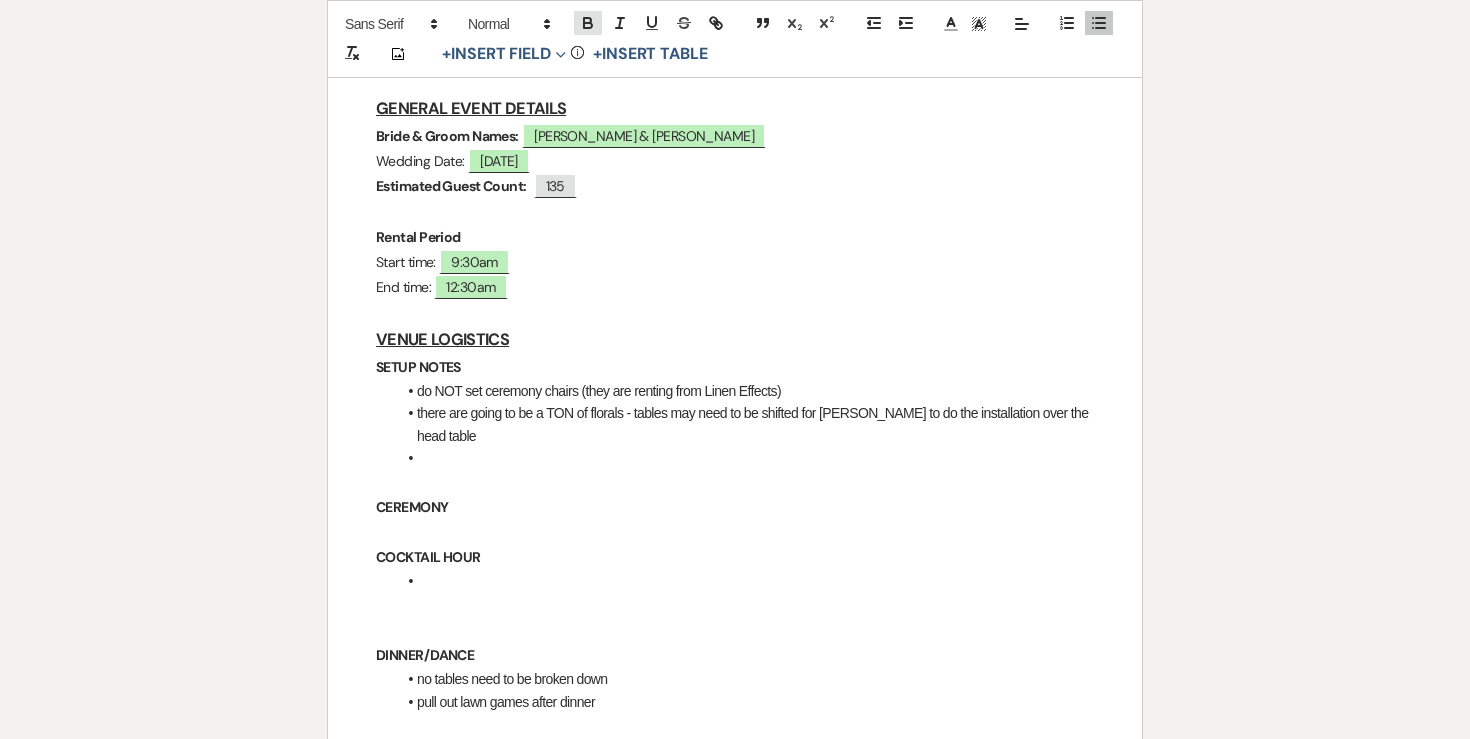 click 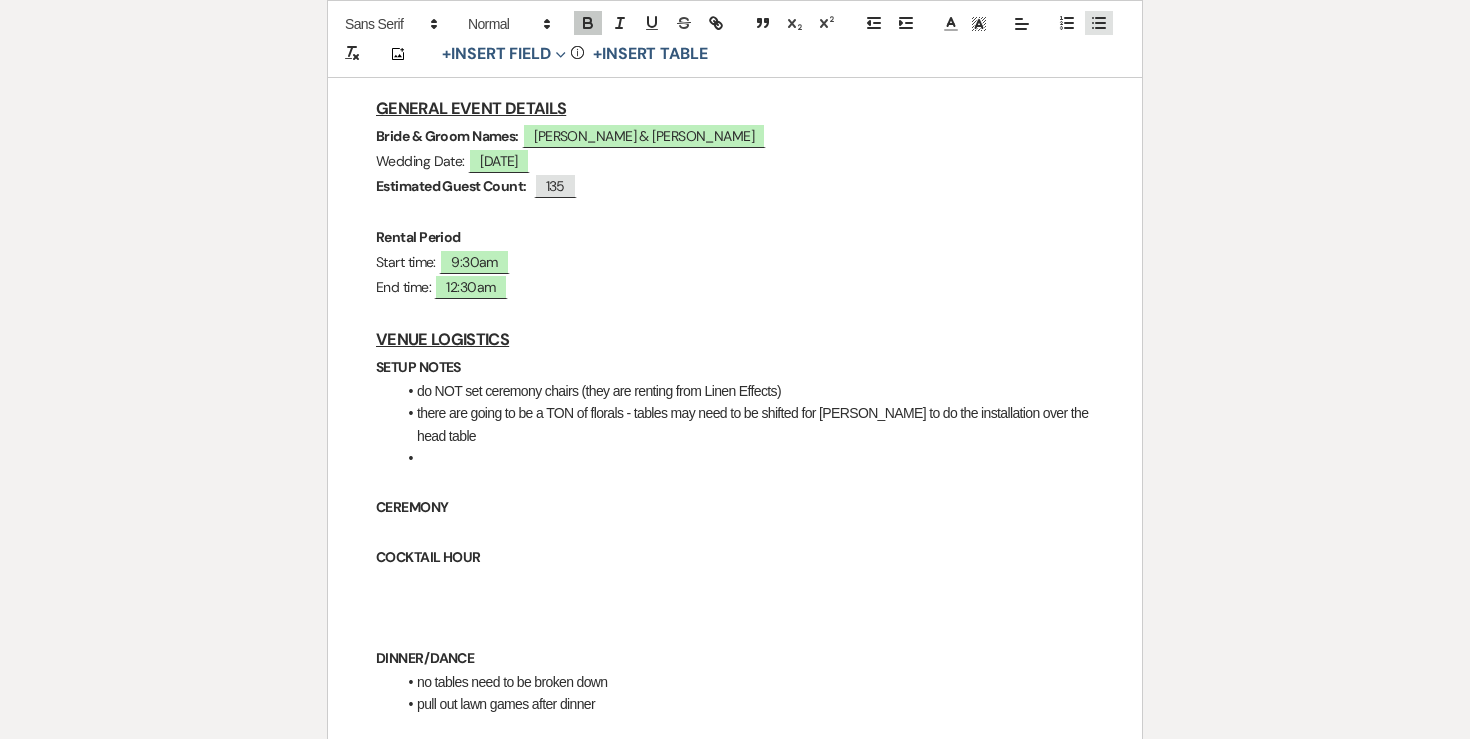 click 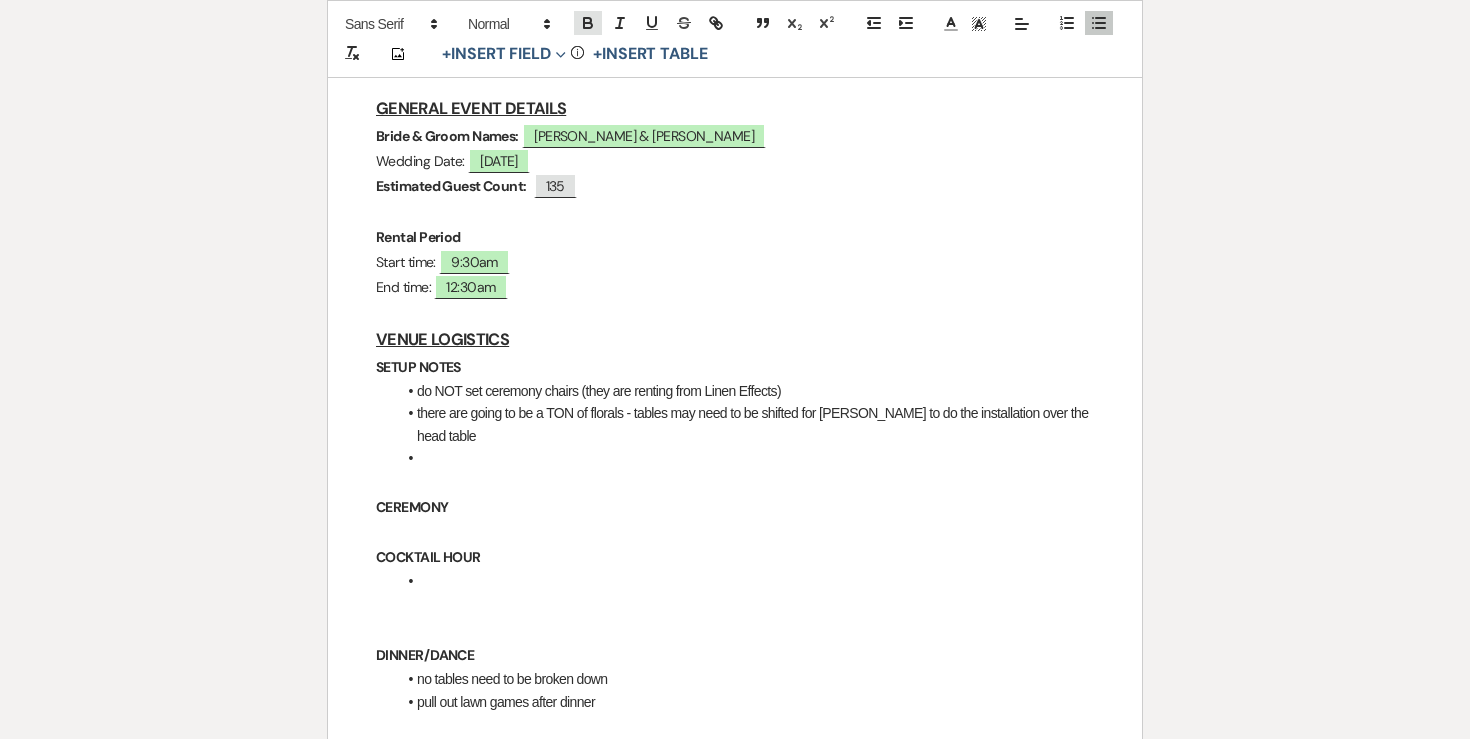click 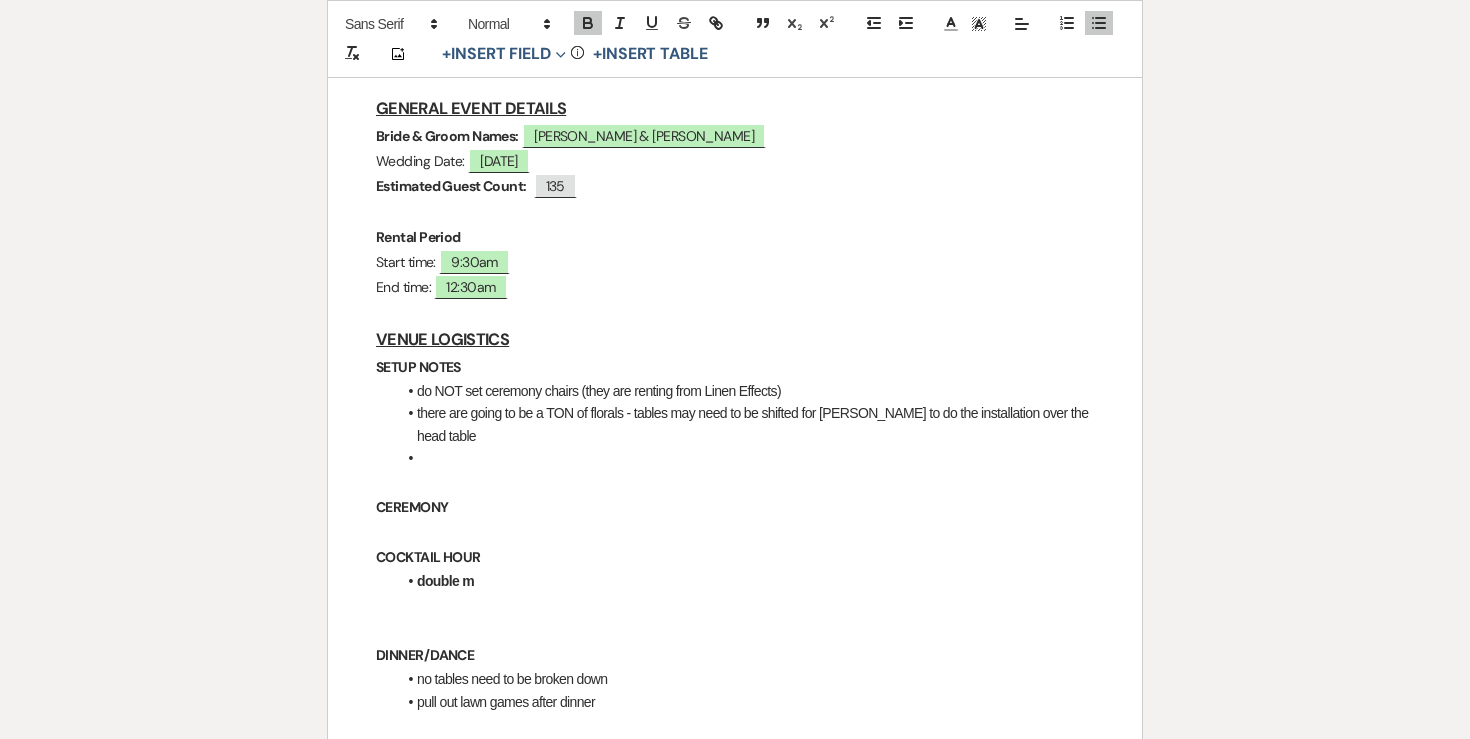 click on "double m" at bounding box center [445, 581] 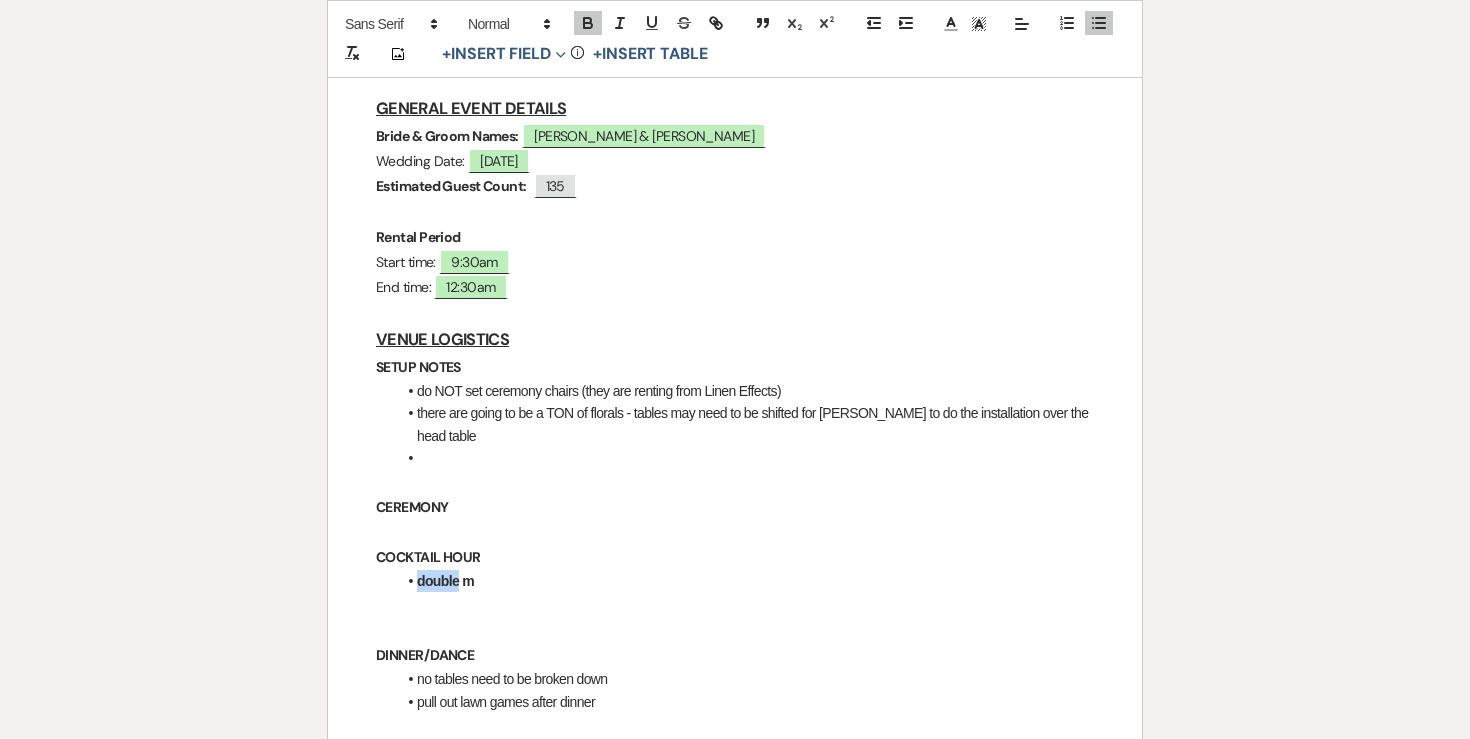click on "double m" at bounding box center (445, 581) 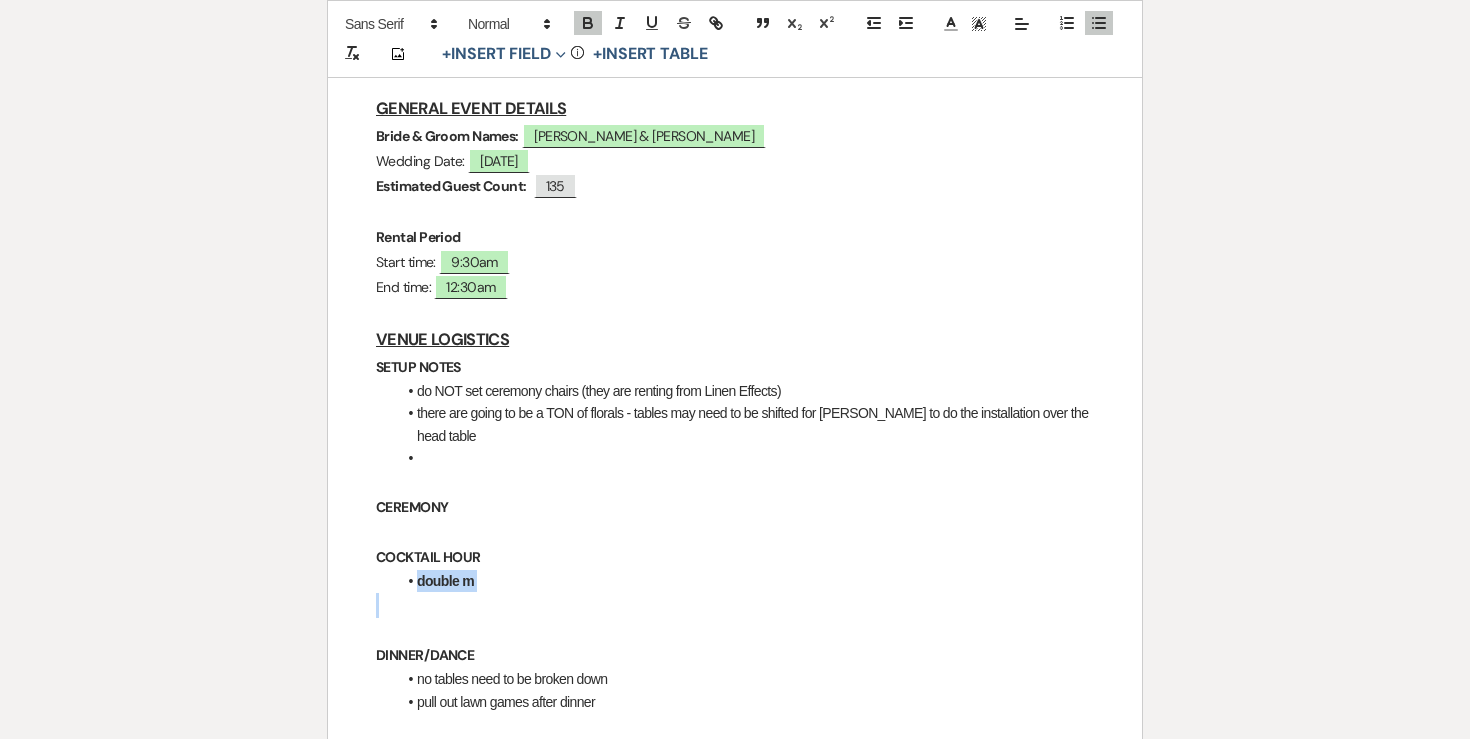 click on "double m" at bounding box center [445, 581] 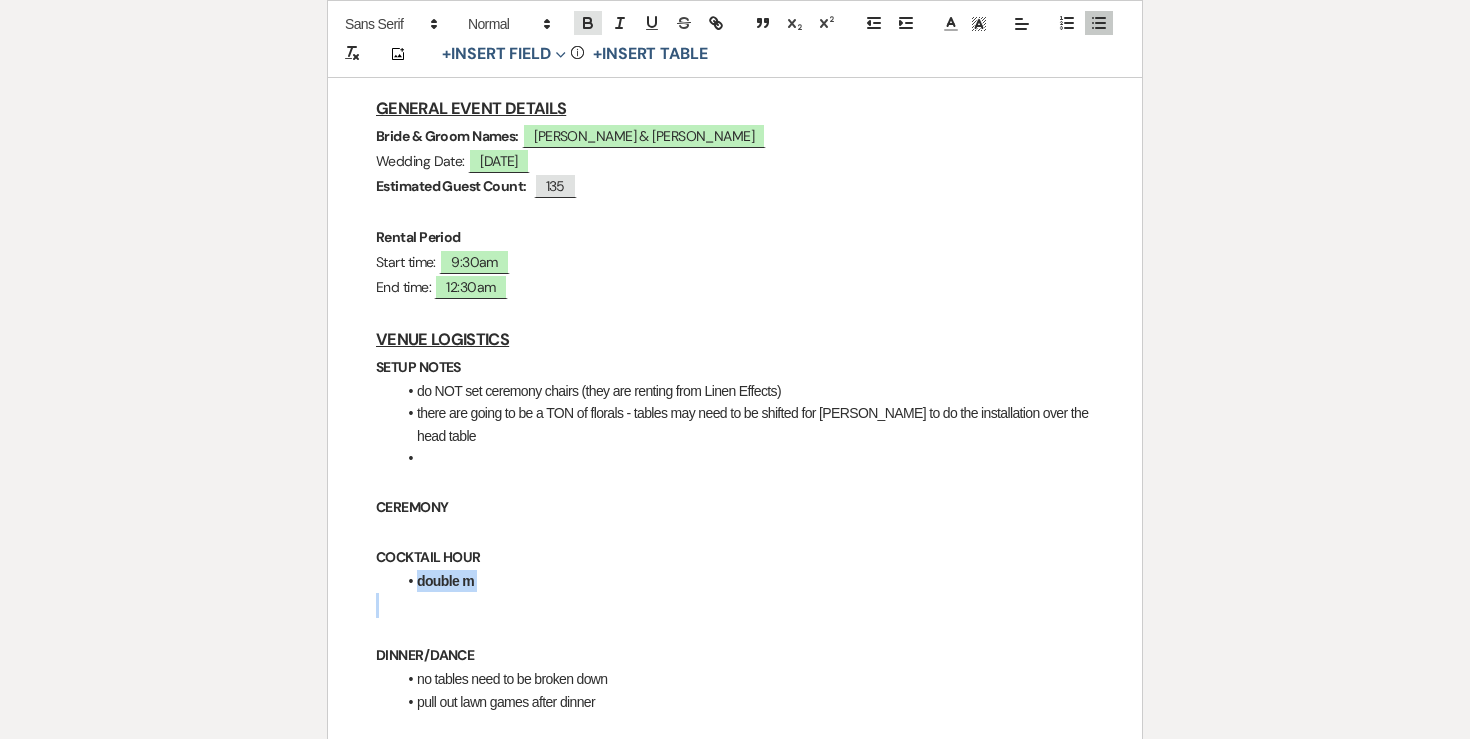 click 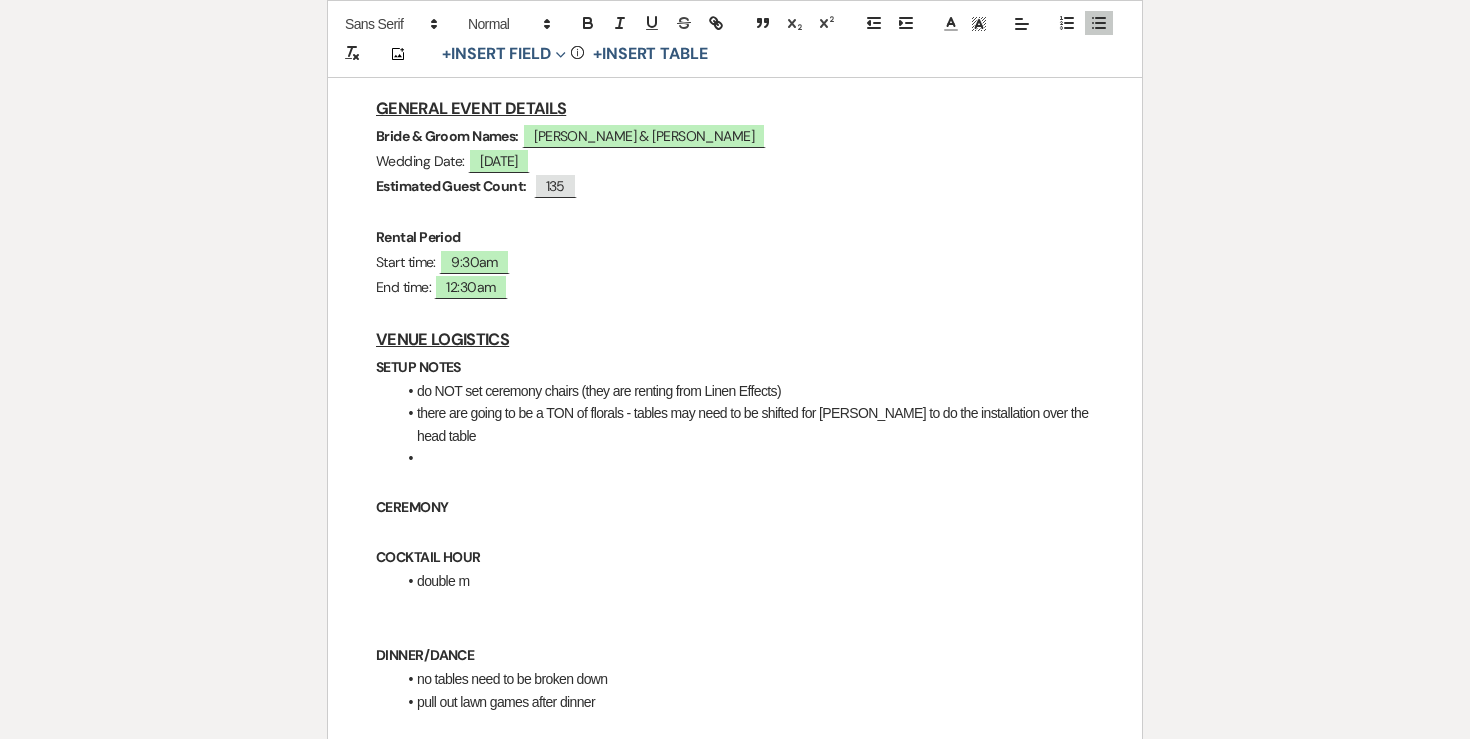 click on "double m" at bounding box center (745, 581) 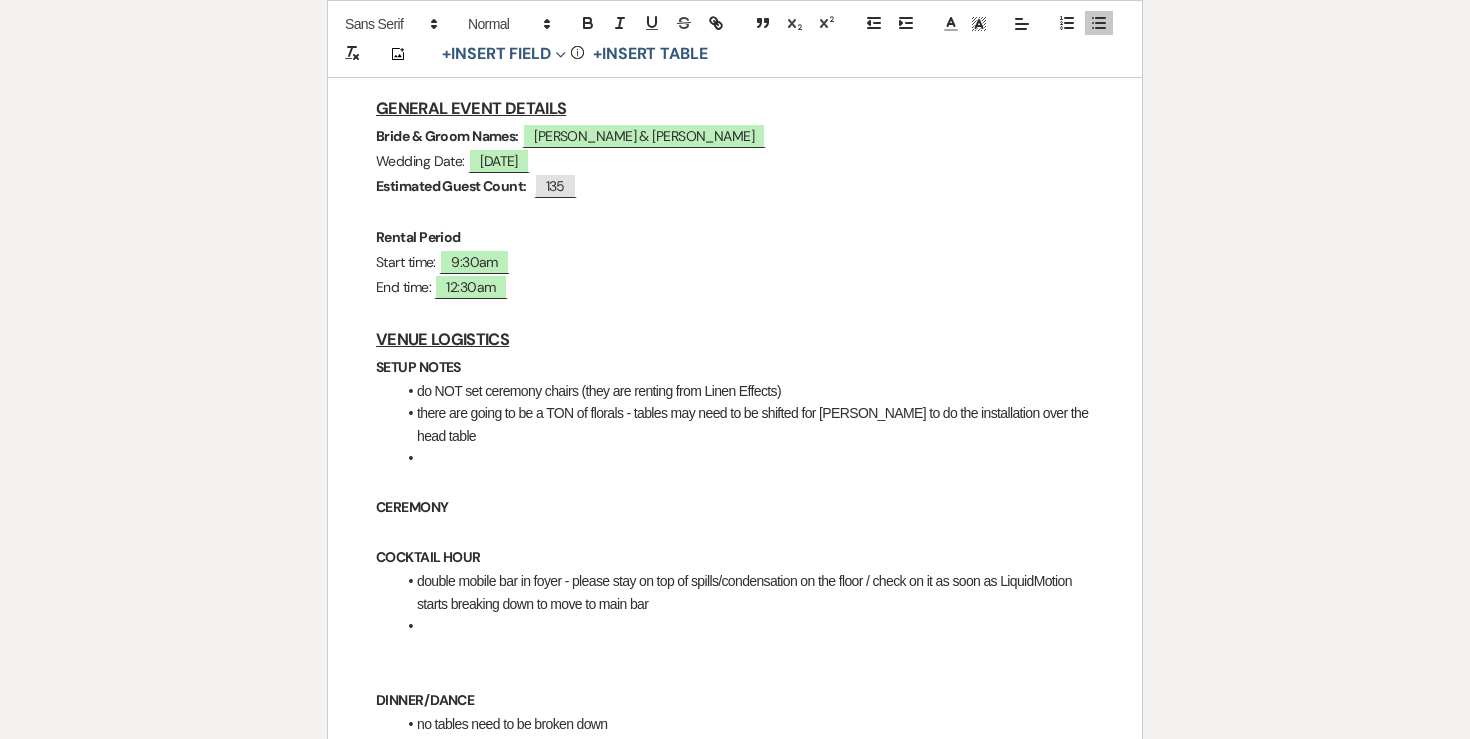 click at bounding box center [735, 532] 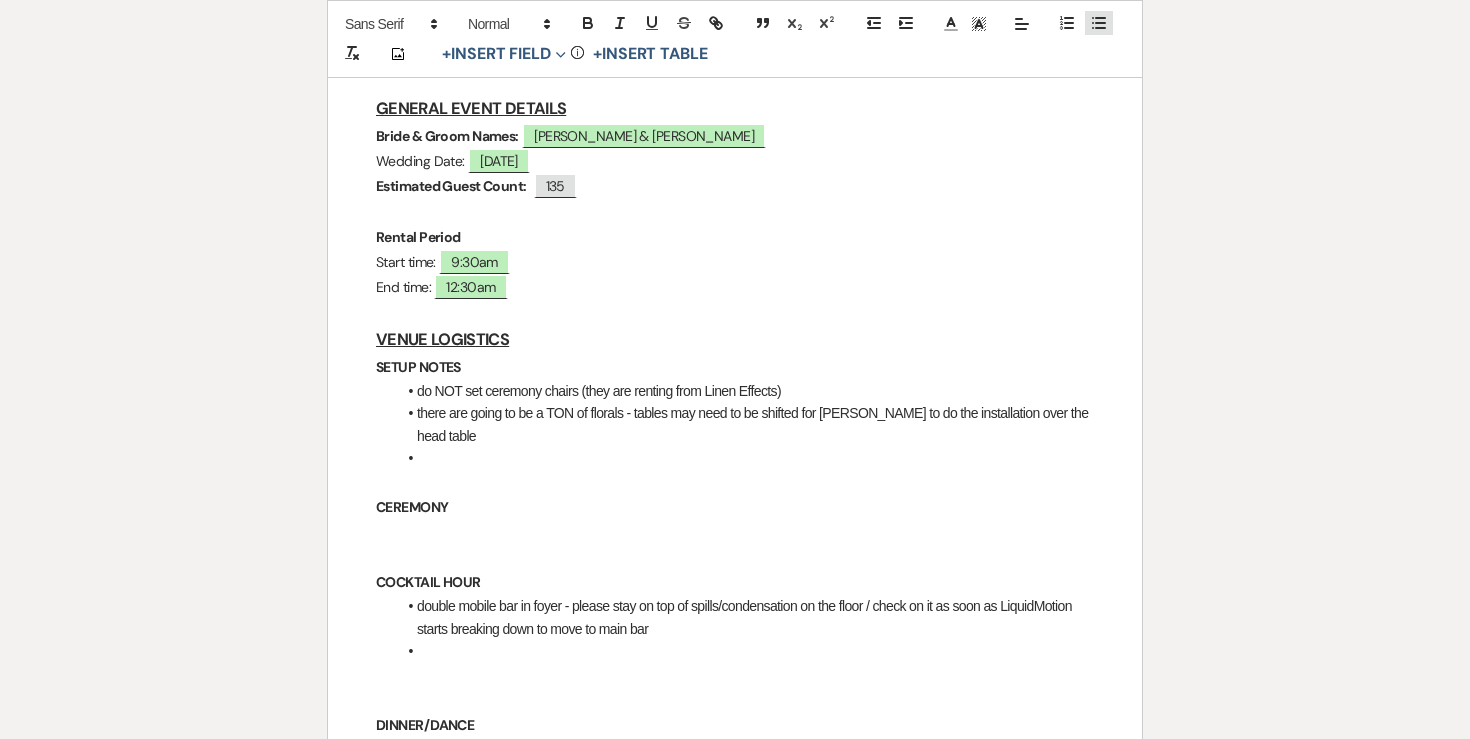 click 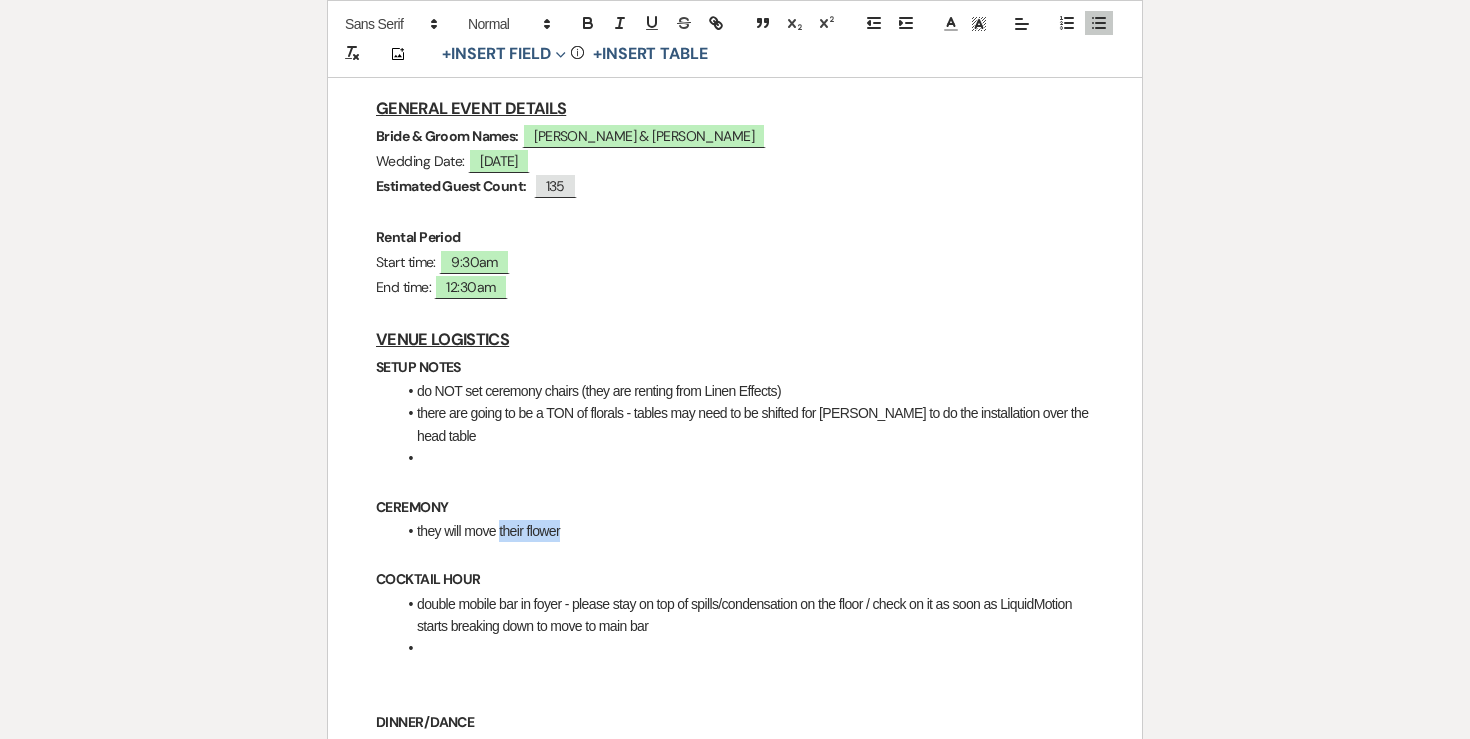 drag, startPoint x: 582, startPoint y: 459, endPoint x: 499, endPoint y: 458, distance: 83.00603 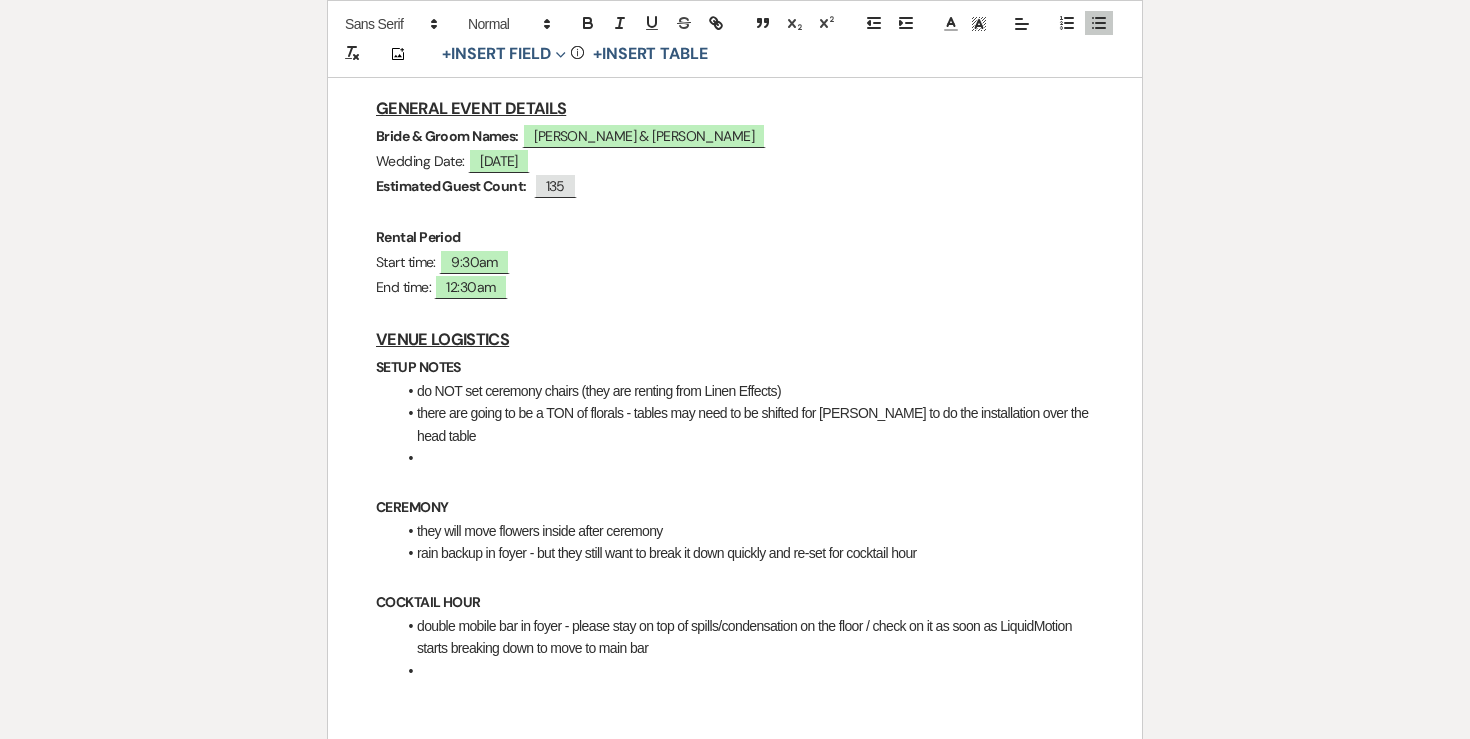 click at bounding box center (745, 458) 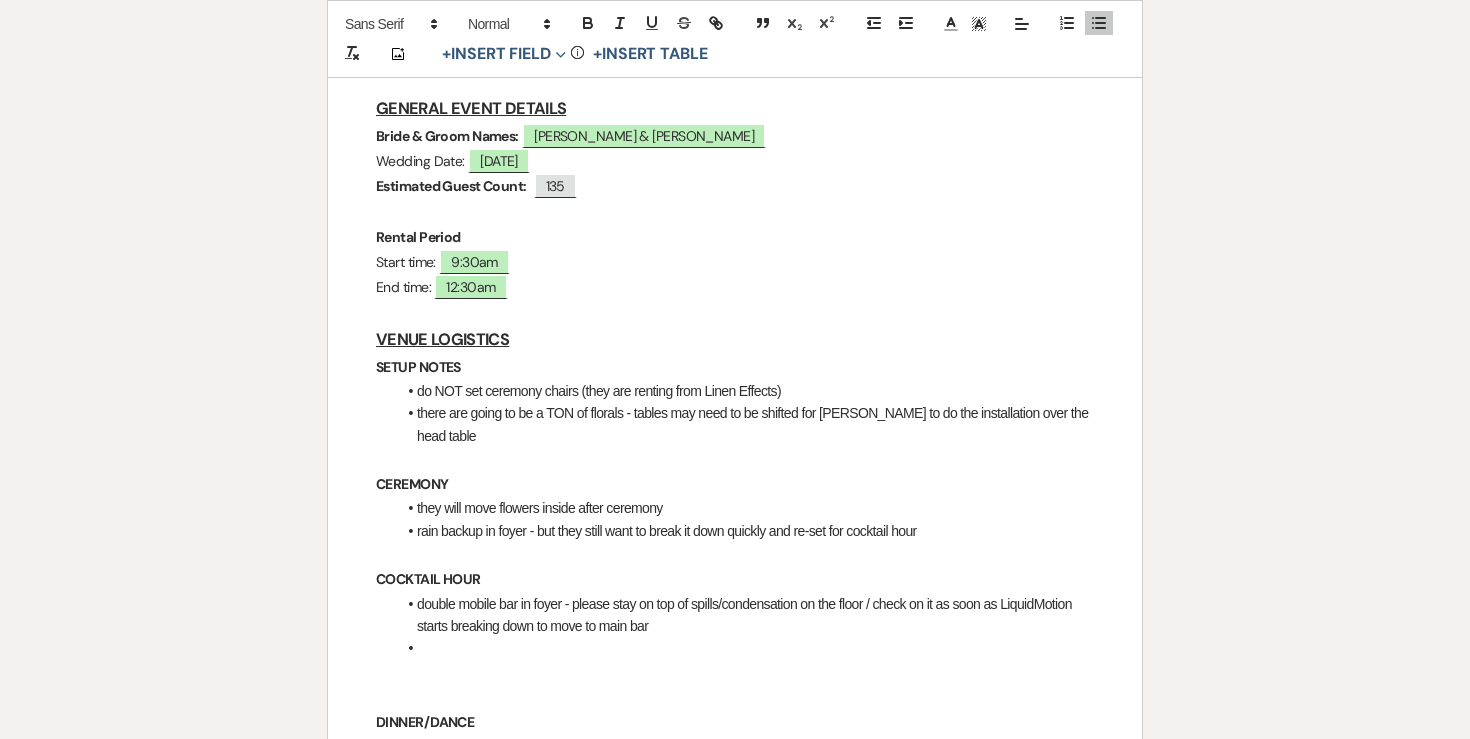 click on "do NOT set ceremony chairs (they are renting from Linen Effects)" at bounding box center (745, 391) 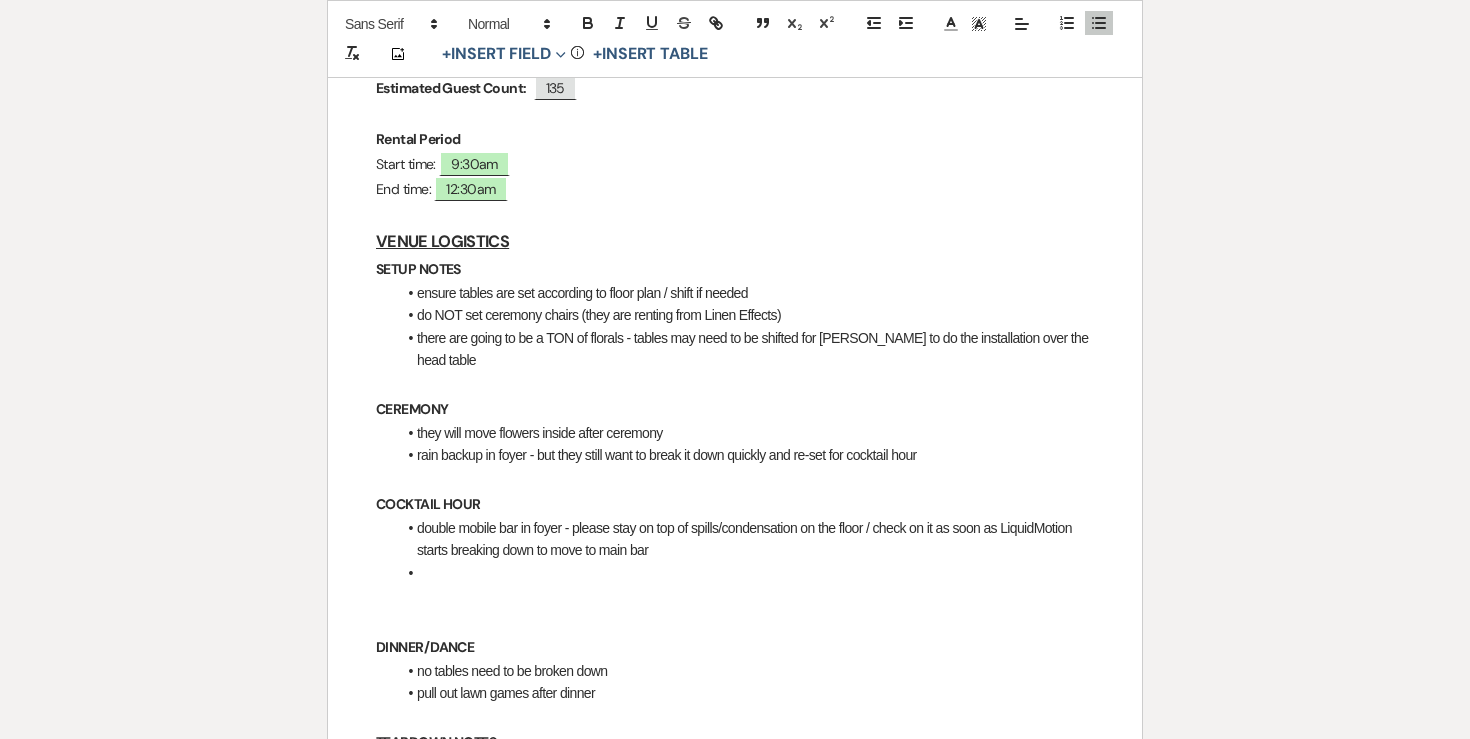 scroll, scrollTop: 555, scrollLeft: 0, axis: vertical 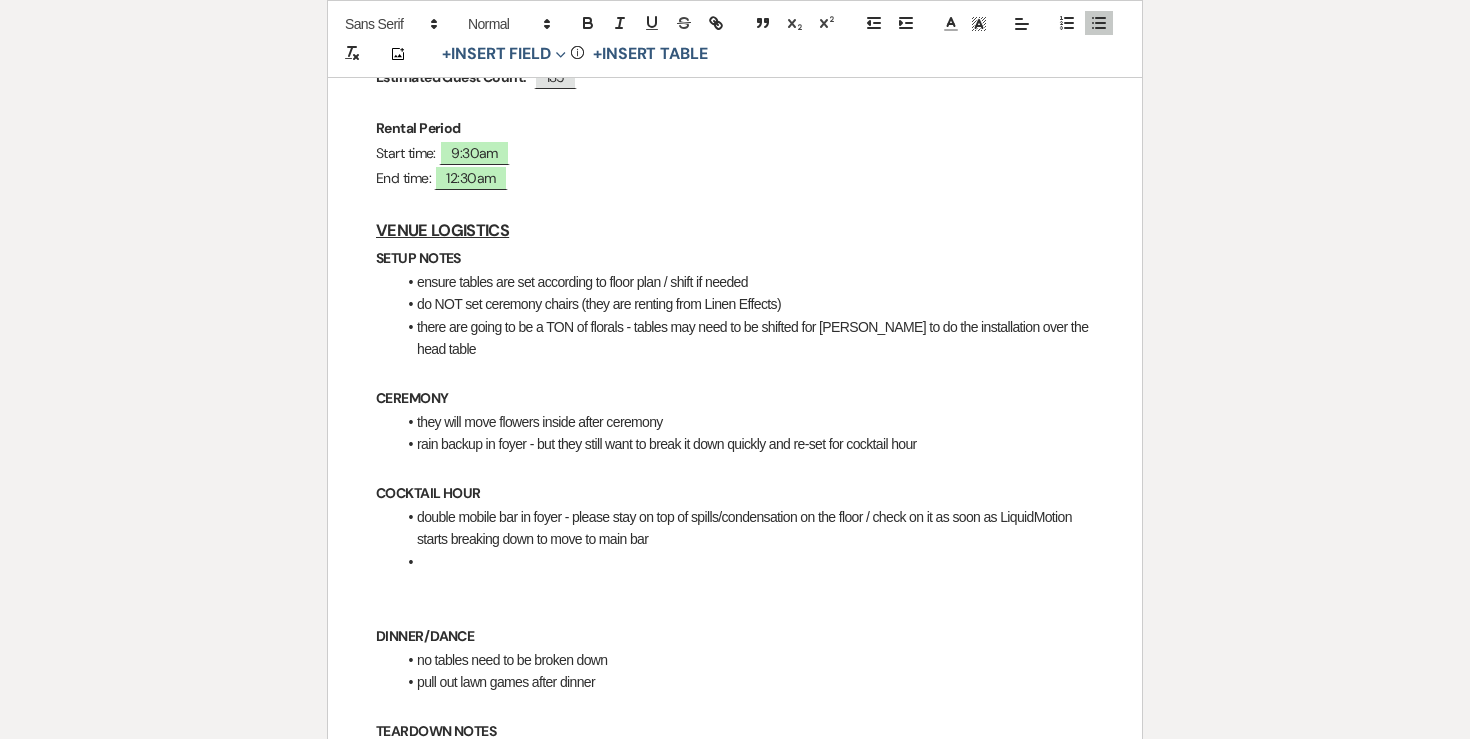 click at bounding box center (735, 585) 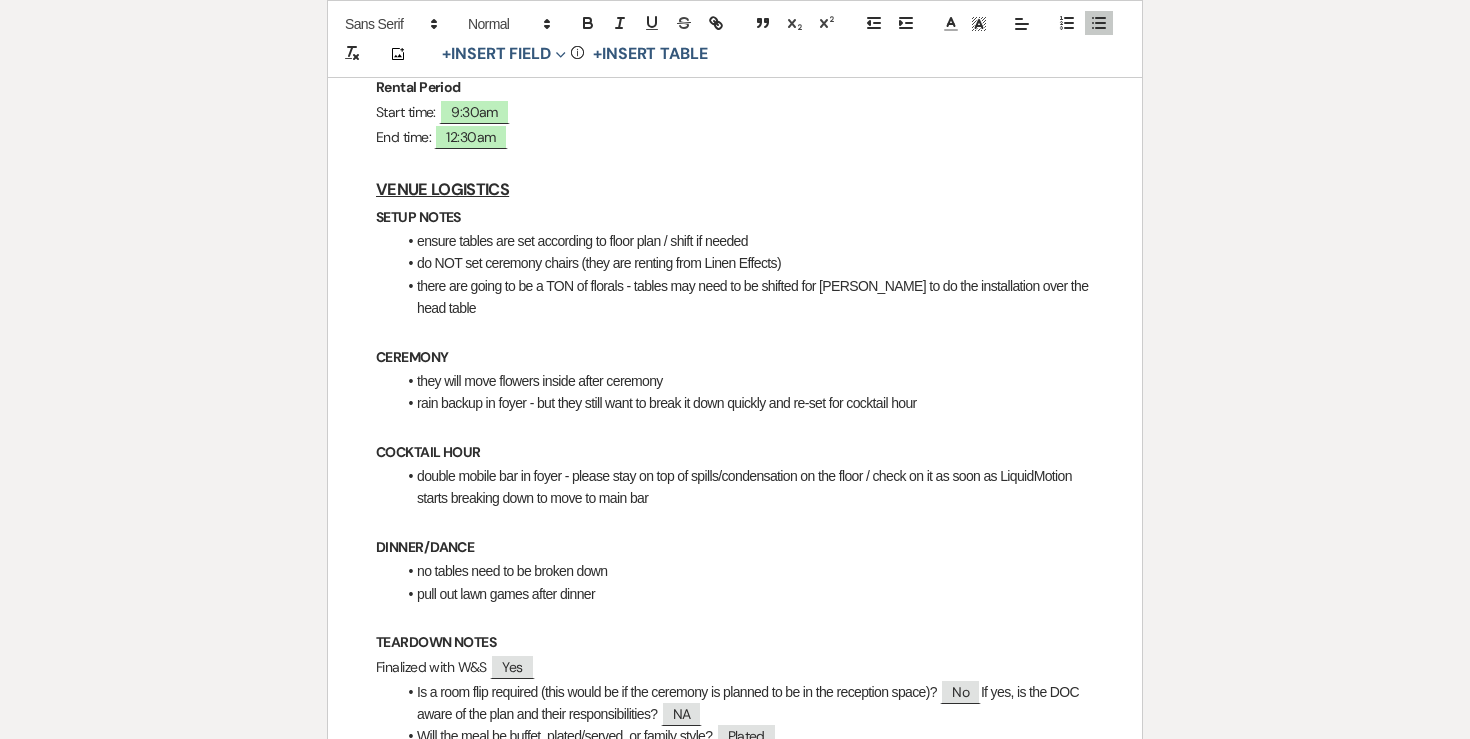 scroll, scrollTop: 602, scrollLeft: 0, axis: vertical 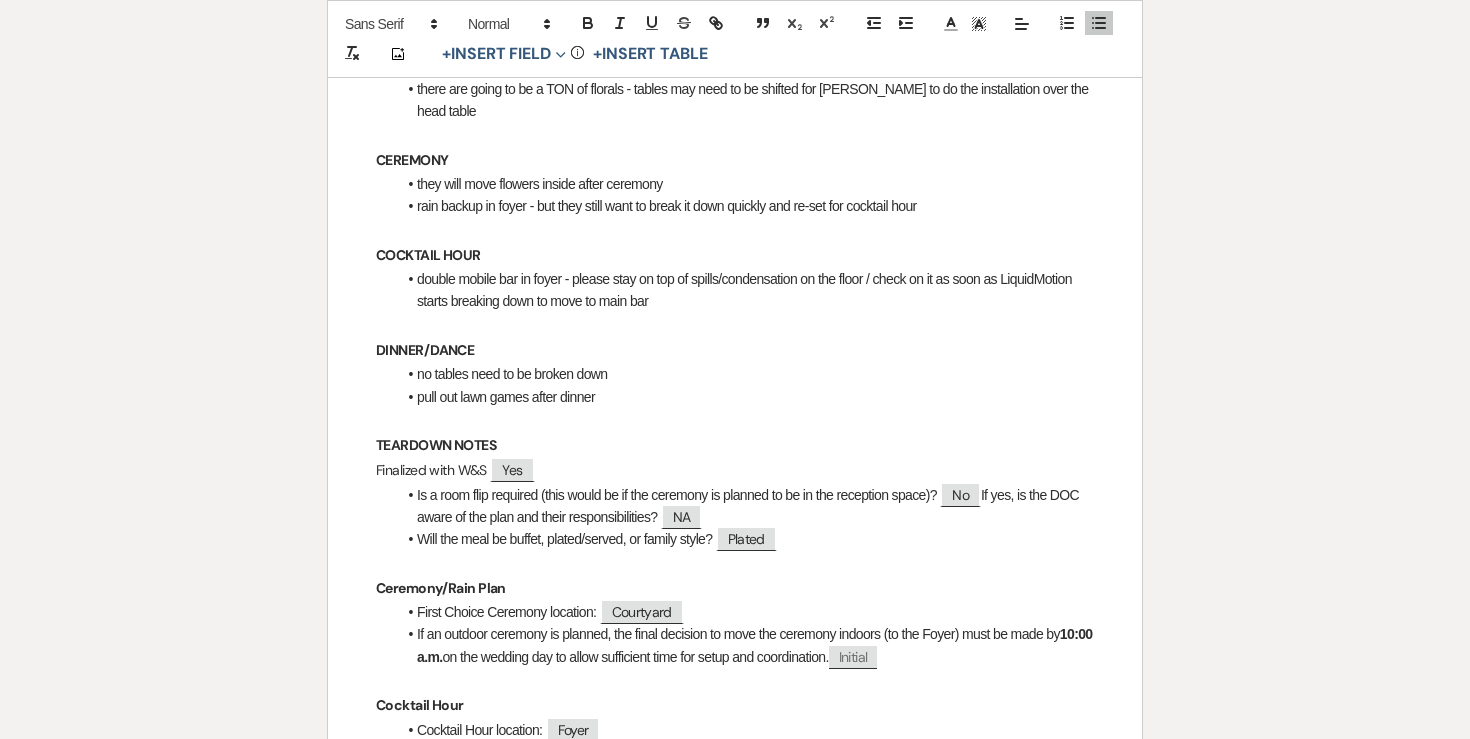 click on "TEARDOWN NOTES" at bounding box center [735, 445] 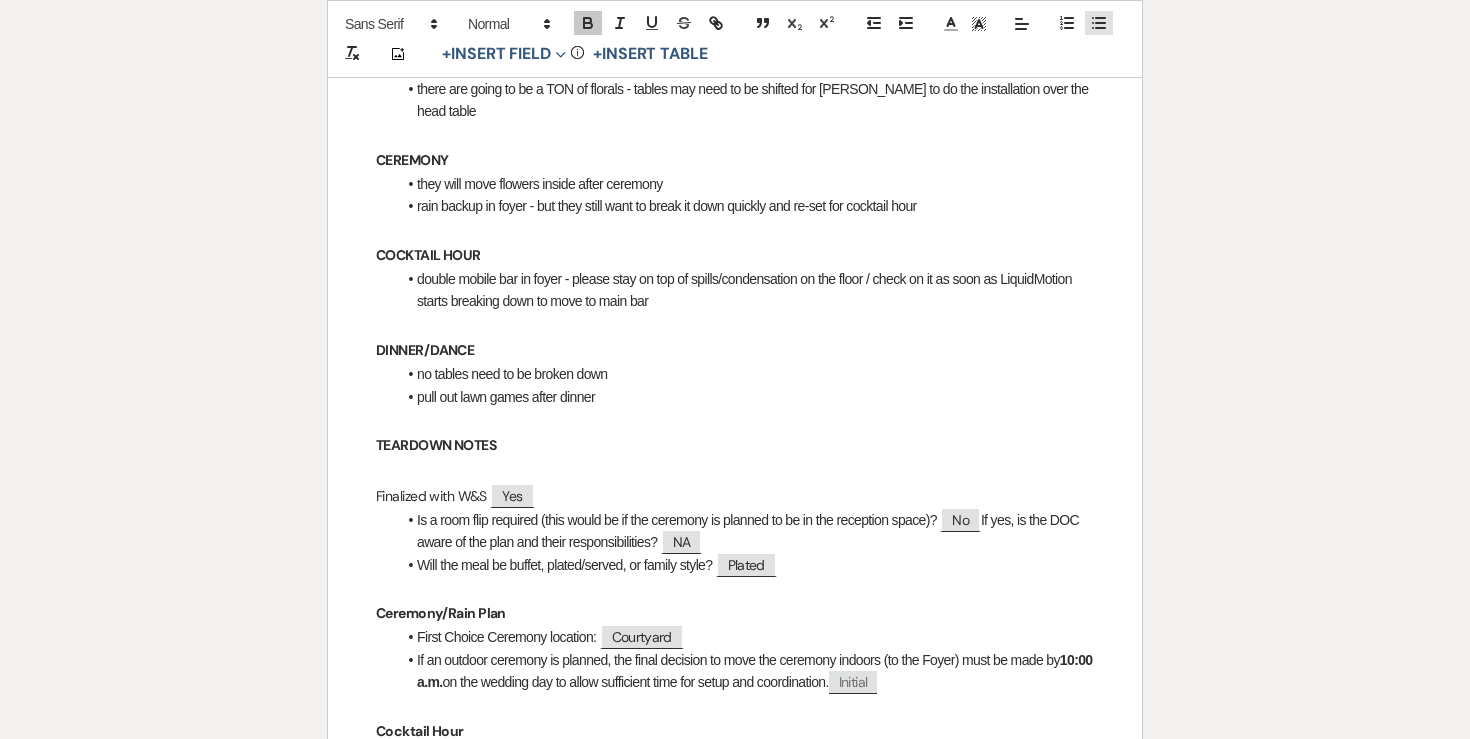 click 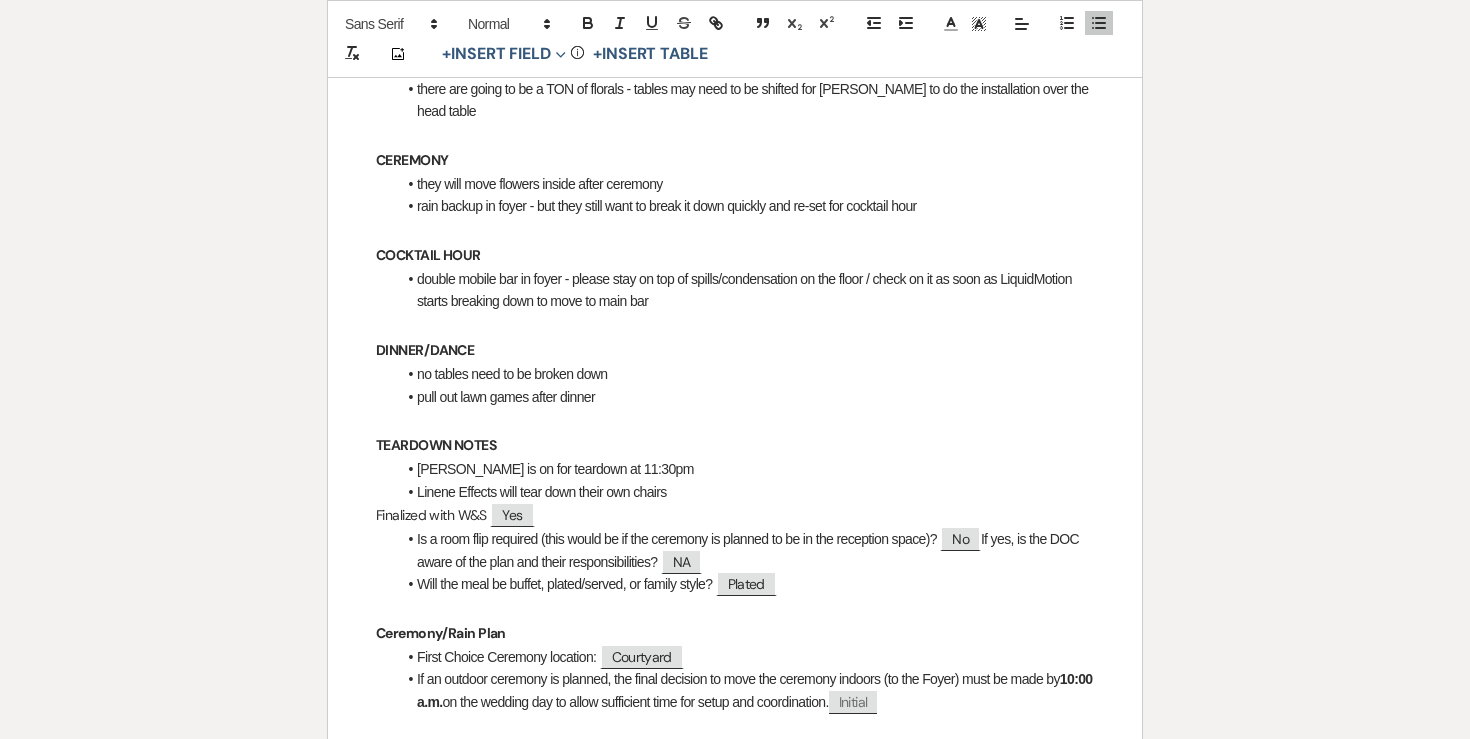 click on "Linene Effects will tear down their own chairs" at bounding box center (745, 492) 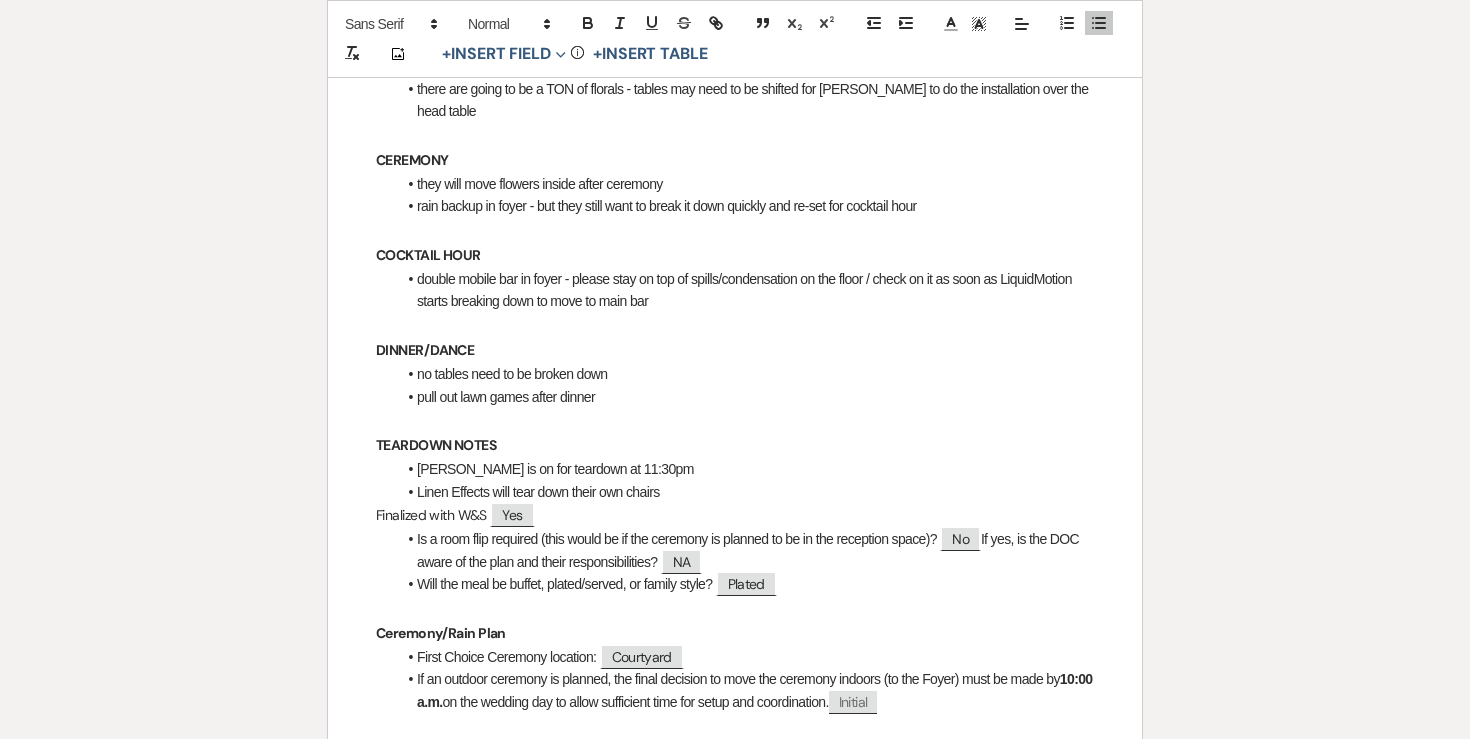 click on "Linen Effects will tear down their own chairs" at bounding box center [745, 492] 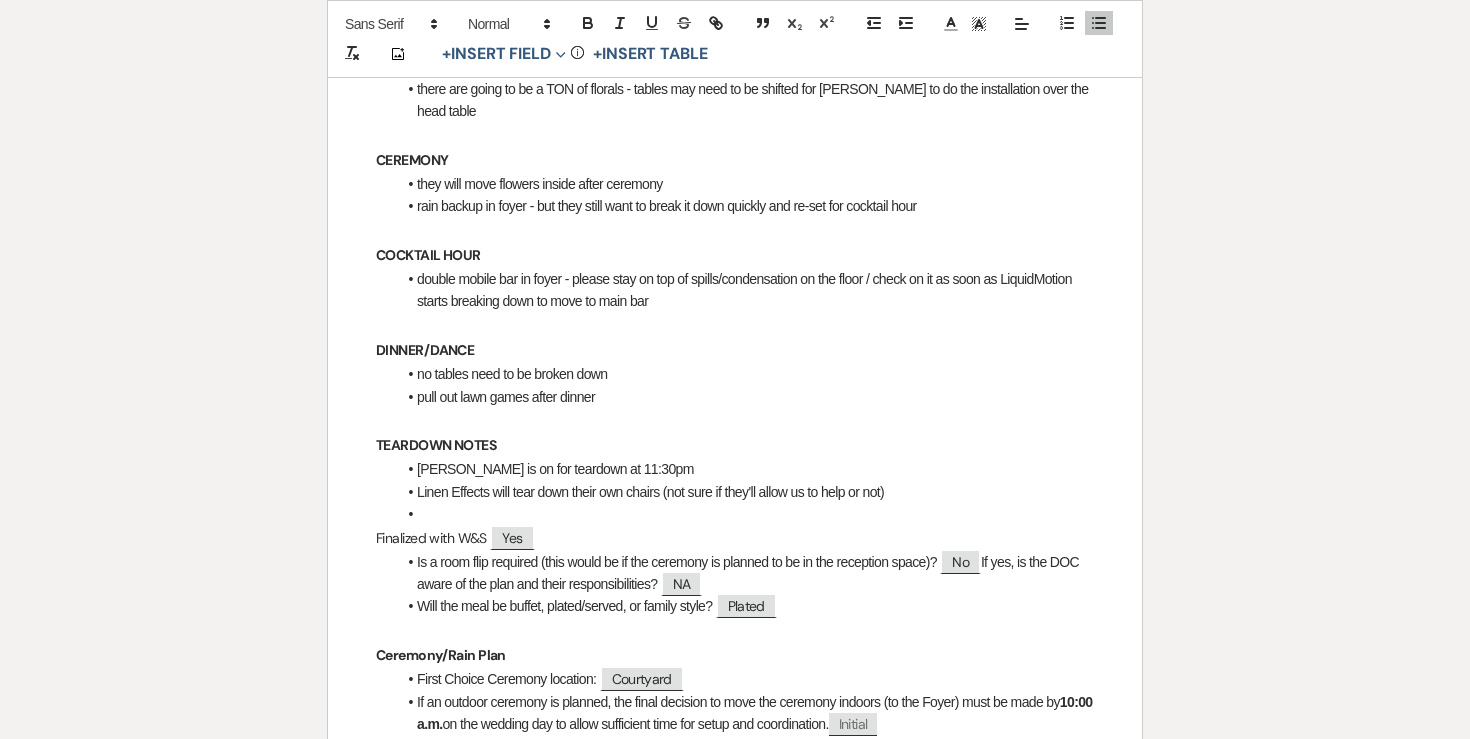 click at bounding box center (735, 420) 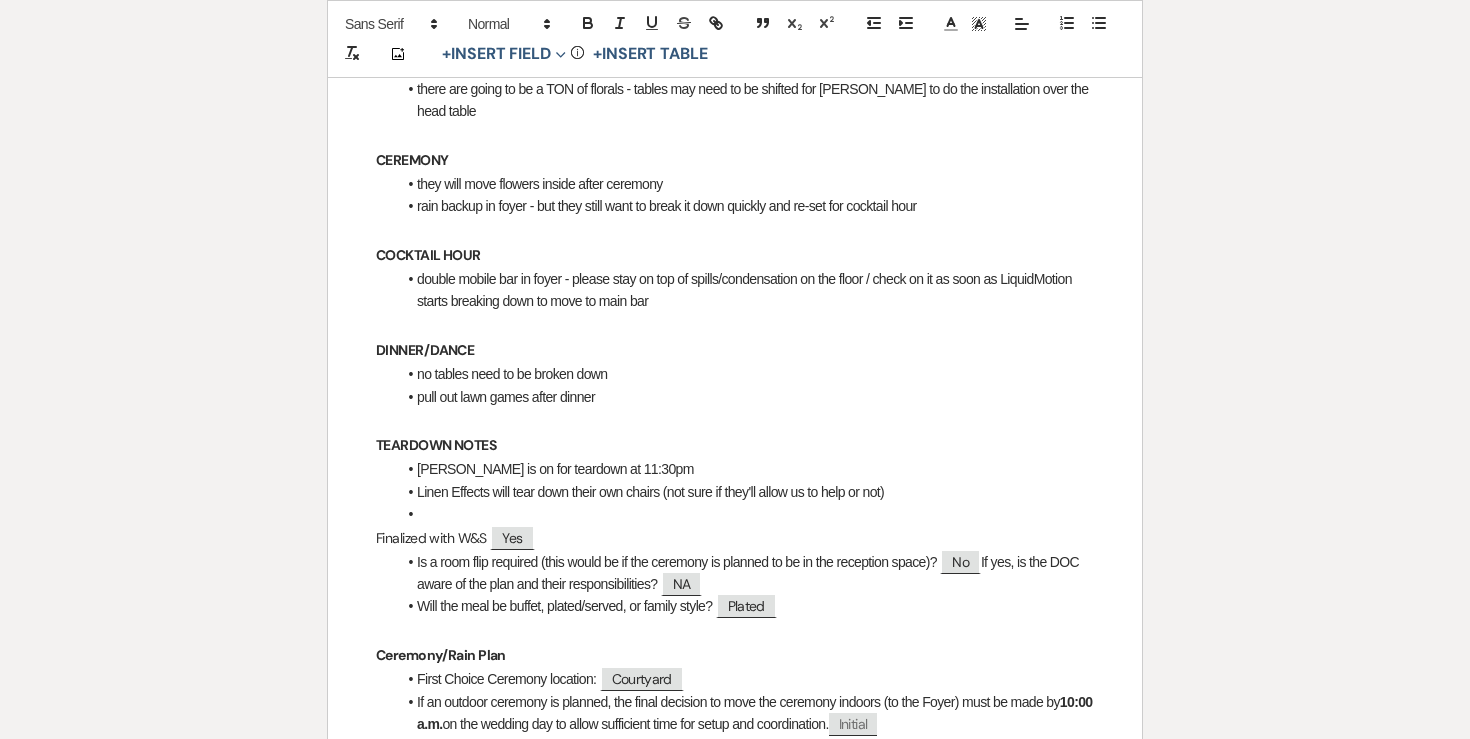 click on "rain backup in foyer - but they still want to break it down quickly and re-set for cocktail hour" at bounding box center (745, 206) 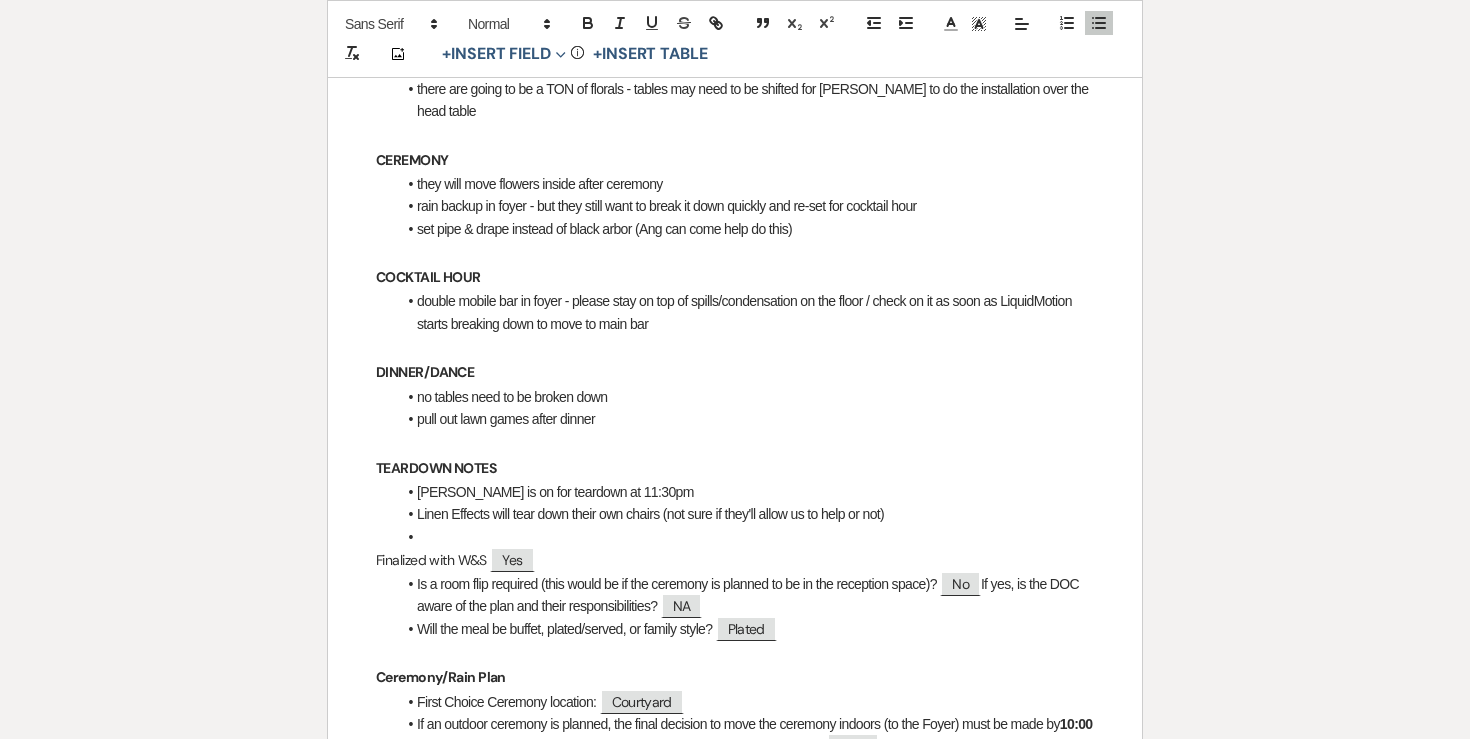 click on "set pipe & drape instead of black arbor (Ang can come help do this)" at bounding box center [745, 229] 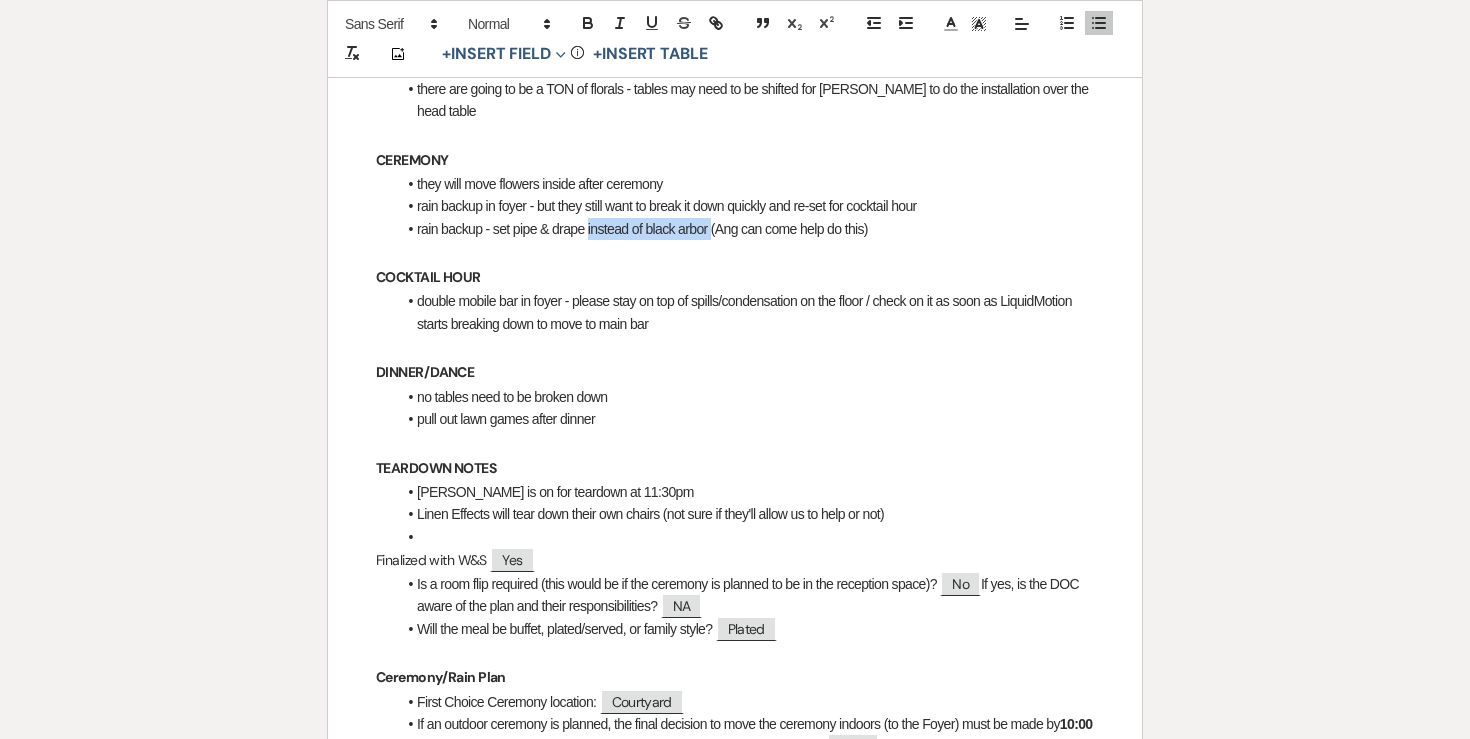 drag, startPoint x: 717, startPoint y: 158, endPoint x: 593, endPoint y: 155, distance: 124.036285 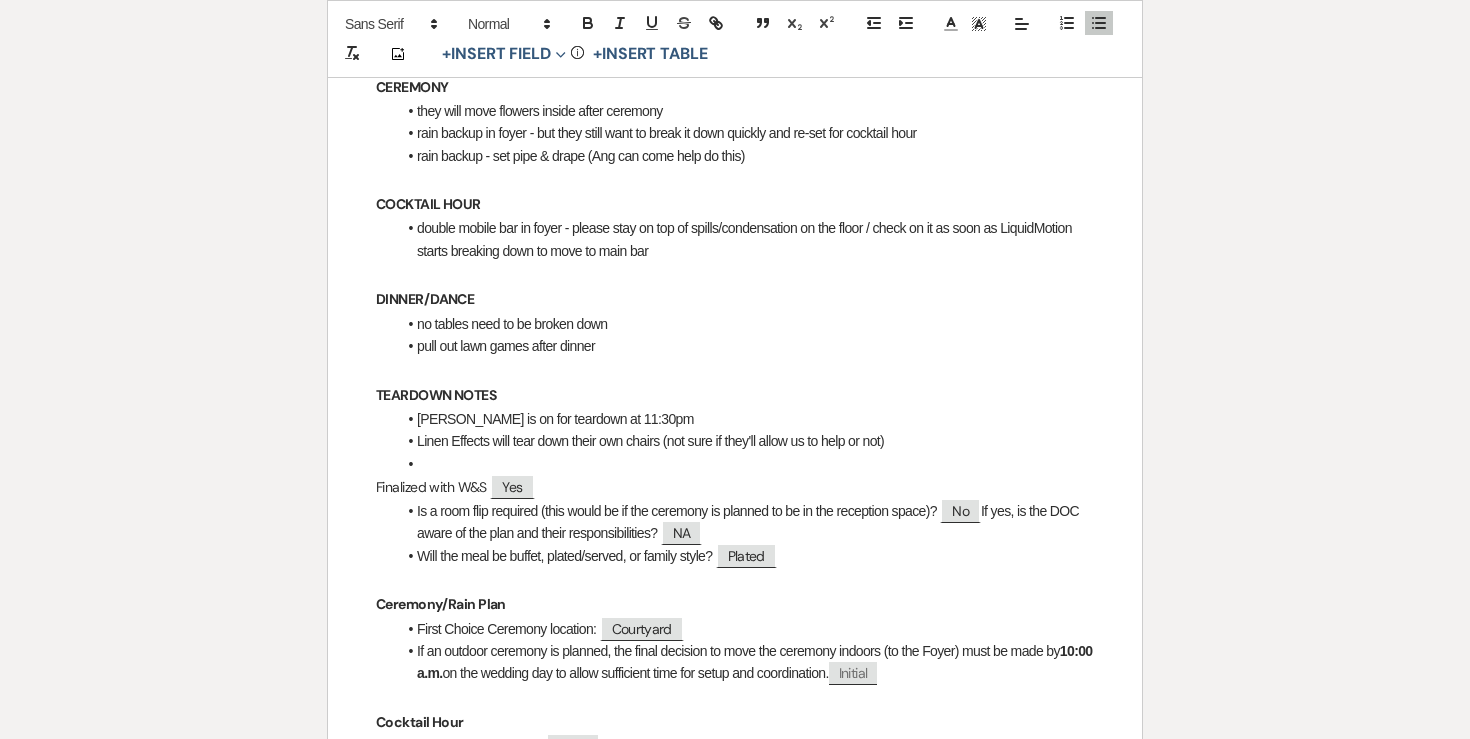 scroll, scrollTop: 878, scrollLeft: 0, axis: vertical 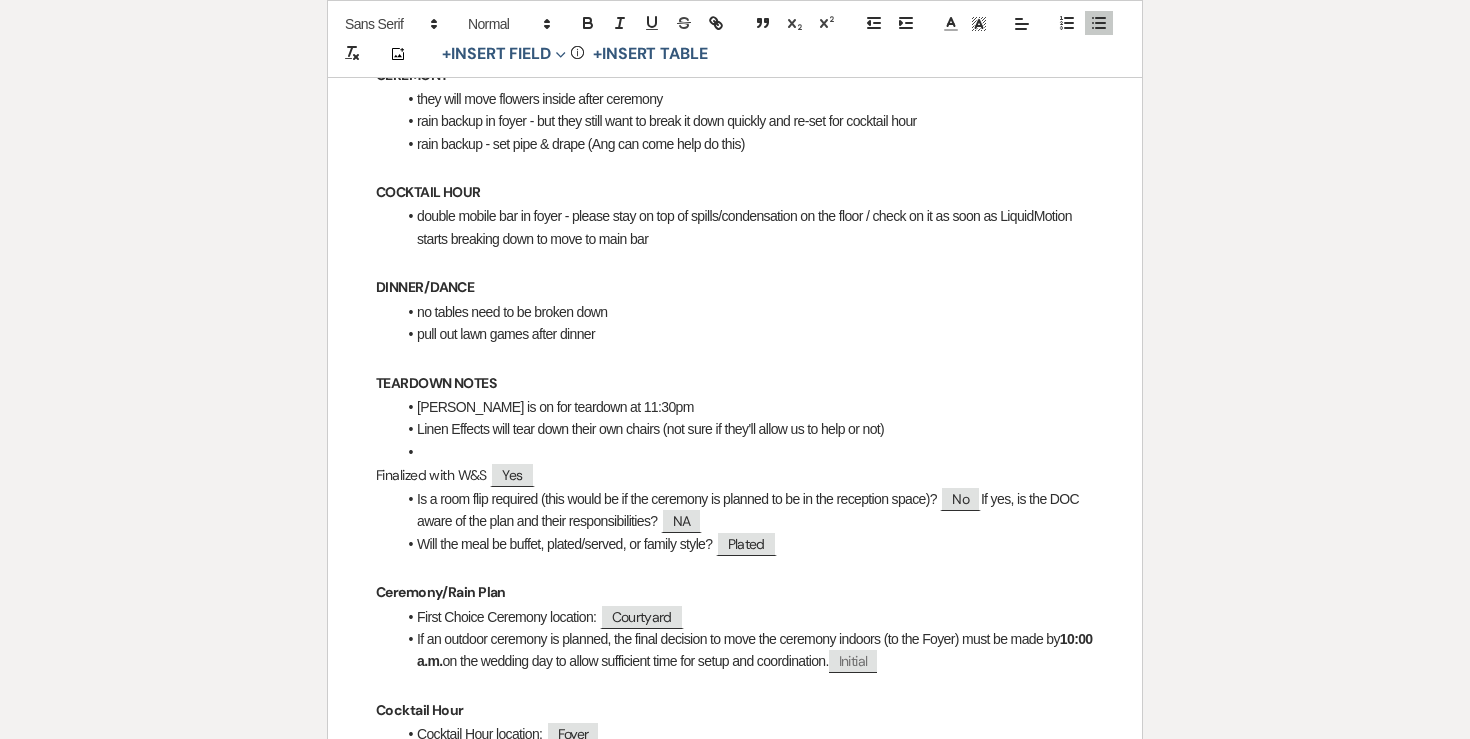 click at bounding box center (735, 357) 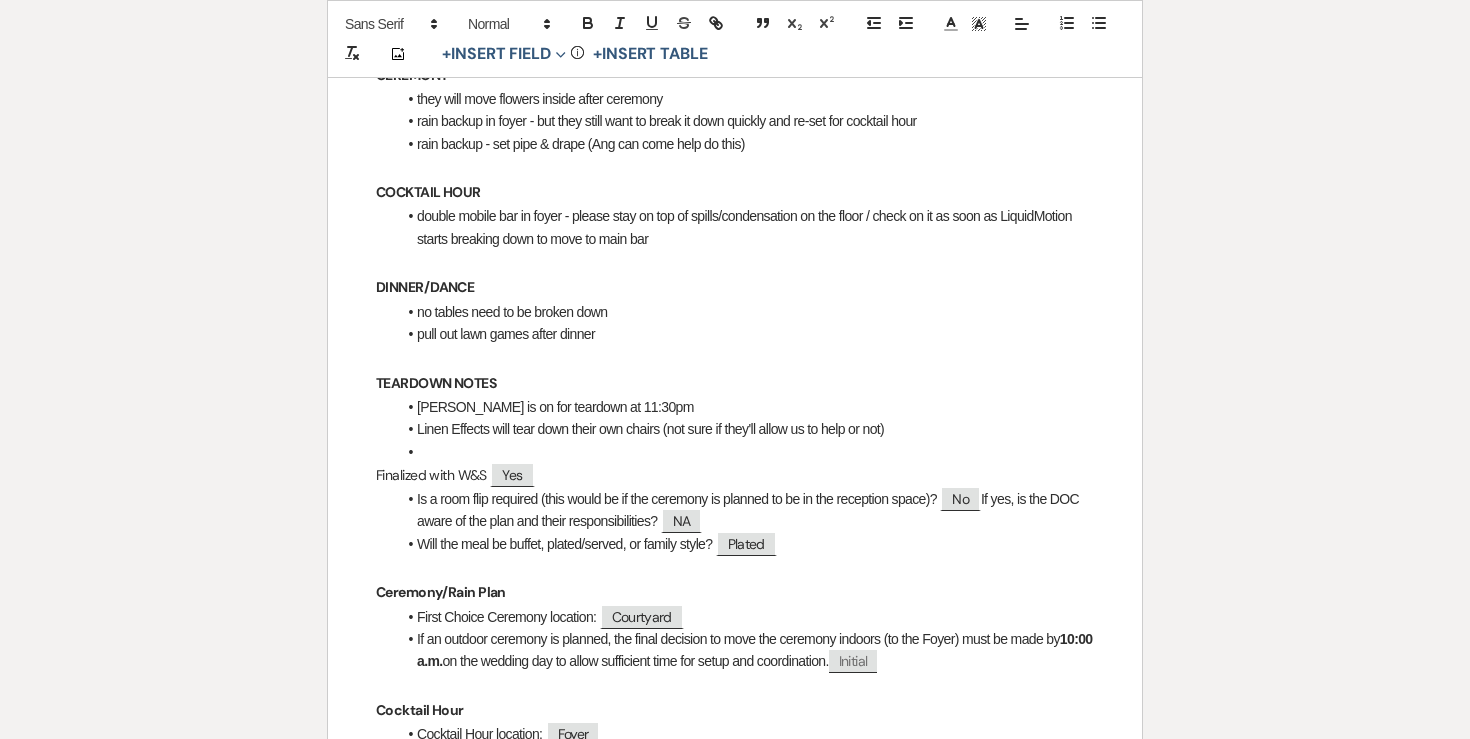 click on "pull out lawn games after dinner" at bounding box center (745, 334) 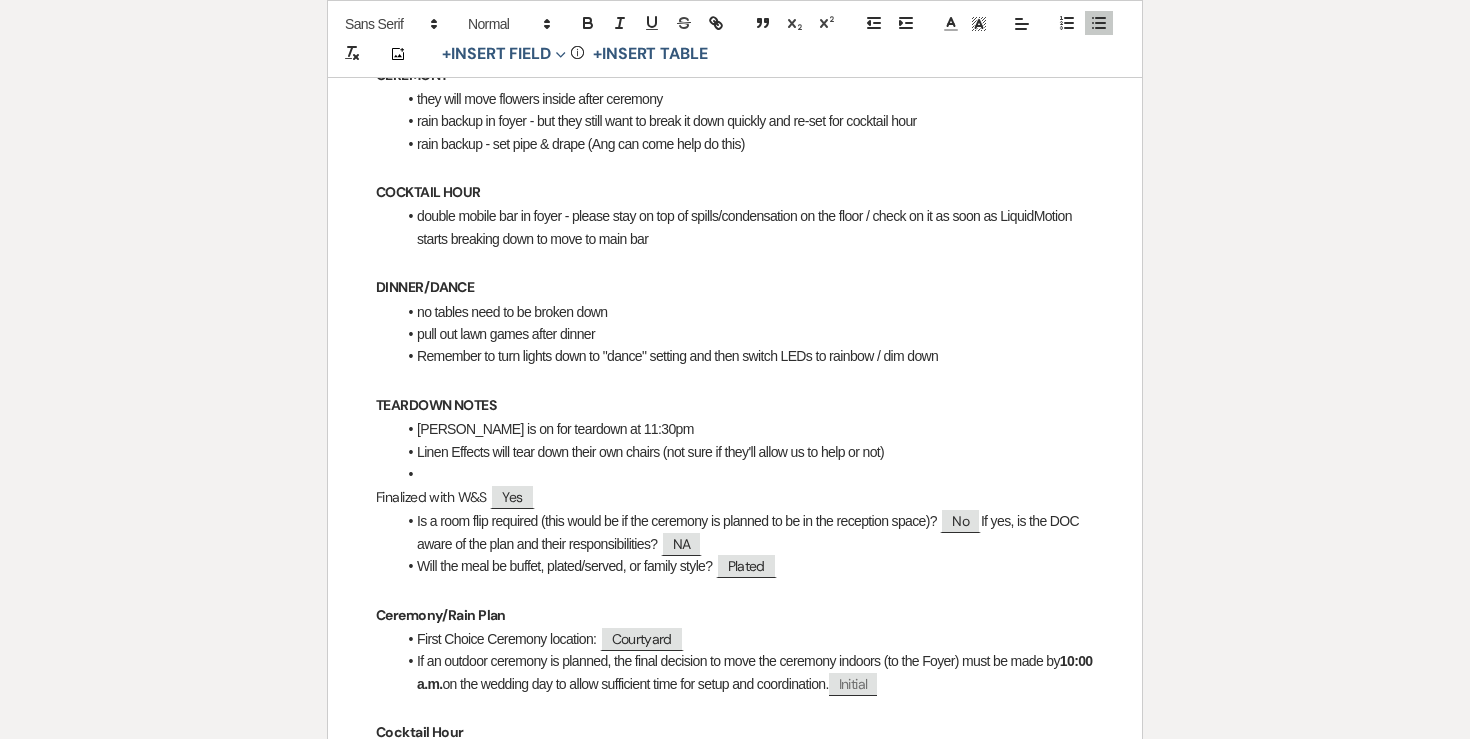 click on "Soloman is on for teardown at 11:30pm" at bounding box center [745, 429] 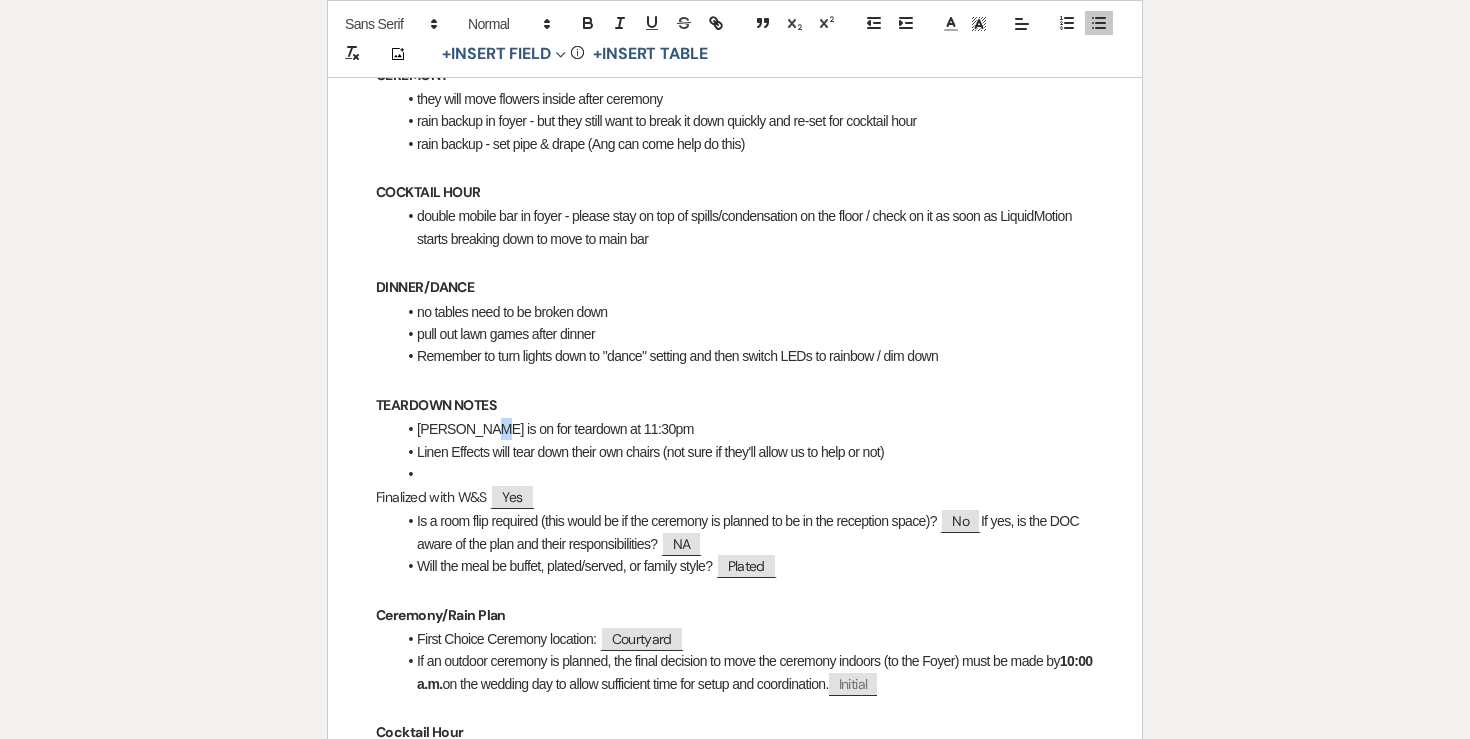 click on "Soloman is on for teardown at 11:30pm" at bounding box center [745, 429] 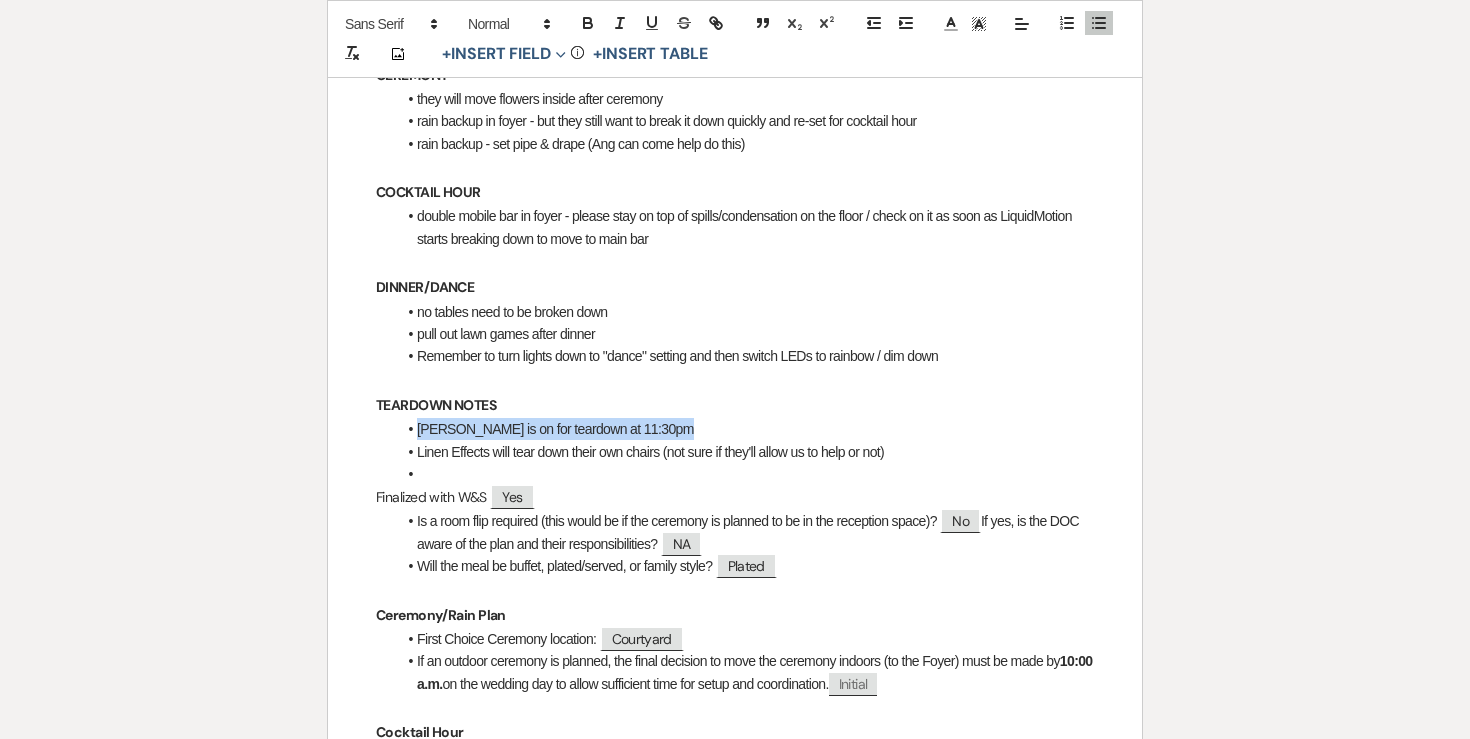 click on "Soloman is on for teardown at 11:30pm" at bounding box center [745, 429] 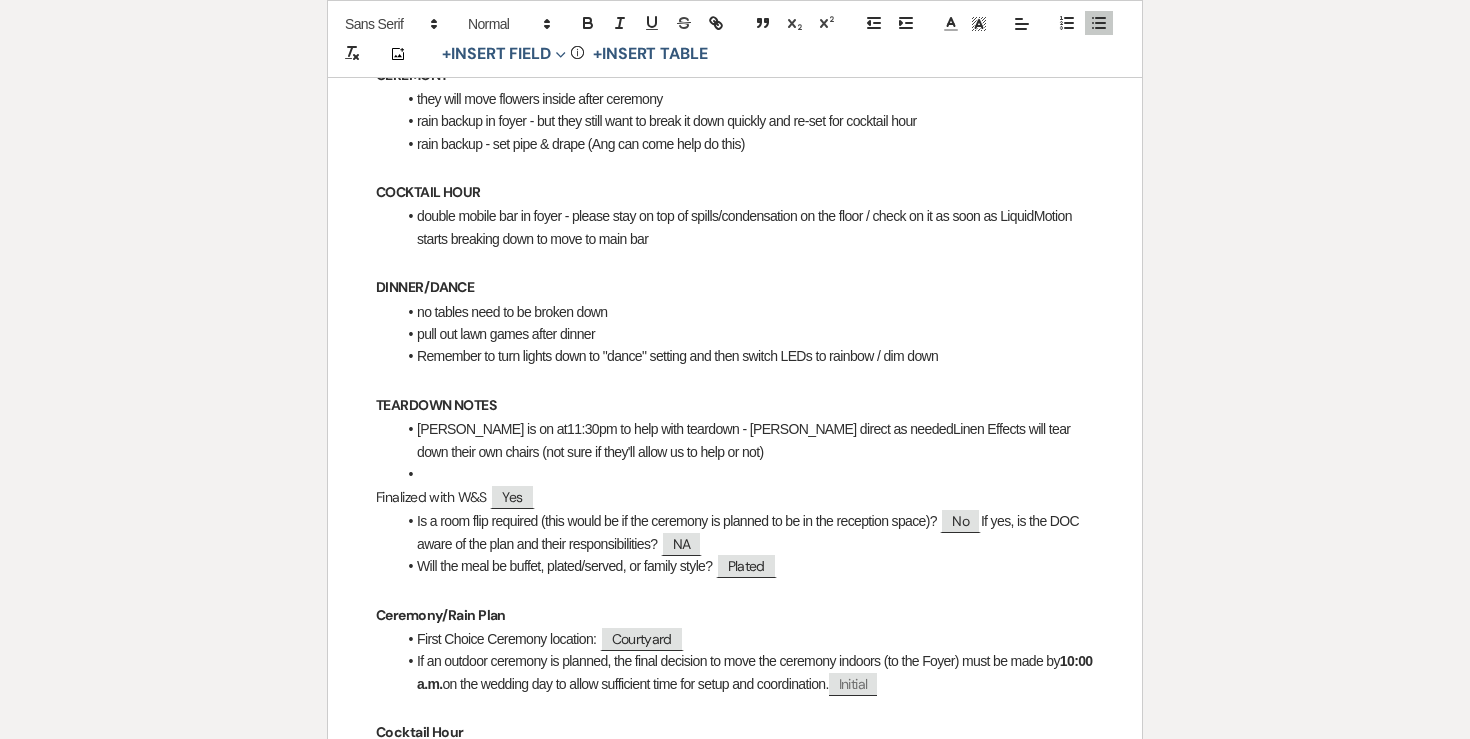 click on "Soloman is on at11:30pm to help with teardown - Brooke direct as neededLinen Effects will tear down their own chairs (not sure if they'll allow us to help or not)" at bounding box center [745, 440] 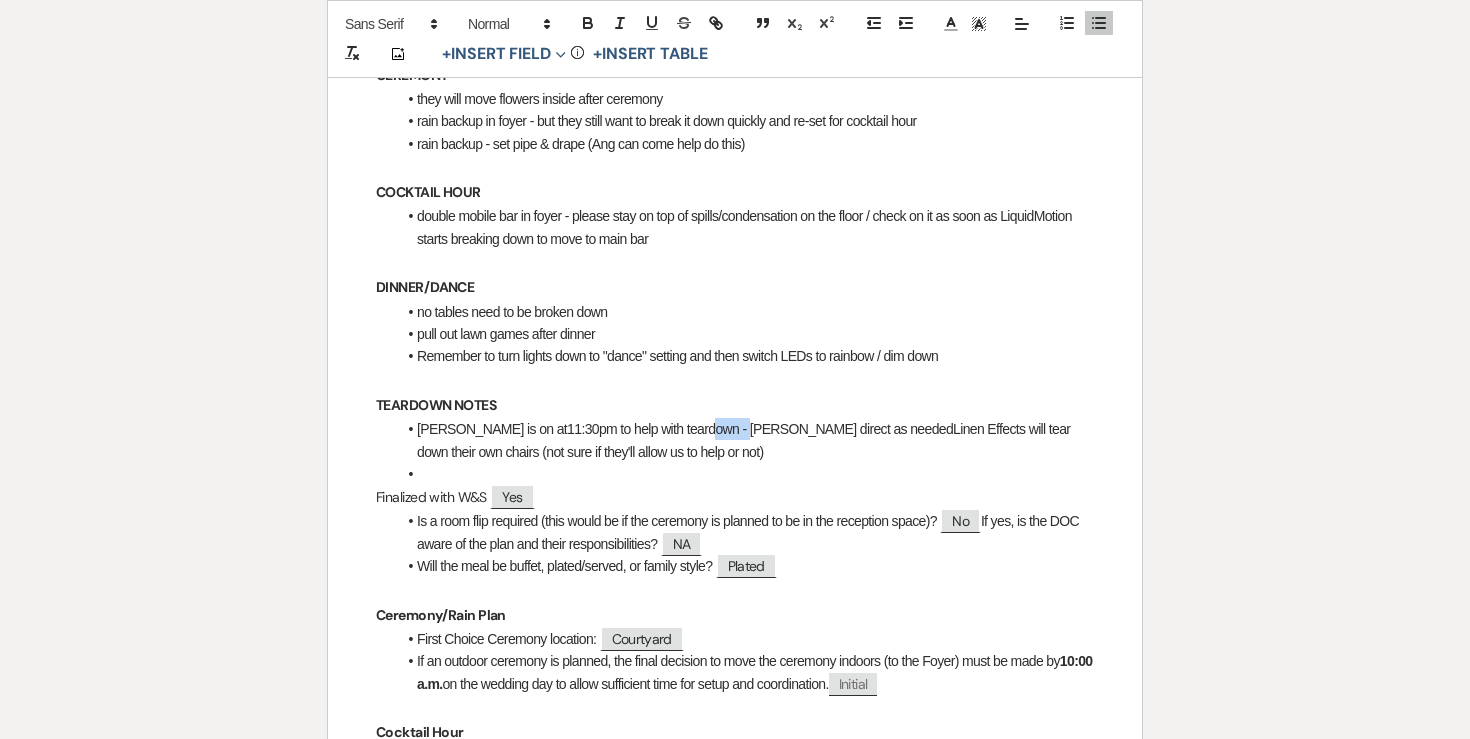 click on "Soloman is on at11:30pm to help with teardown - Brooke direct as neededLinen Effects will tear down their own chairs (not sure if they'll allow us to help or not)" at bounding box center [745, 440] 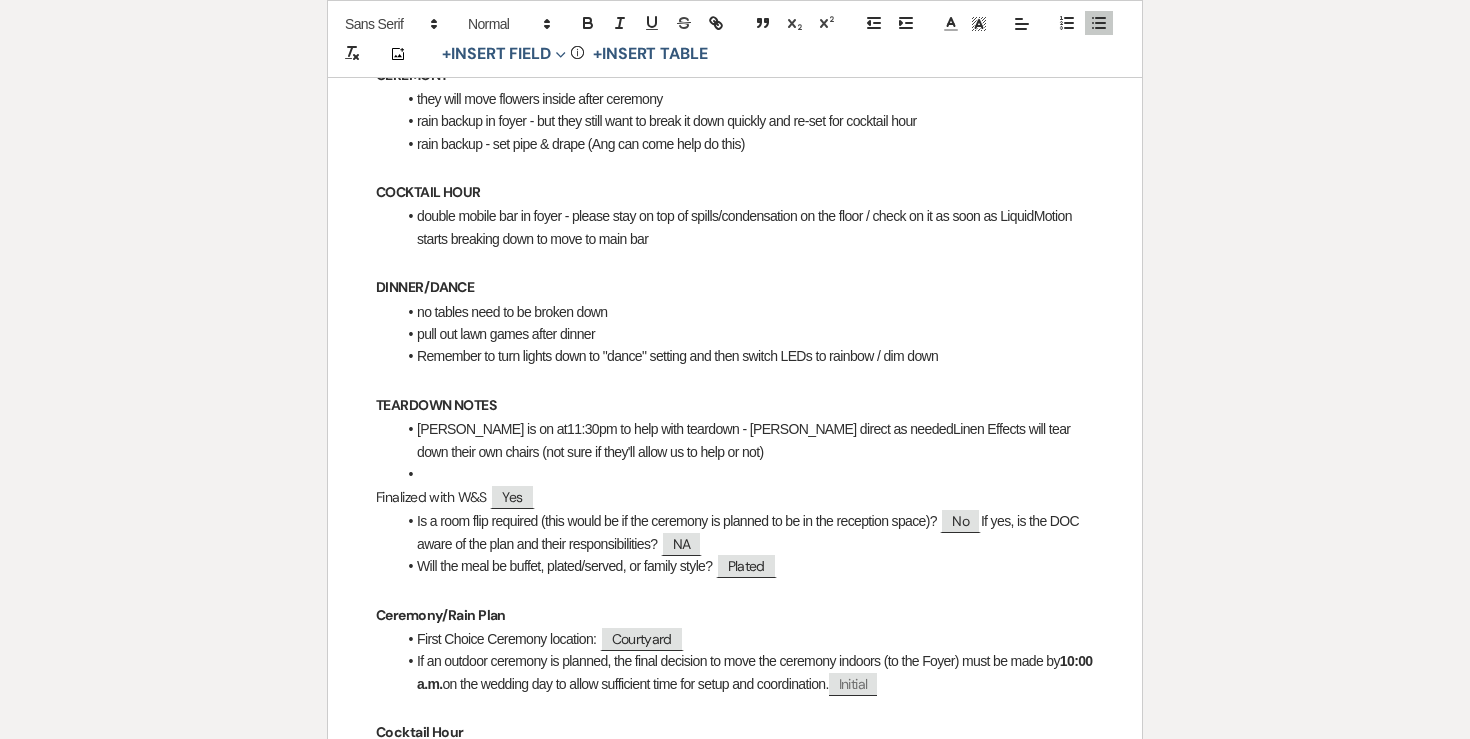 click on "Soloman is on at11:30pm to help with teardown - Linda direct as neededLinen Effects will tear down their own chairs (not sure if they'll allow us to help or not)" at bounding box center [745, 440] 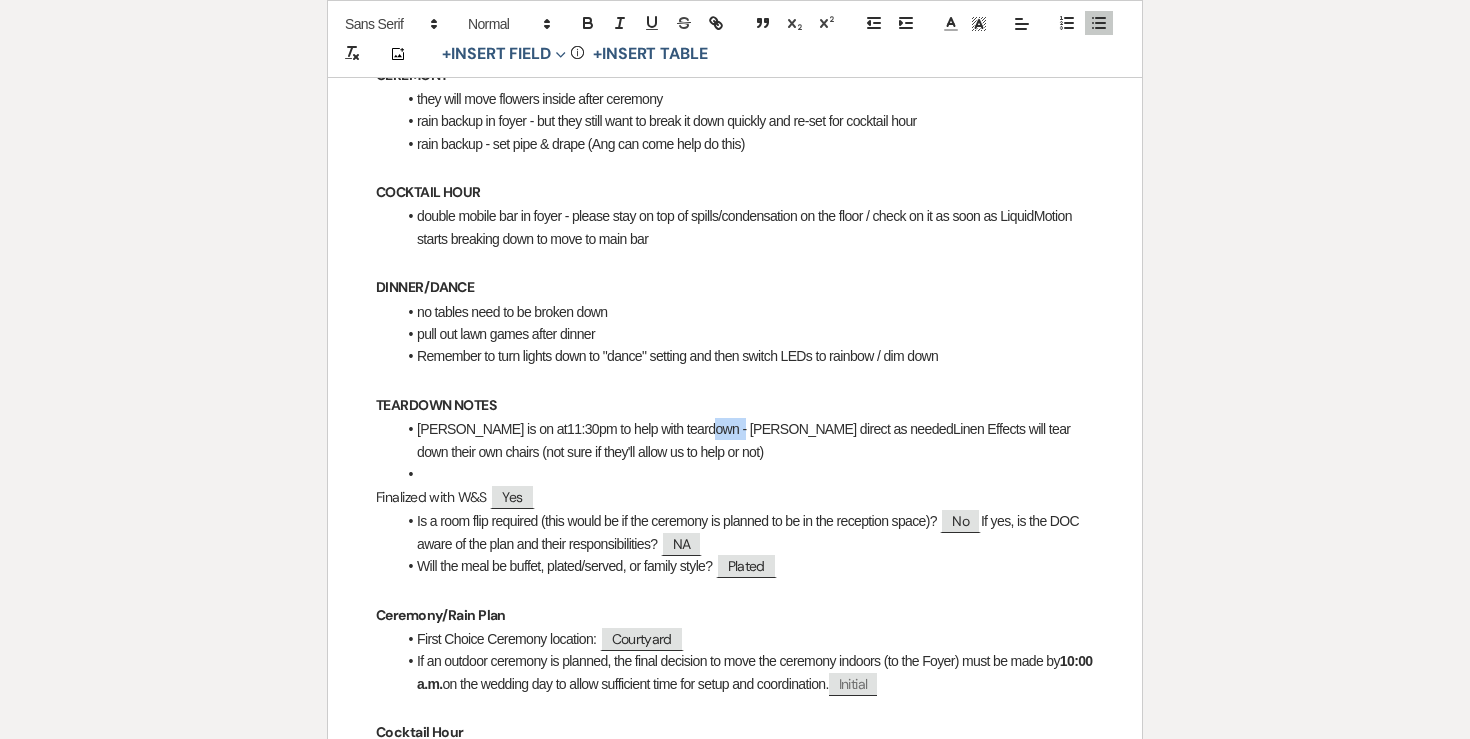 click on "Soloman is on at11:30pm to help with teardown - Linda direct as neededLinen Effects will tear down their own chairs (not sure if they'll allow us to help or not)" at bounding box center [745, 440] 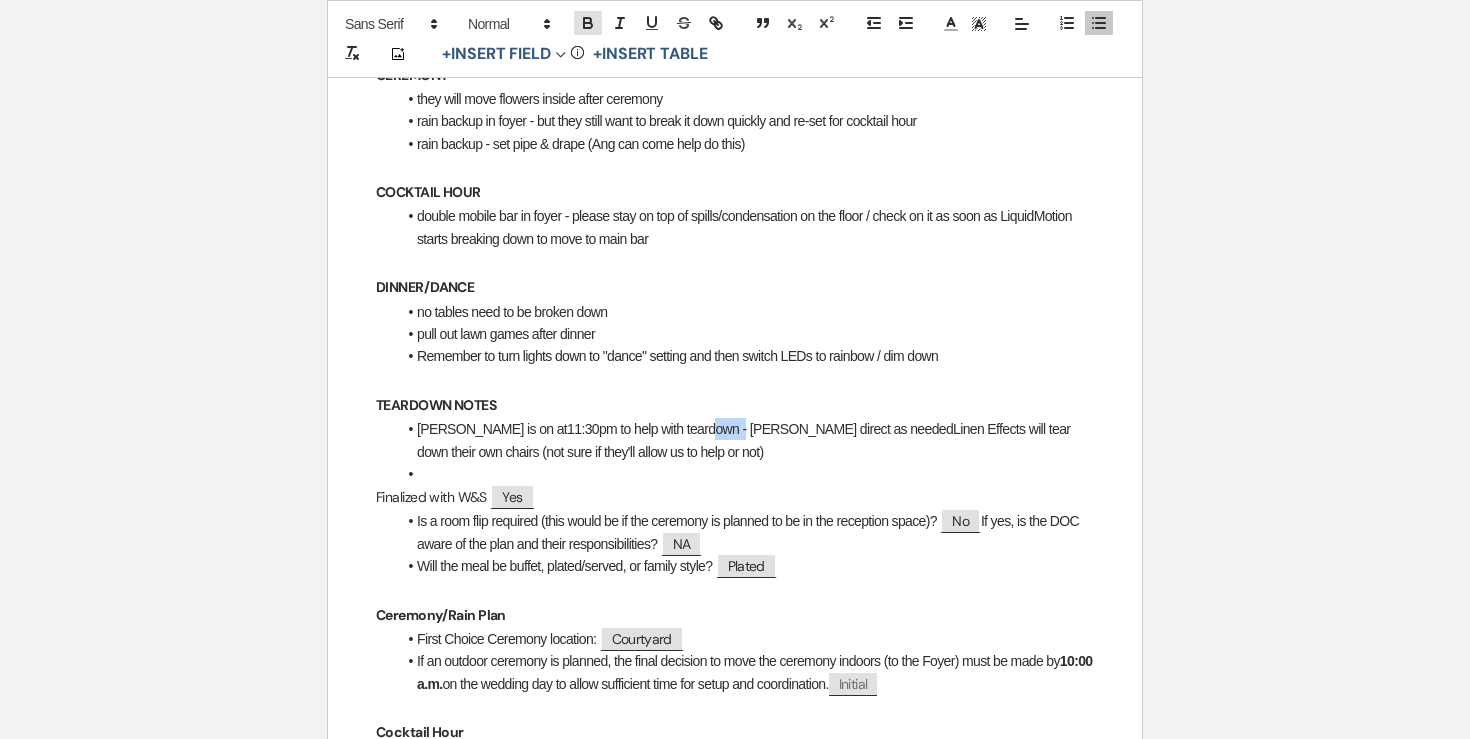 click 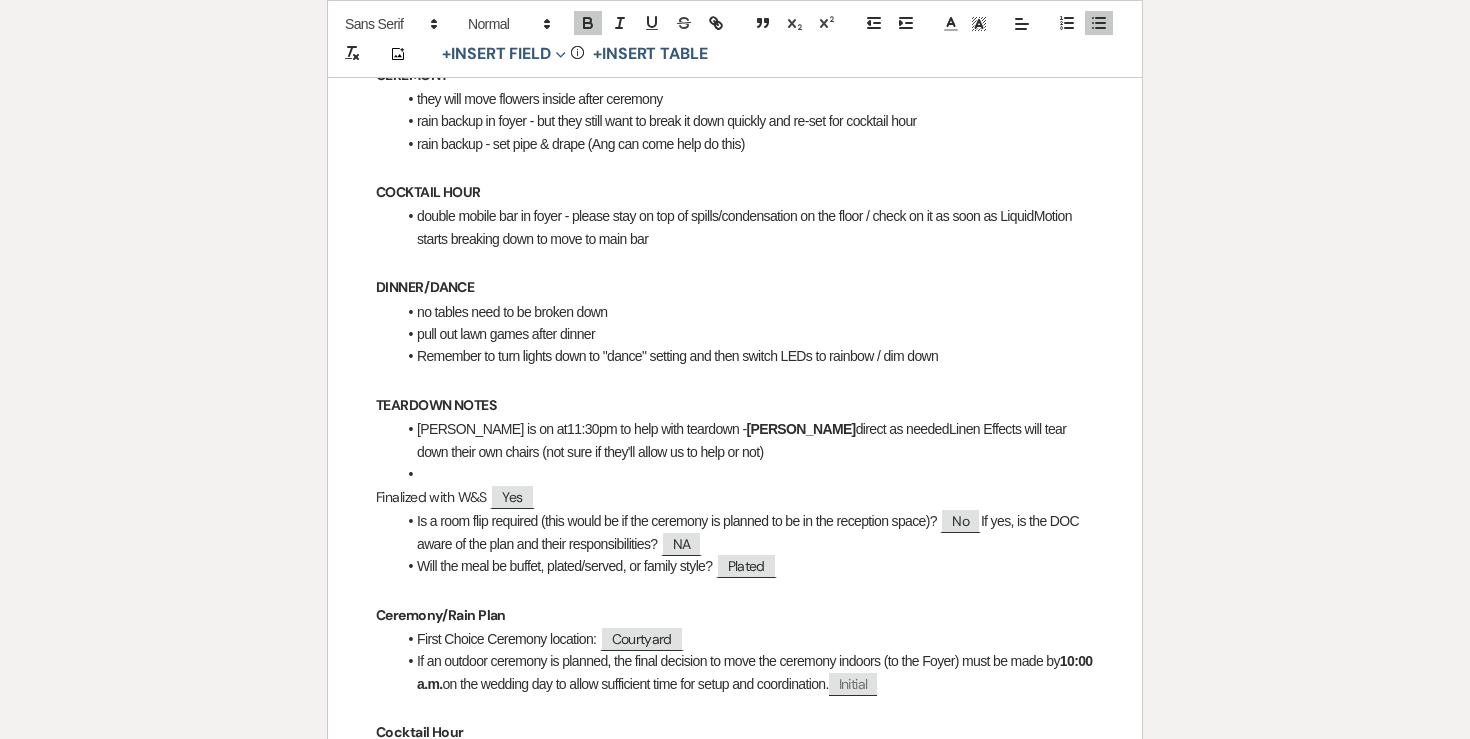 click on "Soloman is on at11:30pm to help with teardown -  Linda  direct as neededLinen Effects will tear down their own chairs (not sure if they'll allow us to help or not)" at bounding box center [745, 440] 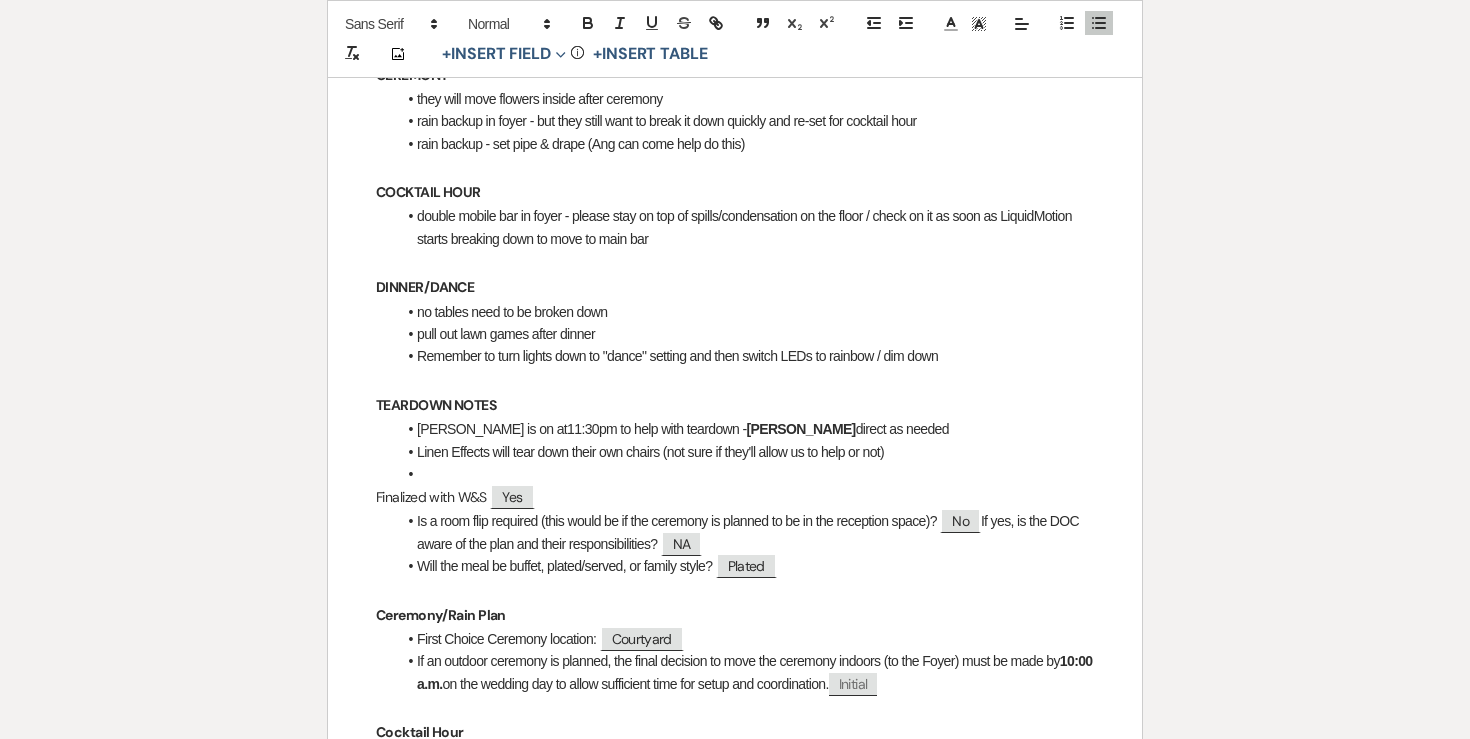 click at bounding box center (745, 474) 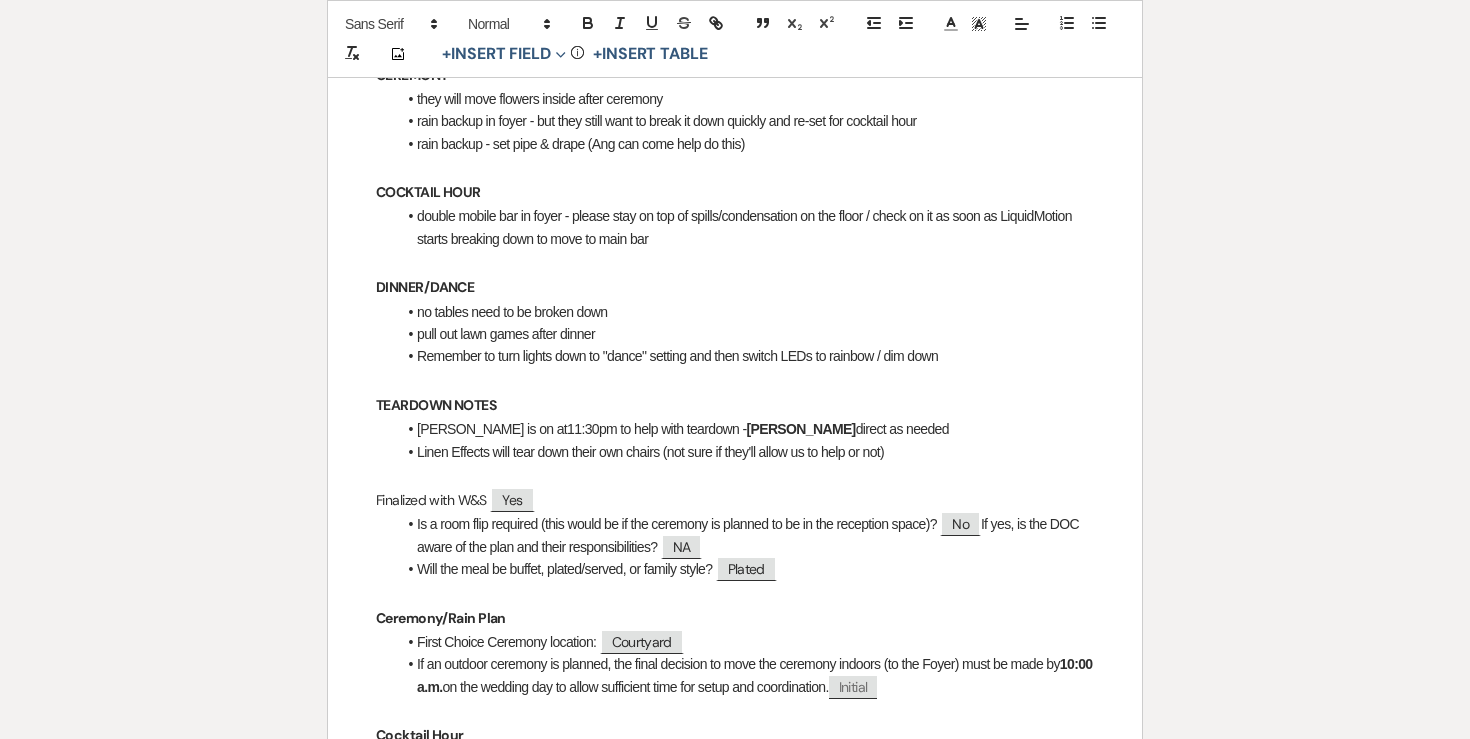 click on "Linen Effects will tear down their own chairs (not sure if they'll allow us to help or not)" at bounding box center [745, 452] 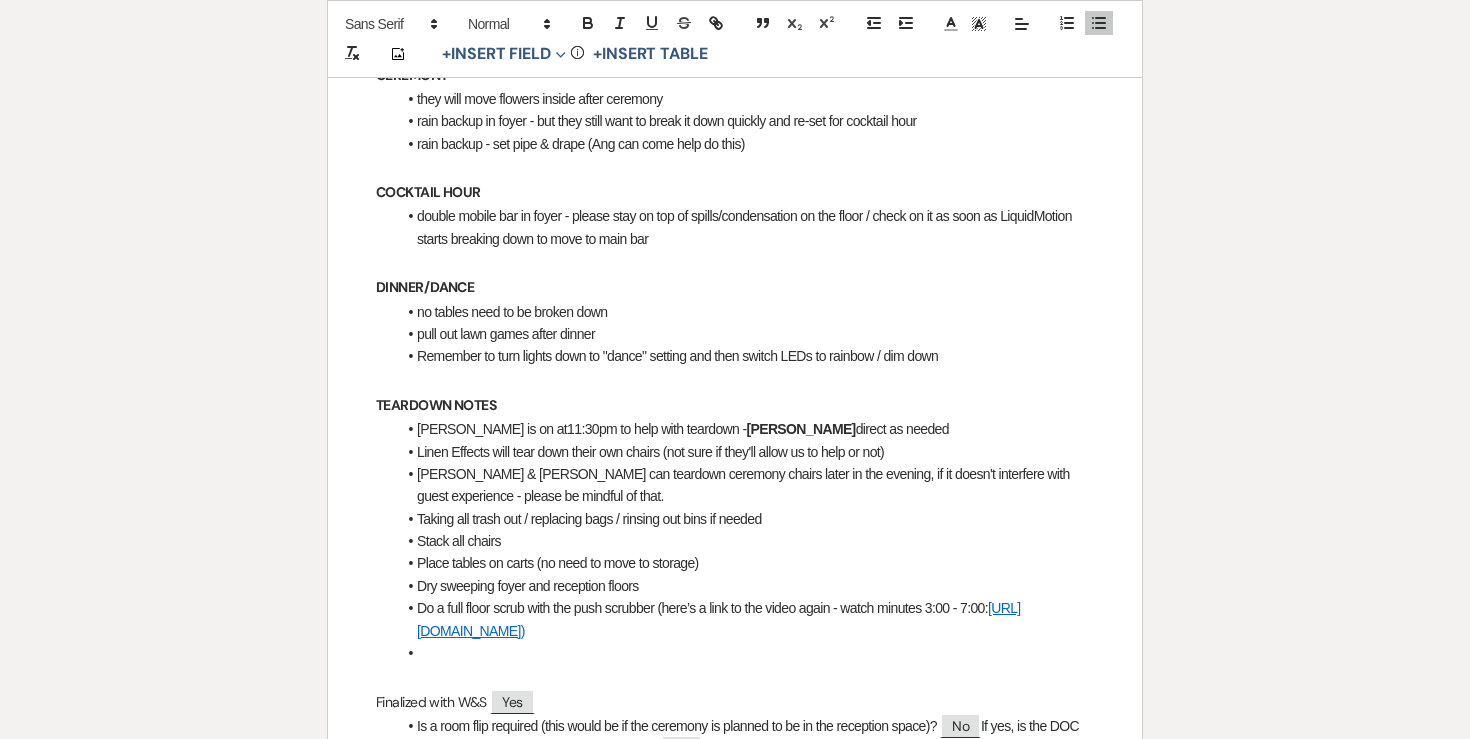 click on "Taking all trash out / replacing bags / rinsing out bins if needed" at bounding box center [745, 519] 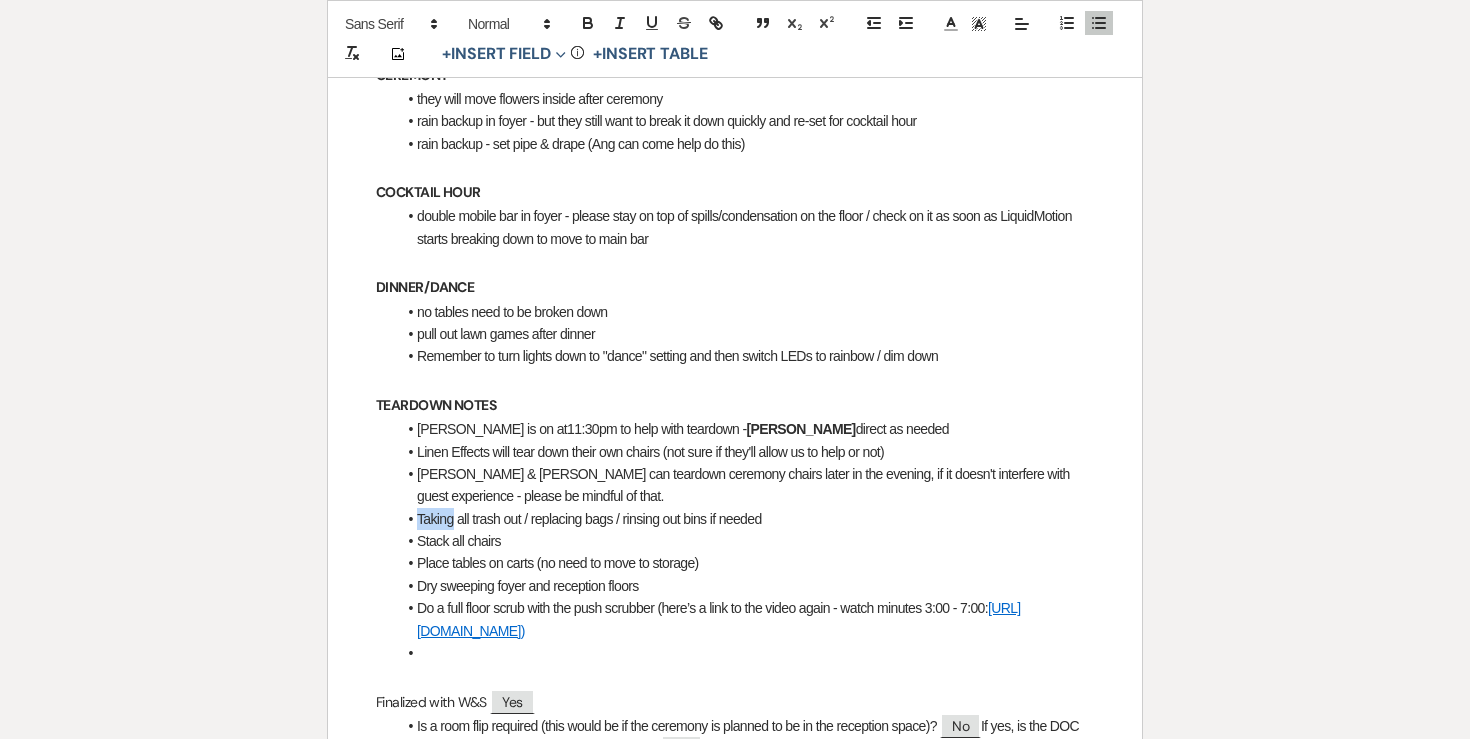 click on "Taking all trash out / replacing bags / rinsing out bins if needed" at bounding box center [745, 519] 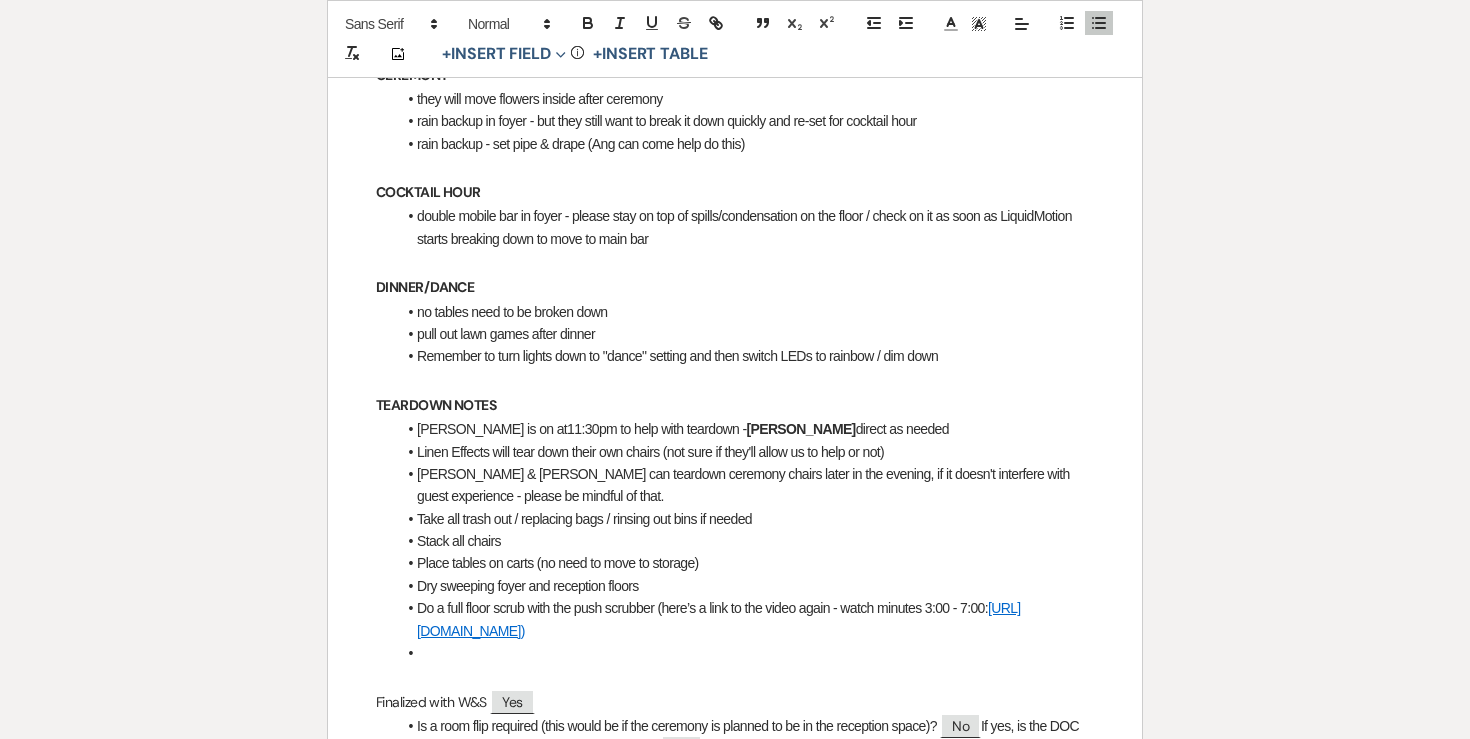 click on "Take all trash out / replacing bags / rinsing out bins if needed" at bounding box center [745, 519] 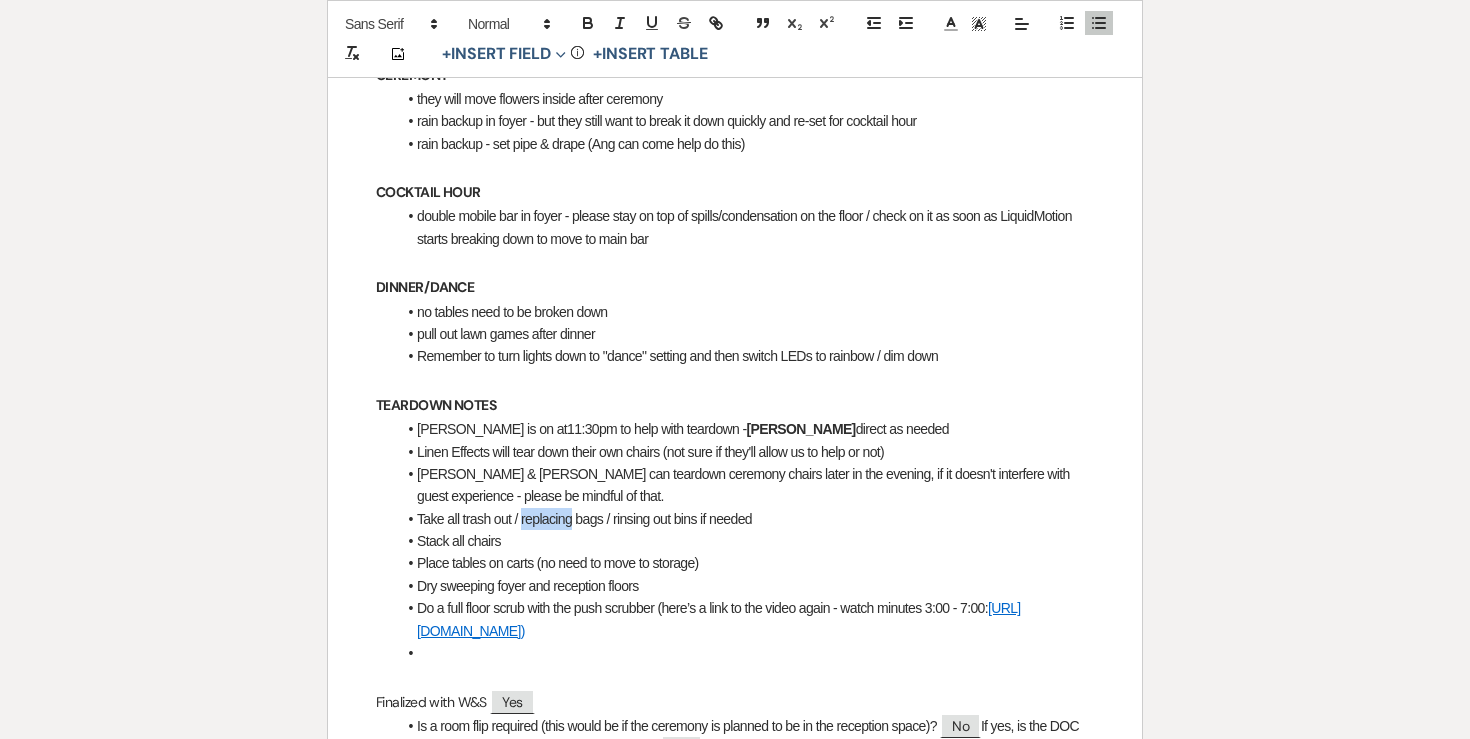 click on "Take all trash out / replacing bags / rinsing out bins if needed" at bounding box center [745, 519] 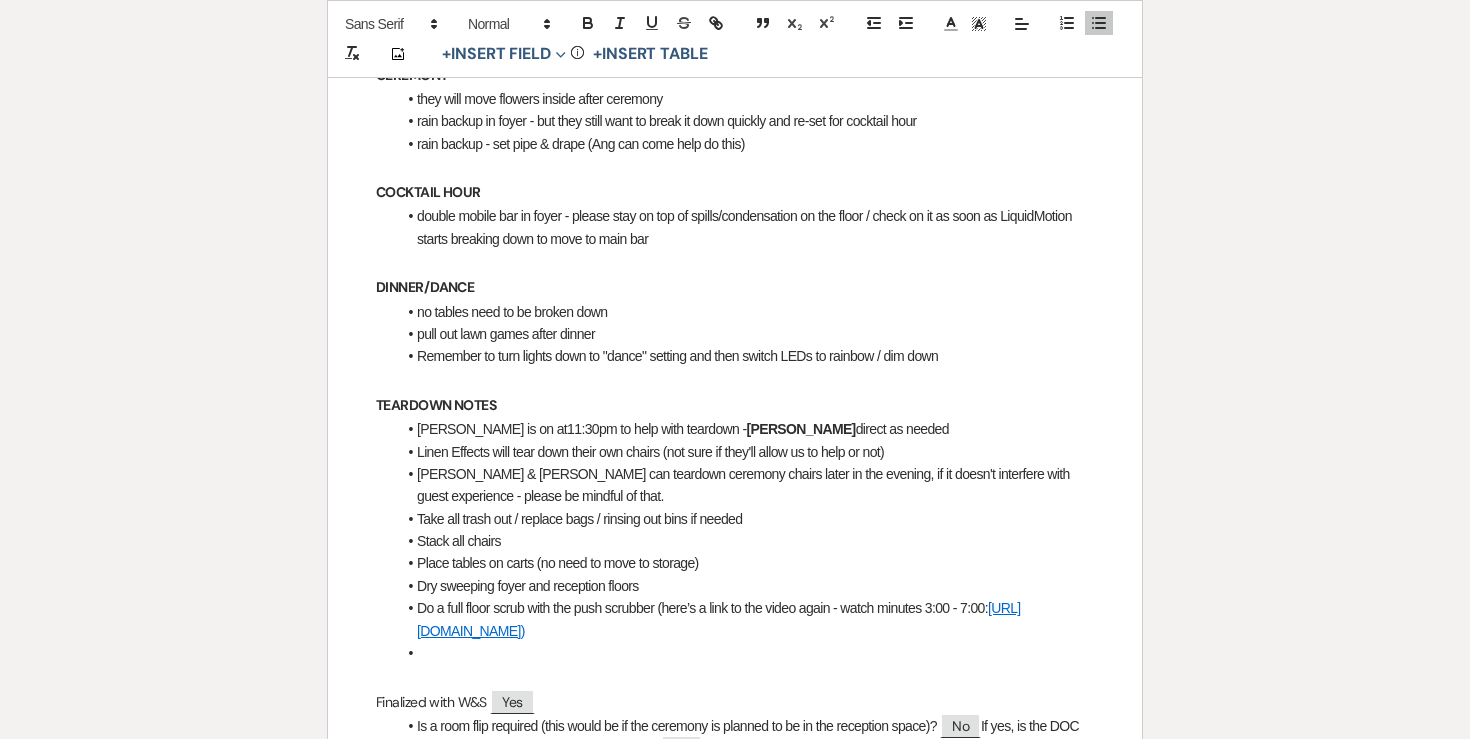 click on "Take all trash out / replace bags / rinsing out bins if needed" at bounding box center [745, 519] 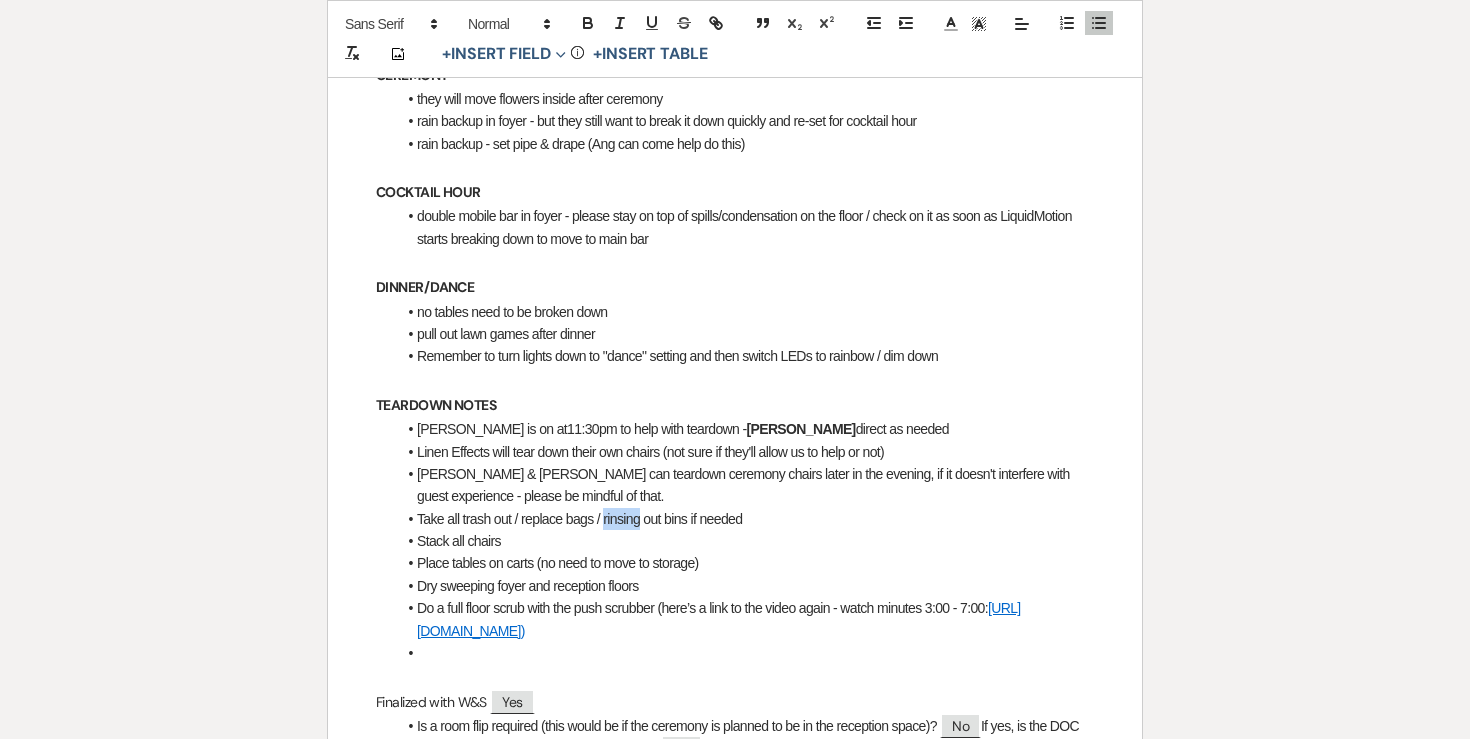 click on "Take all trash out / replace bags / rinsing out bins if needed" at bounding box center (745, 519) 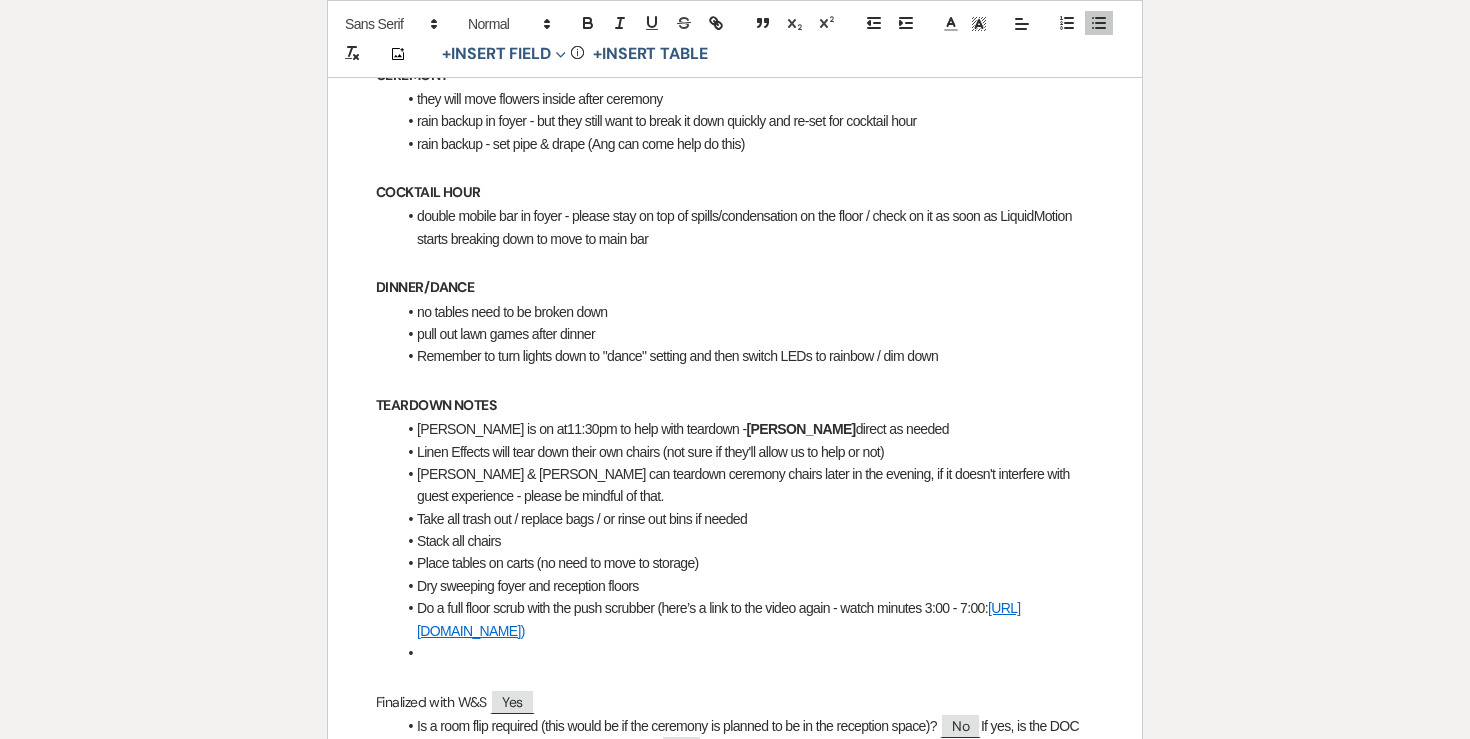 click on "Take all trash out / replace bags / or rinse out bins if needed" at bounding box center [745, 519] 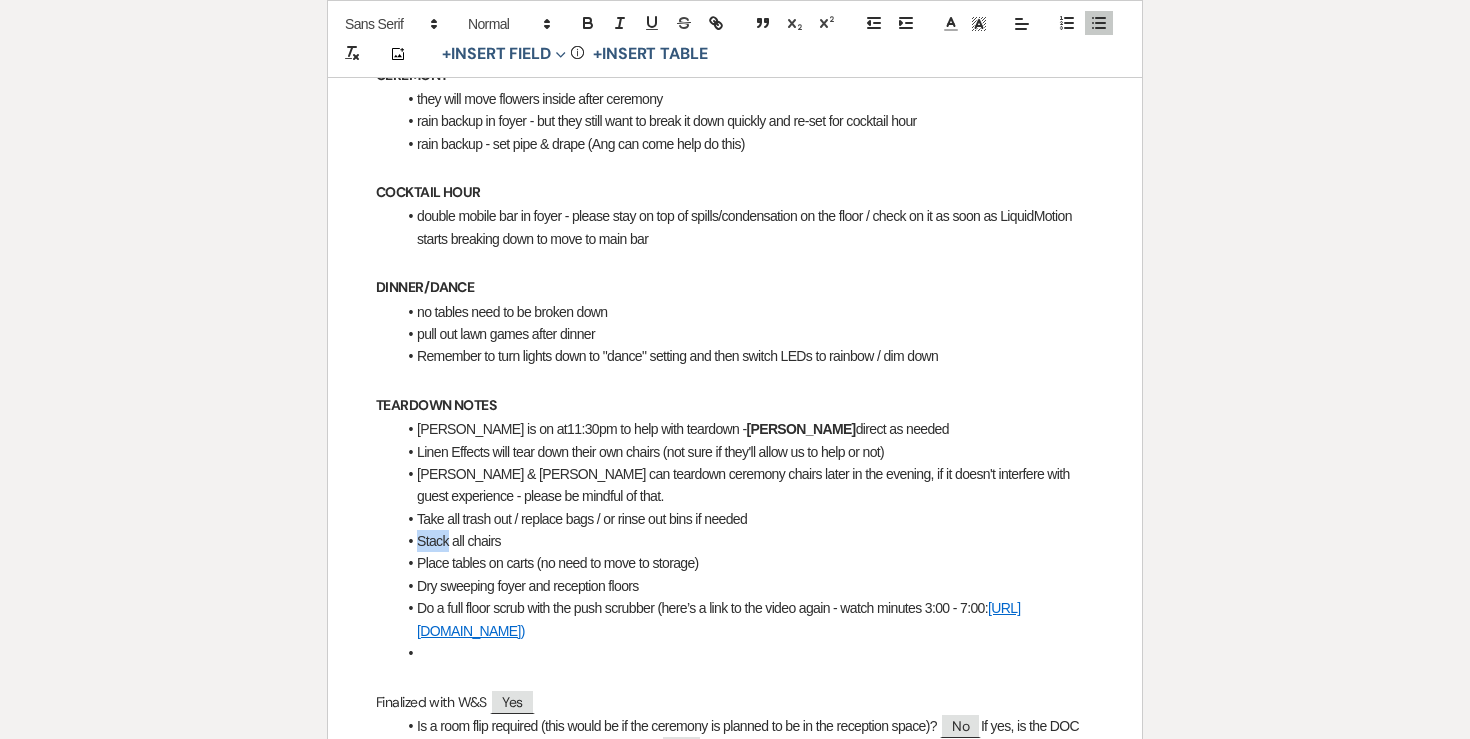 click on "Stack all chairs" at bounding box center (745, 541) 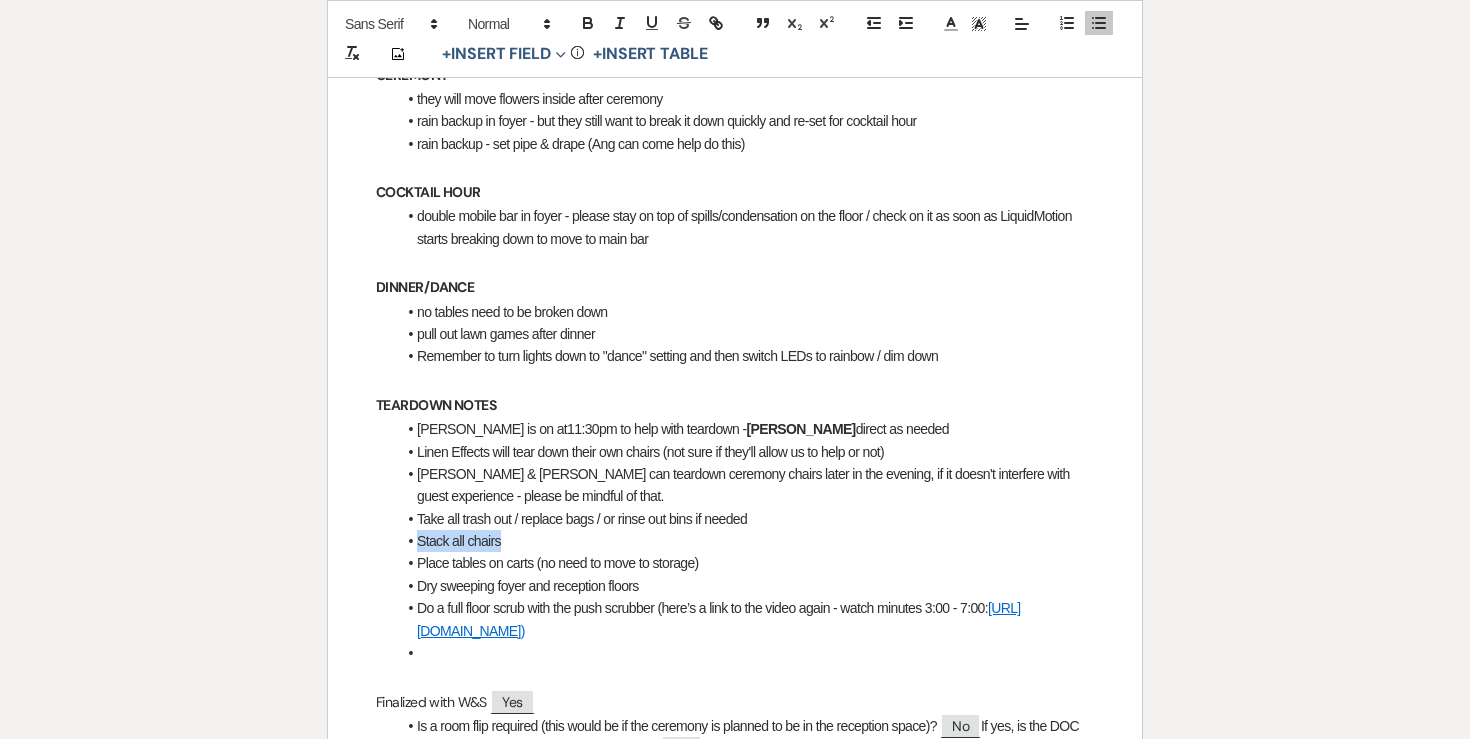 click on "Stack all chairs" at bounding box center [745, 541] 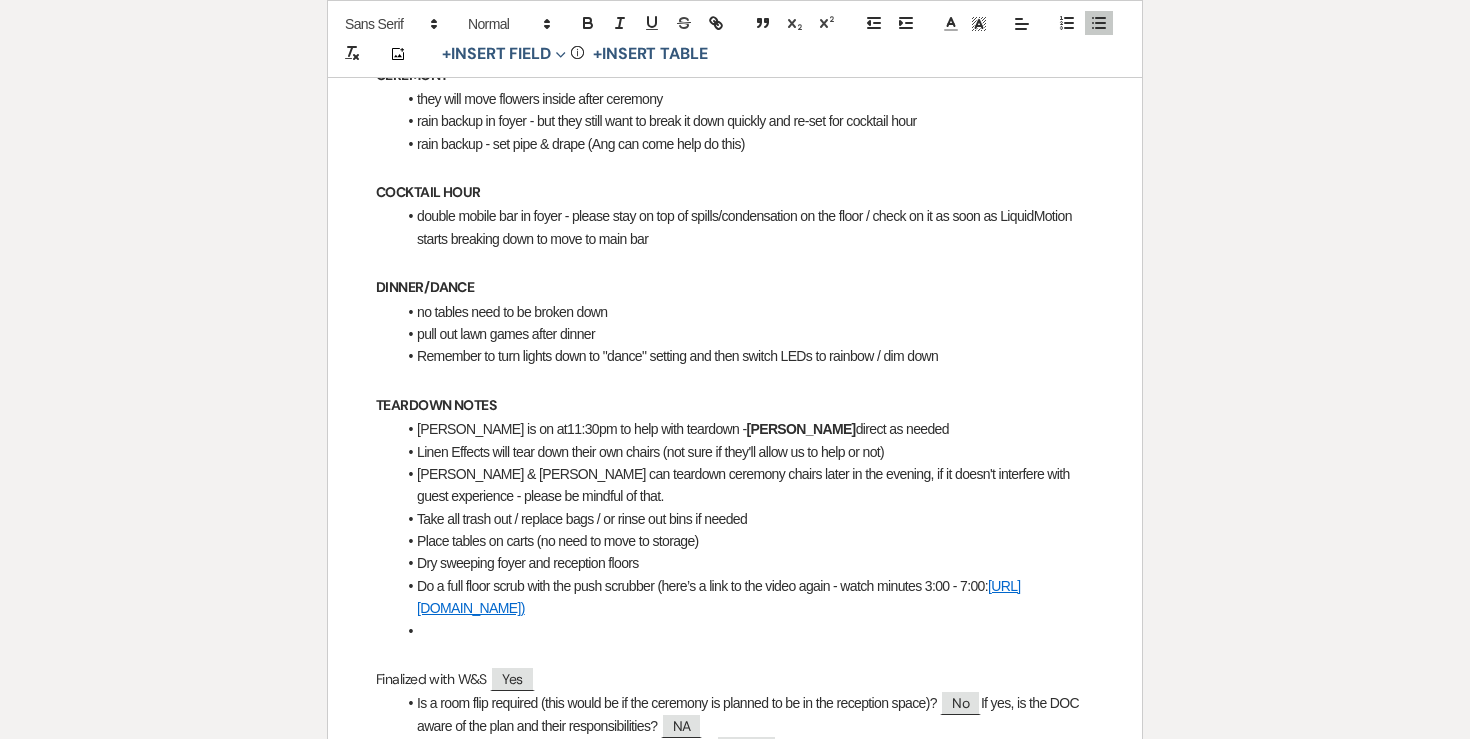 click on "Dry sweeping foyer and reception floors" at bounding box center [745, 563] 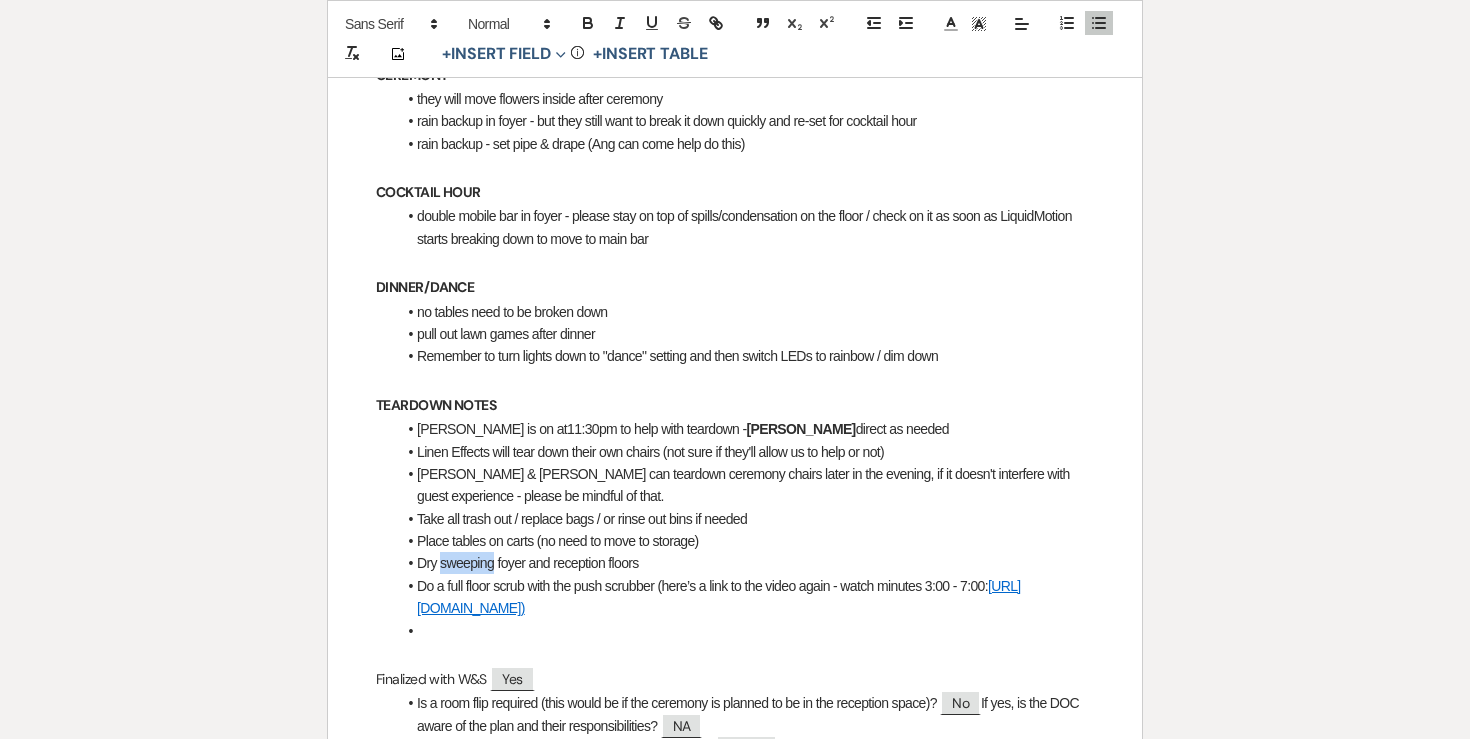 click on "Dry sweeping foyer and reception floors" at bounding box center [745, 563] 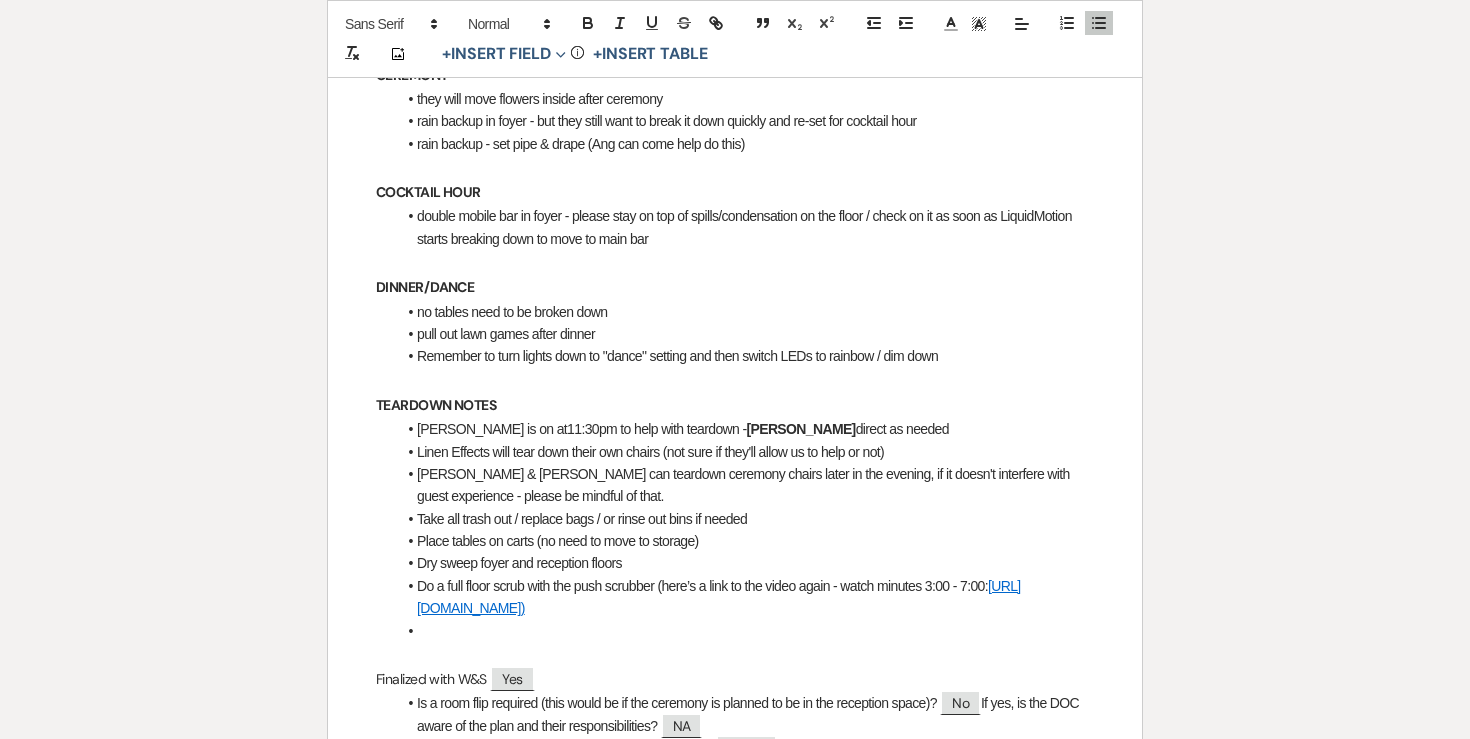 click at bounding box center [745, 631] 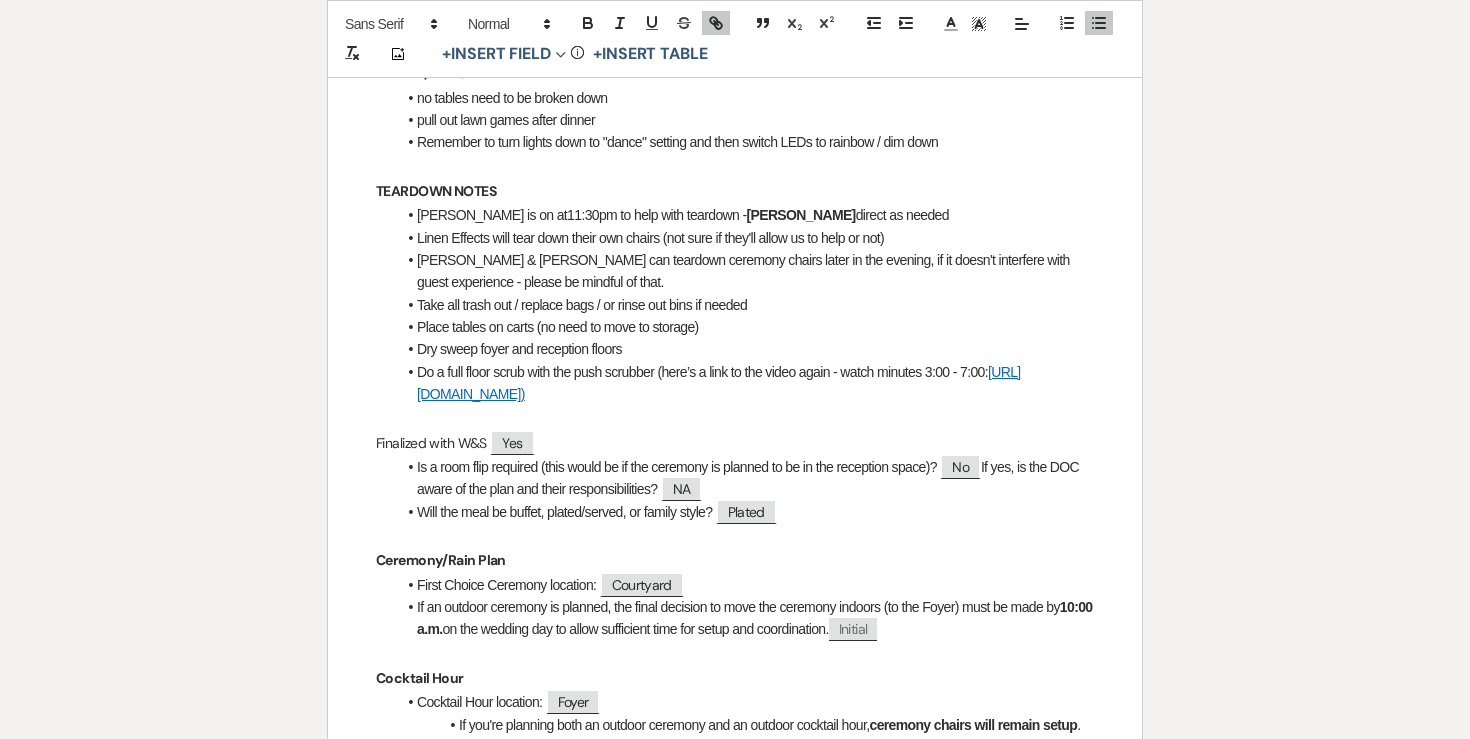scroll, scrollTop: 1099, scrollLeft: 0, axis: vertical 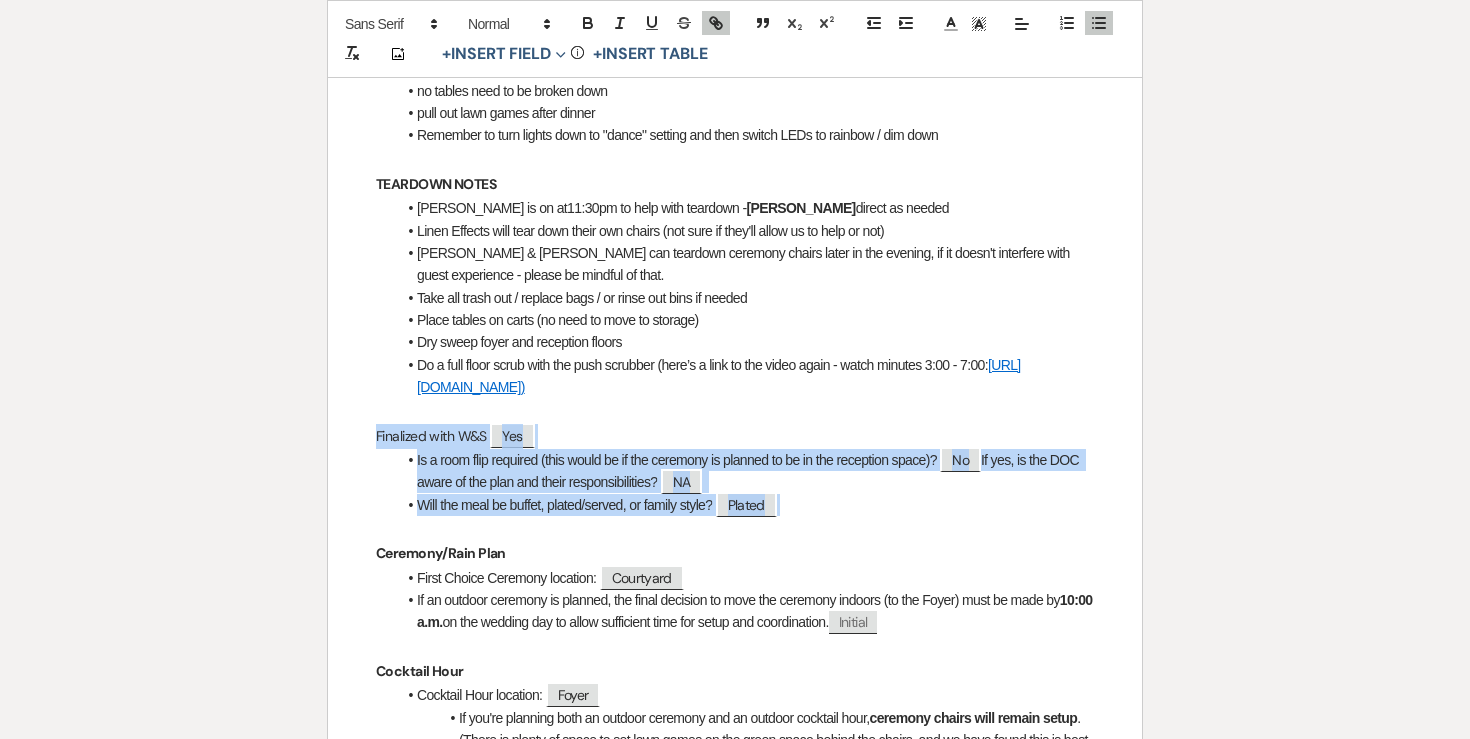 drag, startPoint x: 365, startPoint y: 359, endPoint x: 843, endPoint y: 431, distance: 483.39218 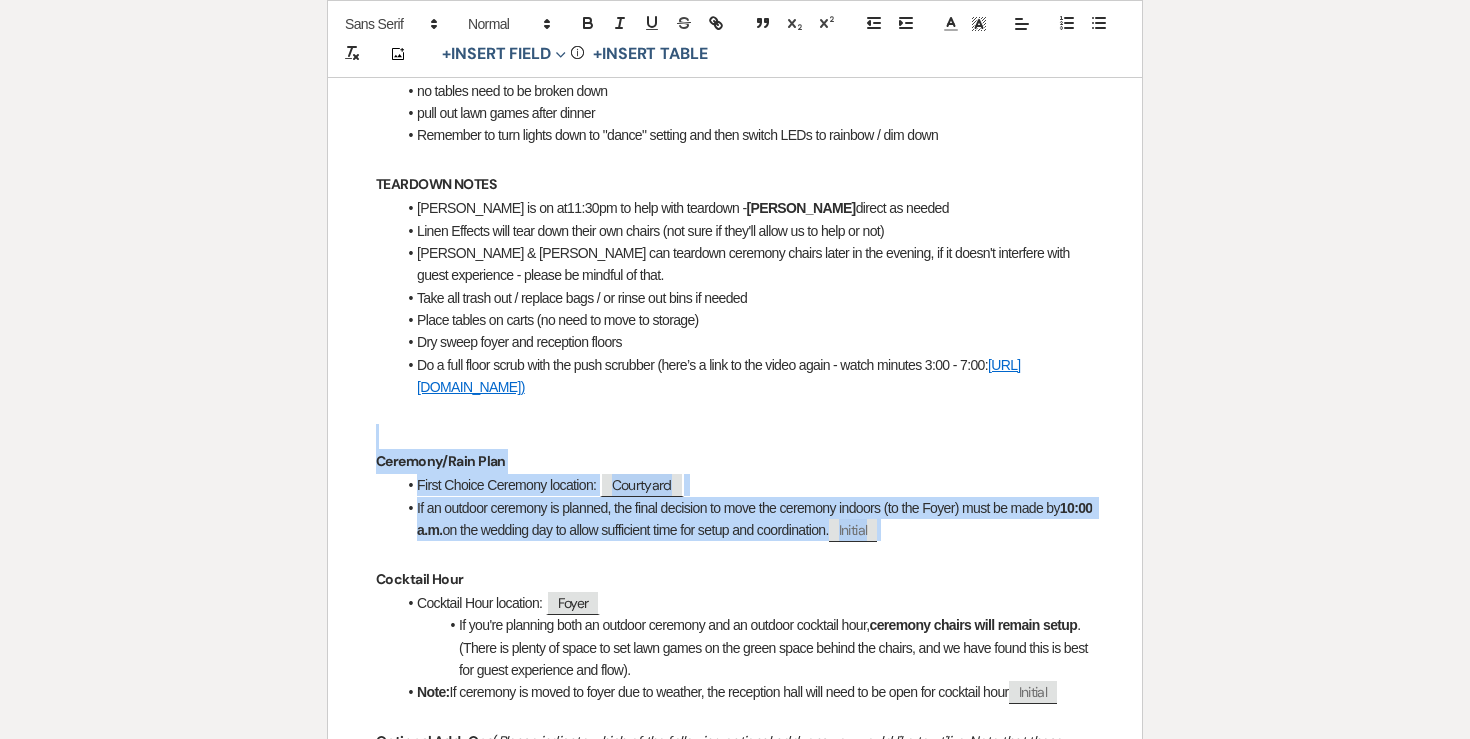 drag, startPoint x: 382, startPoint y: 359, endPoint x: 980, endPoint y: 455, distance: 605.6567 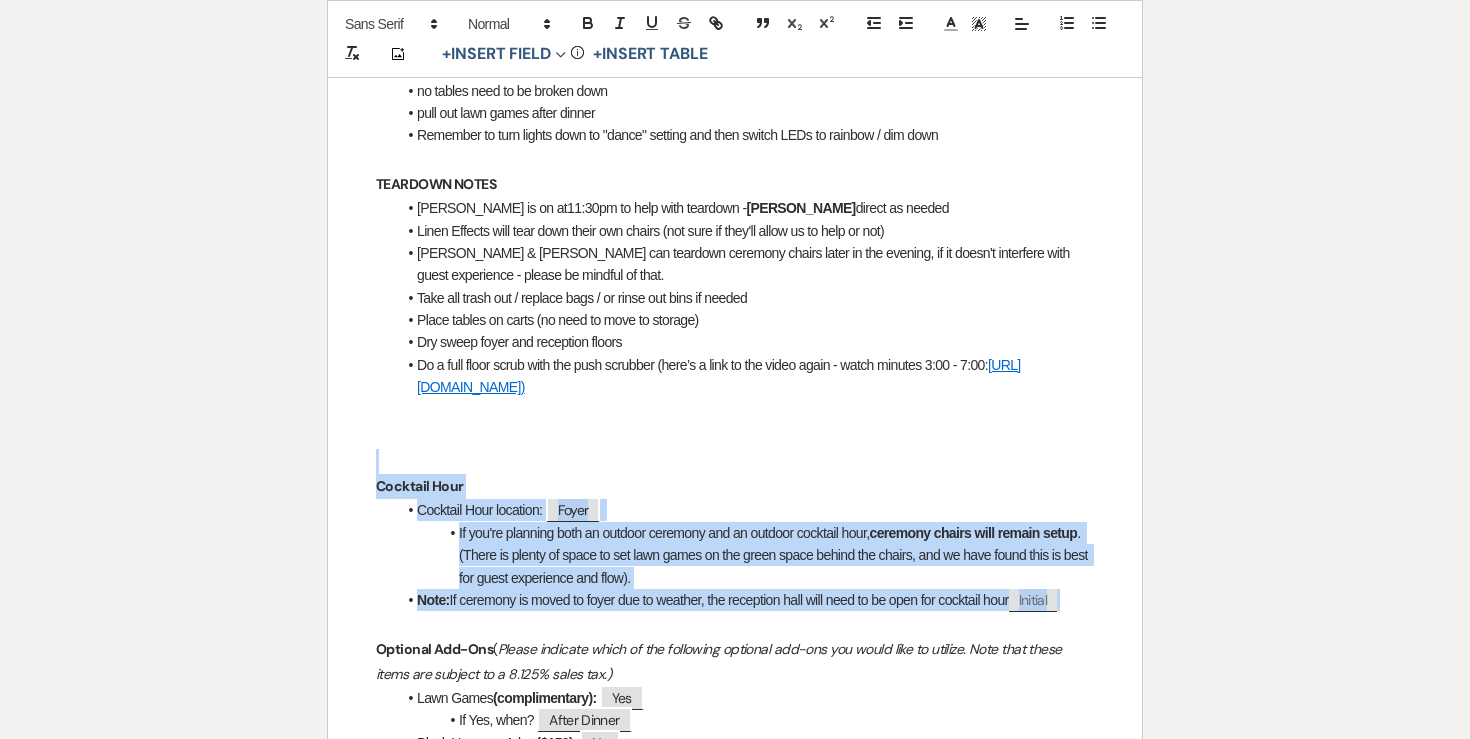 drag, startPoint x: 389, startPoint y: 379, endPoint x: 1151, endPoint y: 518, distance: 774.5741 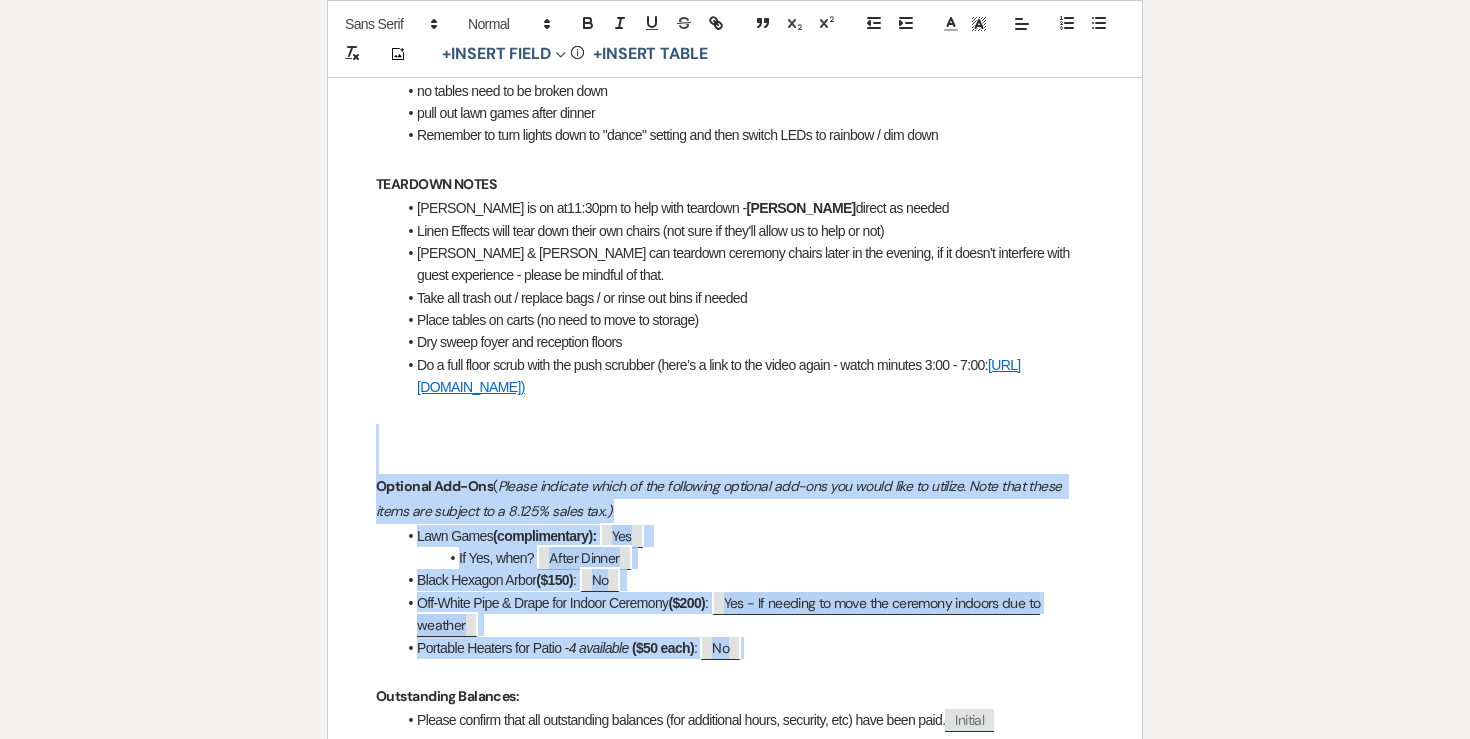 drag, startPoint x: 762, startPoint y: 587, endPoint x: 316, endPoint y: 374, distance: 494.25195 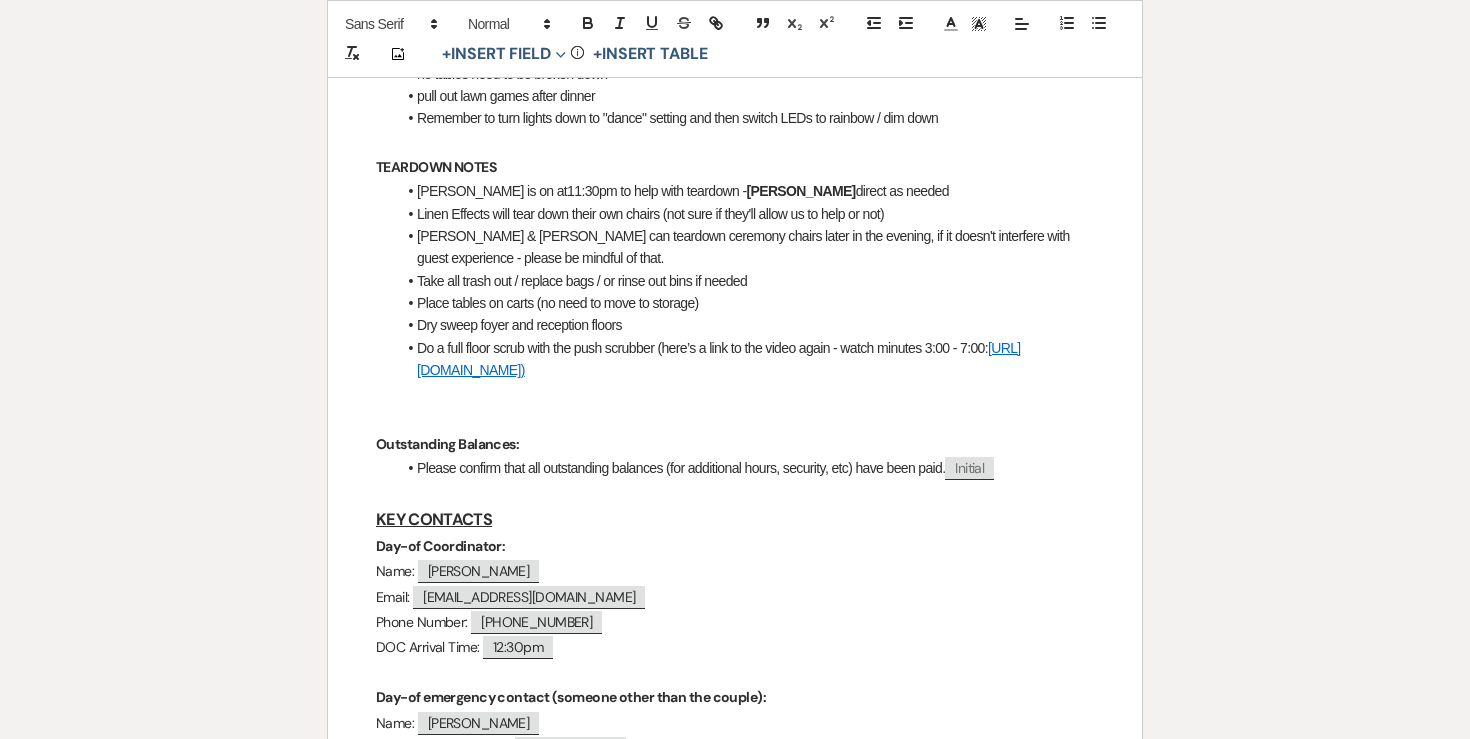 scroll, scrollTop: 1121, scrollLeft: 0, axis: vertical 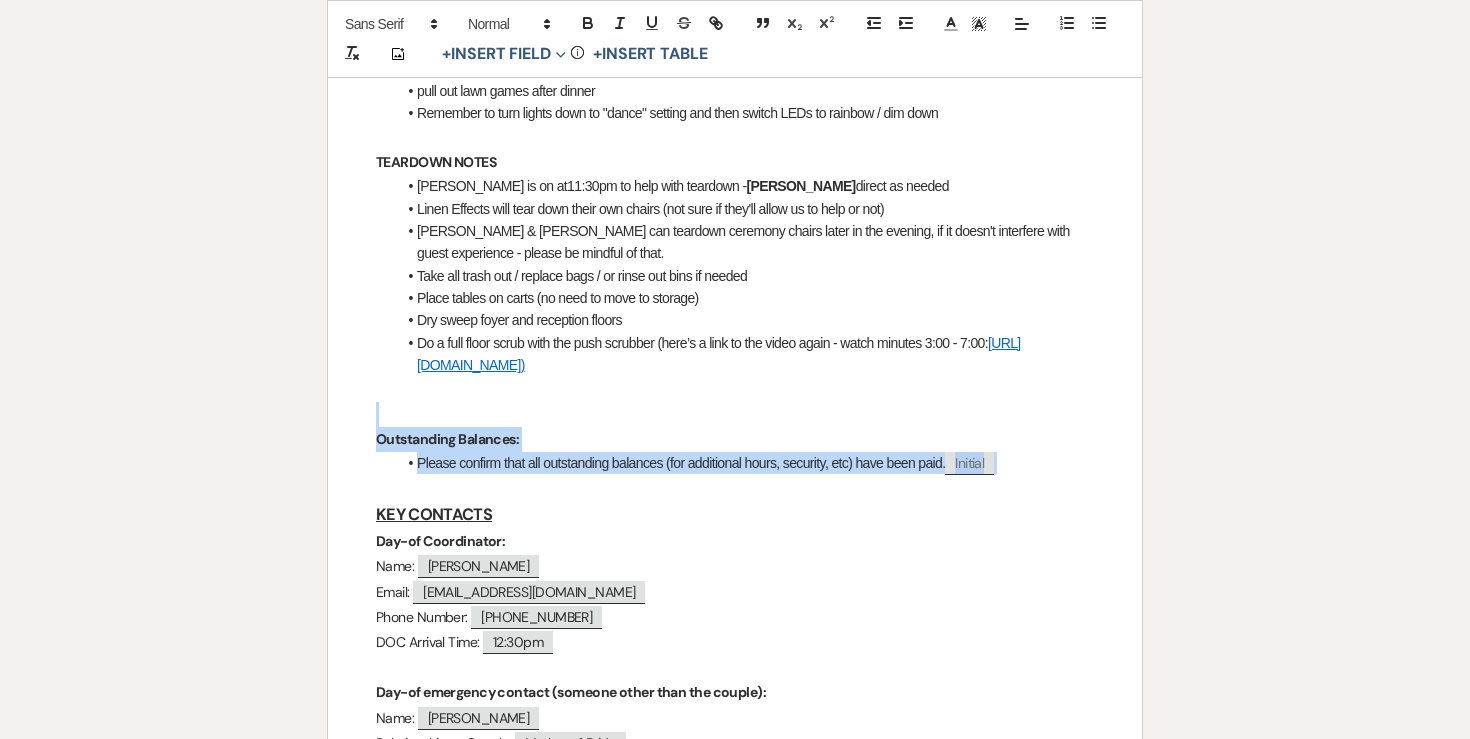 drag, startPoint x: 380, startPoint y: 337, endPoint x: 1038, endPoint y: 394, distance: 660.46423 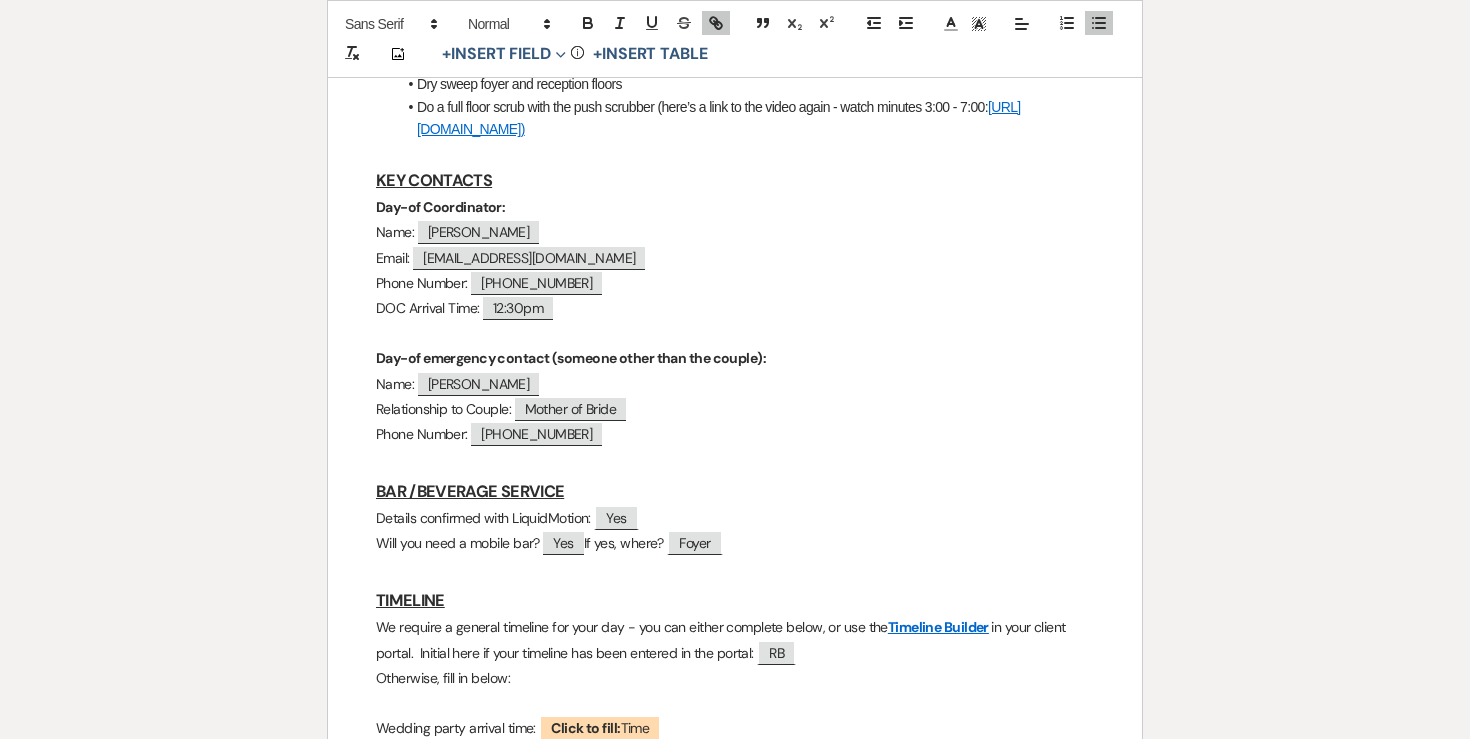 scroll, scrollTop: 1360, scrollLeft: 0, axis: vertical 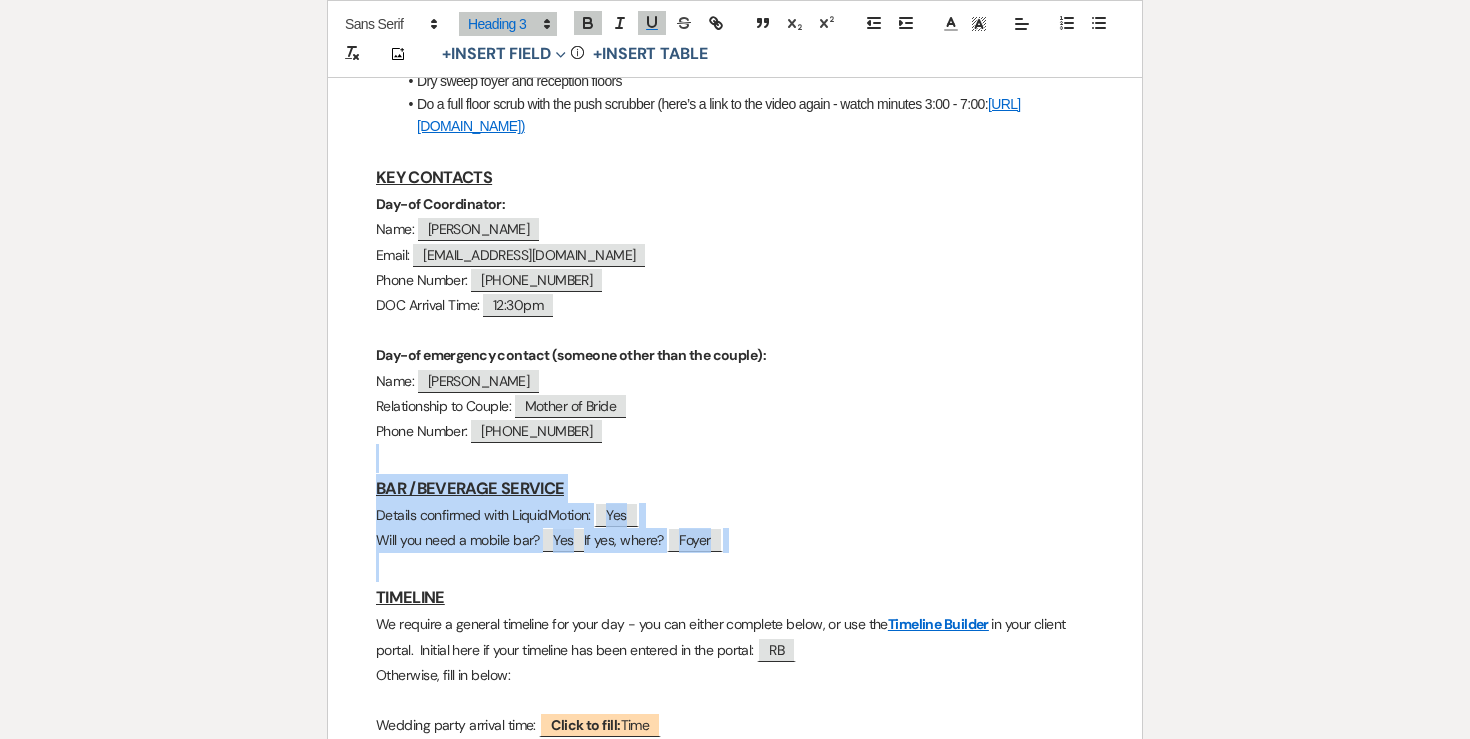 drag, startPoint x: 369, startPoint y: 398, endPoint x: 750, endPoint y: 493, distance: 392.66525 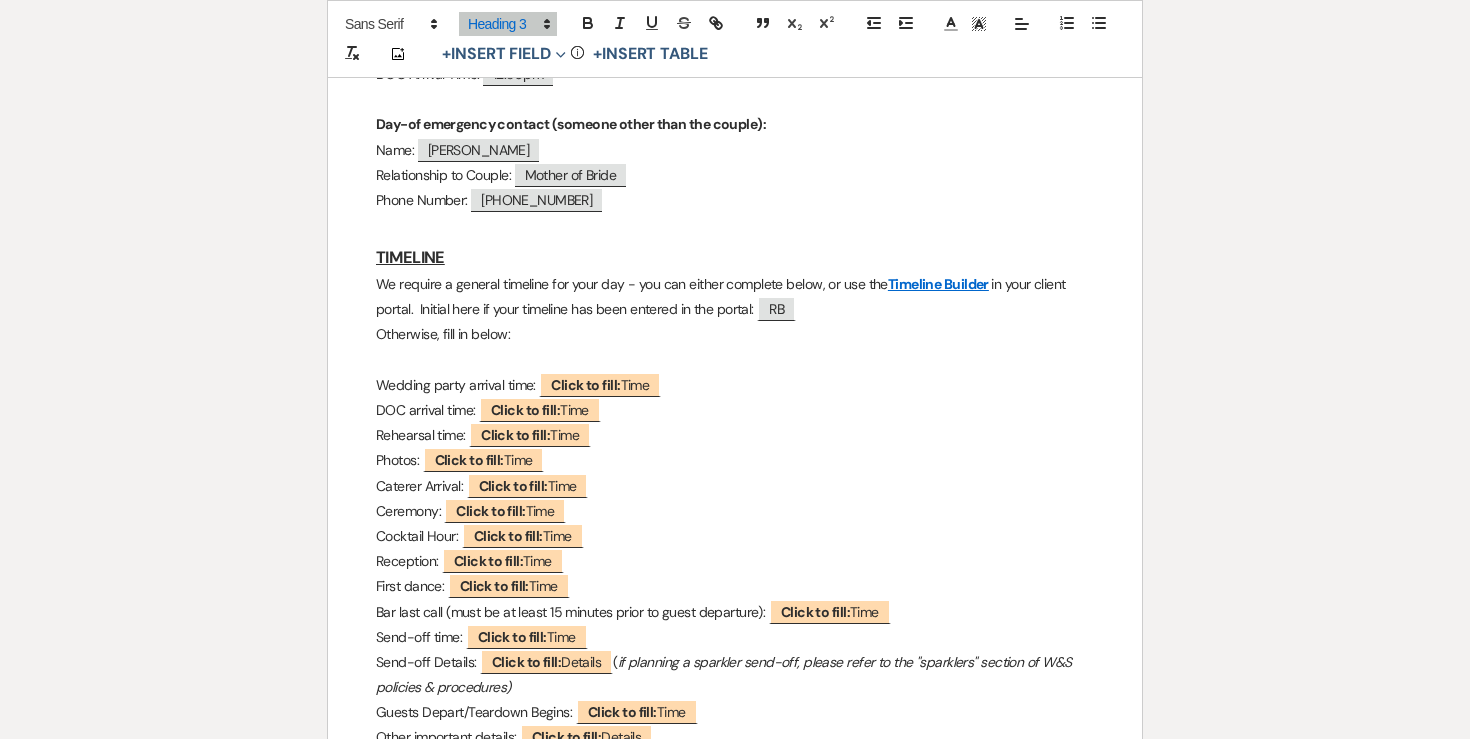 scroll, scrollTop: 1587, scrollLeft: 0, axis: vertical 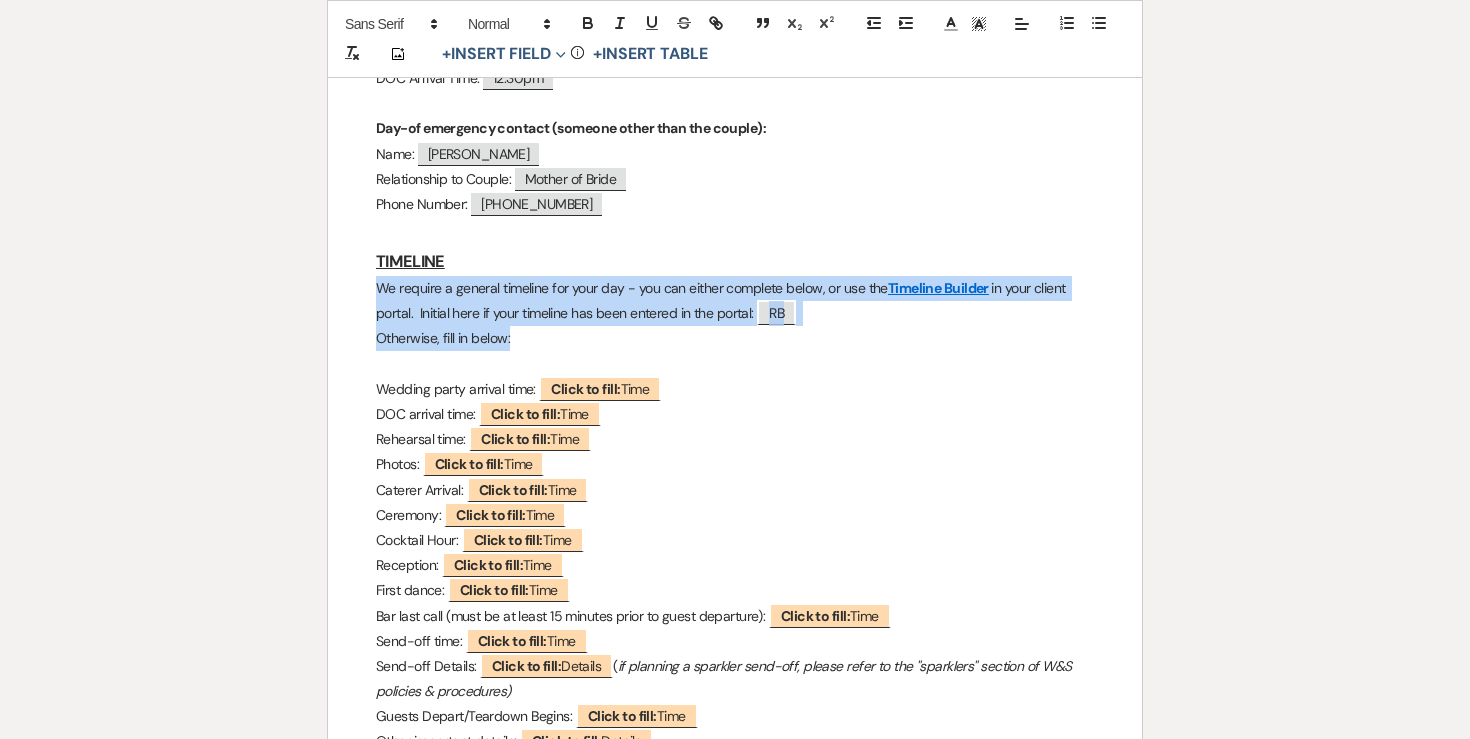 drag, startPoint x: 524, startPoint y: 276, endPoint x: 331, endPoint y: 223, distance: 200.14494 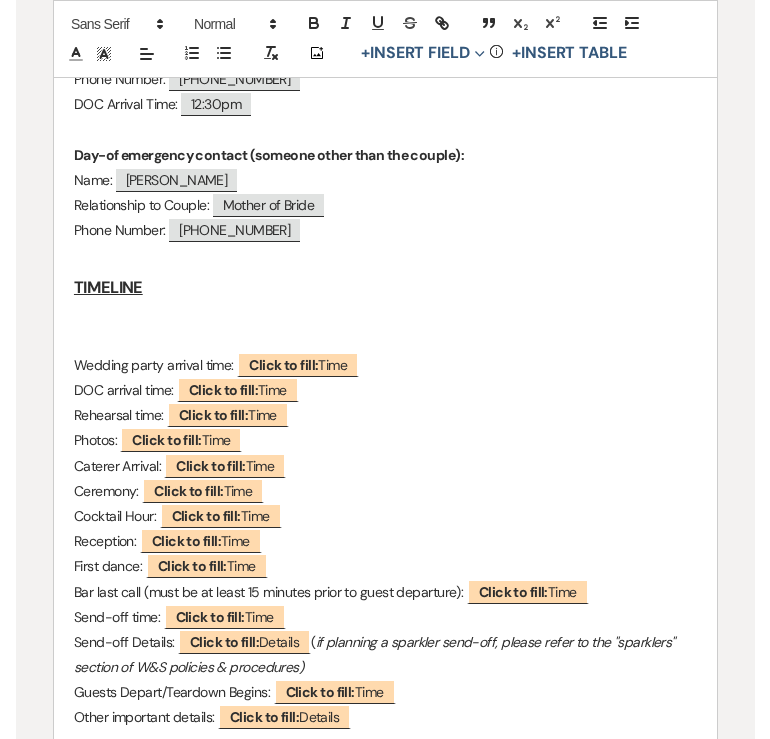 scroll, scrollTop: 1578, scrollLeft: 0, axis: vertical 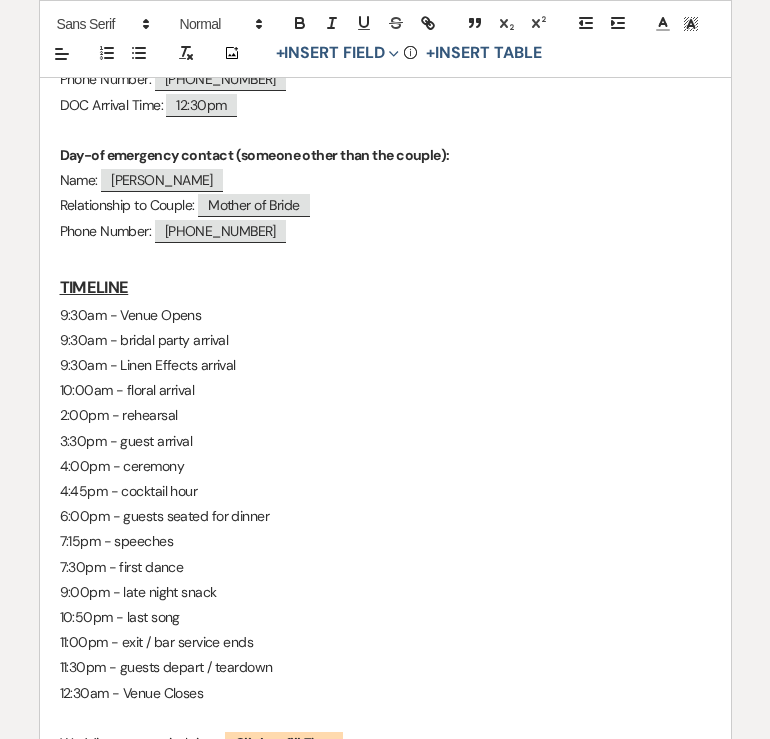 click on "3:30pm - guest arrival" at bounding box center [385, 441] 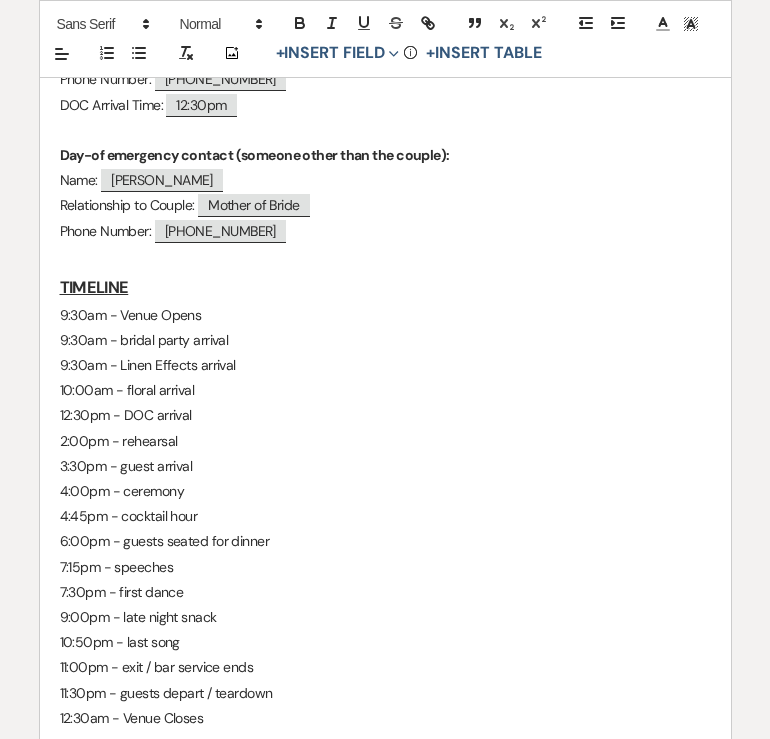 click on "3:30pm - guest arrival" at bounding box center (385, 466) 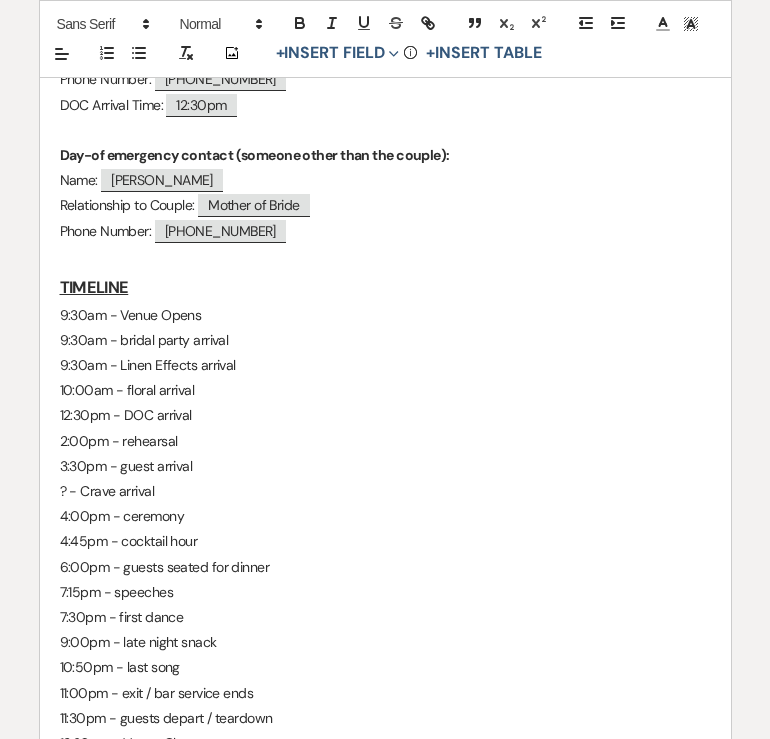 click on "? - Crave arrival" at bounding box center [385, 491] 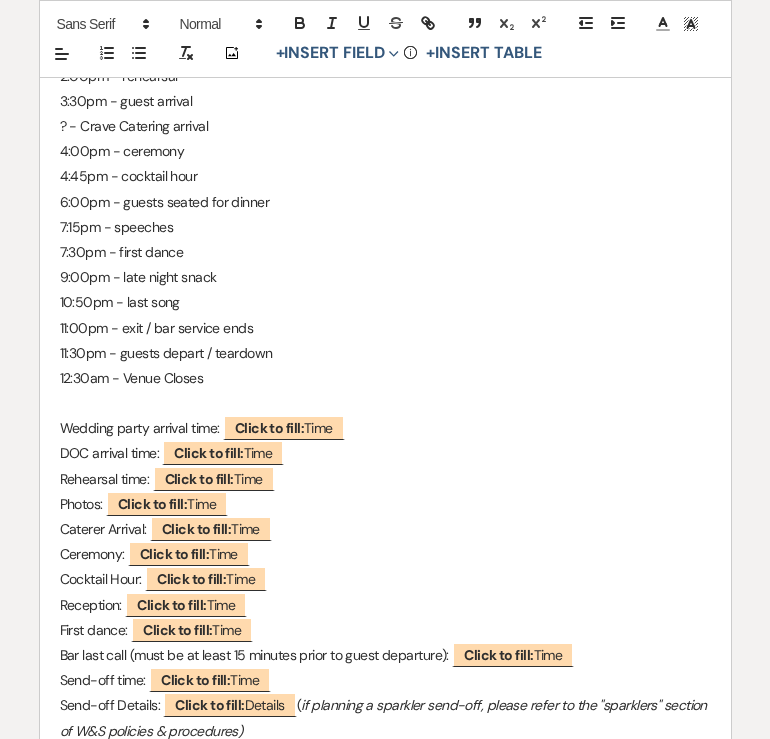 scroll, scrollTop: 1942, scrollLeft: 0, axis: vertical 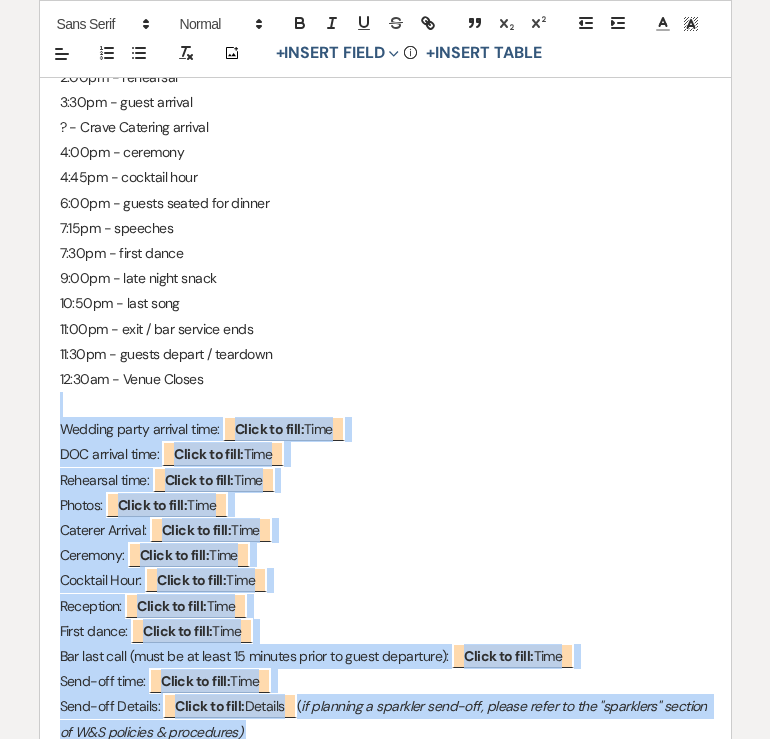 drag, startPoint x: 82, startPoint y: 324, endPoint x: 374, endPoint y: 709, distance: 483.207 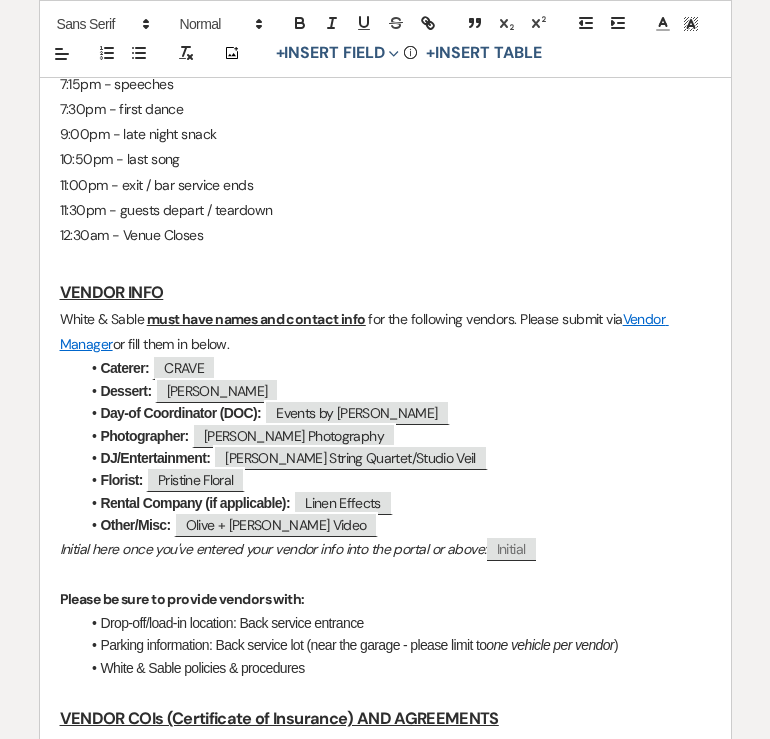 scroll, scrollTop: 2088, scrollLeft: 0, axis: vertical 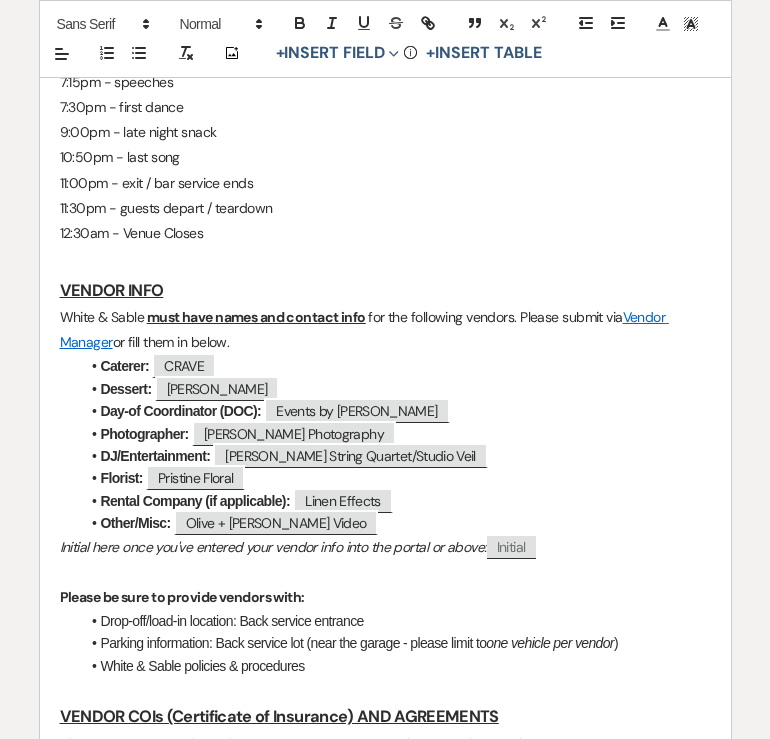 drag, startPoint x: 248, startPoint y: 261, endPoint x: 20, endPoint y: 244, distance: 228.63289 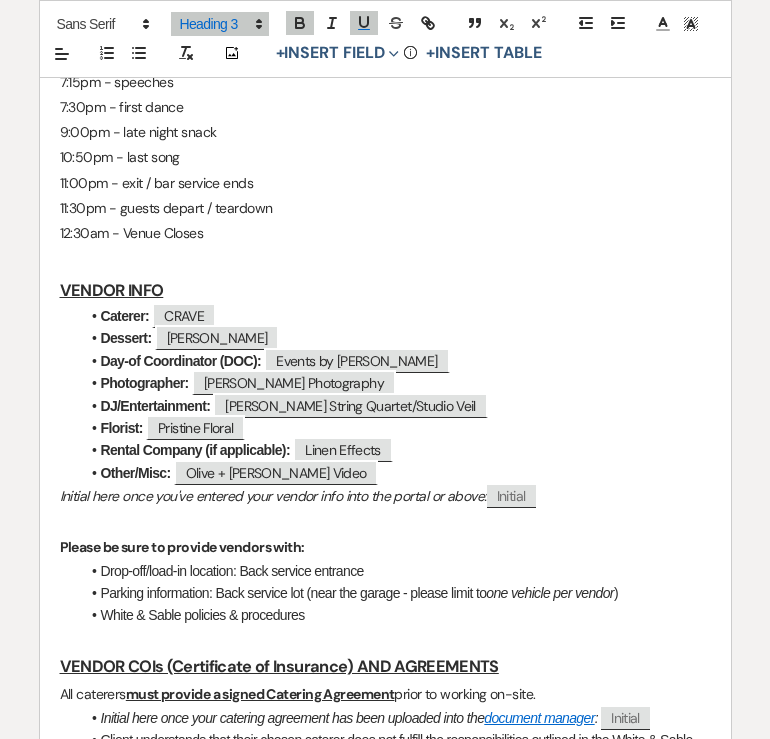click on "Initial here once you've entered your vendor info into the portal or above:" at bounding box center (273, 496) 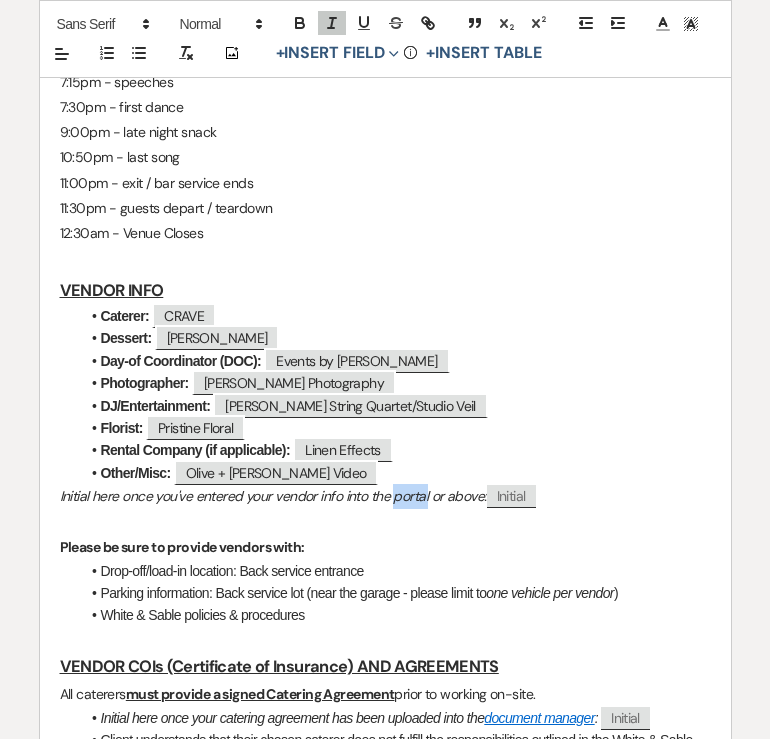 click on "Initial here once you've entered your vendor info into the portal or above:" at bounding box center [273, 496] 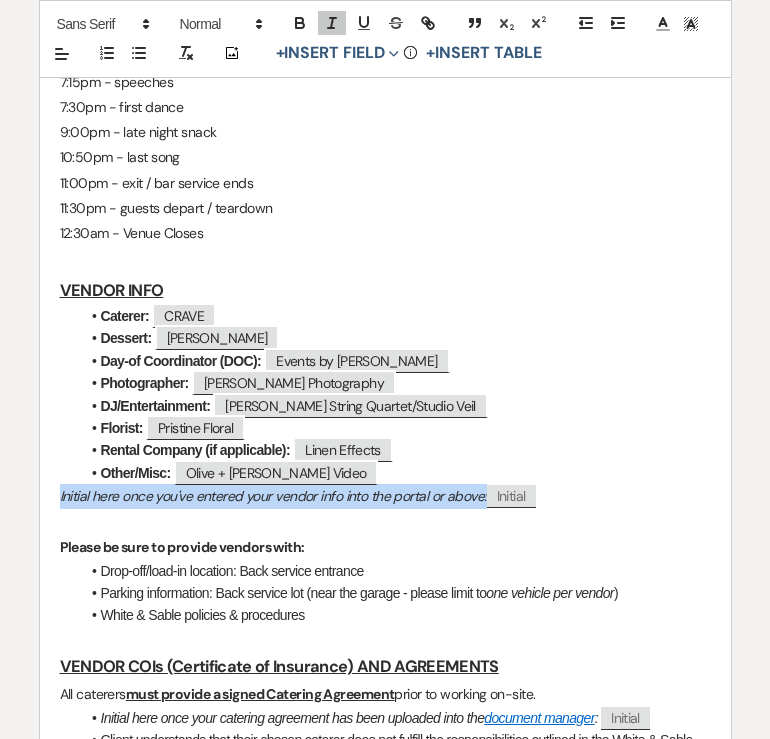 click on "Initial here once you've entered your vendor info into the portal or above:" at bounding box center [273, 496] 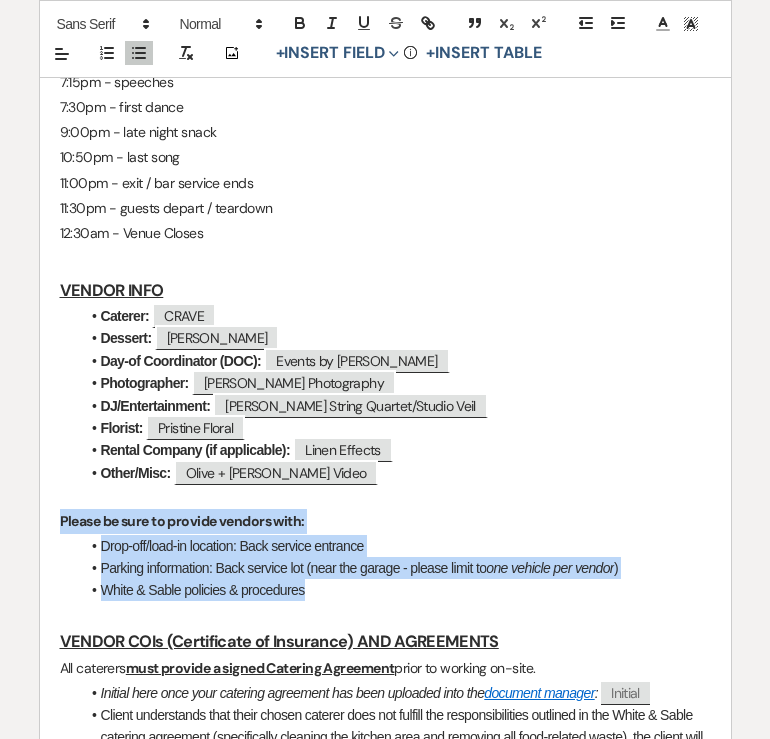drag, startPoint x: 372, startPoint y: 509, endPoint x: 34, endPoint y: 437, distance: 345.58356 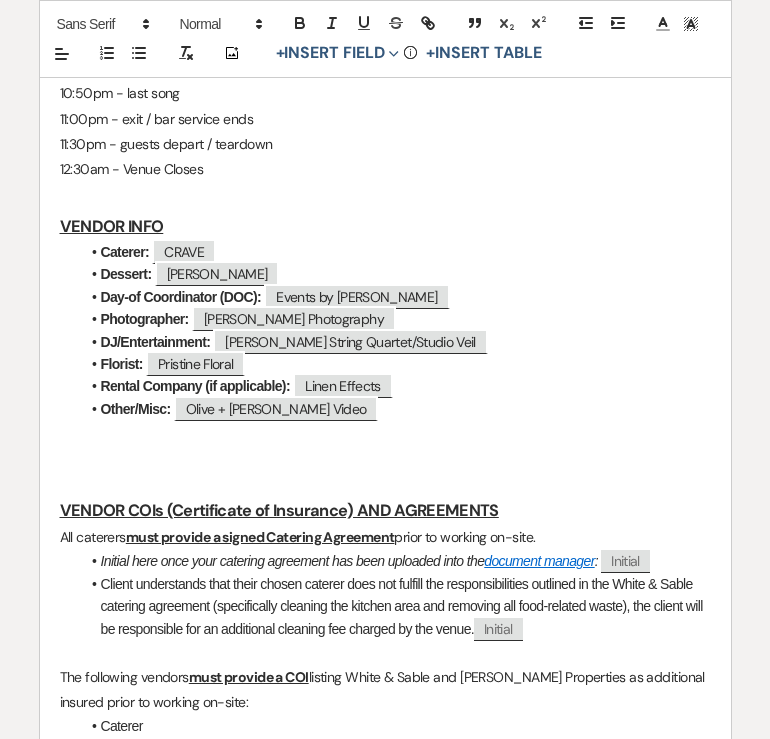 scroll, scrollTop: 2158, scrollLeft: 0, axis: vertical 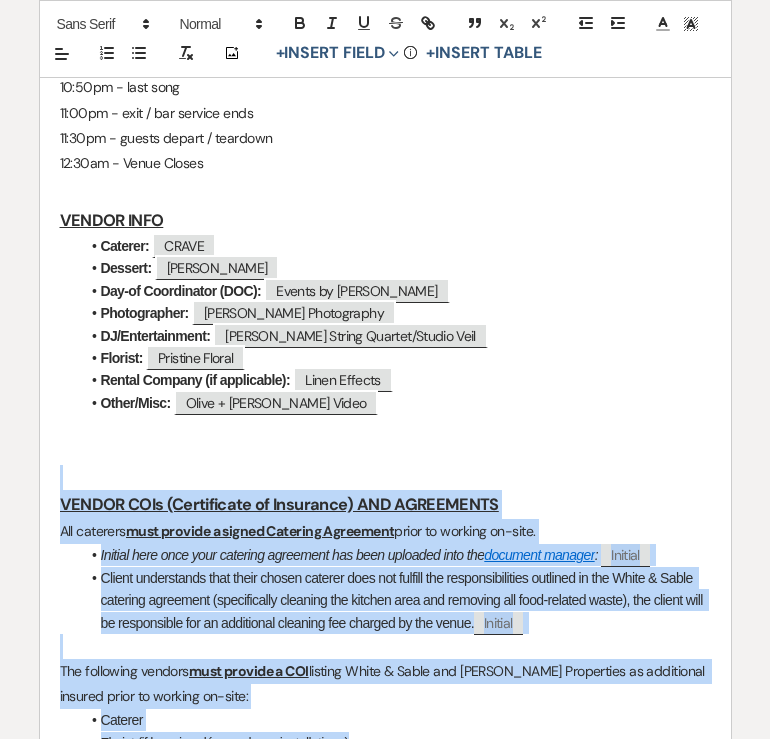 drag, startPoint x: 63, startPoint y: 398, endPoint x: 471, endPoint y: 667, distance: 488.69724 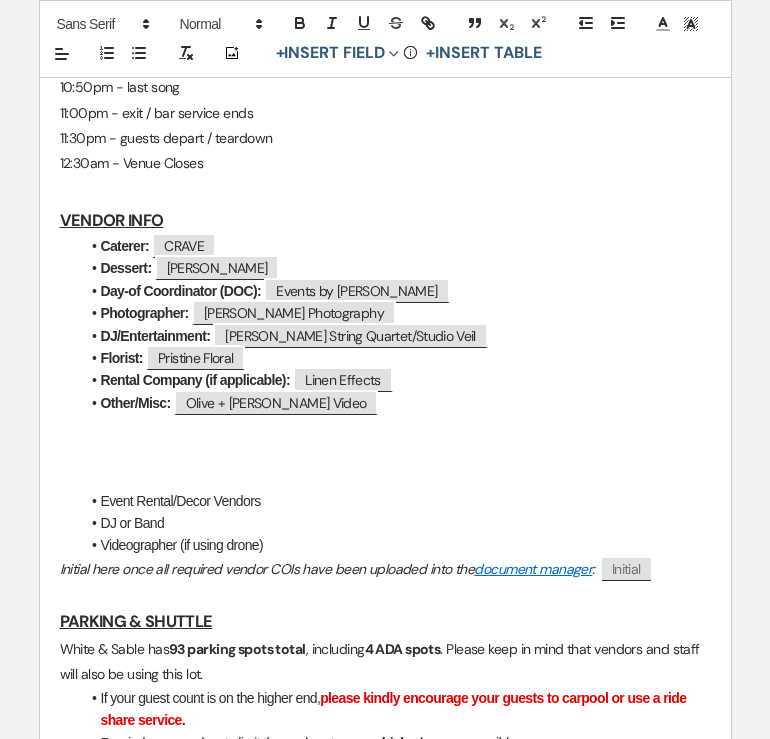 scroll, scrollTop: 2244, scrollLeft: 0, axis: vertical 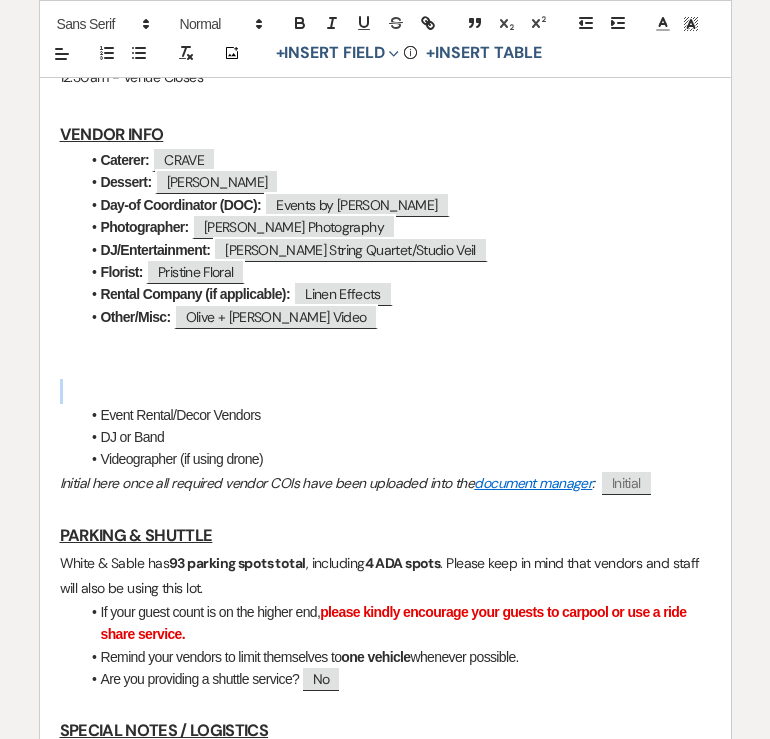 drag, startPoint x: 405, startPoint y: 612, endPoint x: 63, endPoint y: 305, distance: 459.57916 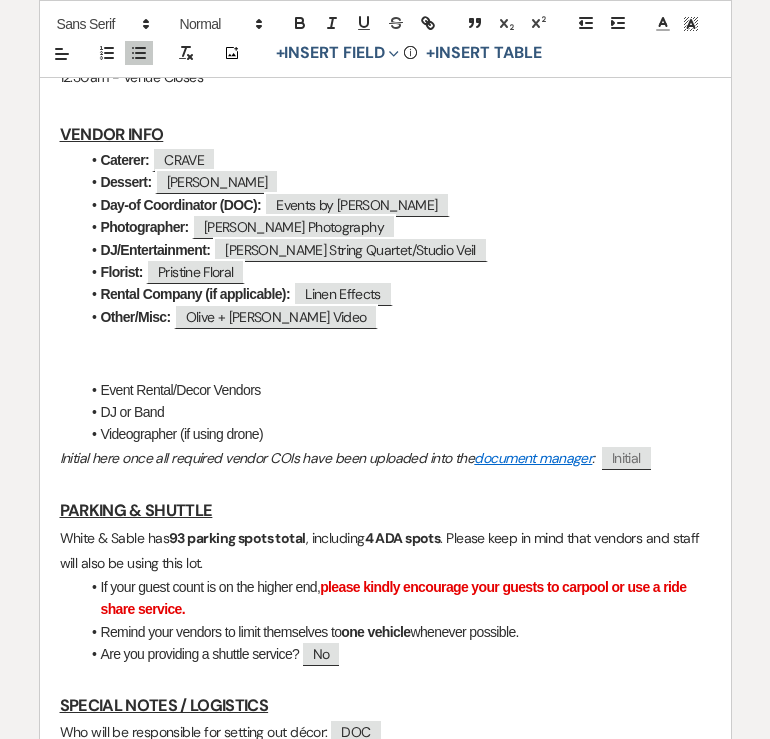 drag, startPoint x: 392, startPoint y: 599, endPoint x: 53, endPoint y: 299, distance: 452.682 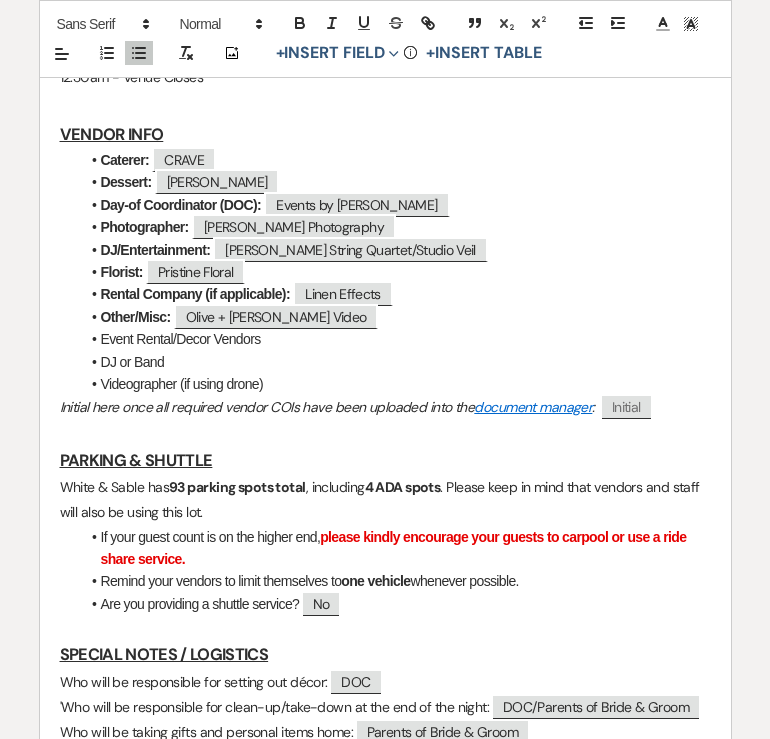 click on "Rebecca & Jesse Final Details - 7.18.25 GENERAL EVENT DETAILS Bride & Groom Names:  ﻿
Rebecca & Jesse
﻿   Wedding Date:  ﻿
07/18/2025
﻿   Estimated Guest Count:    ﻿
135
﻿ Rental Period Start time:  ﻿
9:30am
﻿ End time:  ﻿
12:30am
﻿ VENUE LOGISTICS SETUP NOTES ensure tables are set according to floor plan / shift if needed  do NOT set ceremony chairs (they are renting from Linen Effects)  there are going to be a TON of florals - tables may need to be shifted for Jamie to do the installation over the head table CEREMONY they will move flowers inside after ceremony rain backup in foyer - but they still want to break it down quickly and re-set for cocktail hour  rain backup - set pipe & drape (Ang can come help do this) COCKTAIL HOUR DINNER/DANCE no tables need to be broken down  pull out lawn games after dinner  TEARDOWN NOTES Linda Name:  ﻿" at bounding box center [385, -404] 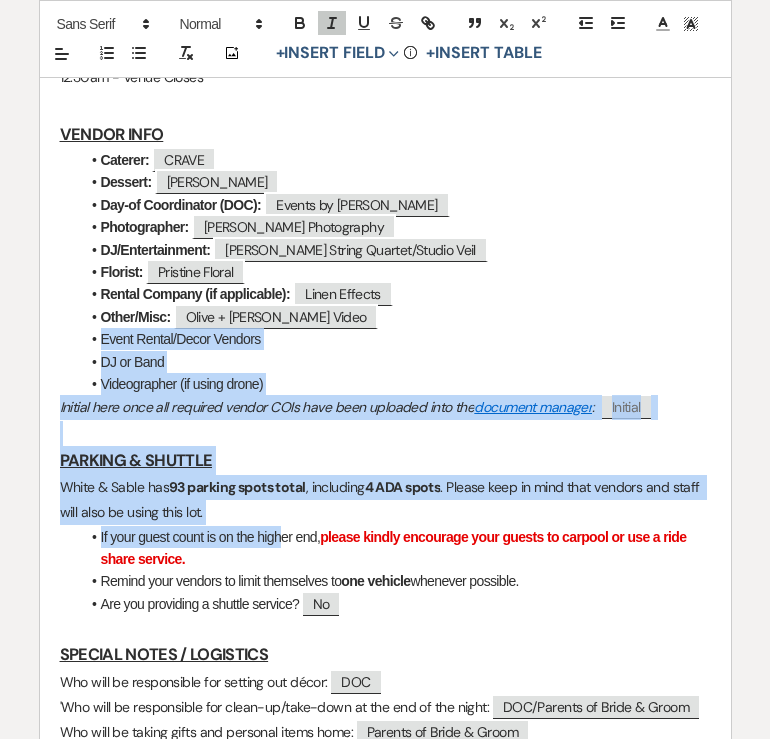 drag, startPoint x: 59, startPoint y: 262, endPoint x: 283, endPoint y: 452, distance: 293.72775 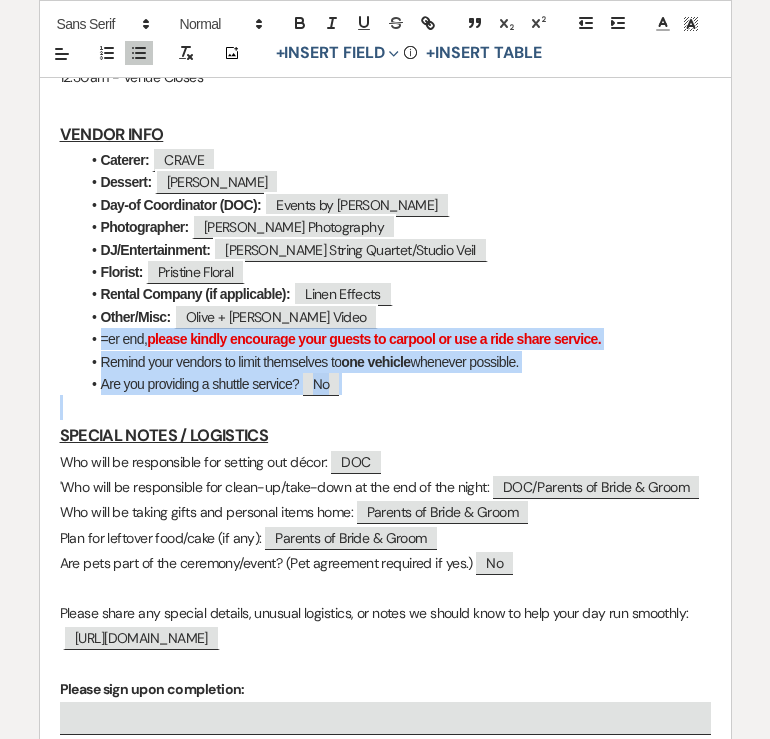 drag, startPoint x: 77, startPoint y: 267, endPoint x: 386, endPoint y: 341, distance: 317.7373 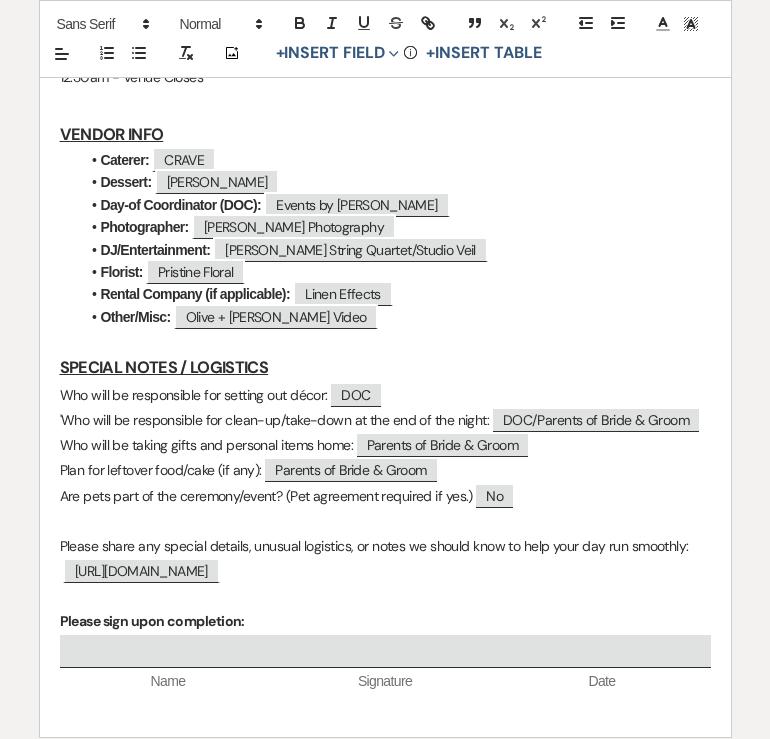 click on "'Who will be responsible for clean-up/take-down at the end of the night:  ﻿
DOC/Parents of Bride & Groom
﻿" at bounding box center (385, 420) 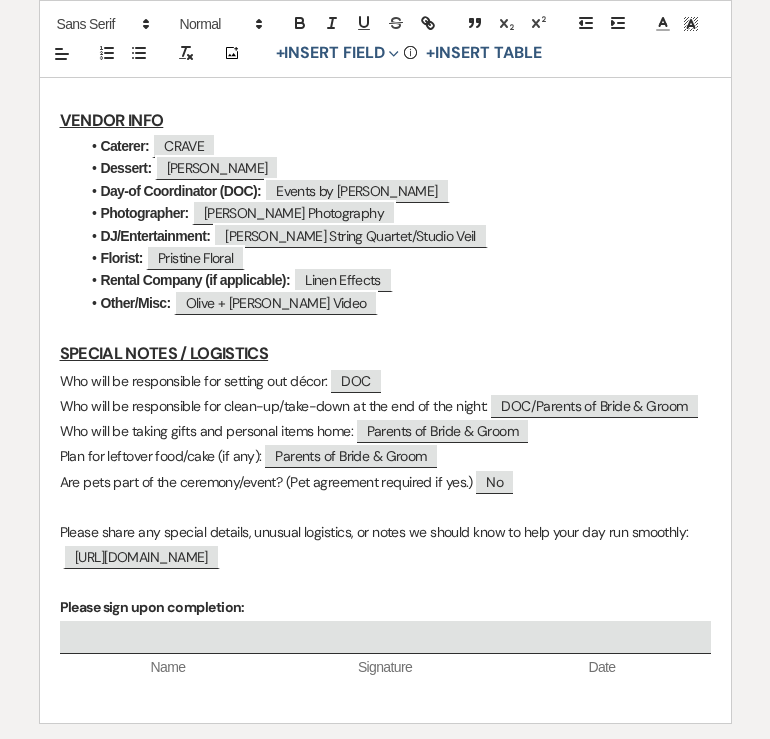scroll, scrollTop: 2263, scrollLeft: 0, axis: vertical 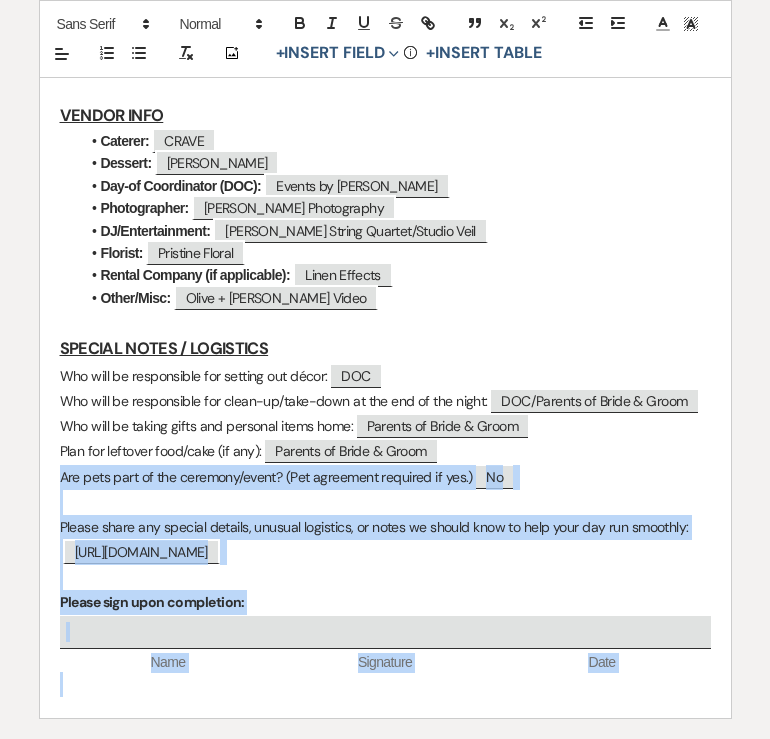 drag, startPoint x: 220, startPoint y: 613, endPoint x: 56, endPoint y: 390, distance: 276.81223 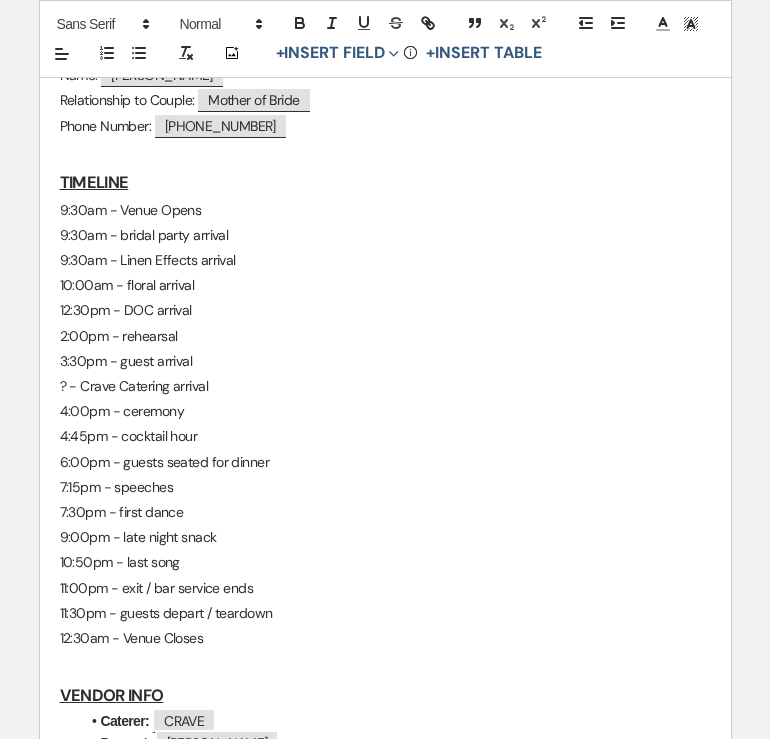 scroll, scrollTop: 1670, scrollLeft: 0, axis: vertical 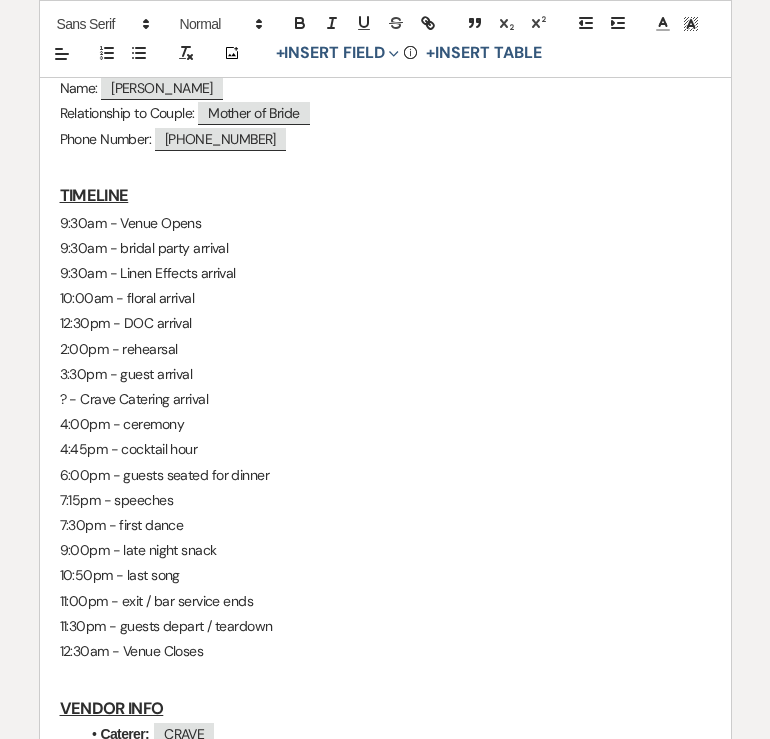 drag, startPoint x: 220, startPoint y: 570, endPoint x: 32, endPoint y: 132, distance: 476.64243 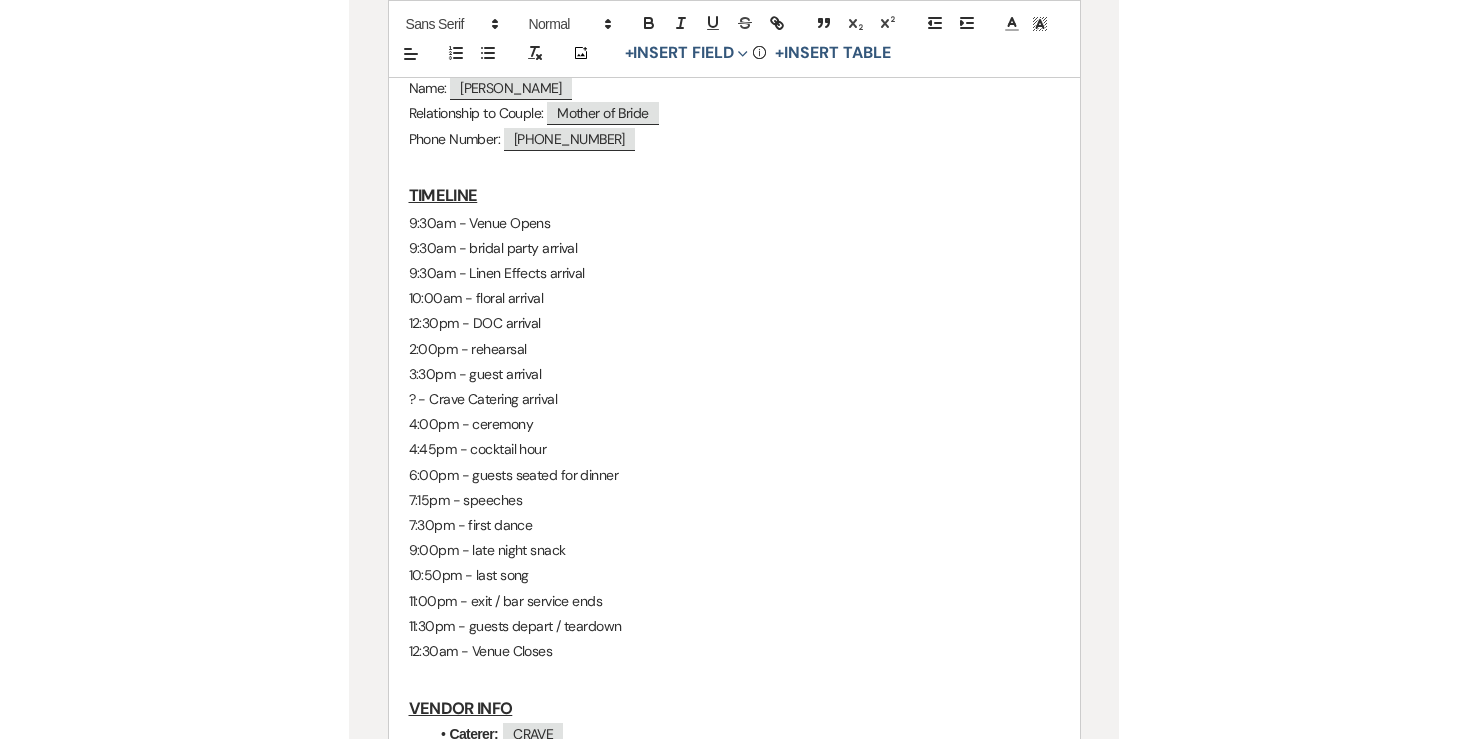 scroll, scrollTop: 1677, scrollLeft: 0, axis: vertical 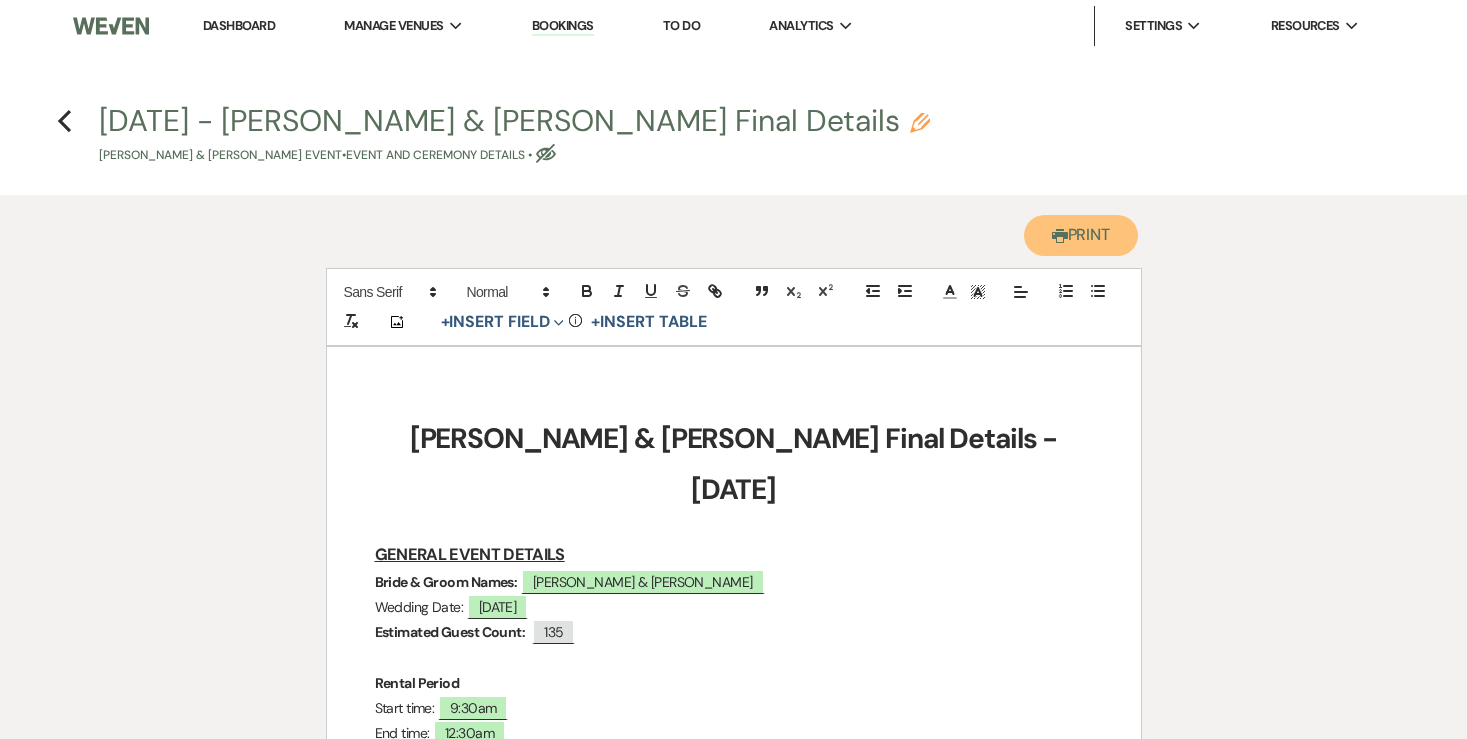 click on "Printer  Print" at bounding box center (1081, 235) 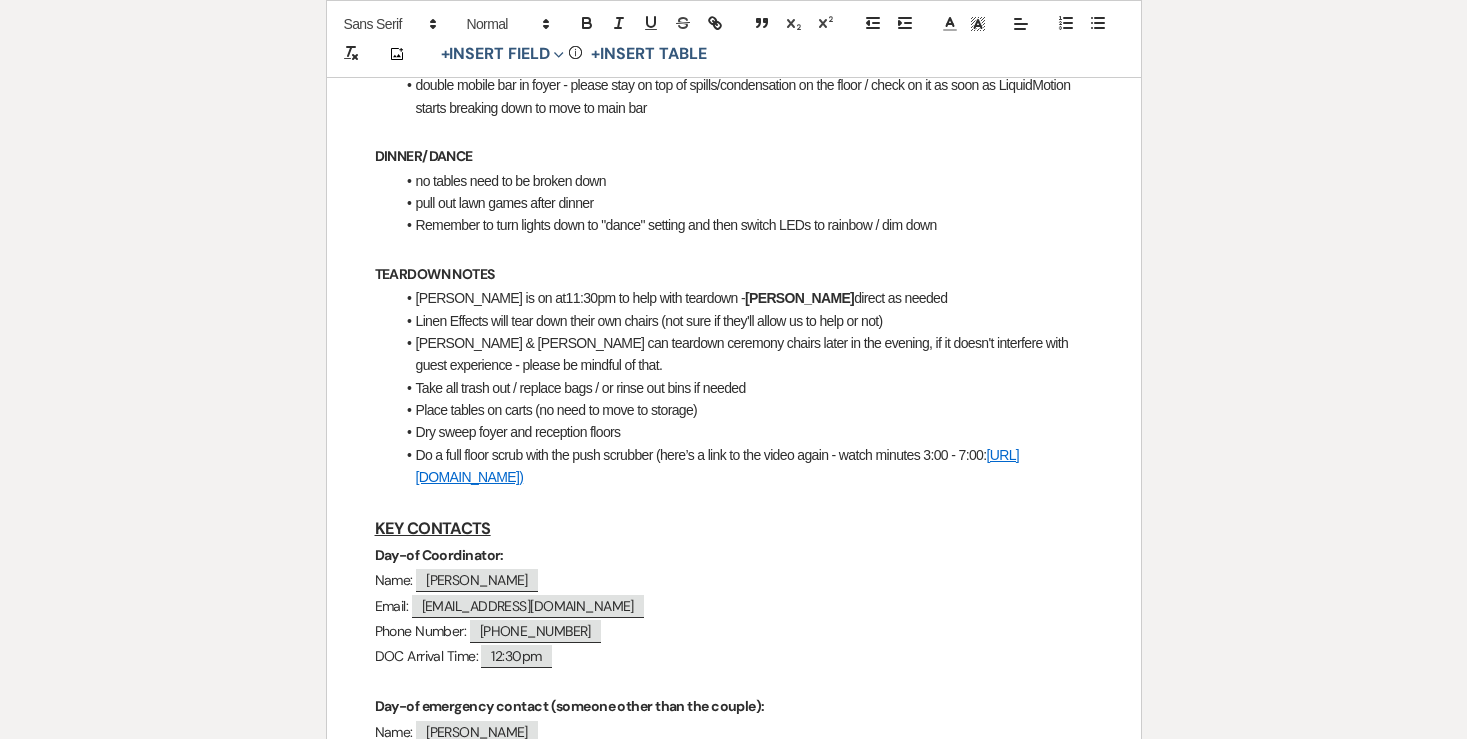 scroll, scrollTop: 945, scrollLeft: 0, axis: vertical 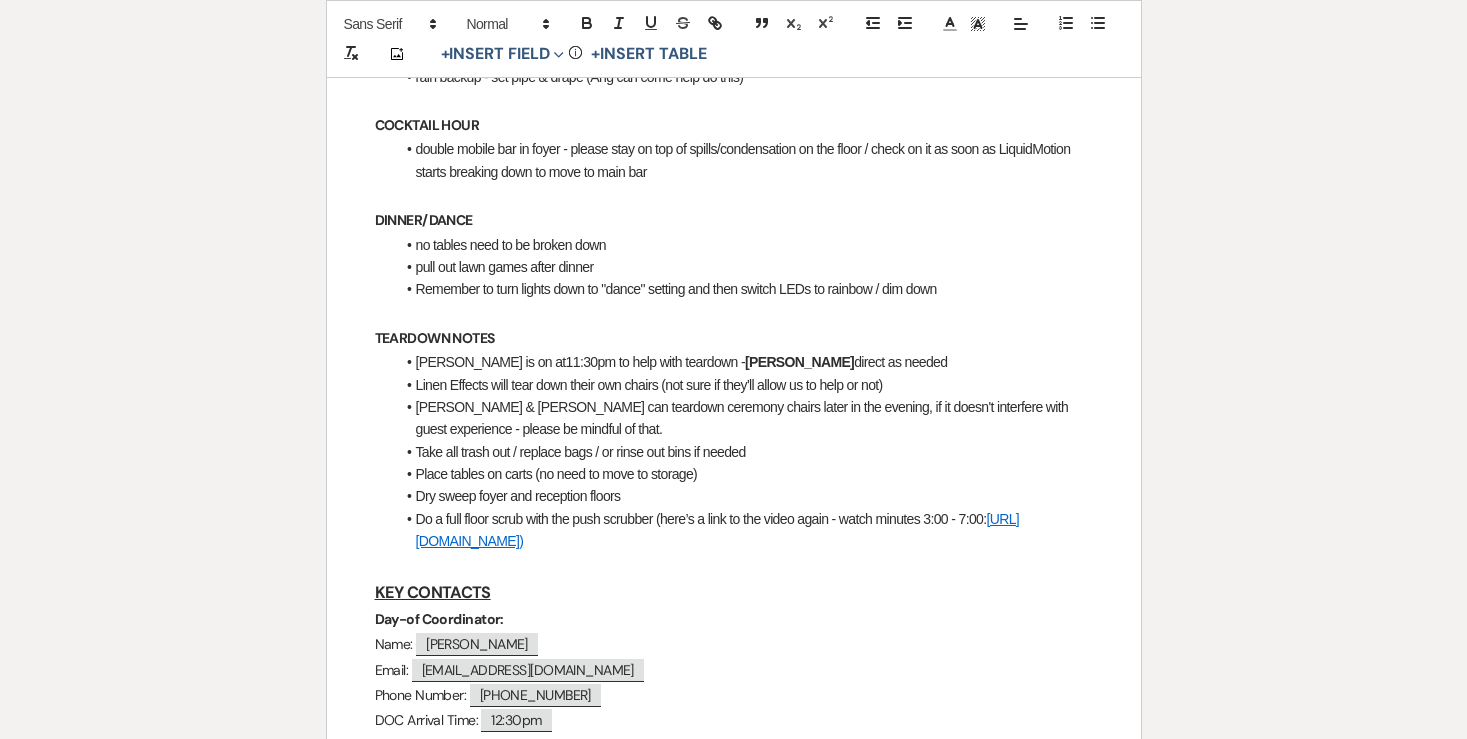 click on "Do a full floor scrub with the push scrubber (here’s a link to the video again - watch minutes 3:00 - 7:00:  https://www.youtube.com/watch?v=M_y1uXFIJd0)" at bounding box center (744, 530) 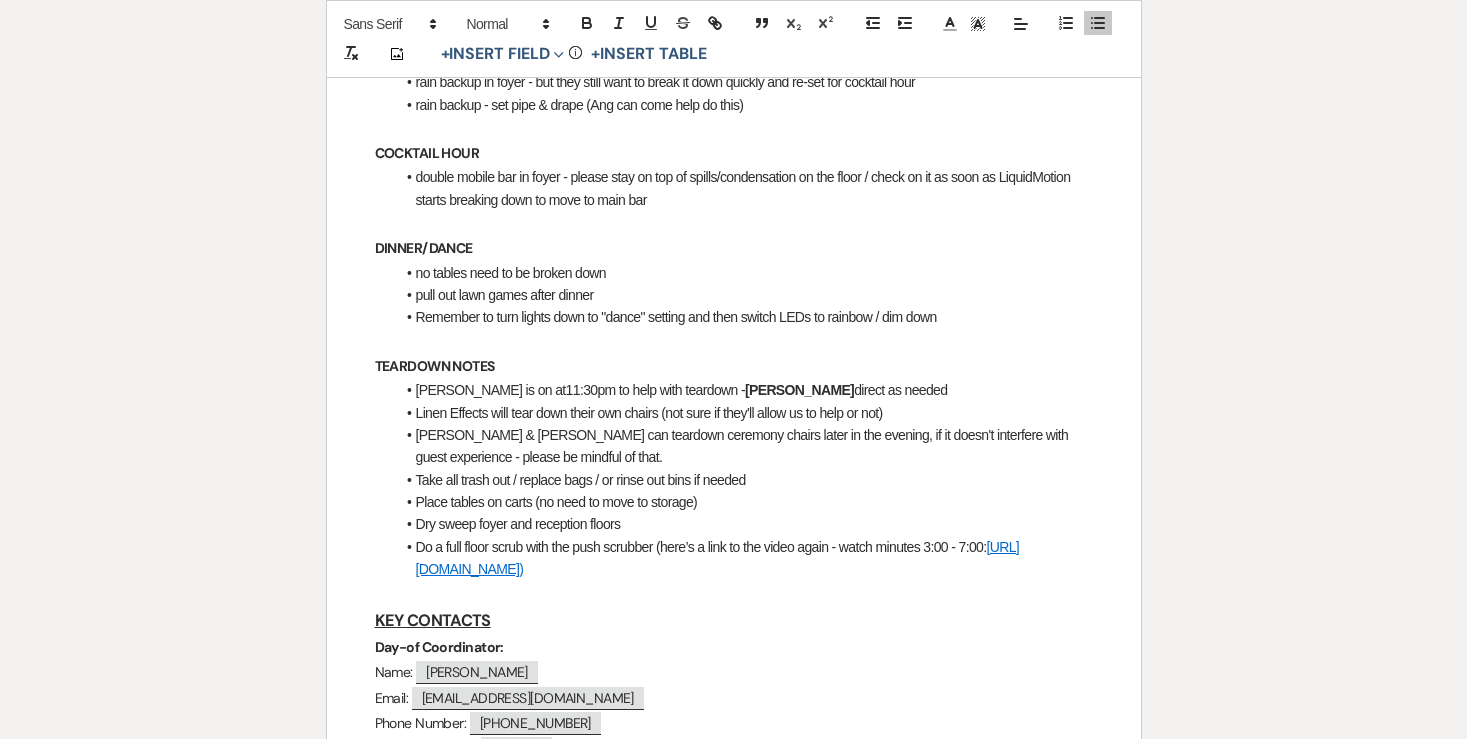 scroll, scrollTop: 916, scrollLeft: 0, axis: vertical 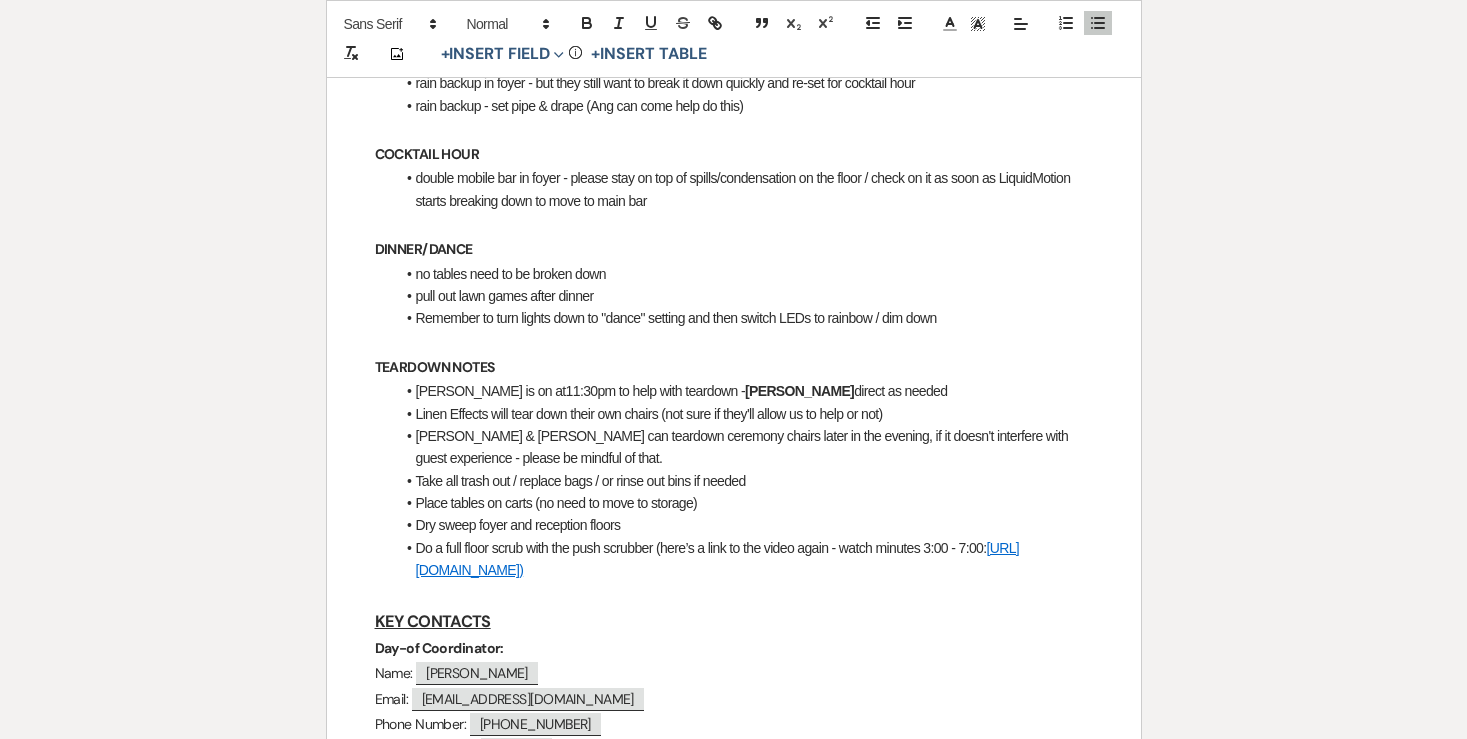 click on "Do a full floor scrub with the push scrubber (here’s a link to the video again - watch minutes 3:00 - 7:00:  https://www.youtube.com/watch?v=M_y1uXFIJd0)" at bounding box center [744, 559] 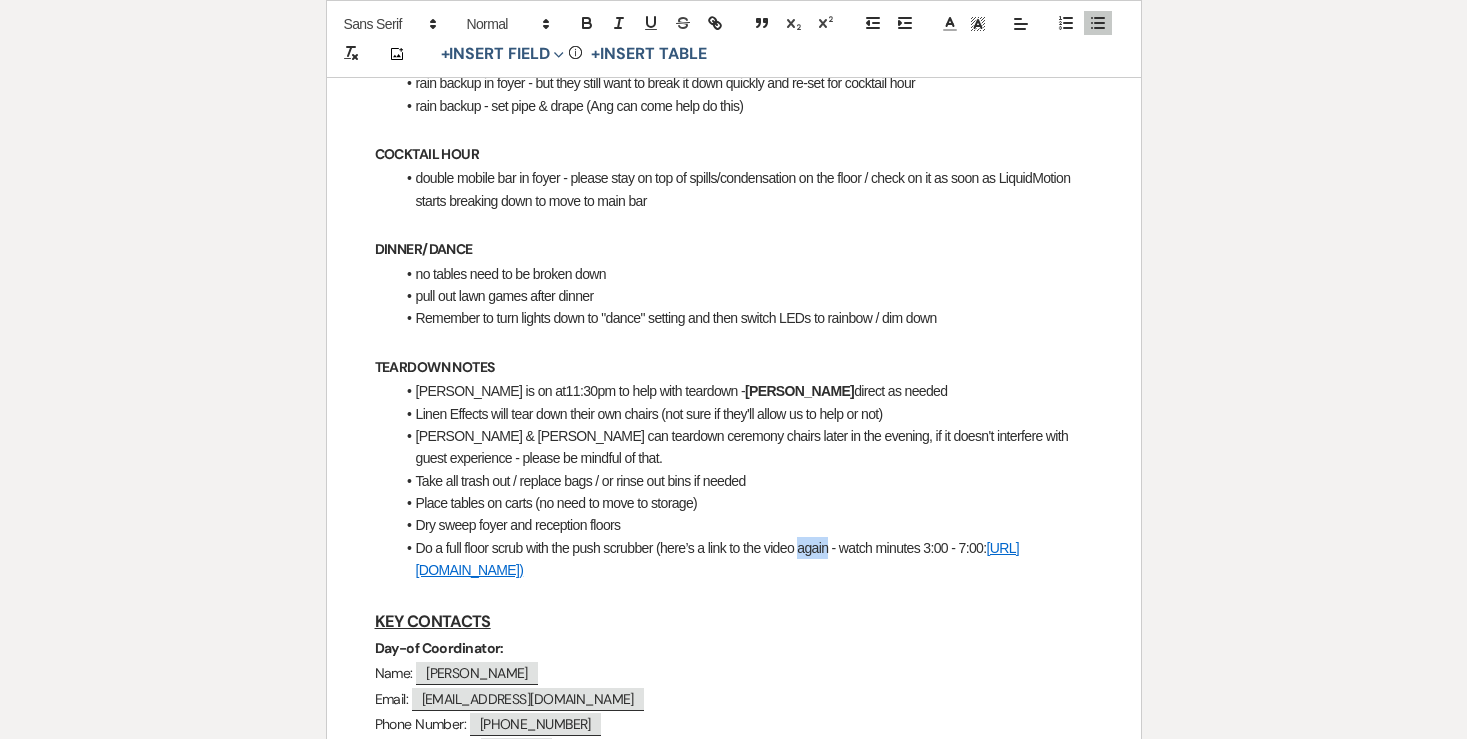 click on "Do a full floor scrub with the push scrubber (here’s a link to the video again - watch minutes 3:00 - 7:00:  https://www.youtube.com/watch?v=M_y1uXFIJd0)" at bounding box center (744, 559) 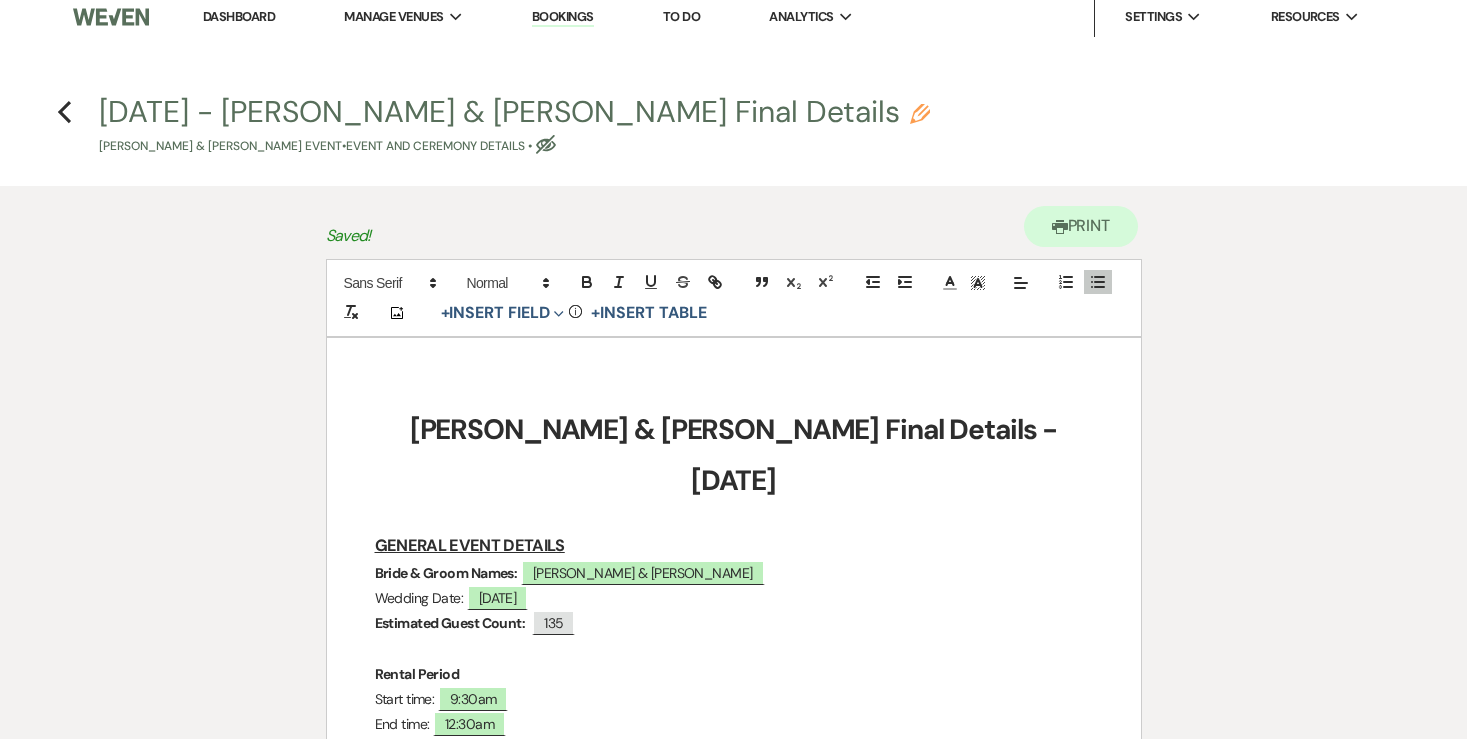 scroll, scrollTop: 0, scrollLeft: 0, axis: both 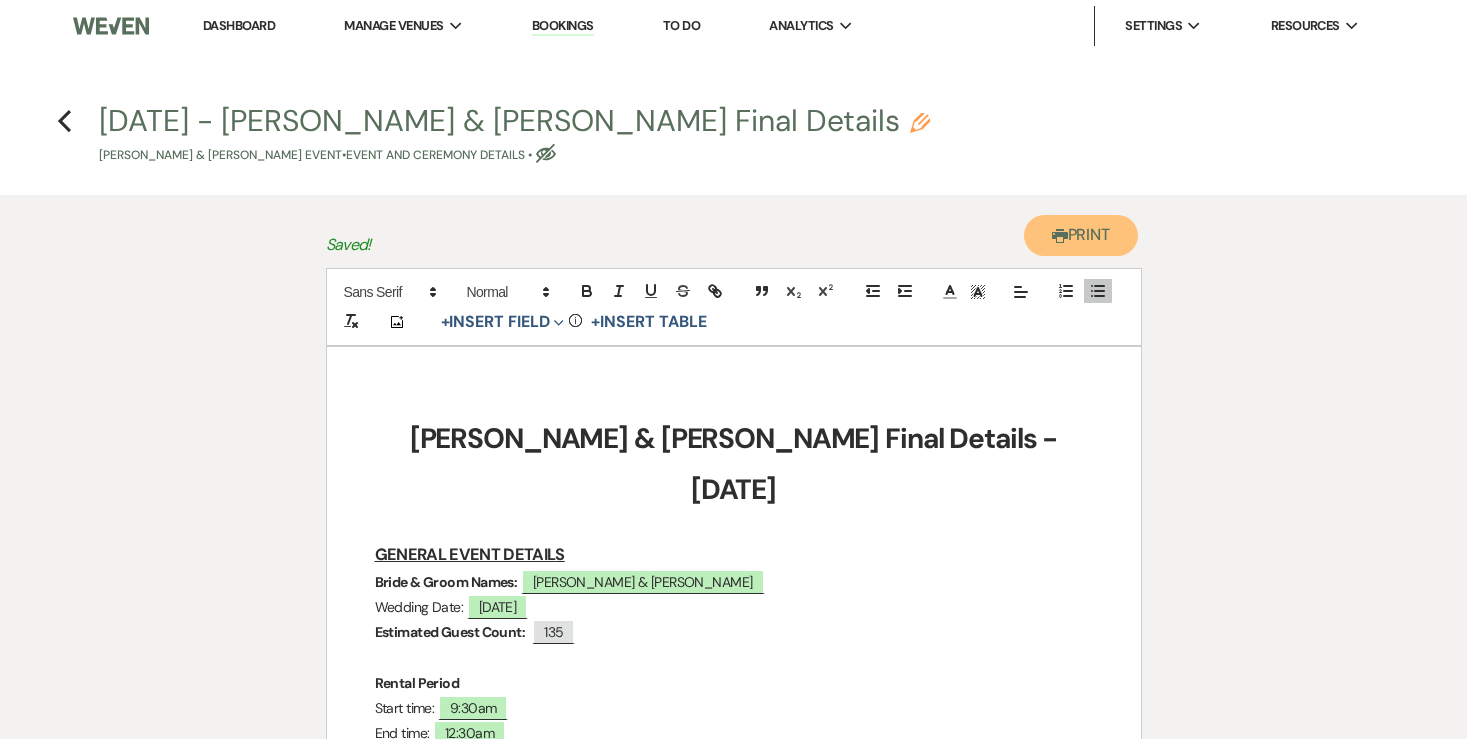 click on "Printer  Print" at bounding box center (1081, 235) 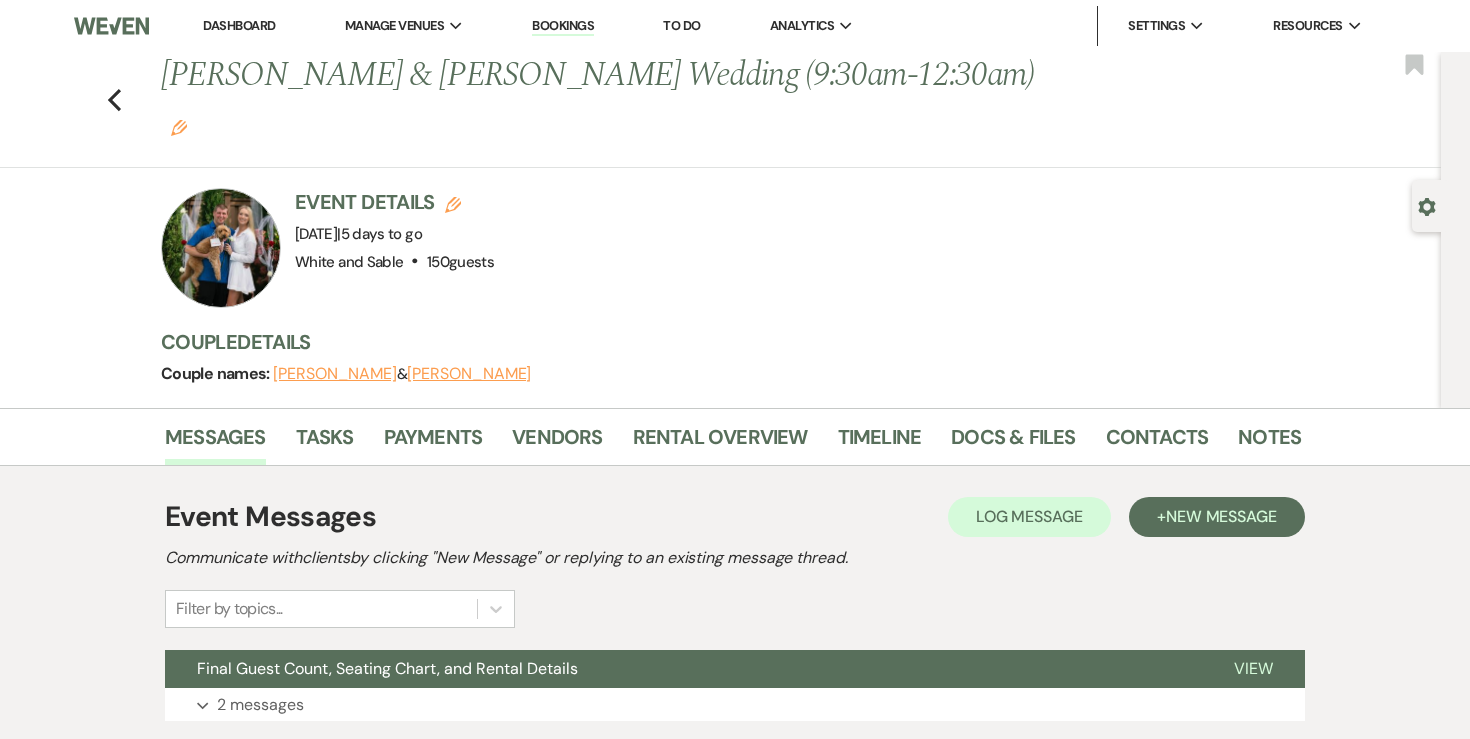 scroll, scrollTop: 9372, scrollLeft: 0, axis: vertical 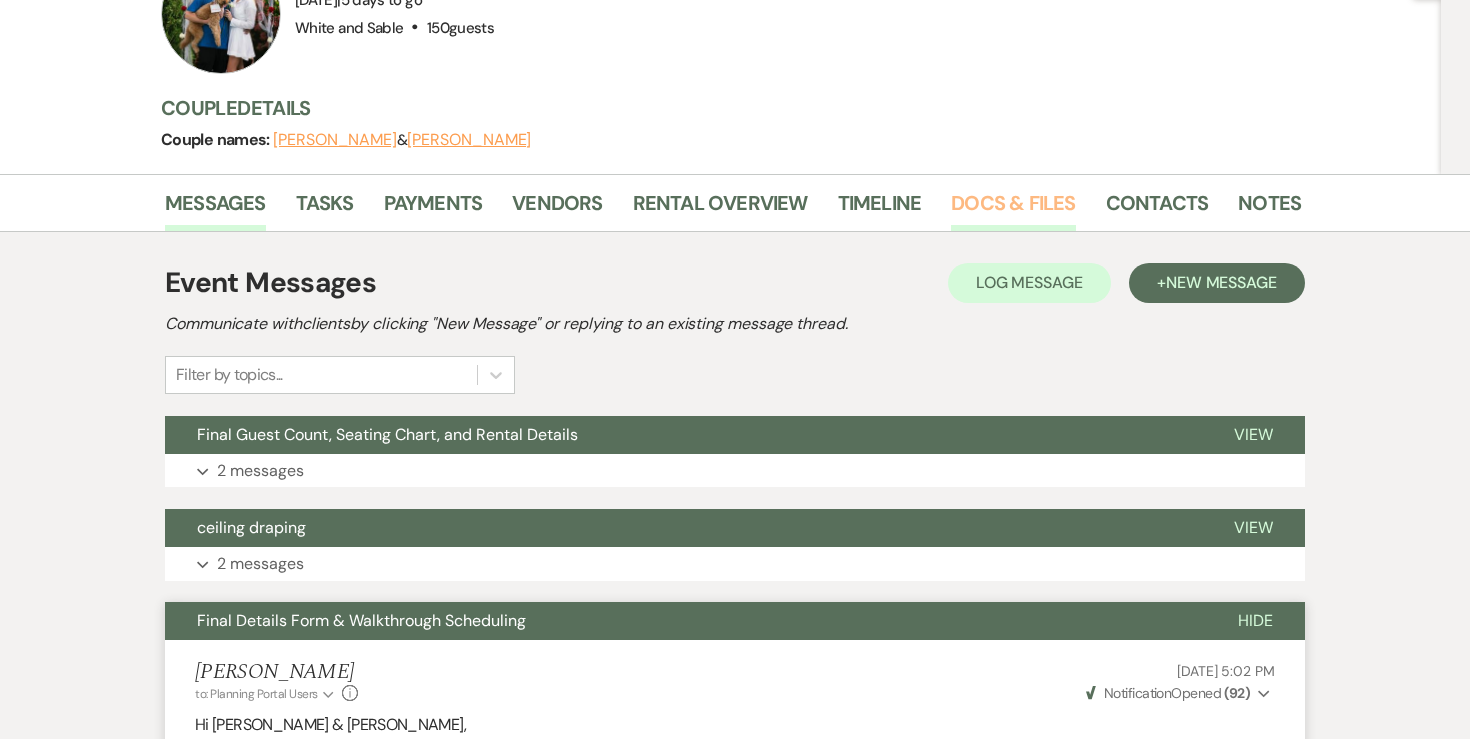 click on "Docs & Files" at bounding box center [1013, 209] 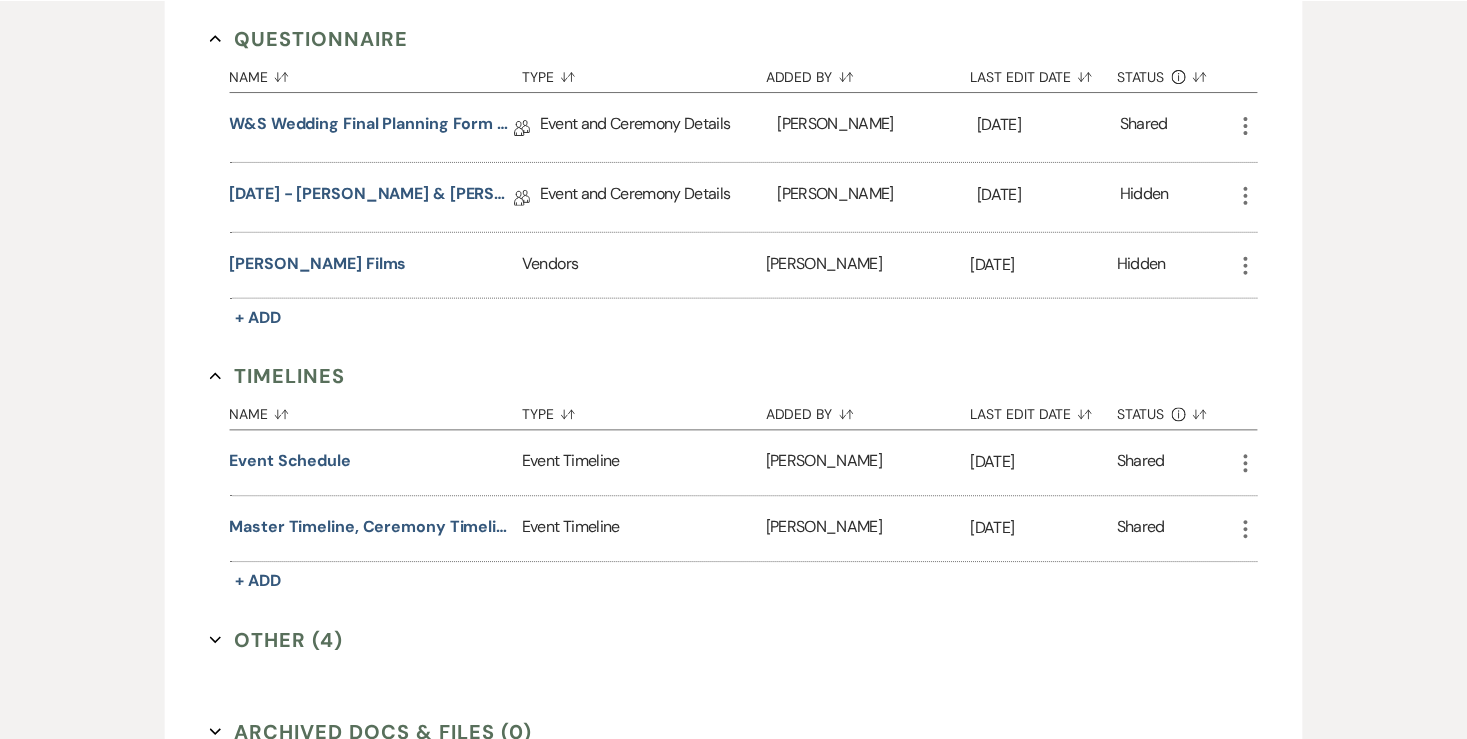 scroll, scrollTop: 4299, scrollLeft: 0, axis: vertical 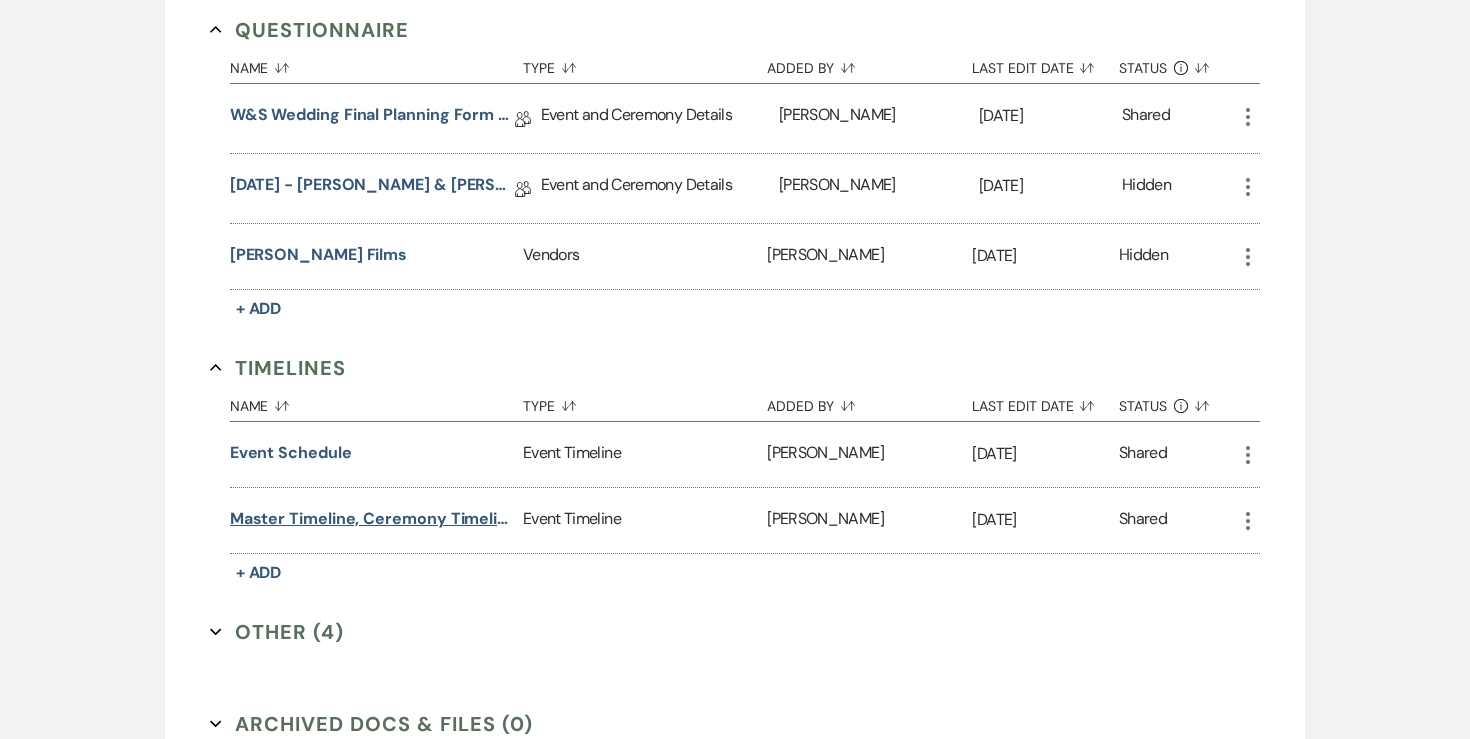 click on "Master Timeline, Ceremony Timeline, Cocktail Timeline, Reception Timeline" at bounding box center [372, 519] 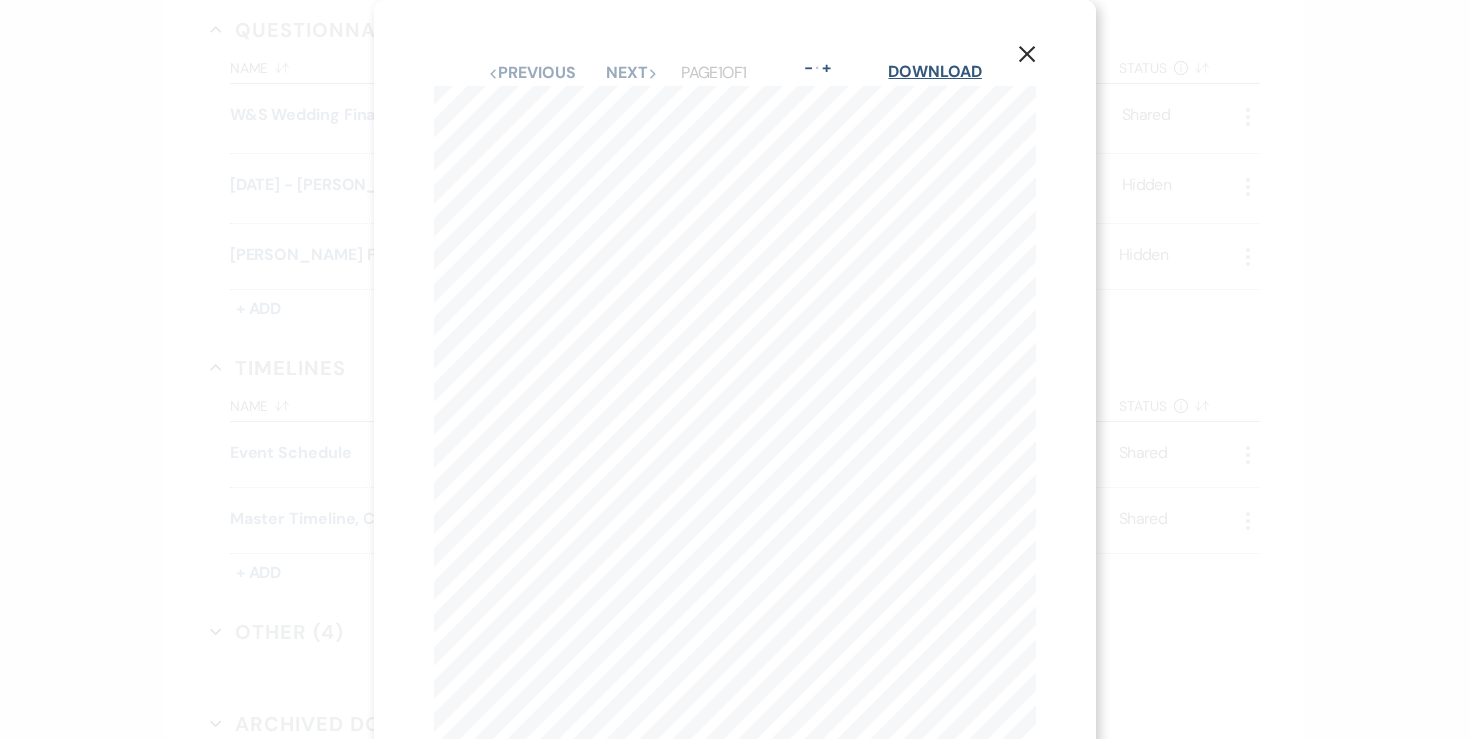 click on "Download" at bounding box center [934, 71] 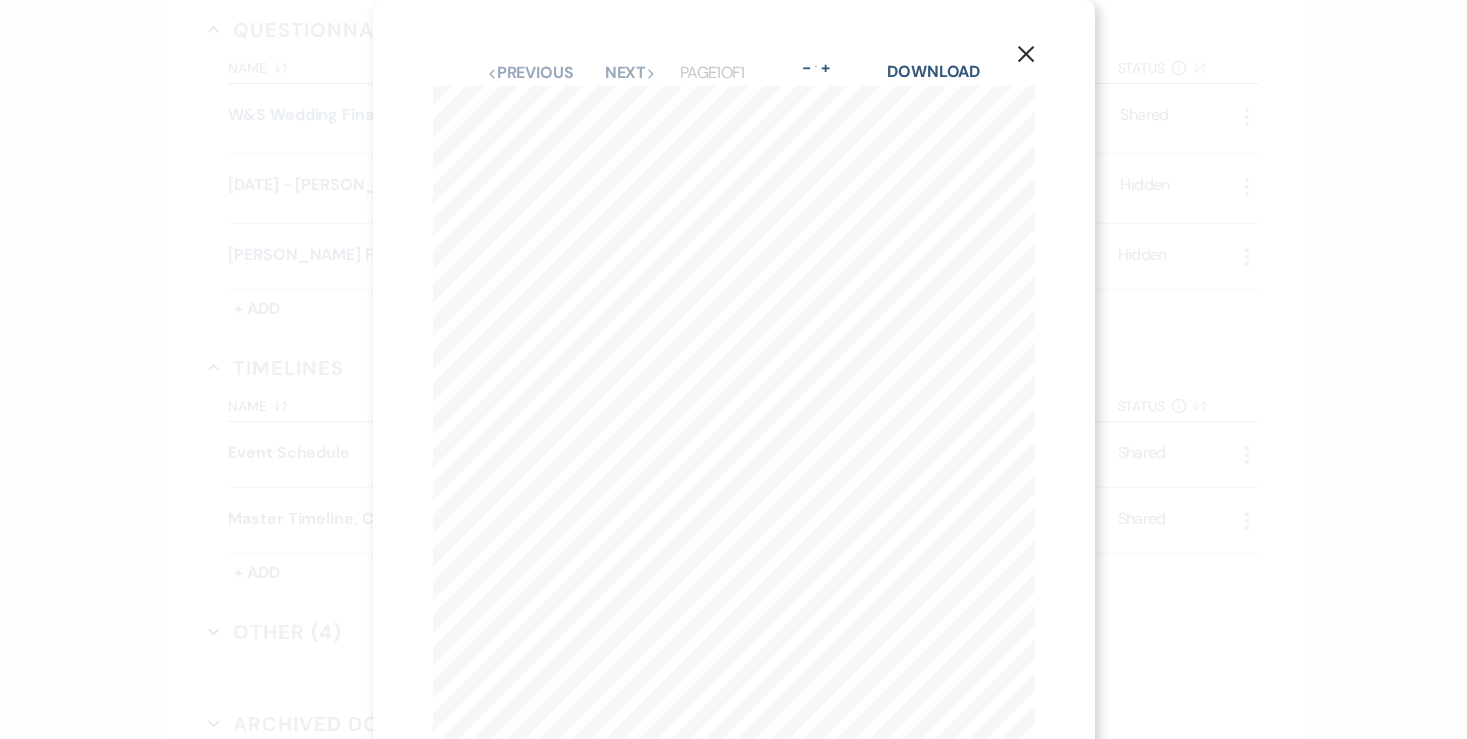 click on "X" 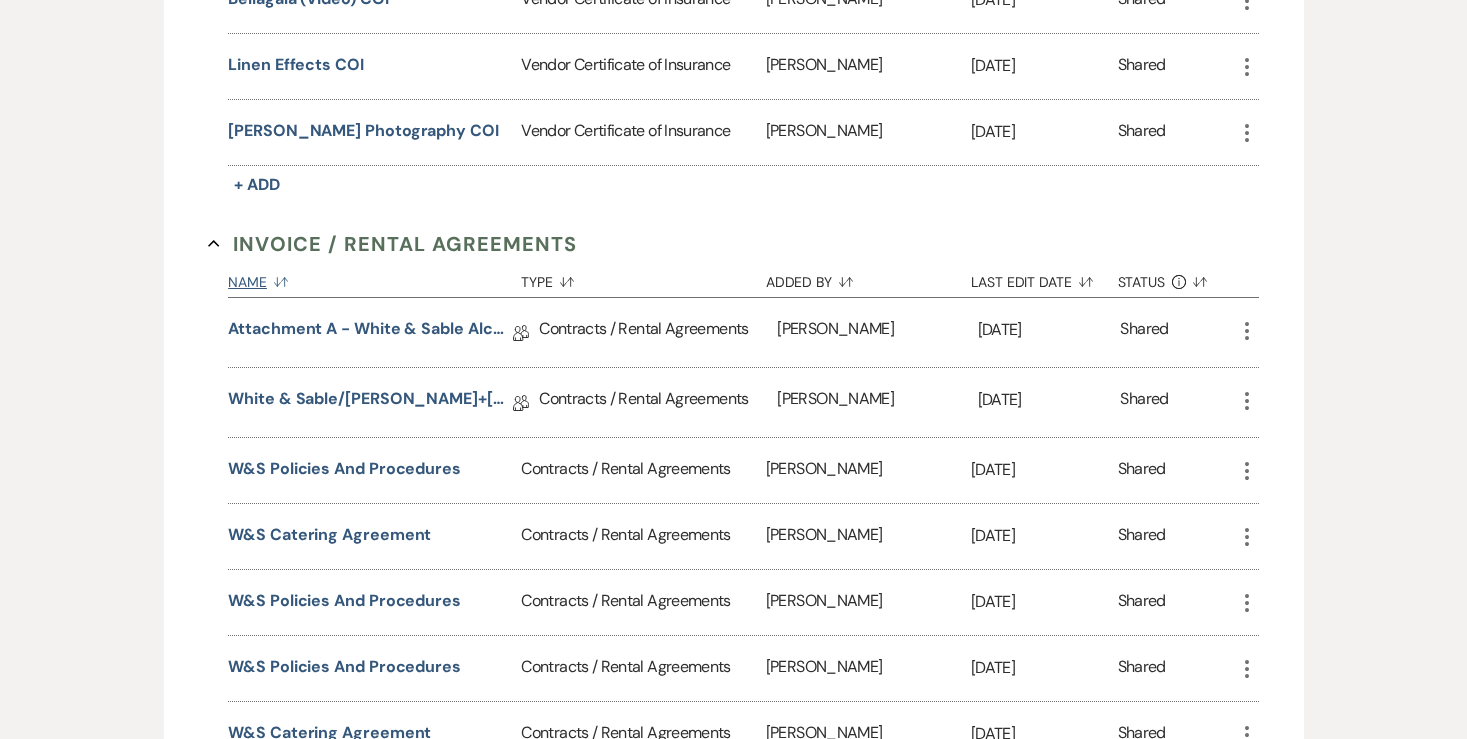 scroll, scrollTop: 0, scrollLeft: 0, axis: both 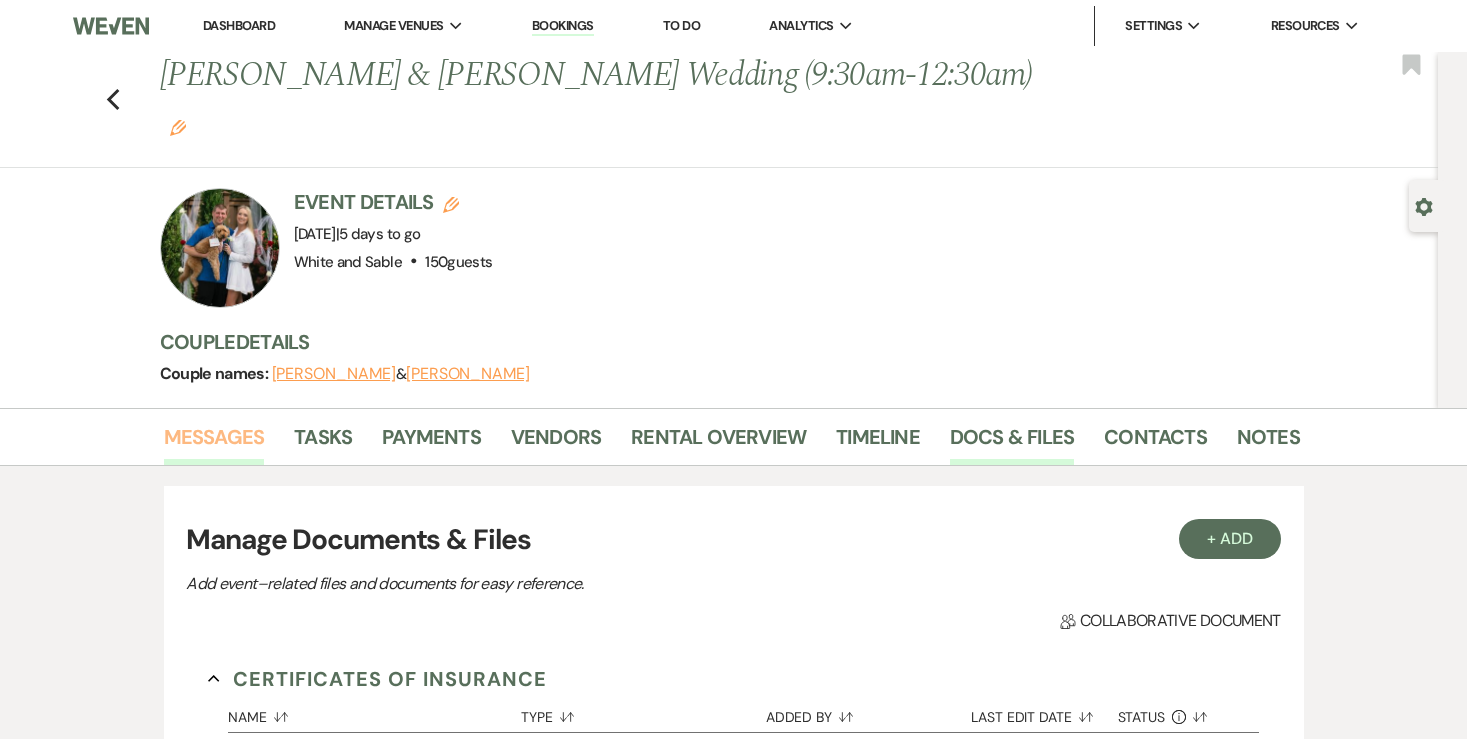 click on "Messages" at bounding box center (214, 443) 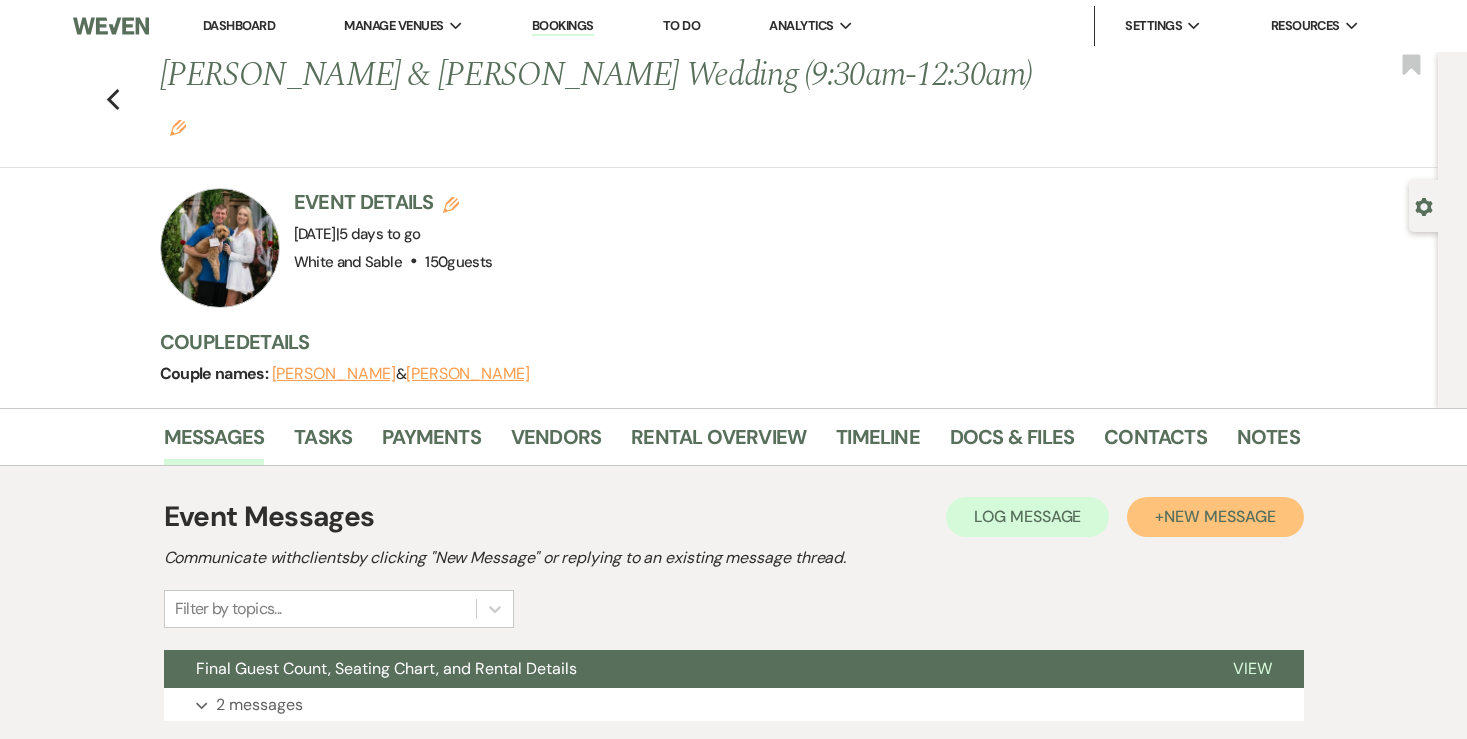 click on "+  New Message" at bounding box center [1215, 517] 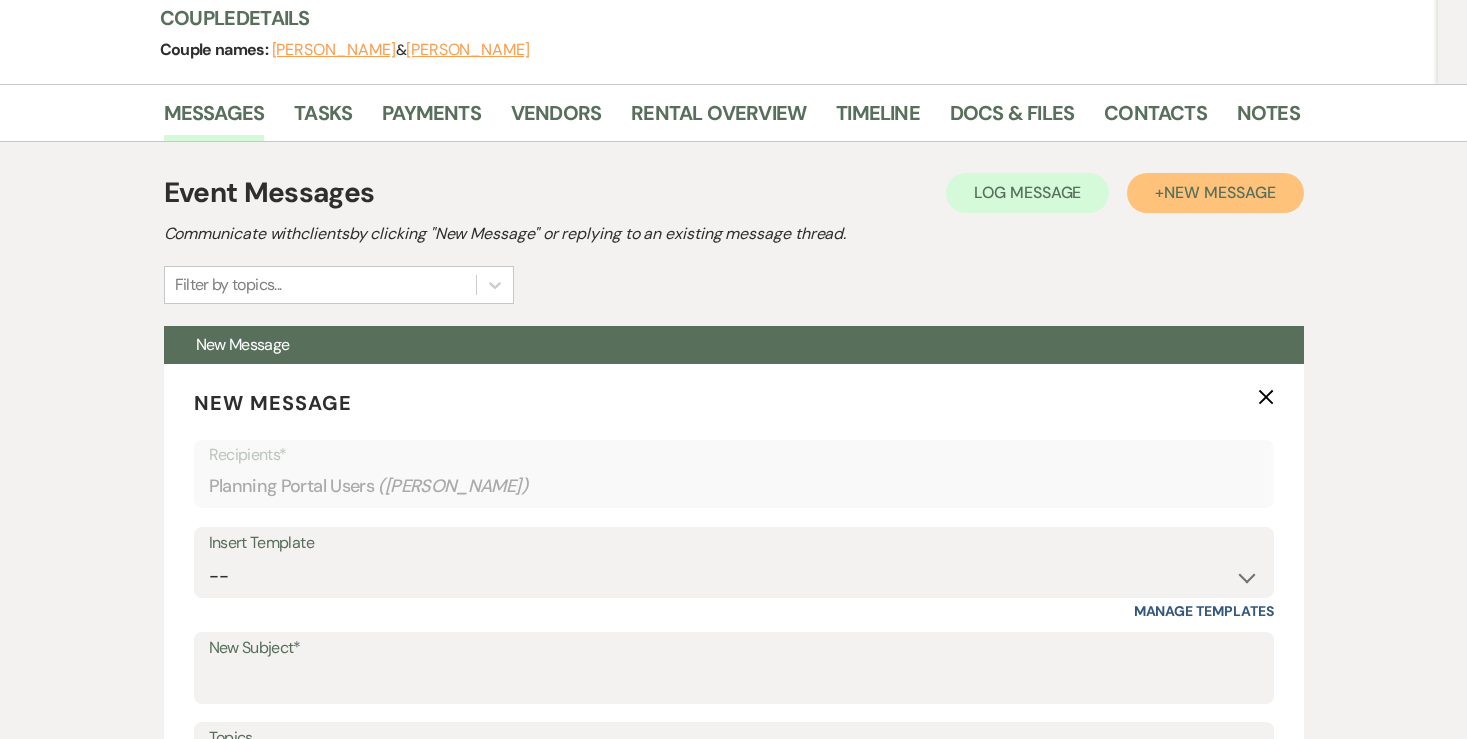 scroll, scrollTop: 337, scrollLeft: 0, axis: vertical 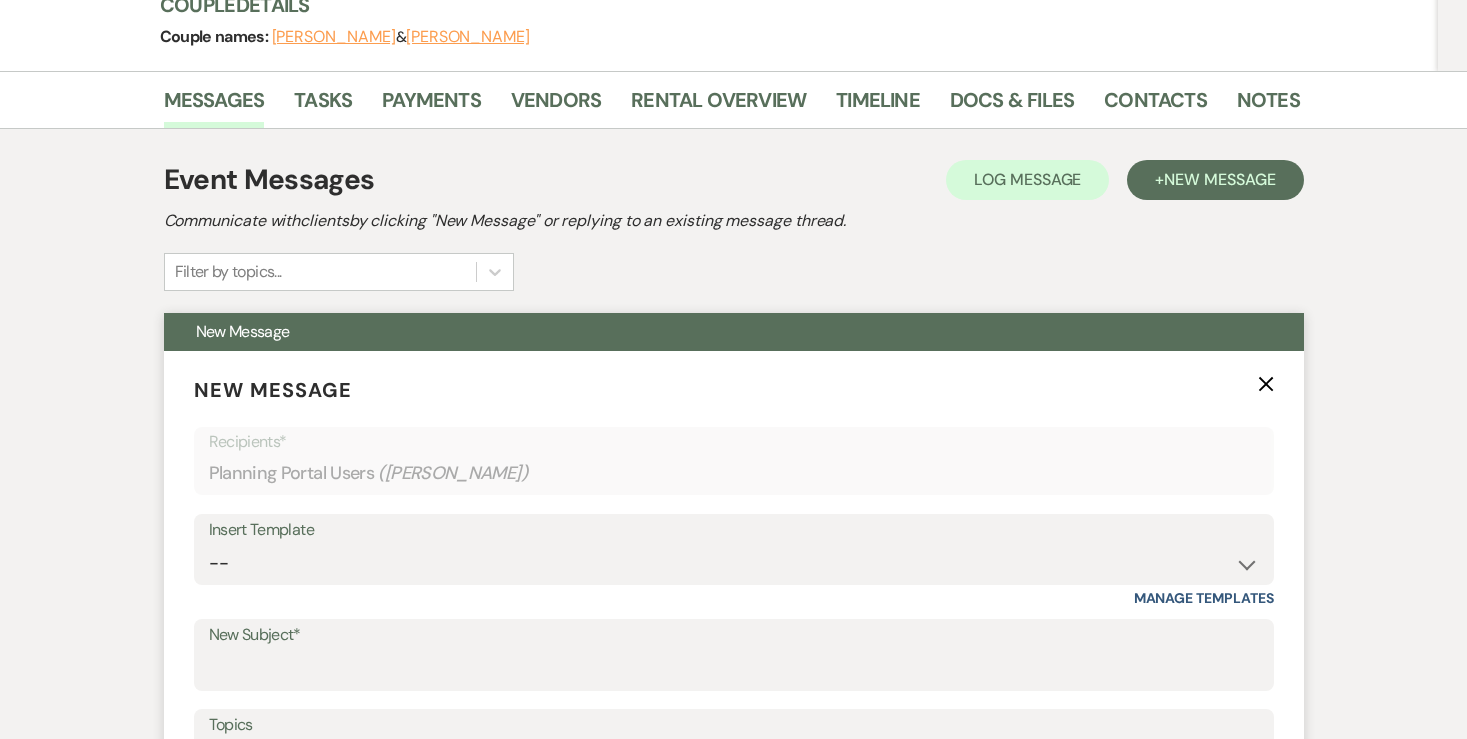 click on "Insert Template" at bounding box center [734, 530] 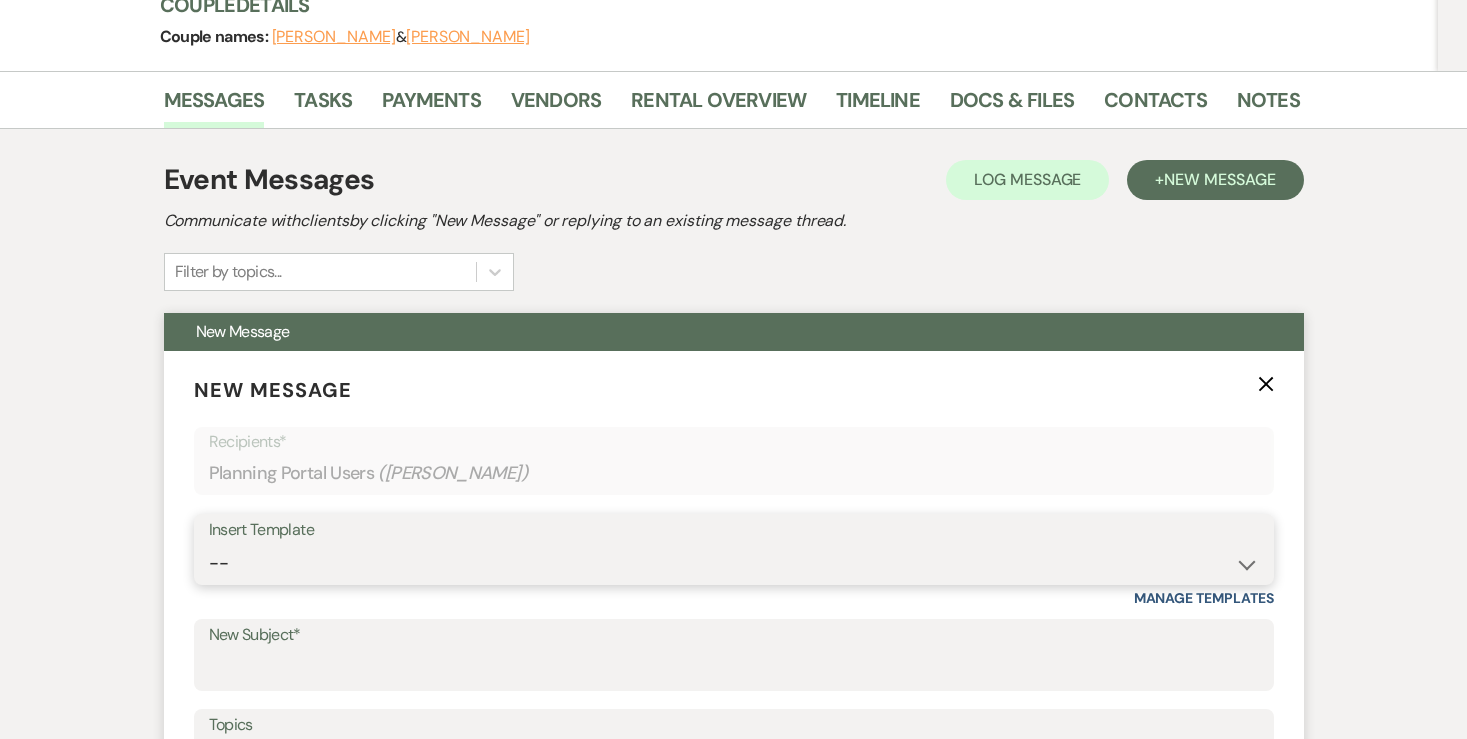 click on "-- Inquiry Response (Venue Guide) Schedule - Venue Tour Appt Confirmation Schedule - Venue Tour Appt Reminder Tour - Reschedule Tour - Follow-Up (Venue Guide) Proposal - Wedding Wedding Onboarding - Welcome Guide and Weven Planning Portal Introduction Inquiry Follow-Up: 5 Tips for Stress-Free Planning Inquiry - Available Dates Inquiry Follow-Up: Tour Invitation Inquiry Follow-Up: Unique Features Inquiry Follow-Up: Planning at W&S Insurance Exception Response Friday Weddings Sunday Weddings Baseball Poop or get off toliet (Venue Guide) Concession Speech Onboarding - Welcome Magazine and Weven Planning Portal Introduction (NON-Wedding Events) Day-of Coordinators Schedule - Venue IN-PERSON Tour Appt Confirmation Outside Food Info Cooper Films Thursday Weddings Hire a Host / Host a Toast Follow-follow up Recommended Vendors Weekend Tours Catering Guidelines & Vendor COI Requirements Inventory List to Booked Couples Cancellation Form Teresa Template Client Communication (parents requesting calls) - NEED TO EDIT" at bounding box center [734, 563] 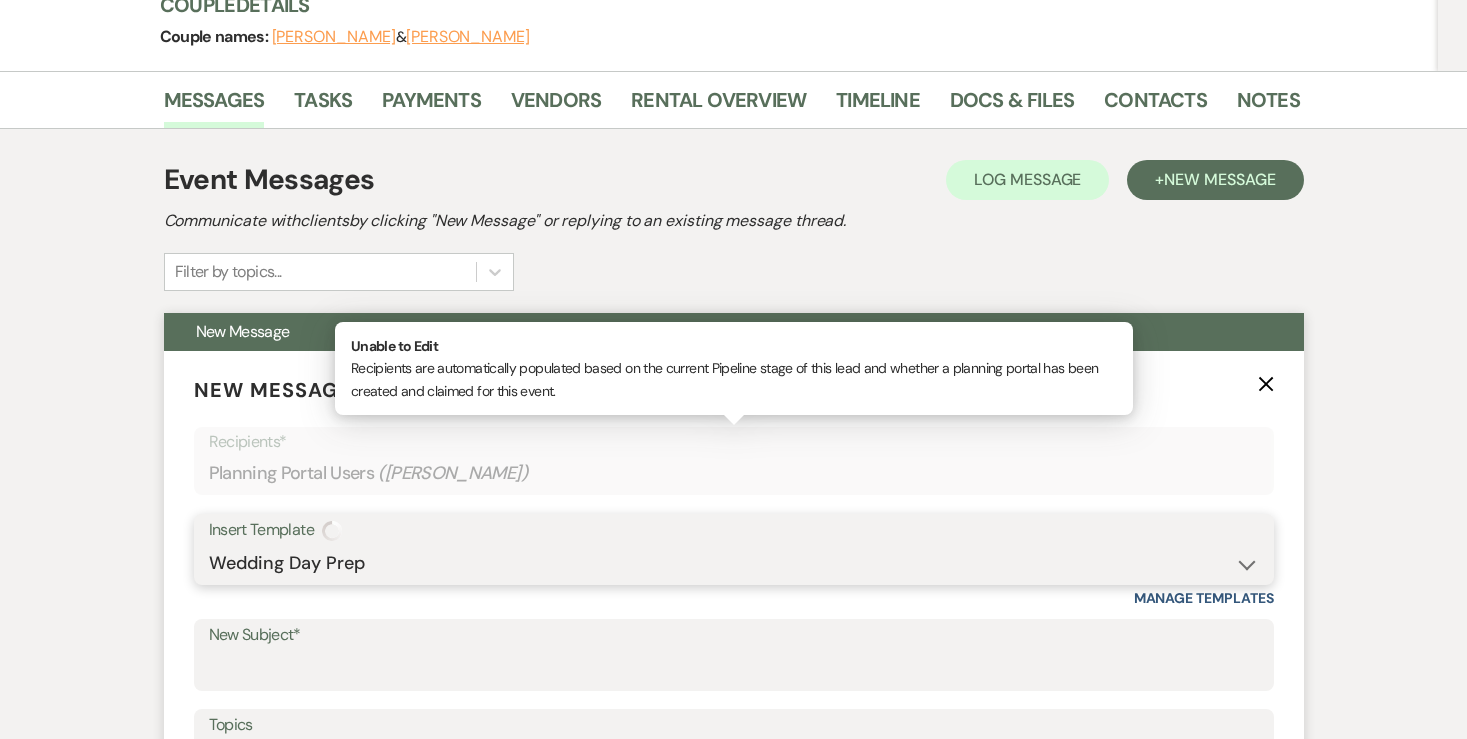 type on "Happy Wedding Week! 💕 [final details inside]" 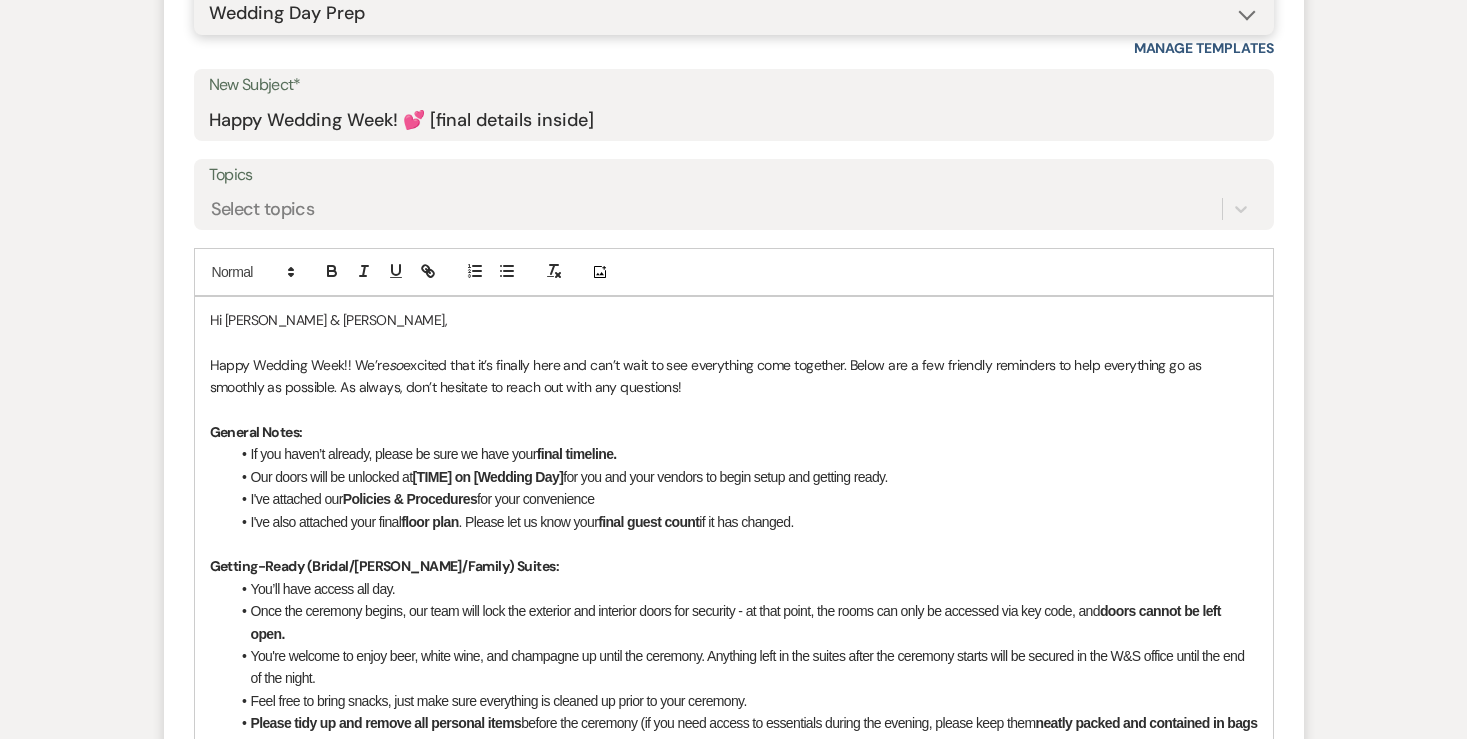 scroll, scrollTop: 888, scrollLeft: 0, axis: vertical 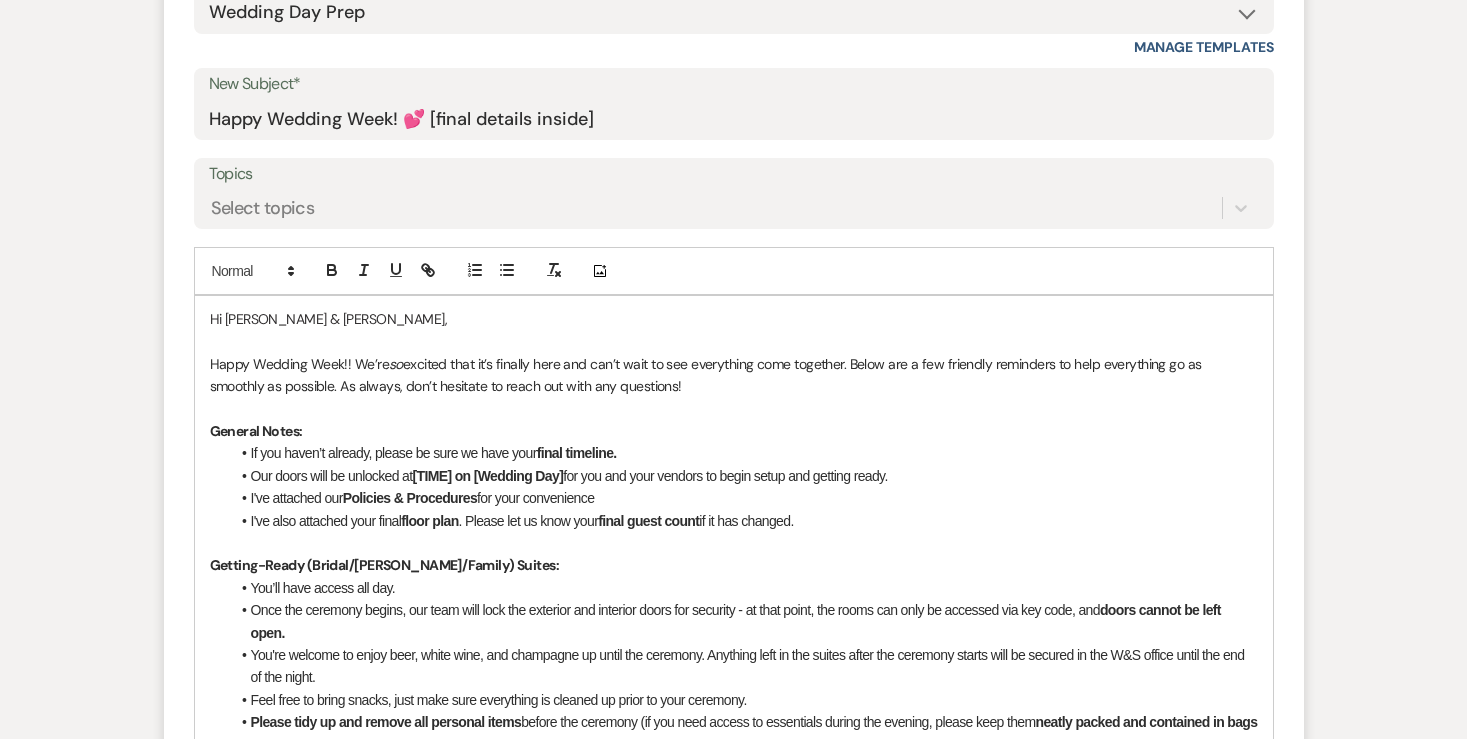 click on "If you haven’t already, please be sure we have your  final timeline." at bounding box center [744, 453] 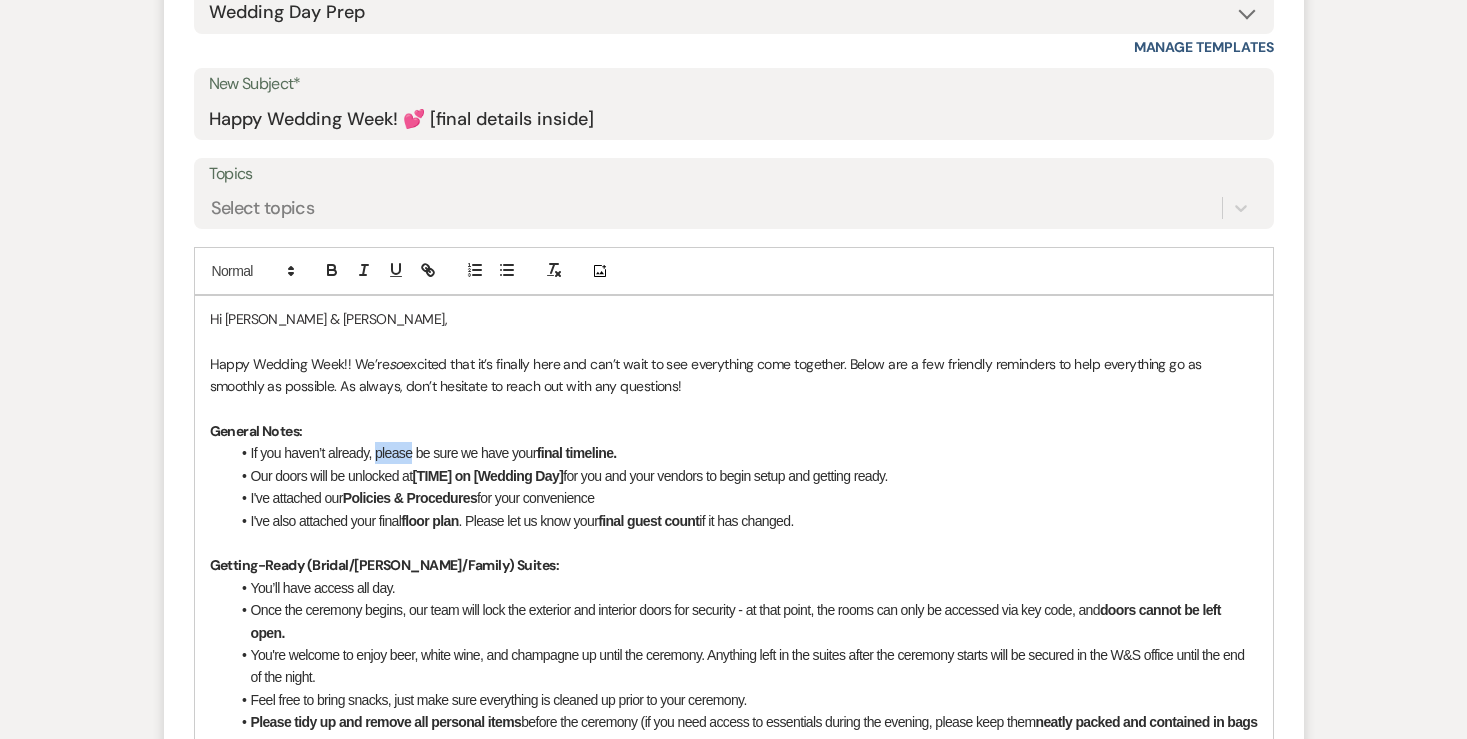 click on "If you haven’t already, please be sure we have your  final timeline." at bounding box center [744, 453] 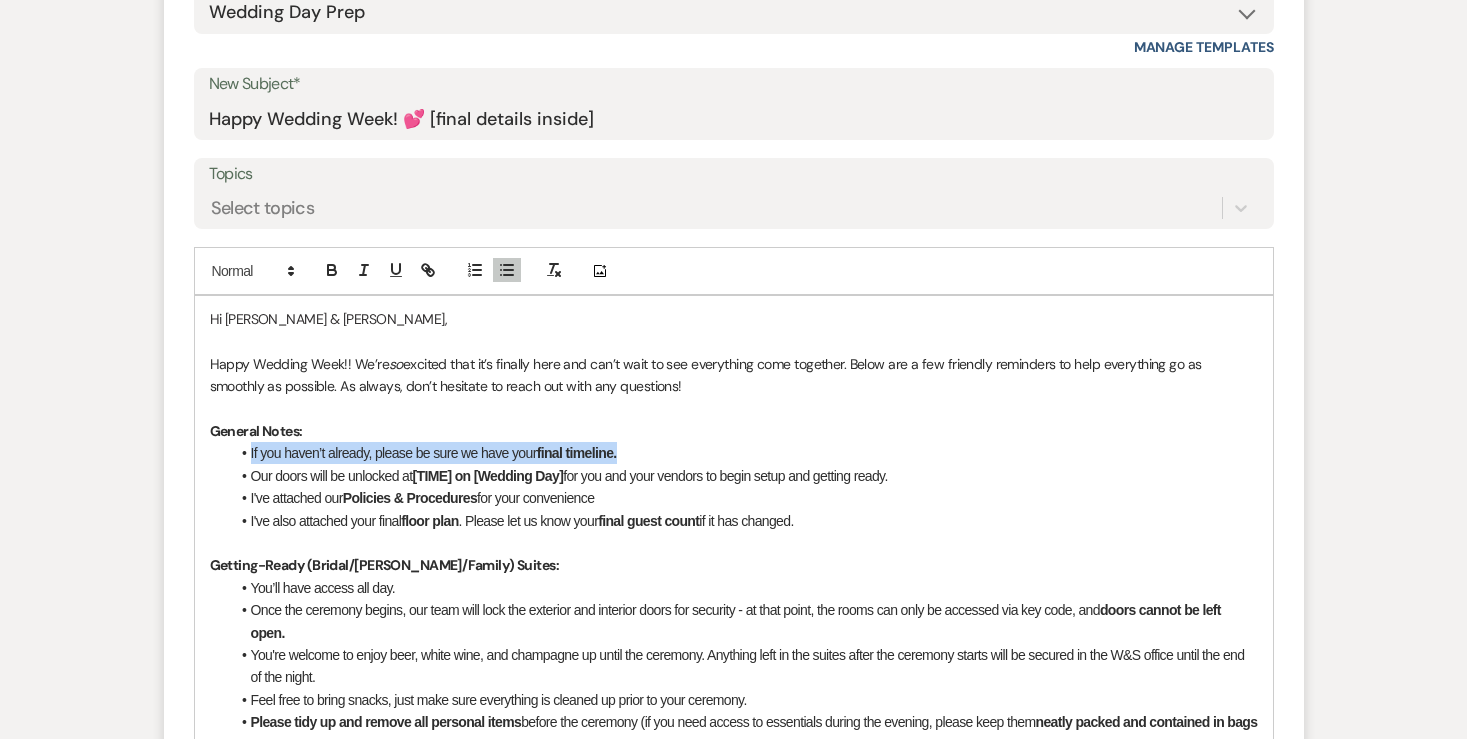 click on "If you haven’t already, please be sure we have your  final timeline." at bounding box center (744, 453) 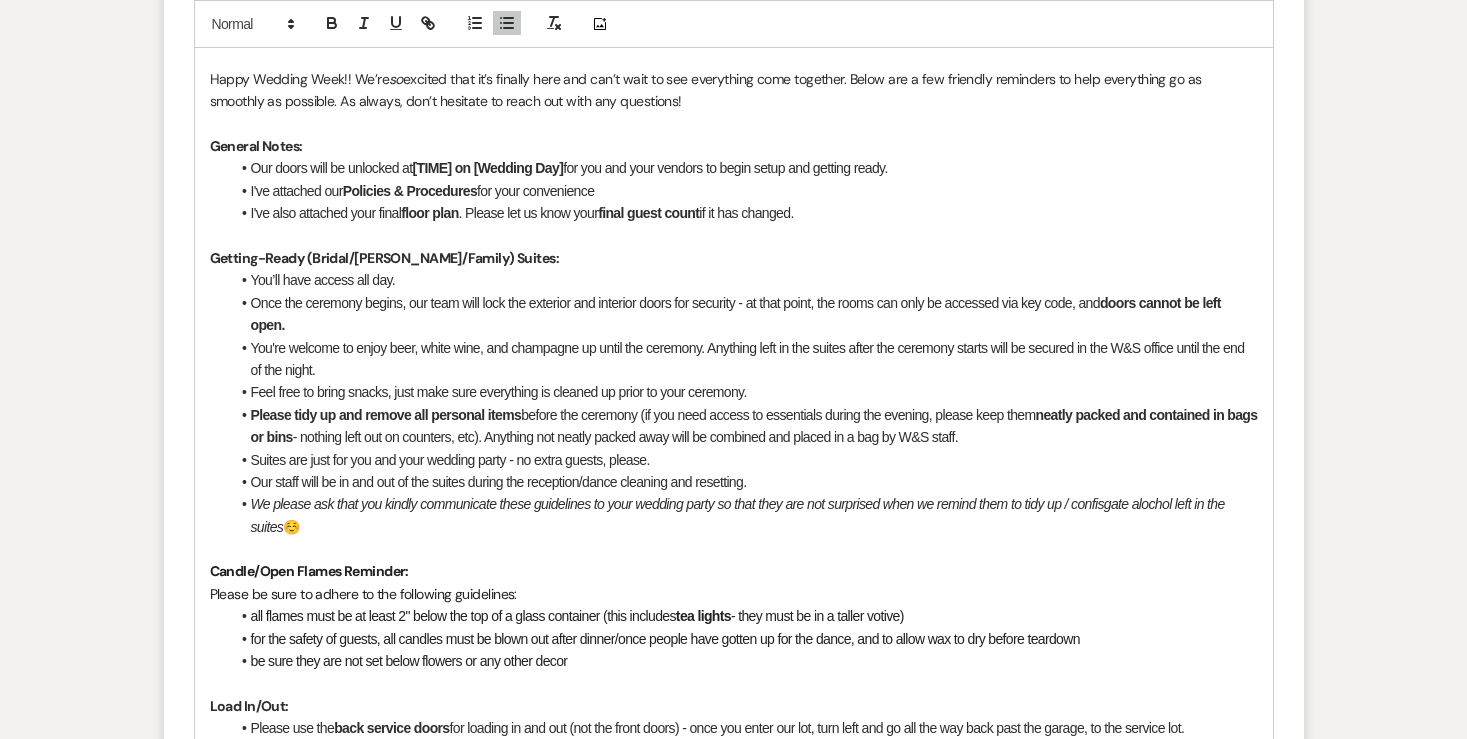 scroll, scrollTop: 1172, scrollLeft: 0, axis: vertical 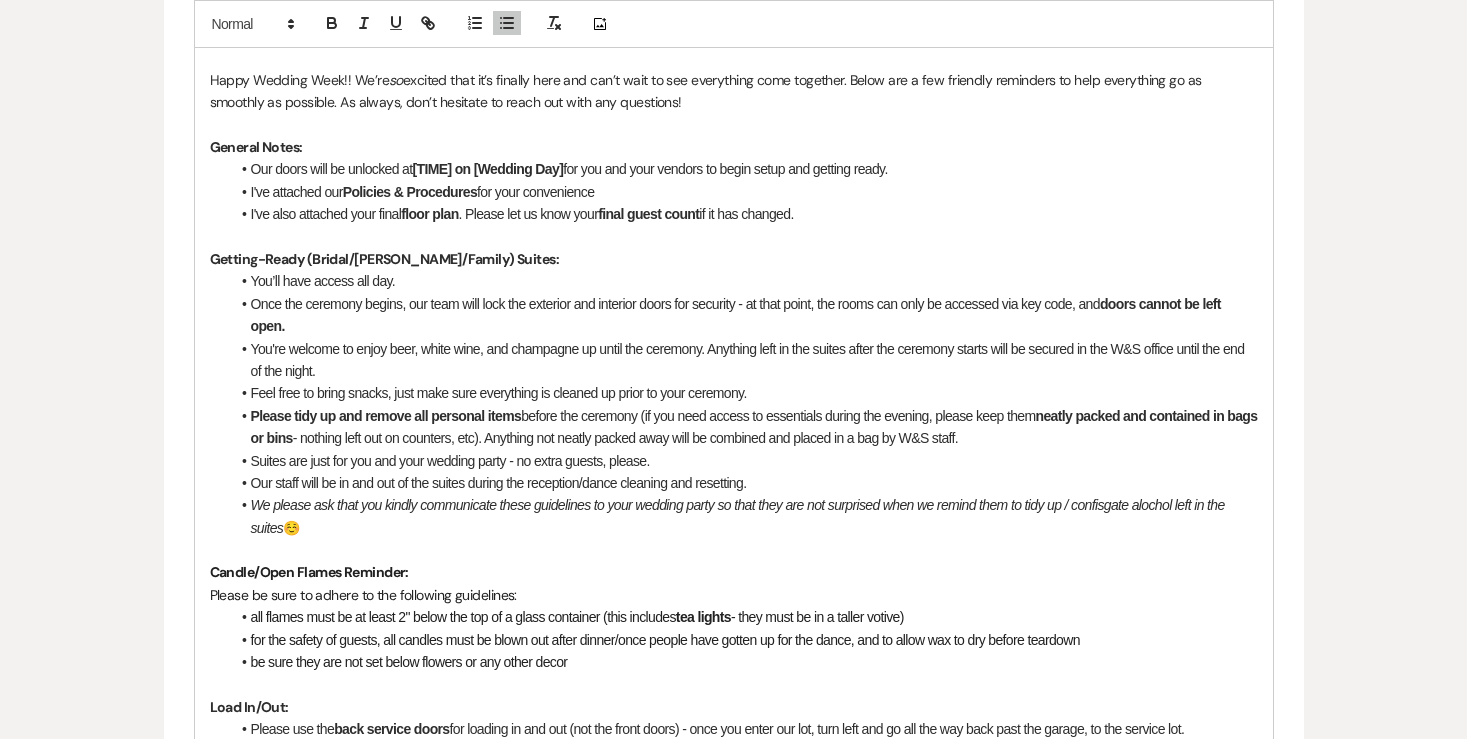 click on "I've also attached your final  floor plan . Please let us know your  final guest count  if it has changed." at bounding box center [744, 214] 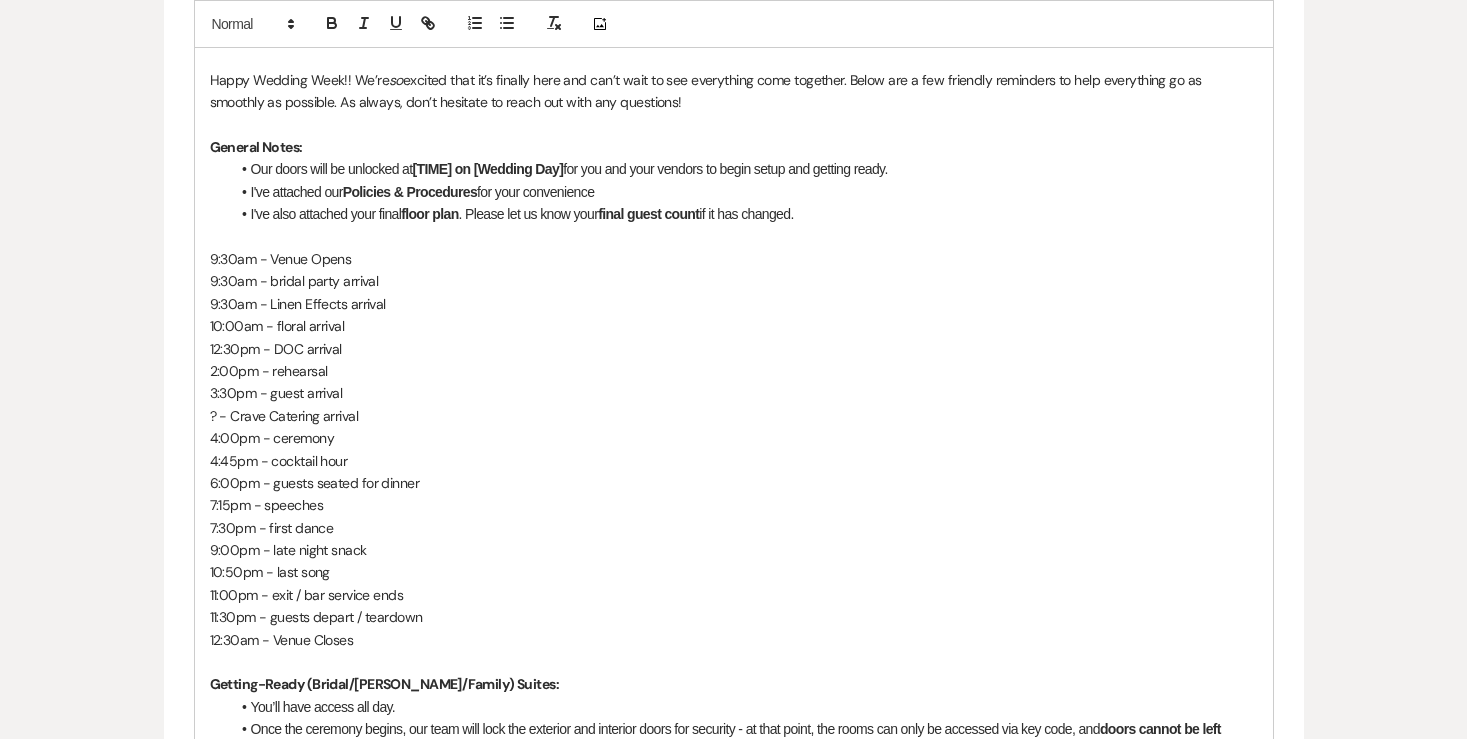 click at bounding box center [734, 237] 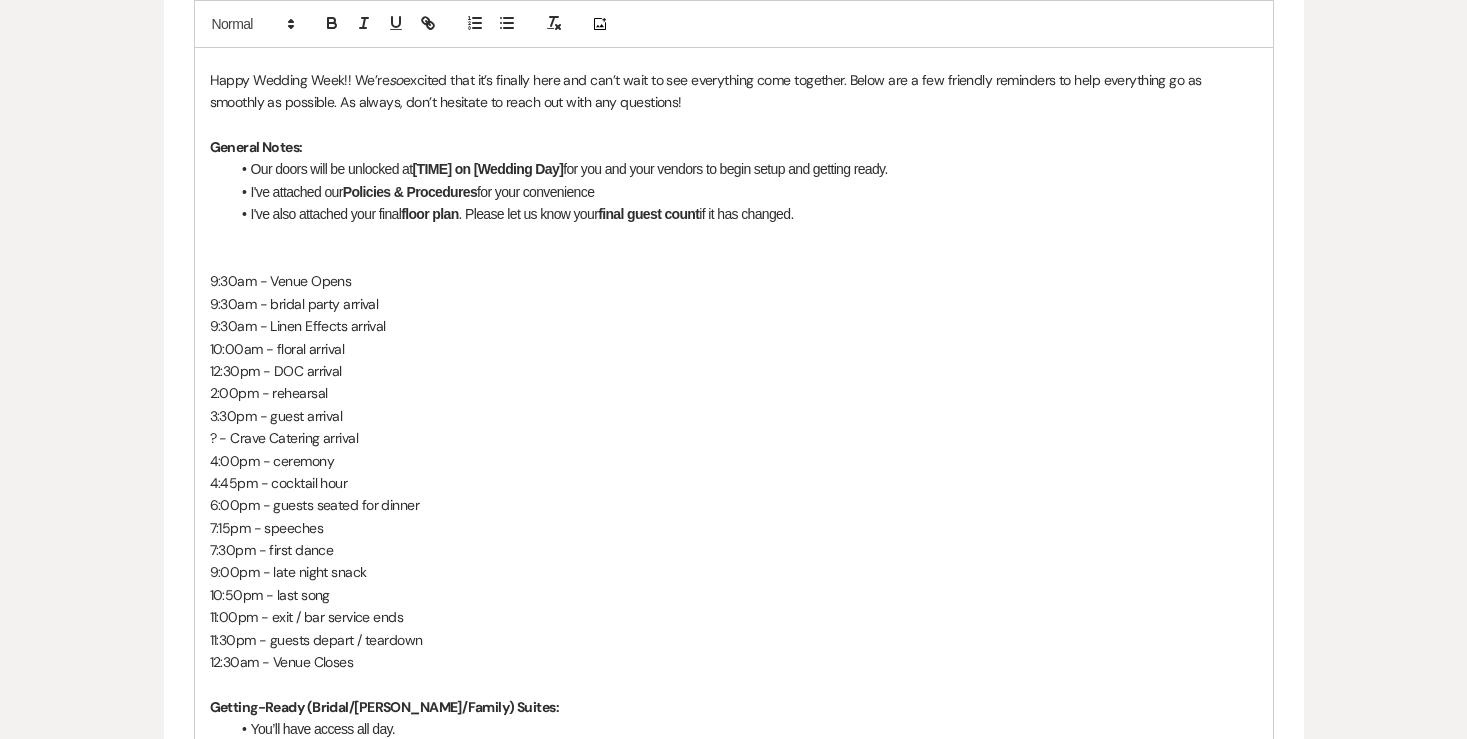 click on "Add Photo" at bounding box center (734, 24) 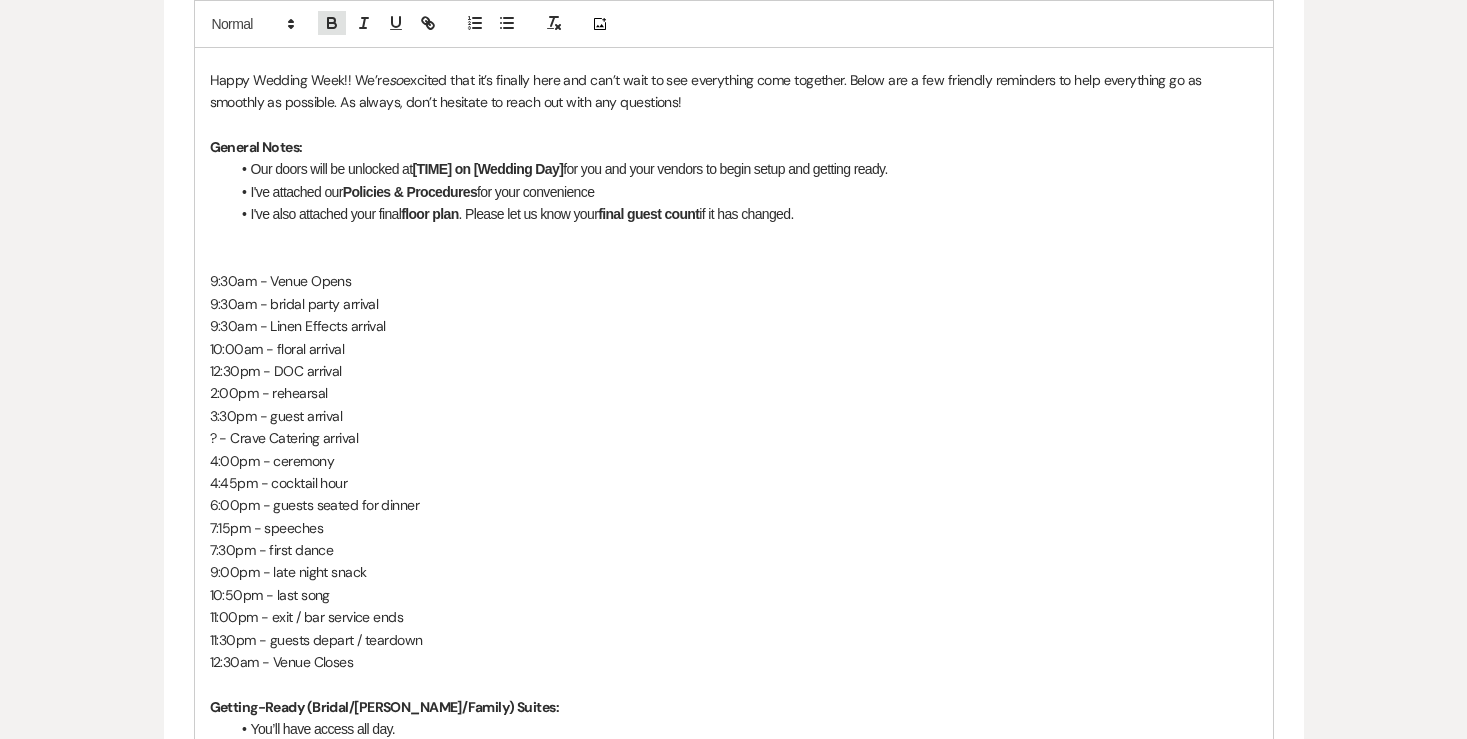 click 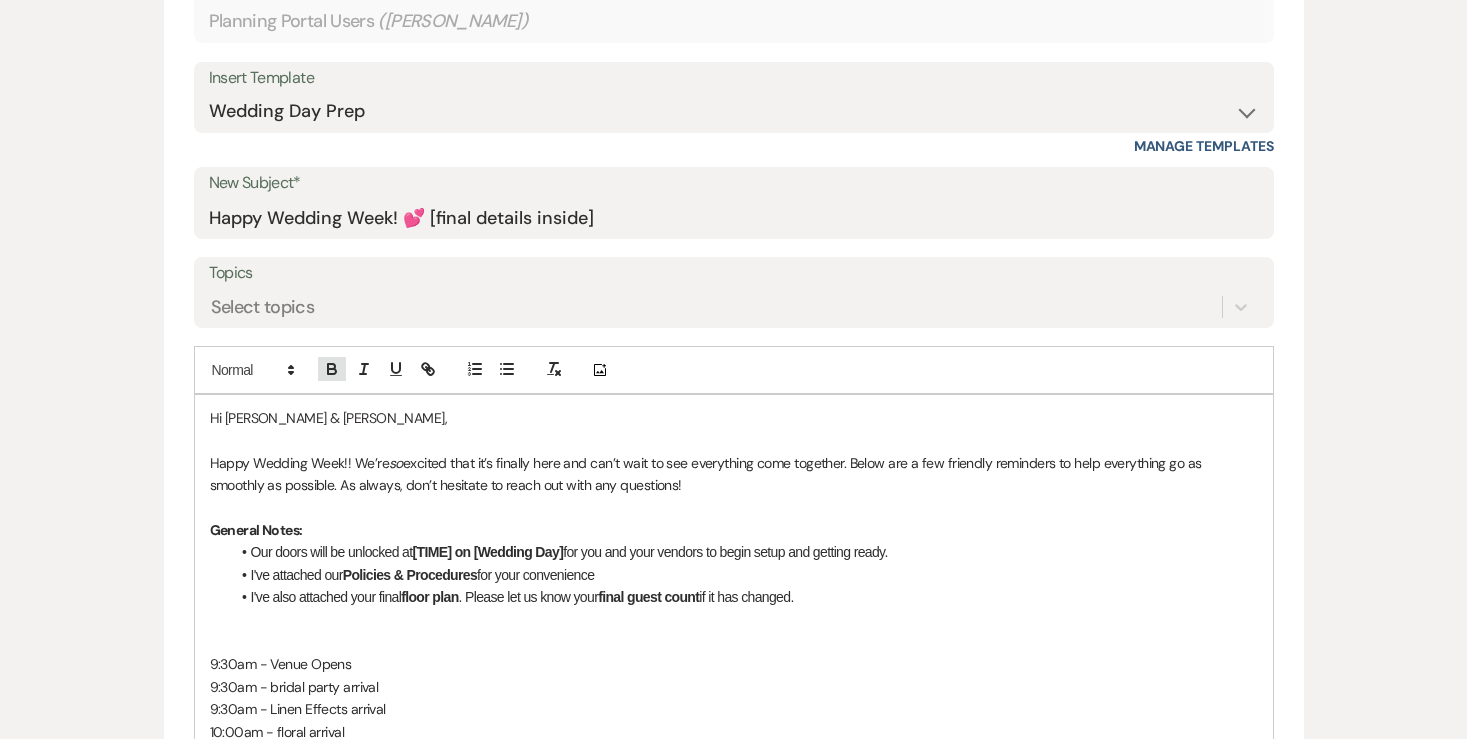 type 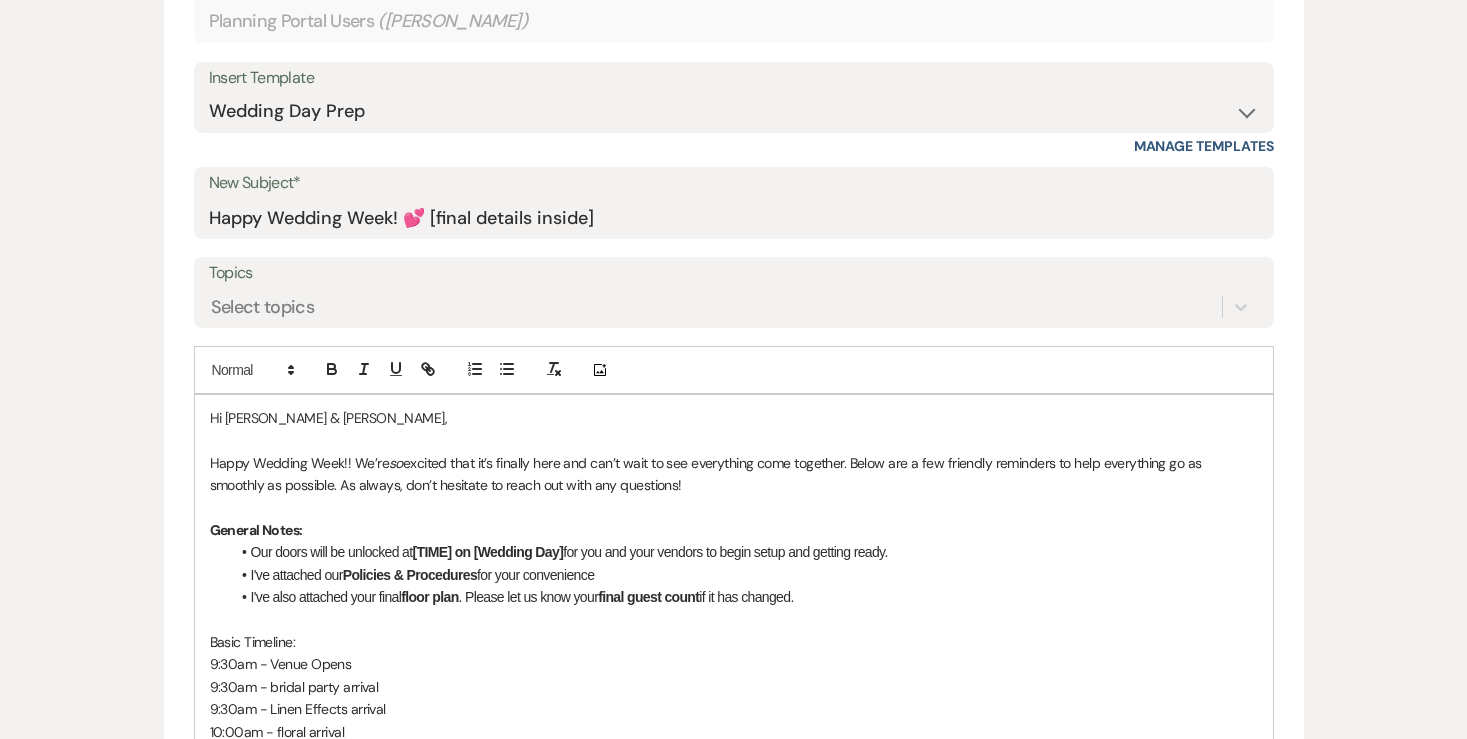 click on "Basic Timeline:" at bounding box center [734, 642] 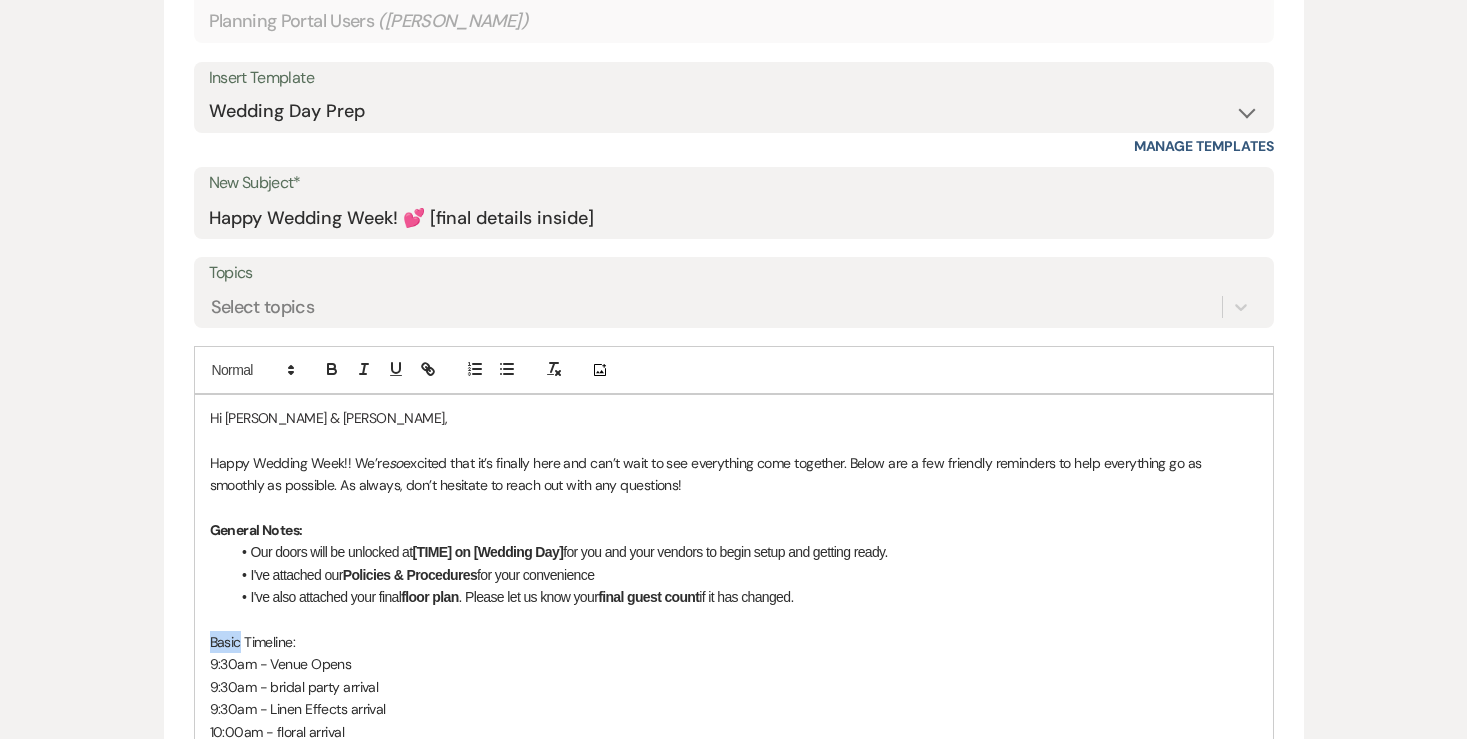 click on "Basic Timeline:" at bounding box center [734, 642] 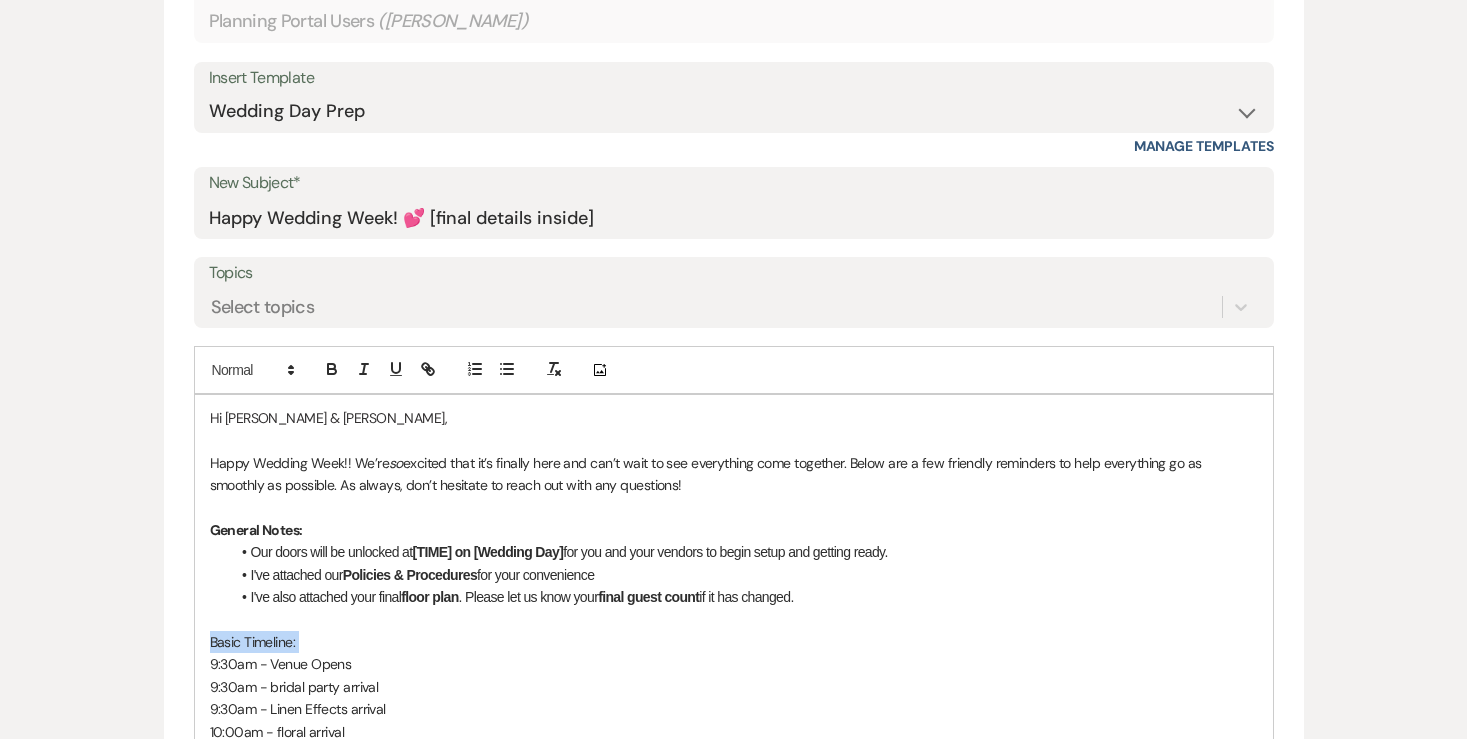 click on "Basic Timeline:" at bounding box center [734, 642] 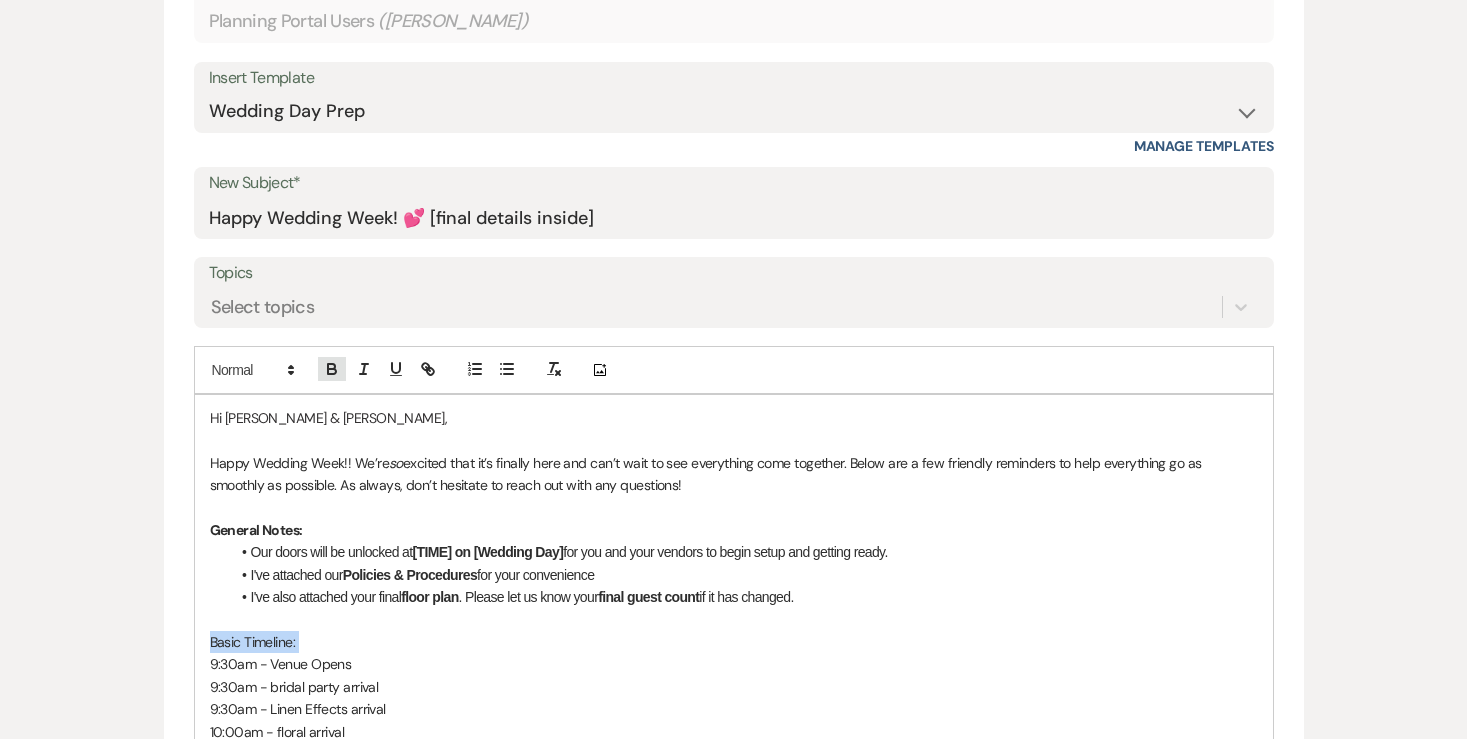 click 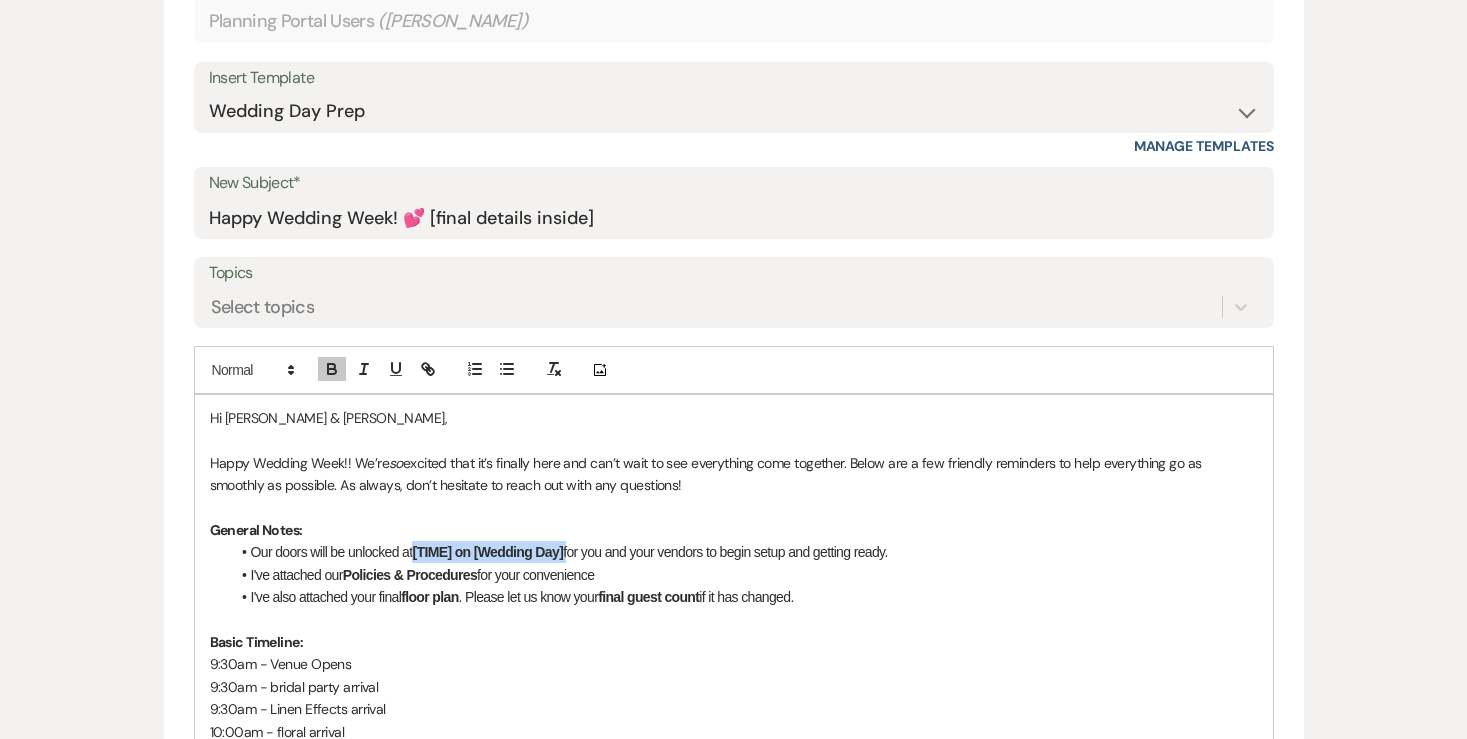 drag, startPoint x: 572, startPoint y: 509, endPoint x: 419, endPoint y: 510, distance: 153.00327 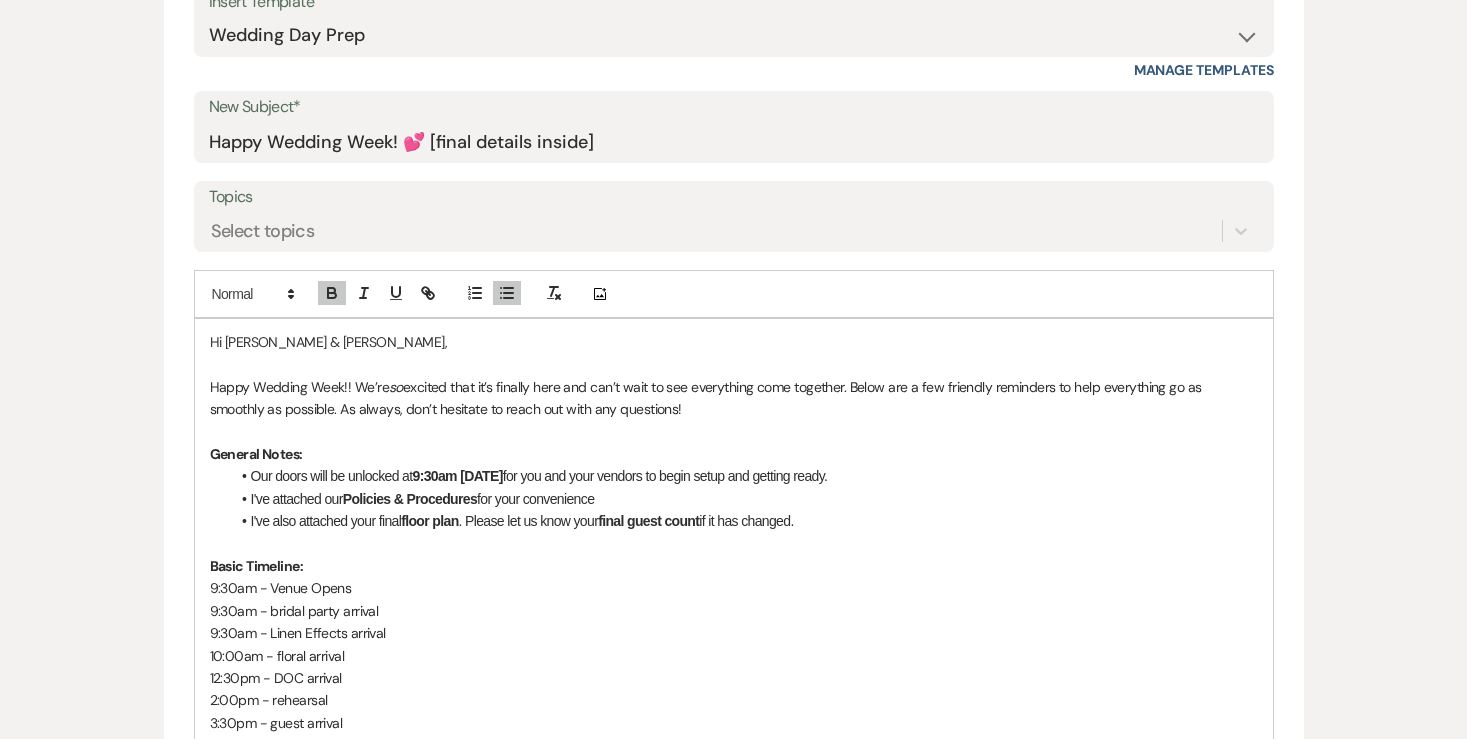 scroll, scrollTop: 878, scrollLeft: 0, axis: vertical 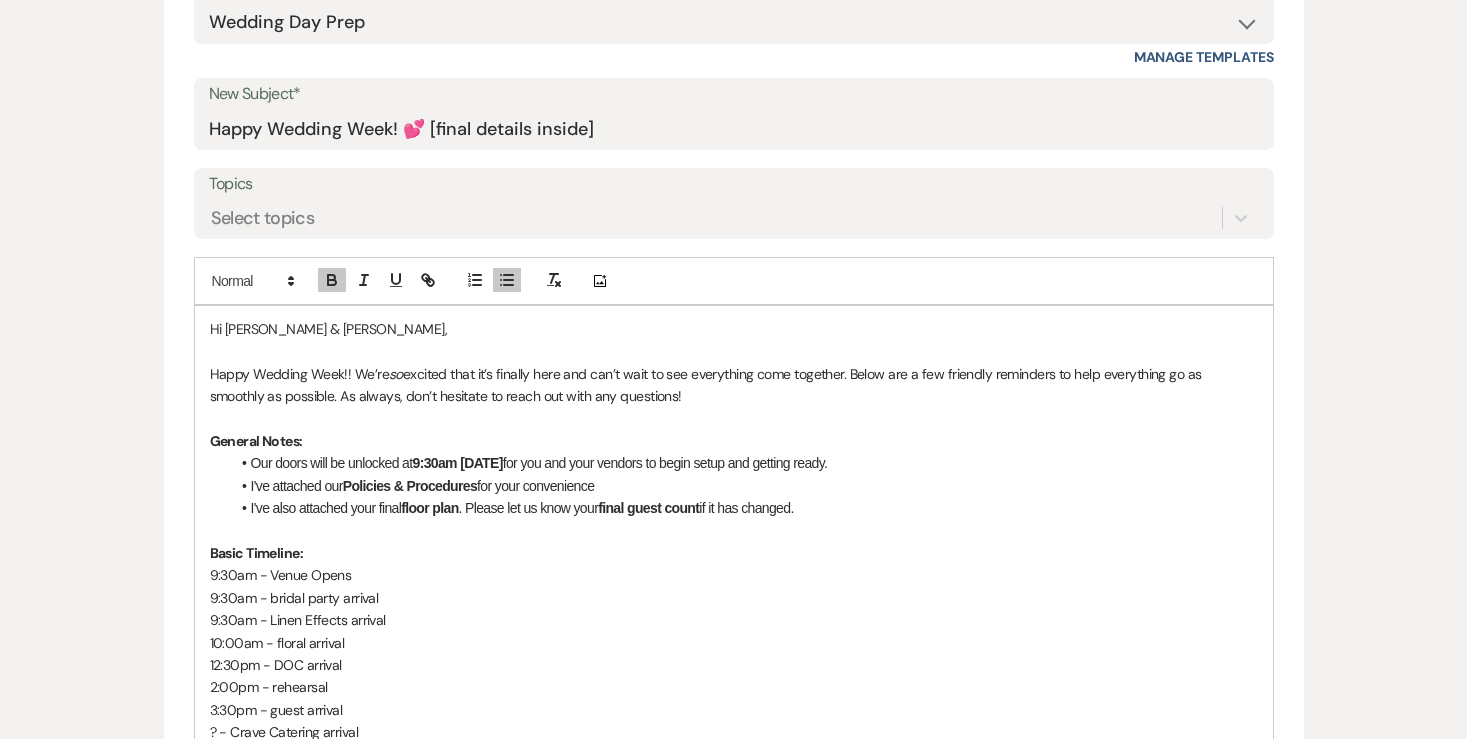 drag, startPoint x: 823, startPoint y: 456, endPoint x: 497, endPoint y: 456, distance: 326 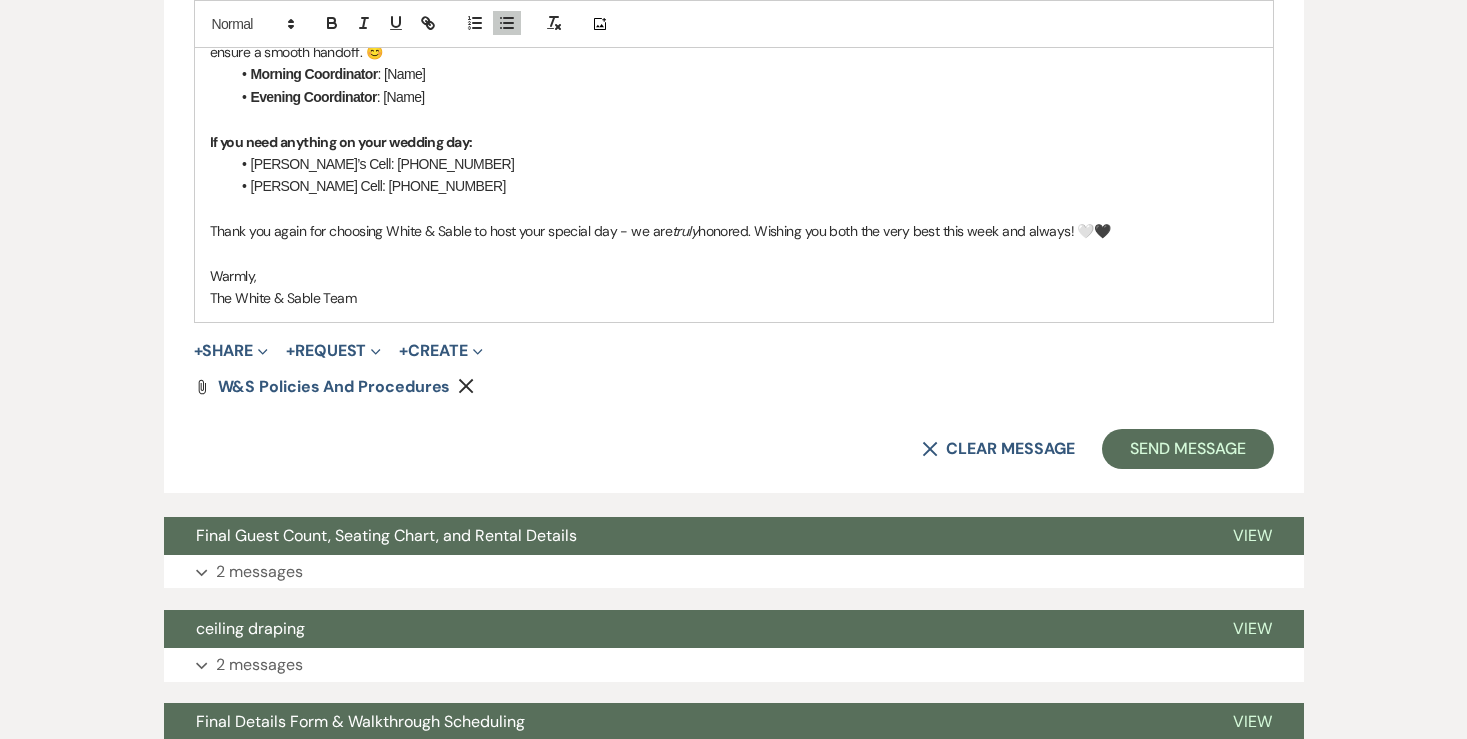 scroll, scrollTop: 2476, scrollLeft: 0, axis: vertical 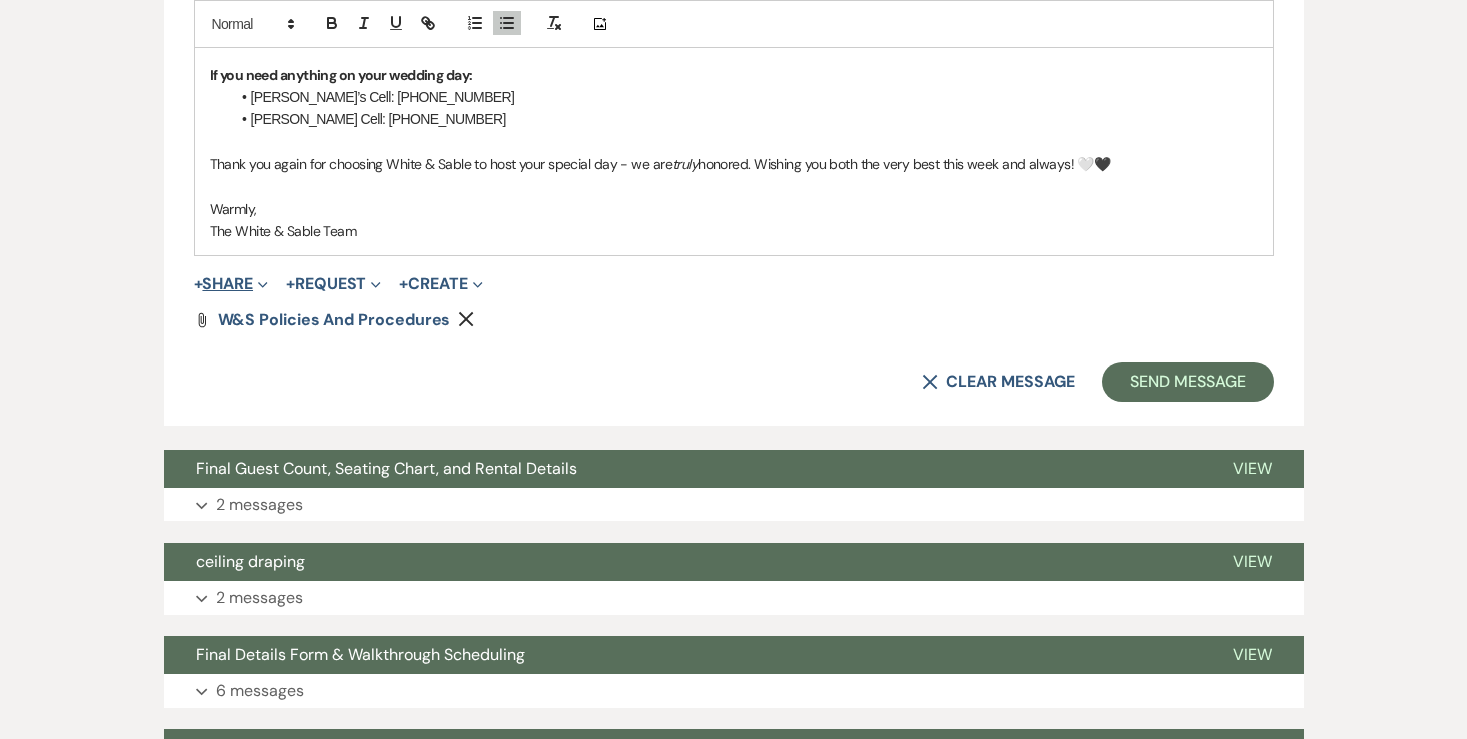 click on "+  Share Expand" at bounding box center [231, 284] 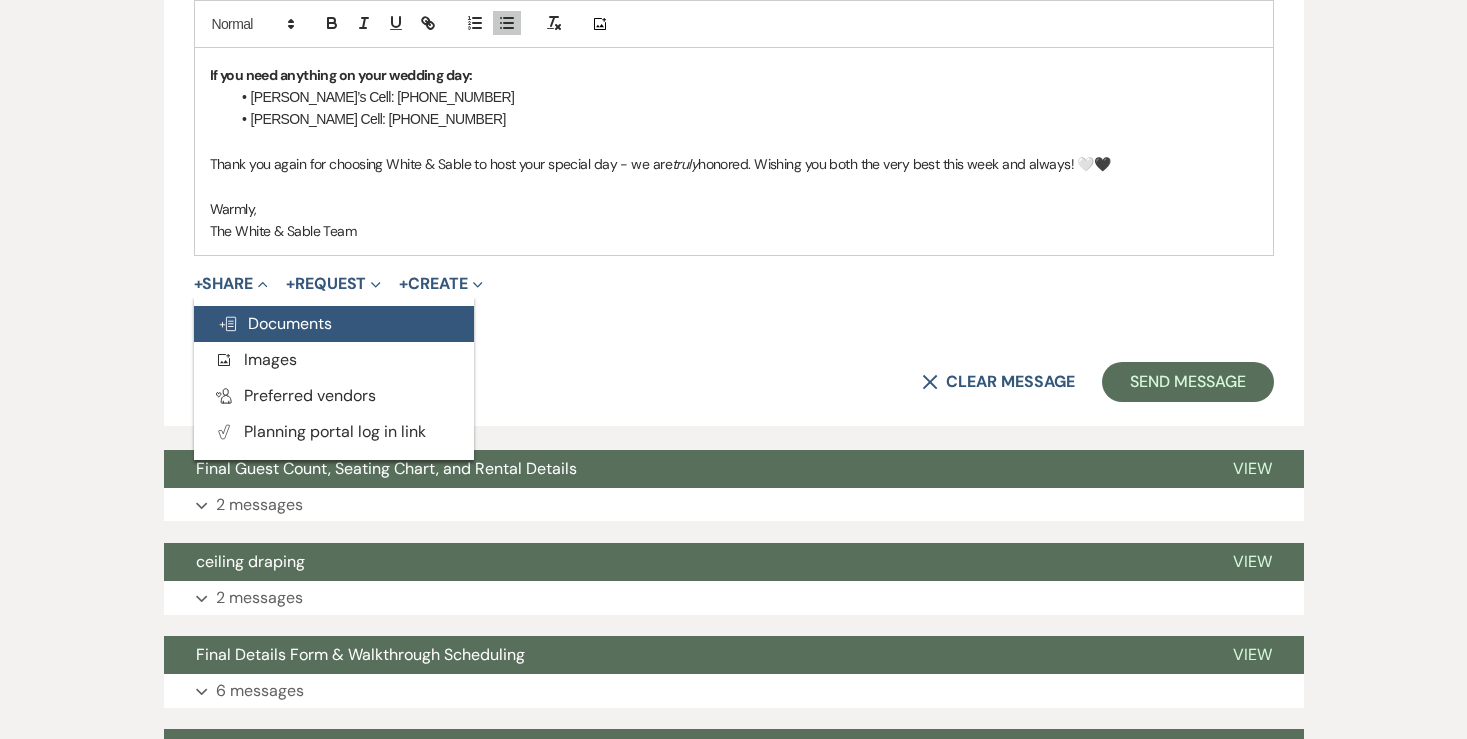 click on "Doc Upload Documents" at bounding box center [275, 323] 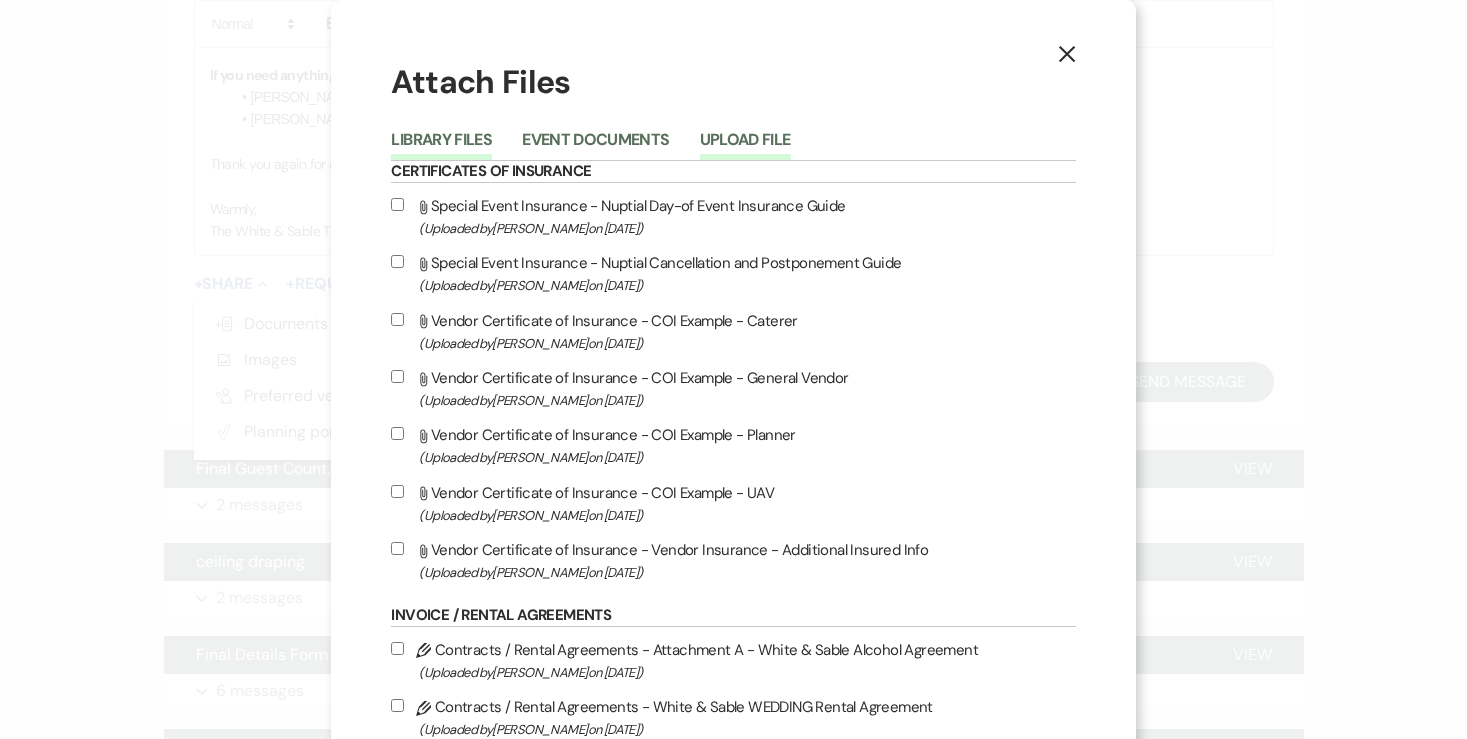 click on "Upload File" at bounding box center (745, 146) 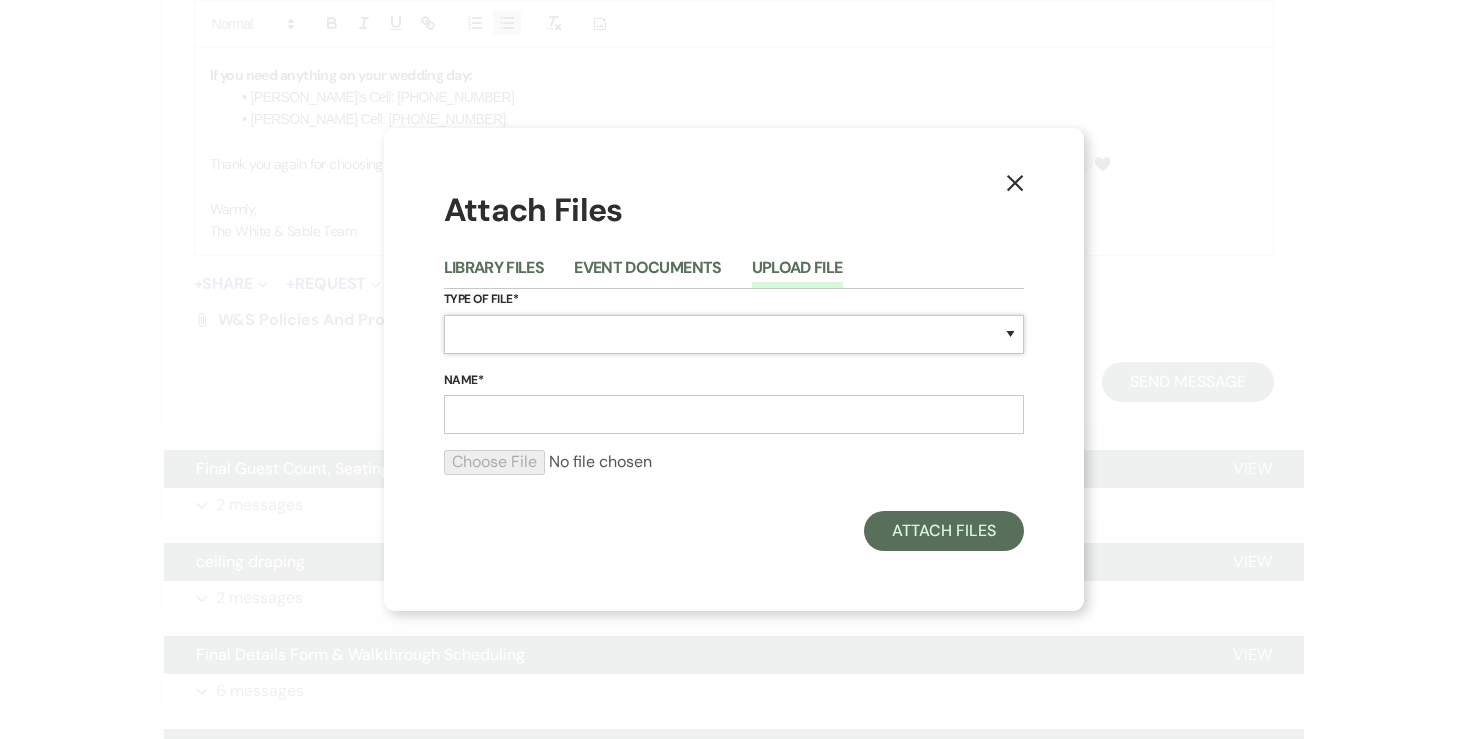 click on "Special Event Insurance Vendor Certificate of Insurance Contracts / Rental Agreements Invoices Receipts Event Maps Floor Plans Rain Plan Seating Charts Venue Layout Catering / Alcohol Permit Event Permit Fire Permit Fuel Permit Generator Permit Tent Permit Venue Permit Other Permit Inventory  Promotional Sample Venue Beverage Ceremony Event Finalize + Share Guests Lodging Menu Vendors Venue Beverage Brochure Menu Packages Product Specifications Quotes Beverage Event and Ceremony Details Finalize & Share Guests Lodging Menu Vendors Venue Event Timeline Family / Wedding Party Timeline Food and Beverage Timeline MC / DJ / Band Timeline Master Timeline Photography Timeline Set-Up / Clean-Up Vendor Timeline Bartender Safe Serve / TiPS Certification Vendor Certification Vendor License Other" at bounding box center [734, 334] 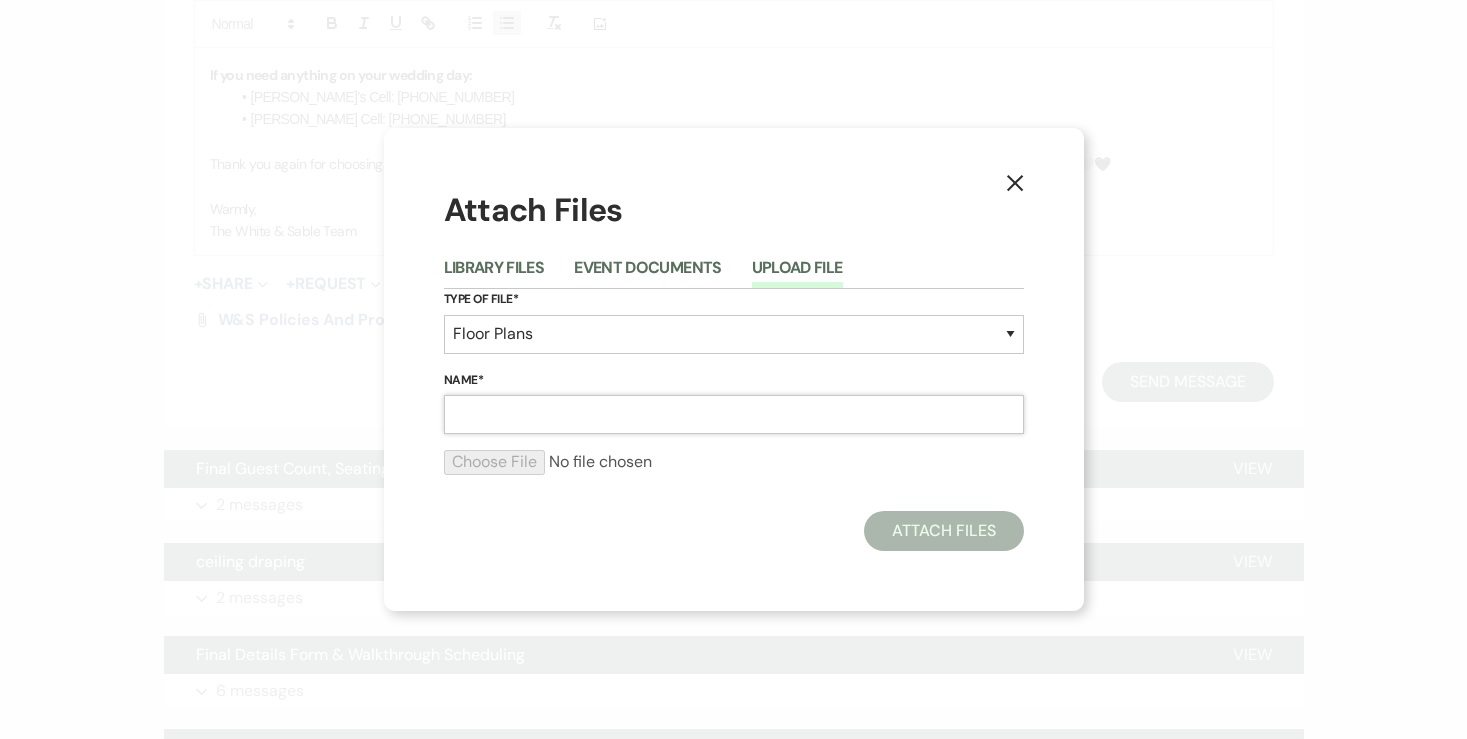 click on "Name*" at bounding box center (734, 414) 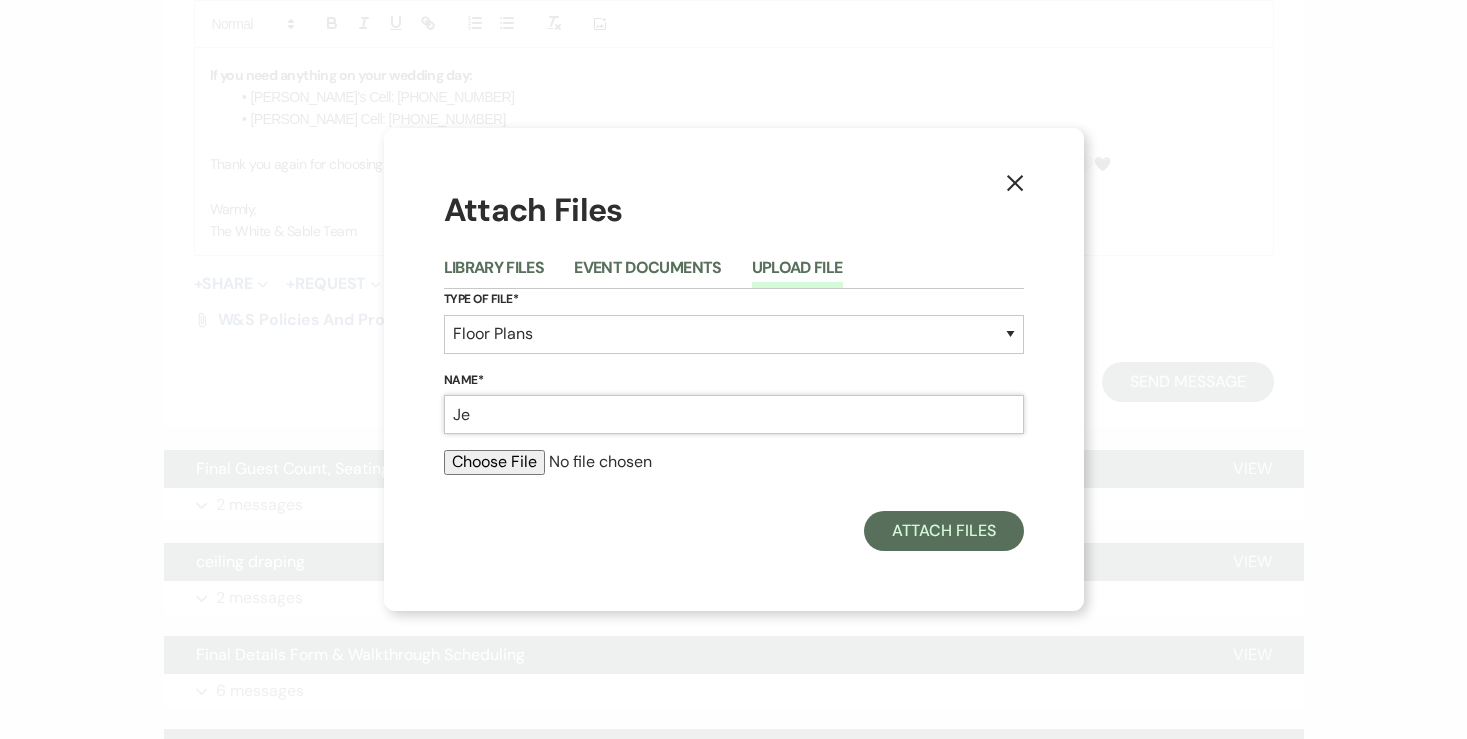 type on "J" 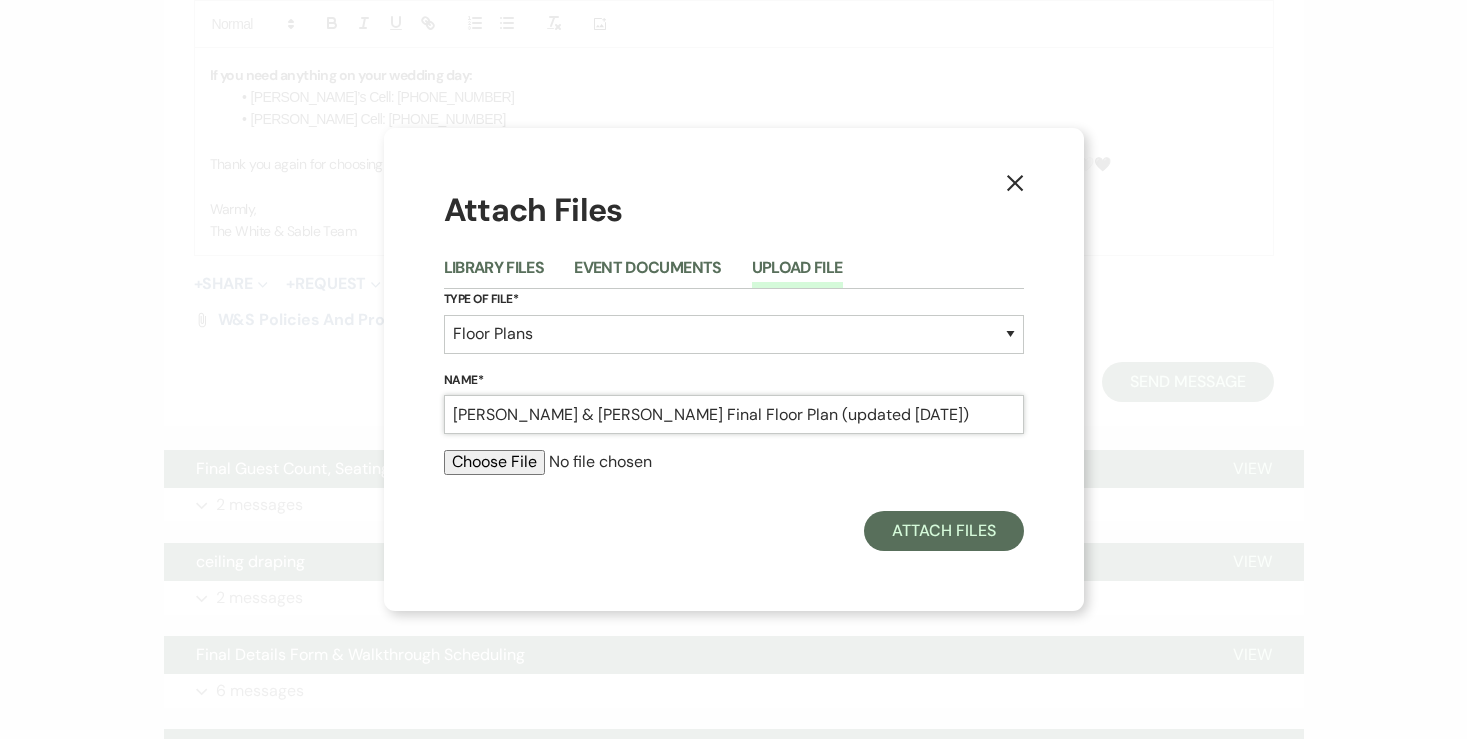 type on "Rebecca & Jesse Final Floor Plan (updated 7.12.25)" 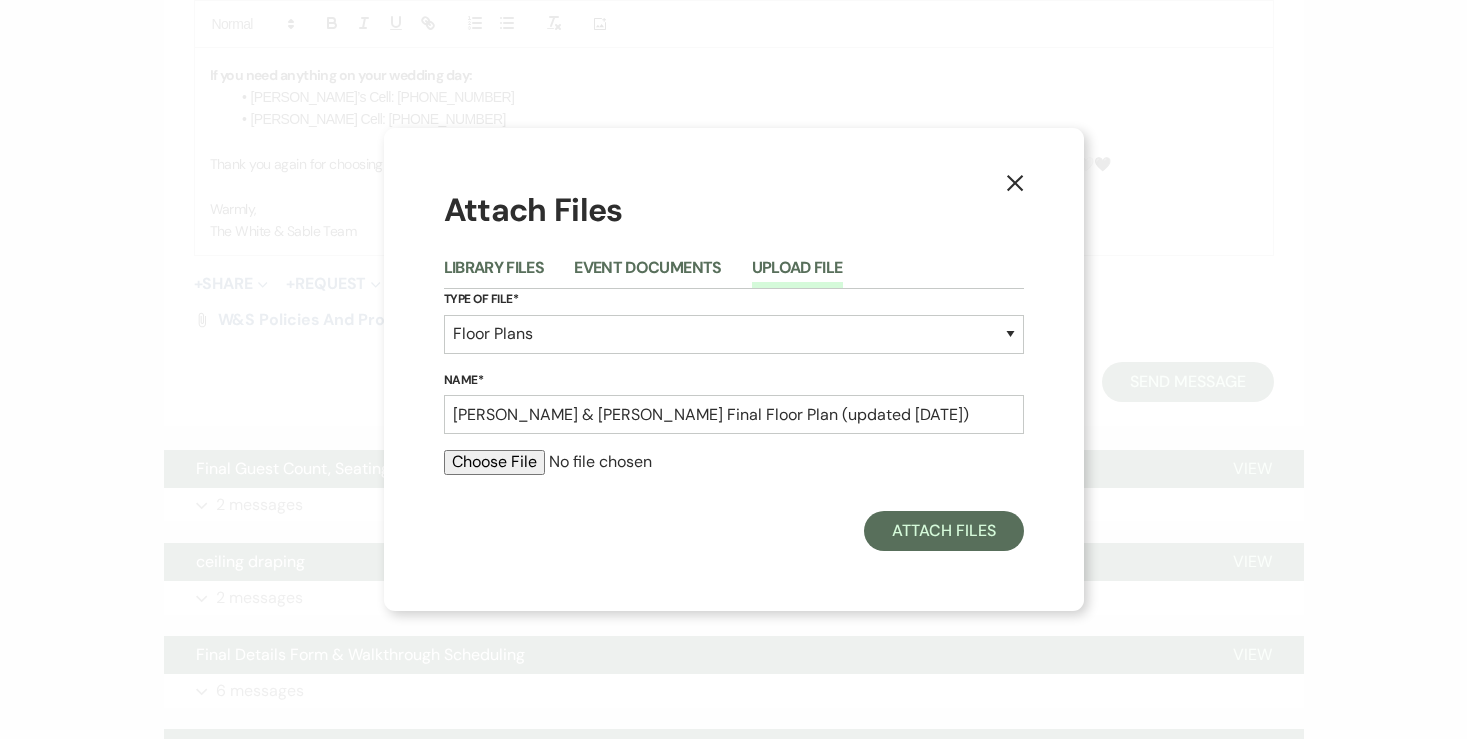 click at bounding box center [734, 462] 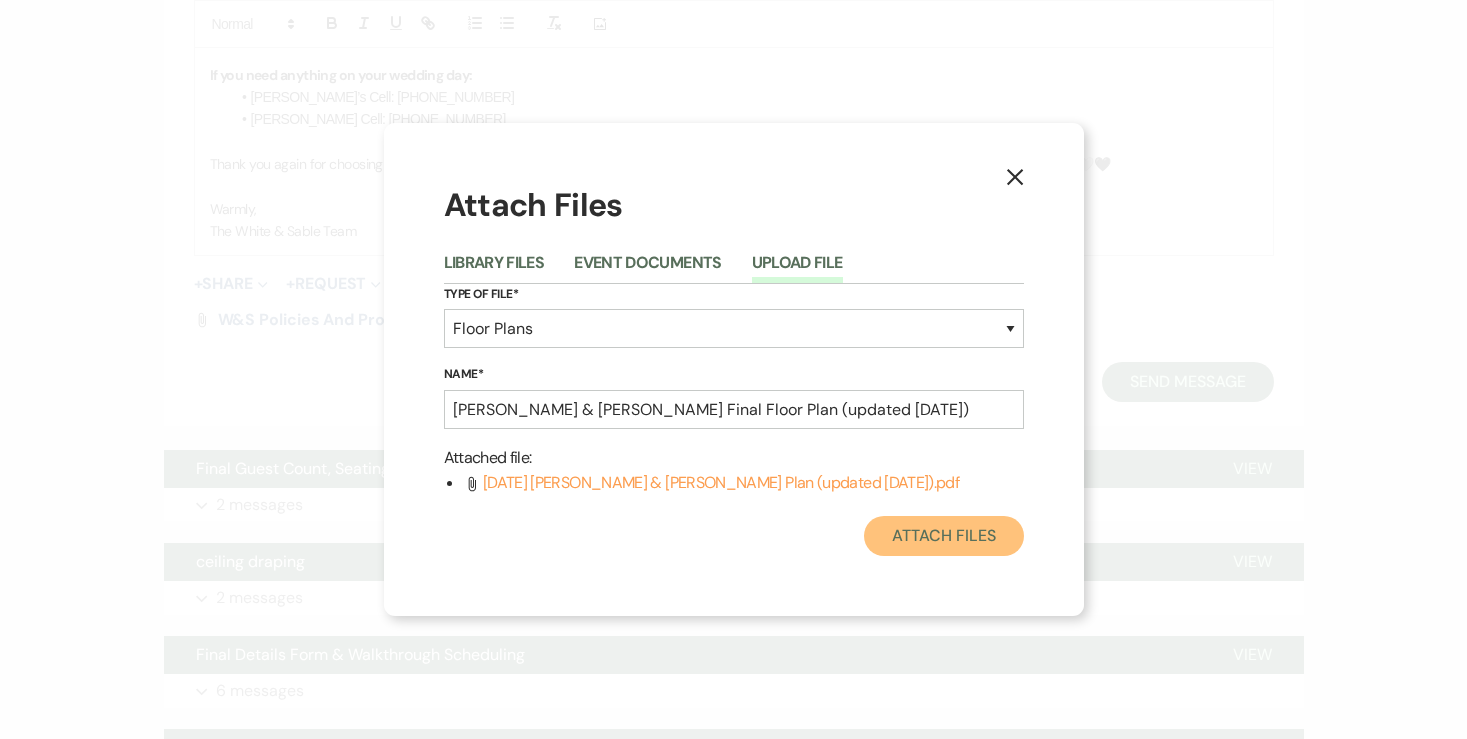 click on "Attach Files" at bounding box center [943, 536] 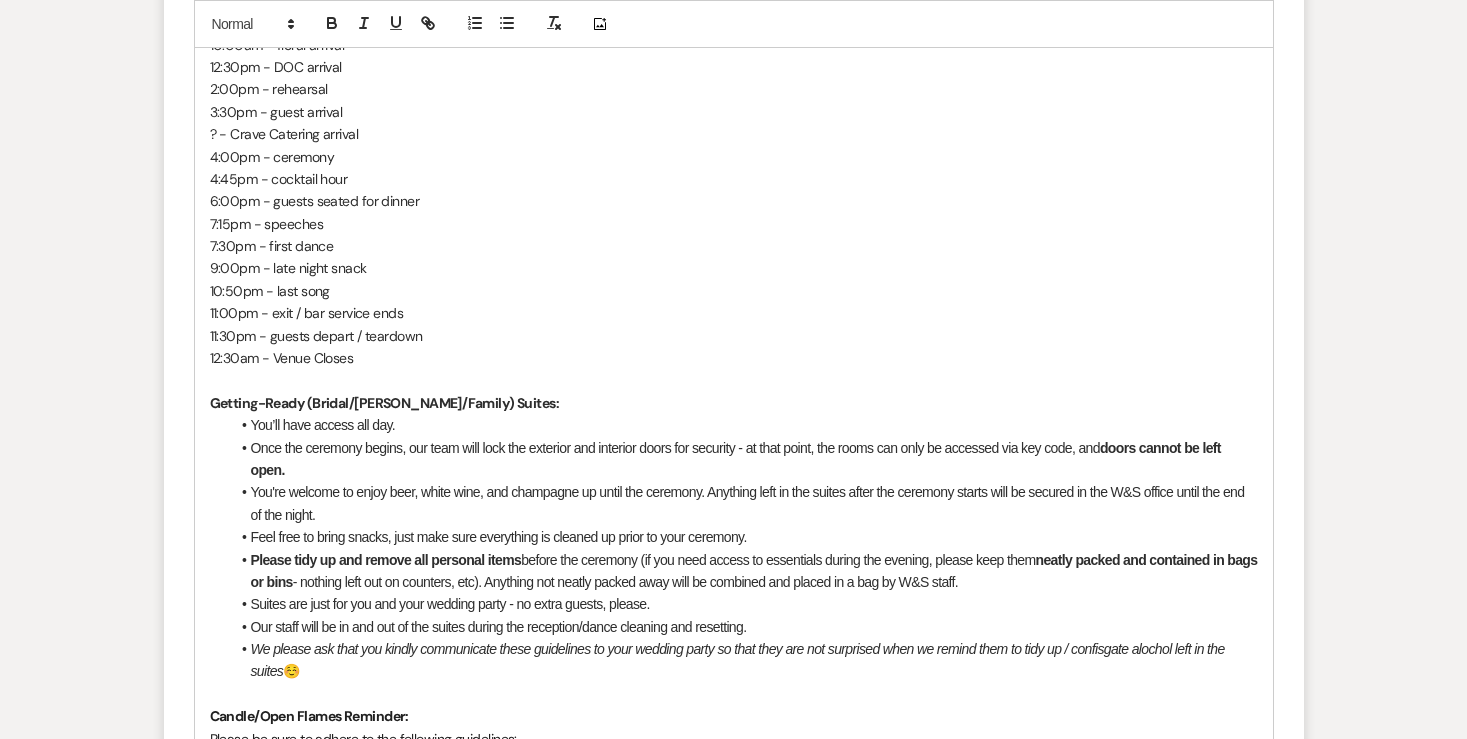 scroll, scrollTop: 1486, scrollLeft: 0, axis: vertical 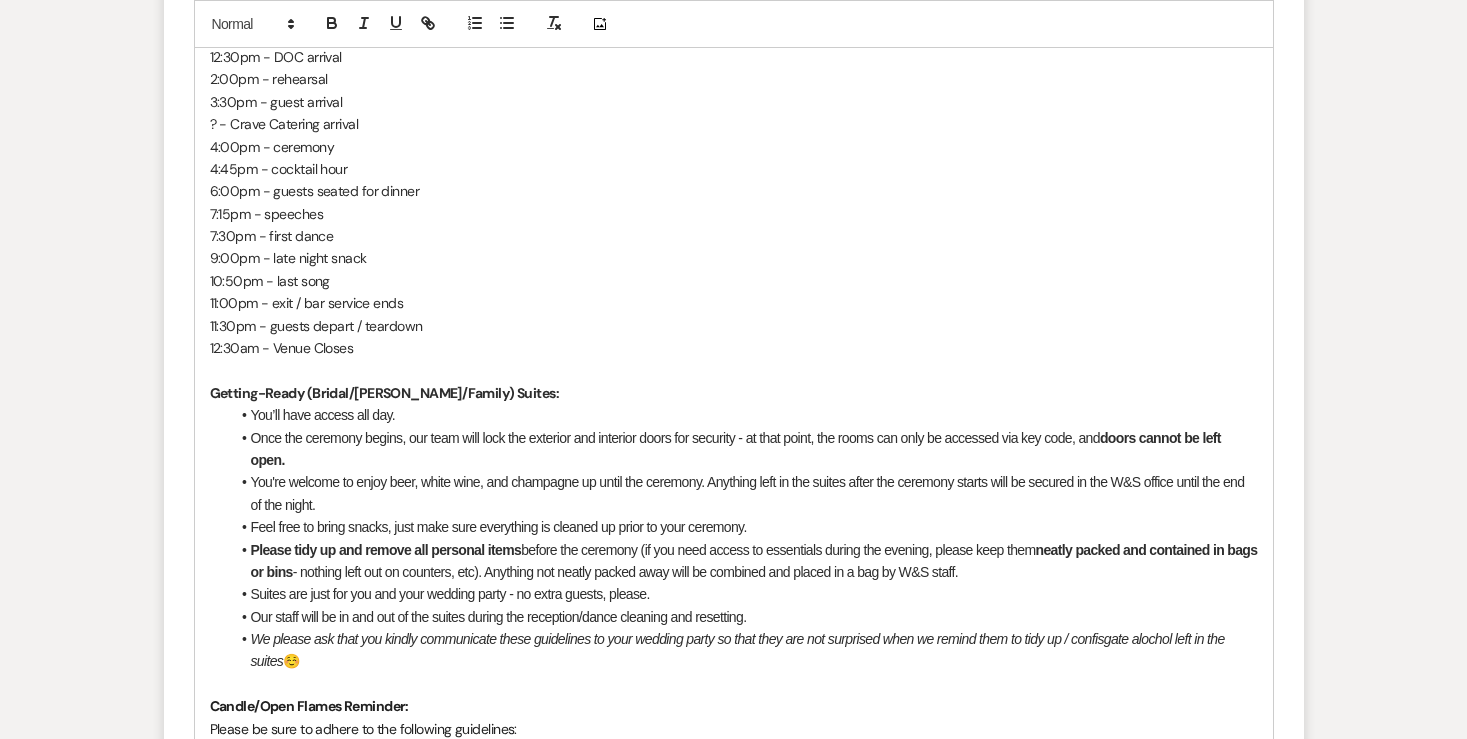 click on "Once the ceremony begins, our team will lock the exterior and interior doors for security - at that point, the rooms can only be accessed via key code, and  doors cannot be left open." at bounding box center (744, 449) 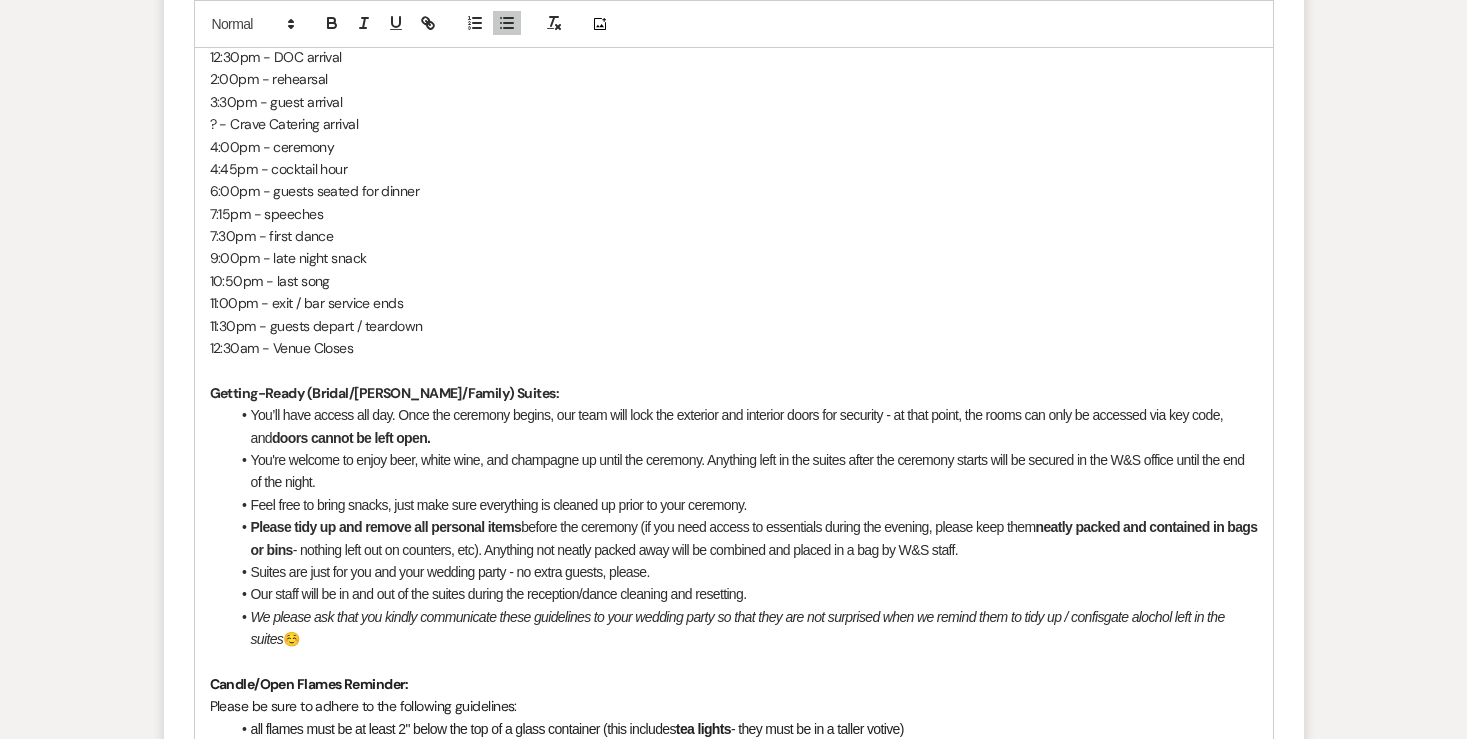 click on "Please tidy up and remove all personal items  before the ceremony (if you need access to essentials during the evening, please keep them  neatly packed and contained in bags or bins  - nothing left out on counters, etc). Anything not neatly packed away will be combined and placed in a bag by W&S staff." at bounding box center (744, 538) 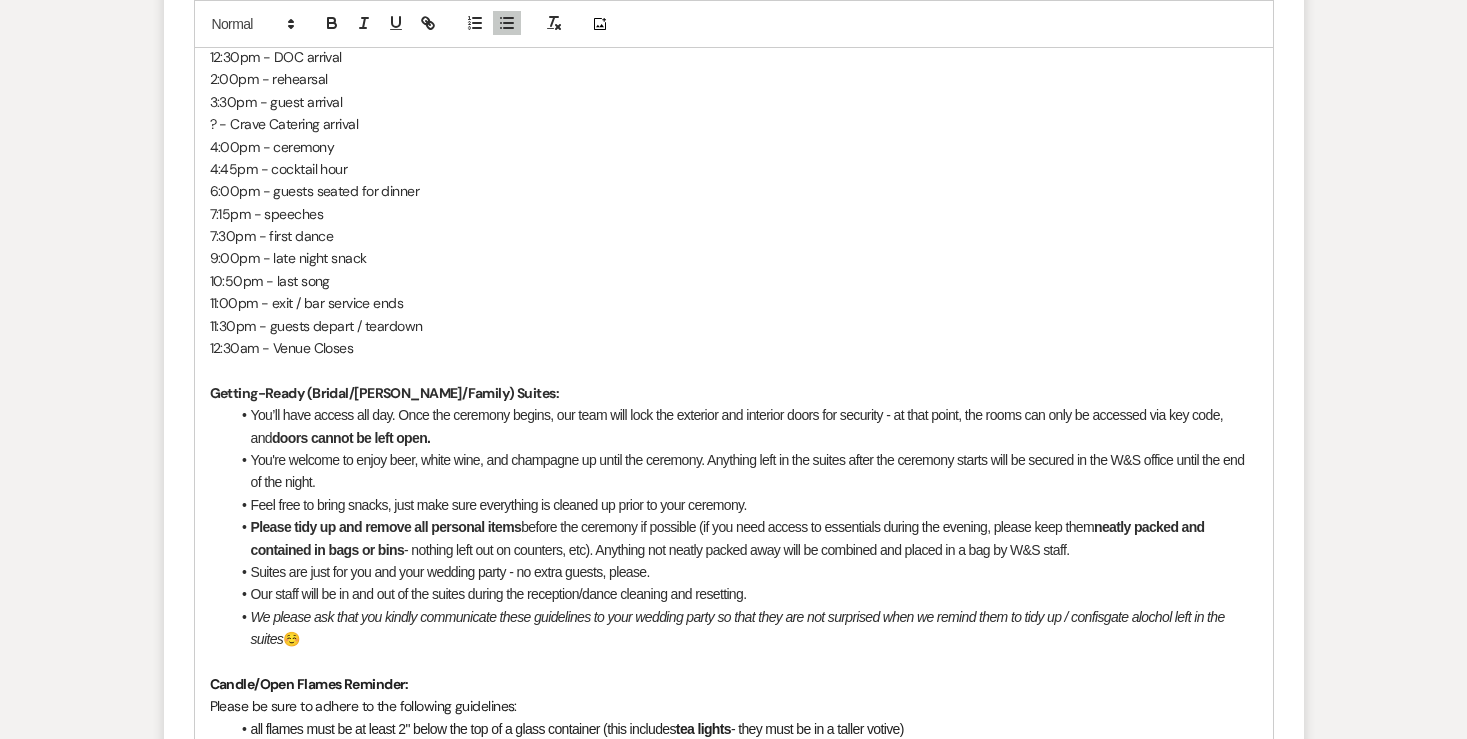 drag, startPoint x: 604, startPoint y: 501, endPoint x: 1126, endPoint y: 505, distance: 522.0153 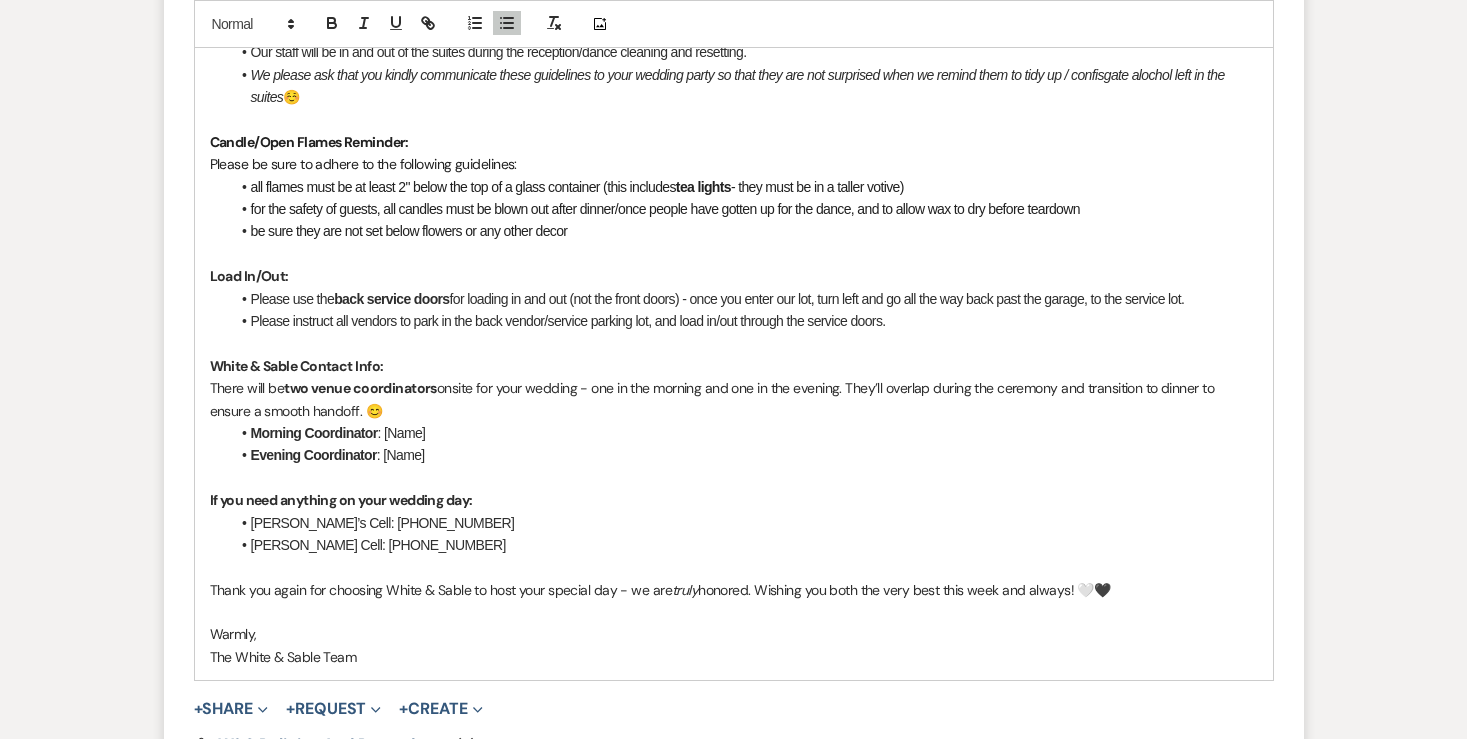 scroll, scrollTop: 2031, scrollLeft: 0, axis: vertical 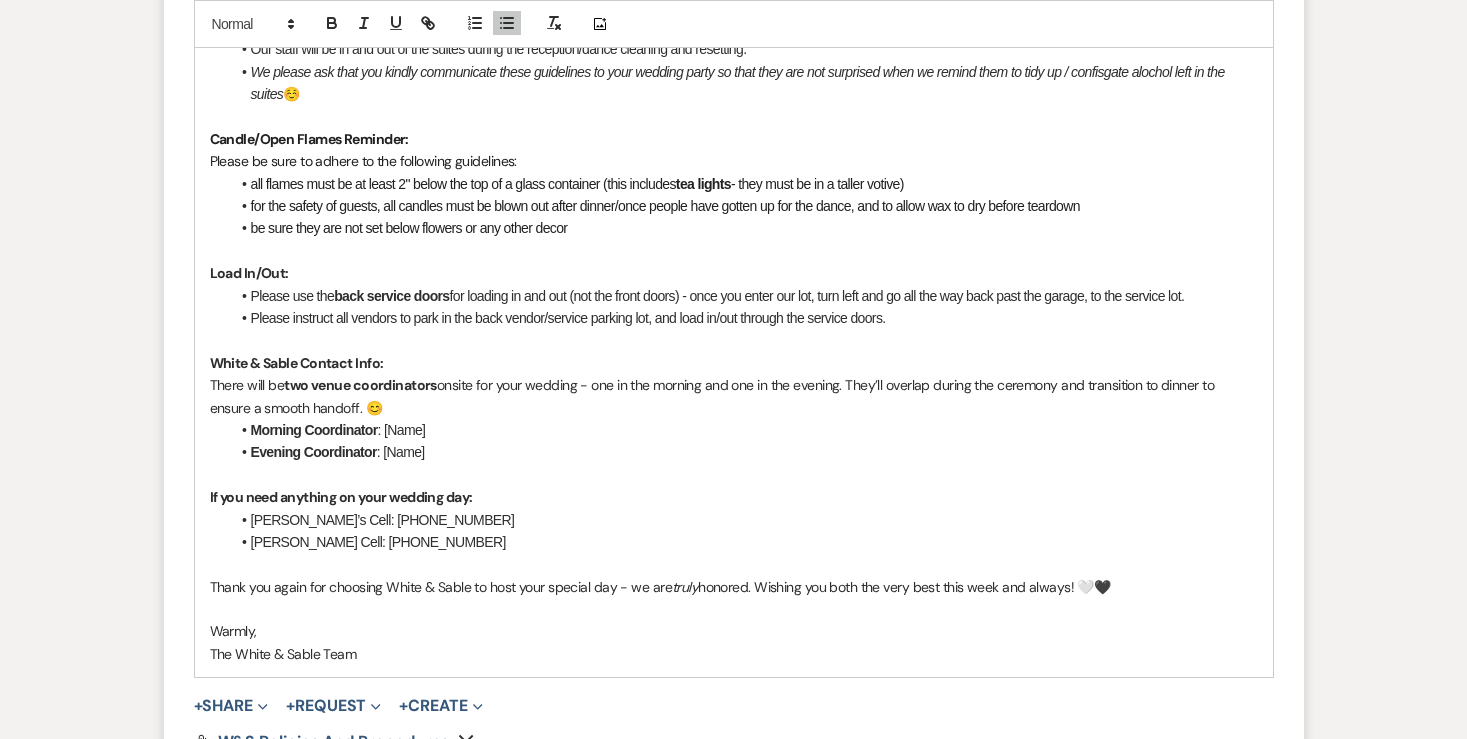 click on "Morning Coordinator : [Name]" at bounding box center (744, 430) 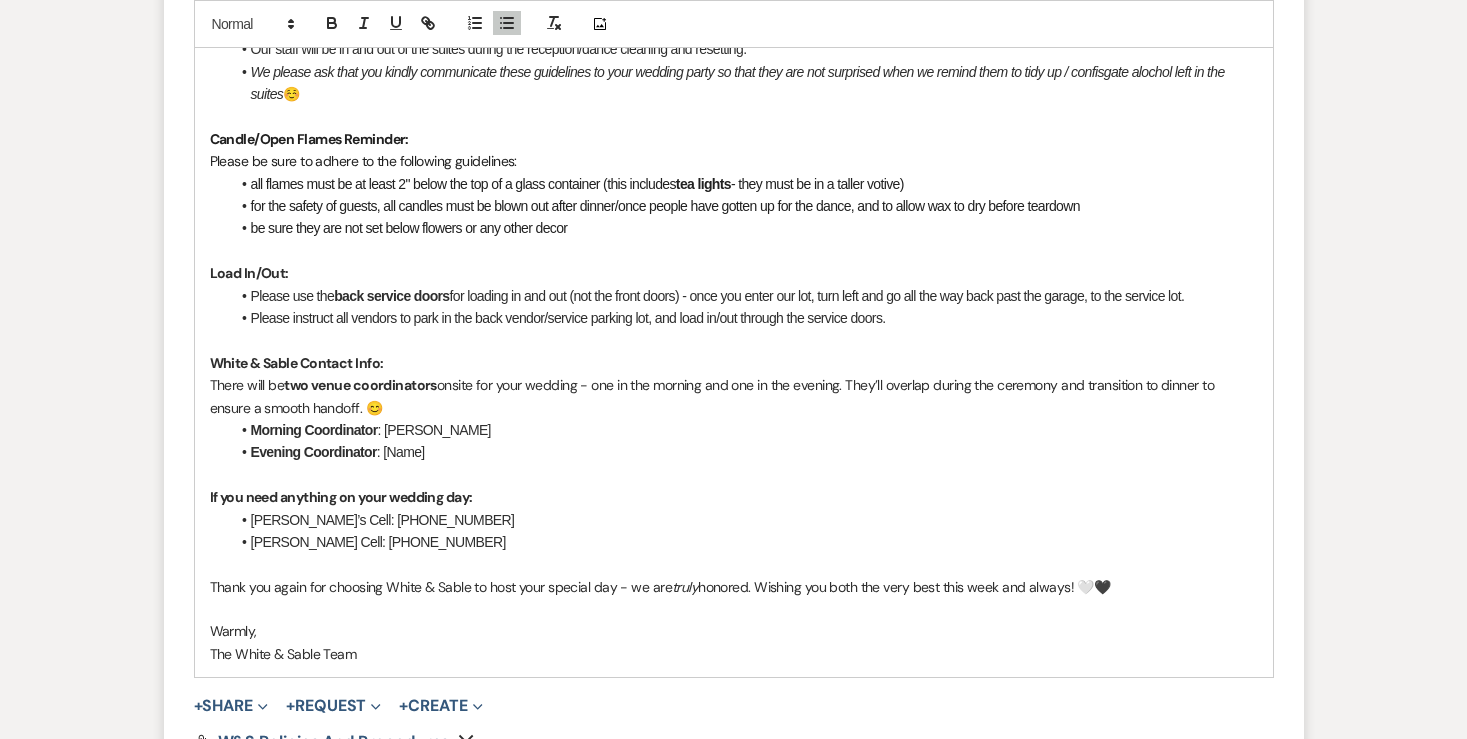 click on "Evening Coordinator : [Name]" at bounding box center (744, 452) 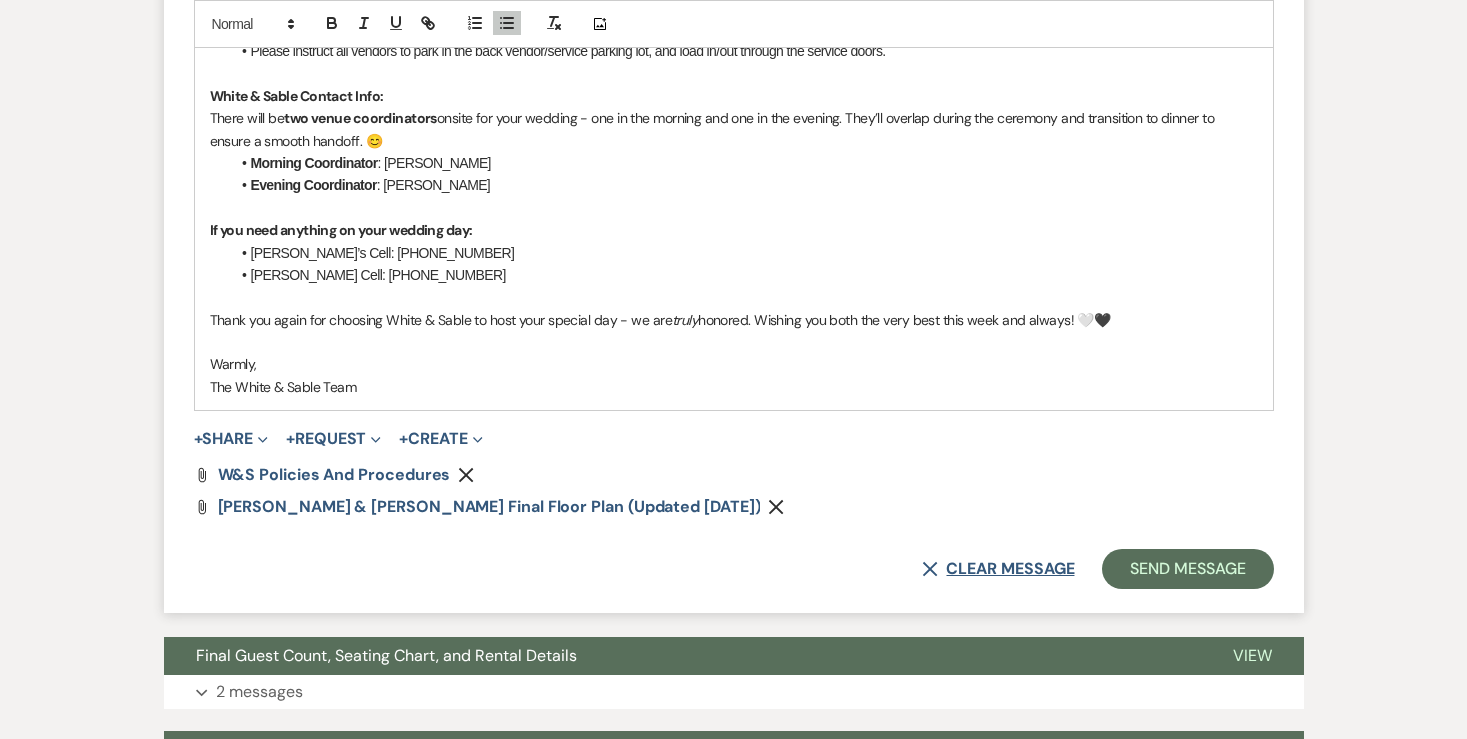 scroll, scrollTop: 2312, scrollLeft: 0, axis: vertical 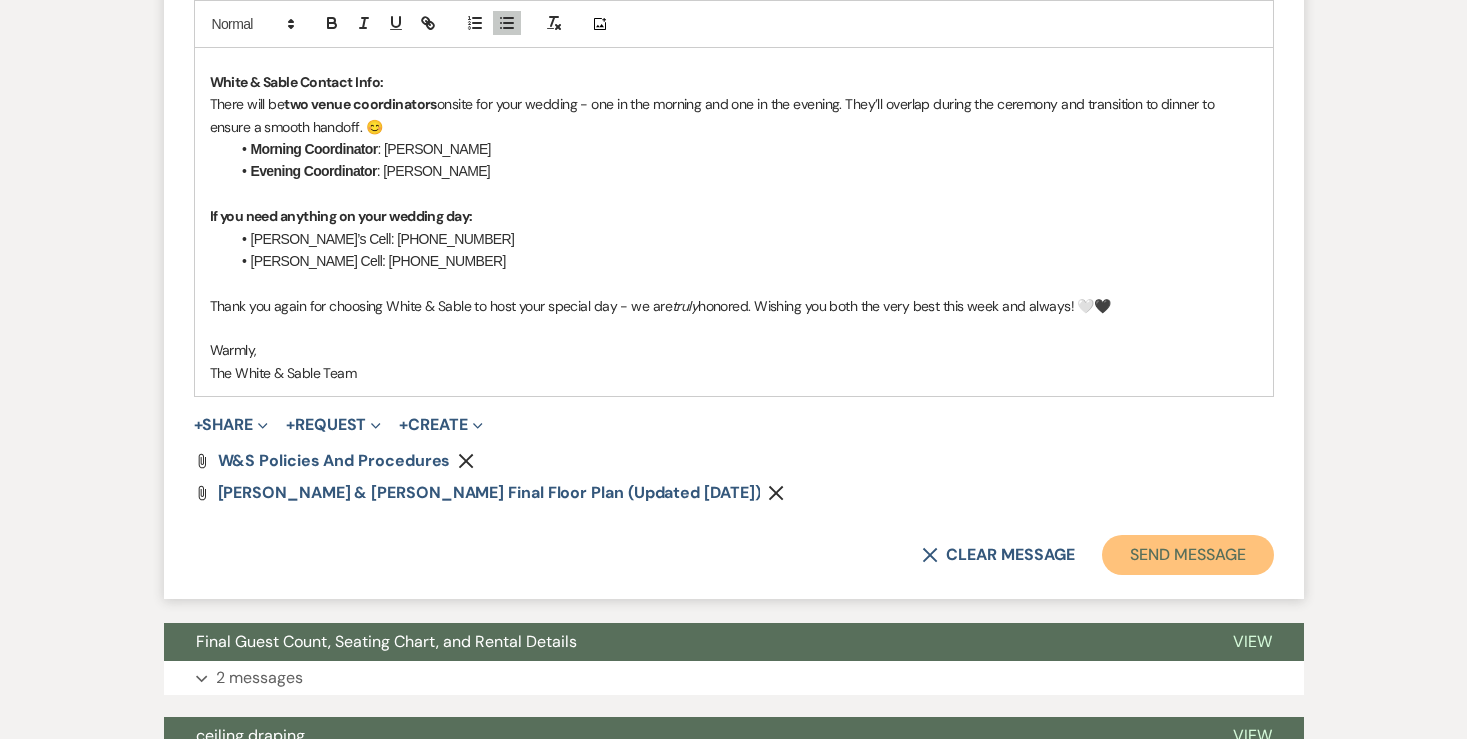 click on "Send Message" at bounding box center (1187, 555) 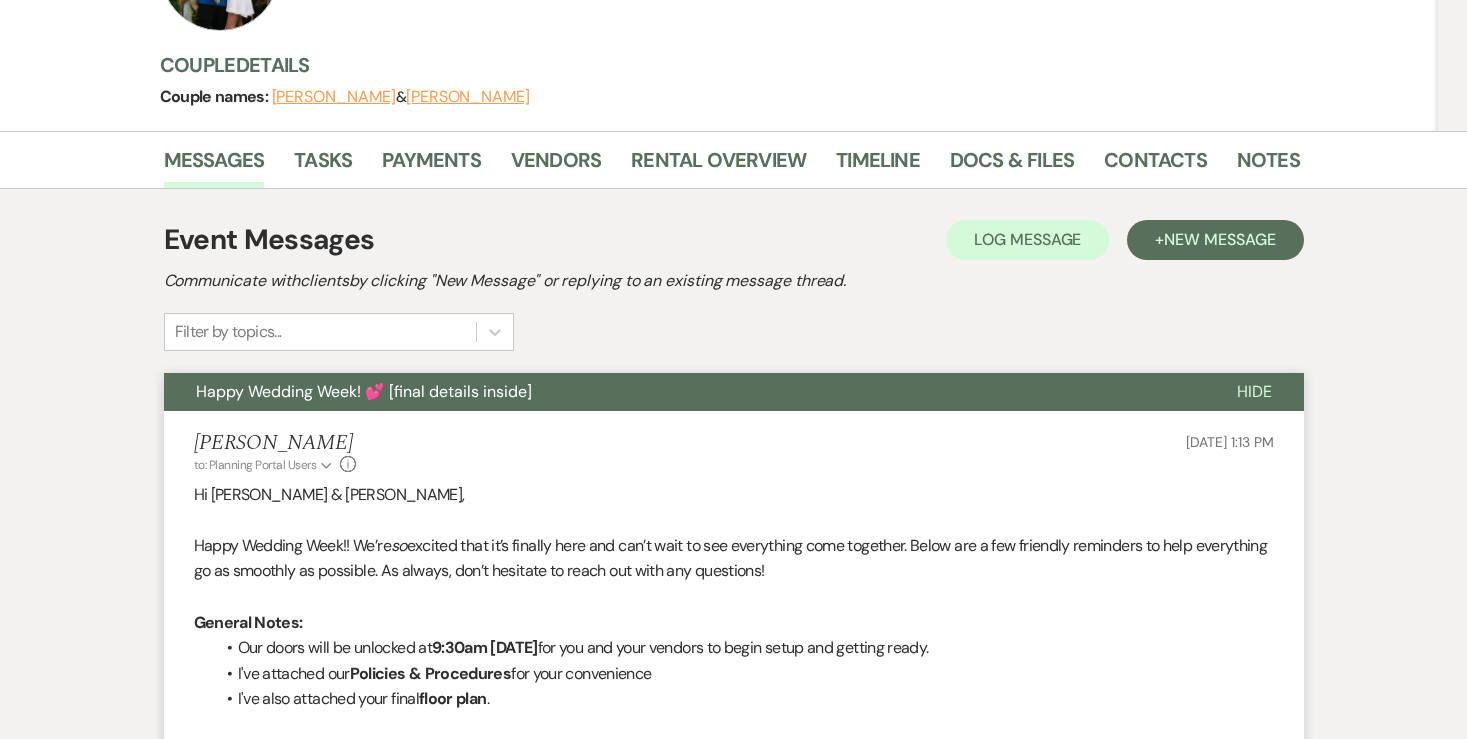 scroll, scrollTop: 0, scrollLeft: 0, axis: both 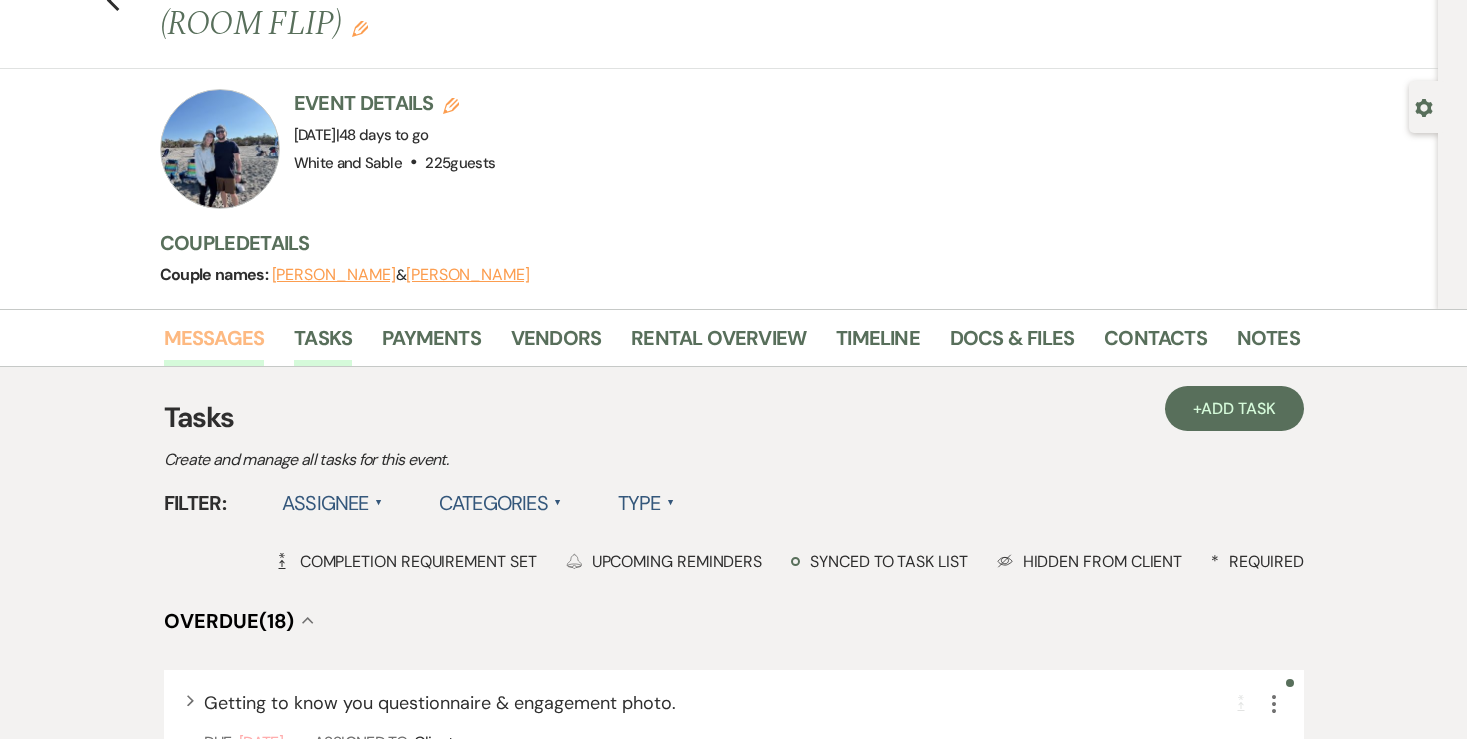 click on "Messages" at bounding box center (214, 344) 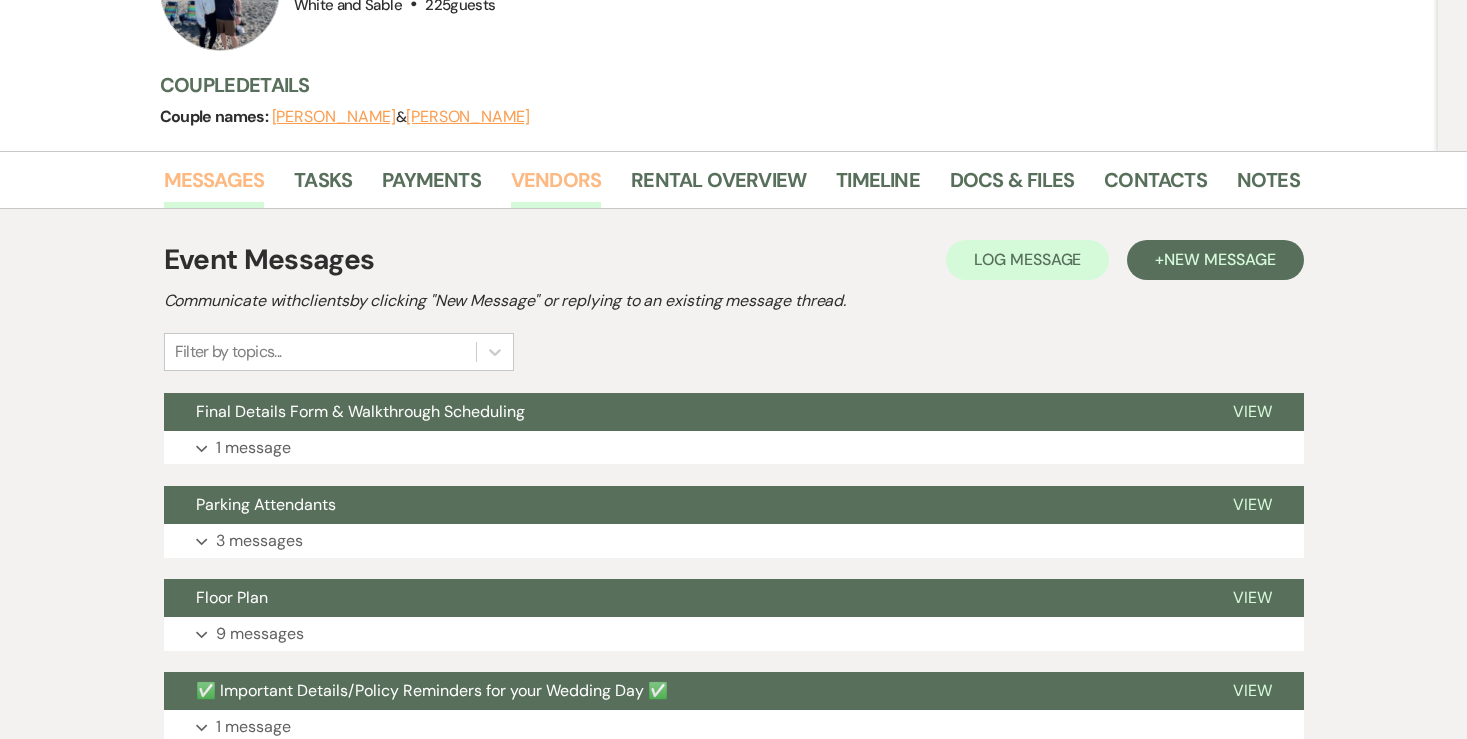 scroll, scrollTop: 261, scrollLeft: 0, axis: vertical 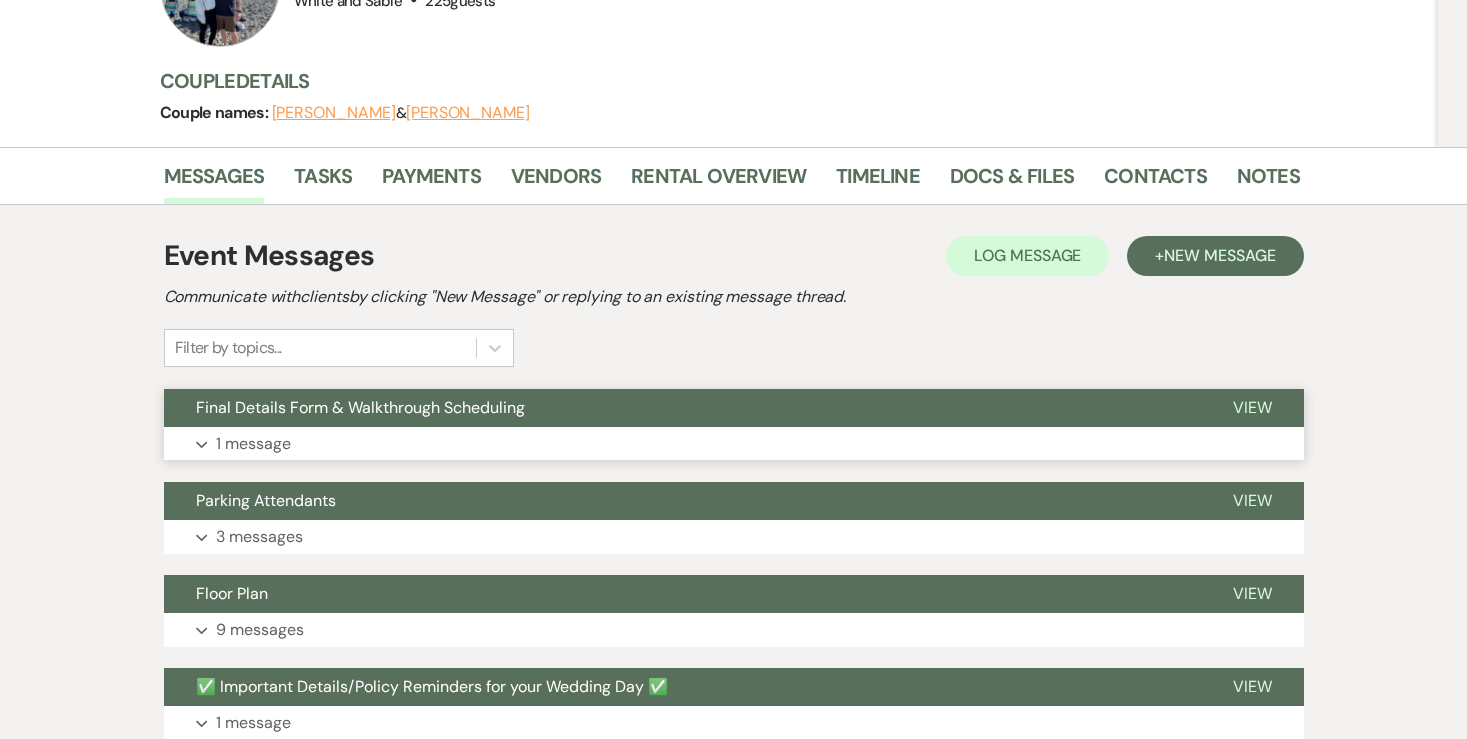 click on "1 message" at bounding box center (253, 444) 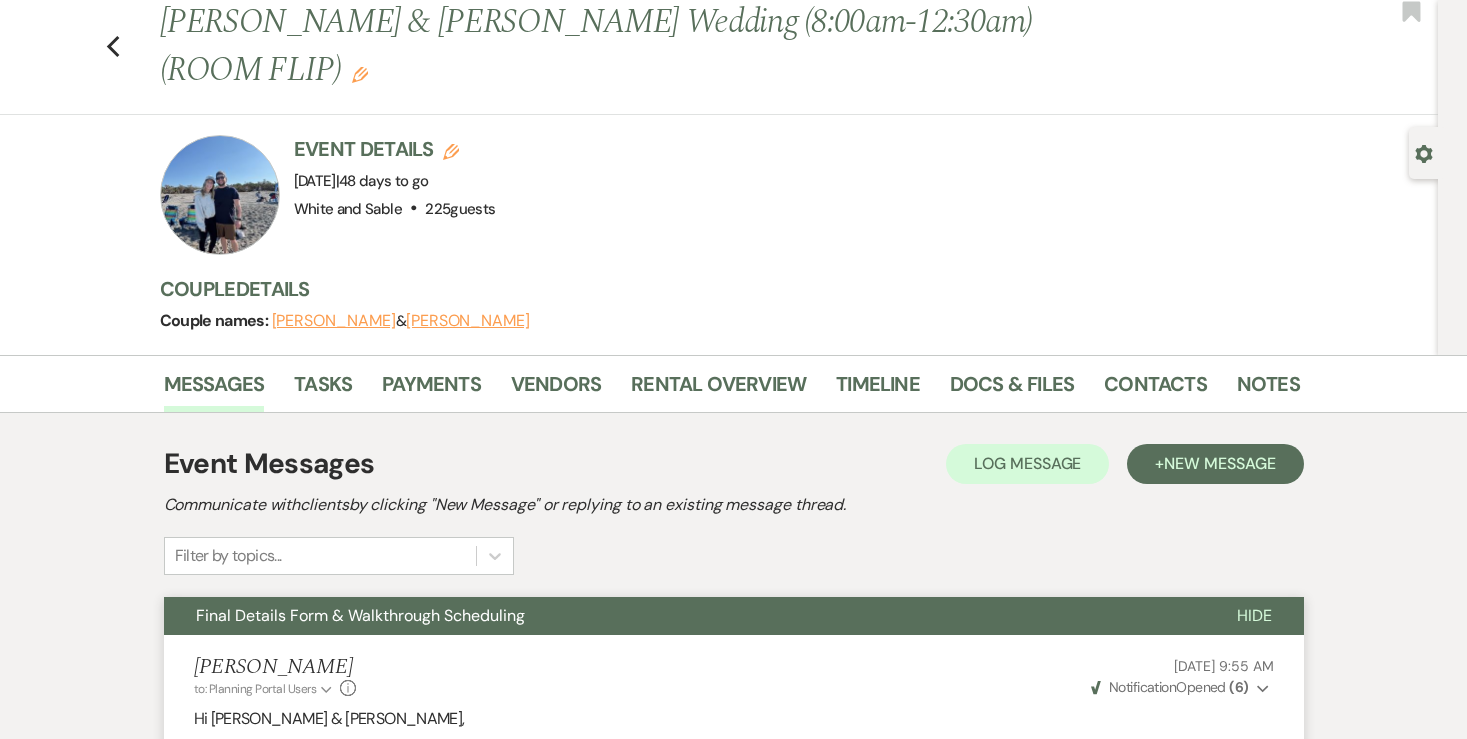scroll, scrollTop: 0, scrollLeft: 0, axis: both 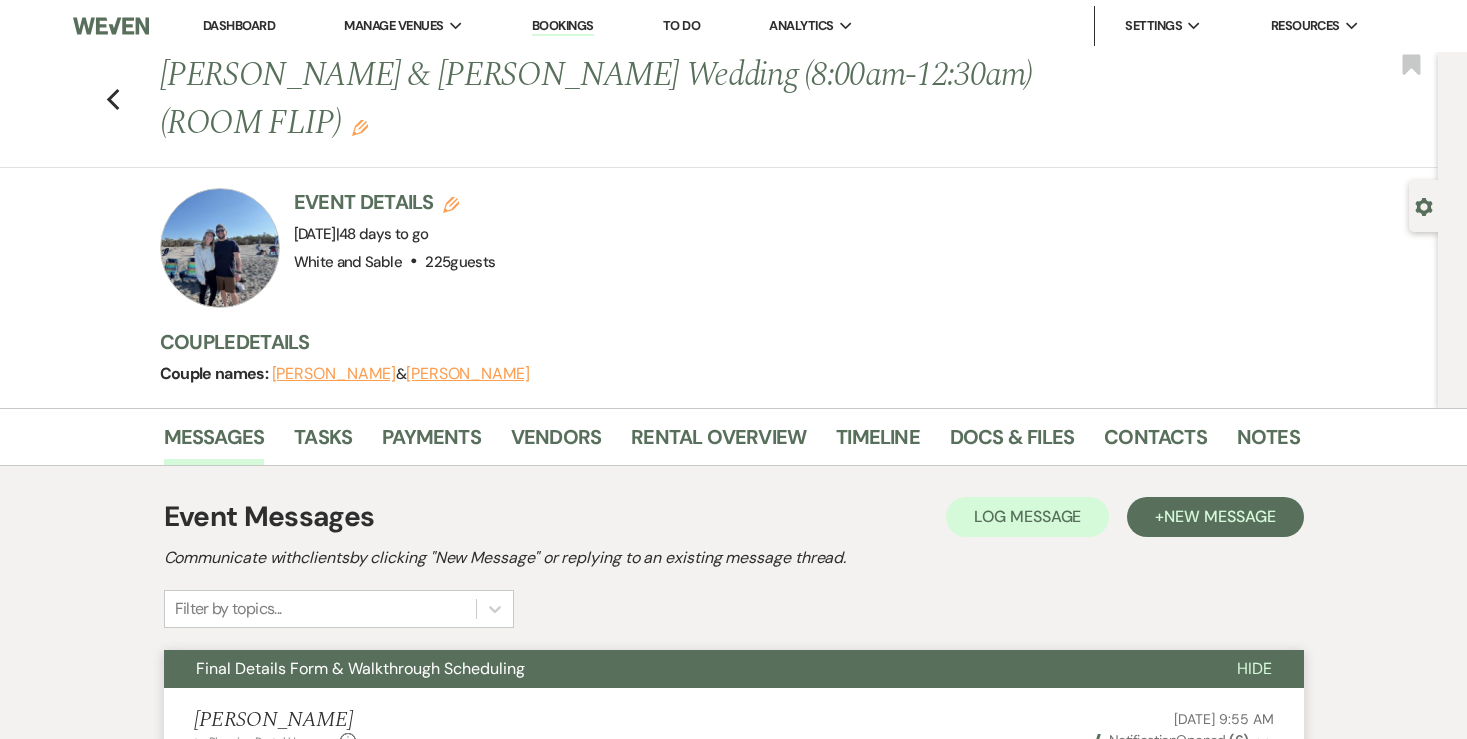 click on "To Do" at bounding box center (681, 25) 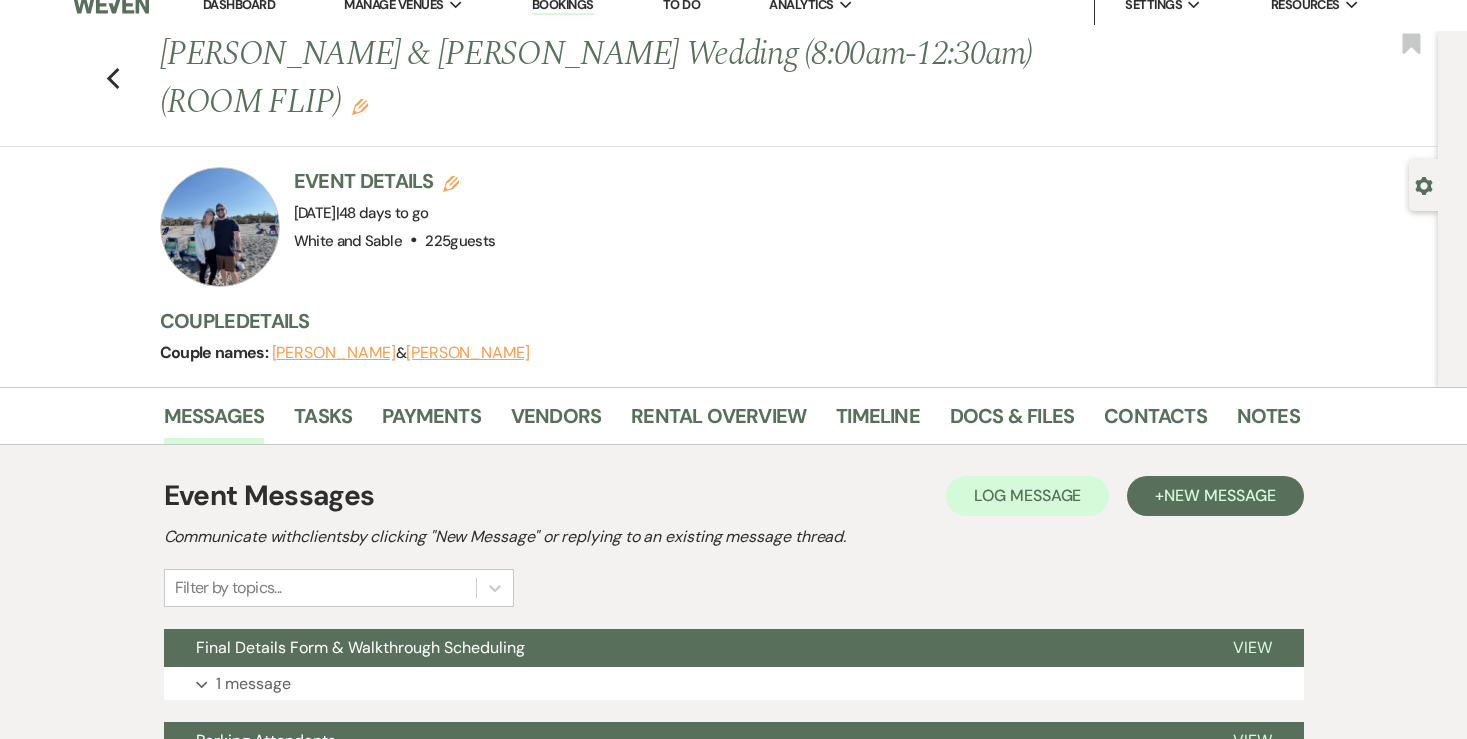 scroll, scrollTop: 75, scrollLeft: 0, axis: vertical 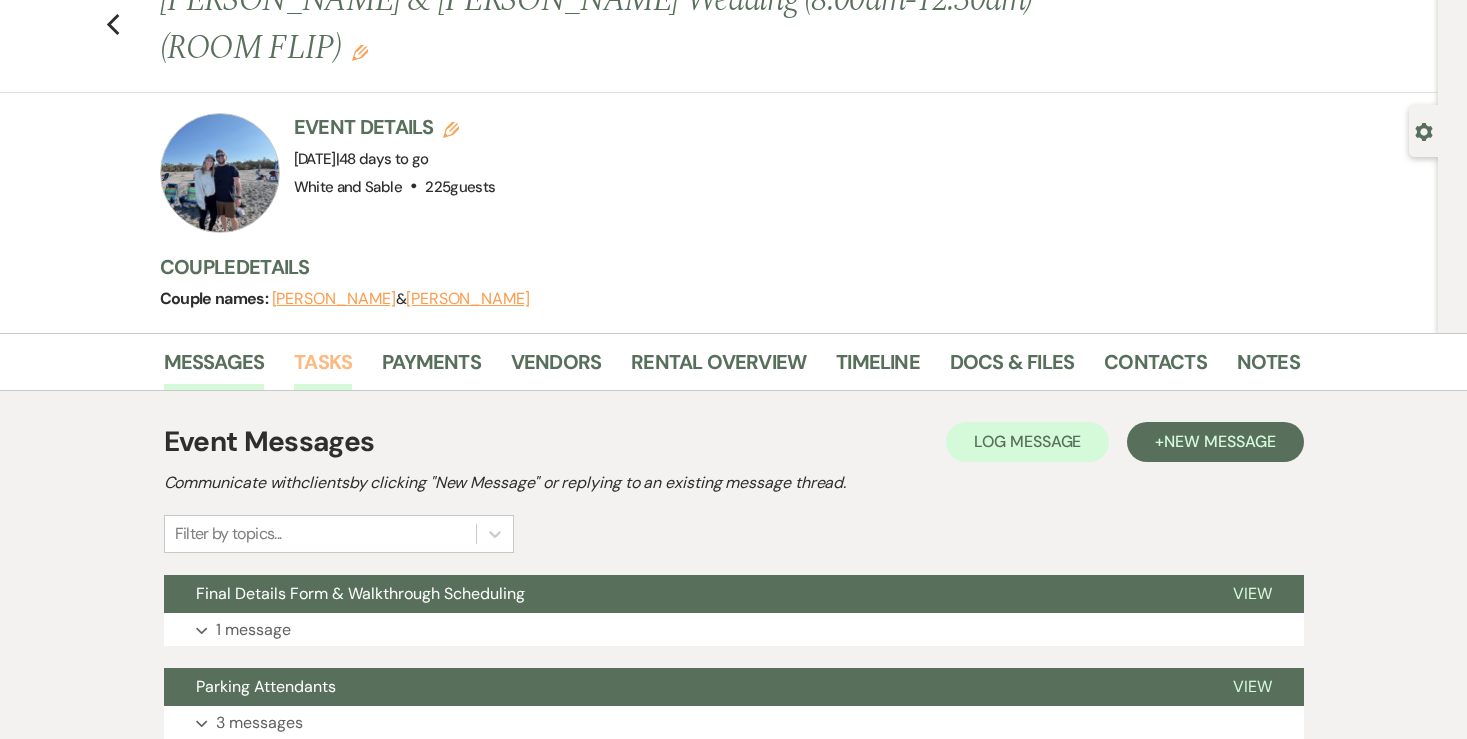 click on "Tasks" at bounding box center (323, 368) 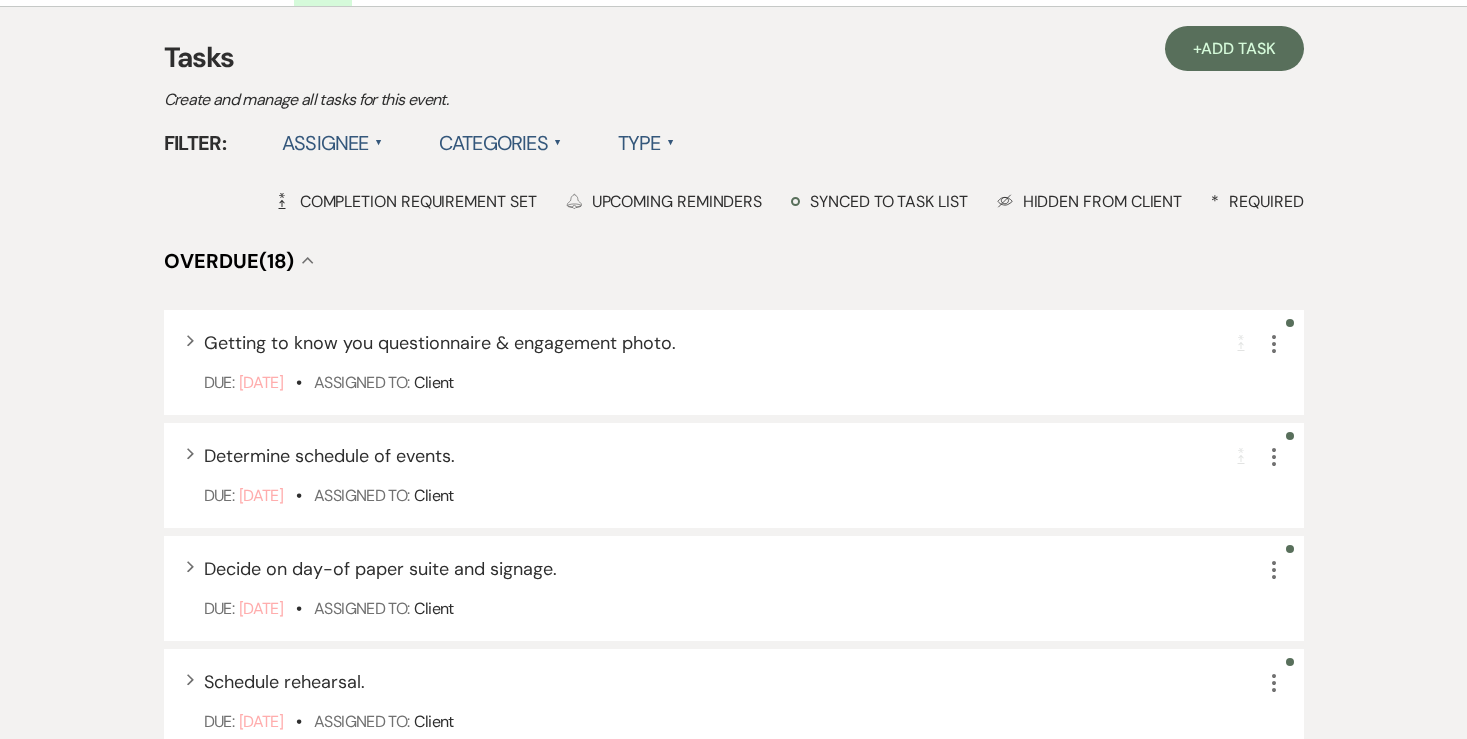 scroll, scrollTop: 458, scrollLeft: 0, axis: vertical 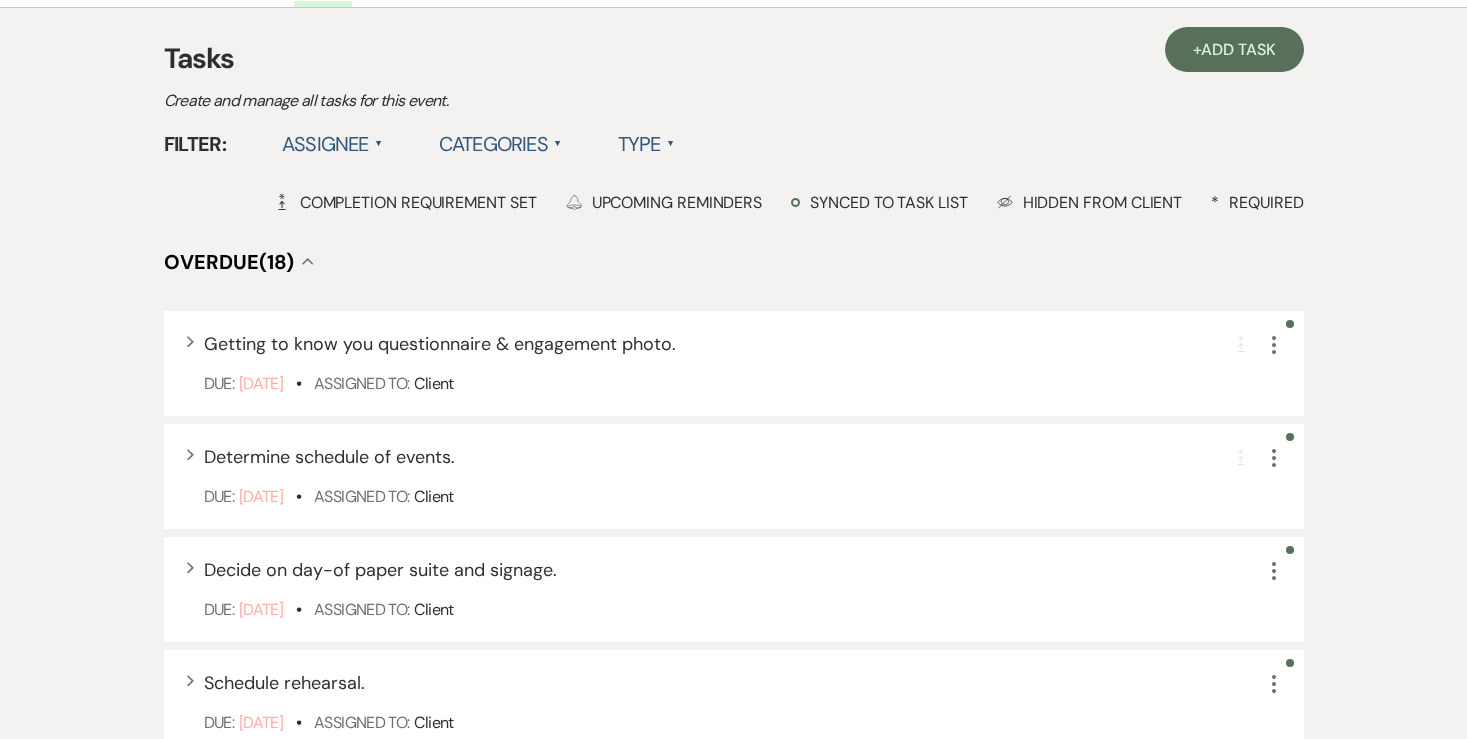 click on "▲" at bounding box center (379, 144) 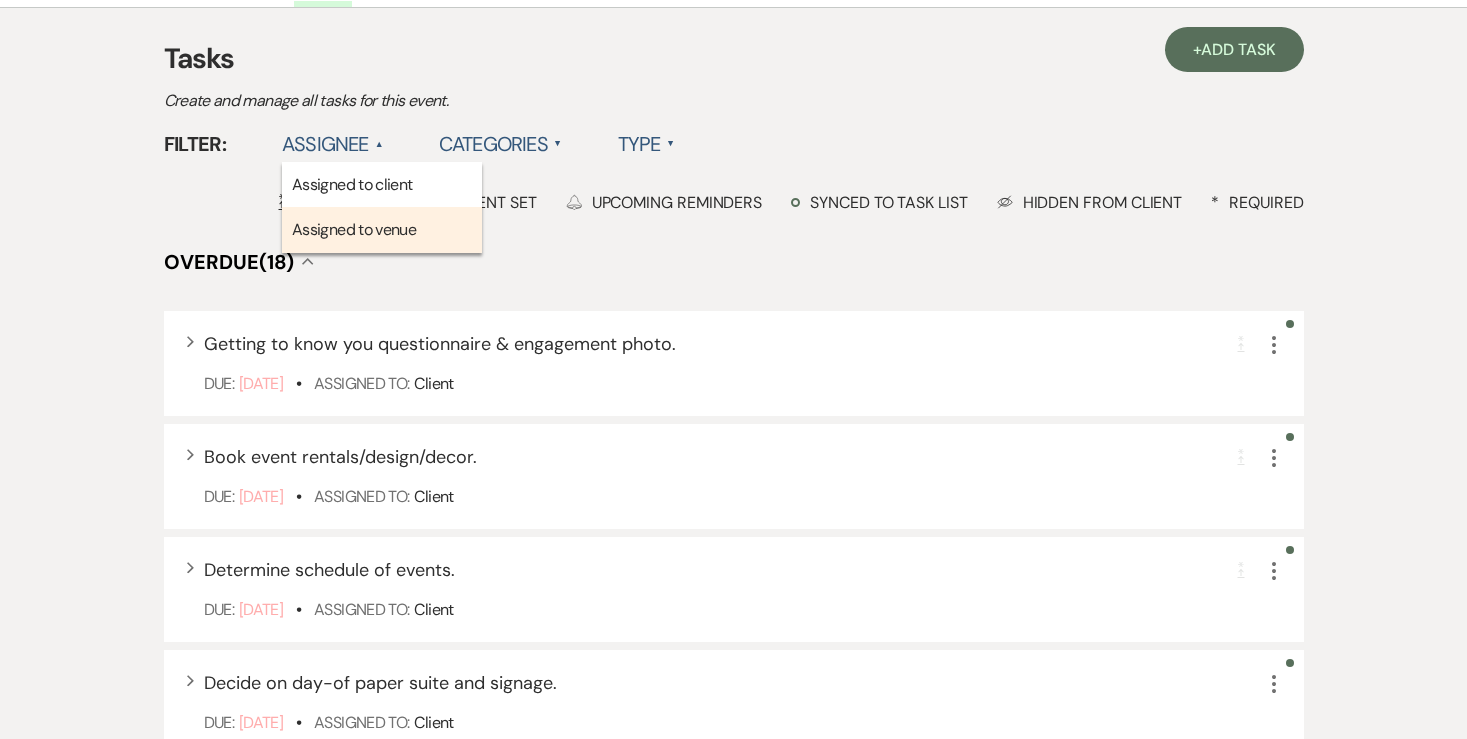 click on "Assigned to venue" at bounding box center [382, 230] 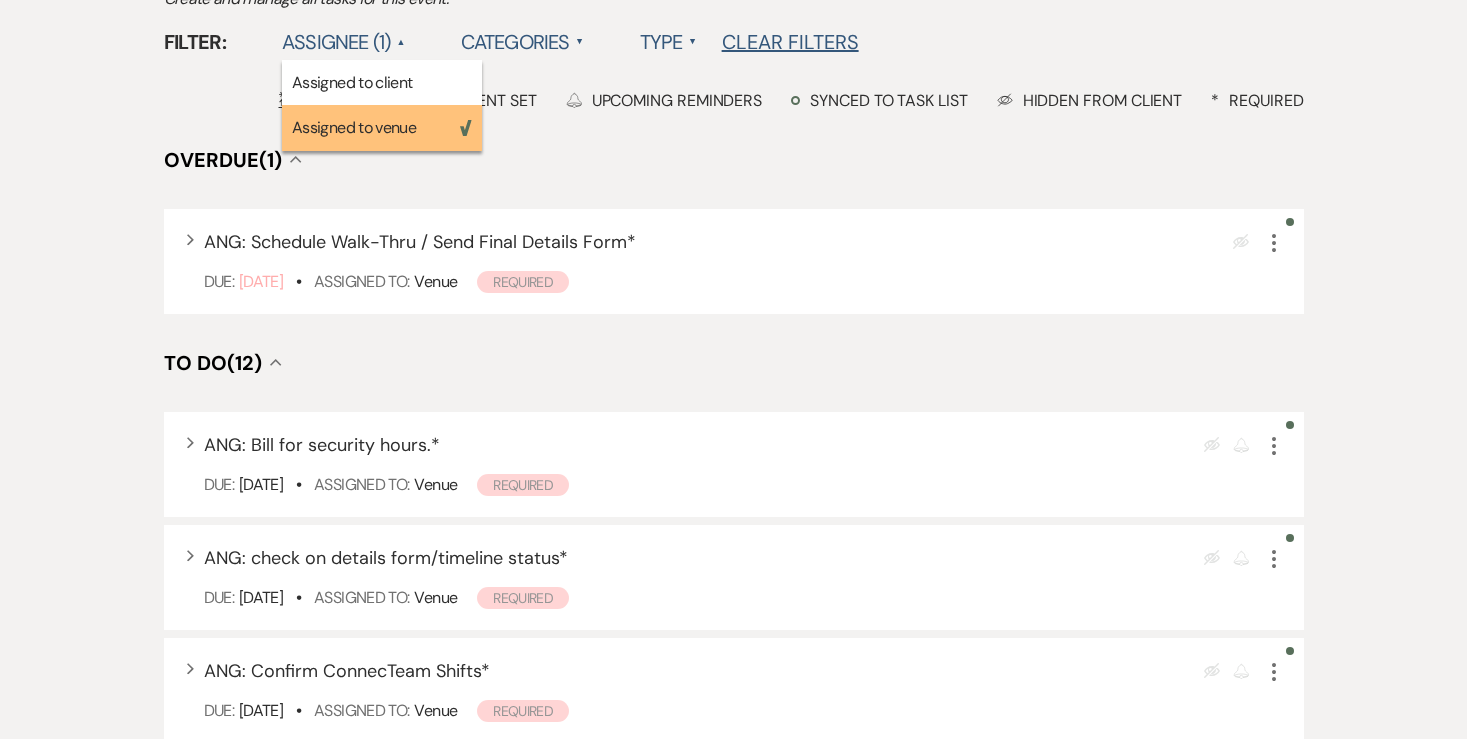 scroll, scrollTop: 561, scrollLeft: 0, axis: vertical 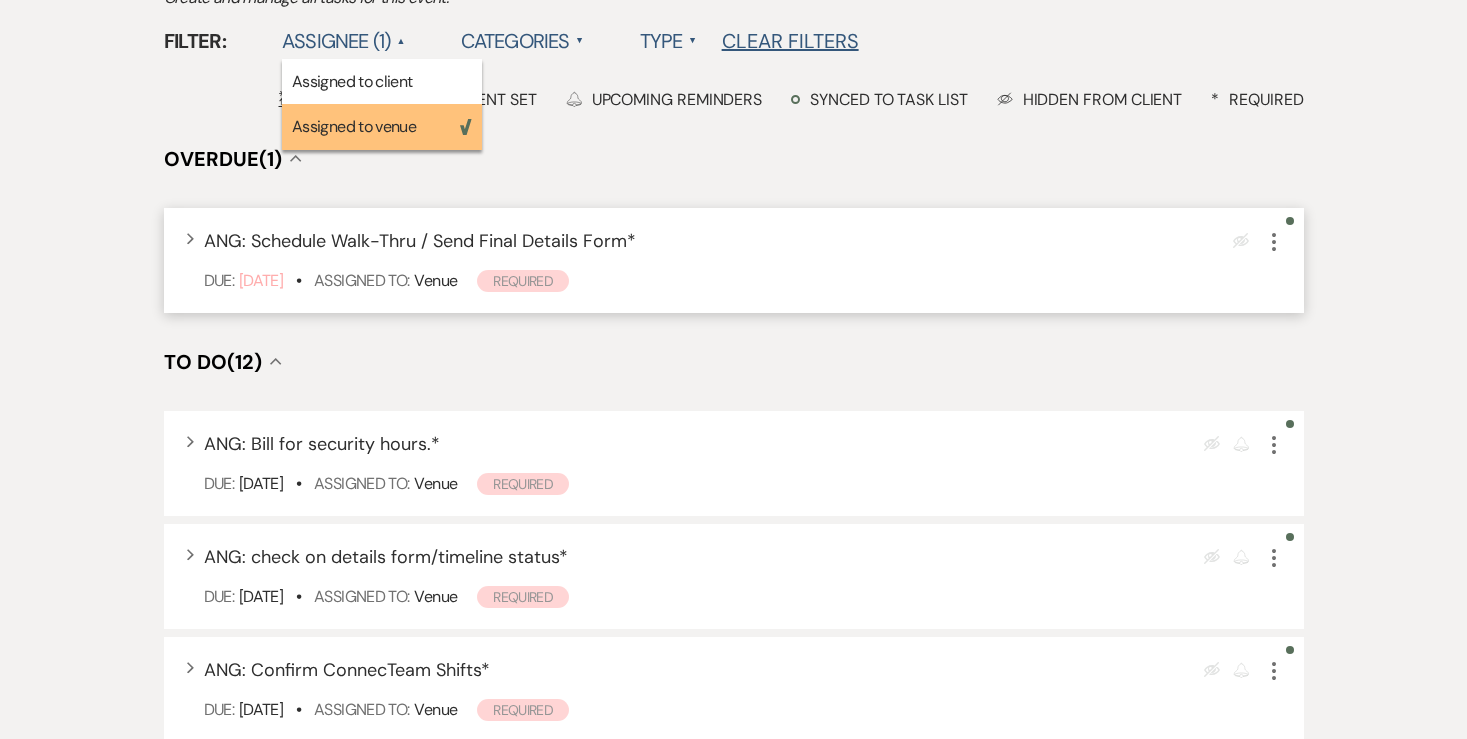 click on "More" 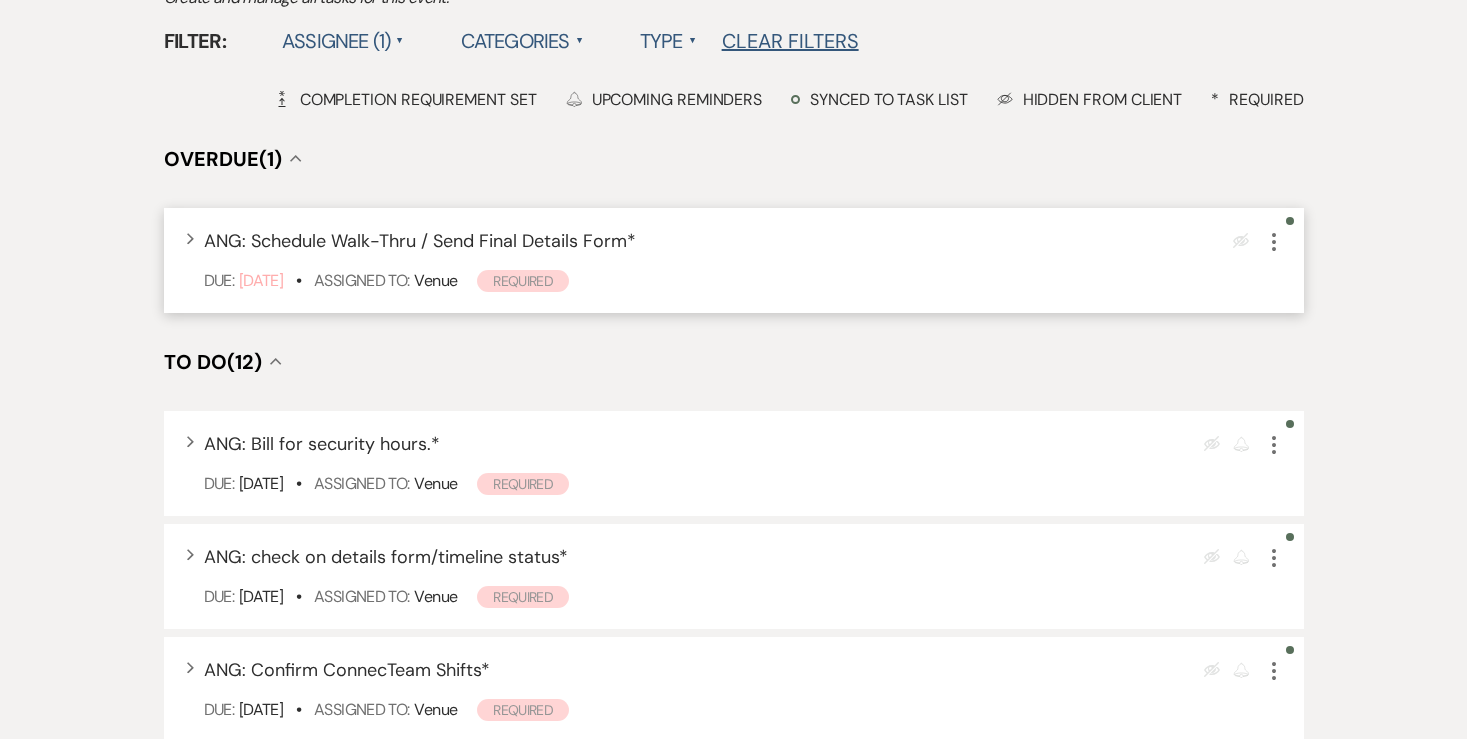 click on "More" 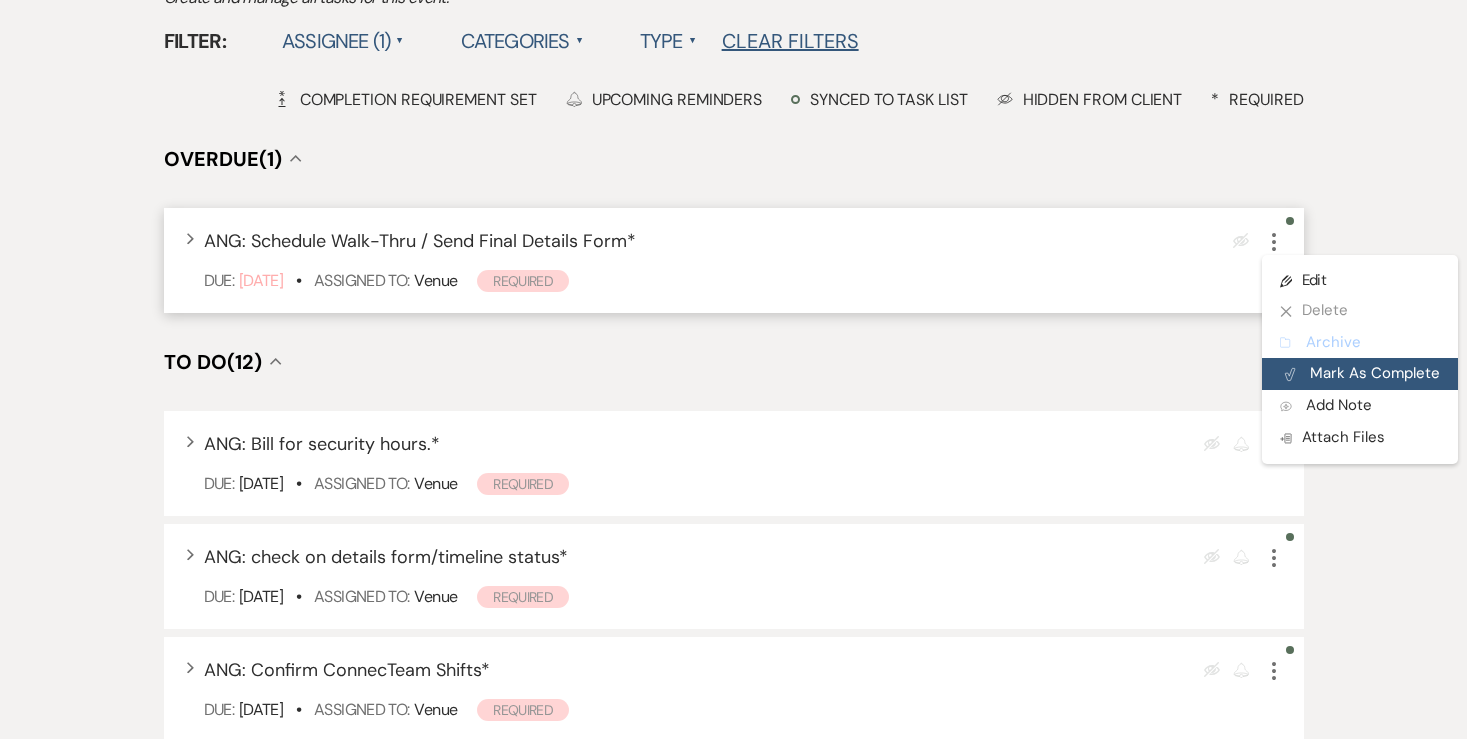 drag, startPoint x: 1298, startPoint y: 358, endPoint x: 1298, endPoint y: 371, distance: 13 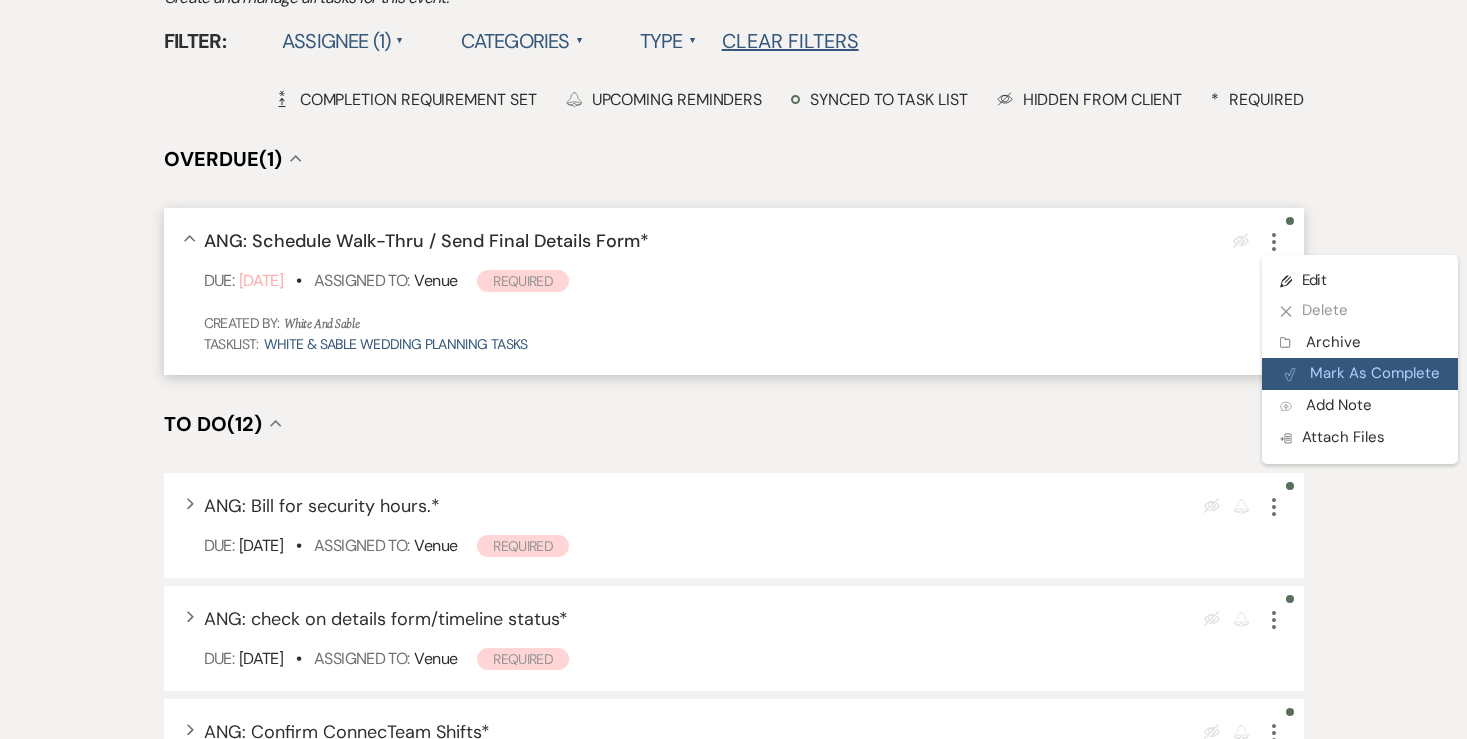 click on "Plan Portal Link   Mark As Complete" at bounding box center [1360, 374] 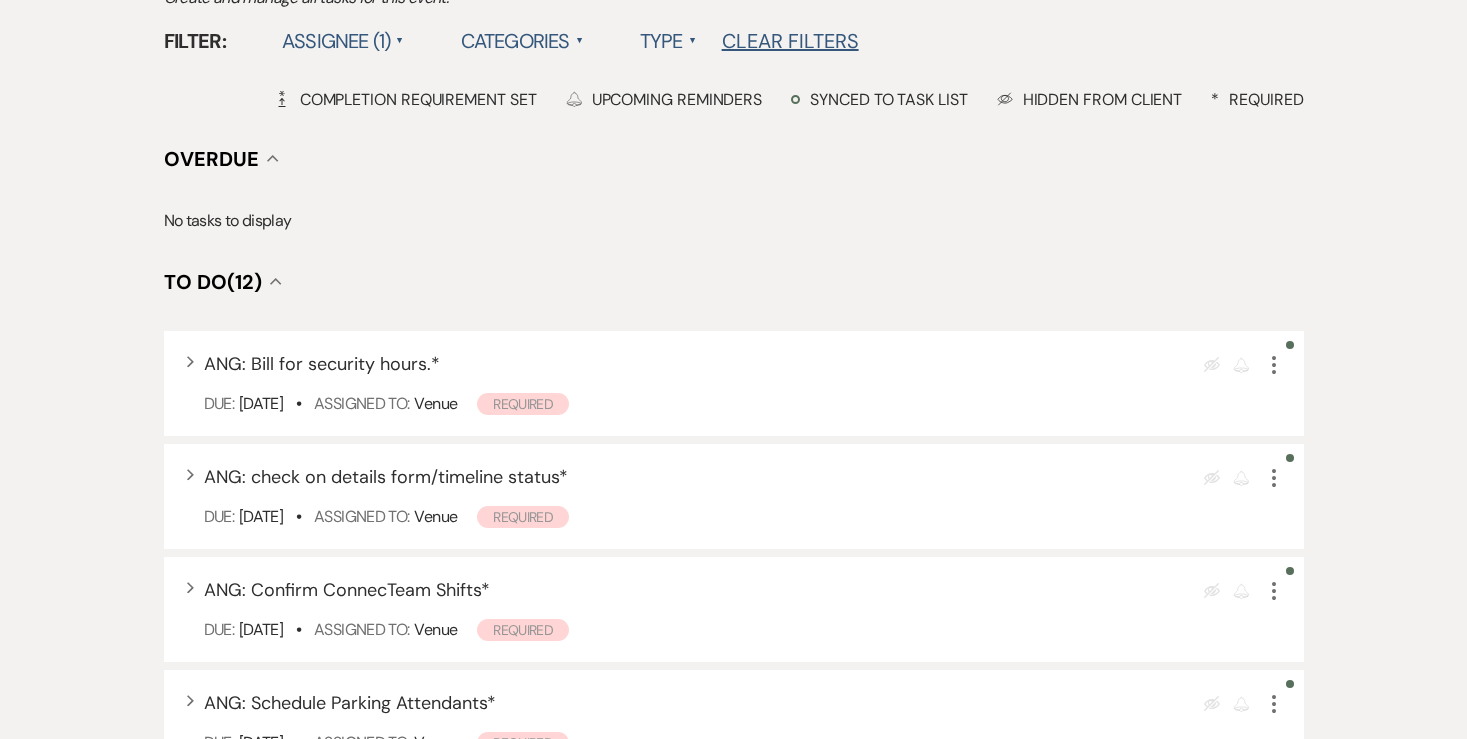 click on "+  Add Task Tasks Create and manage all tasks for this event. Filter: Assignee   (1) ▲ Categories   ▲ Type   ▲ Clear Filters Completion Requirement Completion Requirement Set Reminder Bell Upcoming Reminders Synced to task list Hidden Eye Hidden from Client * Required Overdue Collapse No tasks to display To Do  (12) Collapse Expand ANG: Bill for security hours. * Eye Blocked Reminder More Due:  [DATE] • Assigned To:  Venue Required Expand ANG: check on details form/timeline status * Eye Blocked Reminder More Due:  [DATE] • Assigned To:  Venue Required Expand ANG: Confirm ConnecTeam Shifts * Eye Blocked Reminder More Due:  [DATE] • Assigned To:  Venue Required Expand ANG: Schedule Parking Attendants * Eye Blocked Reminder More Due:  [DATE] • Assigned To:  Venue Required Expand ANG: Send DOC Guide & P&Ps * Eye Blocked Reminder More Due:  [DATE] • Assigned To:  Venue Required Expand ANG: Add final details/floor plan/notes to ConnecTeam * Eye Blocked Reminder More Due:  [DATE] *" at bounding box center [734, 784] 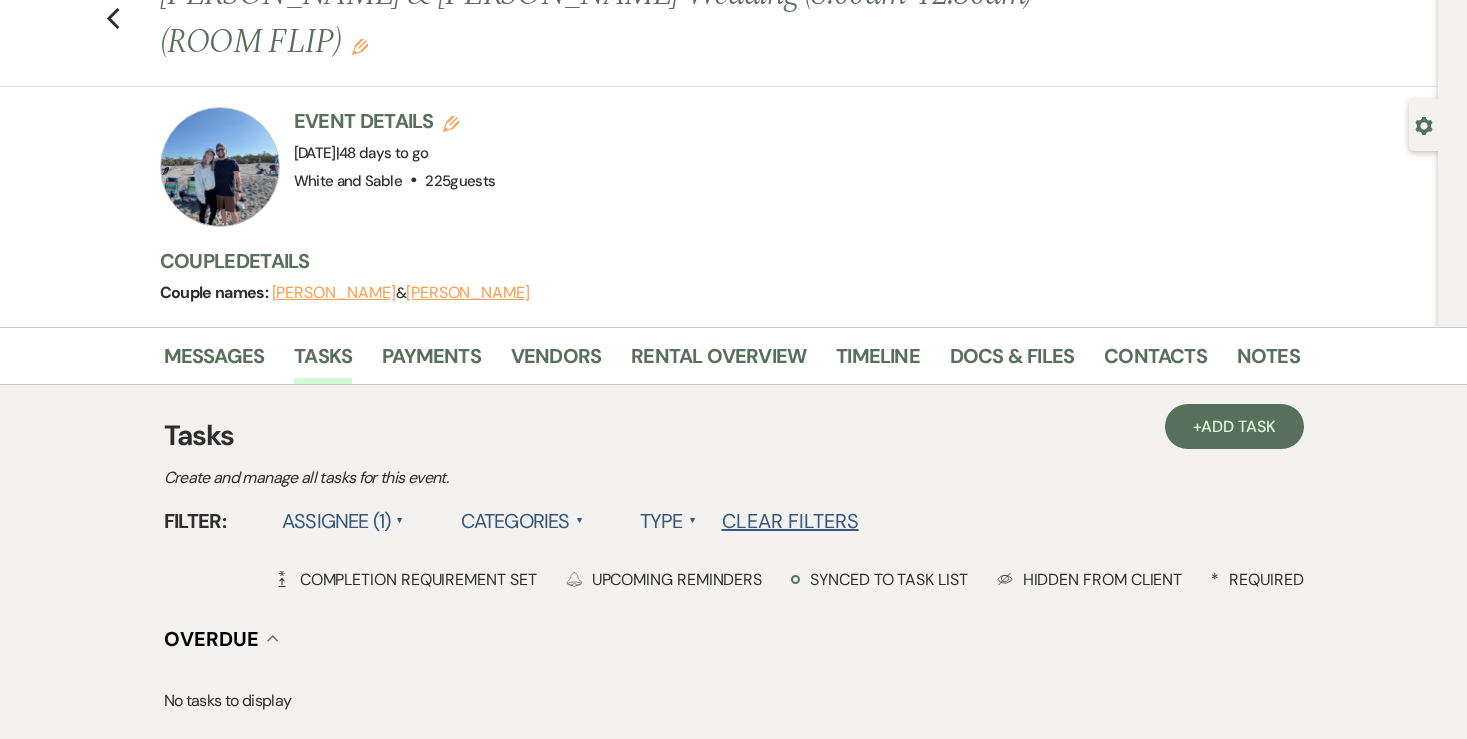 scroll, scrollTop: 0, scrollLeft: 0, axis: both 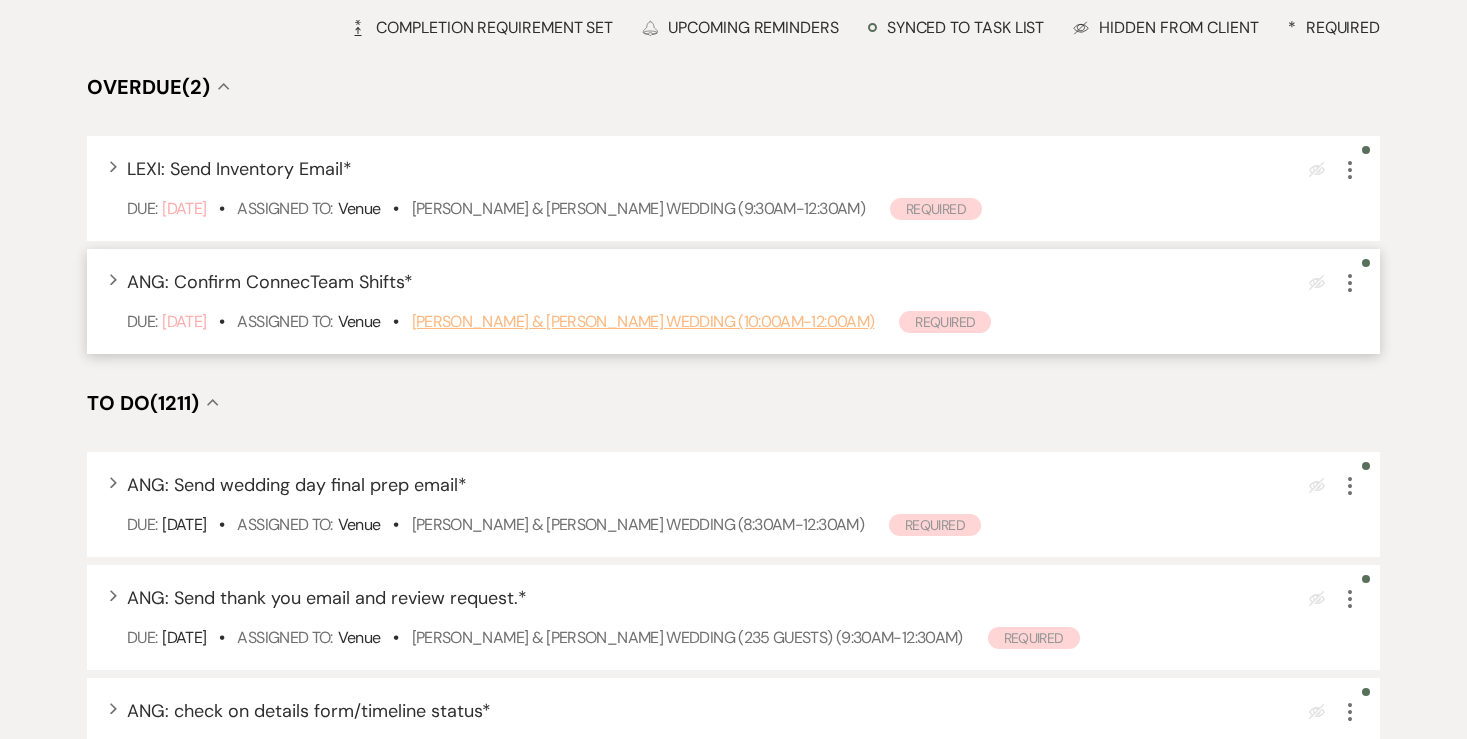 click on "[PERSON_NAME] & [PERSON_NAME] Wedding (10:00am-12:00am)" at bounding box center (643, 321) 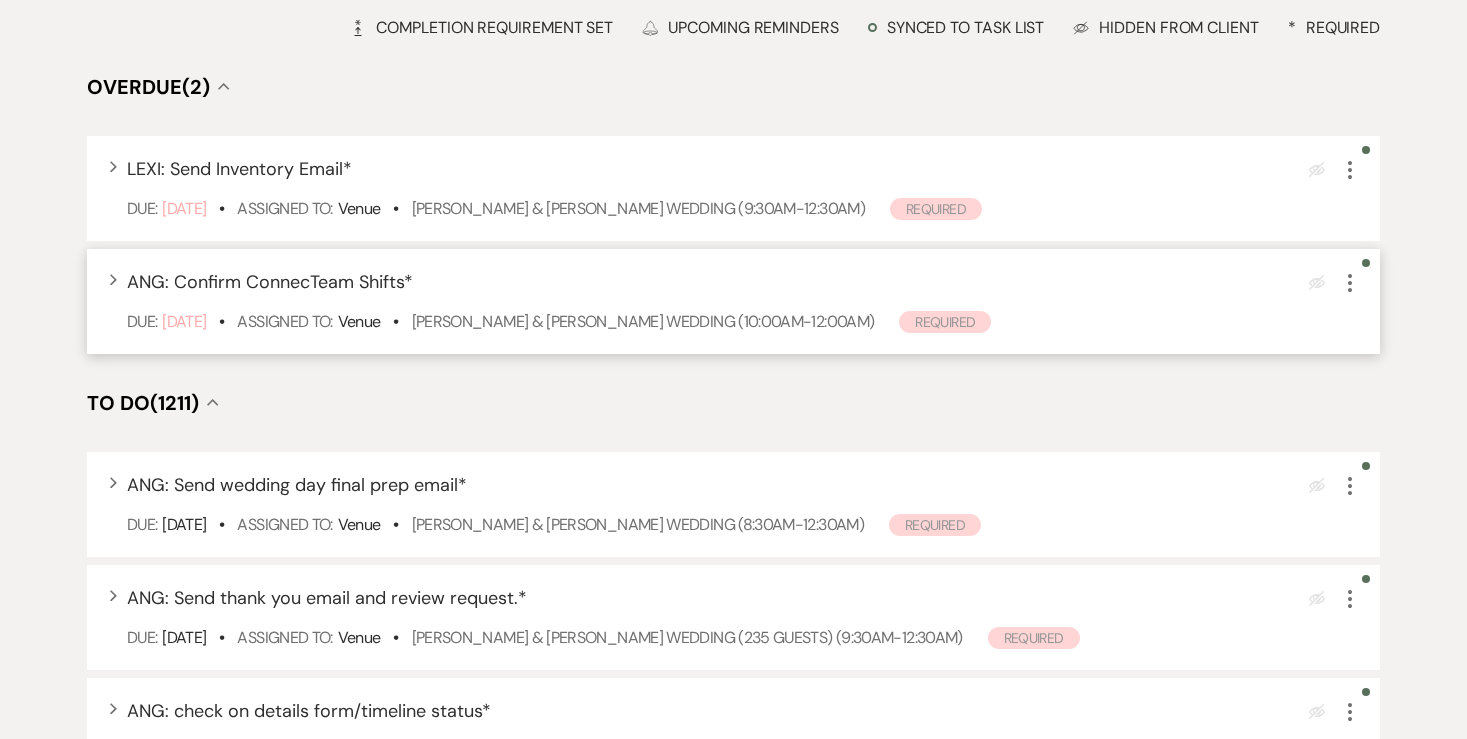 click on "More" 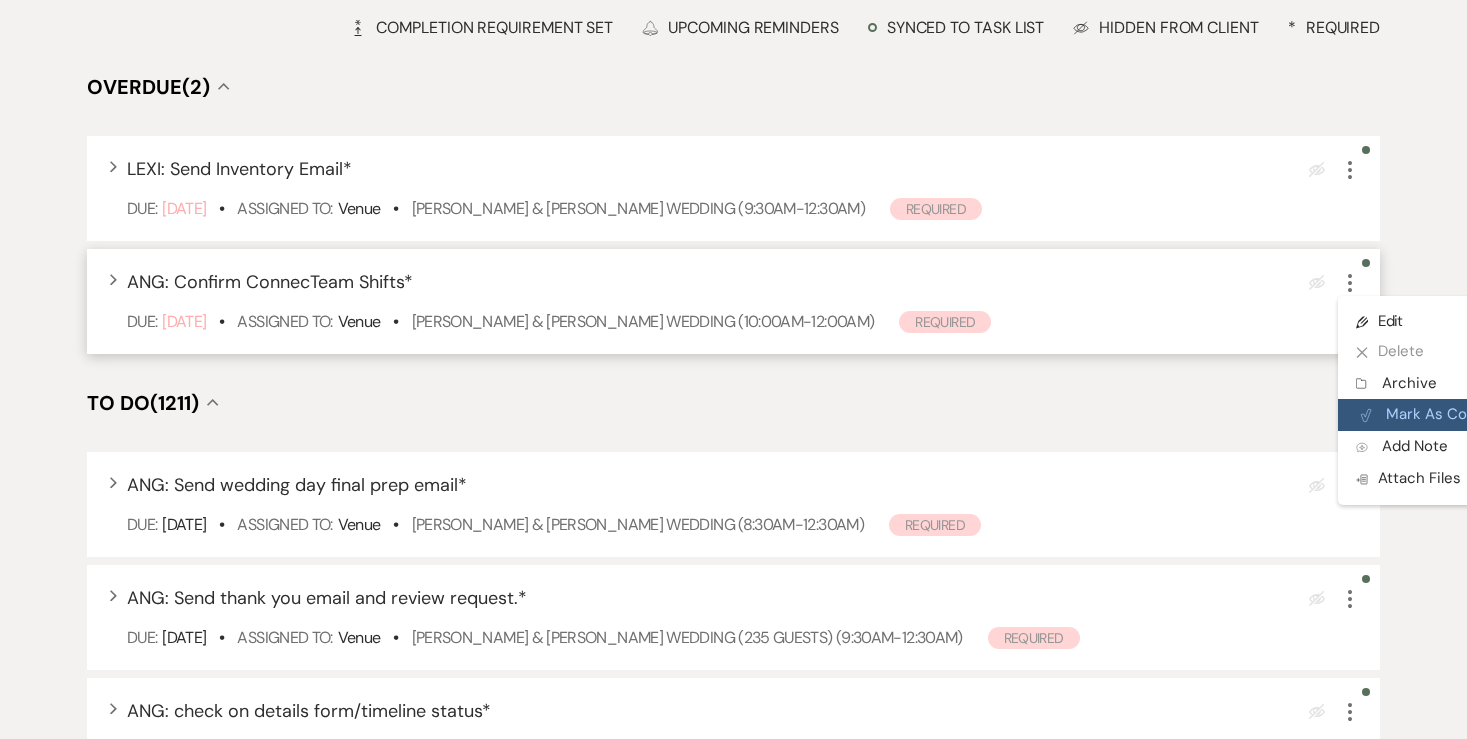 click on "Plan Portal Link   Mark As Complete" at bounding box center (1436, 415) 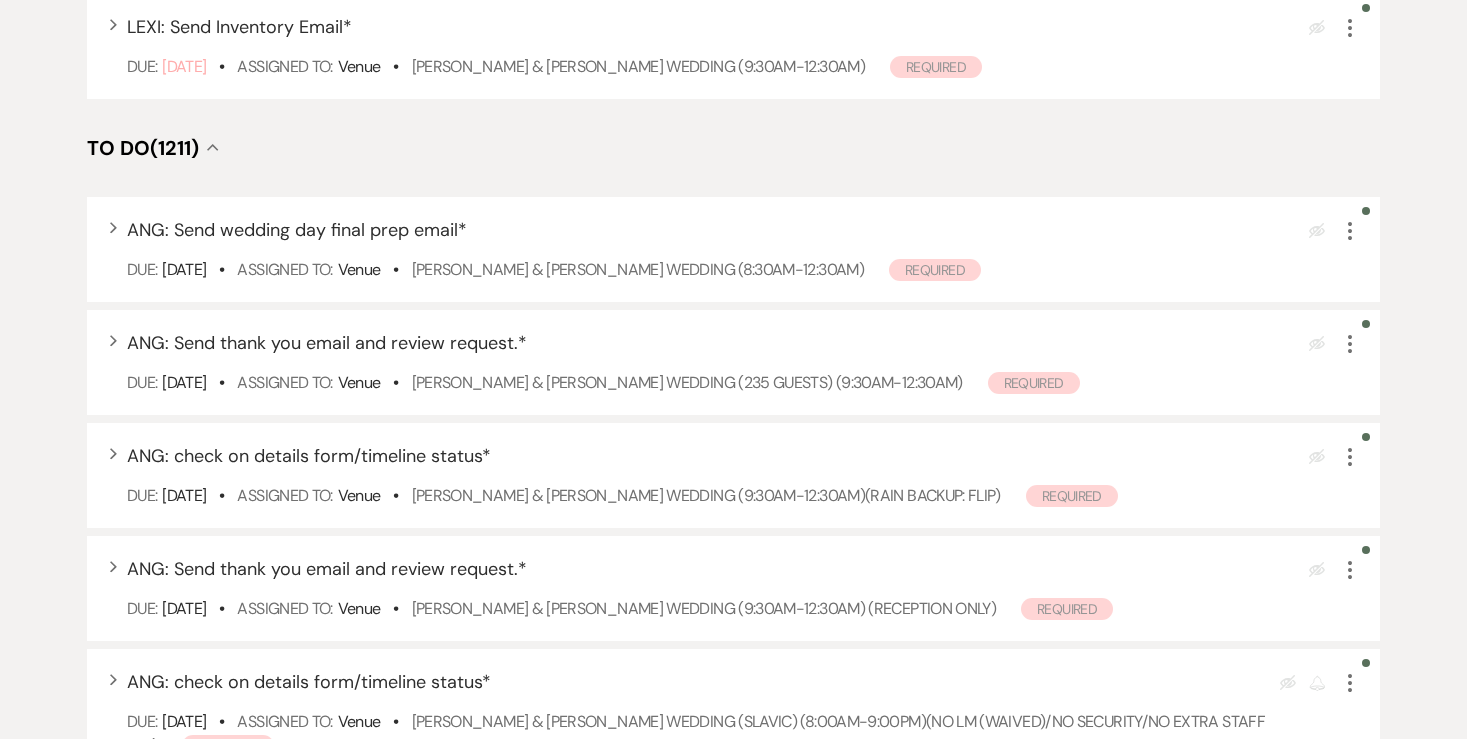 scroll, scrollTop: 413, scrollLeft: 0, axis: vertical 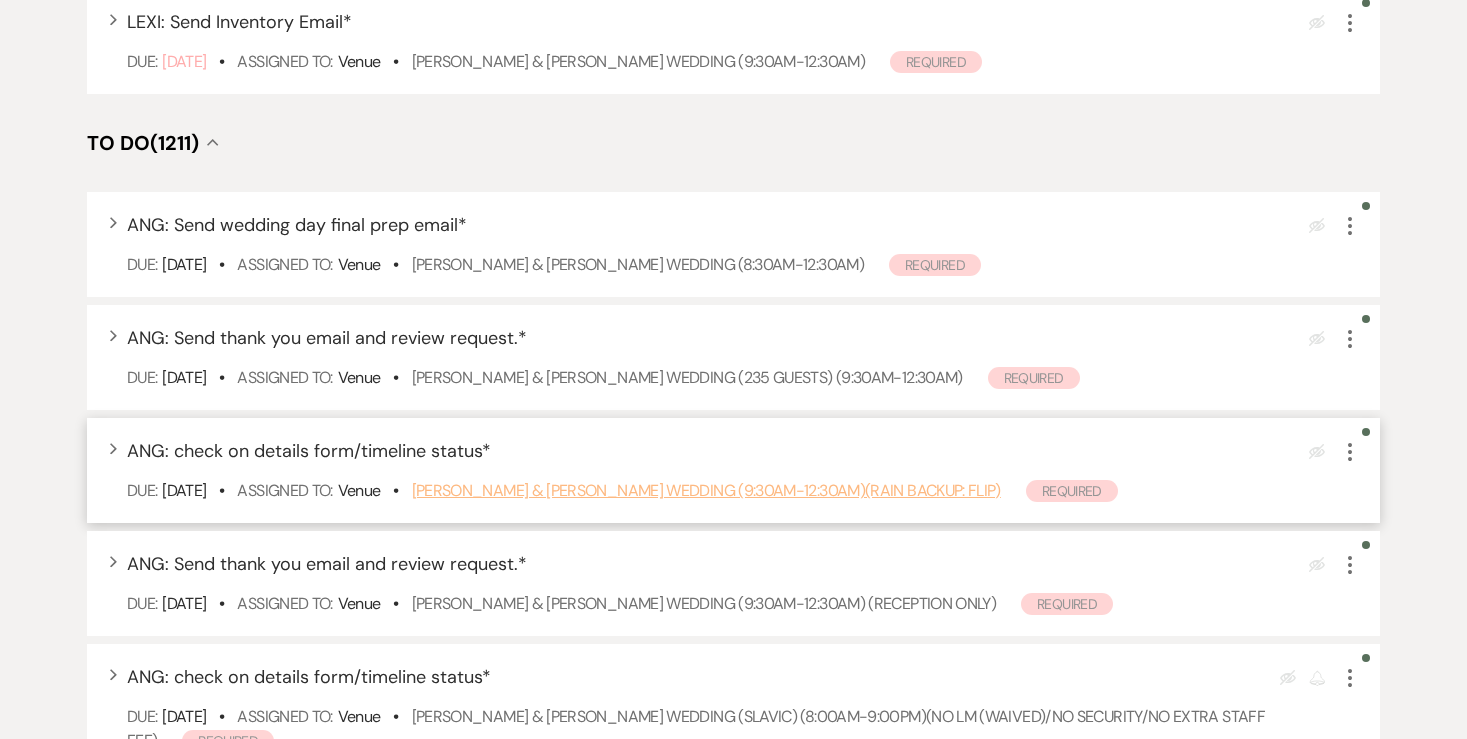 click on "[PERSON_NAME] & [PERSON_NAME] Wedding (9:30am-12:30am)(Rain Backup: FLIP)" at bounding box center (706, 490) 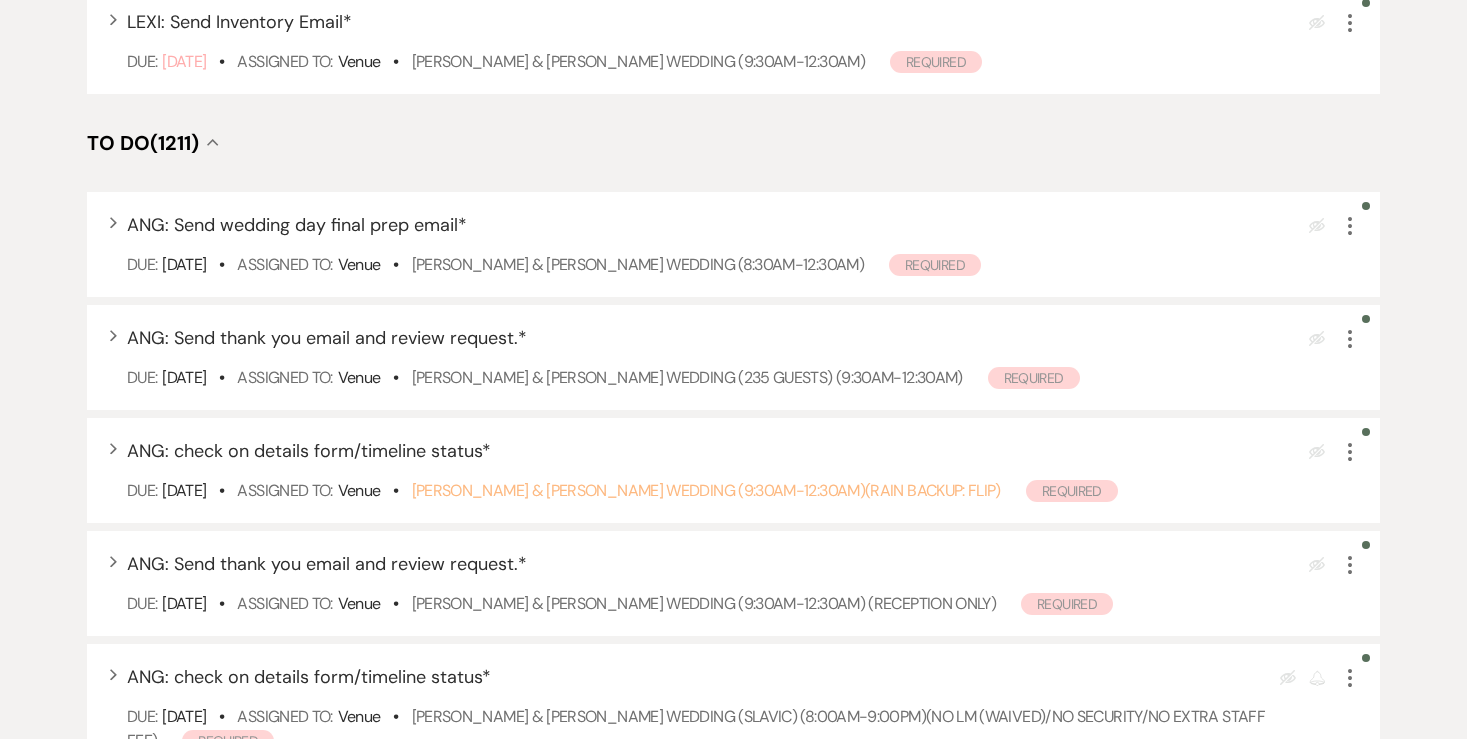 scroll, scrollTop: 404, scrollLeft: 0, axis: vertical 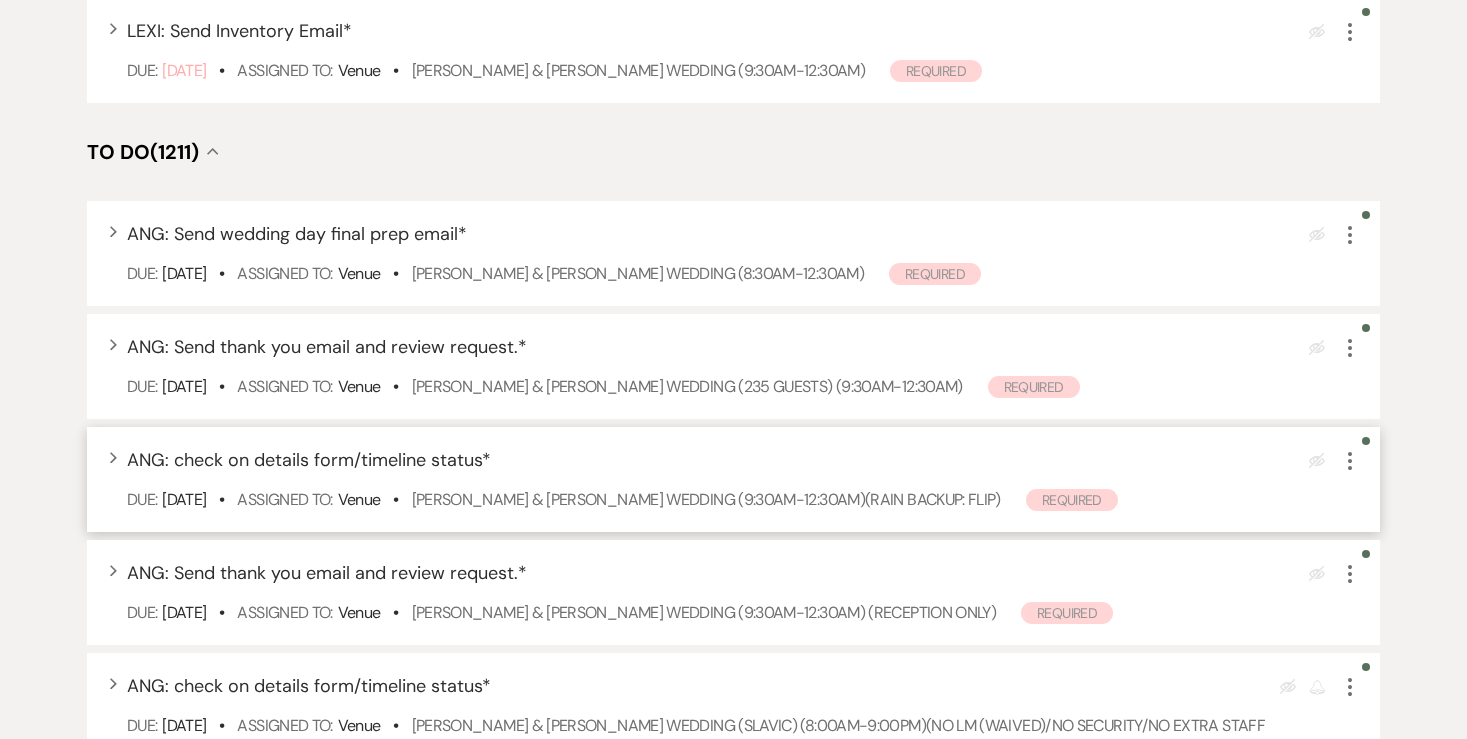 click 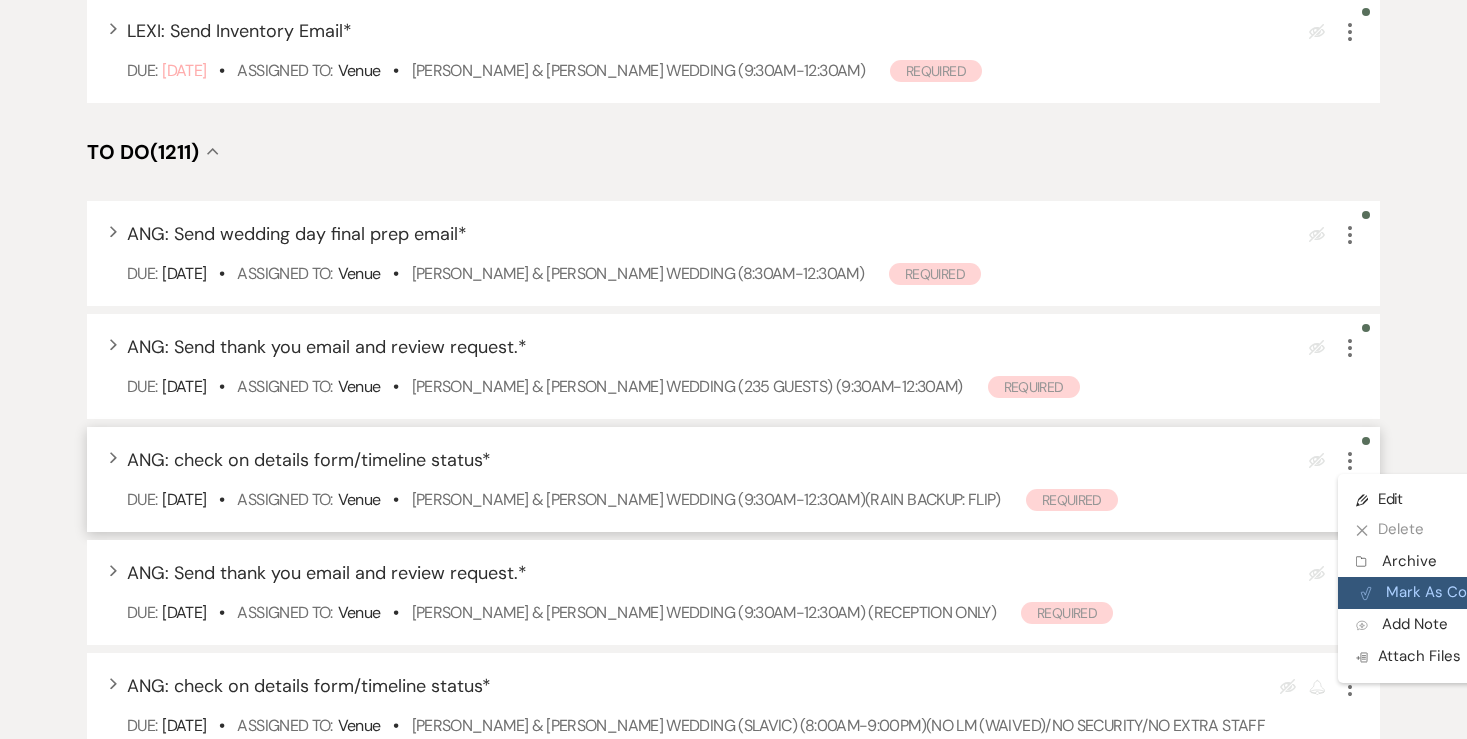 click on "Plan Portal Link   Mark As Complete" at bounding box center [1436, 593] 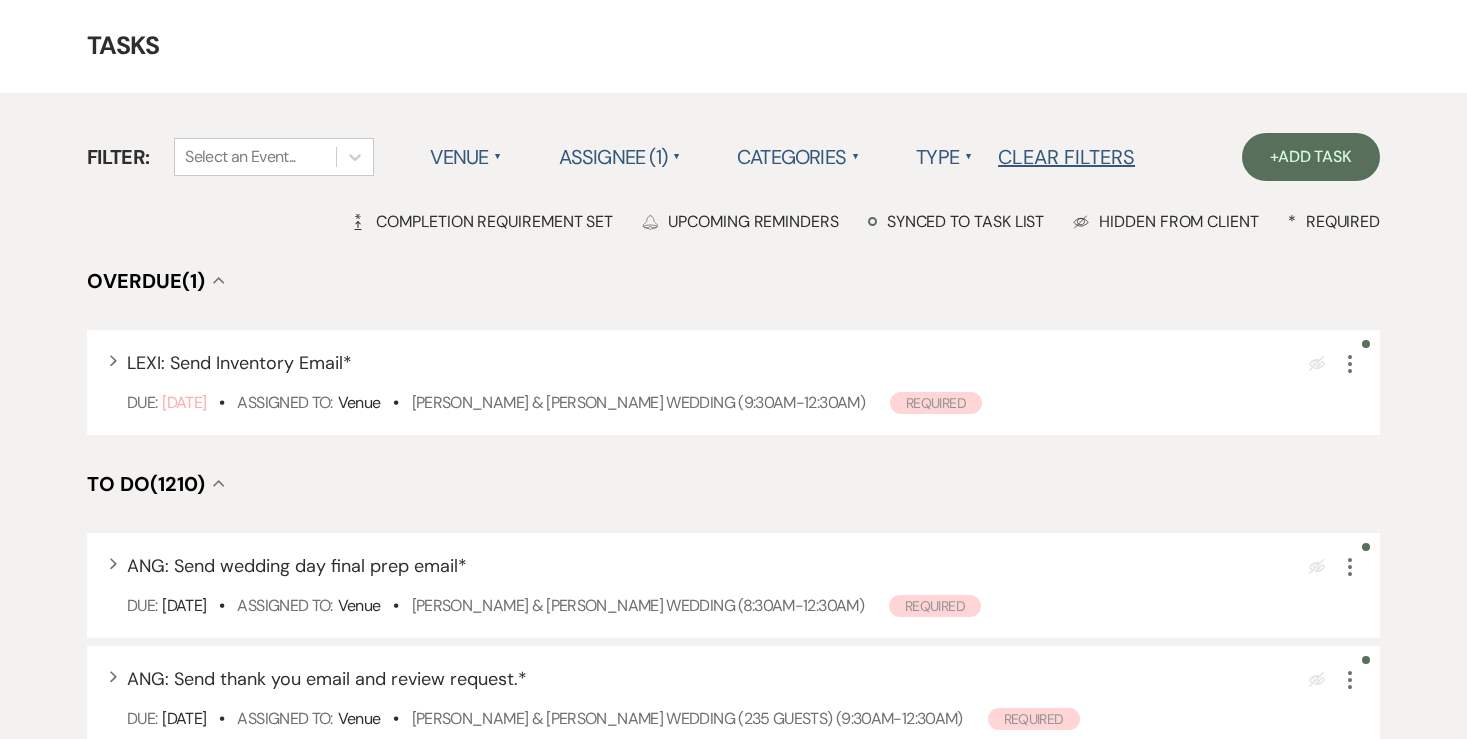 scroll, scrollTop: 74, scrollLeft: 0, axis: vertical 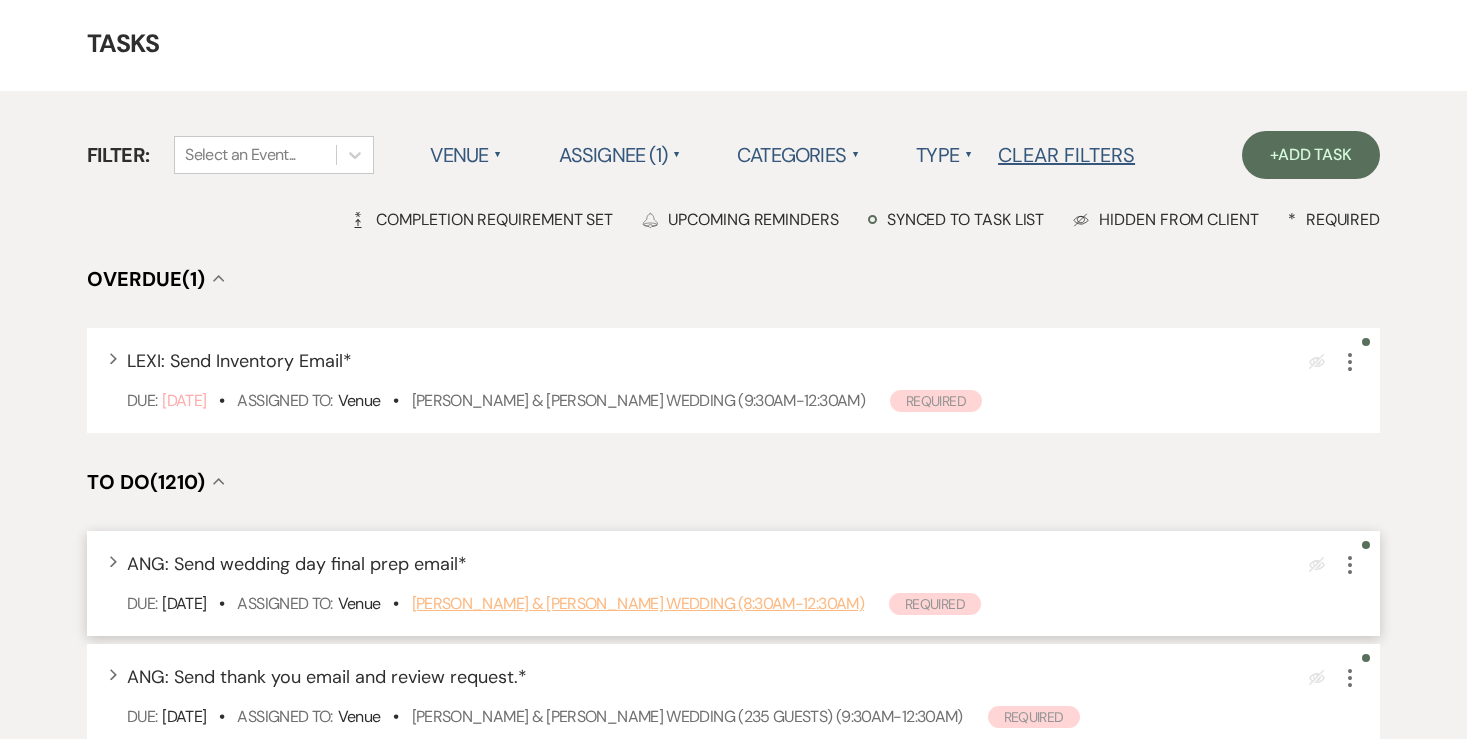 click on "Caitlin Blizzard & Taylor Augustin's Wedding (8:30am-12:30am)" at bounding box center [638, 603] 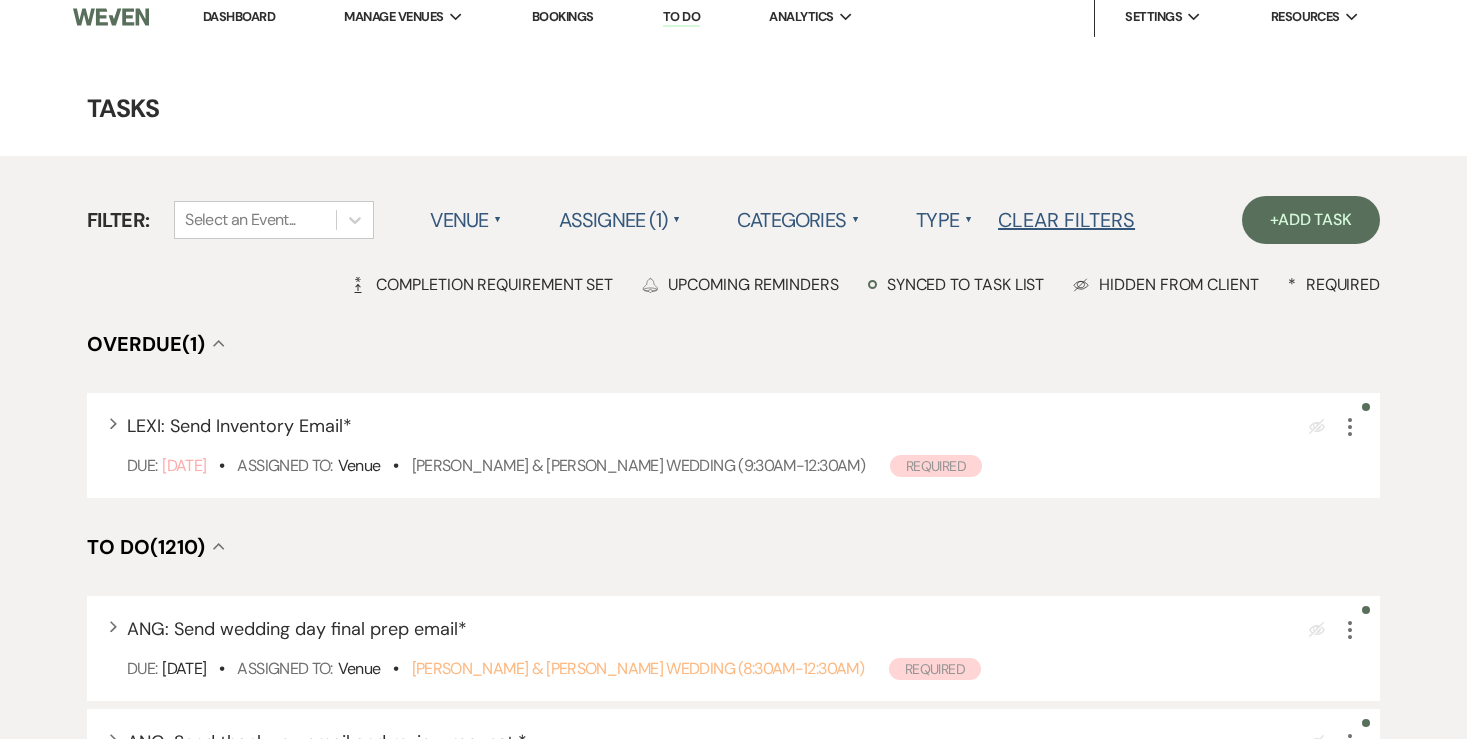scroll, scrollTop: 0, scrollLeft: 0, axis: both 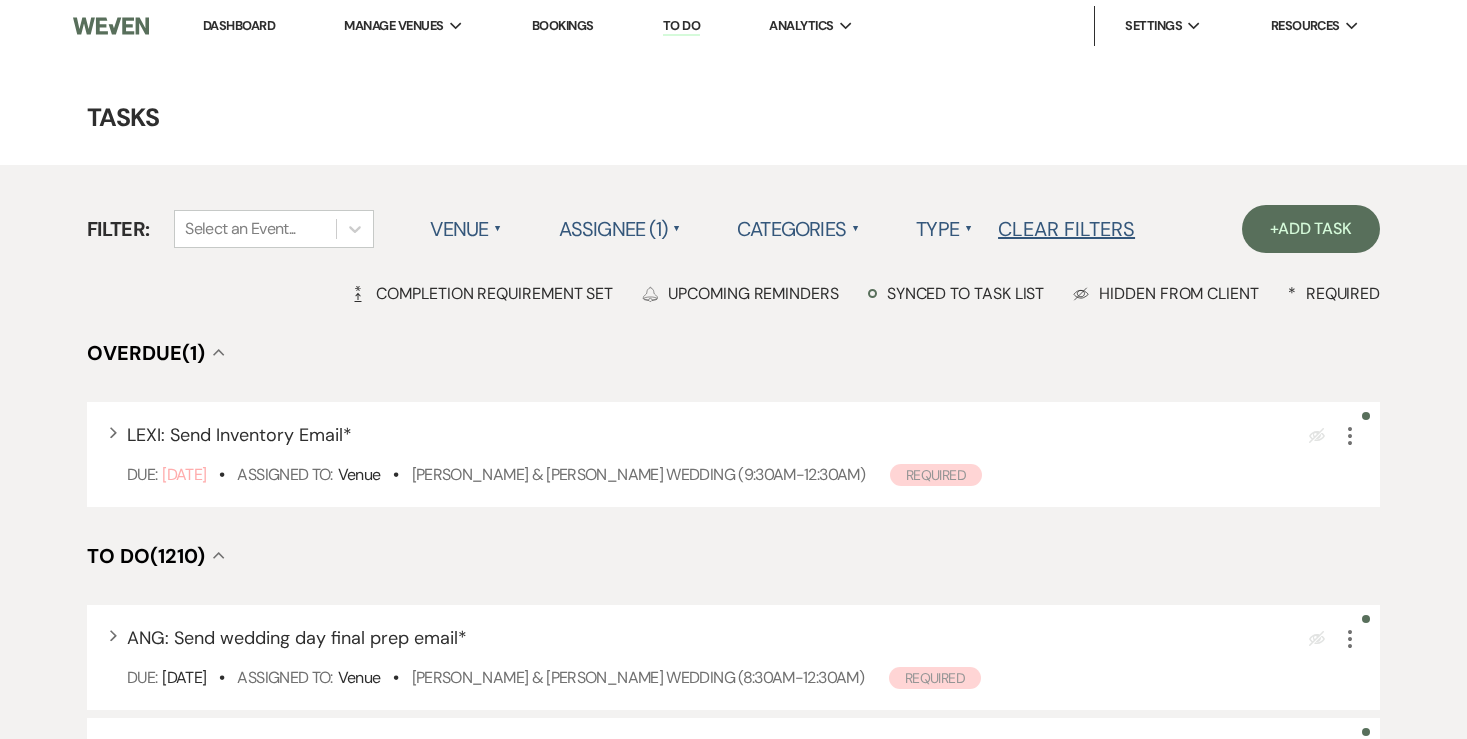 click on "To Do" at bounding box center (681, 26) 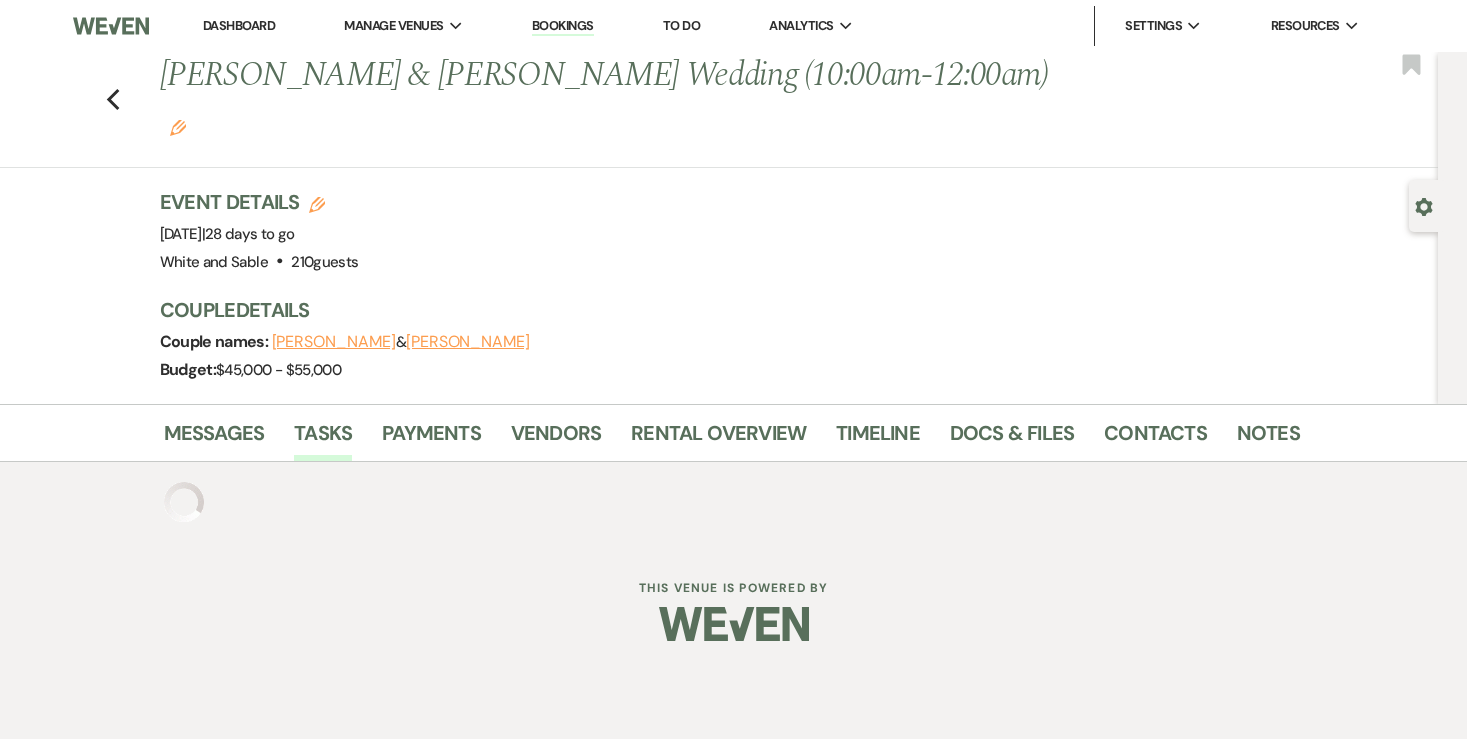 scroll, scrollTop: 0, scrollLeft: 0, axis: both 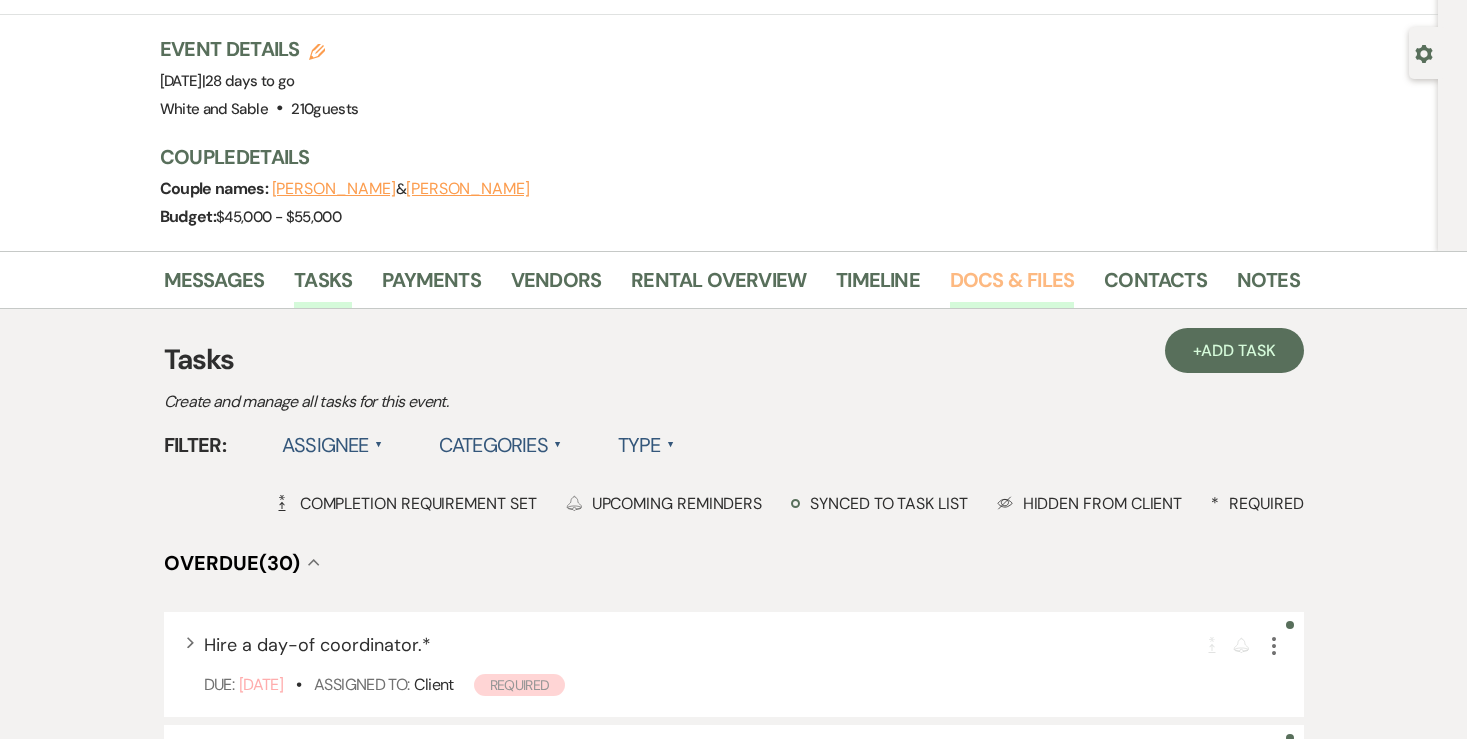 click on "Docs & Files" at bounding box center [1012, 286] 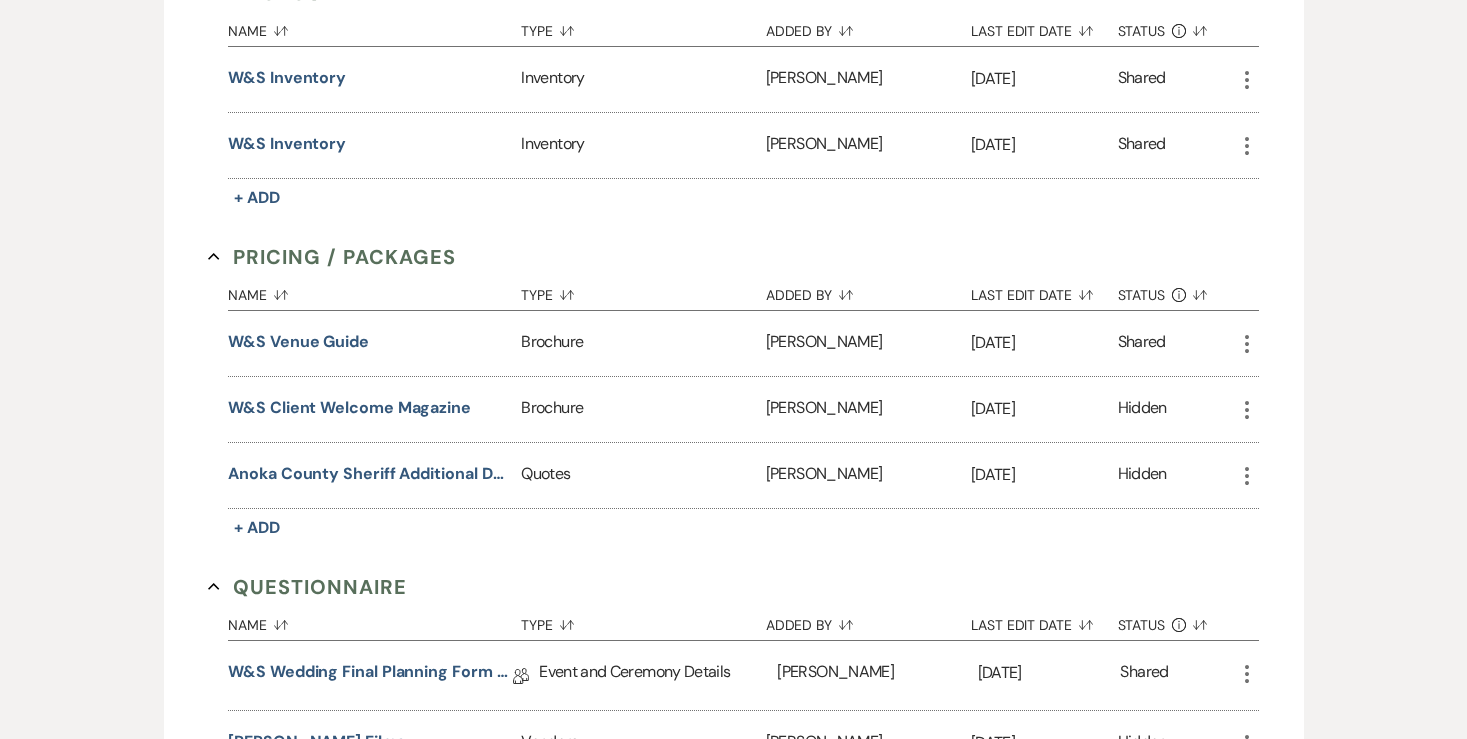 scroll, scrollTop: 2552, scrollLeft: 0, axis: vertical 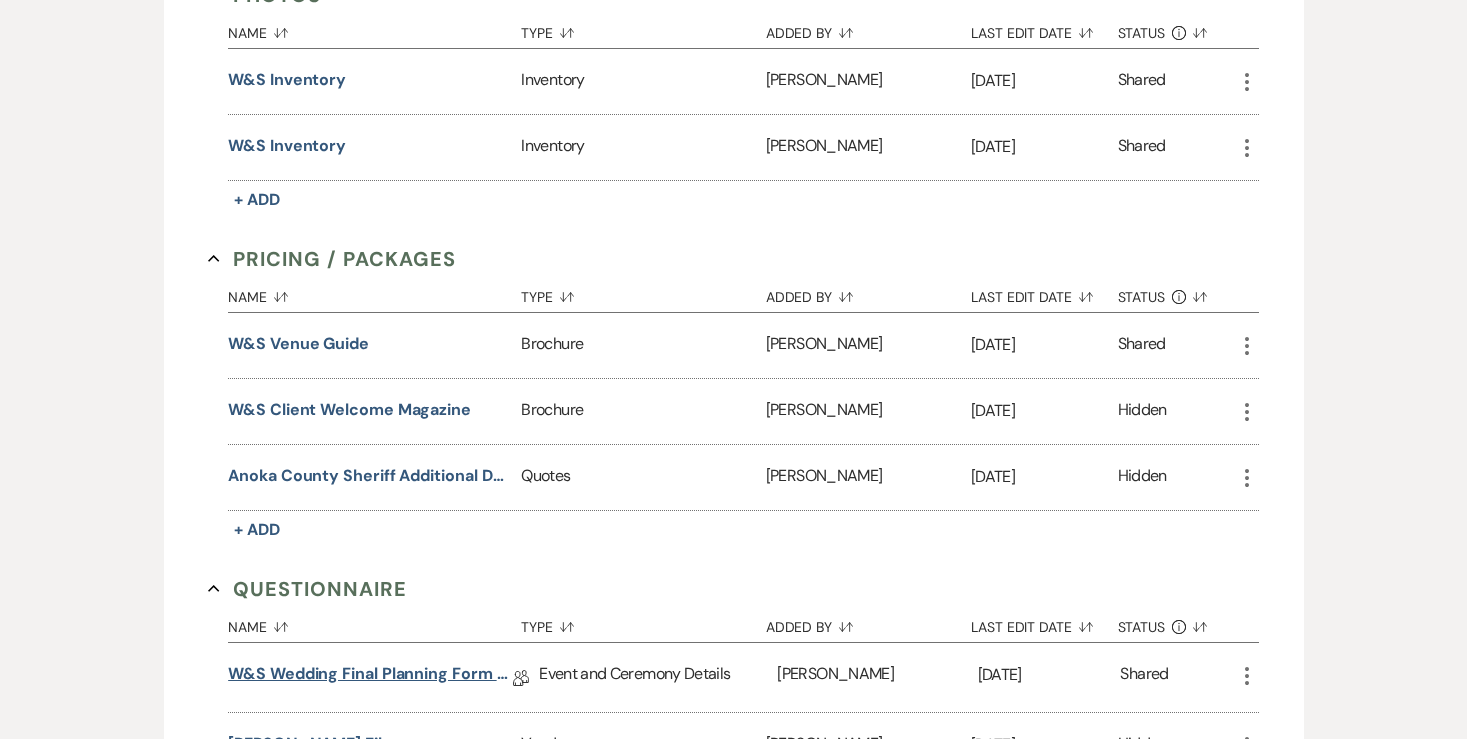 click on "W&S Wedding Final Planning Form - [PERSON_NAME] & [PERSON_NAME] - [DATE]" at bounding box center (370, 677) 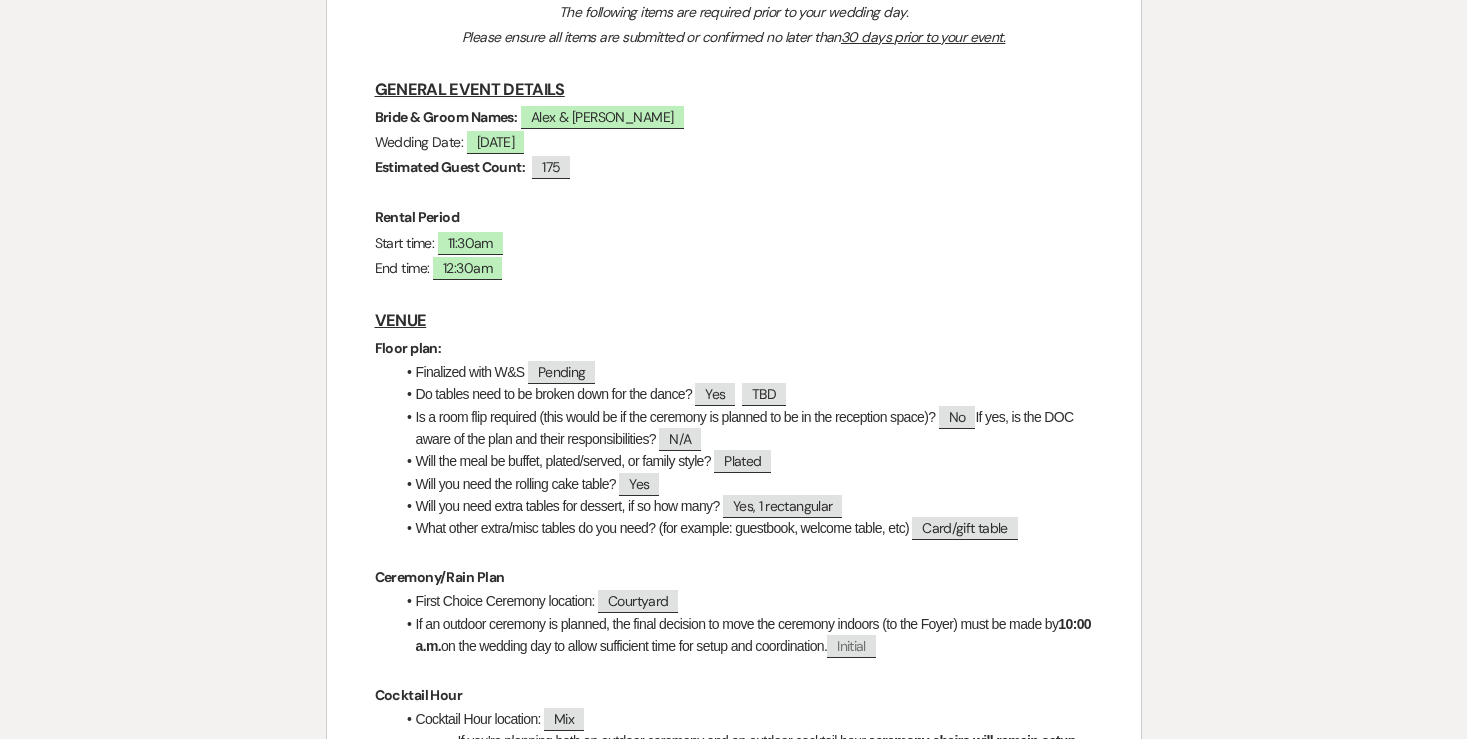 scroll, scrollTop: 0, scrollLeft: 0, axis: both 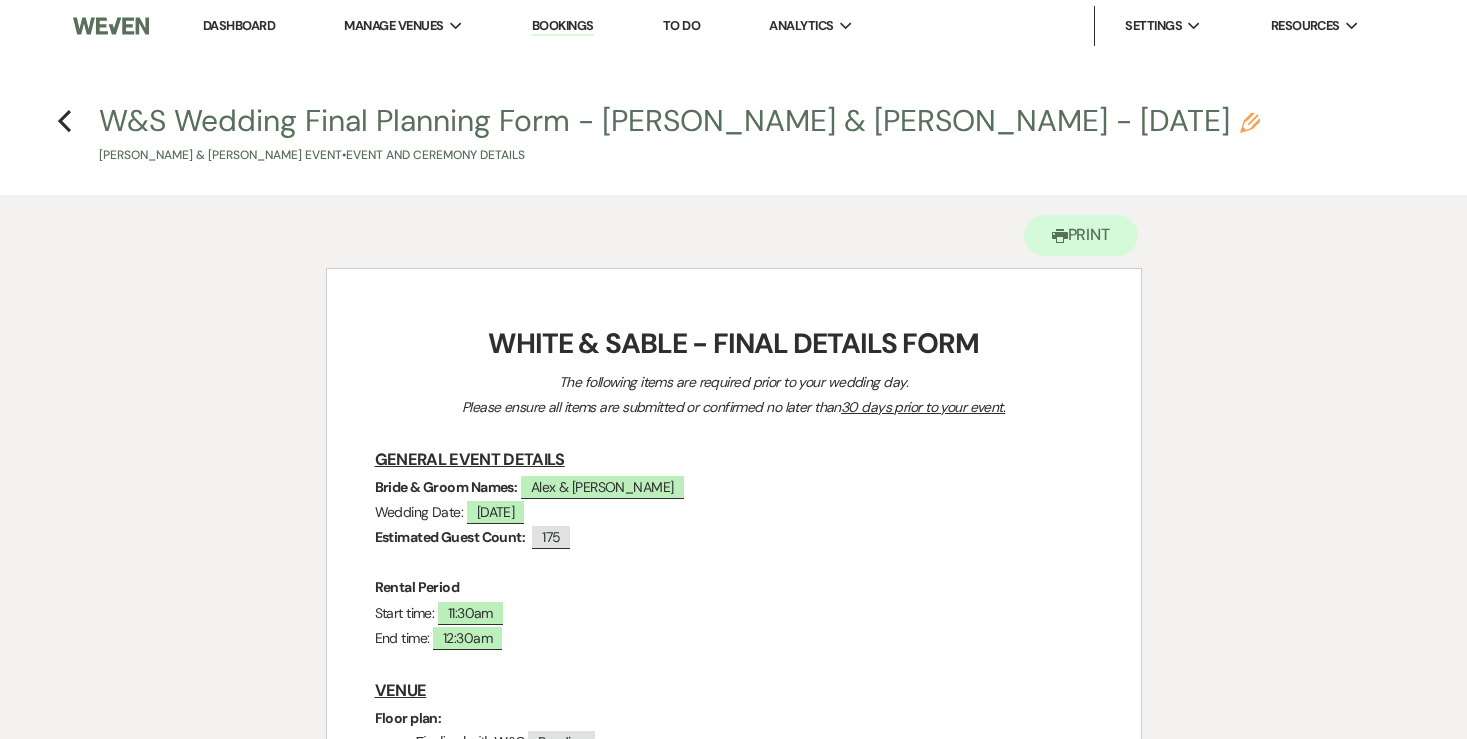click on "Previous" at bounding box center [64, 118] 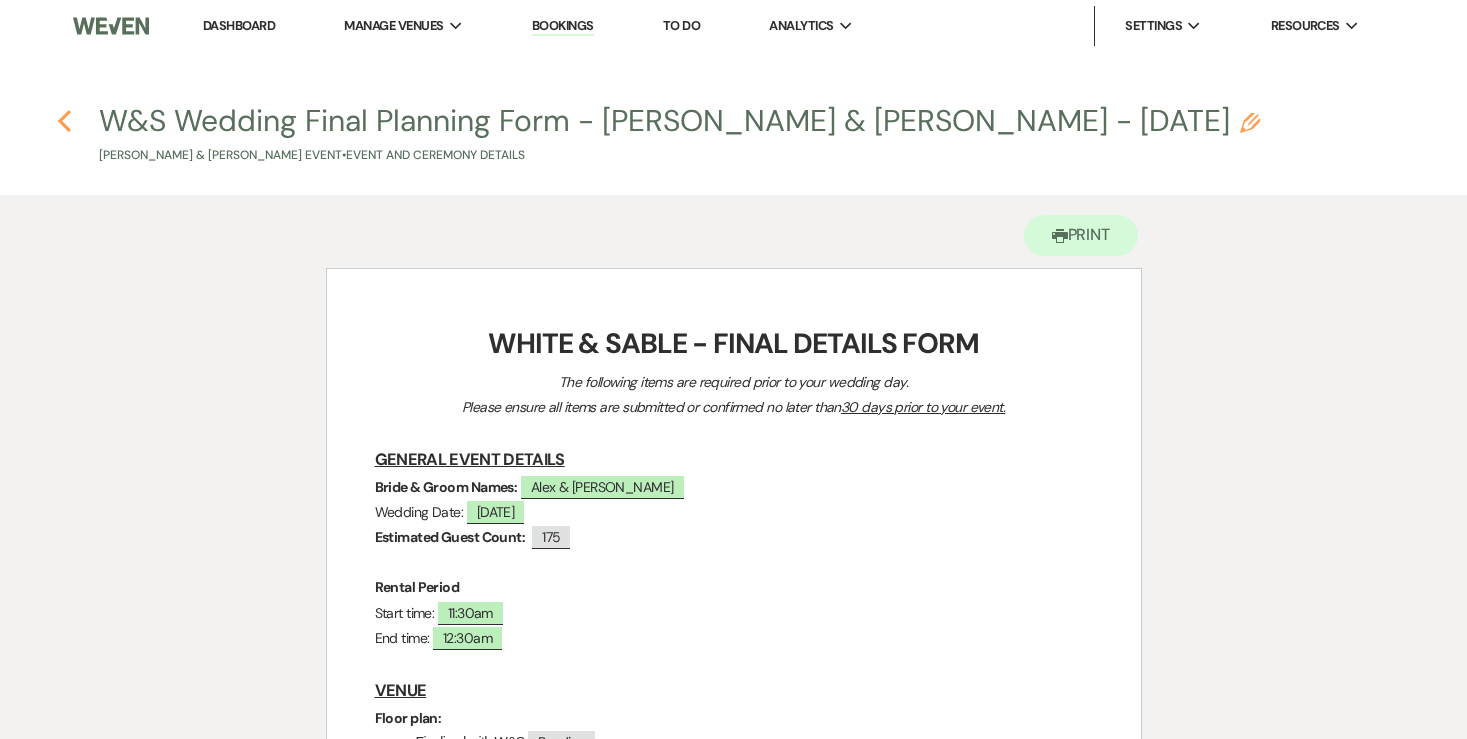 click on "Previous" 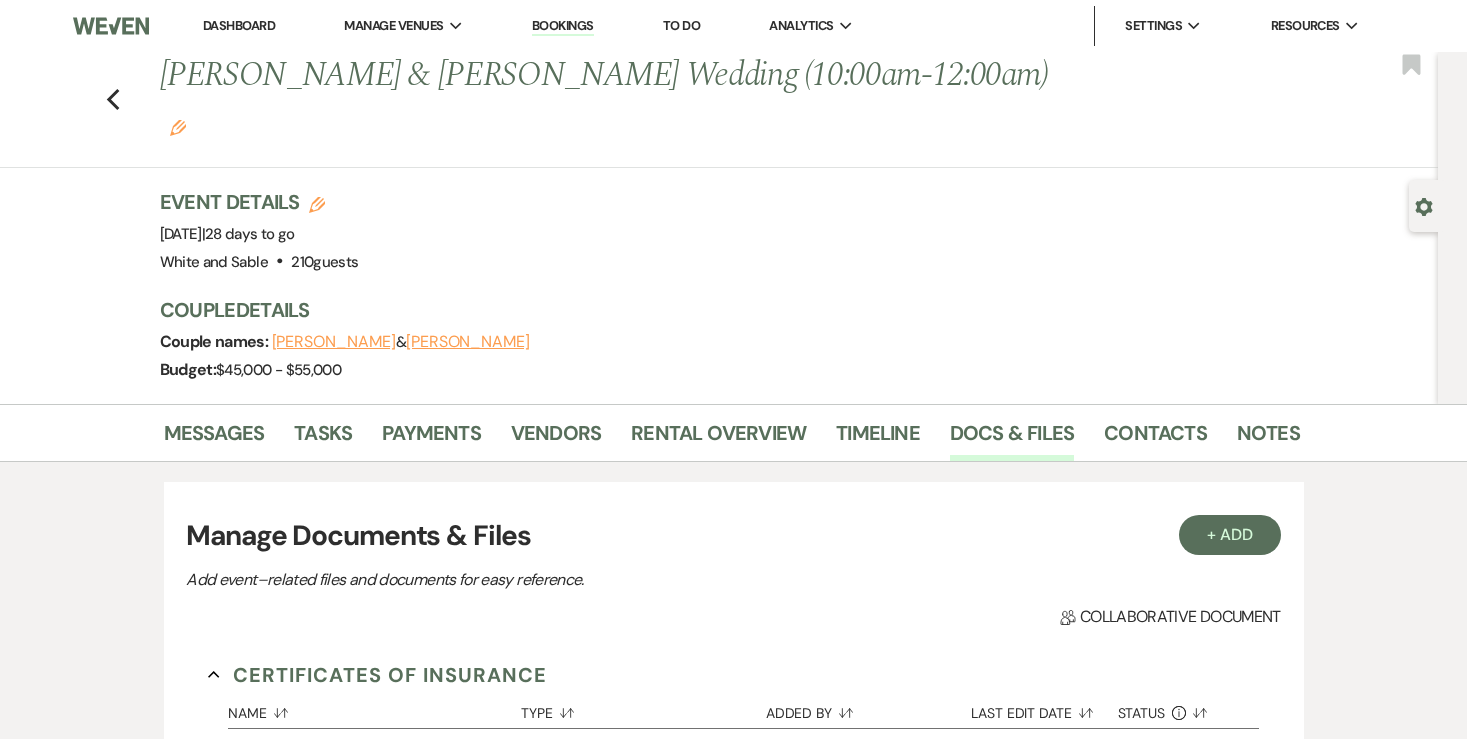 scroll, scrollTop: 197, scrollLeft: 0, axis: vertical 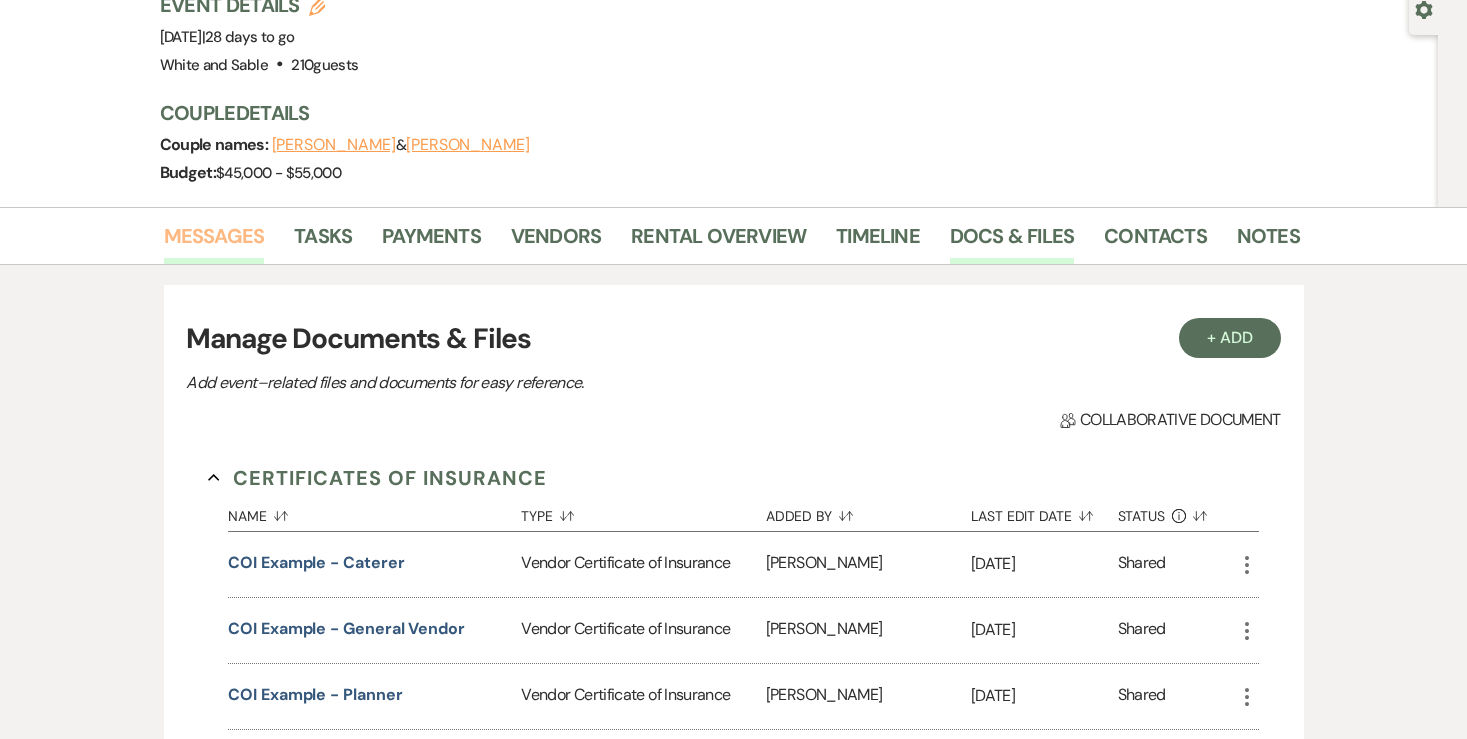 click on "Messages" at bounding box center (214, 242) 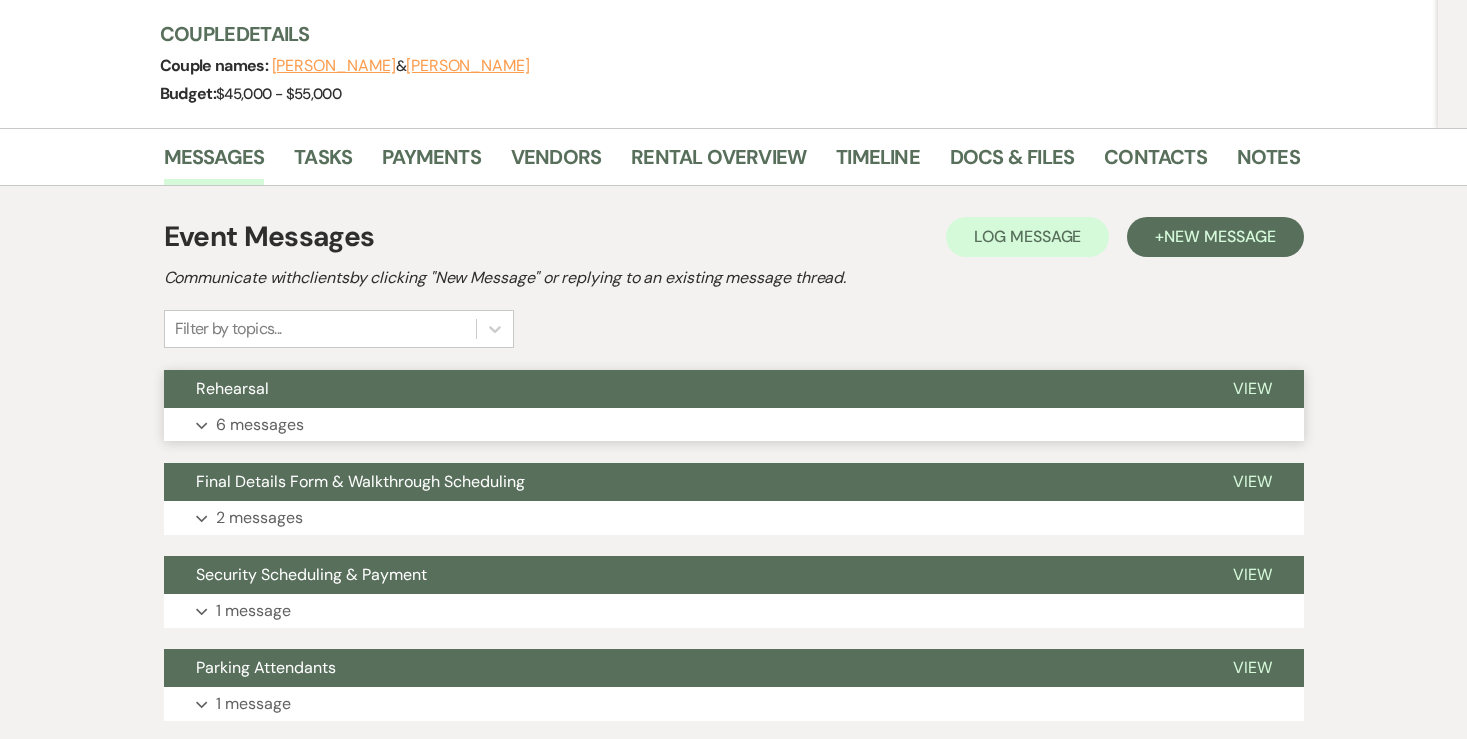 click on "6 messages" at bounding box center (260, 425) 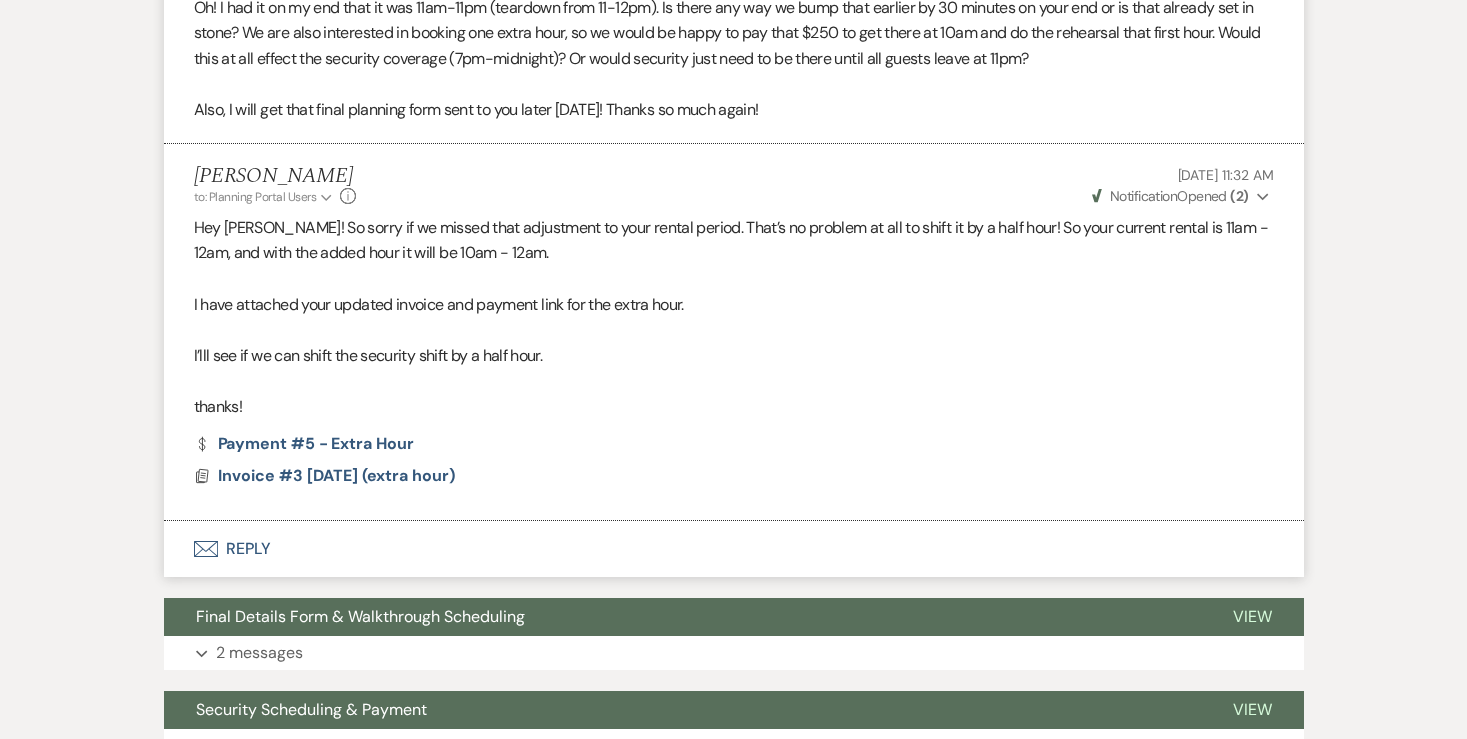 scroll, scrollTop: 1408, scrollLeft: 0, axis: vertical 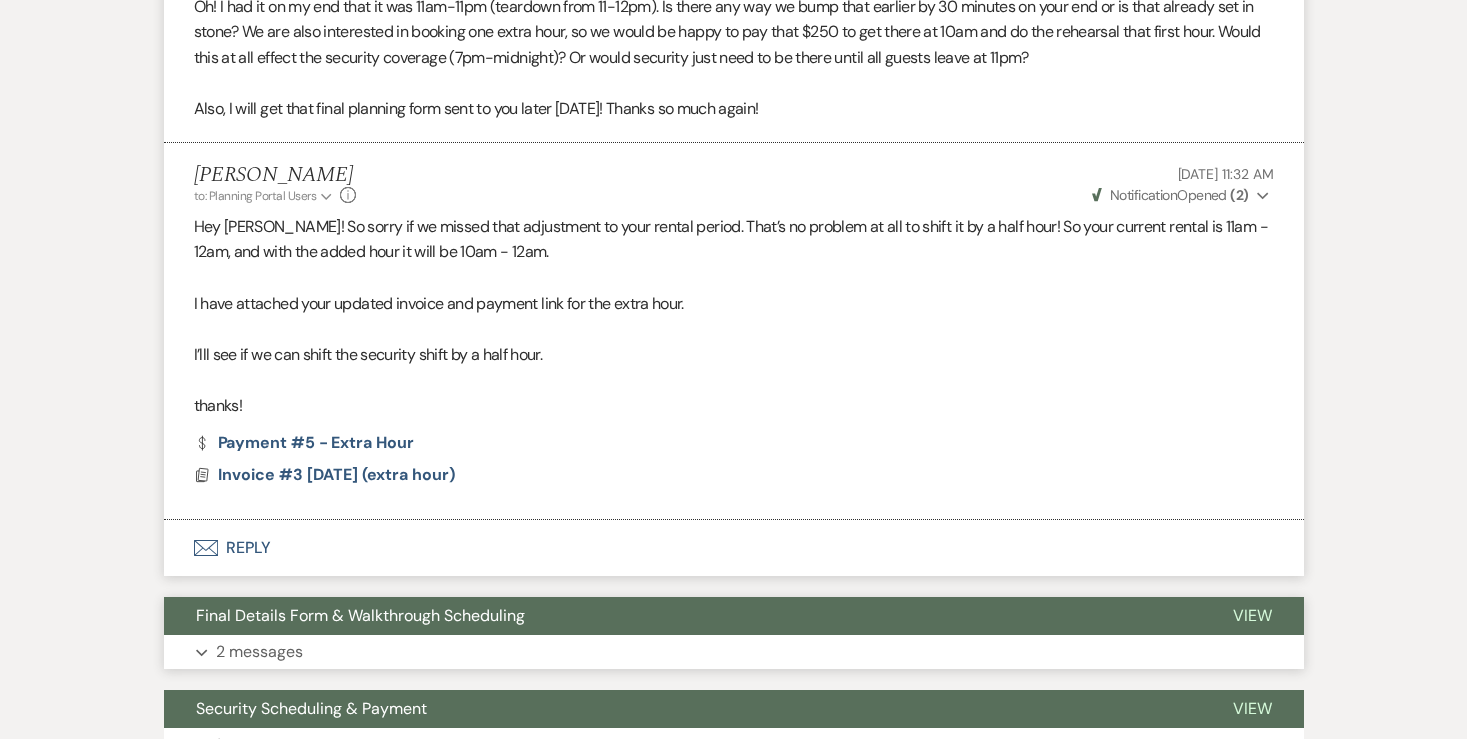 click on "2 messages" at bounding box center [259, 652] 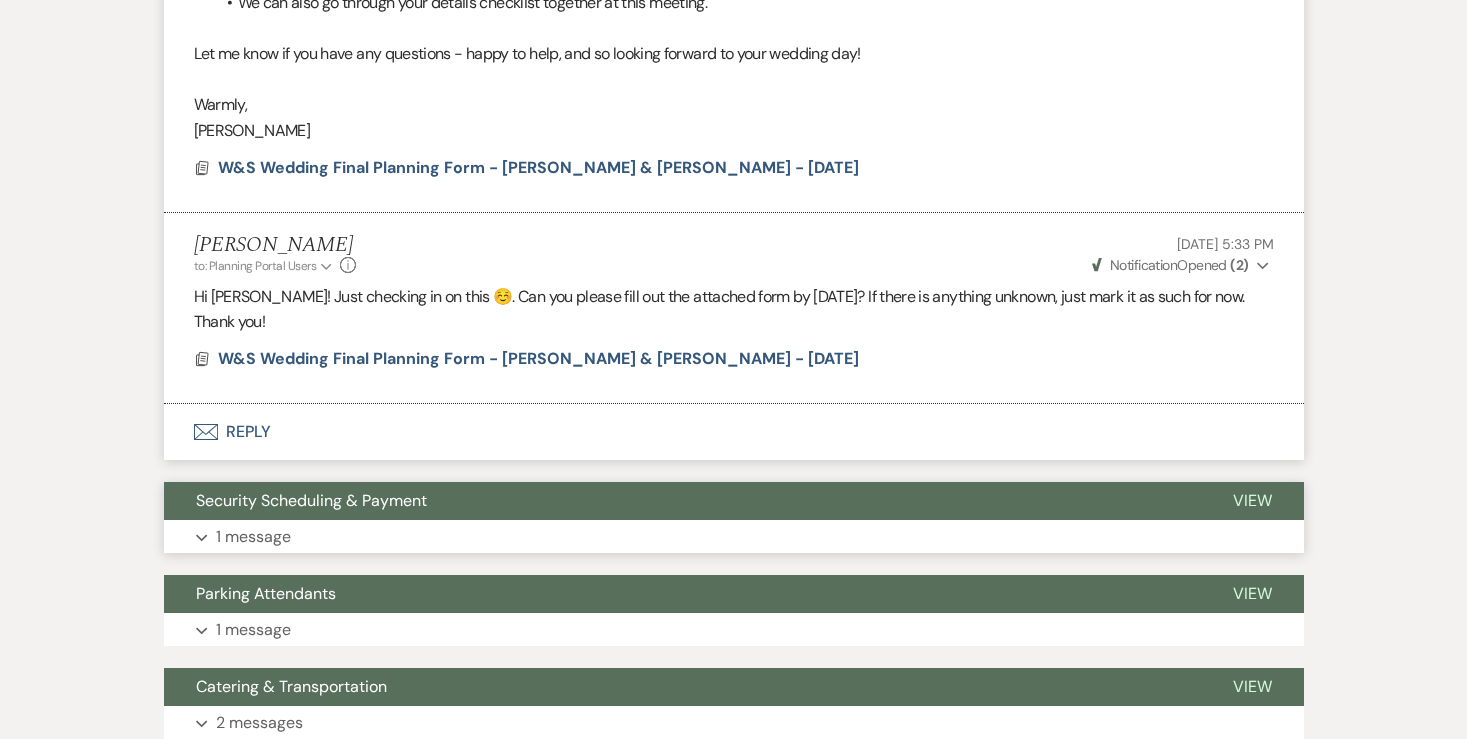 scroll, scrollTop: 2483, scrollLeft: 0, axis: vertical 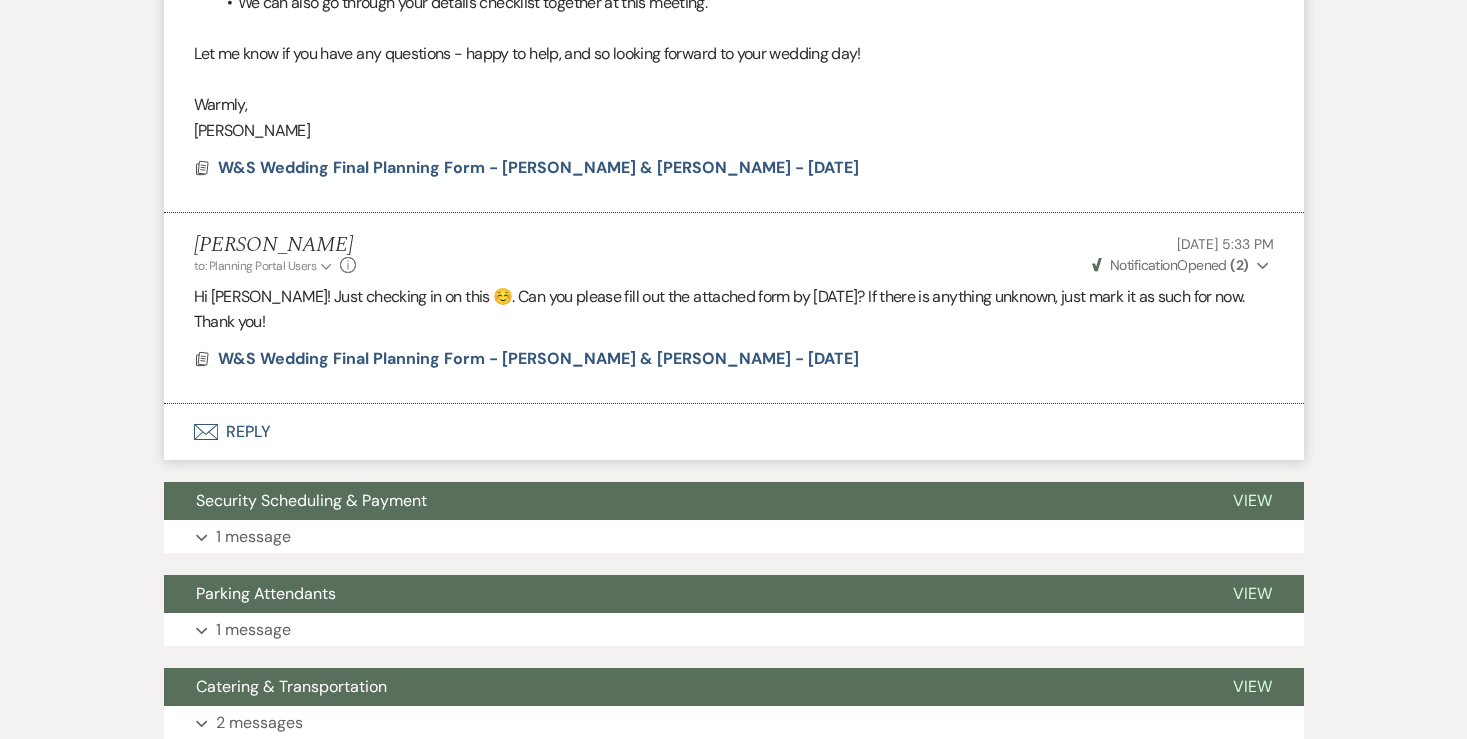 click on "Envelope Reply" at bounding box center [734, 432] 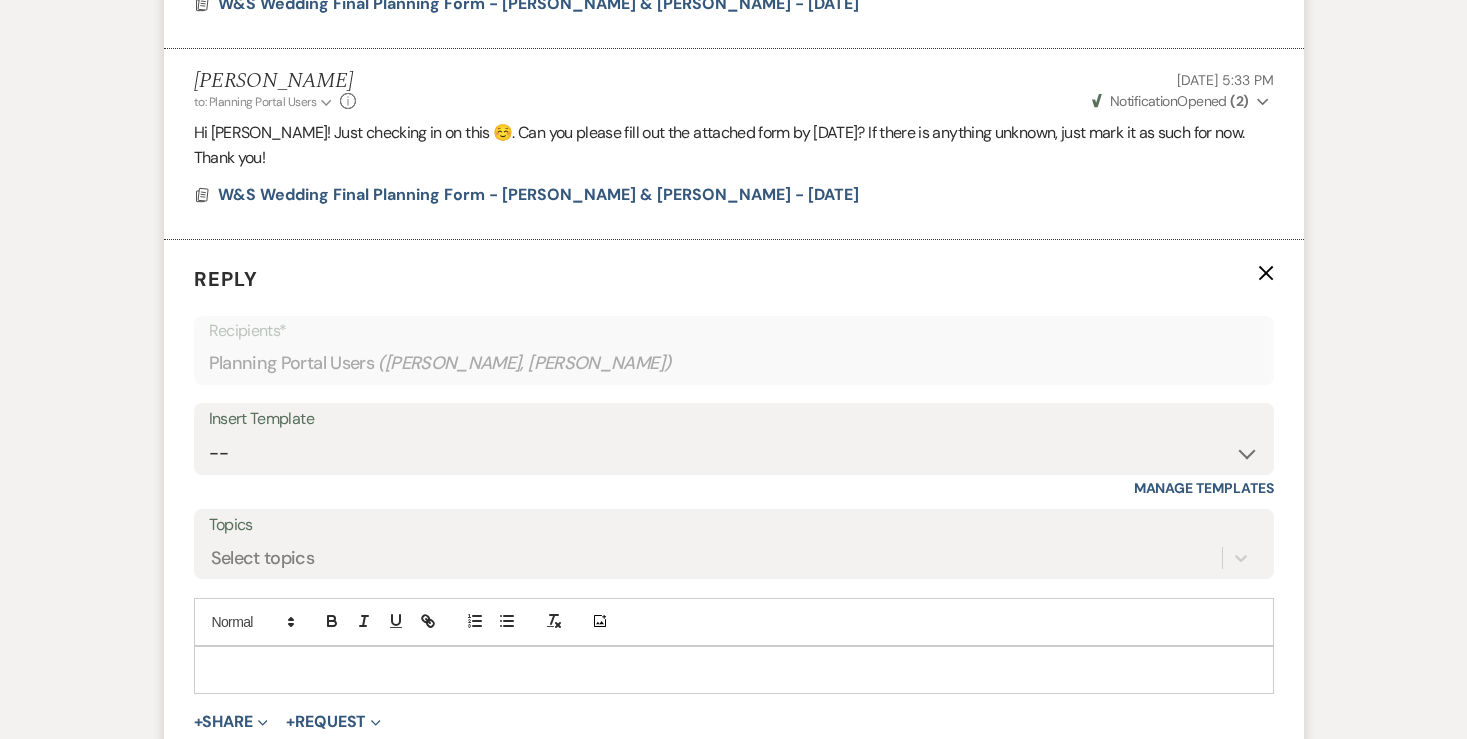 scroll, scrollTop: 2687, scrollLeft: 0, axis: vertical 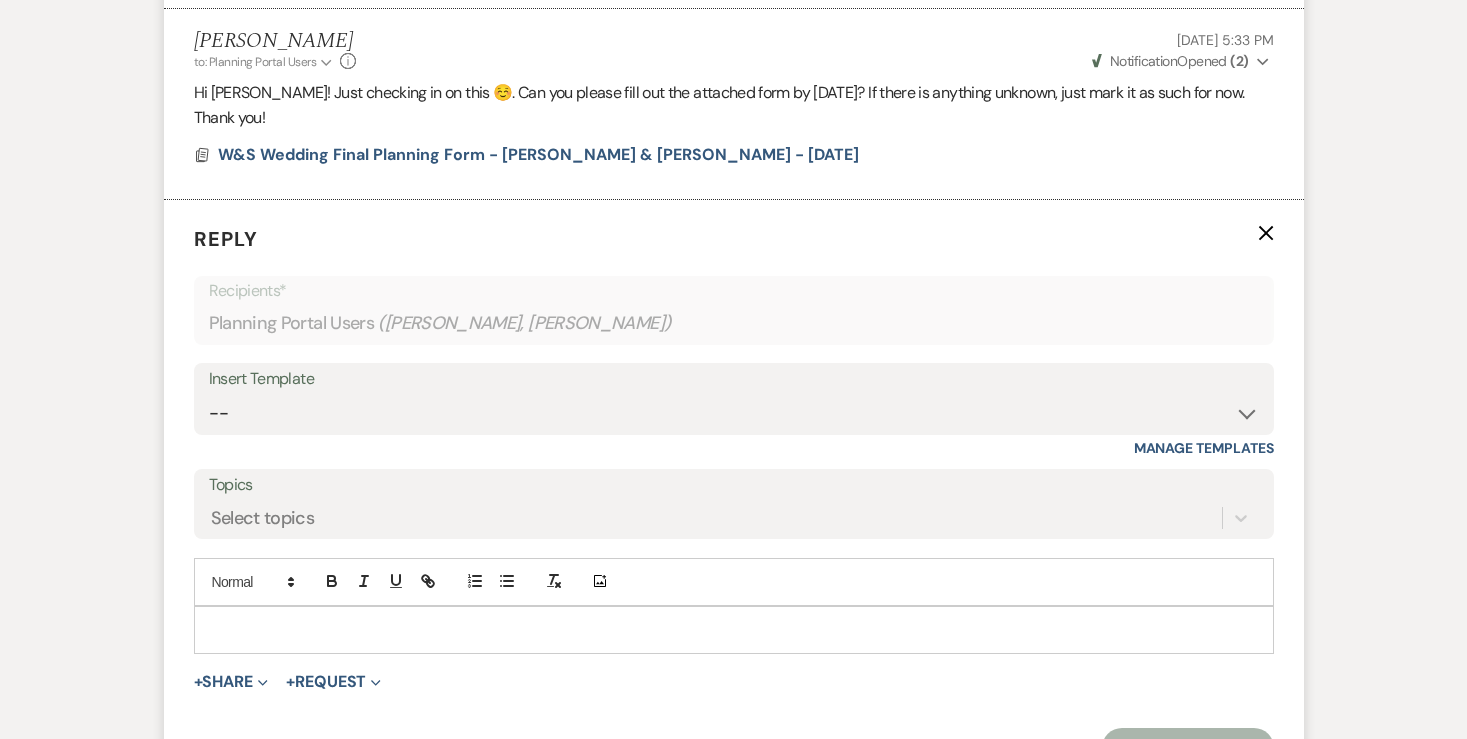 click at bounding box center (734, 630) 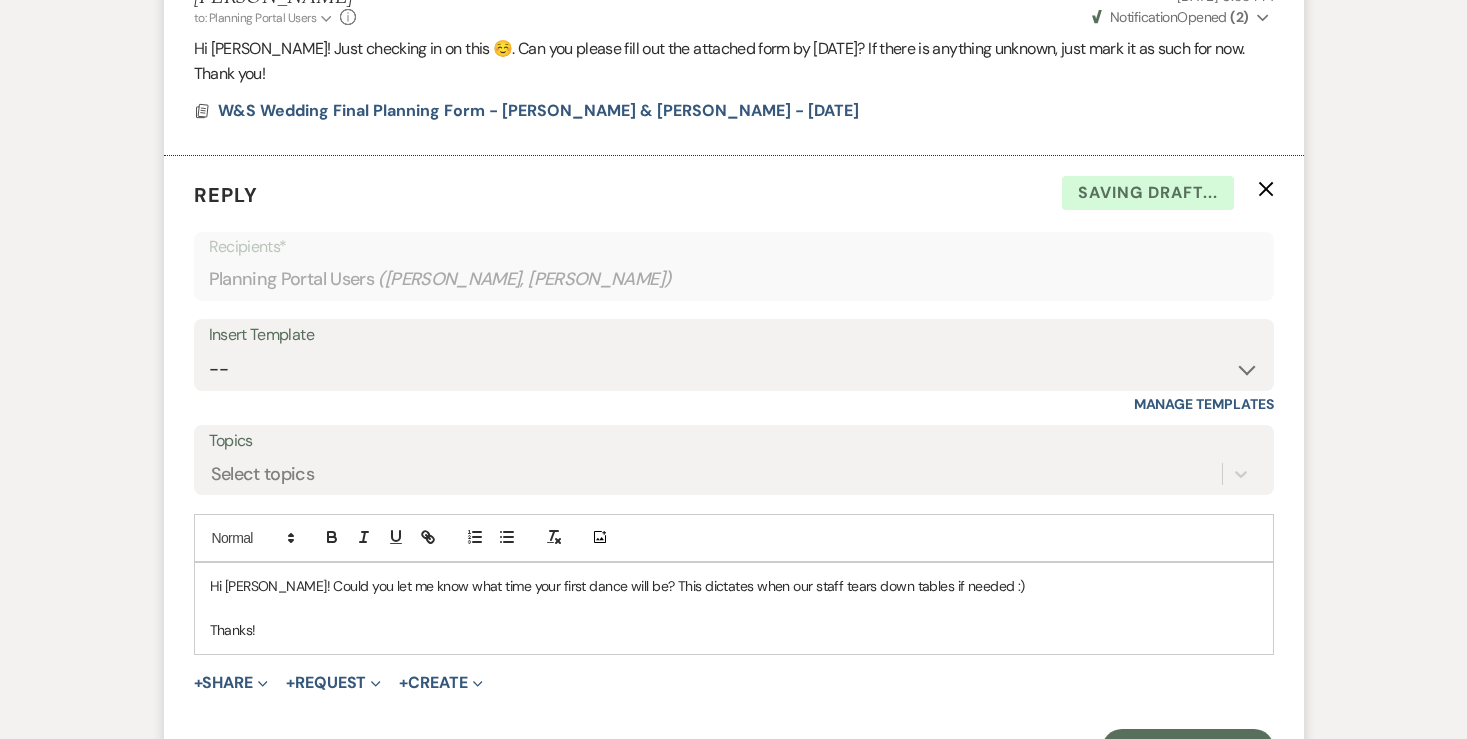 scroll, scrollTop: 2745, scrollLeft: 0, axis: vertical 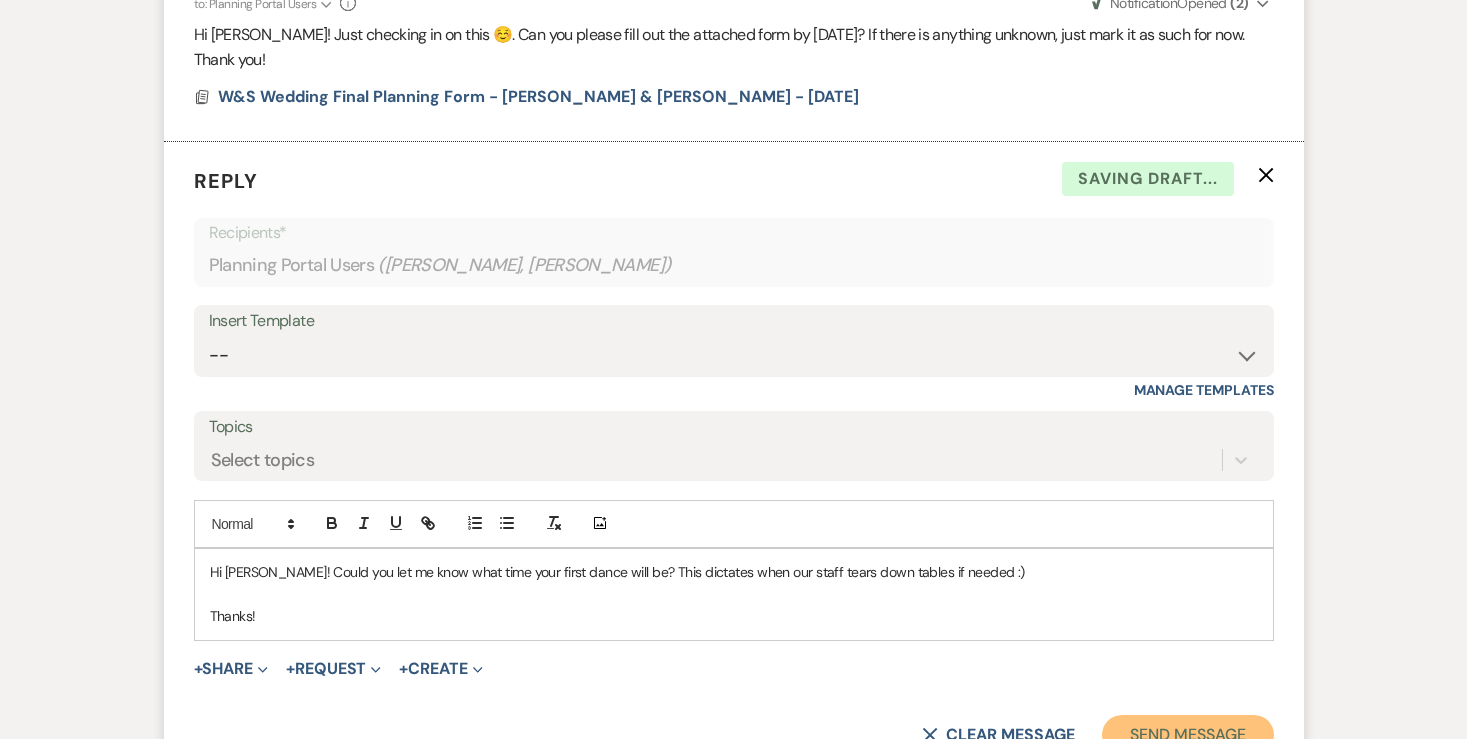 click on "Send Message" at bounding box center (1187, 735) 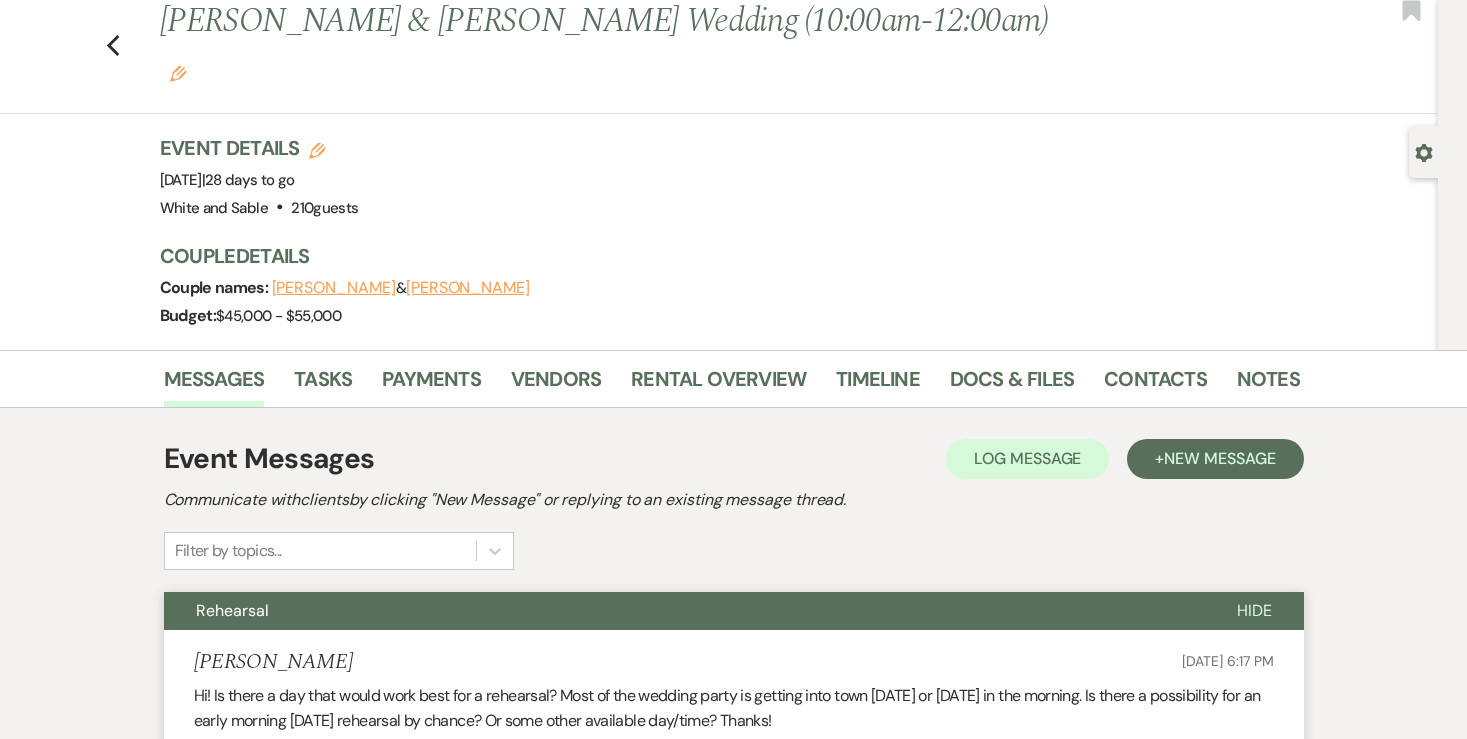 scroll, scrollTop: 0, scrollLeft: 0, axis: both 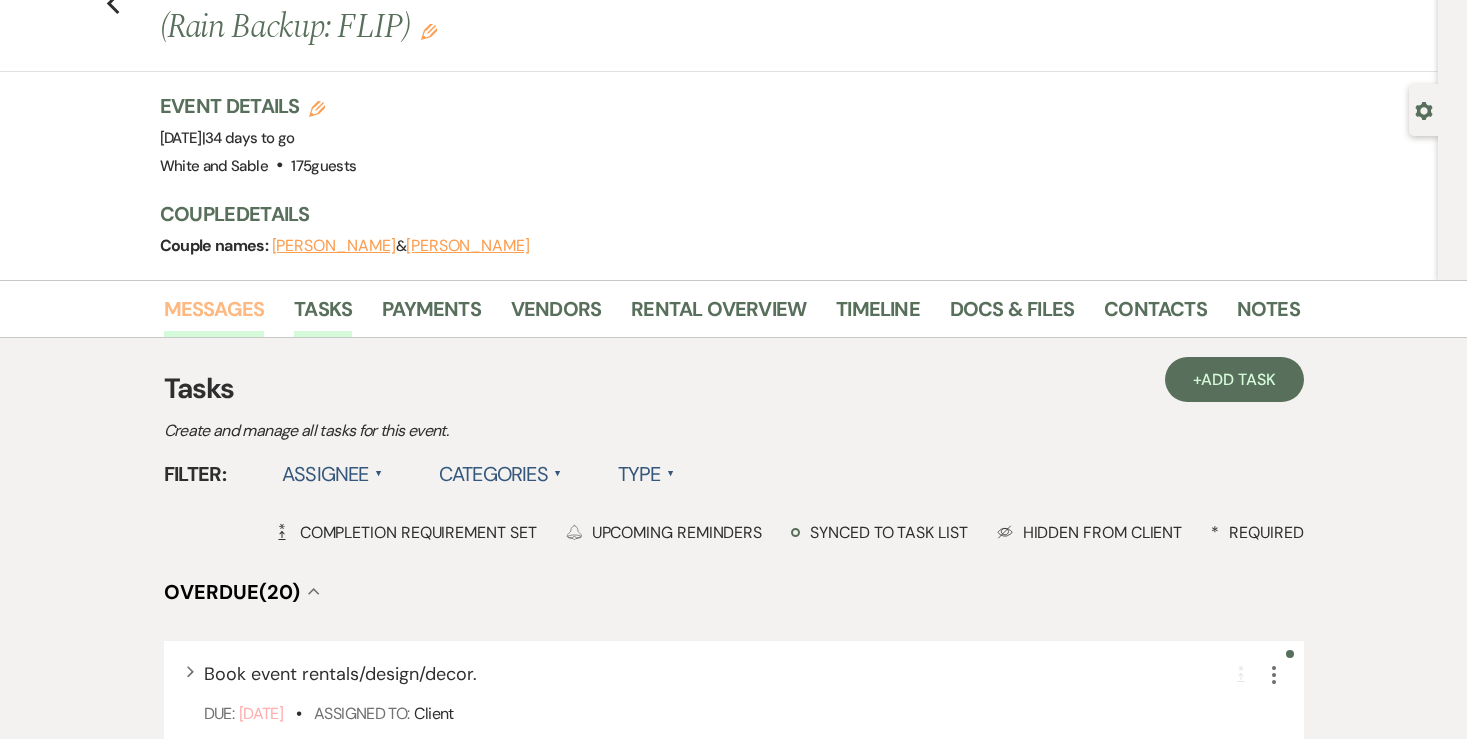 click on "Messages" at bounding box center [214, 315] 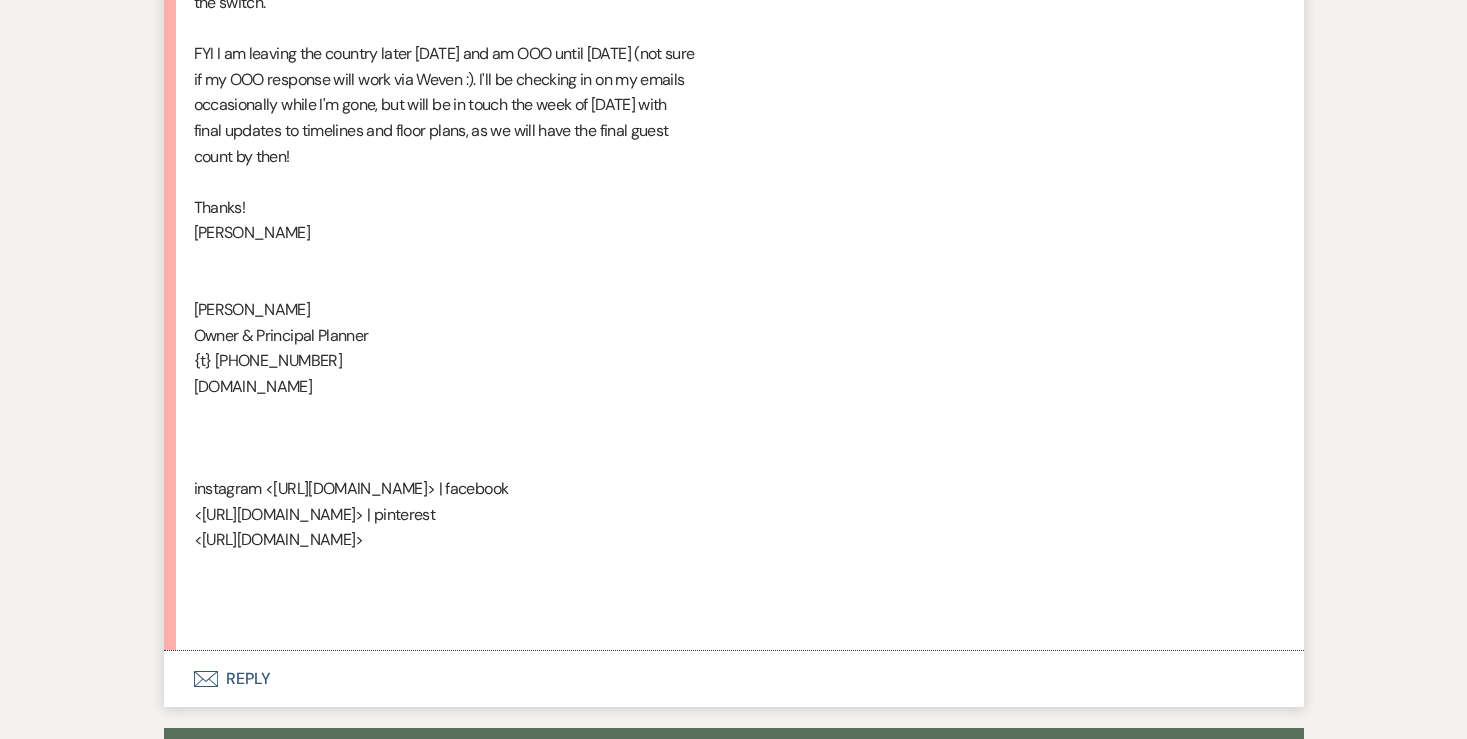 scroll, scrollTop: 5390, scrollLeft: 0, axis: vertical 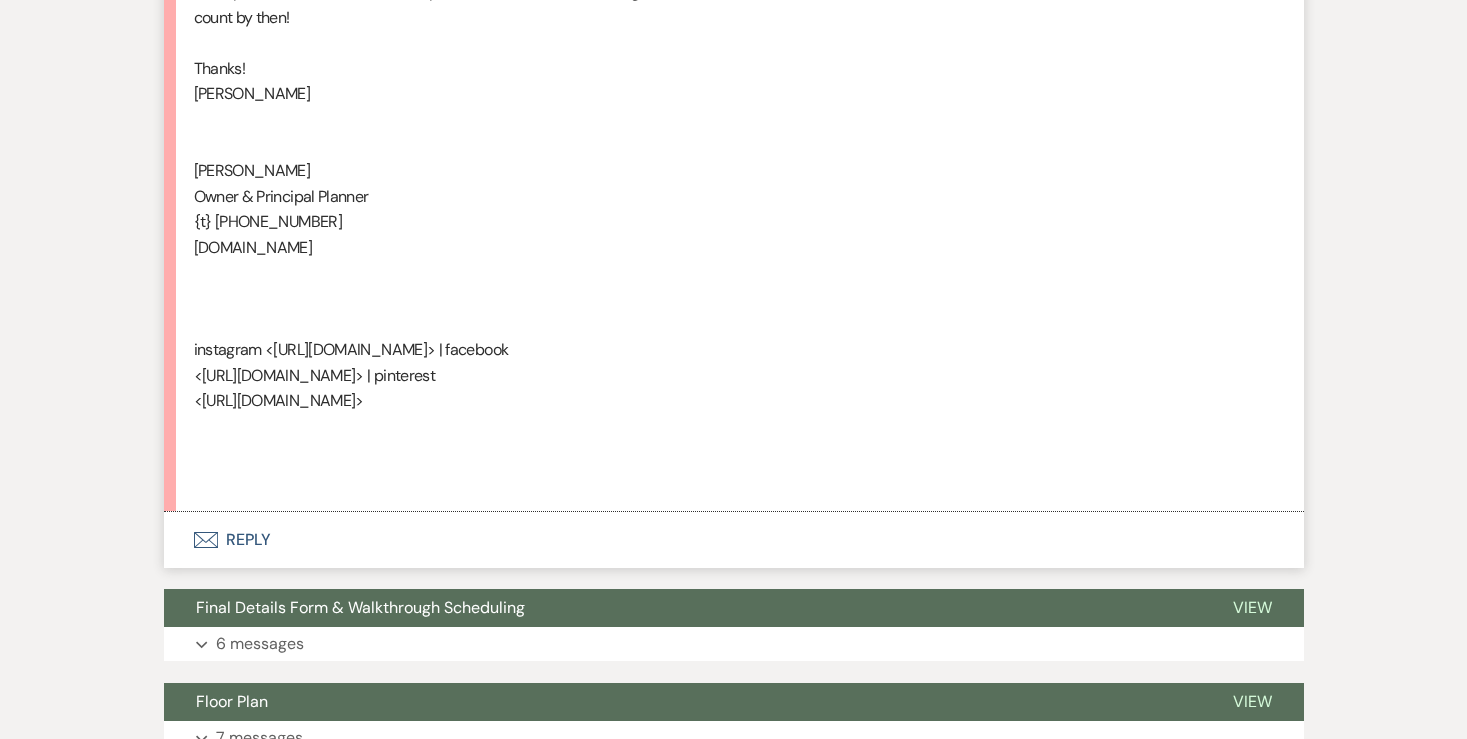 click on "Envelope Reply" at bounding box center [734, 540] 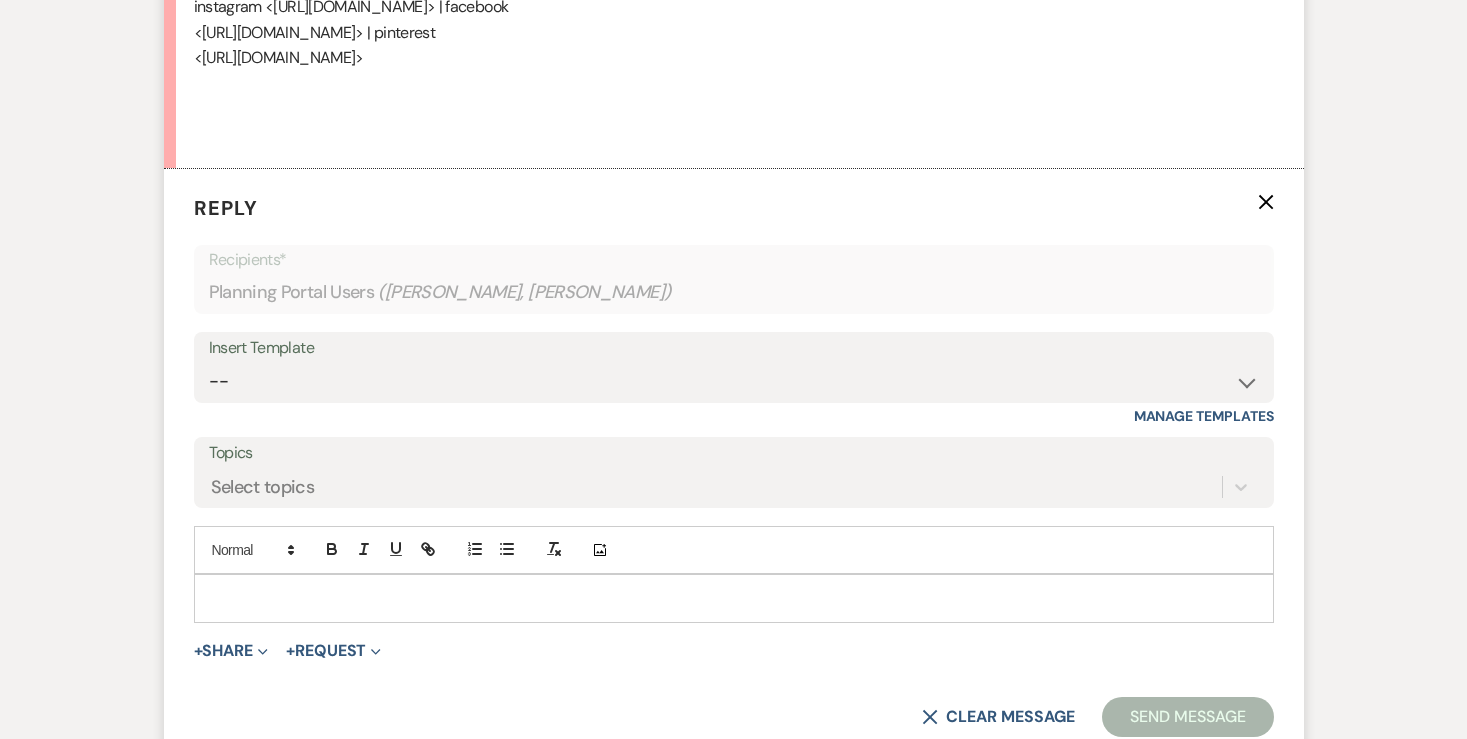 scroll, scrollTop: 5884, scrollLeft: 0, axis: vertical 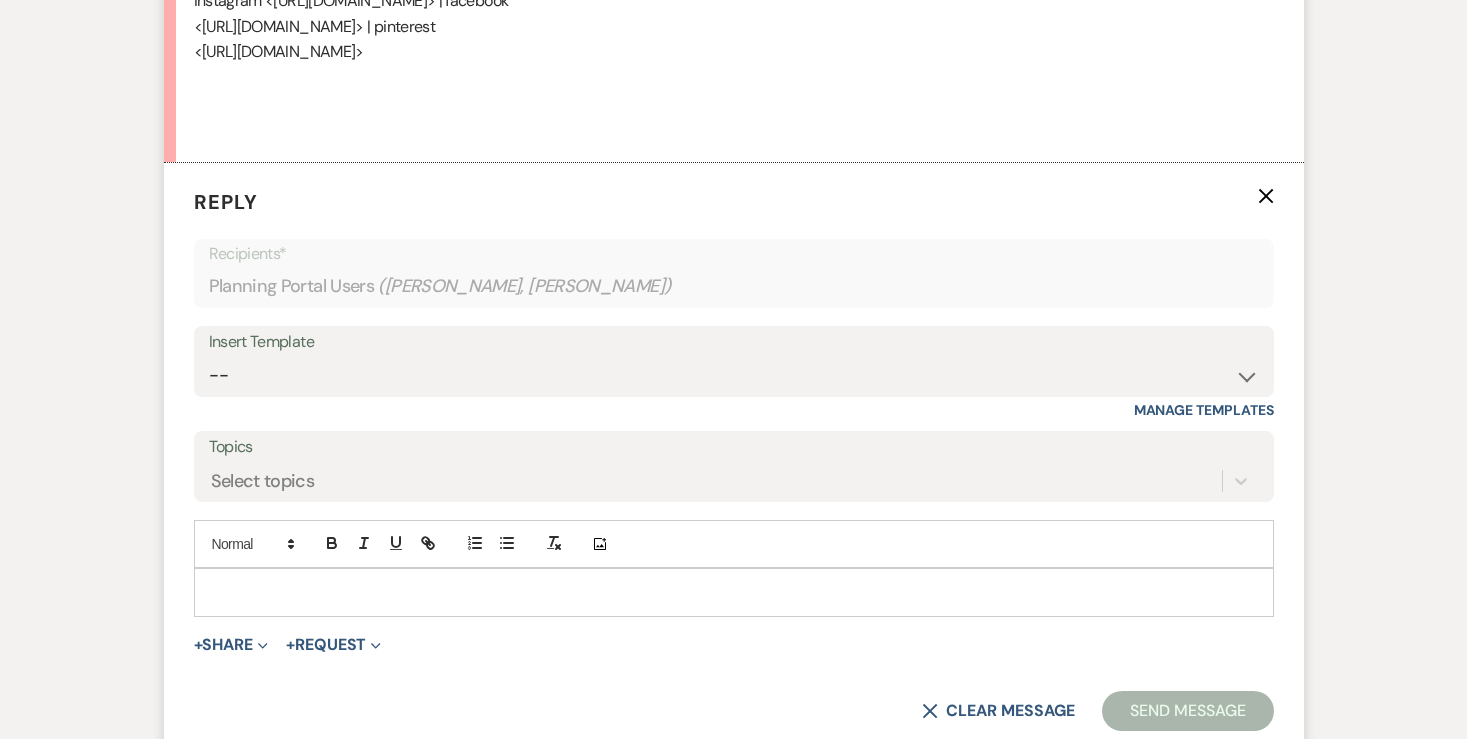 click on "Add Photo" at bounding box center [734, 544] 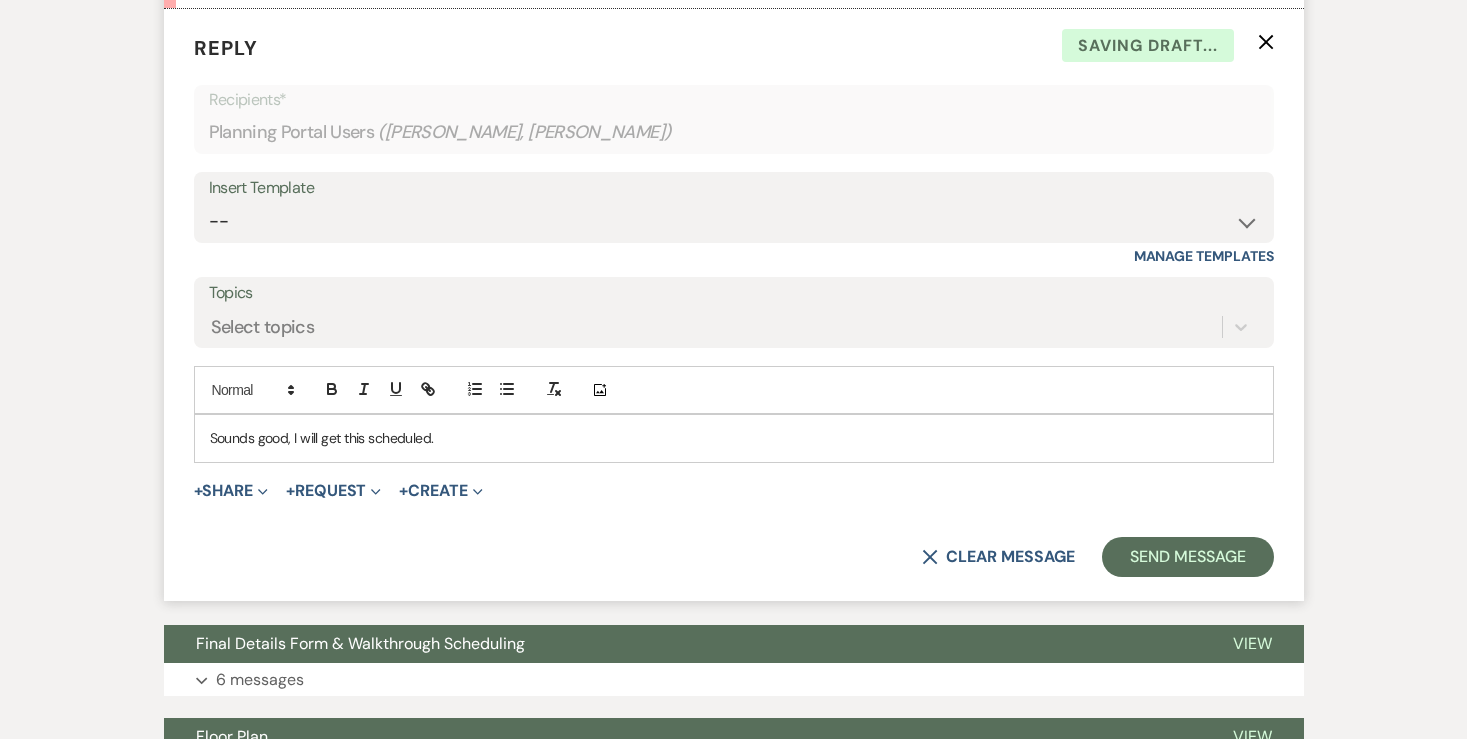 scroll, scrollTop: 6064, scrollLeft: 0, axis: vertical 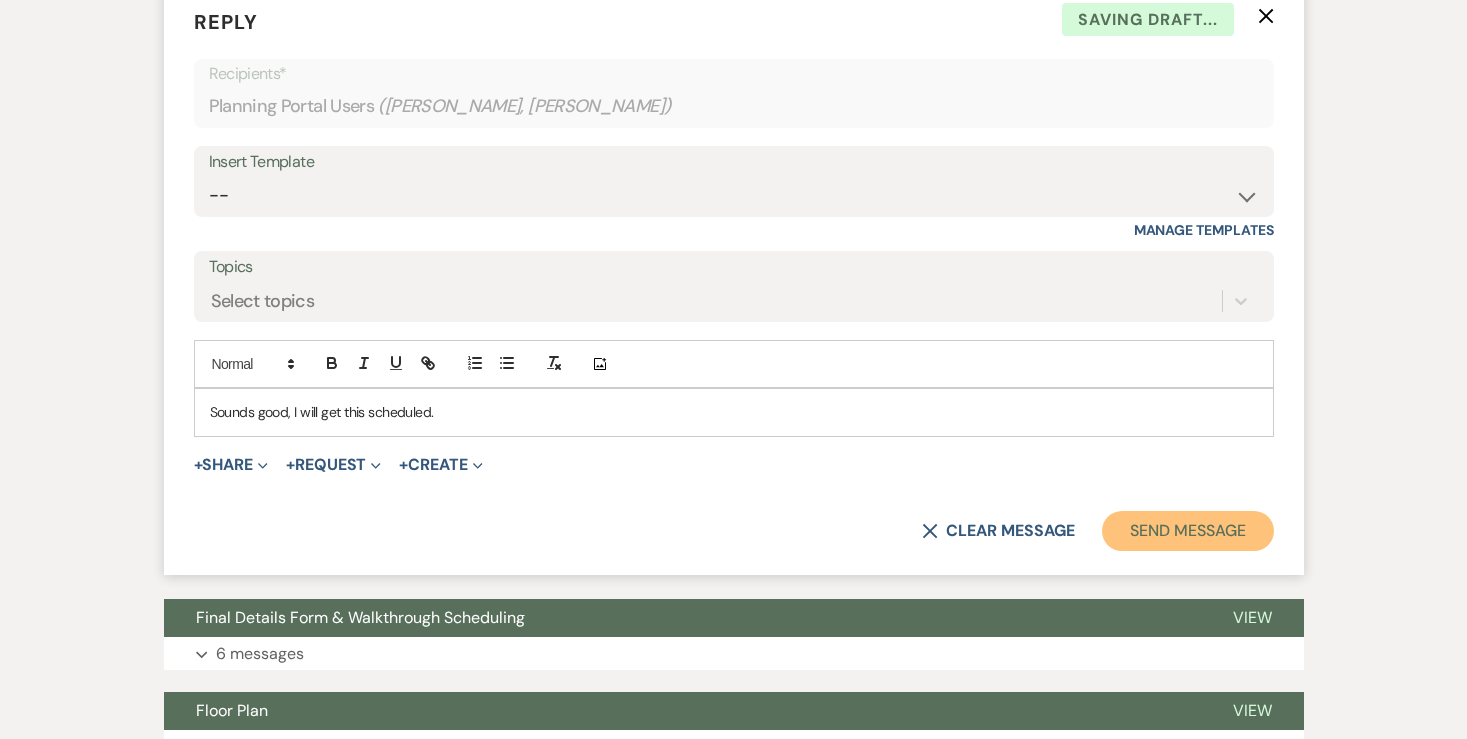 click on "Send Message" at bounding box center (1187, 531) 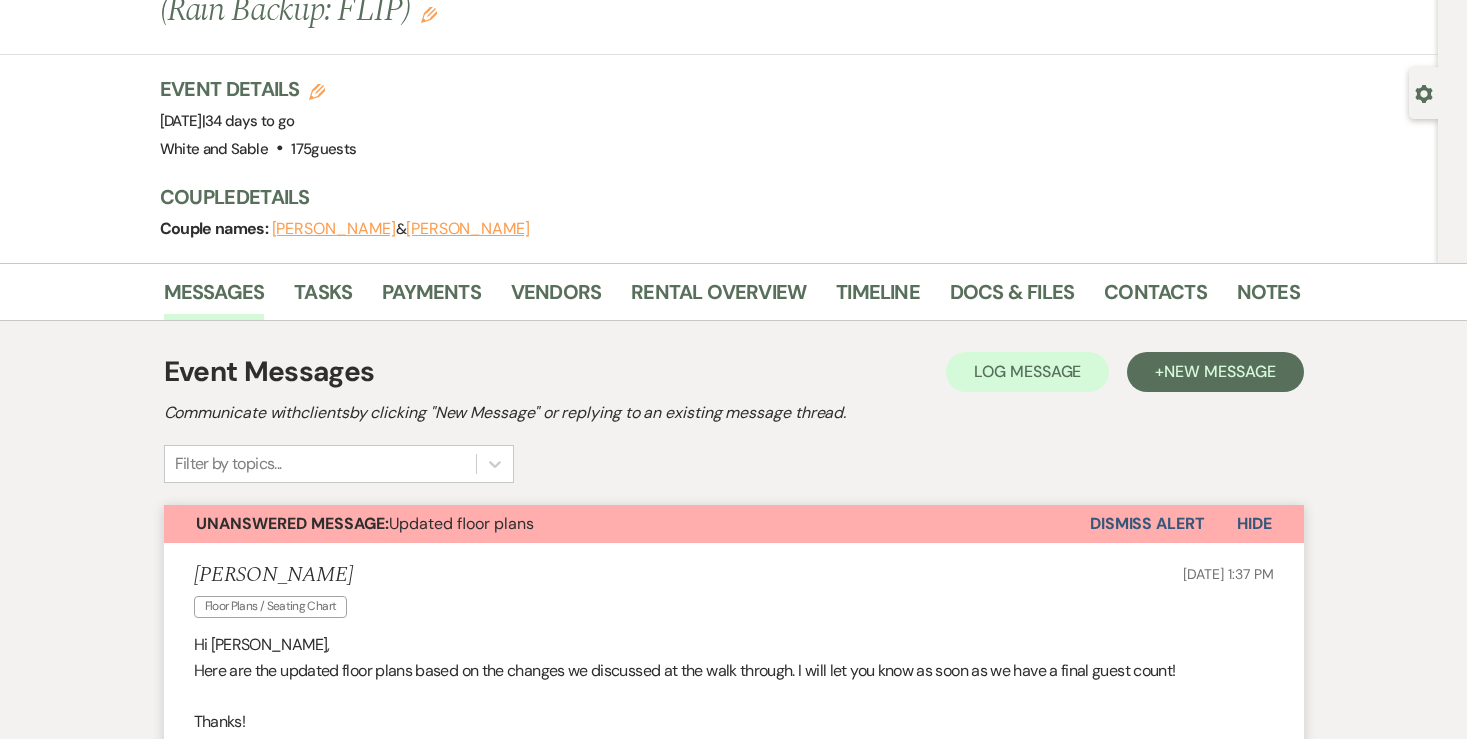 scroll, scrollTop: 0, scrollLeft: 0, axis: both 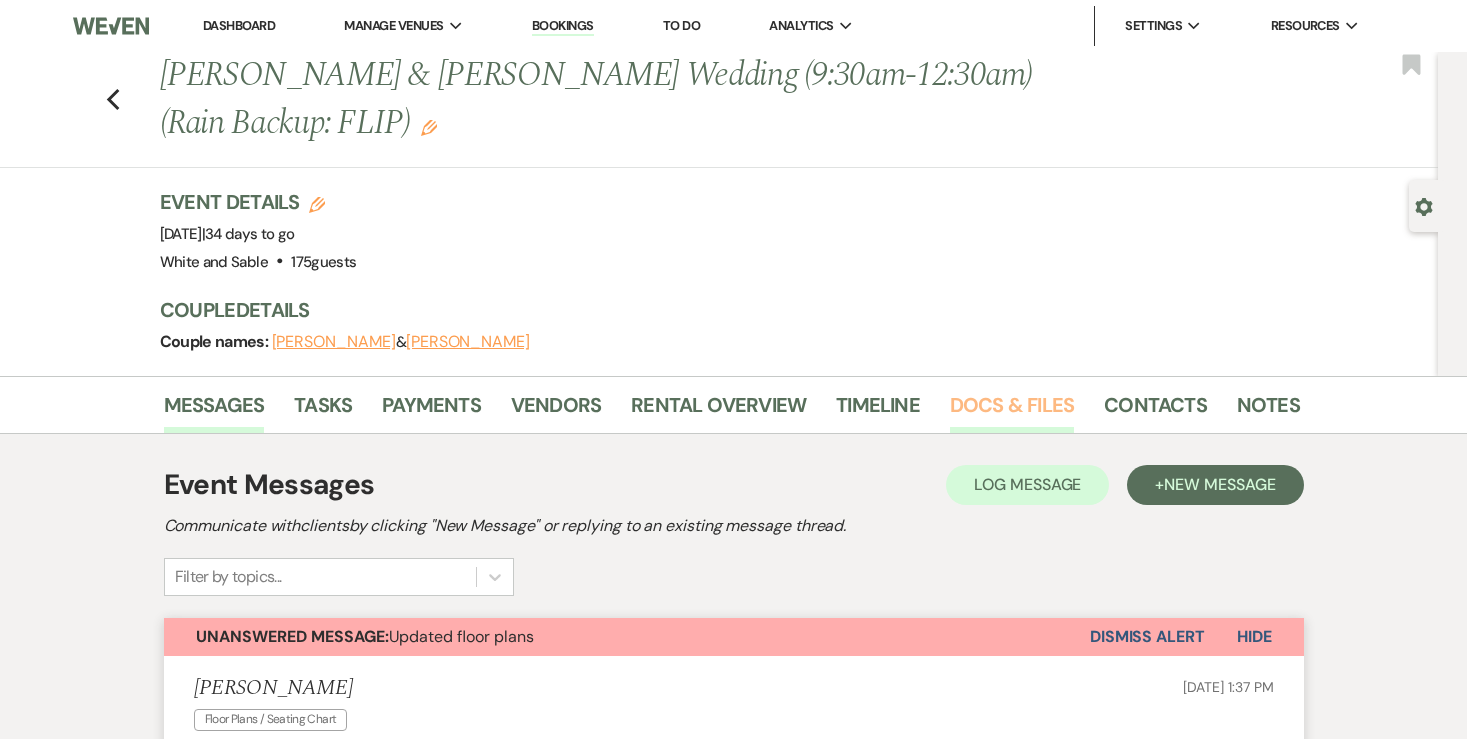 click on "Docs & Files" at bounding box center (1012, 411) 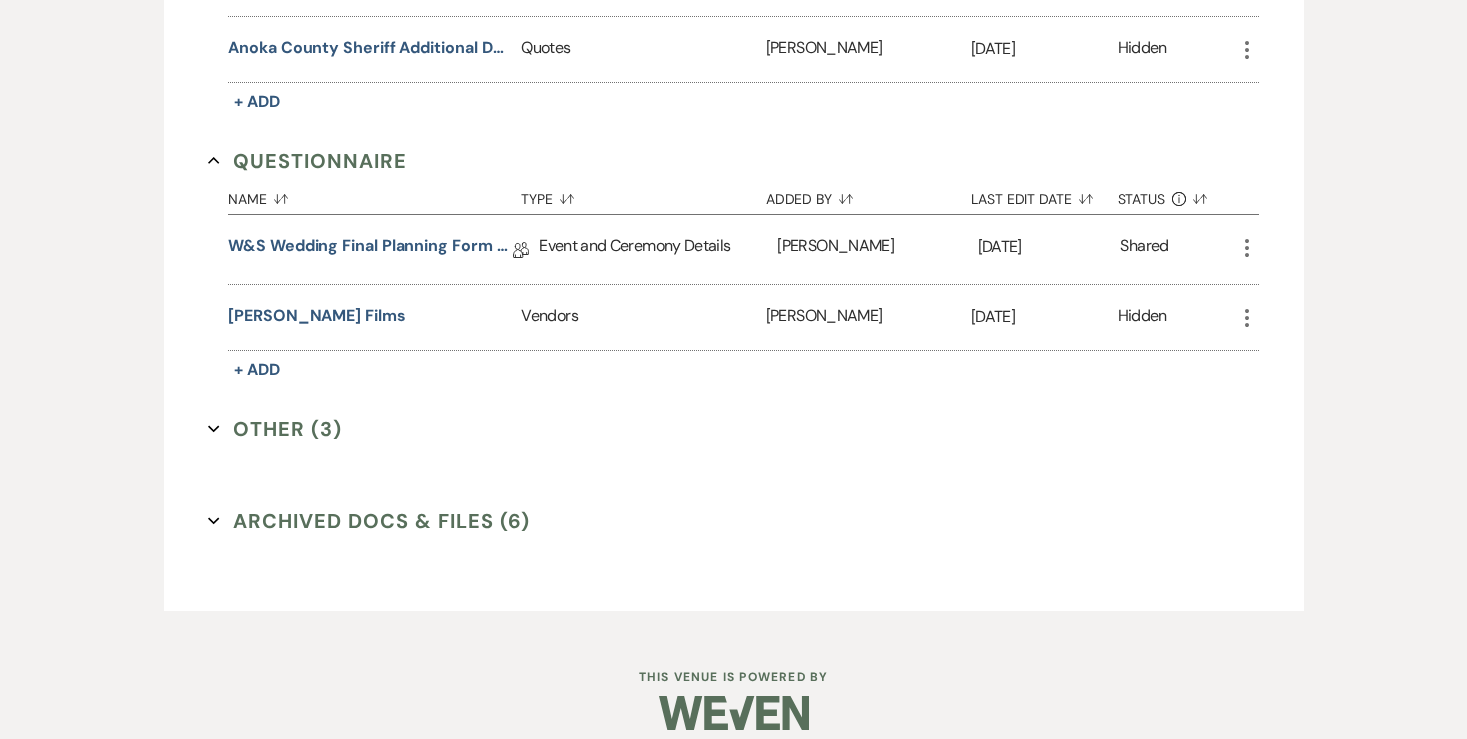 scroll, scrollTop: 3677, scrollLeft: 0, axis: vertical 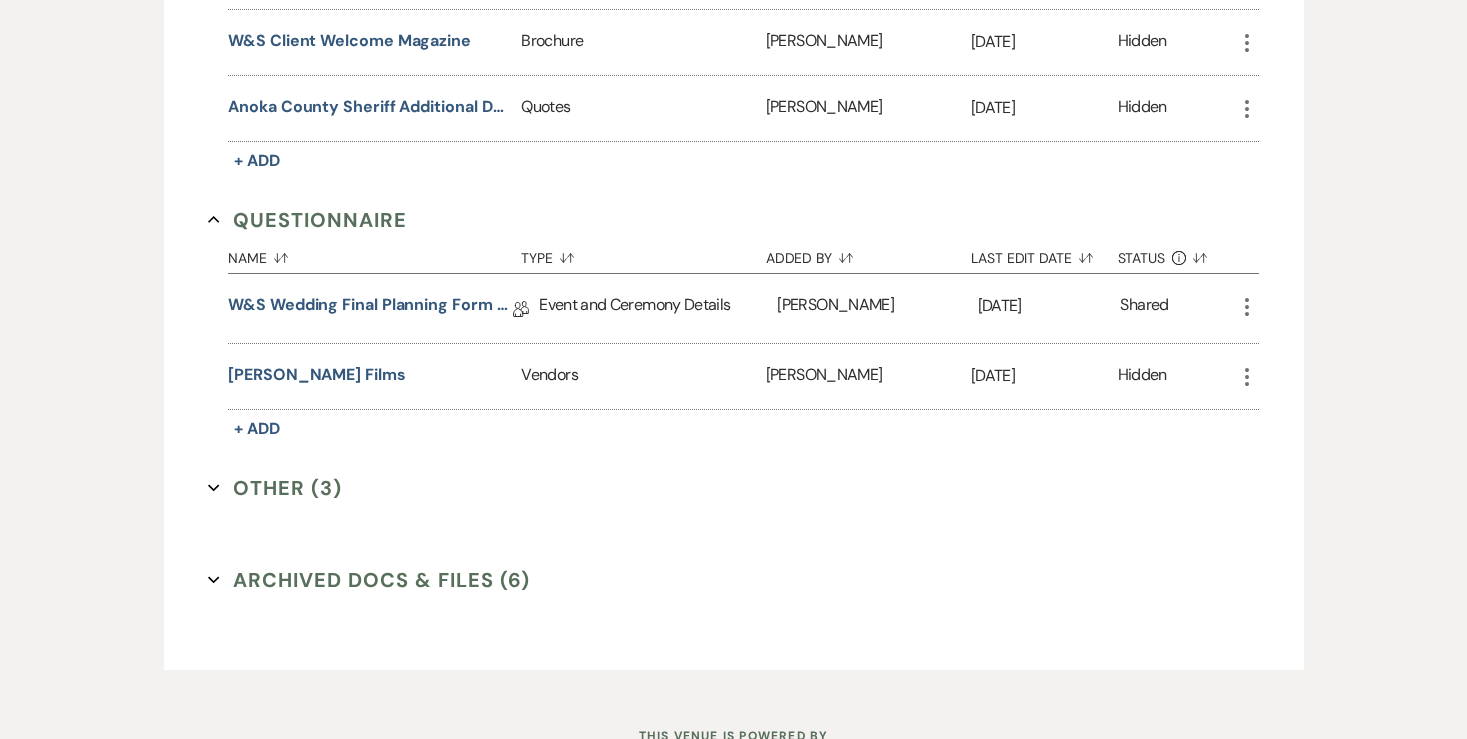 click on "W&S Wedding Final Planning Form - Sandy & Matt 8.16.25 Collab Doc" at bounding box center (383, 308) 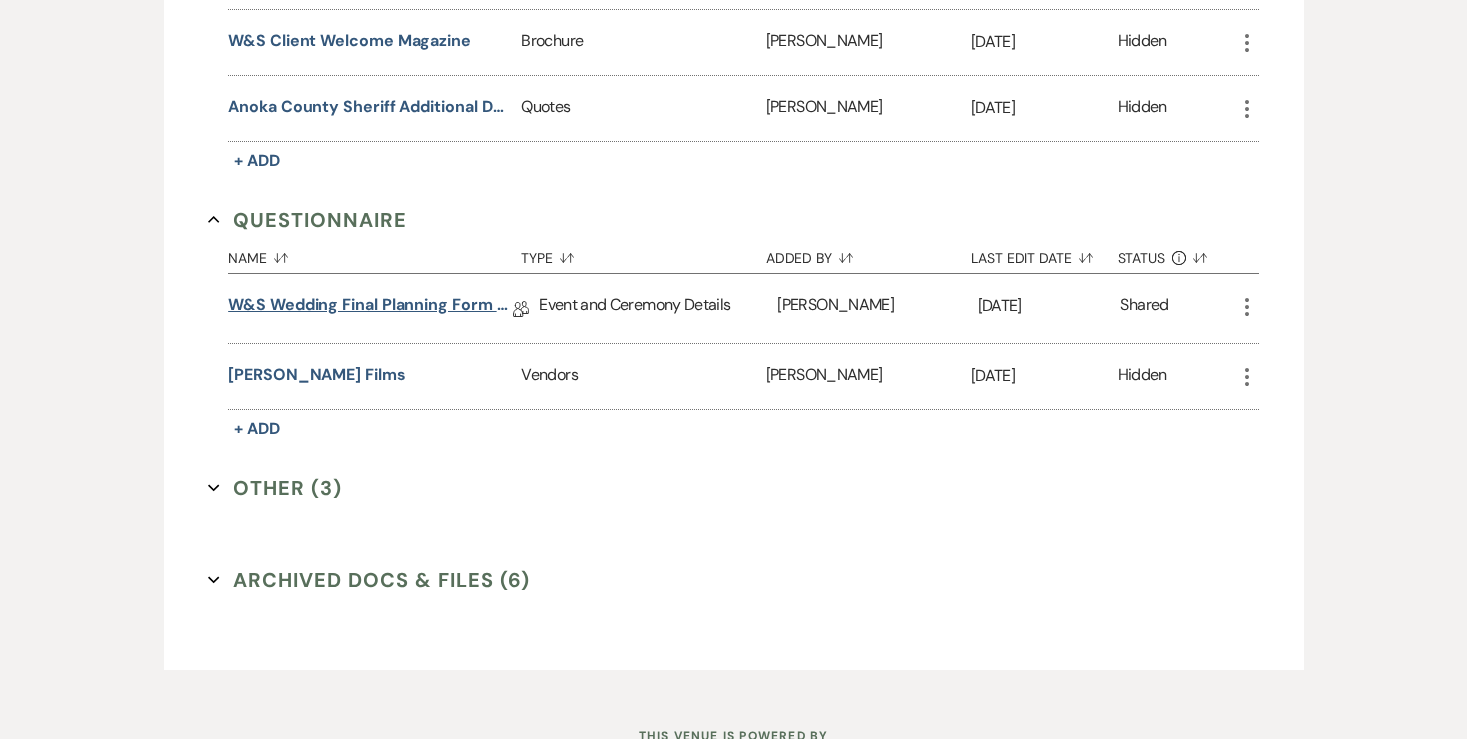 click on "W&S Wedding Final Planning Form - Sandy & Matt 8.16.25" at bounding box center (370, 308) 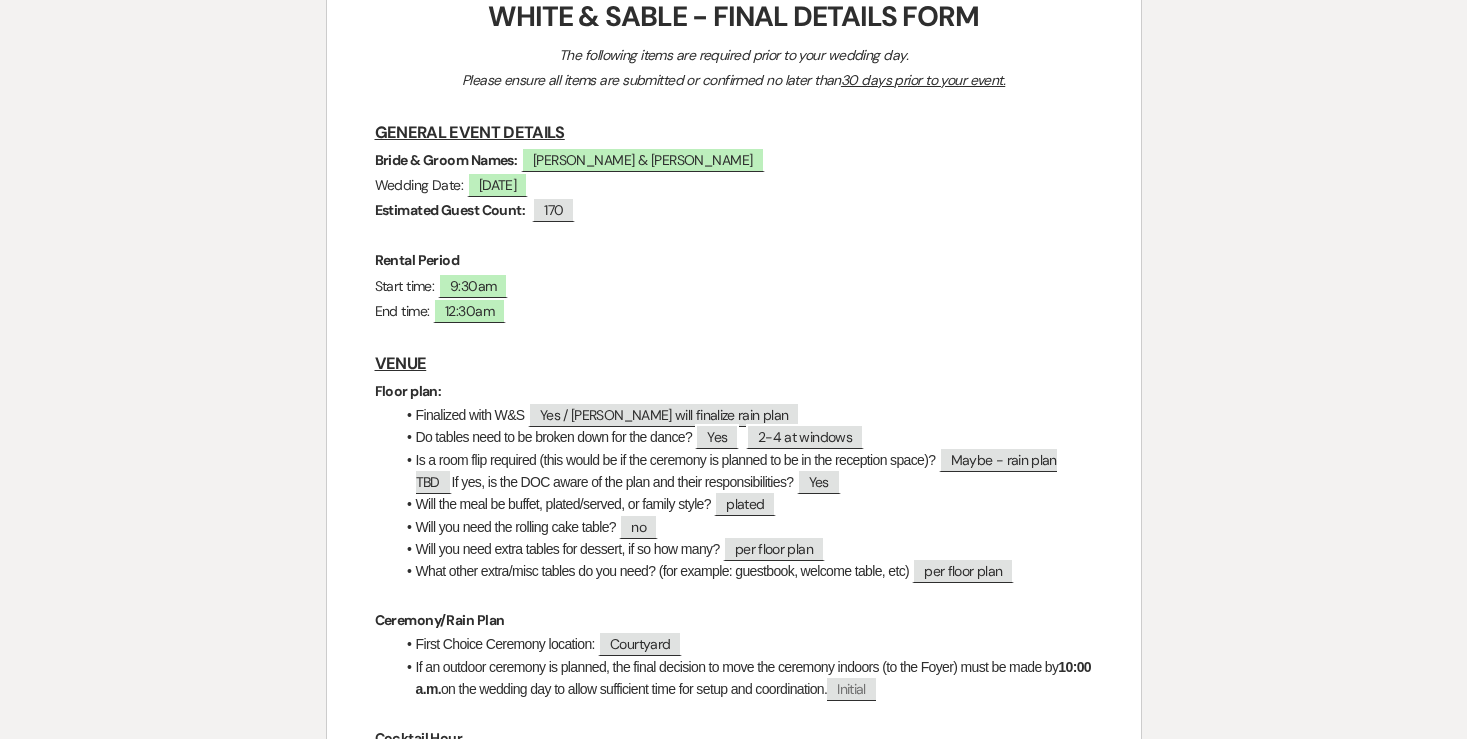 scroll, scrollTop: 0, scrollLeft: 0, axis: both 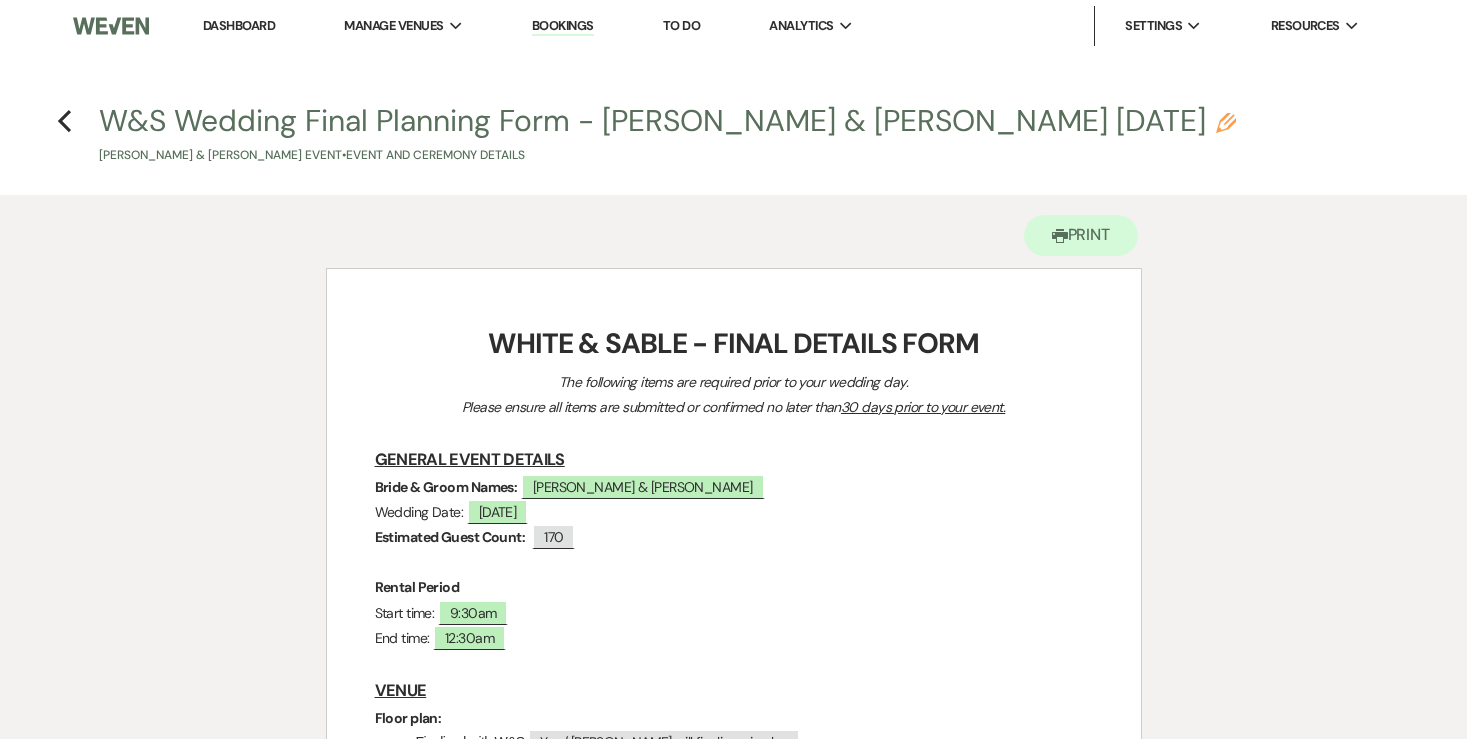 click on "Dashboard" at bounding box center [239, 25] 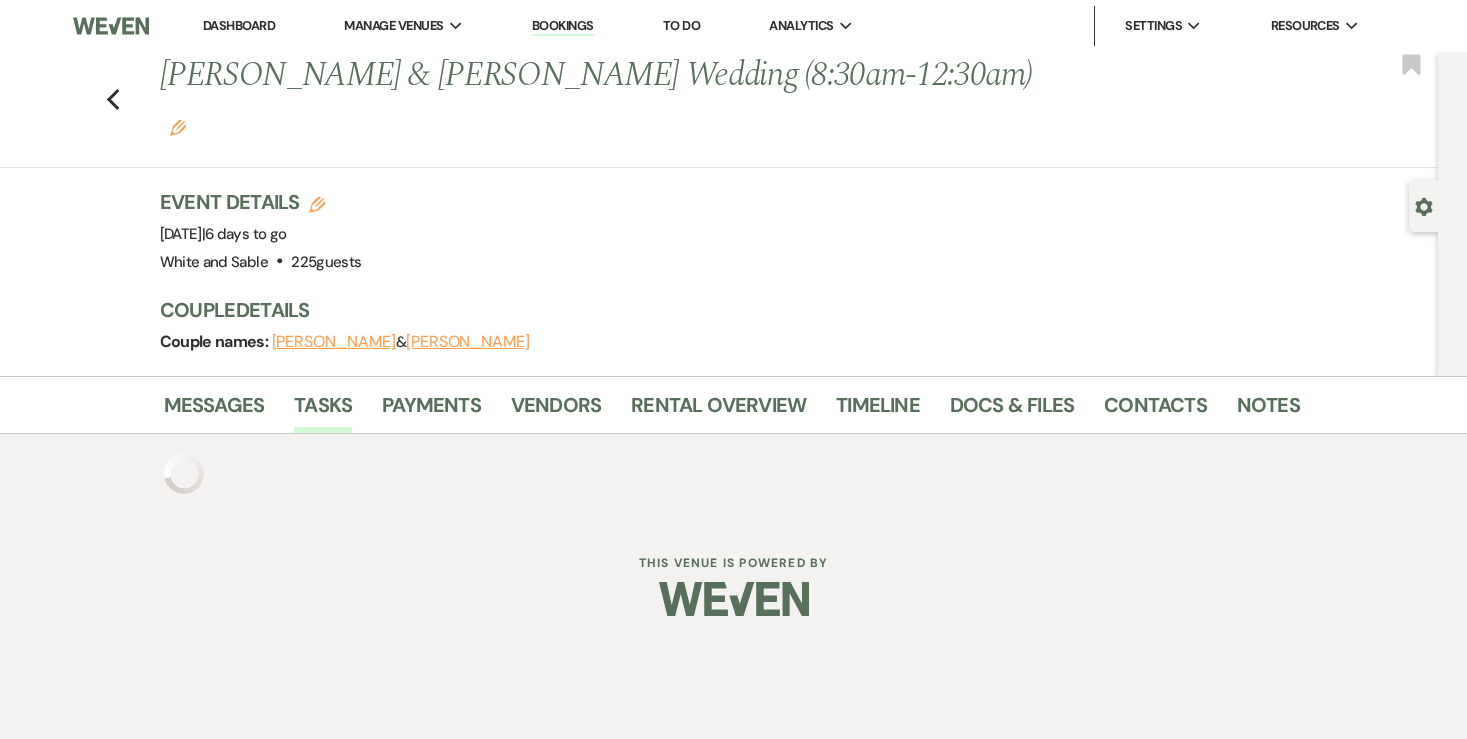scroll, scrollTop: 0, scrollLeft: 0, axis: both 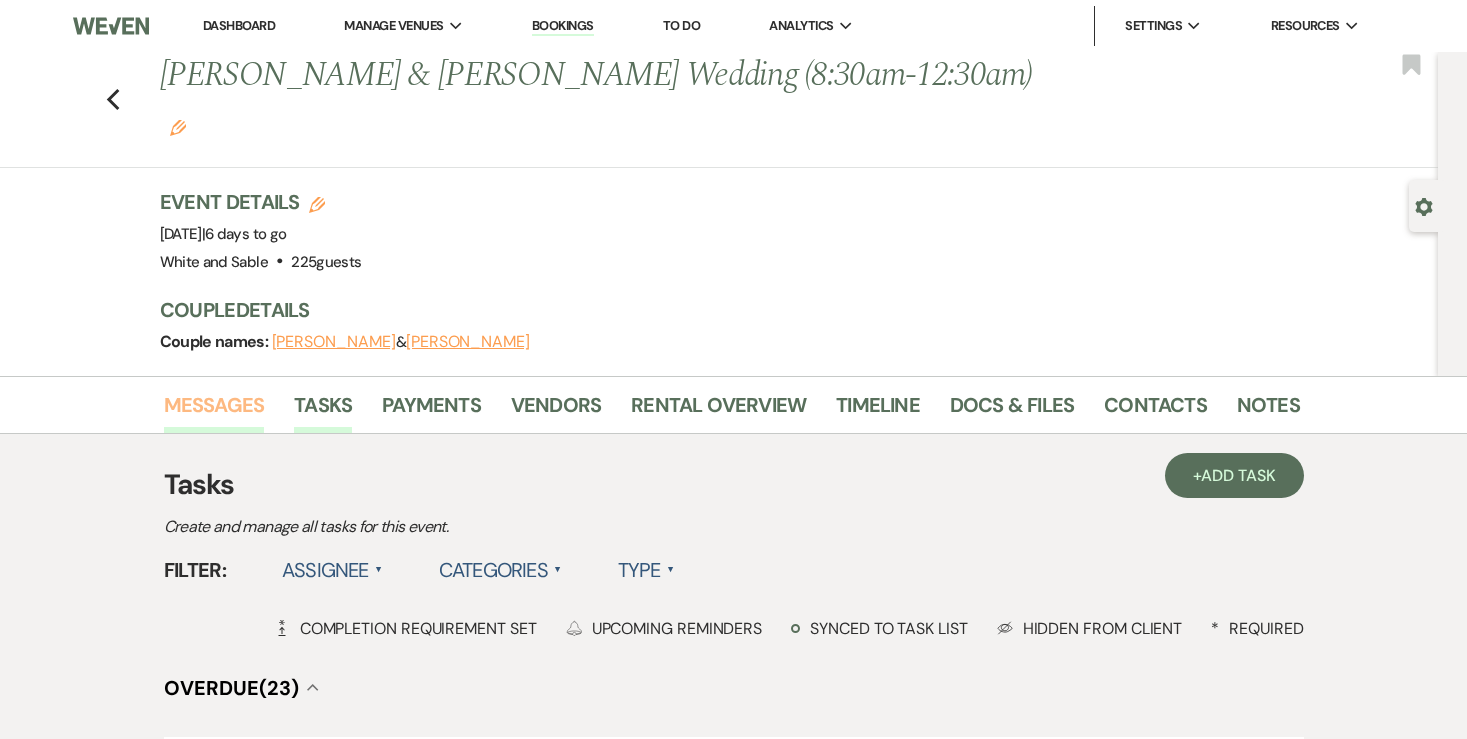 click on "Messages" at bounding box center (214, 411) 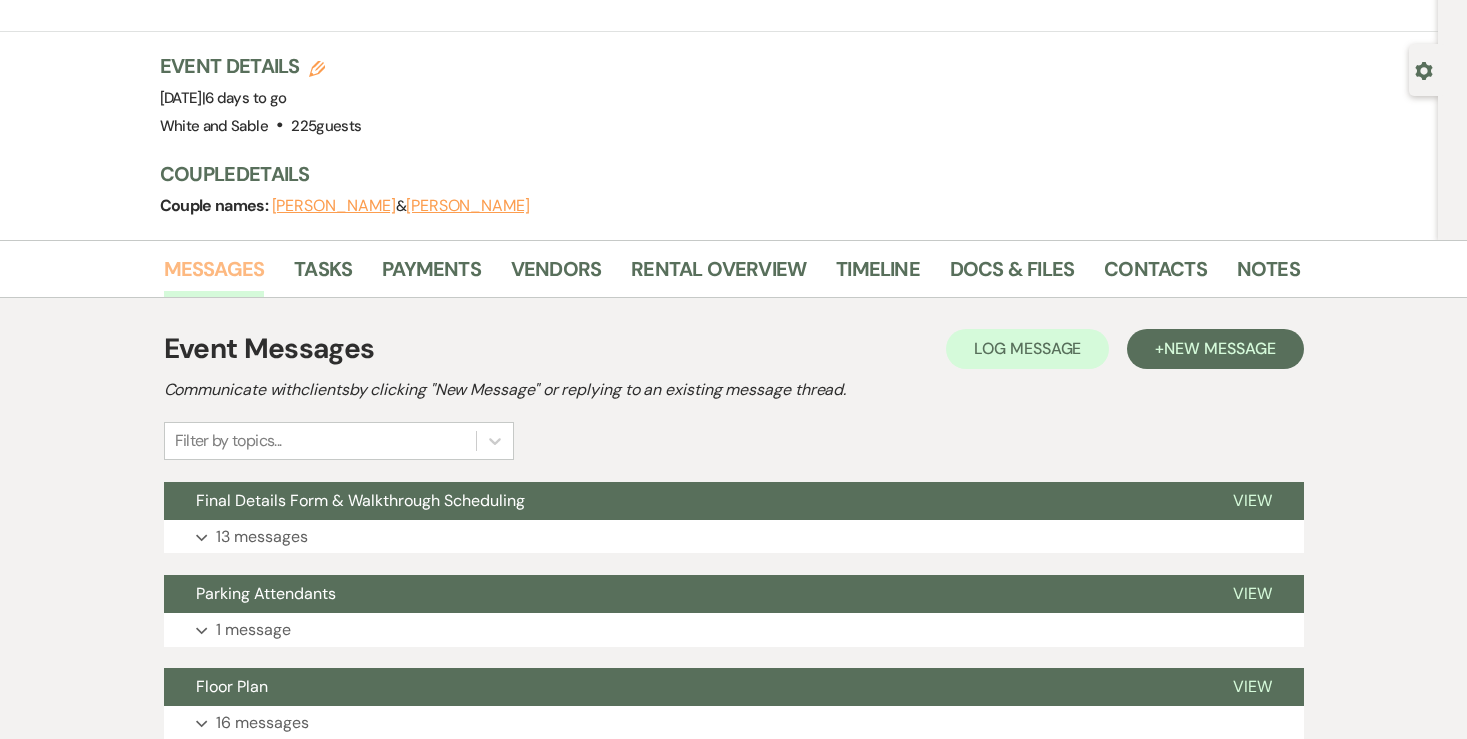 scroll, scrollTop: 138, scrollLeft: 0, axis: vertical 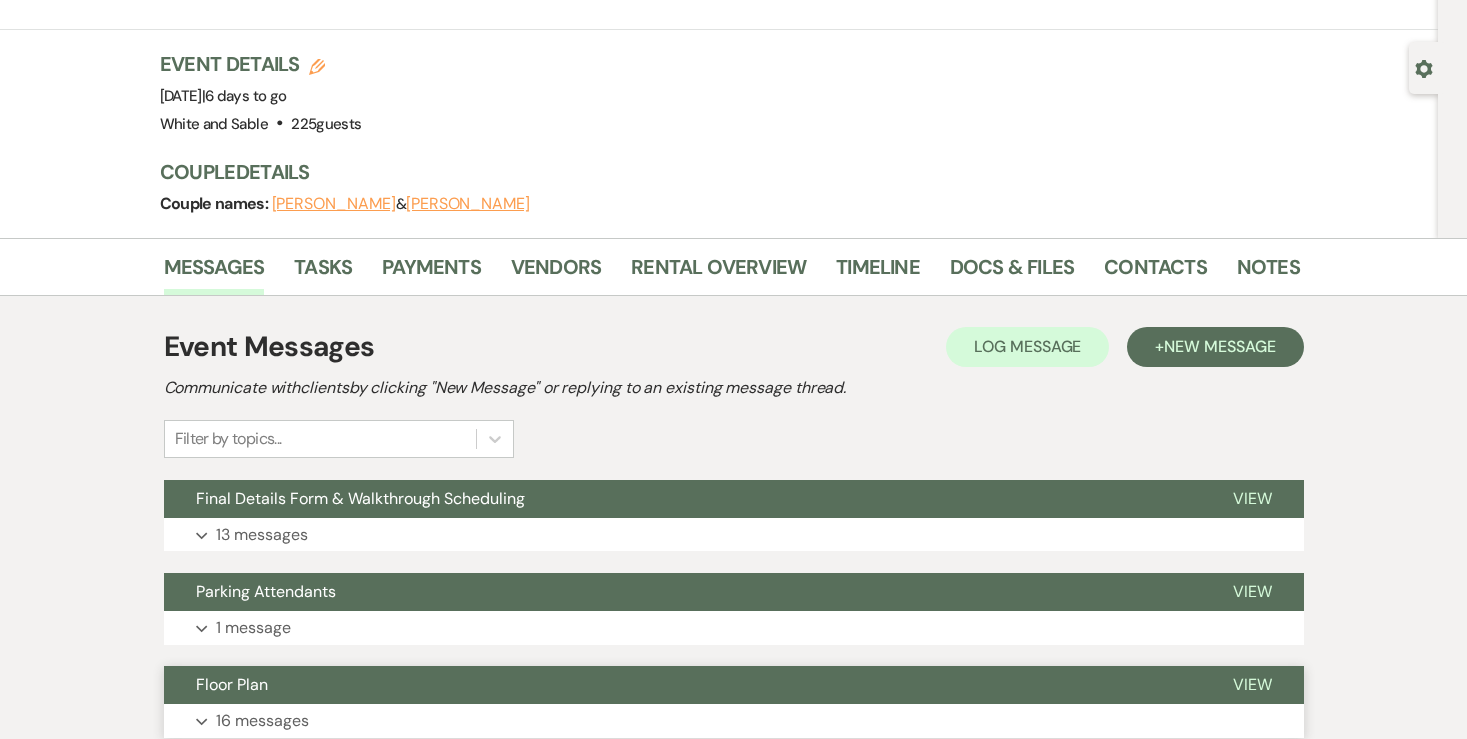 click on "16 messages" at bounding box center (262, 721) 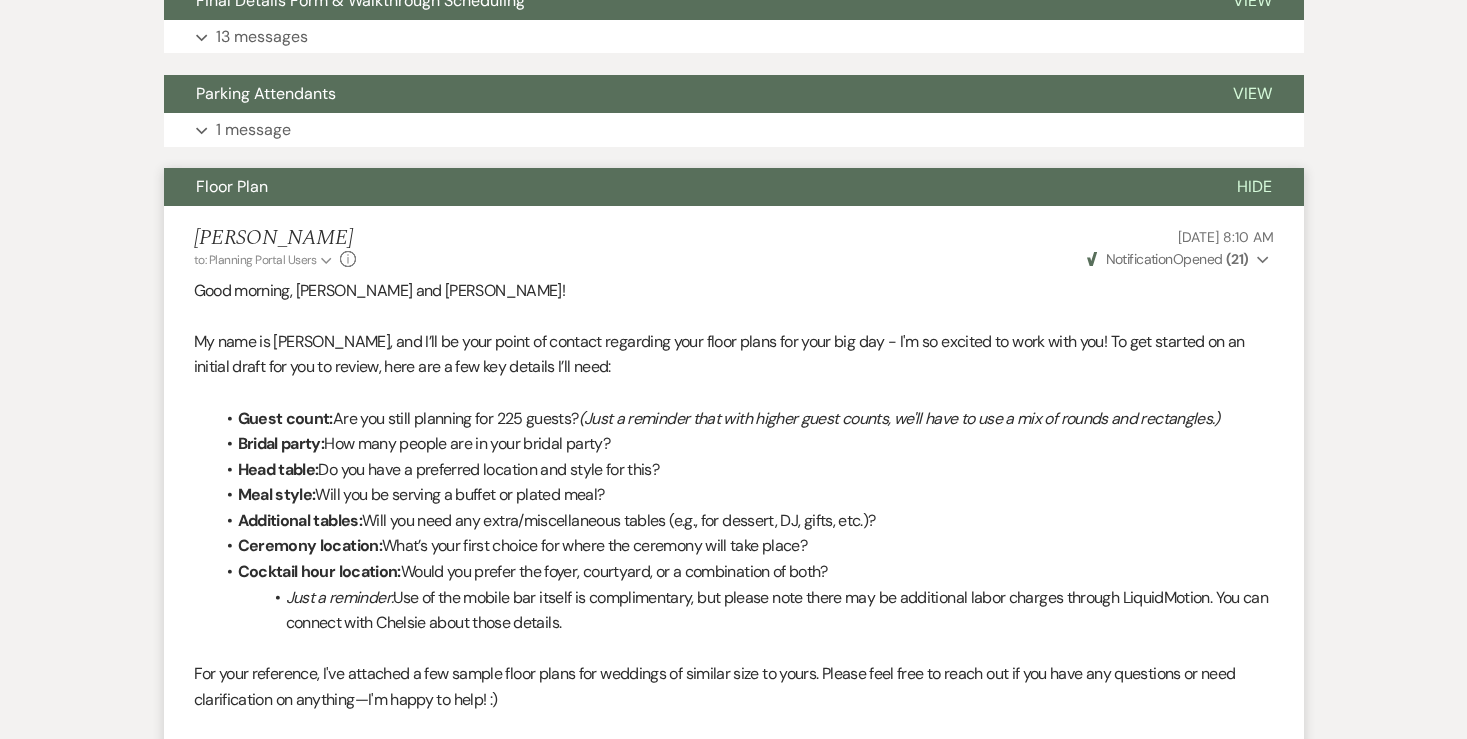 scroll, scrollTop: 82, scrollLeft: 0, axis: vertical 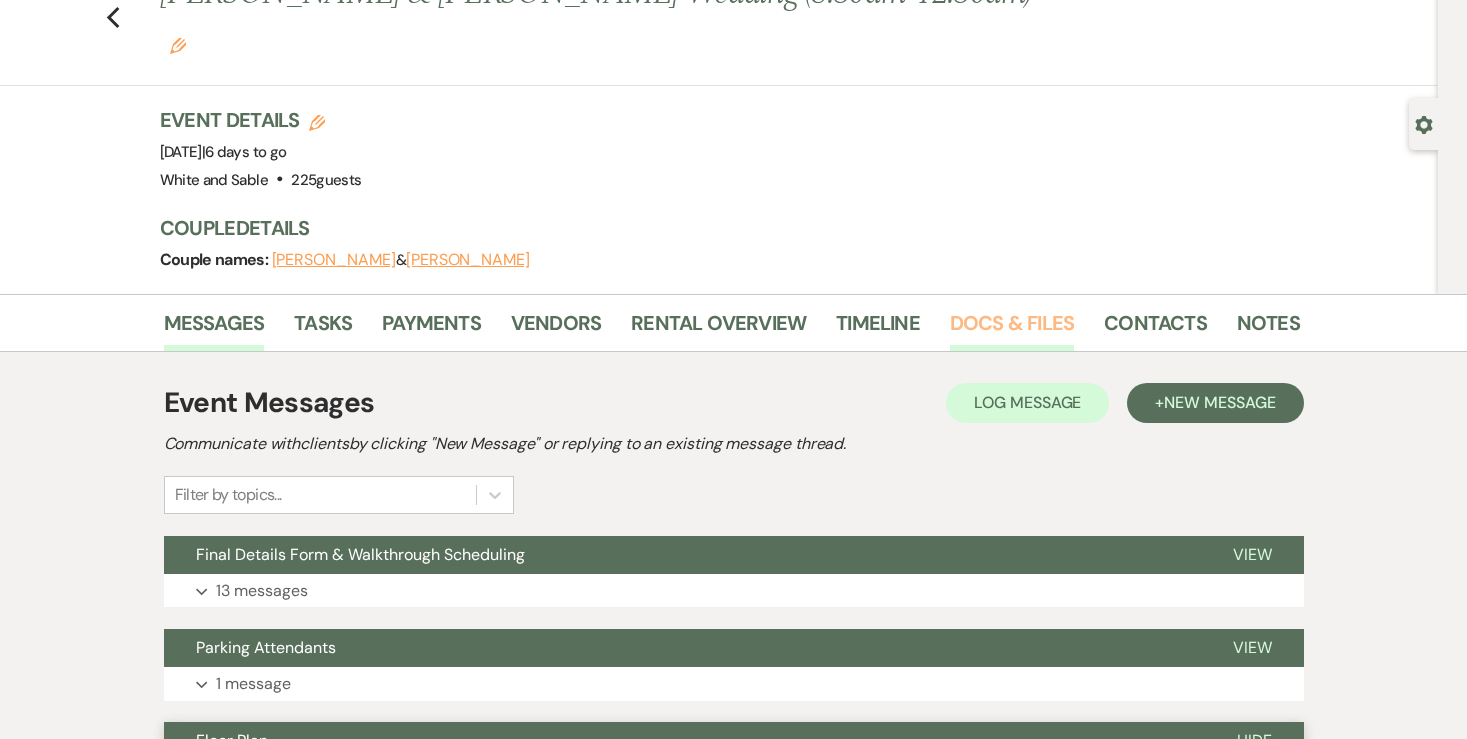 click on "Docs & Files" at bounding box center [1012, 329] 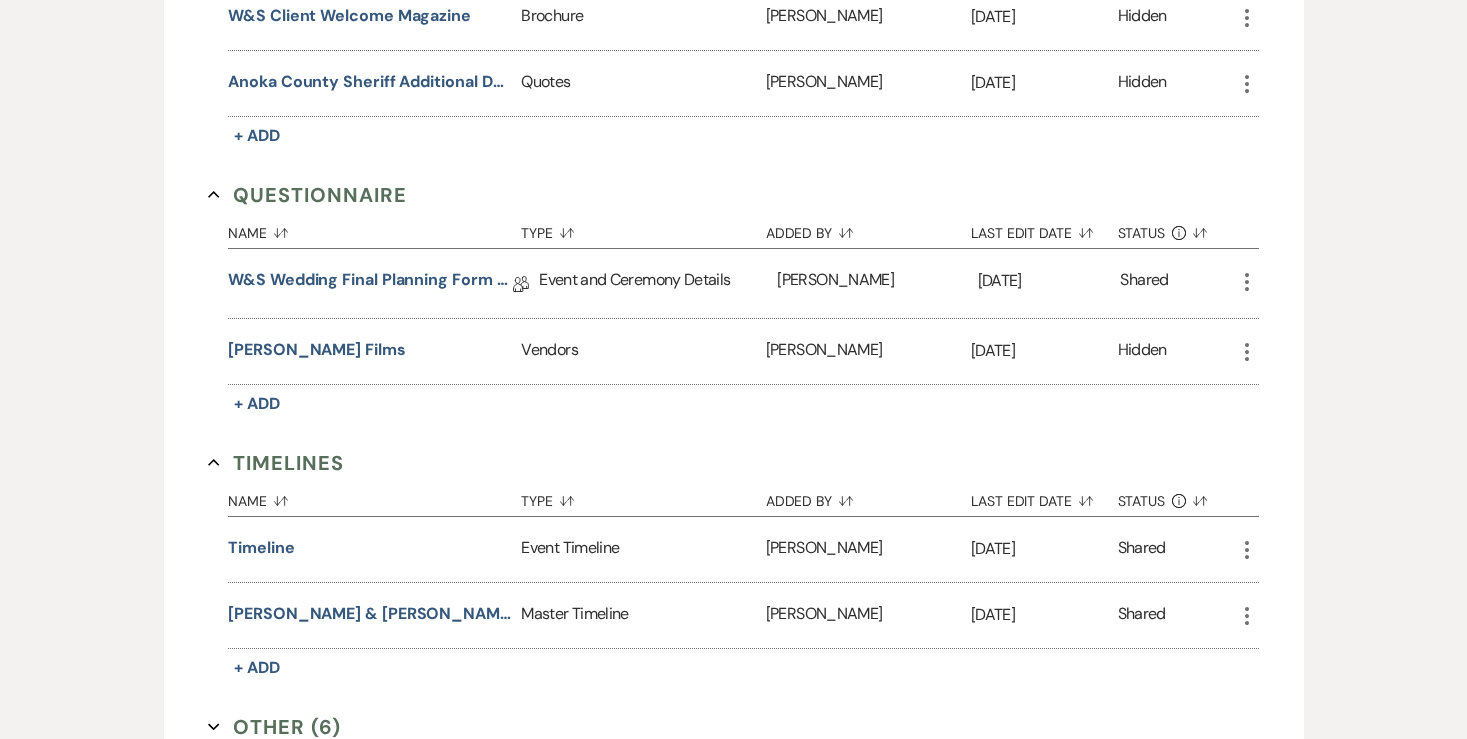 scroll, scrollTop: 3814, scrollLeft: 0, axis: vertical 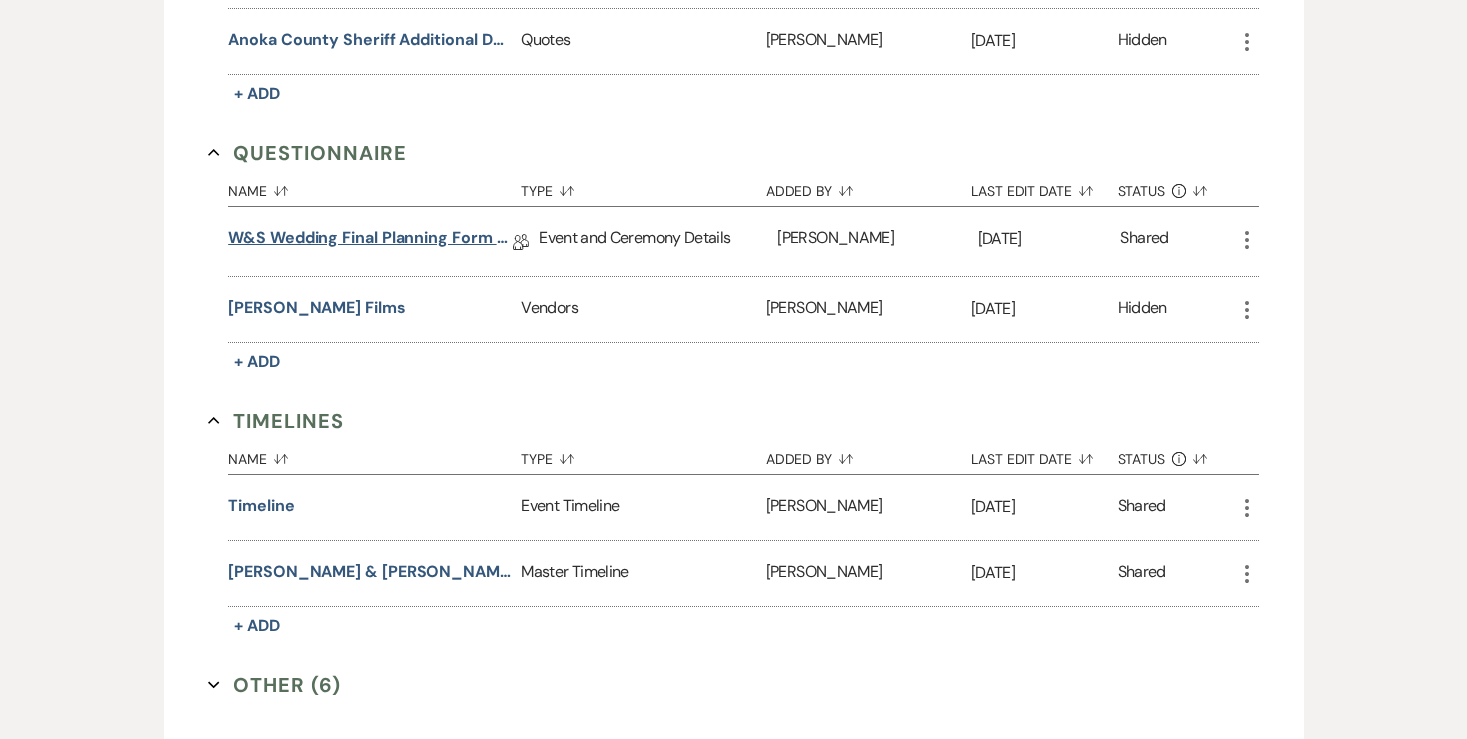 click on "W&S Wedding Final Planning Form - Caitlin & Taylor" at bounding box center [370, 241] 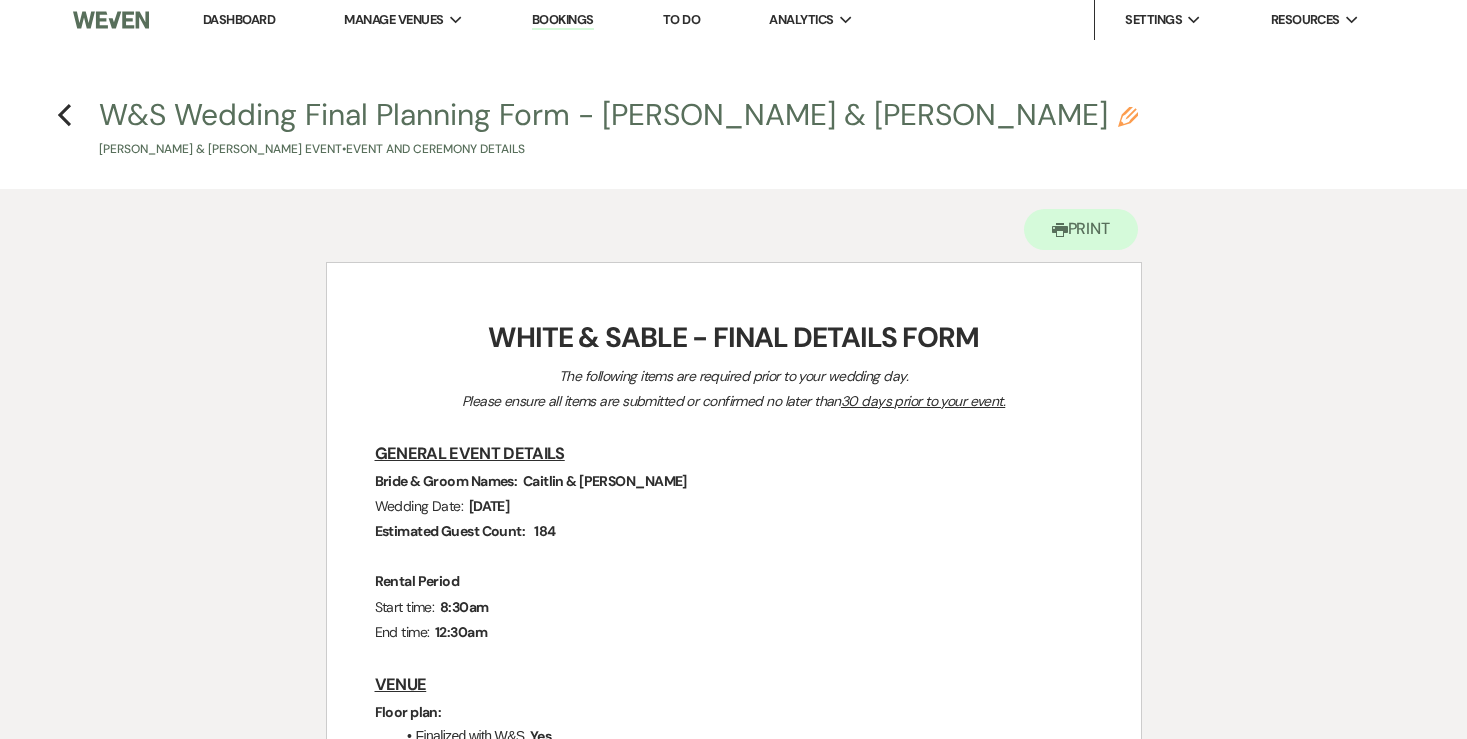 scroll, scrollTop: 0, scrollLeft: 0, axis: both 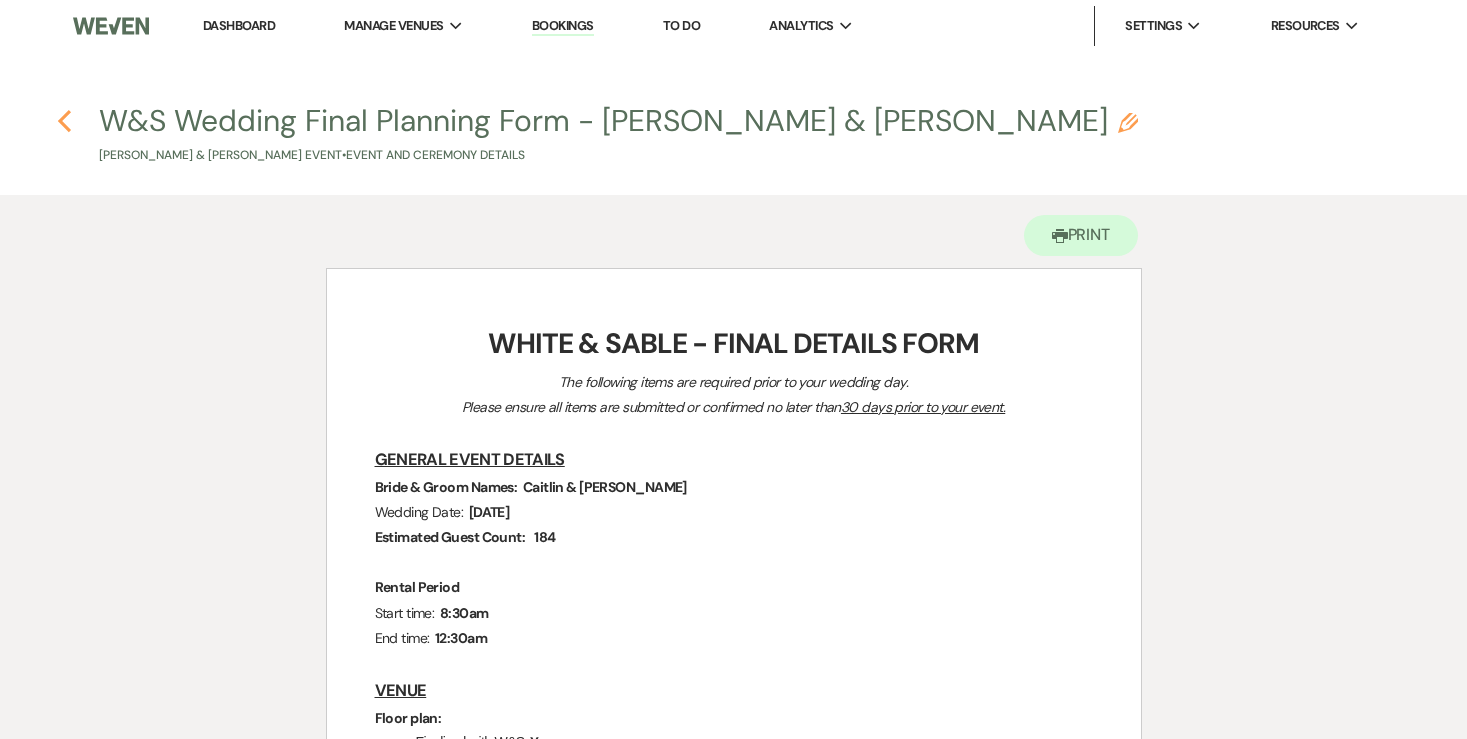 click on "Previous" 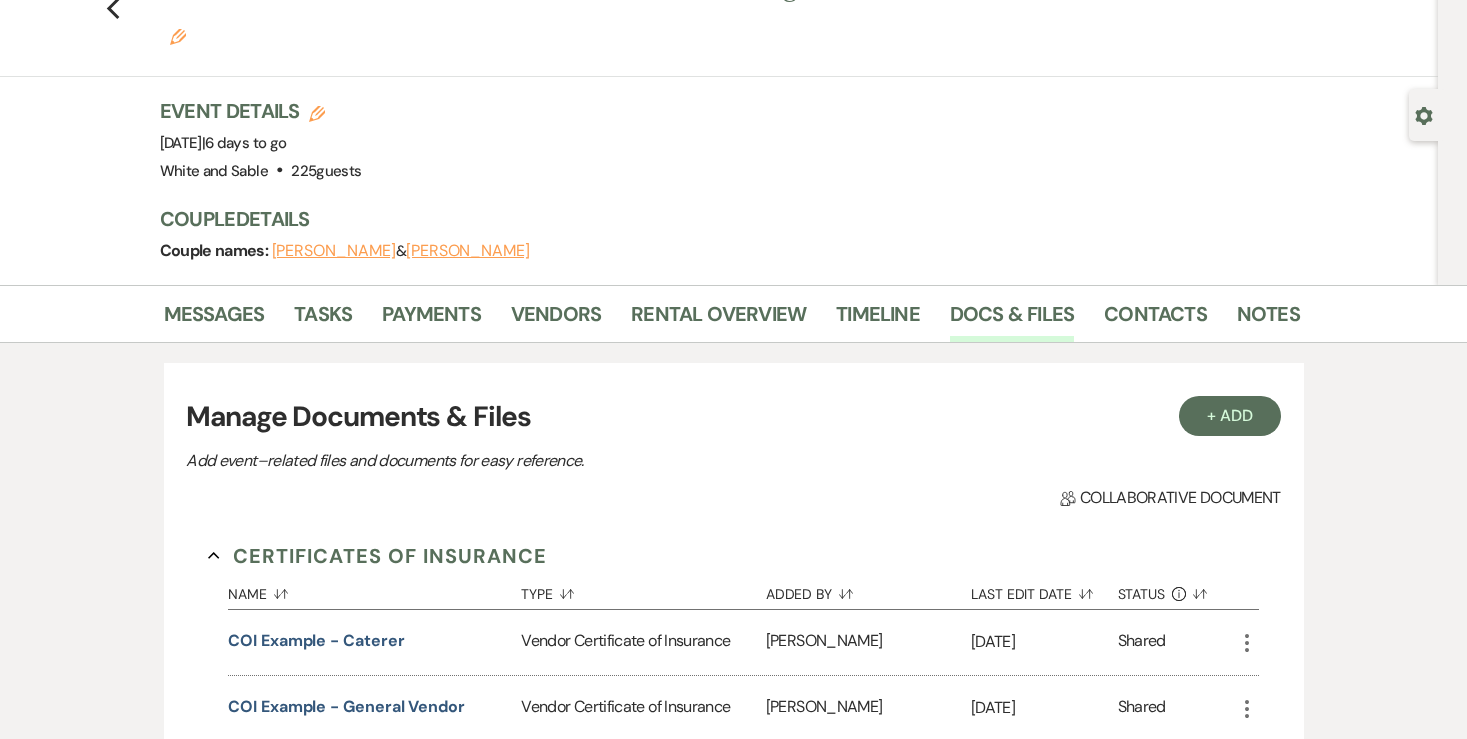 scroll, scrollTop: 0, scrollLeft: 0, axis: both 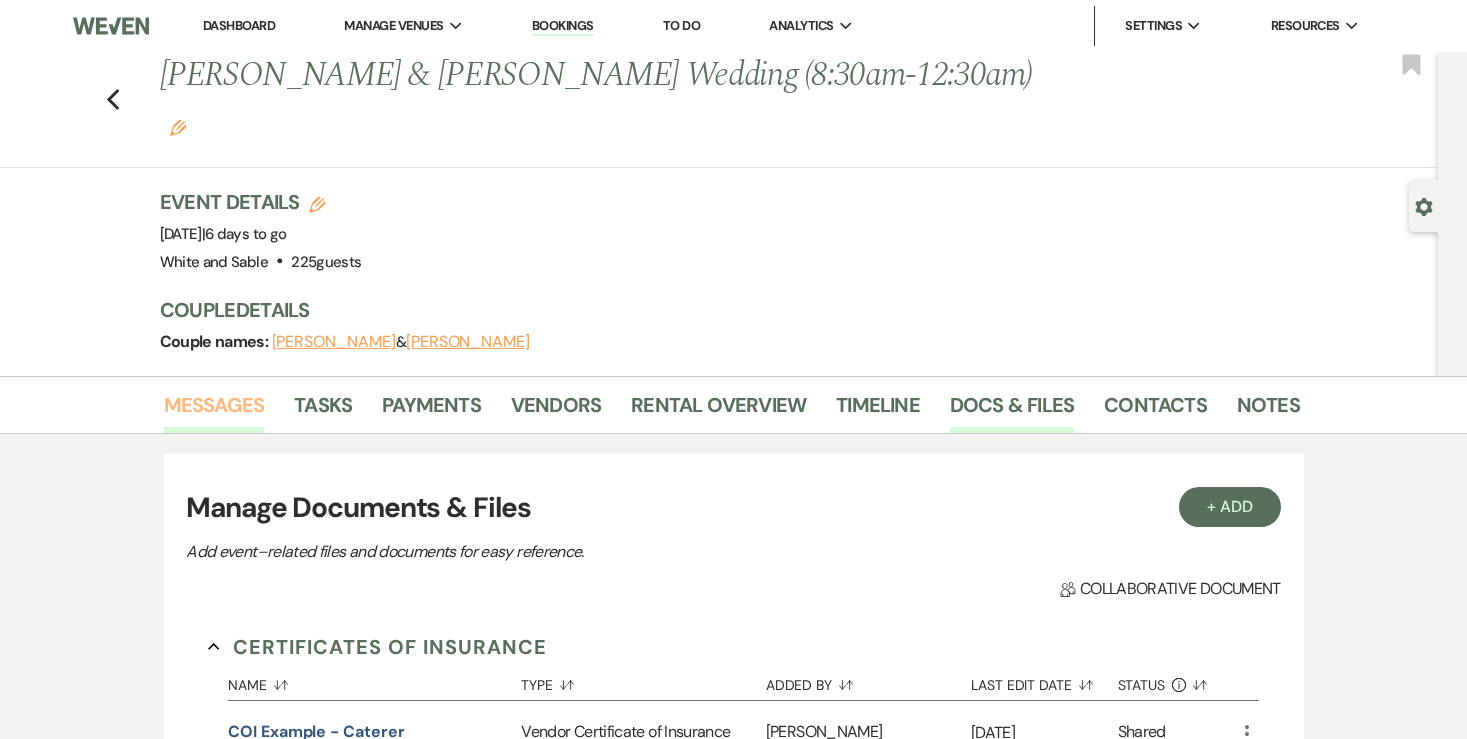 click on "Messages" at bounding box center [214, 411] 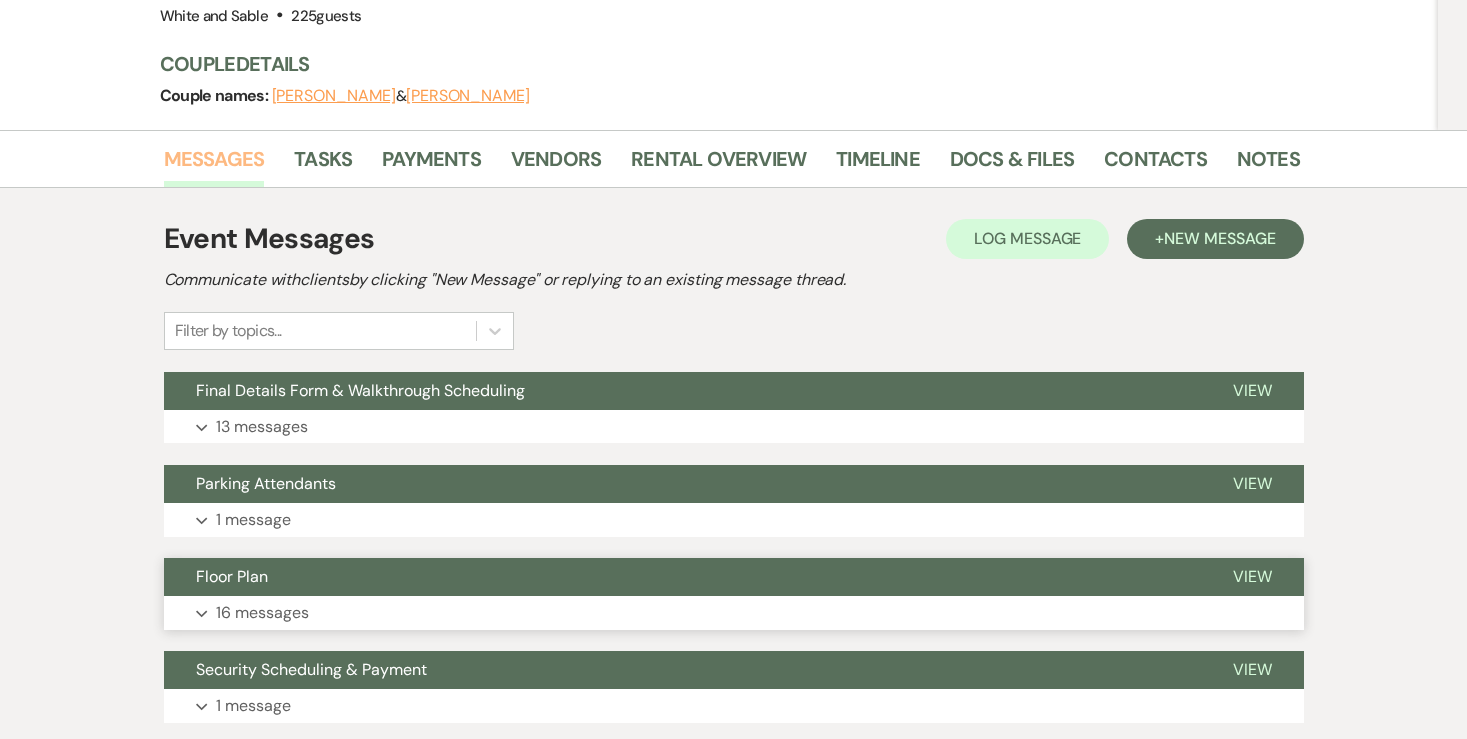 scroll, scrollTop: 247, scrollLeft: 0, axis: vertical 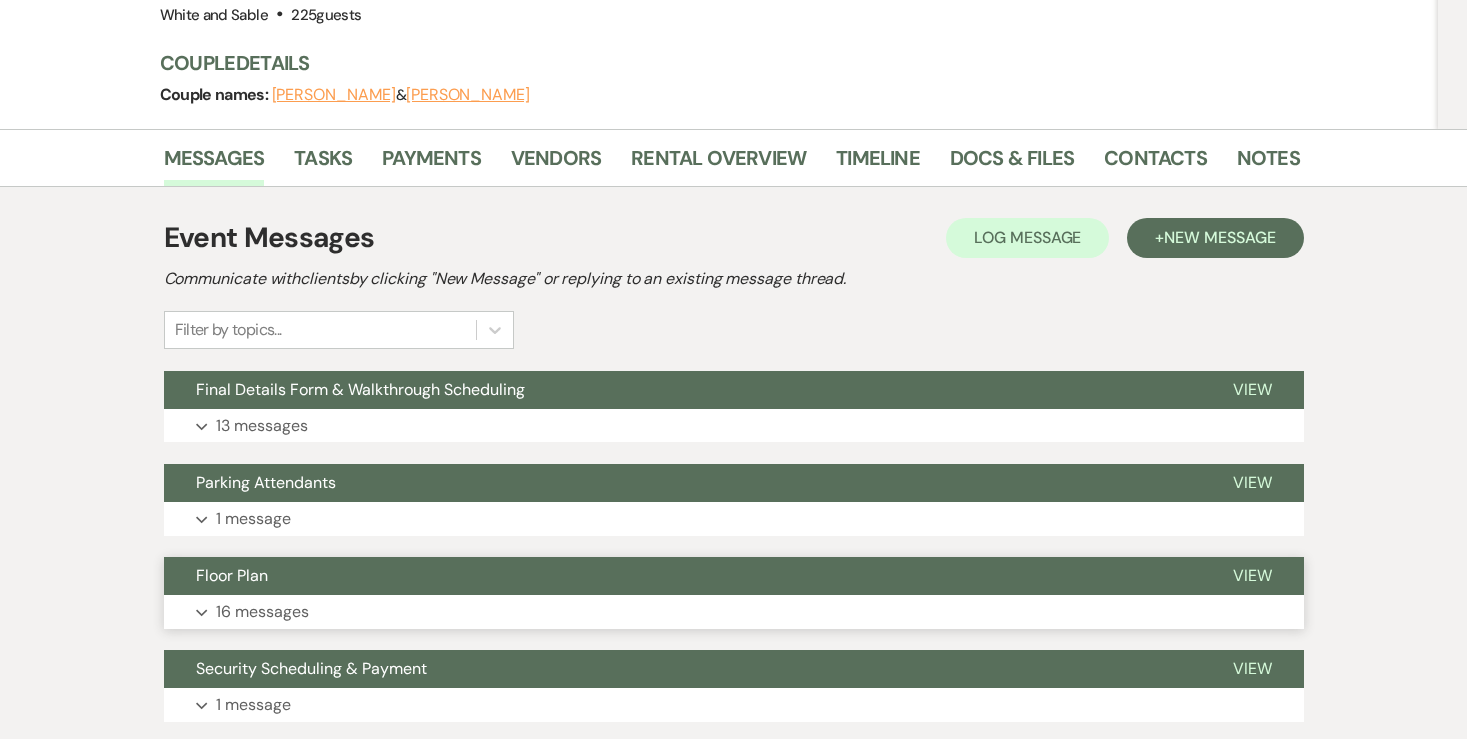 click on "16 messages" at bounding box center (262, 612) 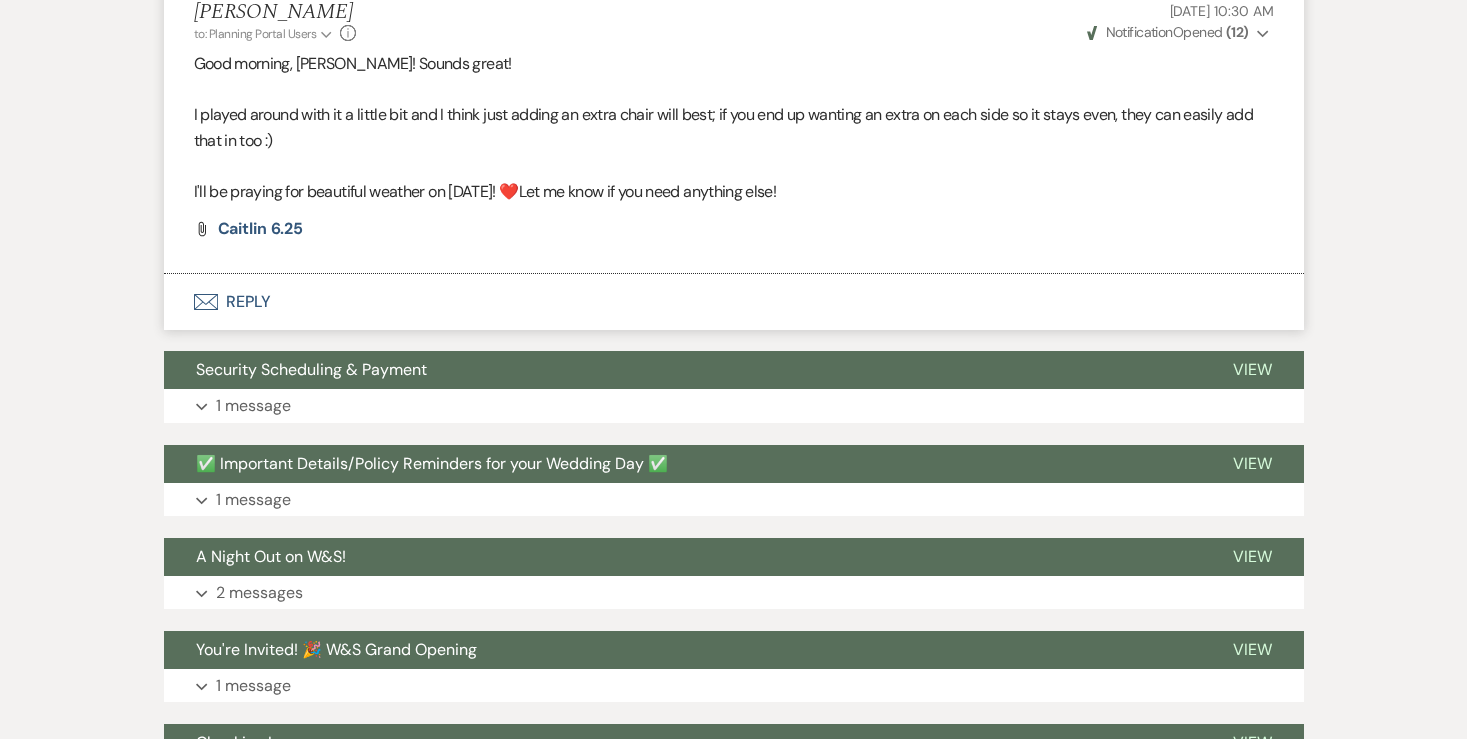 scroll, scrollTop: 7217, scrollLeft: 0, axis: vertical 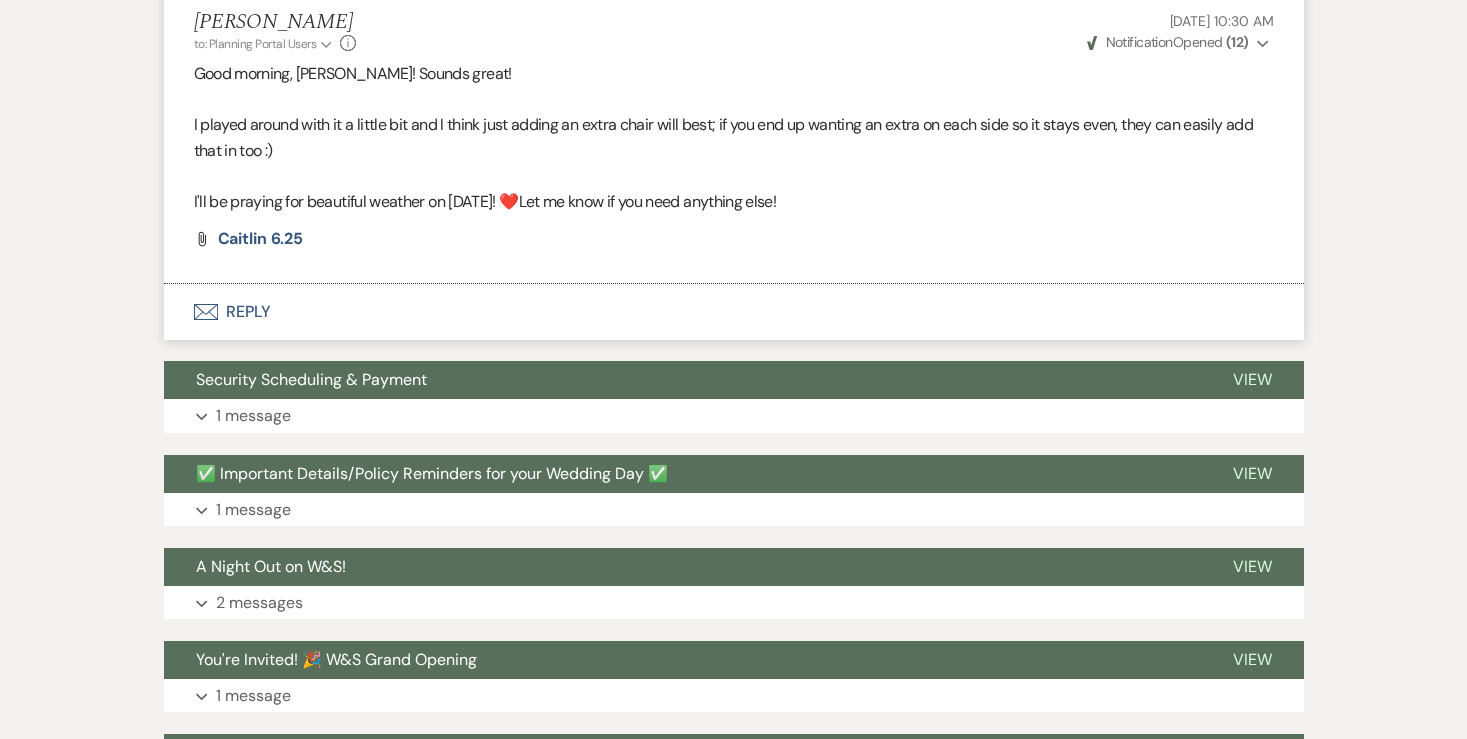 click on "Envelope Reply" at bounding box center (734, 312) 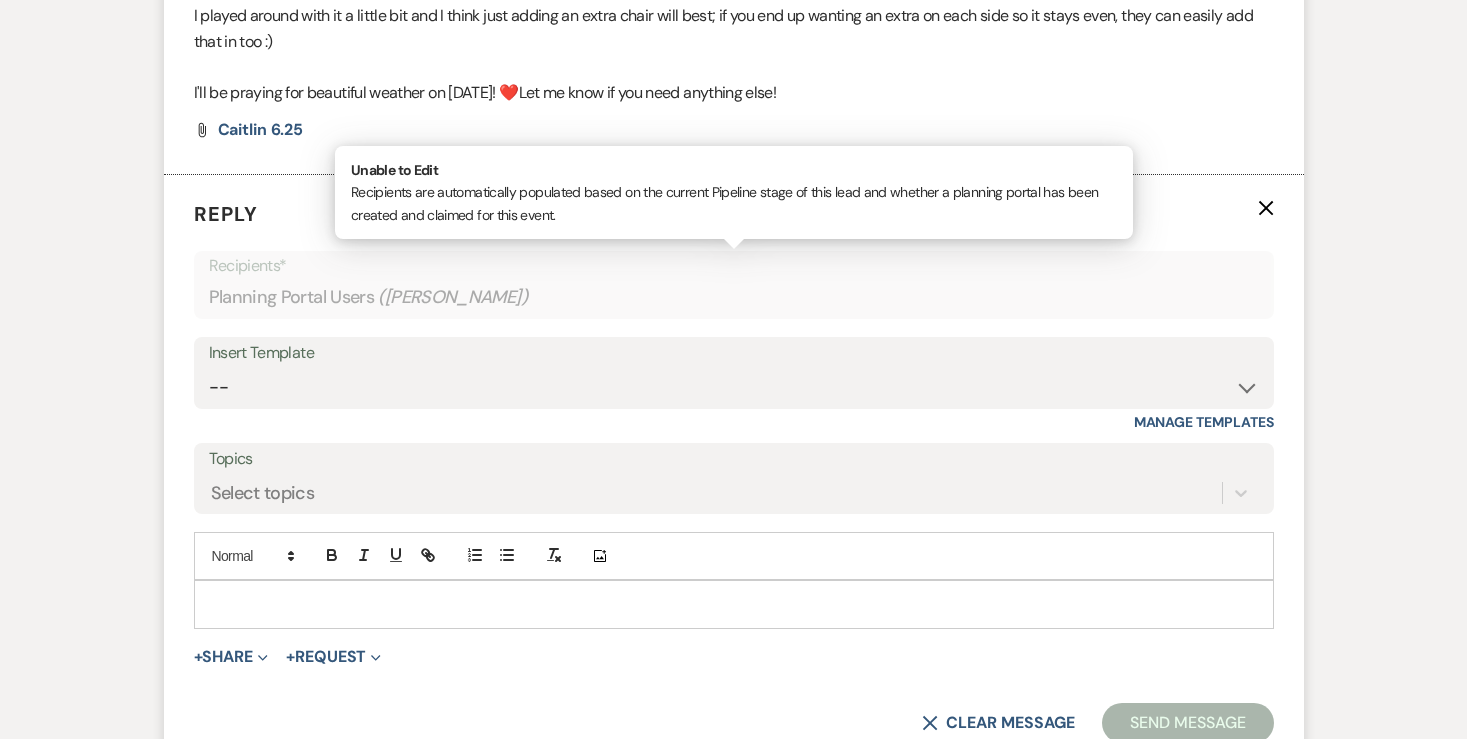 scroll, scrollTop: 7327, scrollLeft: 0, axis: vertical 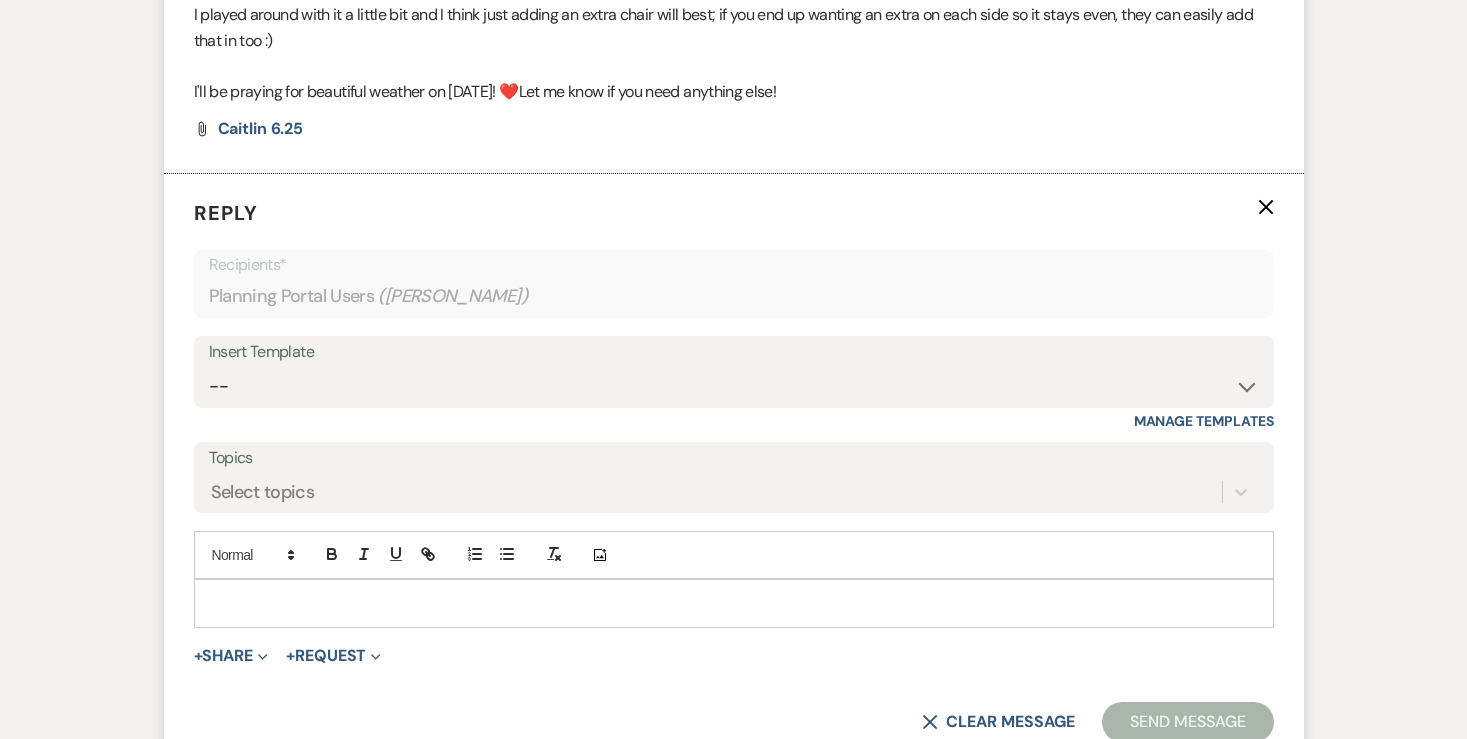 click at bounding box center (734, 603) 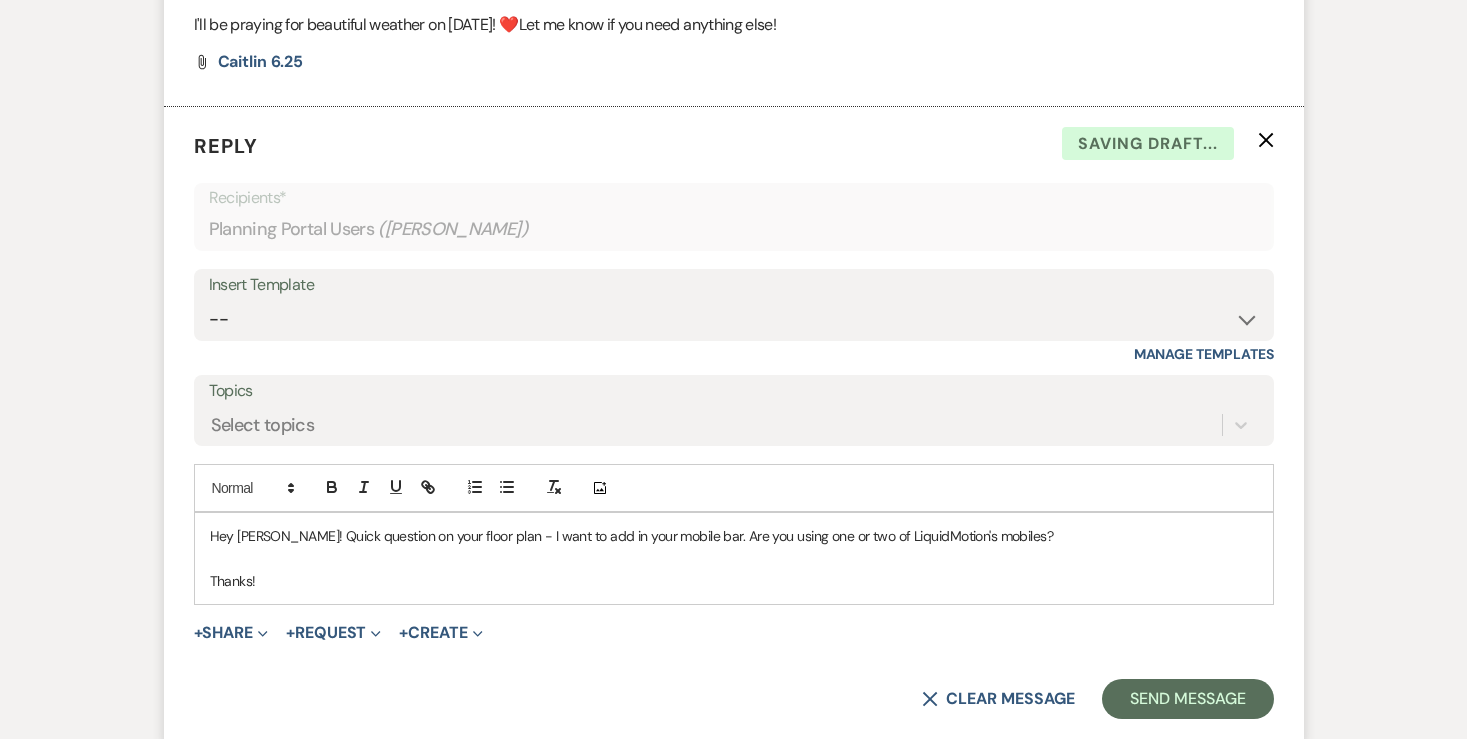 scroll, scrollTop: 7416, scrollLeft: 0, axis: vertical 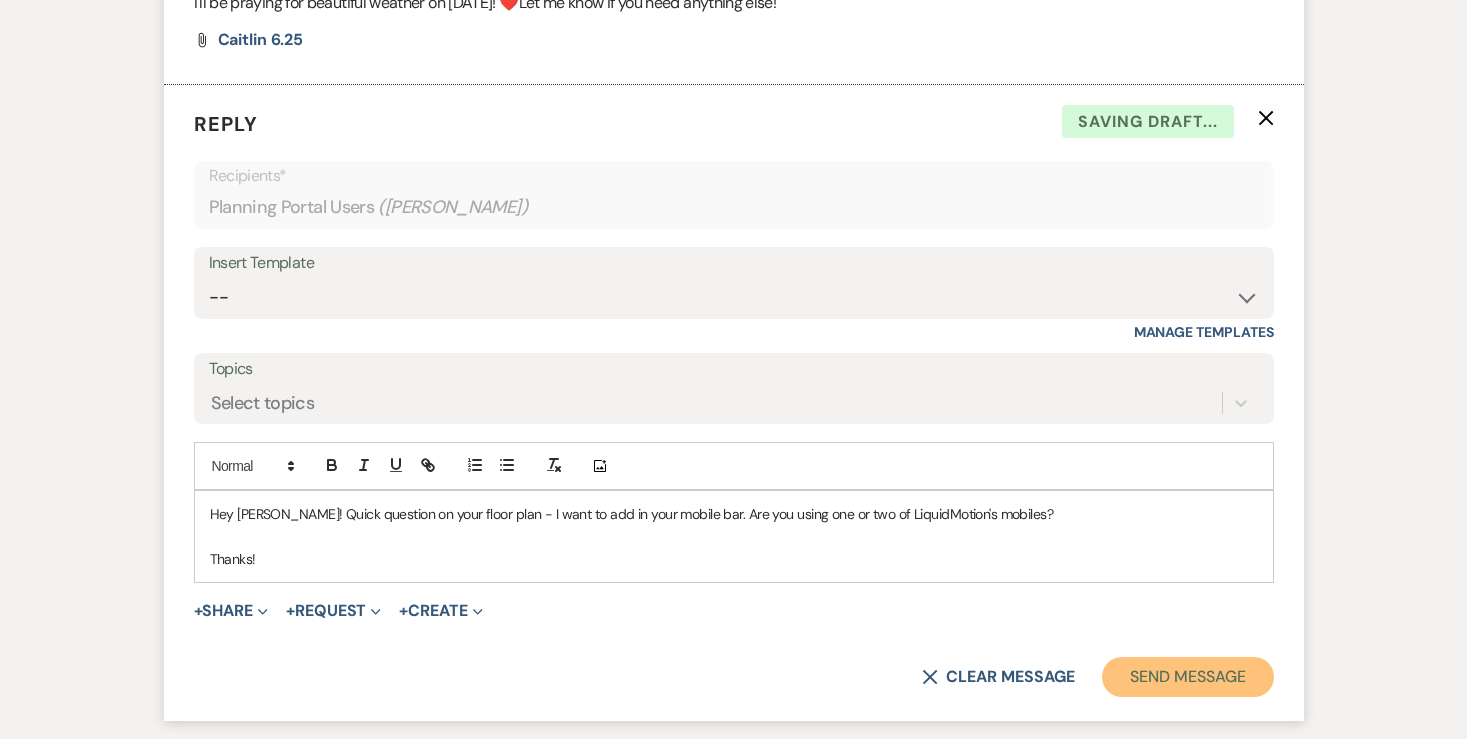 click on "Send Message" at bounding box center (1187, 677) 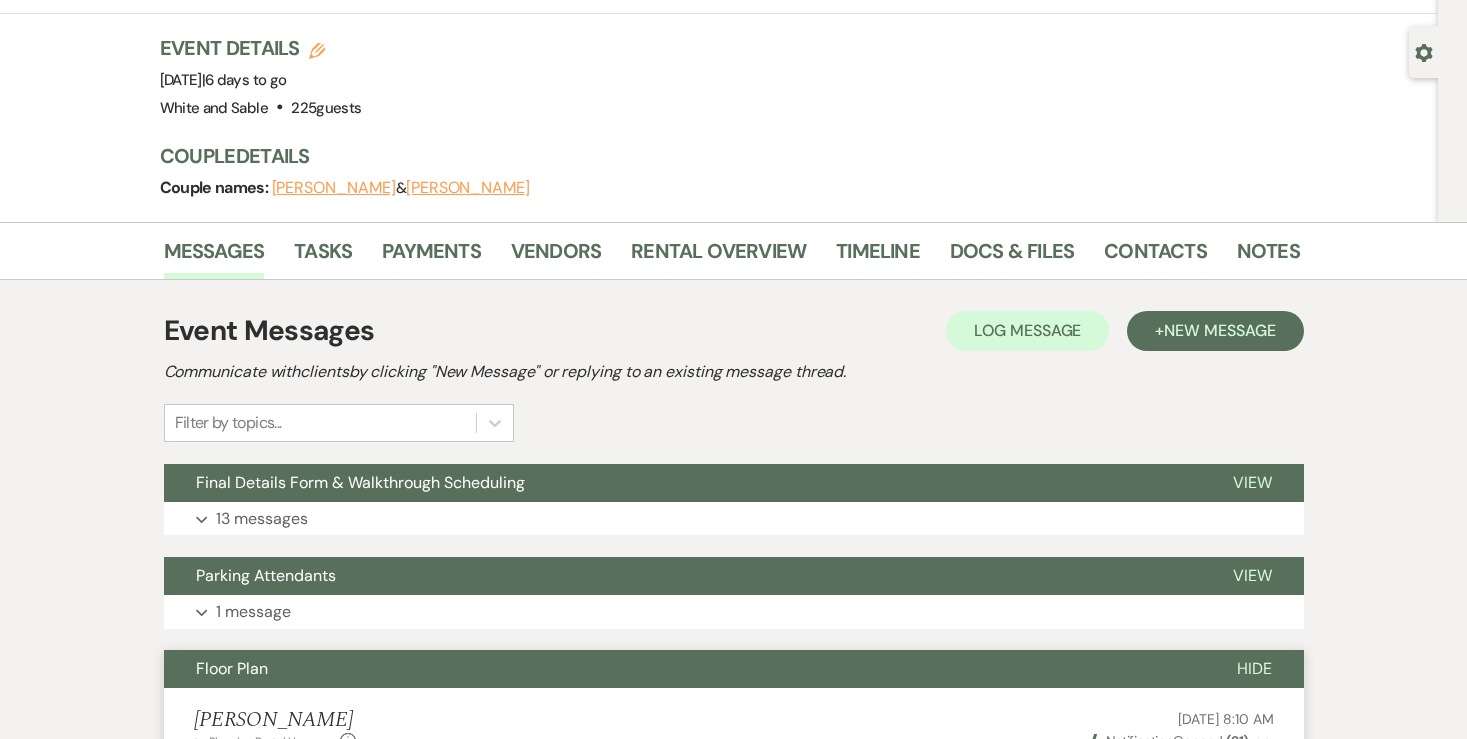 scroll, scrollTop: 0, scrollLeft: 0, axis: both 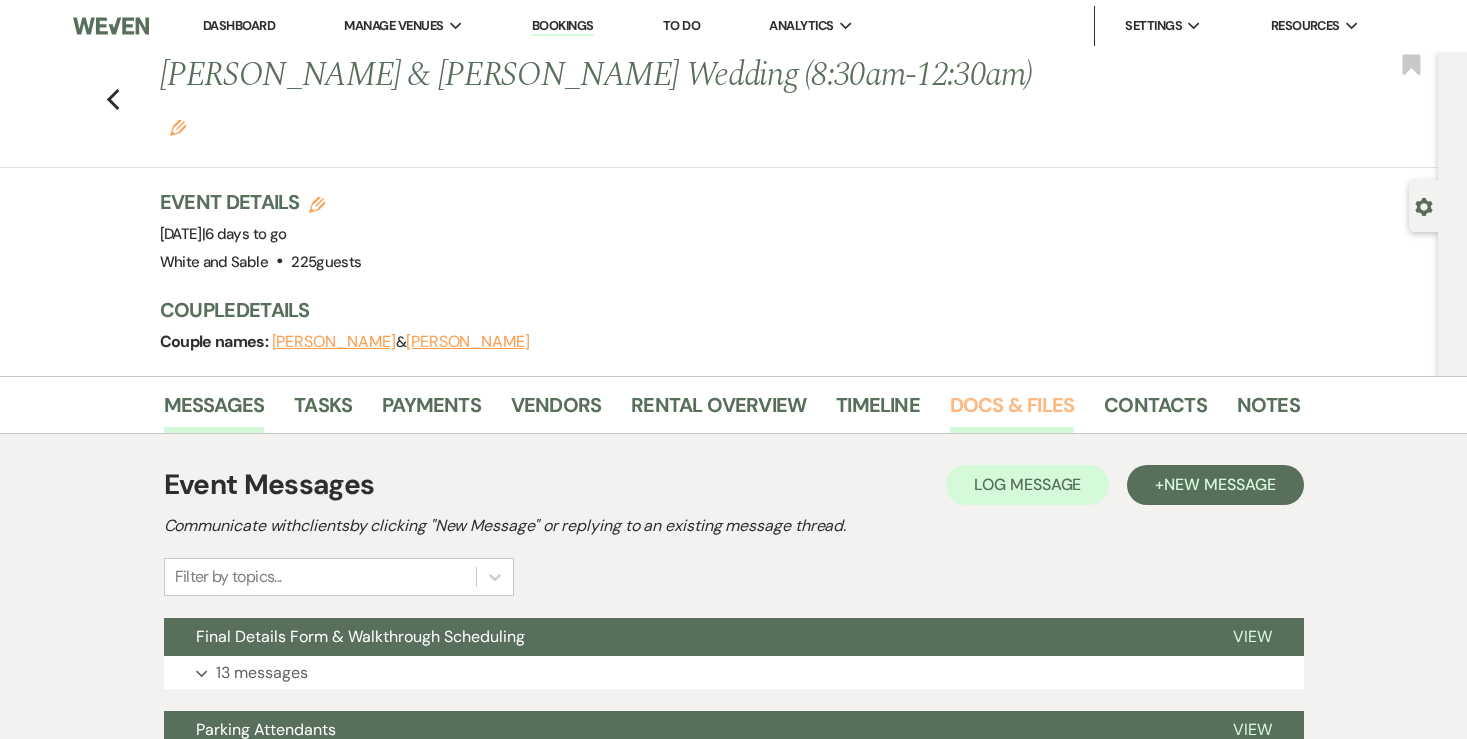 click on "Docs & Files" at bounding box center [1012, 411] 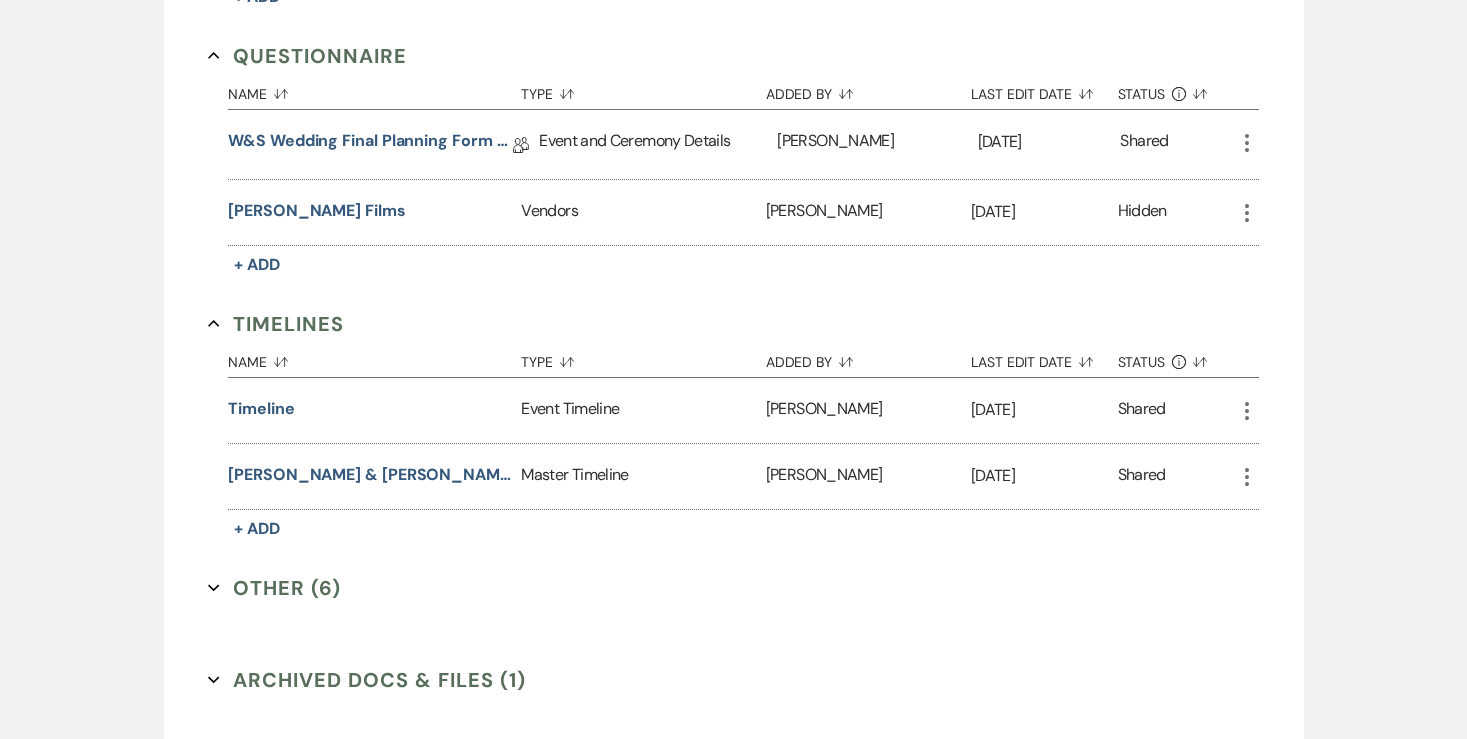 scroll, scrollTop: 3912, scrollLeft: 0, axis: vertical 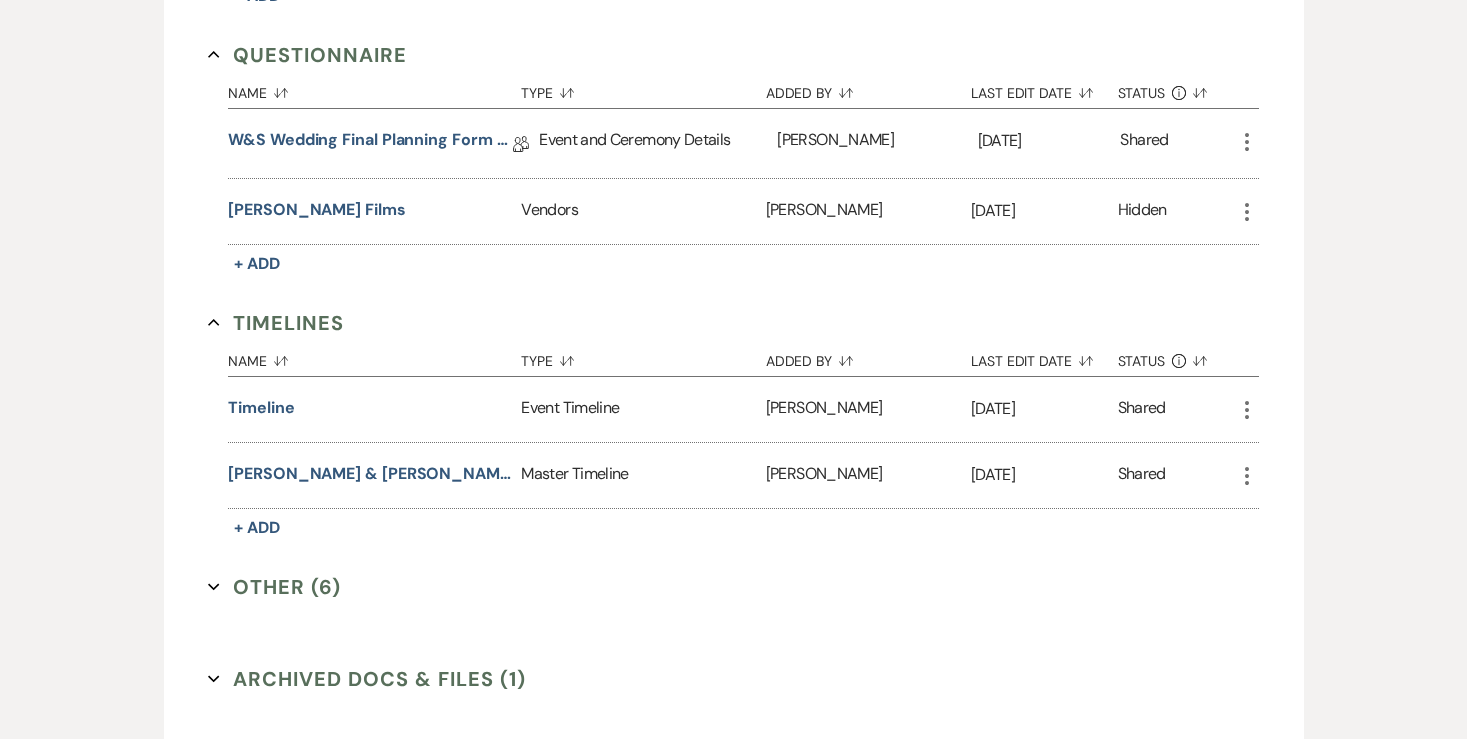 click on "More" 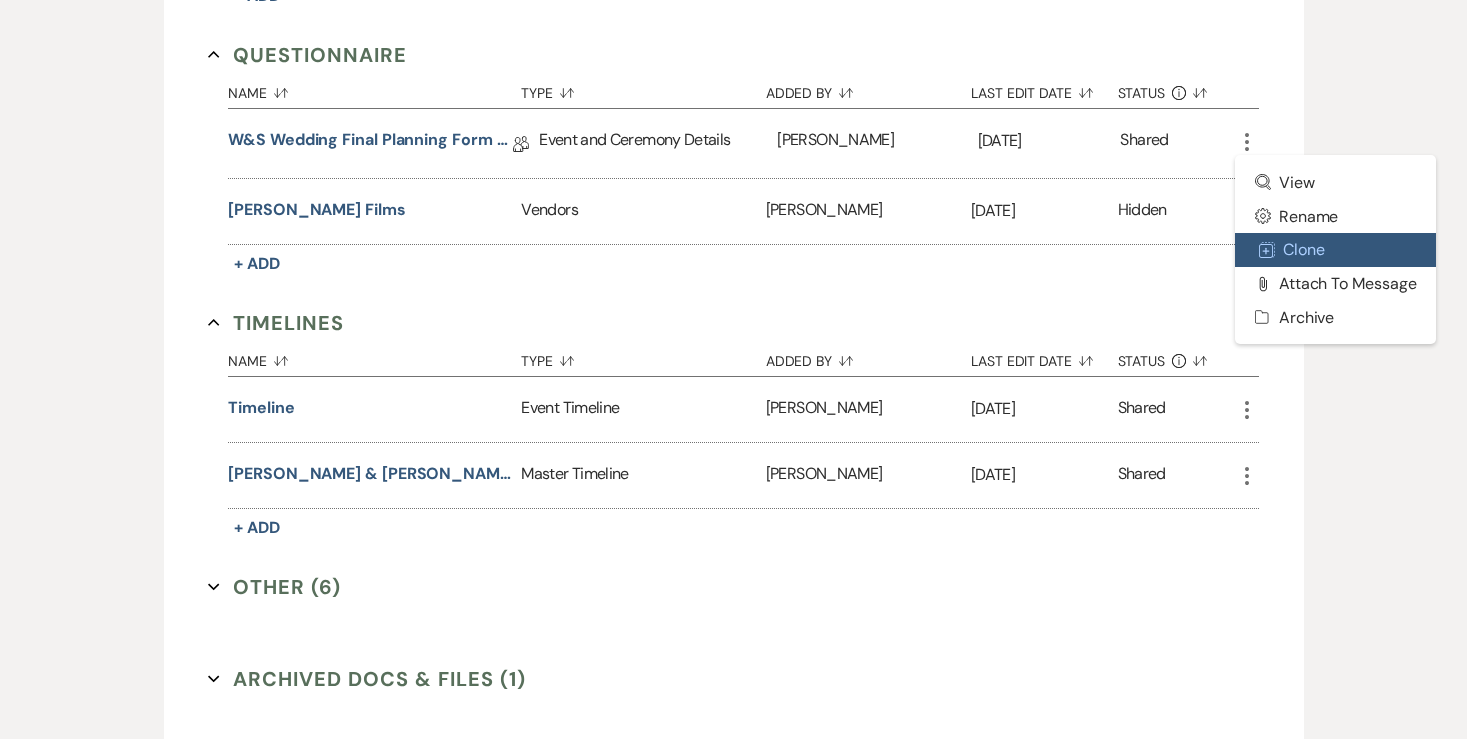 click on "Duplicate Clone" at bounding box center [1336, 250] 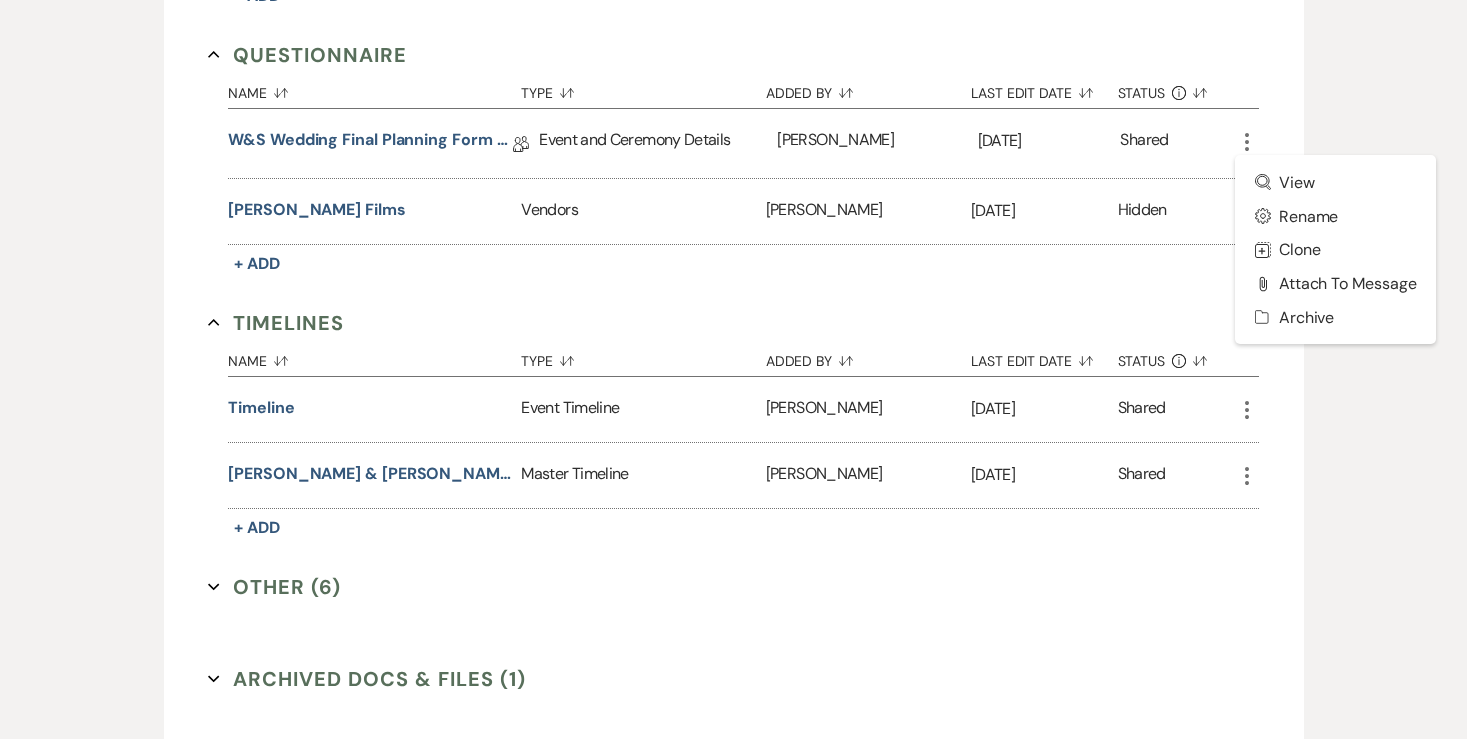 scroll, scrollTop: 0, scrollLeft: 0, axis: both 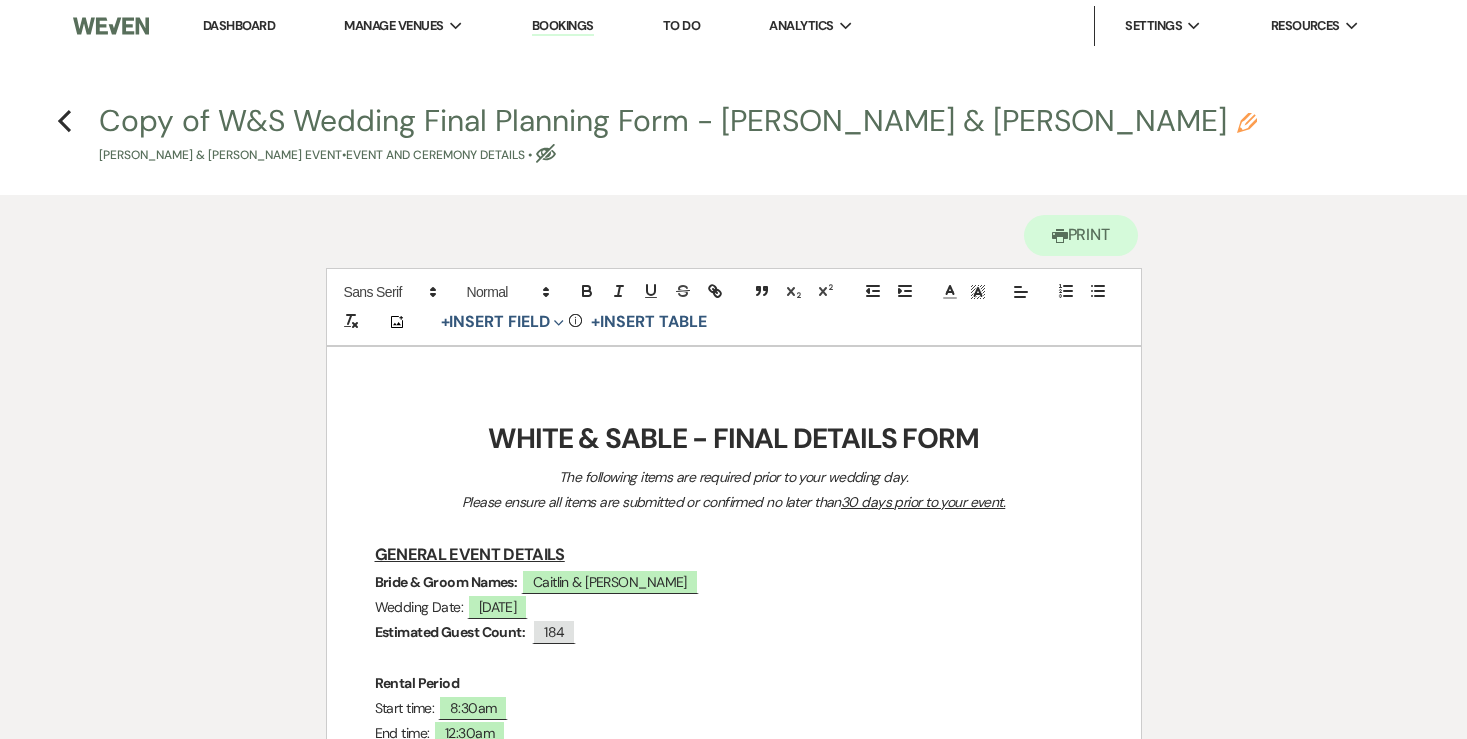 click on "Pencil" 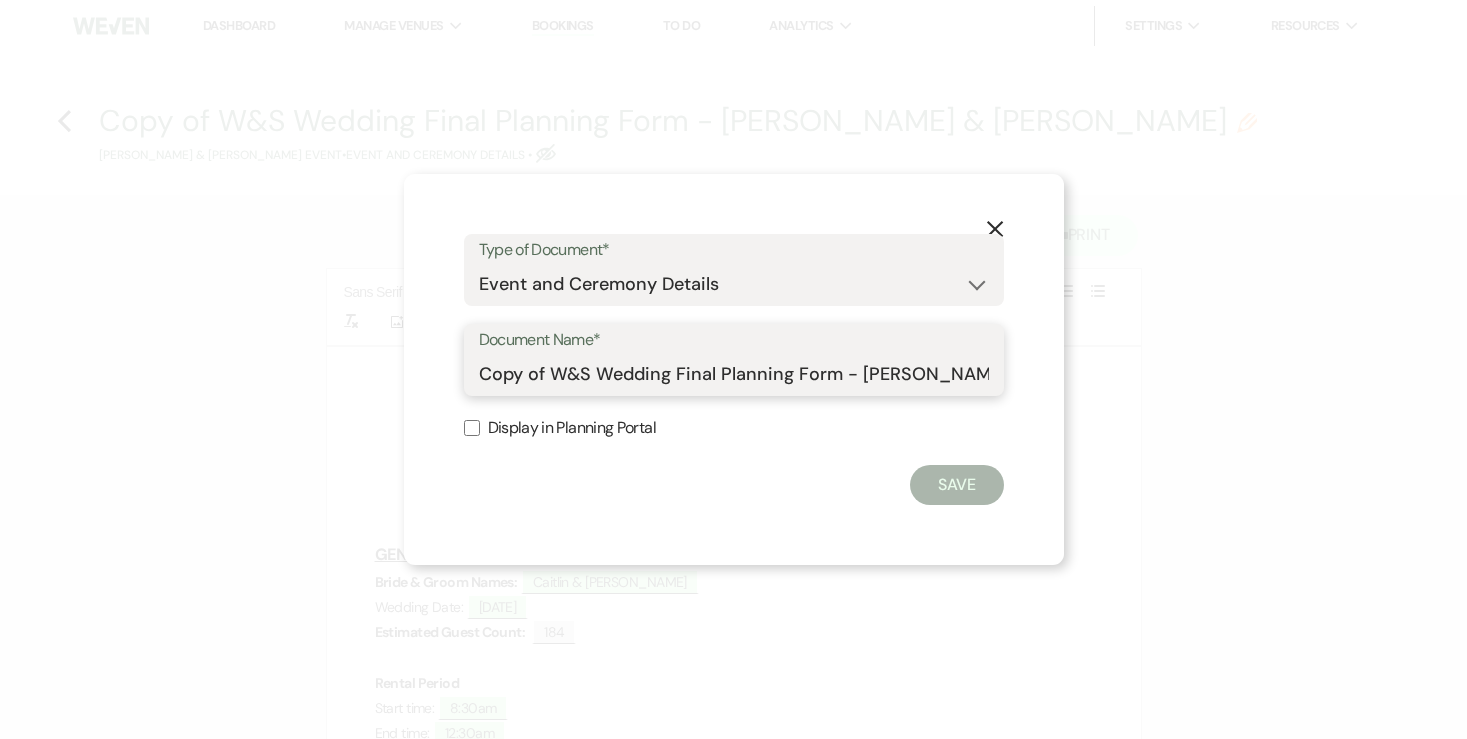 click on "Copy of W&S Wedding Final Planning Form - Caitlin & Taylor" at bounding box center [734, 374] 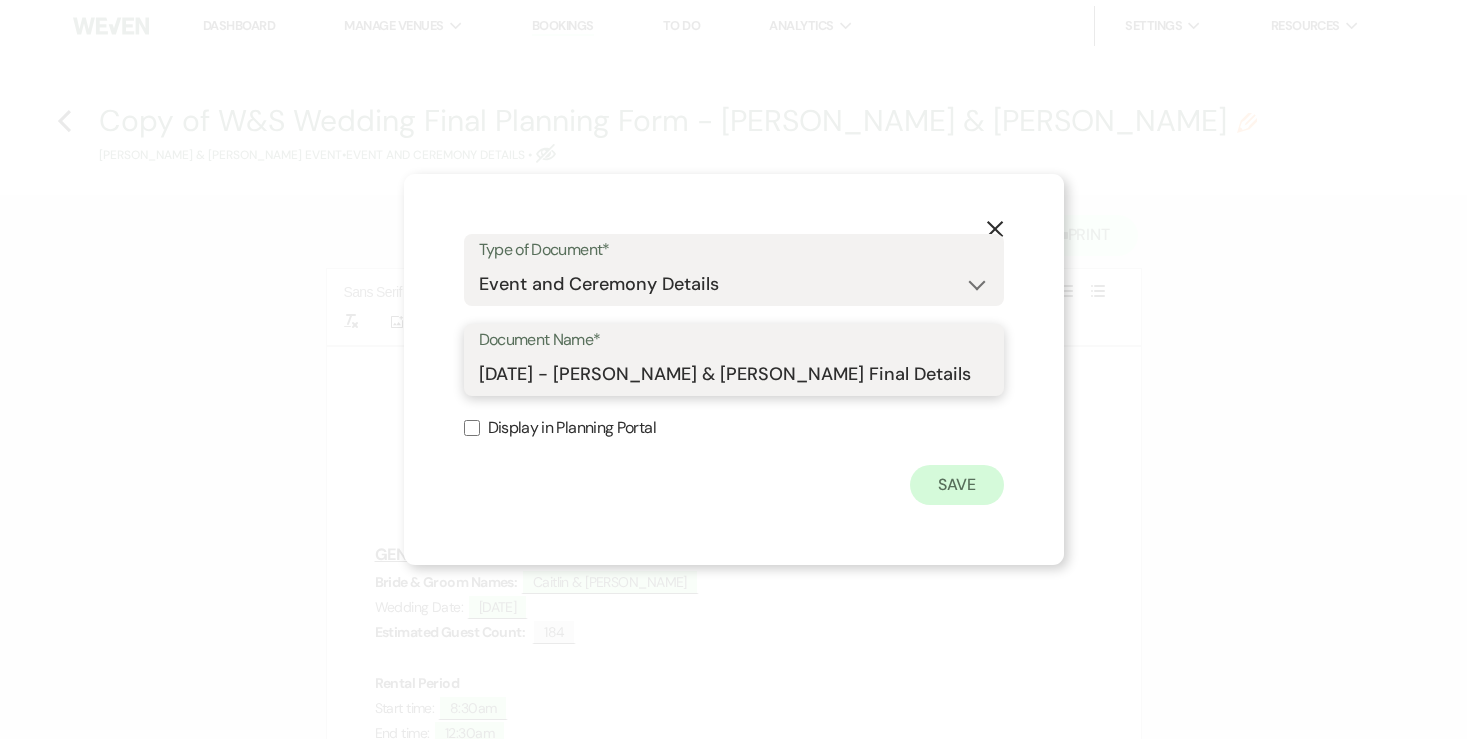 type on "7.19.25 - Caitlin & Taylor Final Details" 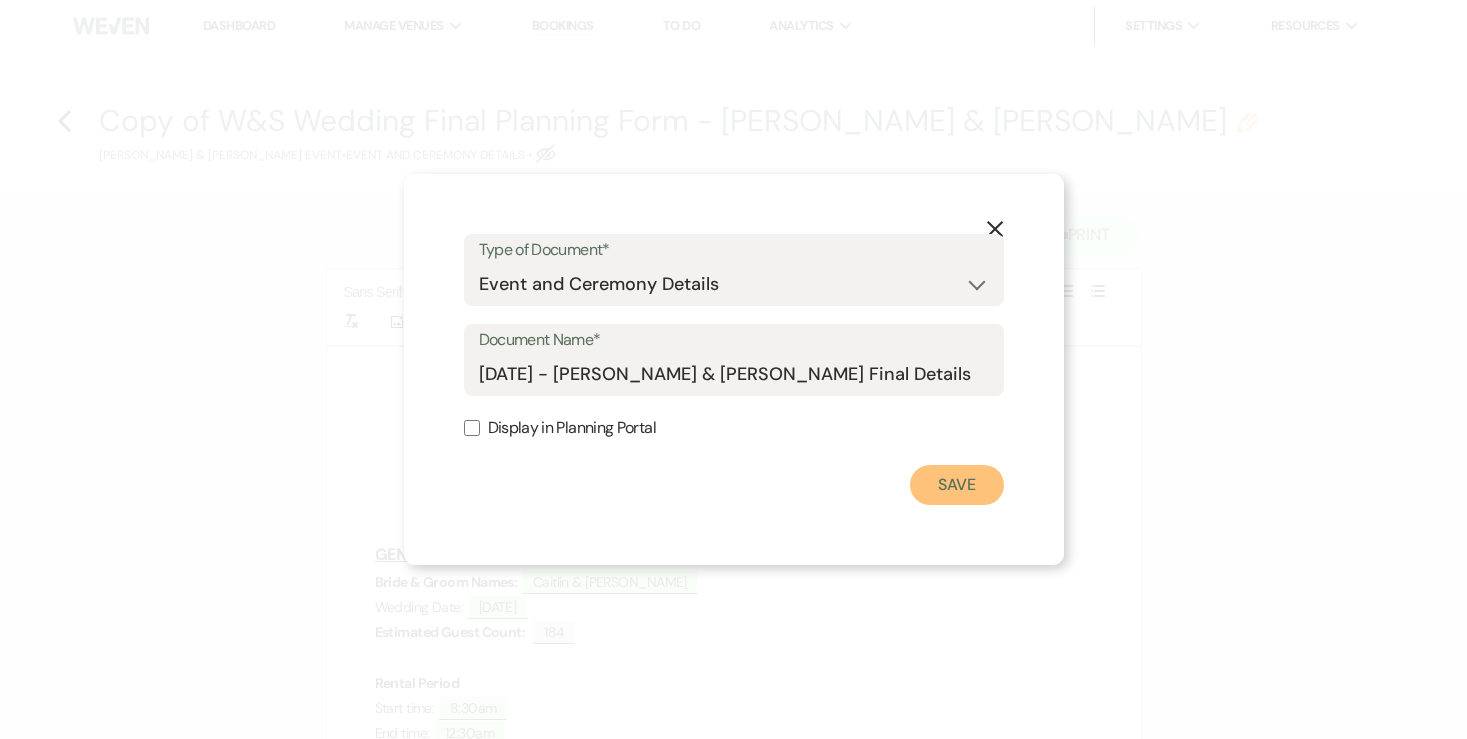 click on "Save" at bounding box center (957, 485) 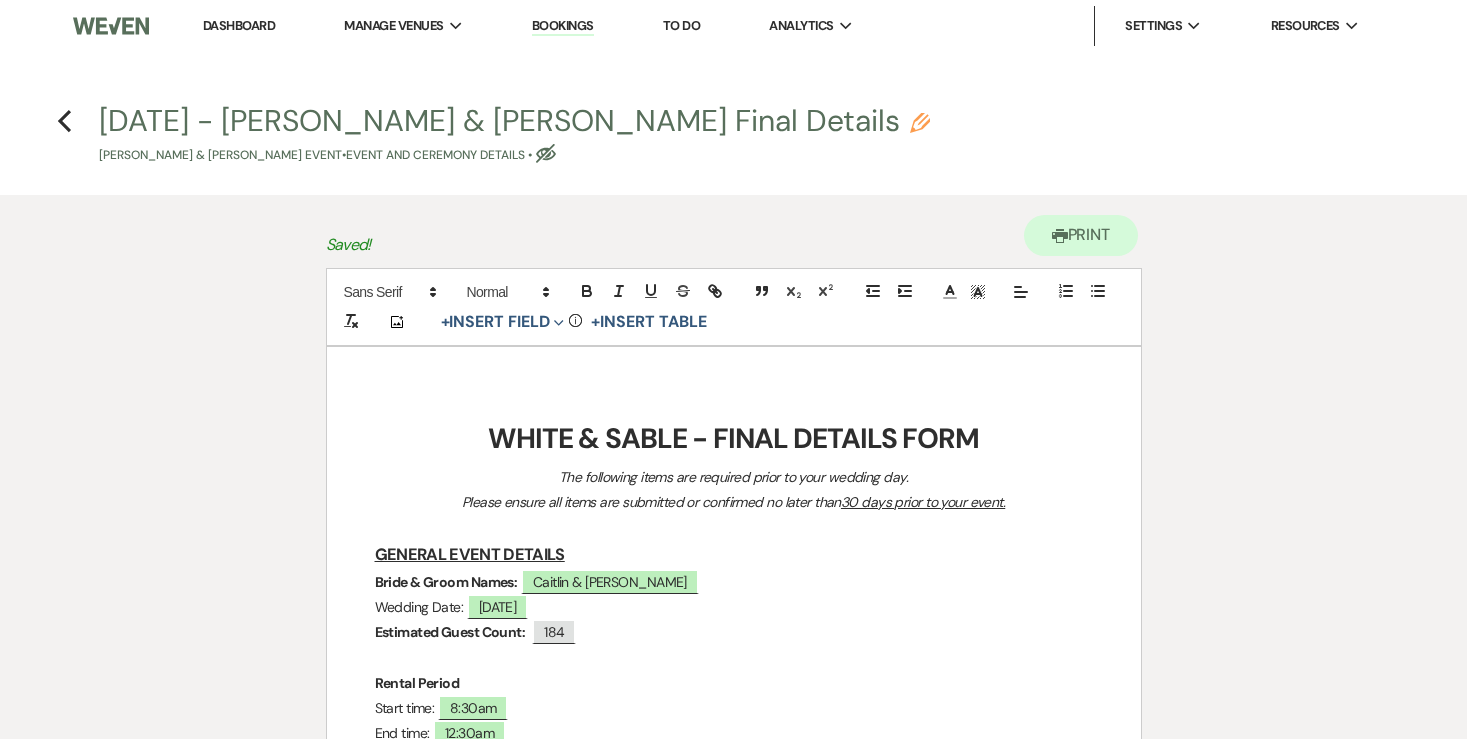 click on "WHITE & SABLE - FINAL DETAILS FORM" at bounding box center (733, 438) 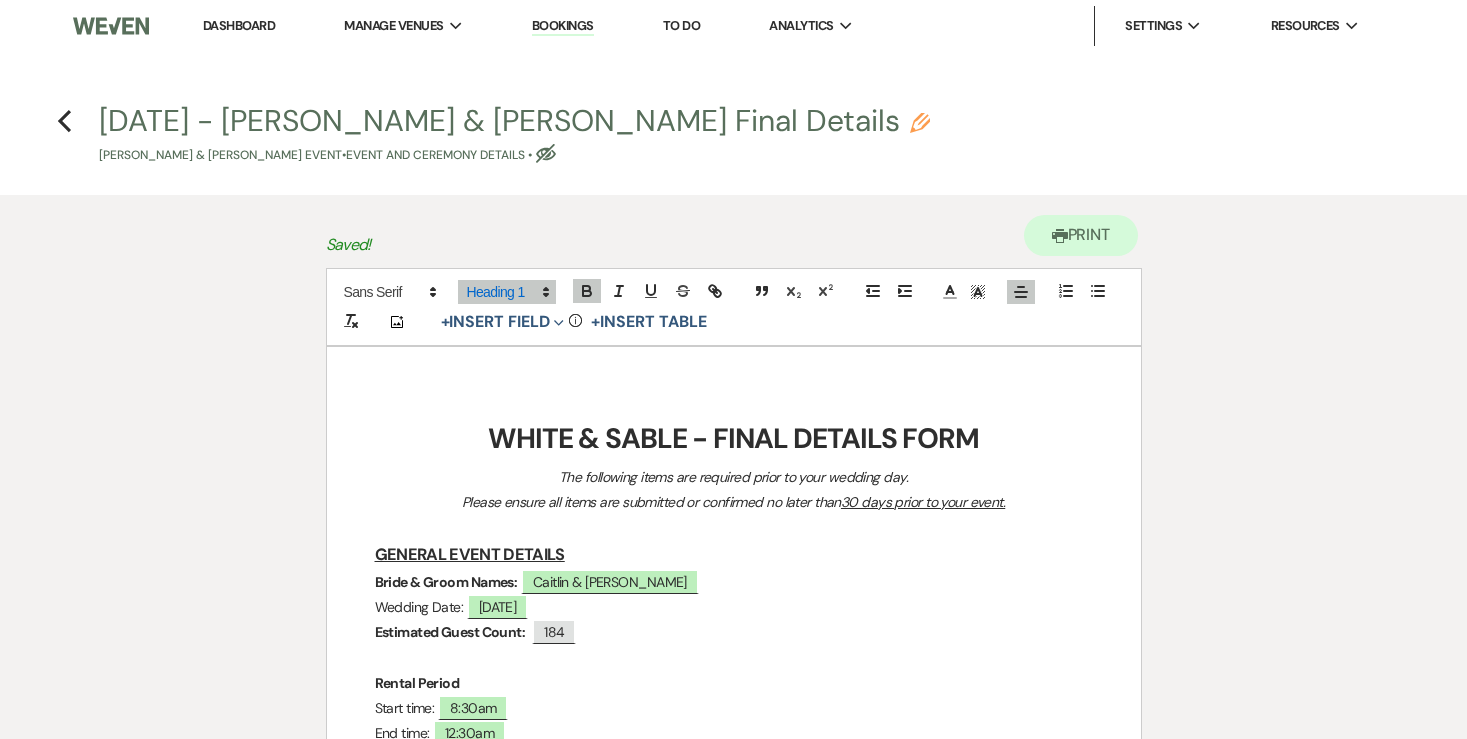 click on "WHITE & SABLE - FINAL DETAILS FORM" at bounding box center [733, 438] 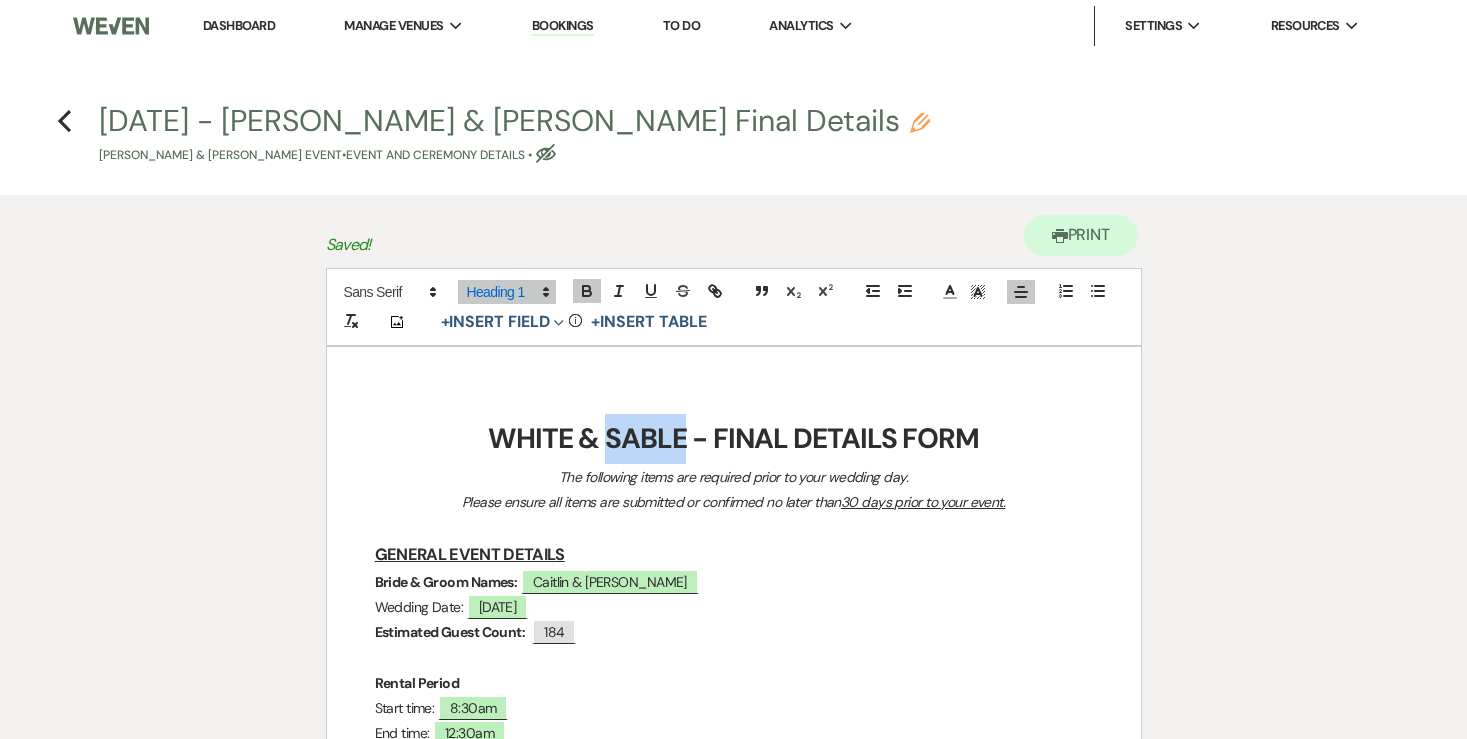 click on "WHITE & SABLE - FINAL DETAILS FORM" at bounding box center (733, 438) 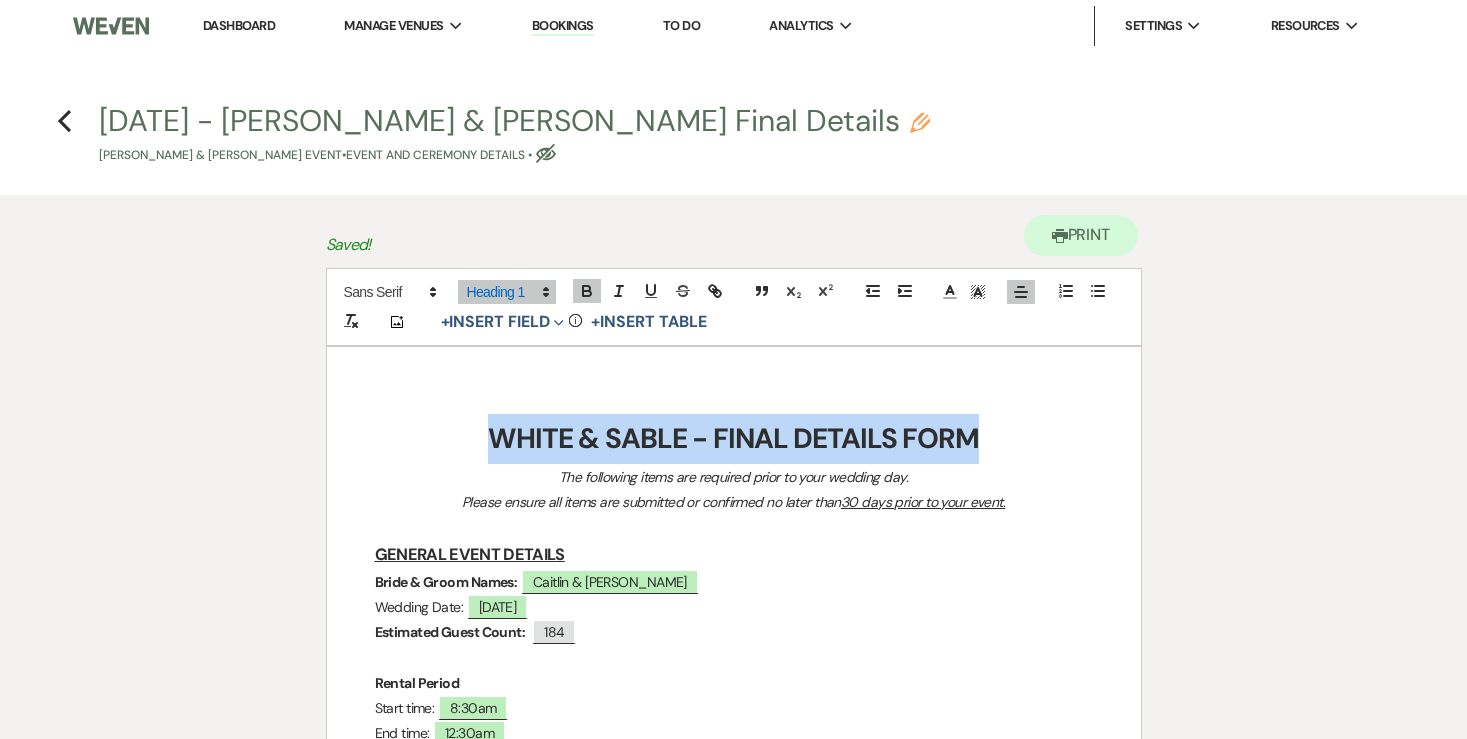 click on "WHITE & SABLE - FINAL DETAILS FORM" at bounding box center (733, 438) 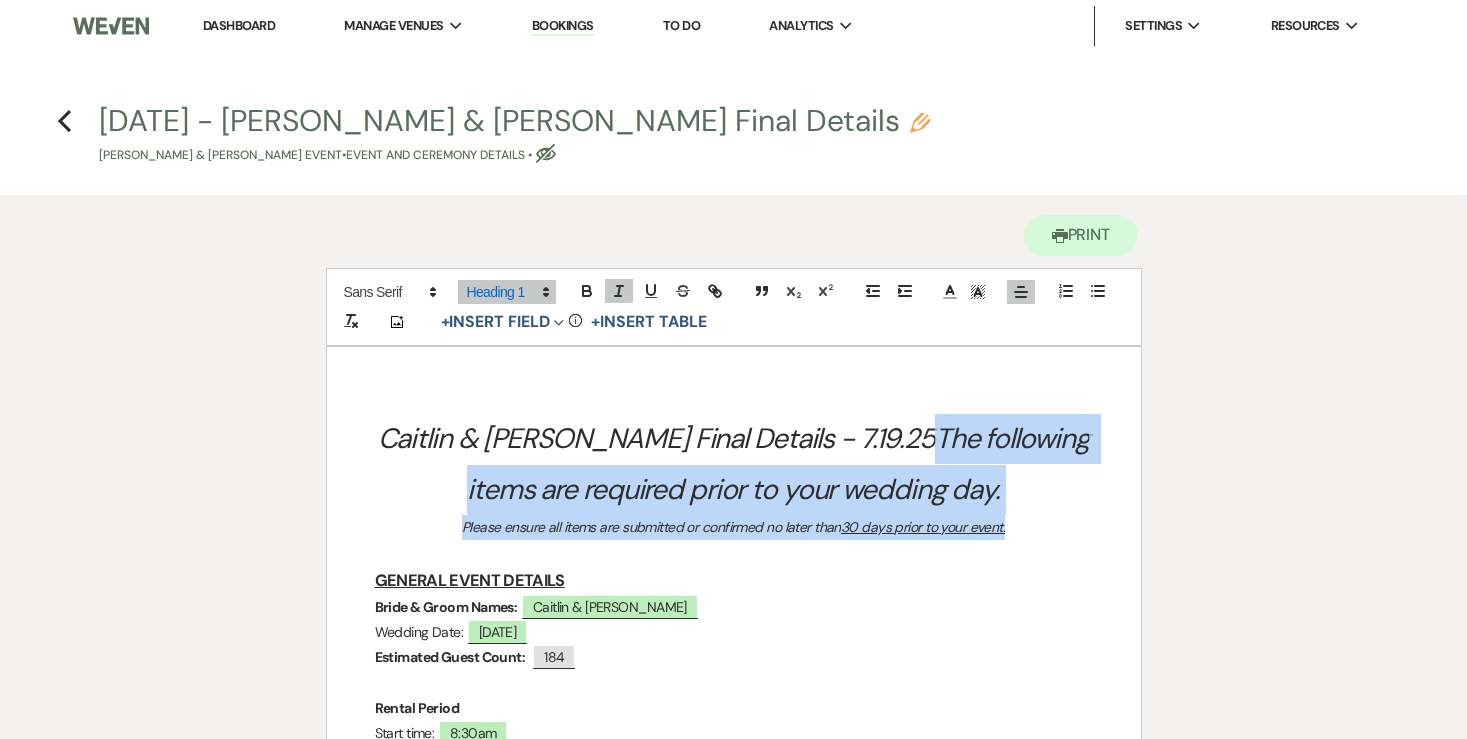 drag, startPoint x: 1053, startPoint y: 530, endPoint x: 887, endPoint y: 434, distance: 191.76027 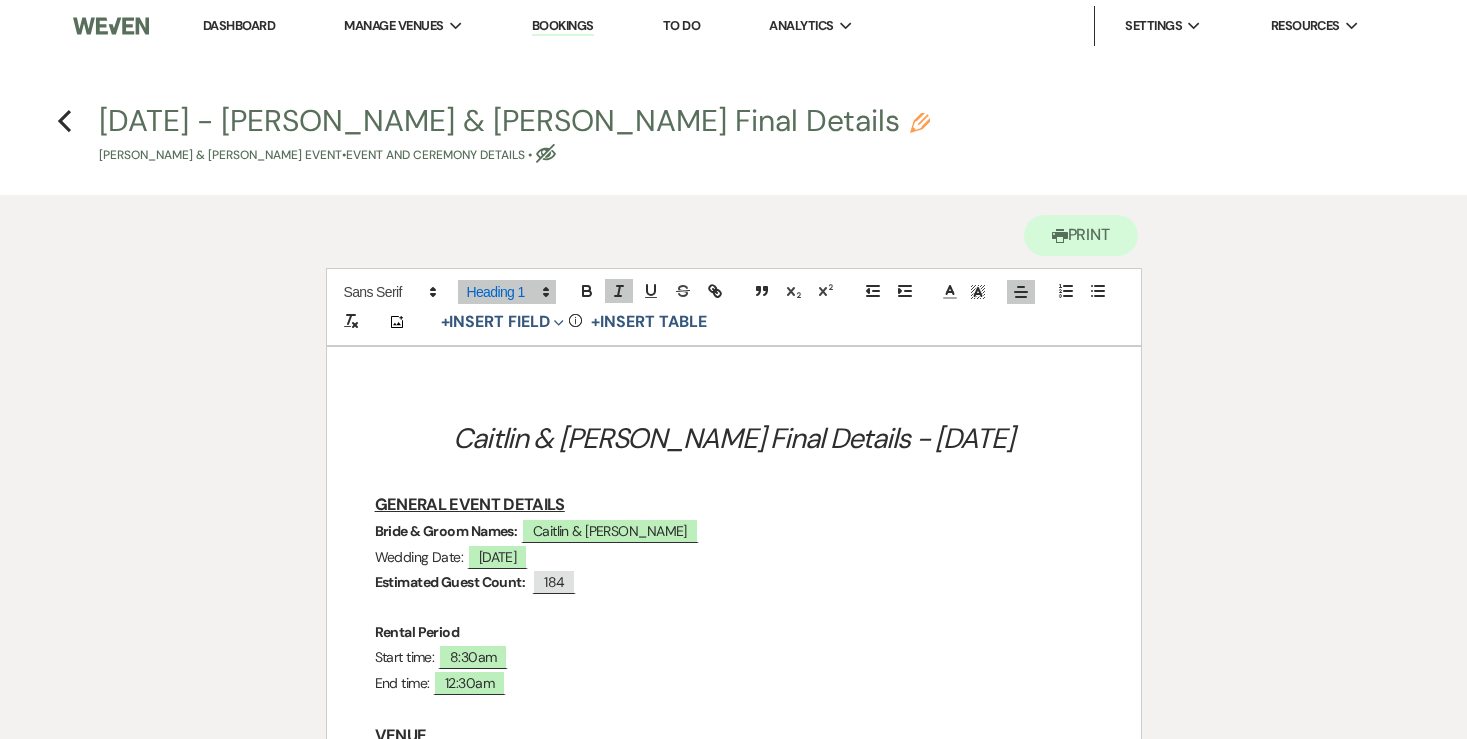 click on "Caitlin & Taylor Final Details - 7.19.25" at bounding box center (733, 438) 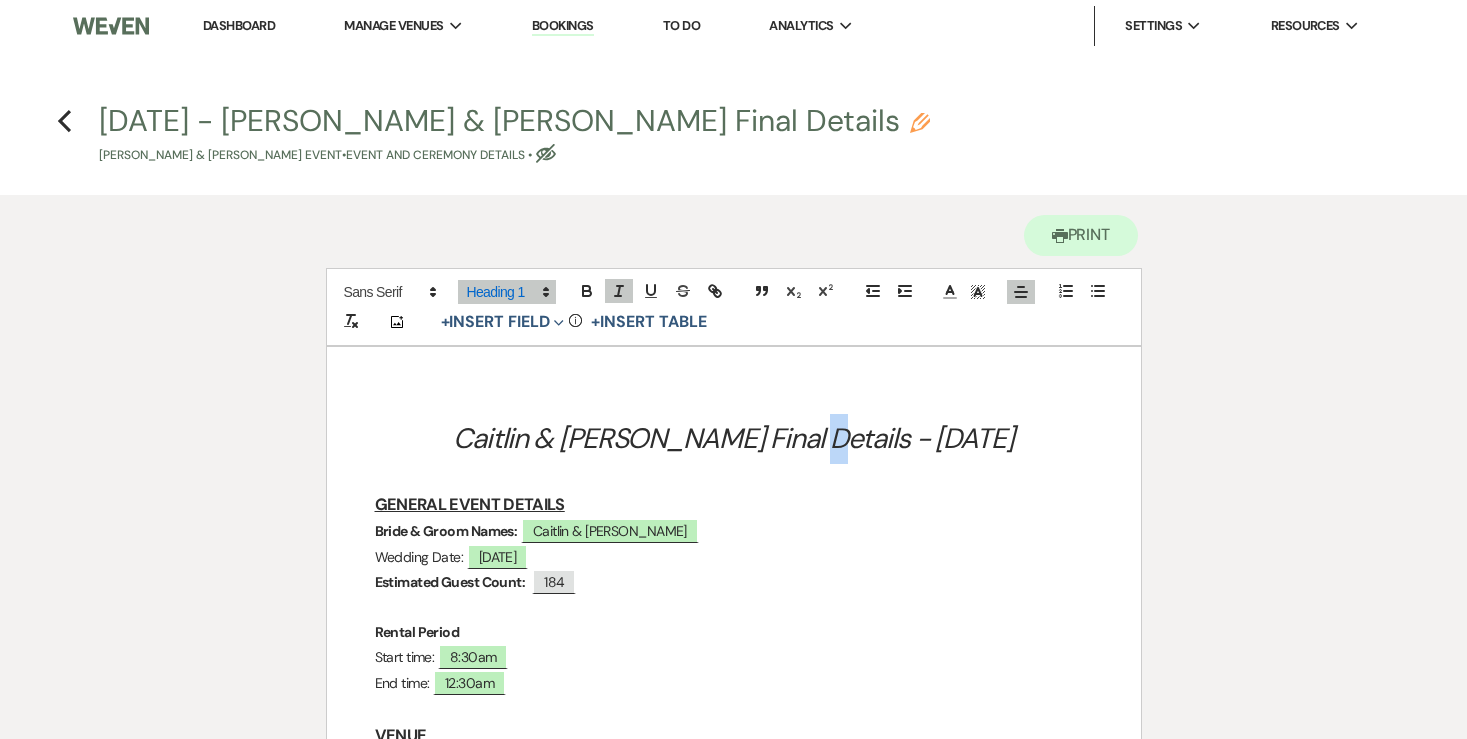 click on "Caitlin & Taylor Final Details - 7.19.25" at bounding box center (733, 438) 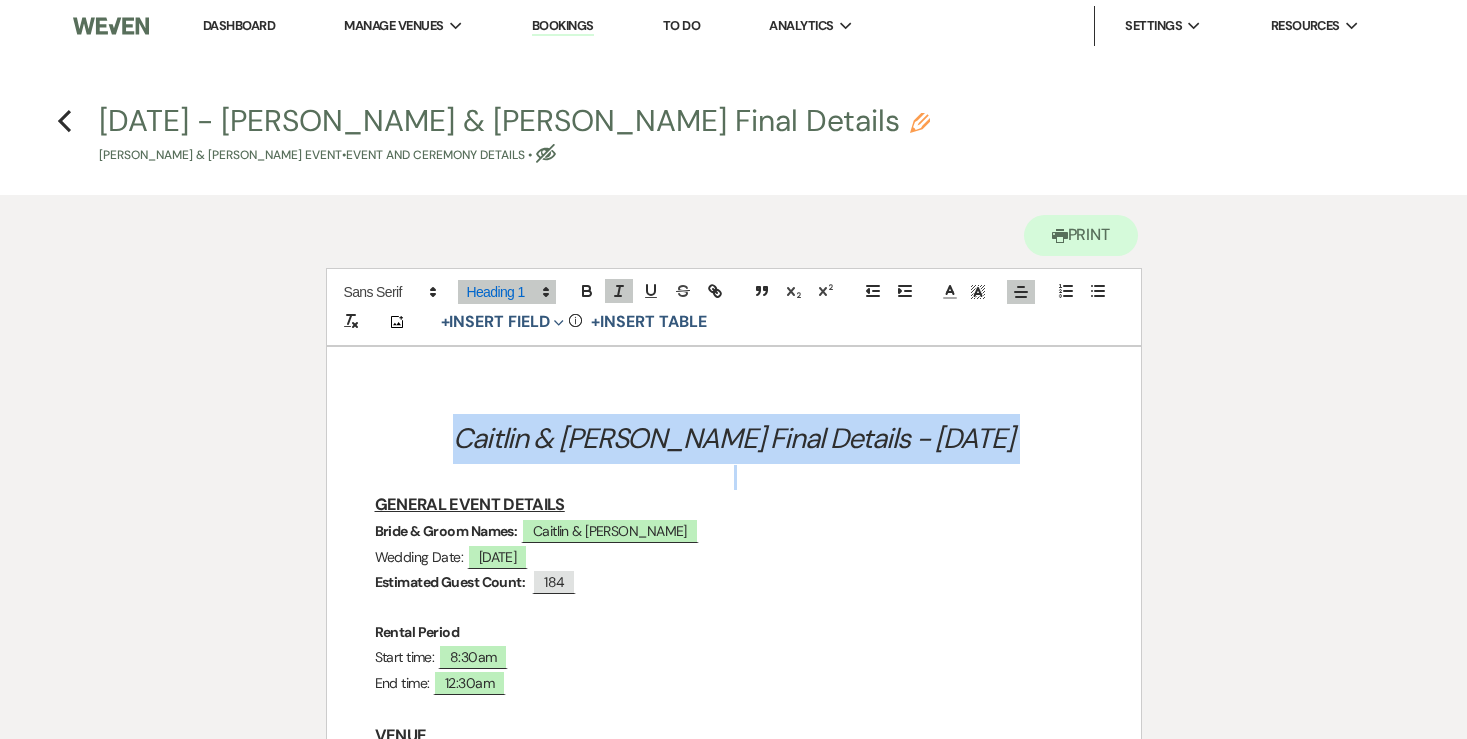 click on "Caitlin & Taylor Final Details - 7.19.25" at bounding box center (733, 438) 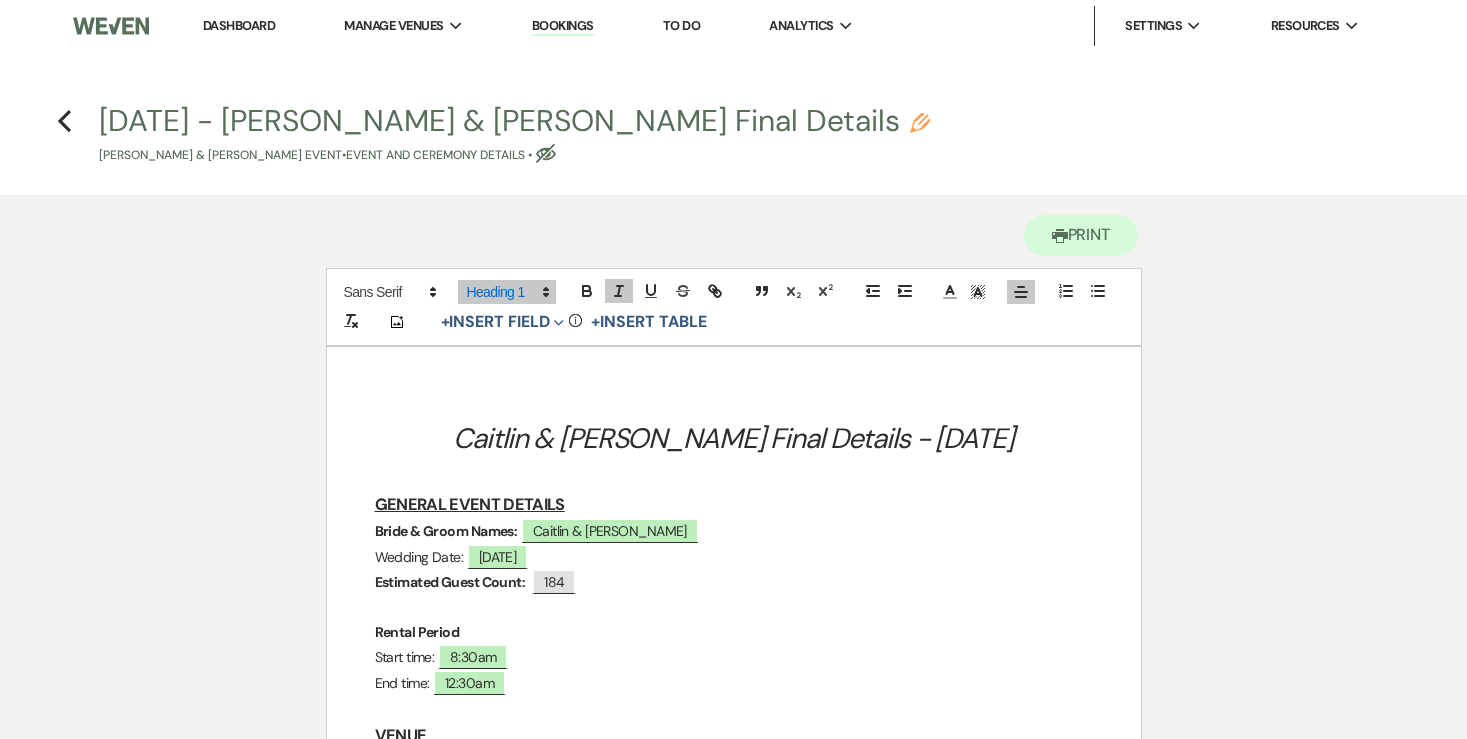 click on "Add Photo +  Insert Field Expand Standard Field Smart Field Signature Field Initial Field Info +  Insert Table" at bounding box center (734, 307) 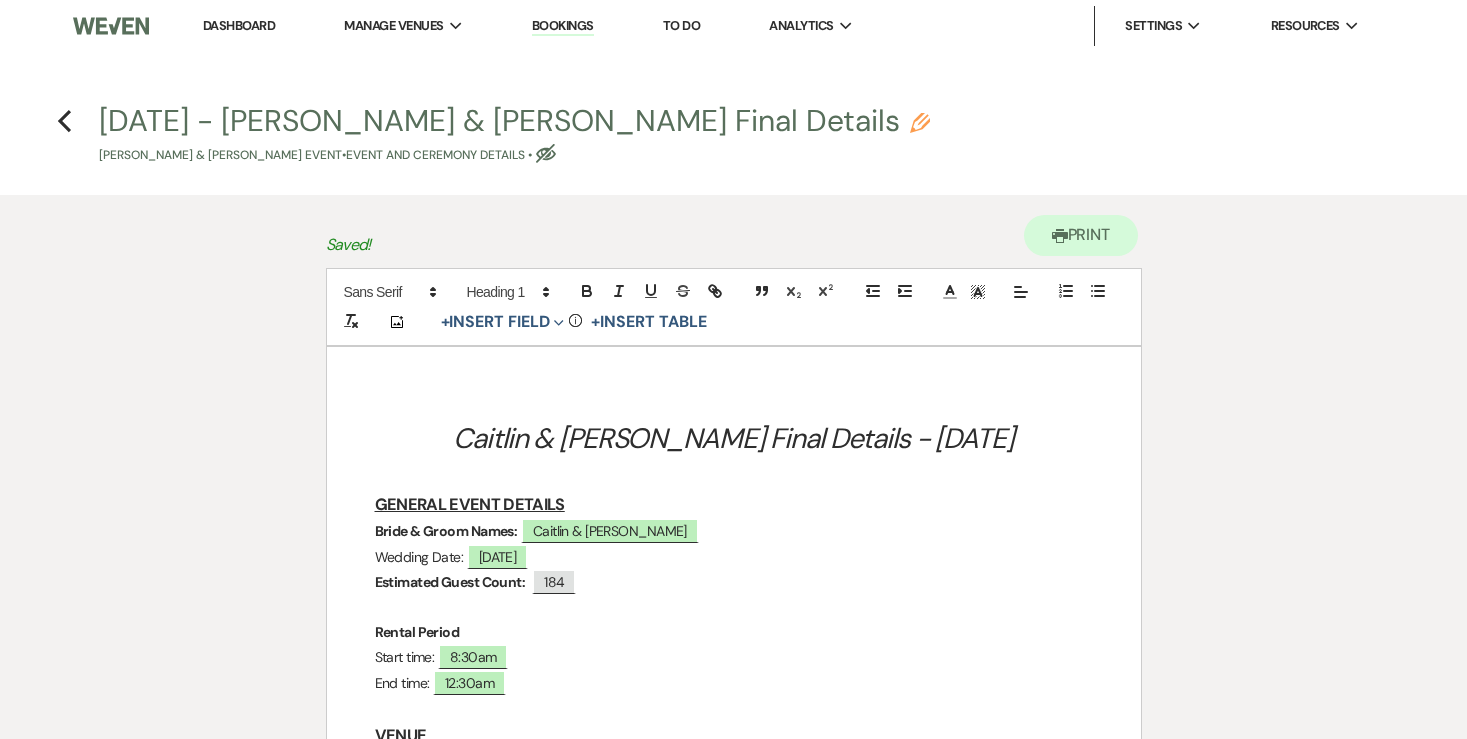 click on "Caitlin & Taylor Final Details - 7.19.25" at bounding box center [734, 439] 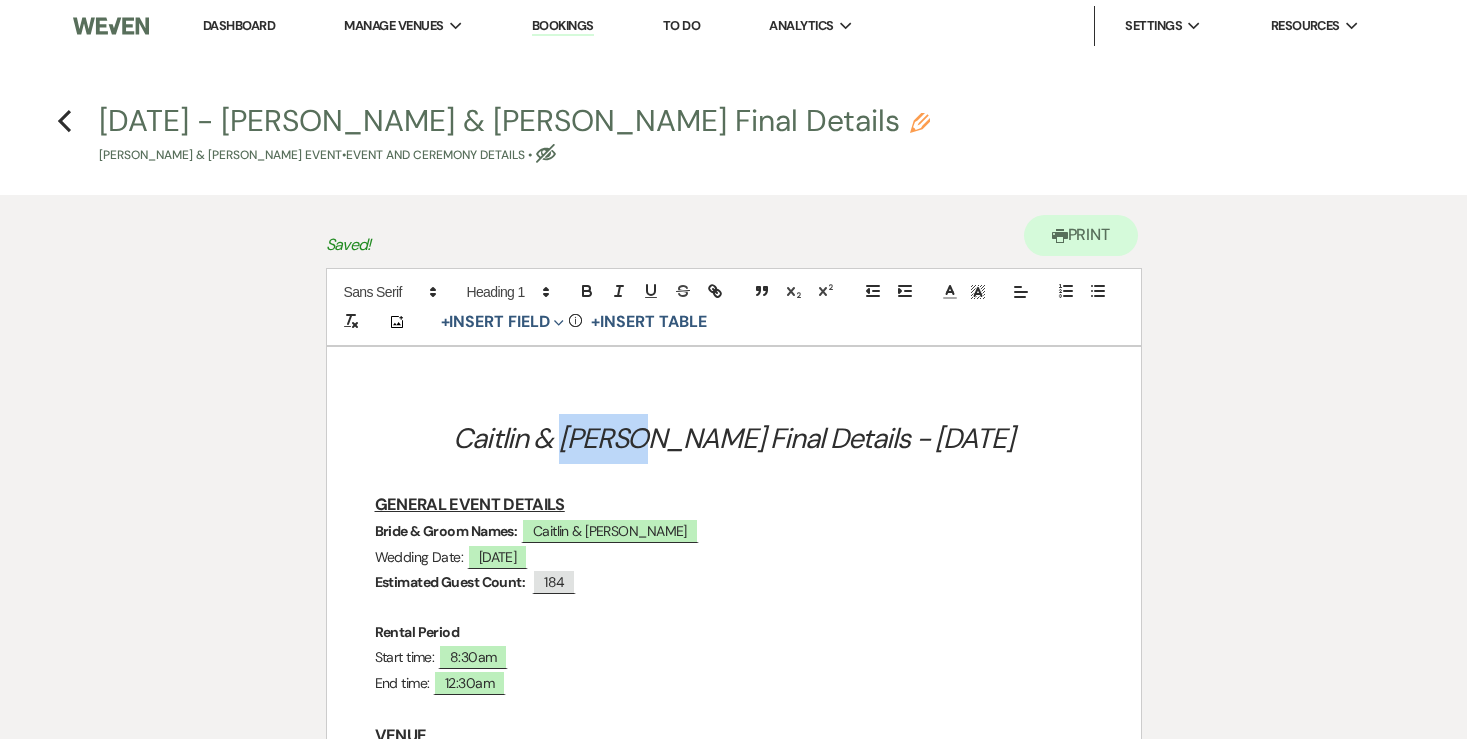 click on "Caitlin & Taylor Final Details - 7.19.25" at bounding box center [734, 439] 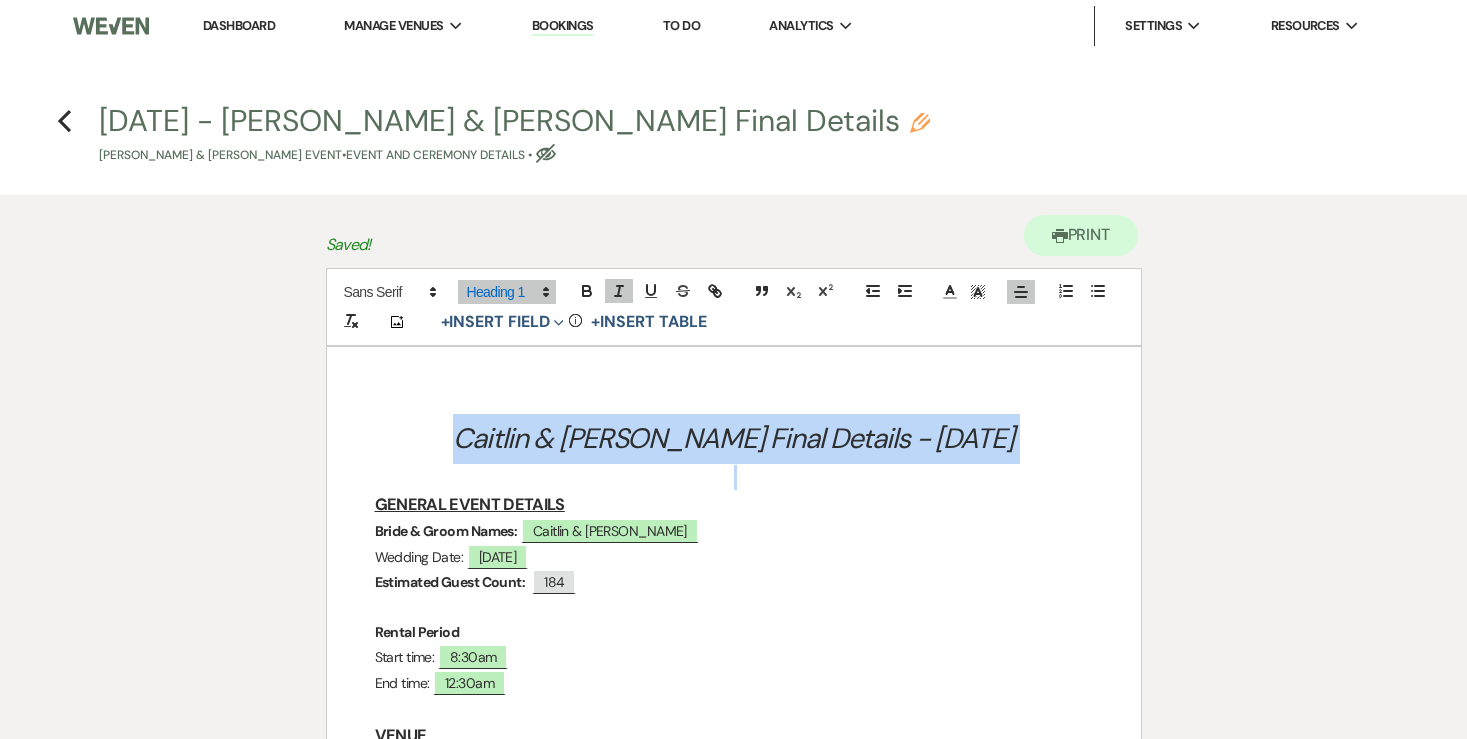 click on "Caitlin & Taylor Final Details - 7.19.25" at bounding box center [734, 439] 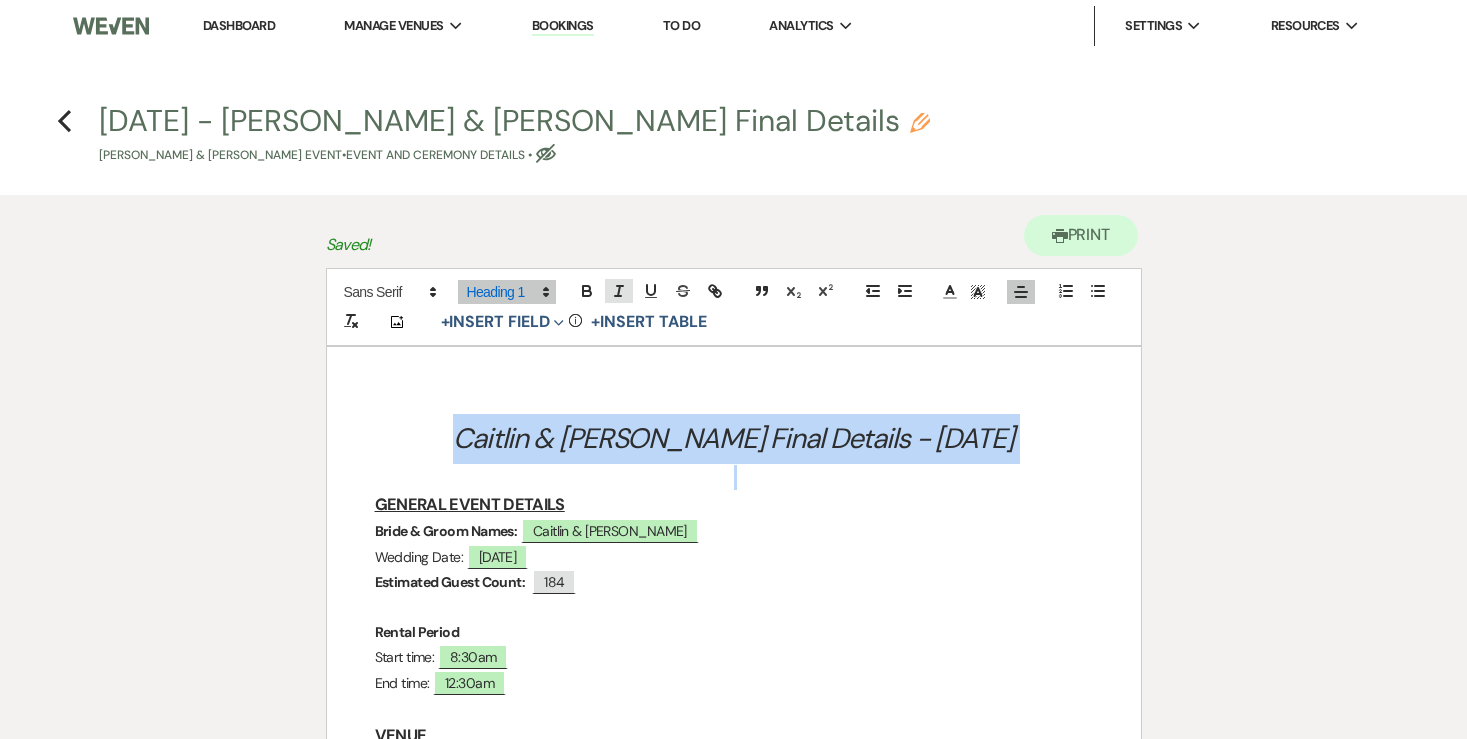 click 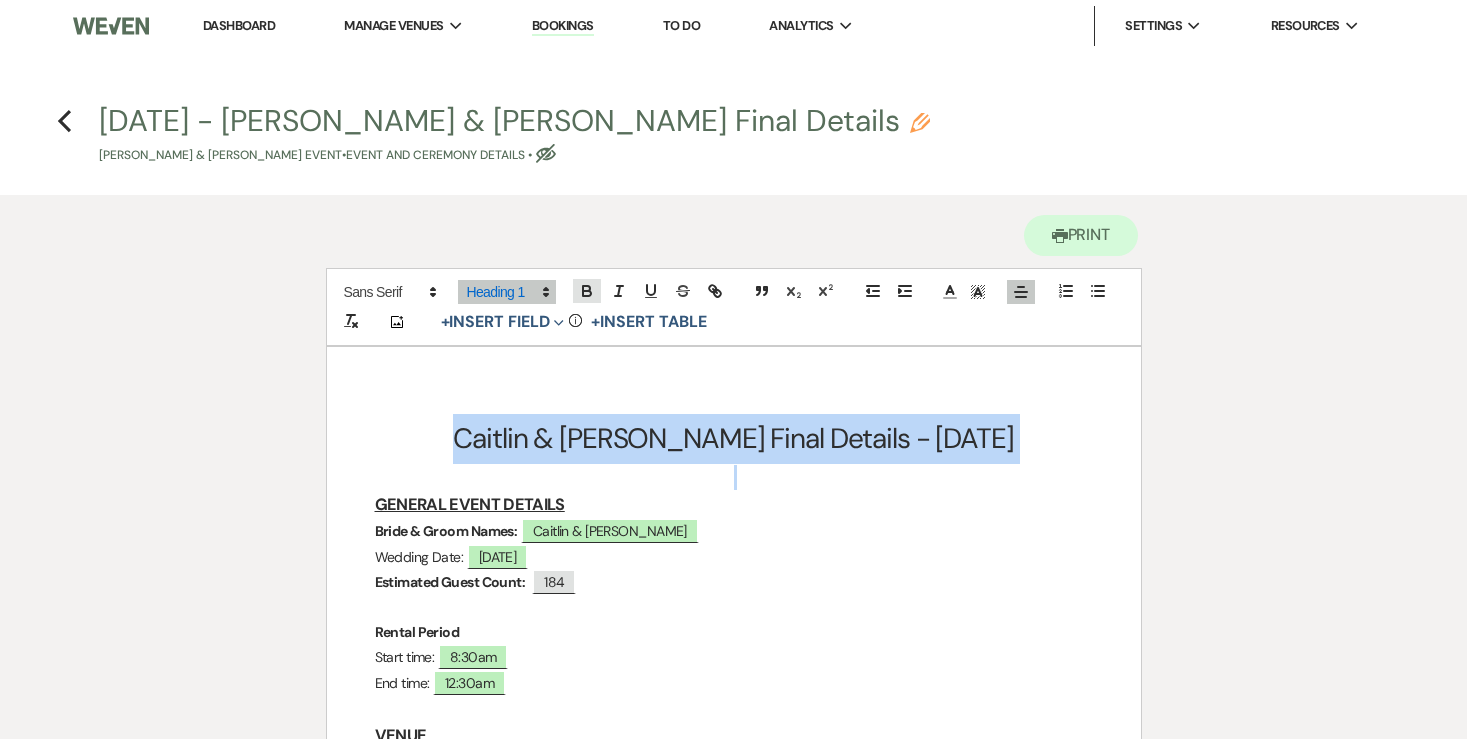 click 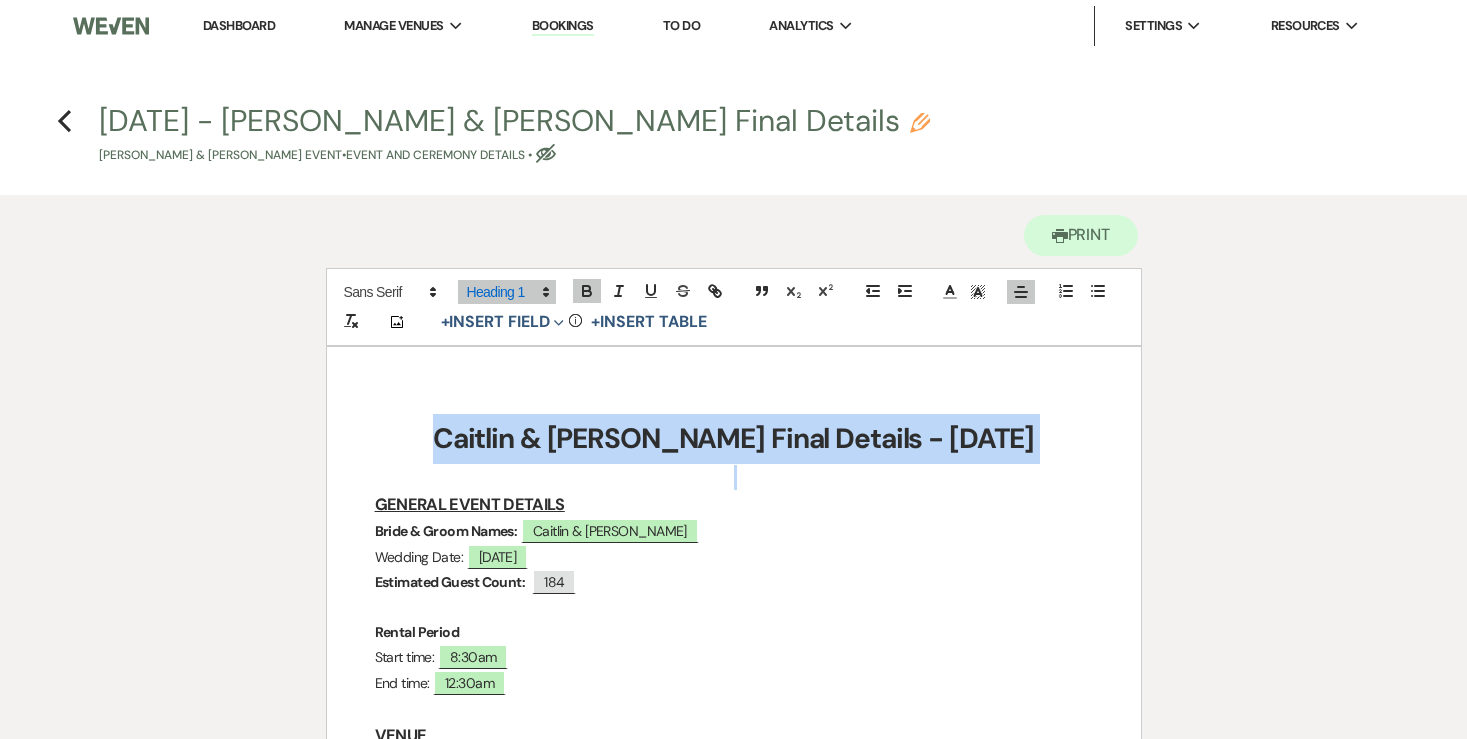 click at bounding box center (734, 477) 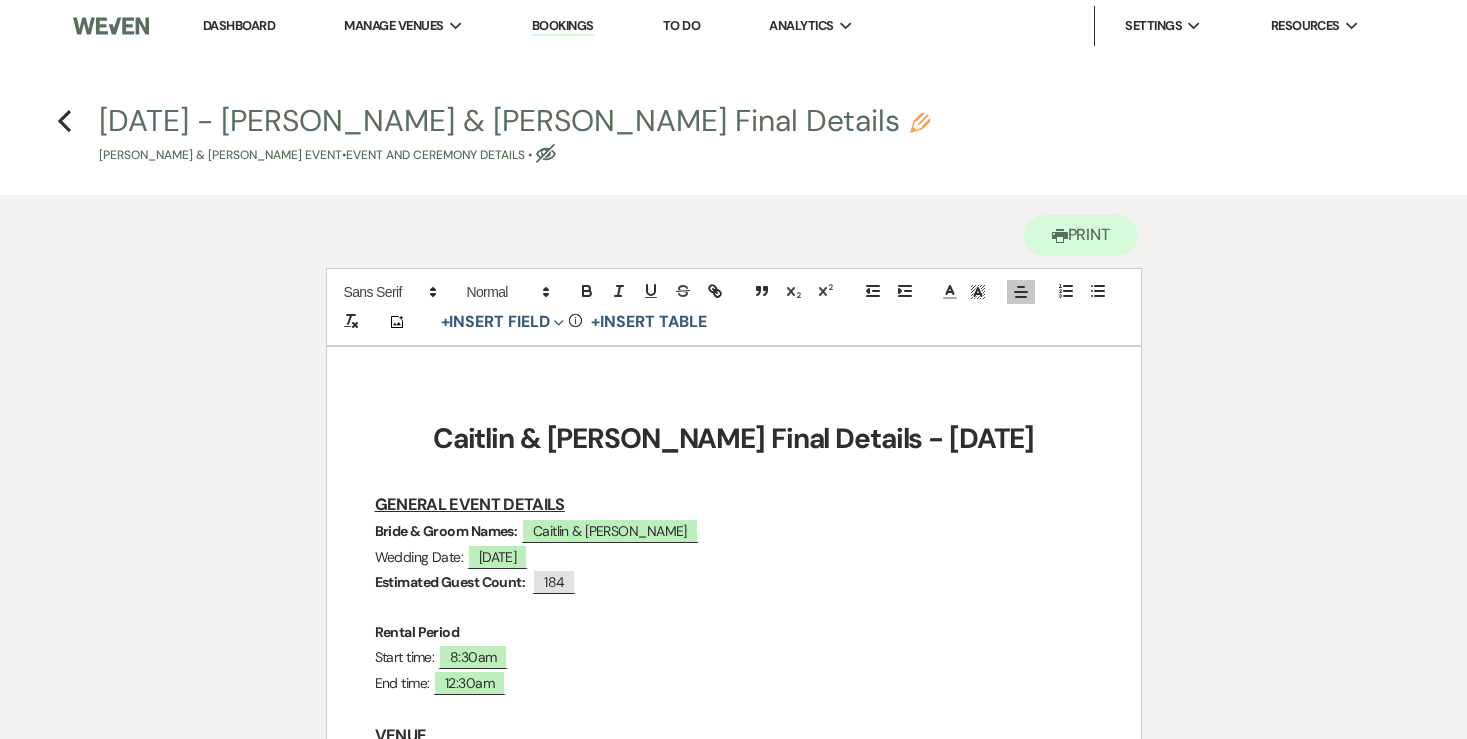 click on "Caitlin & Taylor Final Details - 7.19.25" at bounding box center (734, 439) 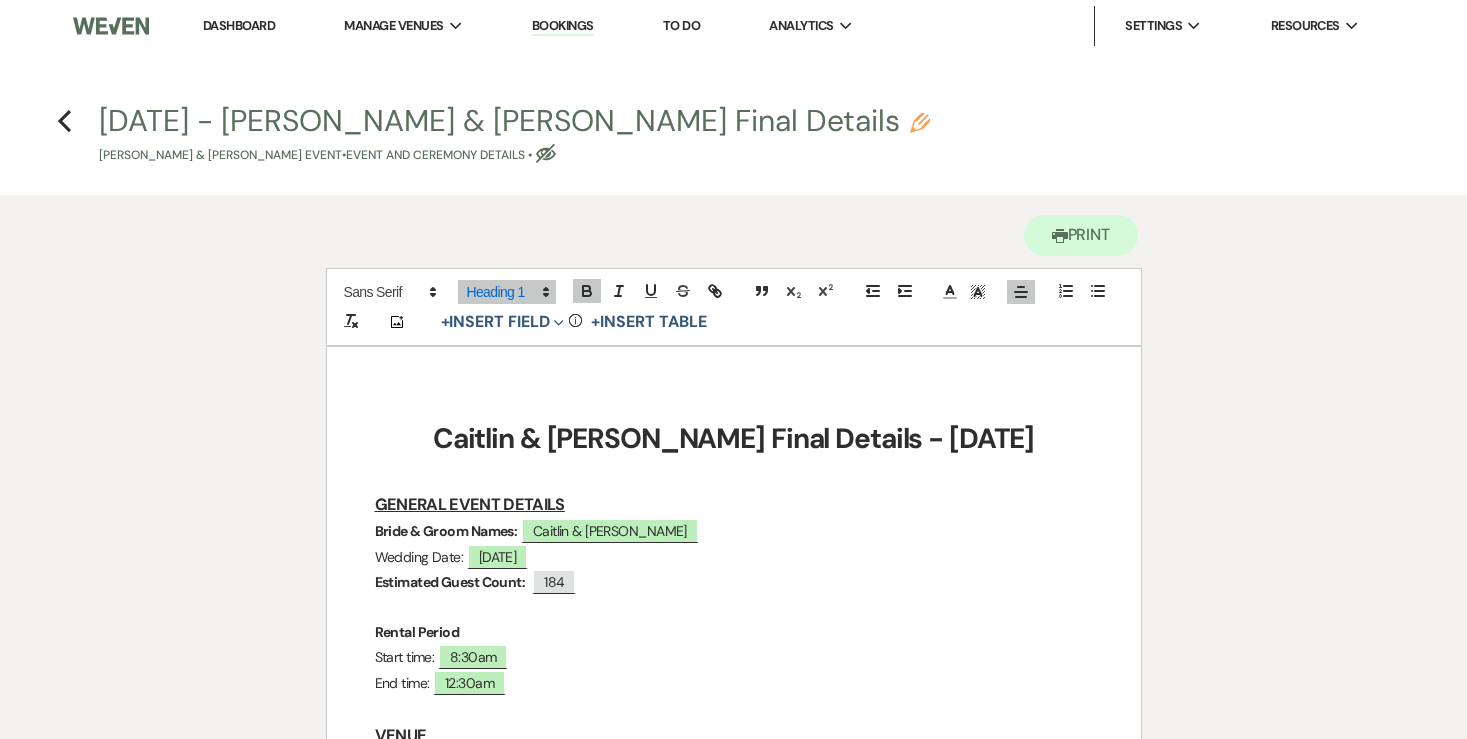 scroll, scrollTop: 103, scrollLeft: 0, axis: vertical 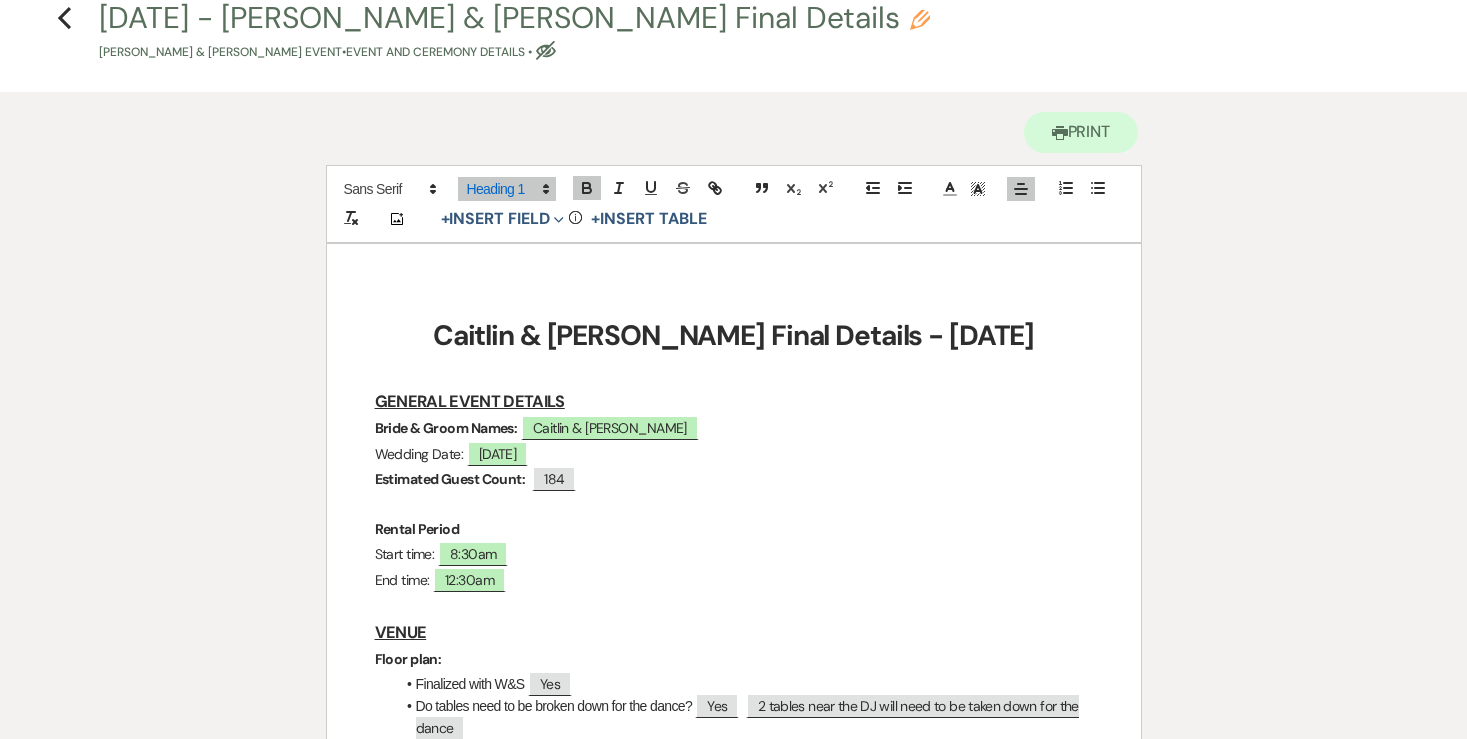 click on "Estimated Guest Count:" at bounding box center [450, 479] 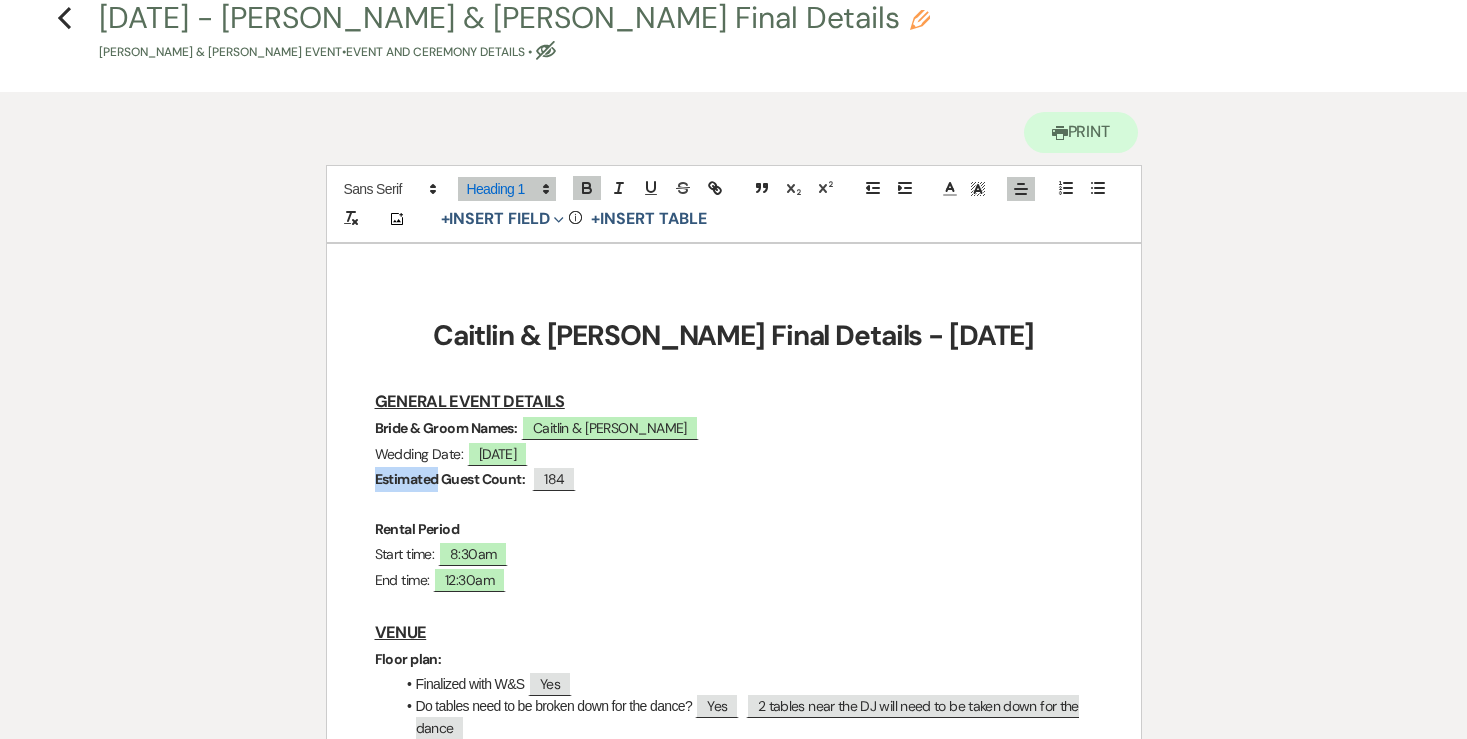 click on "Estimated Guest Count:" at bounding box center [450, 479] 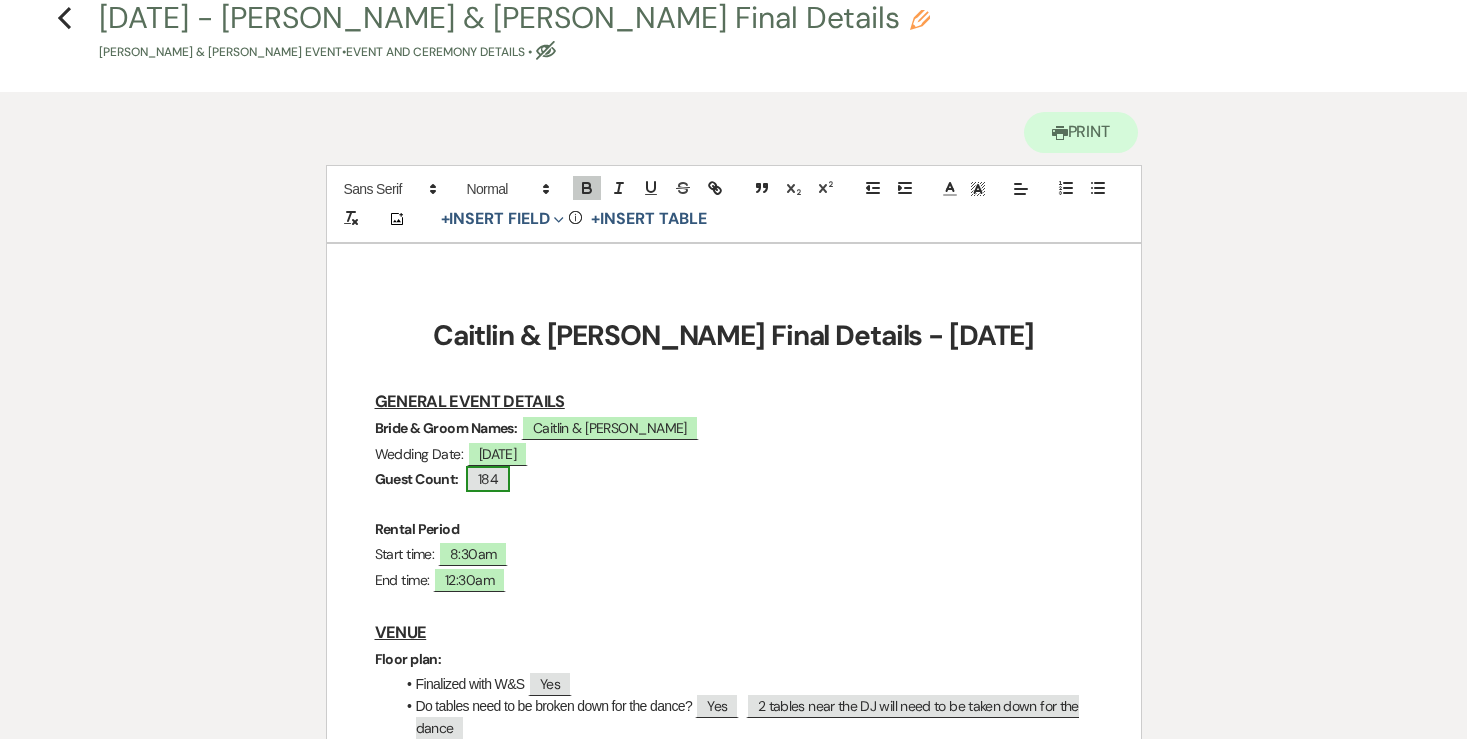 click on "184" at bounding box center (488, 479) 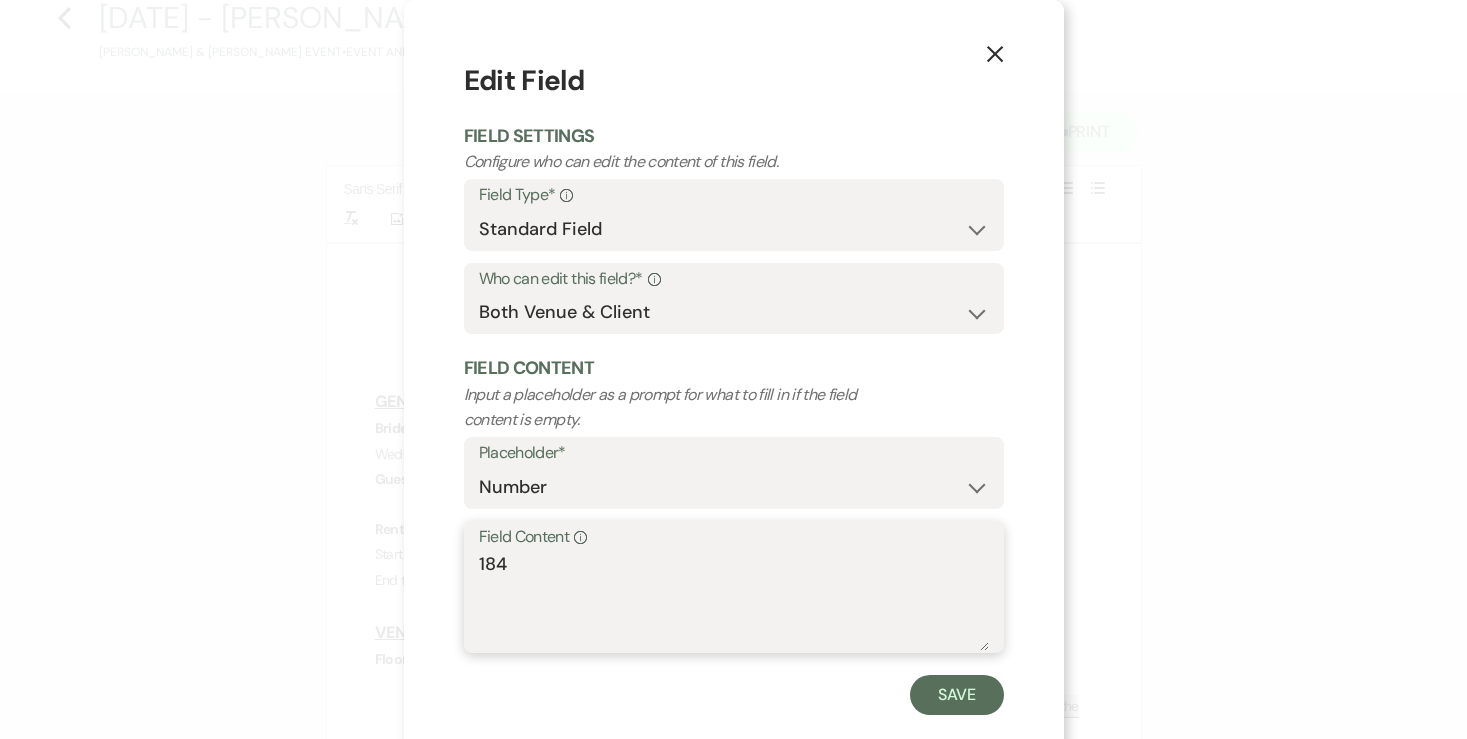 click on "184" at bounding box center (734, 601) 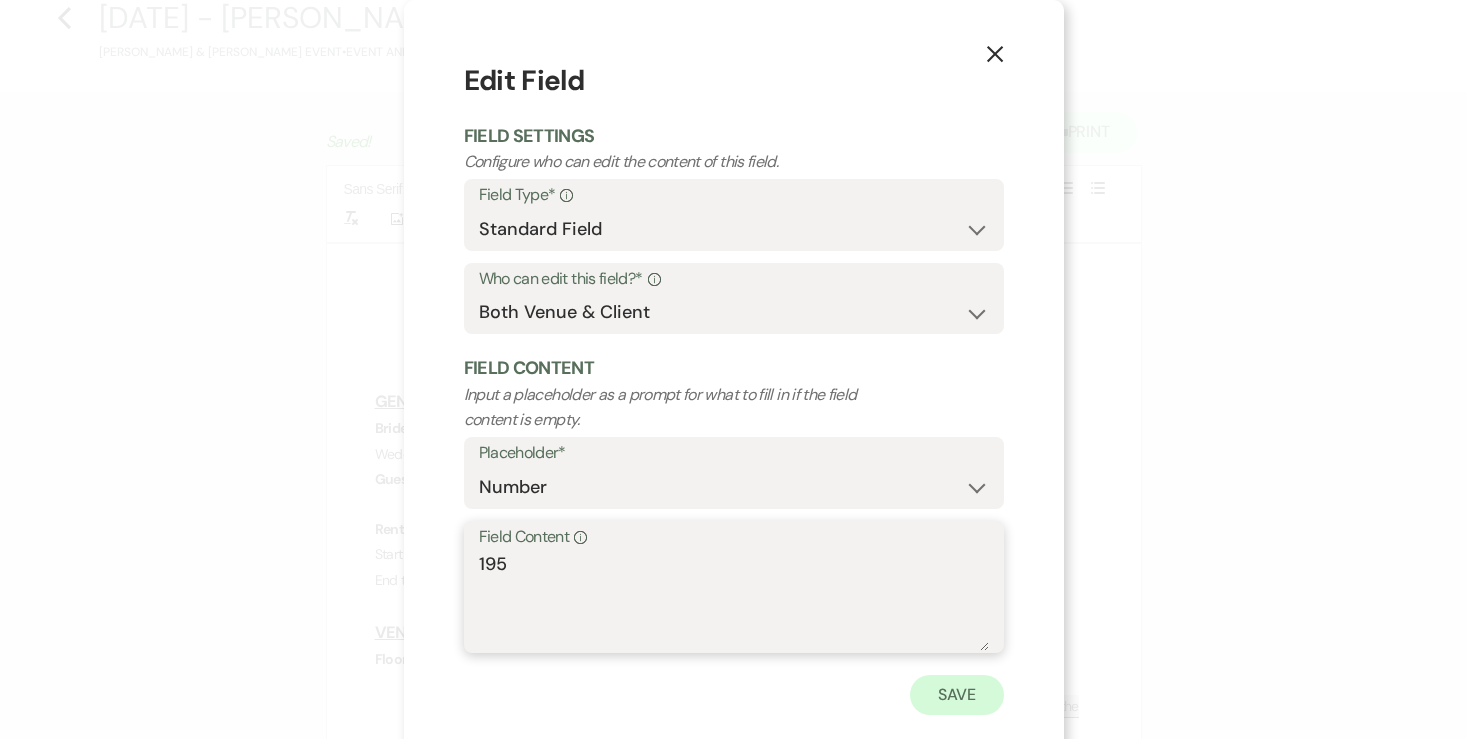type on "195" 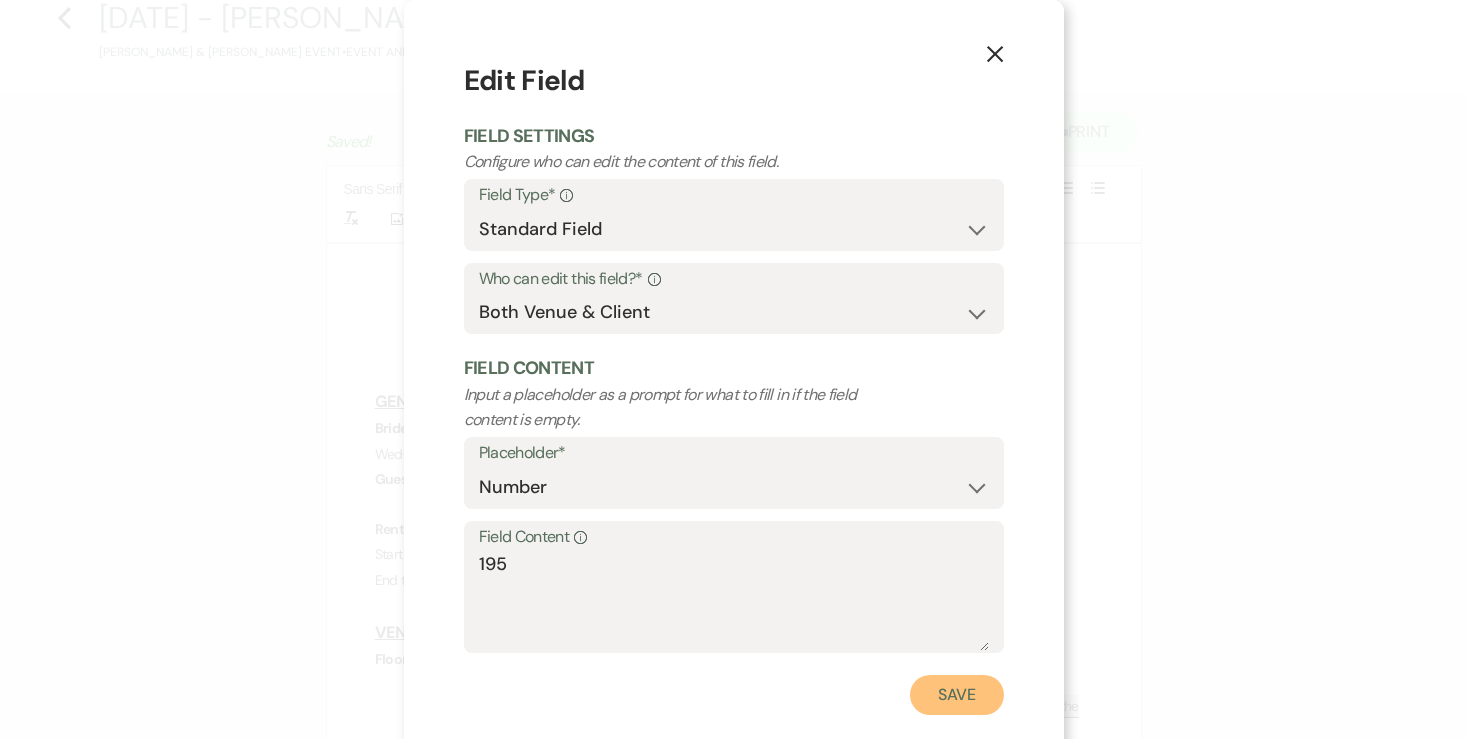 click on "Save" at bounding box center (957, 695) 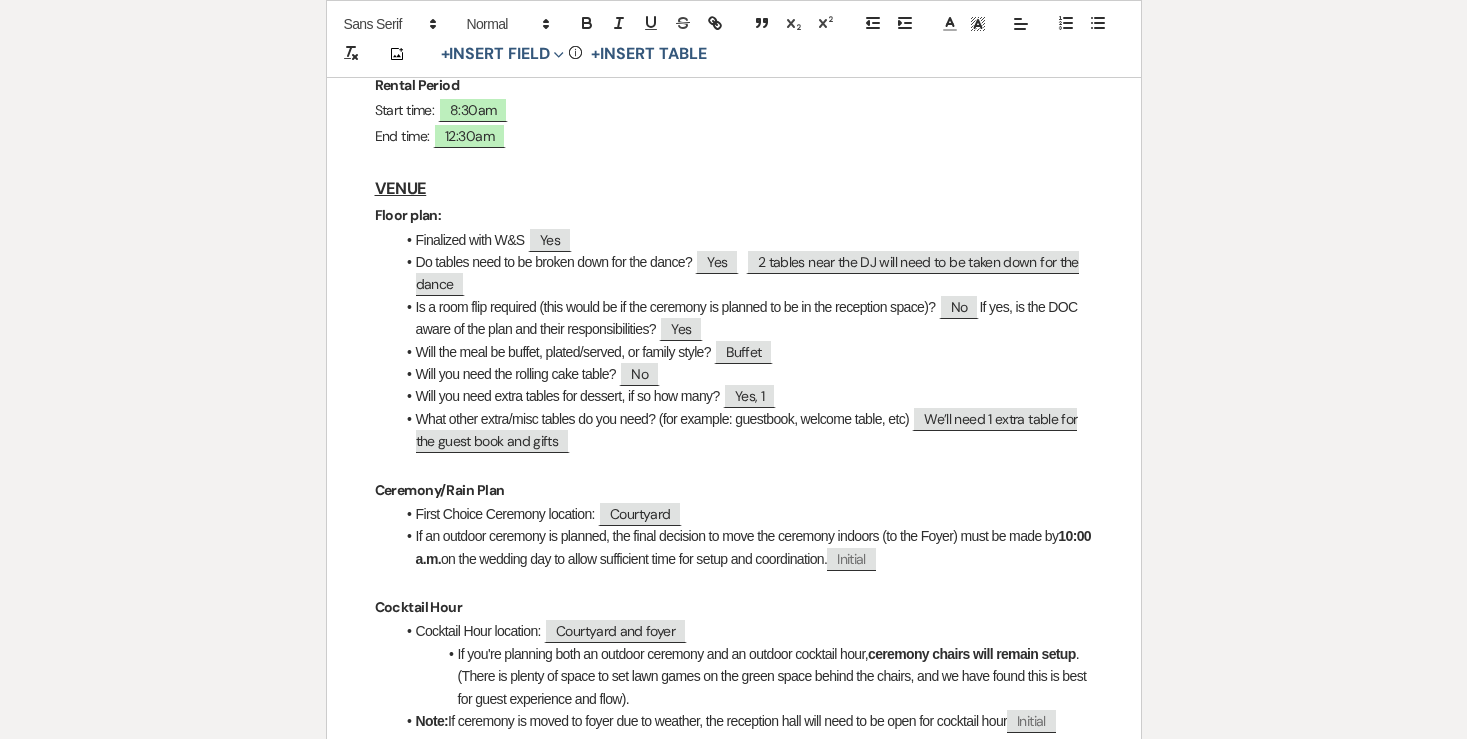 scroll, scrollTop: 550, scrollLeft: 0, axis: vertical 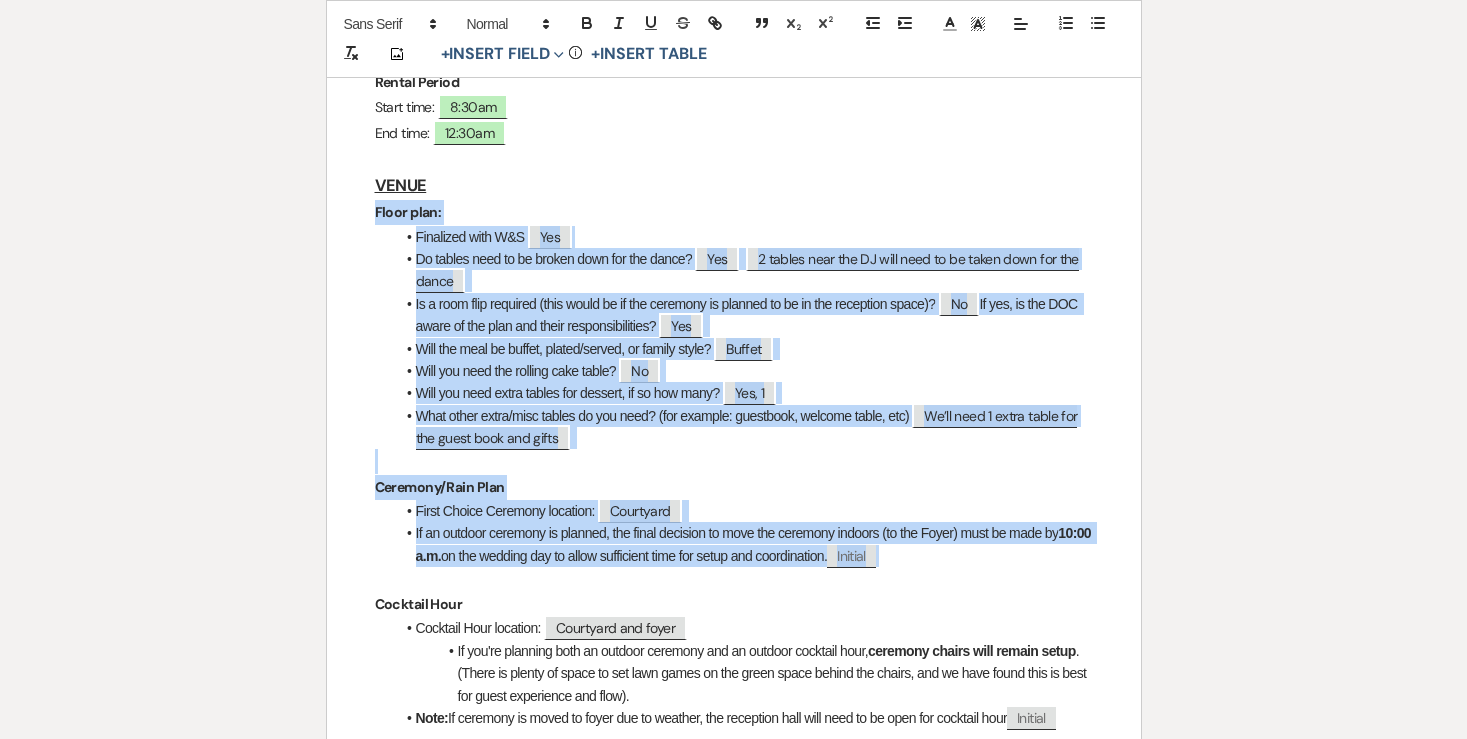 drag, startPoint x: 941, startPoint y: 565, endPoint x: 285, endPoint y: 219, distance: 741.6549 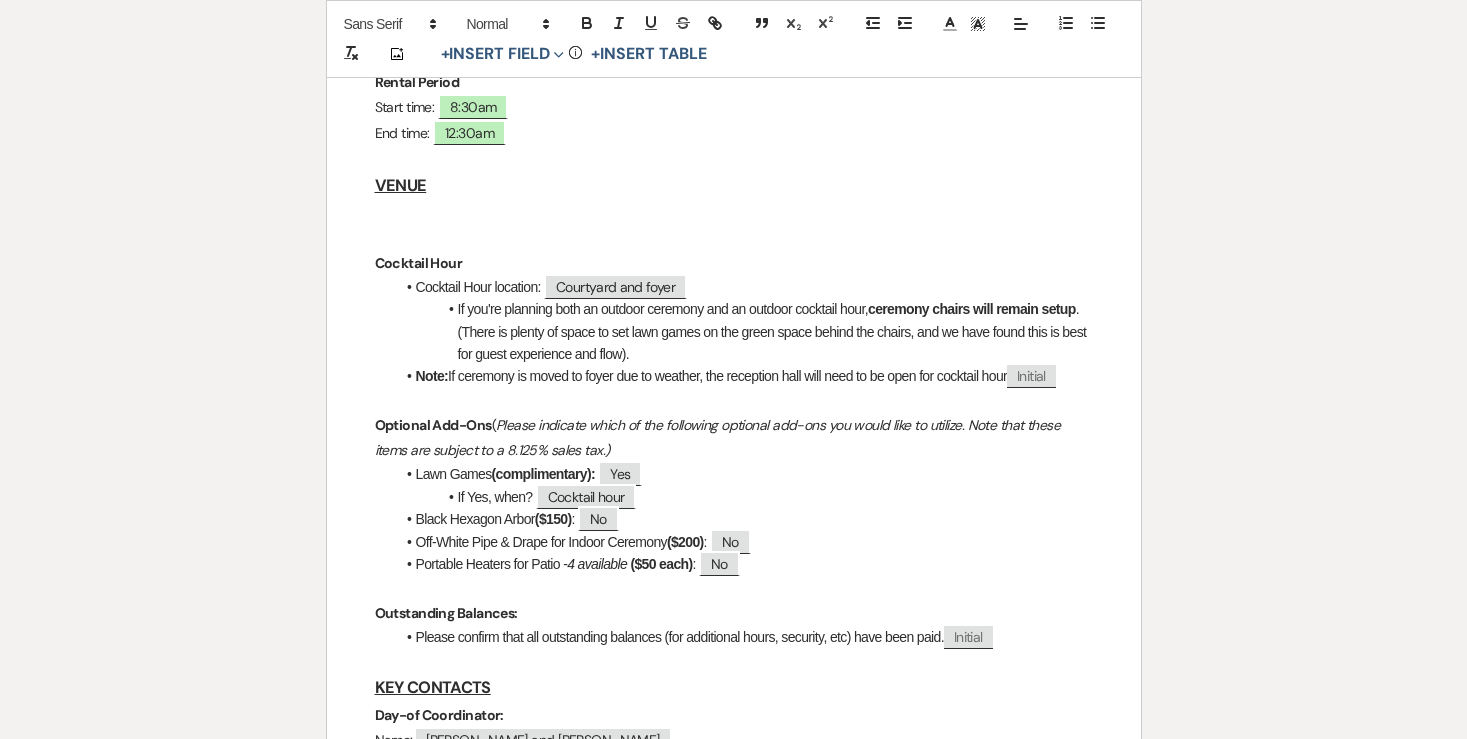 click at bounding box center (734, 238) 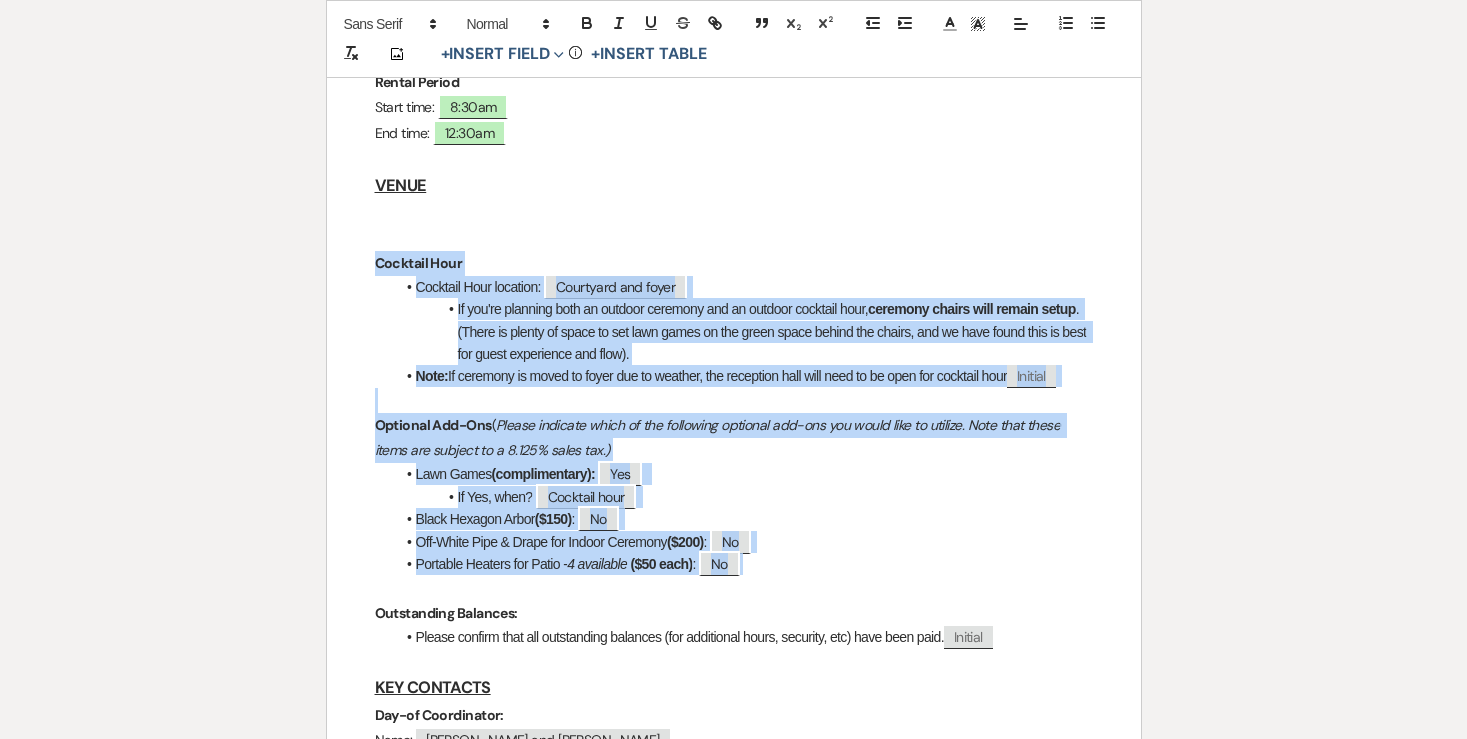 drag, startPoint x: 761, startPoint y: 572, endPoint x: 349, endPoint y: 263, distance: 515 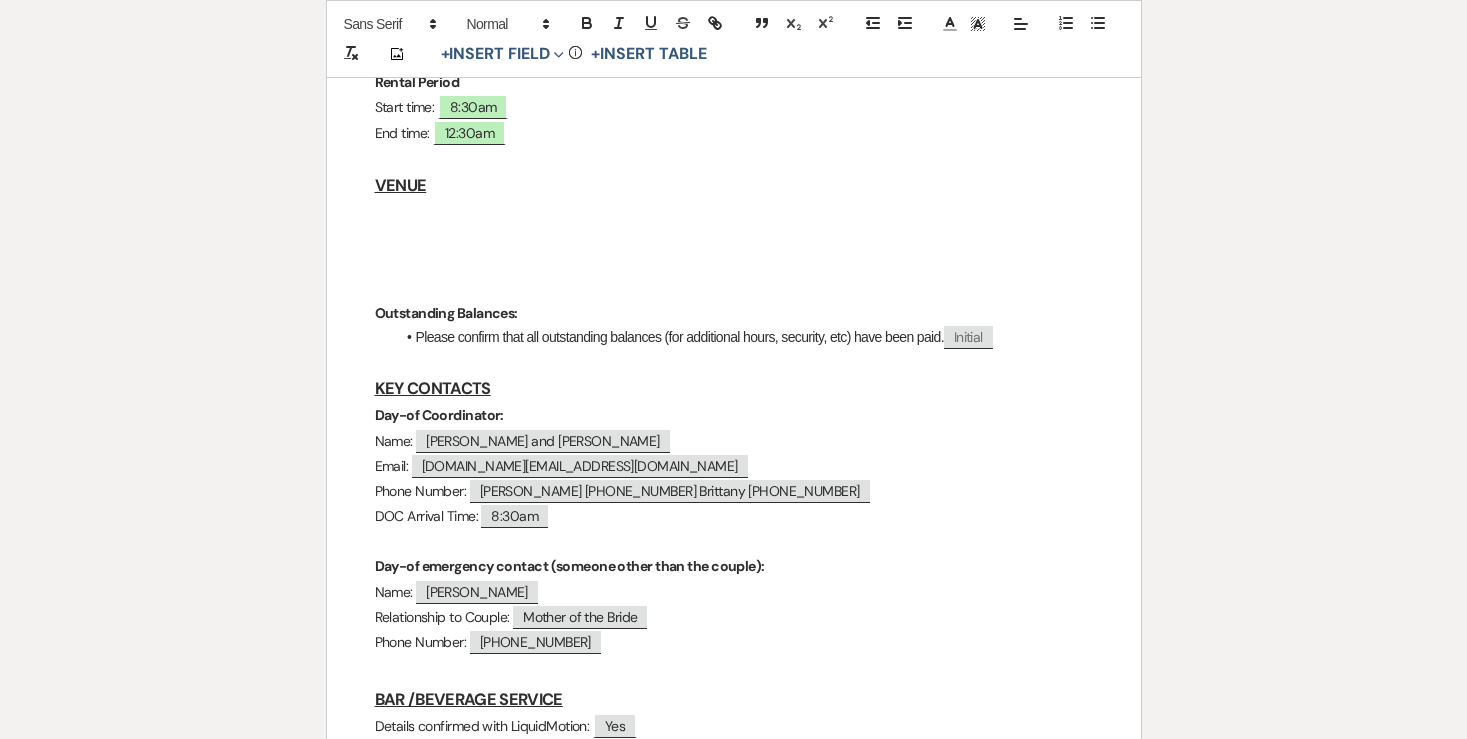click on "VENUE" at bounding box center [734, 185] 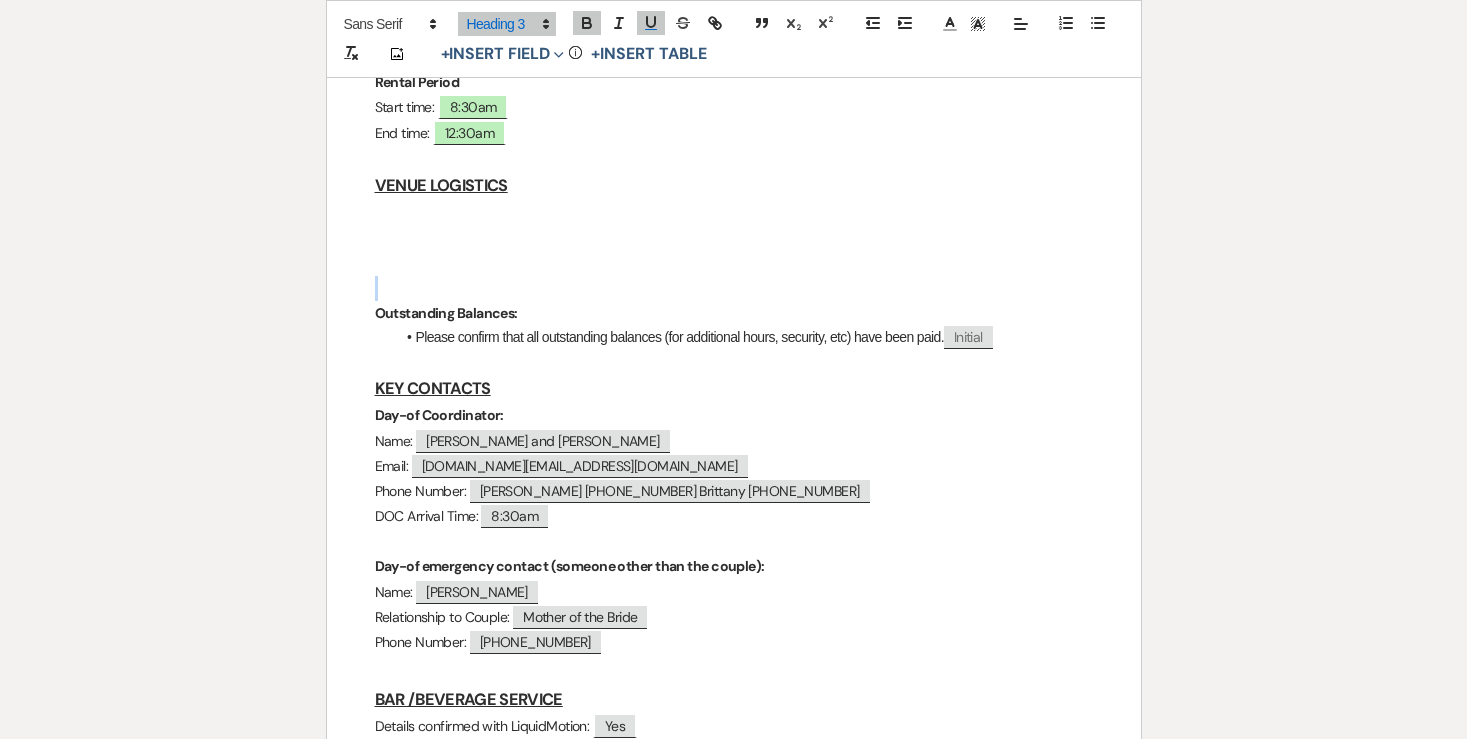drag, startPoint x: 483, startPoint y: 367, endPoint x: 307, endPoint y: 294, distance: 190.53871 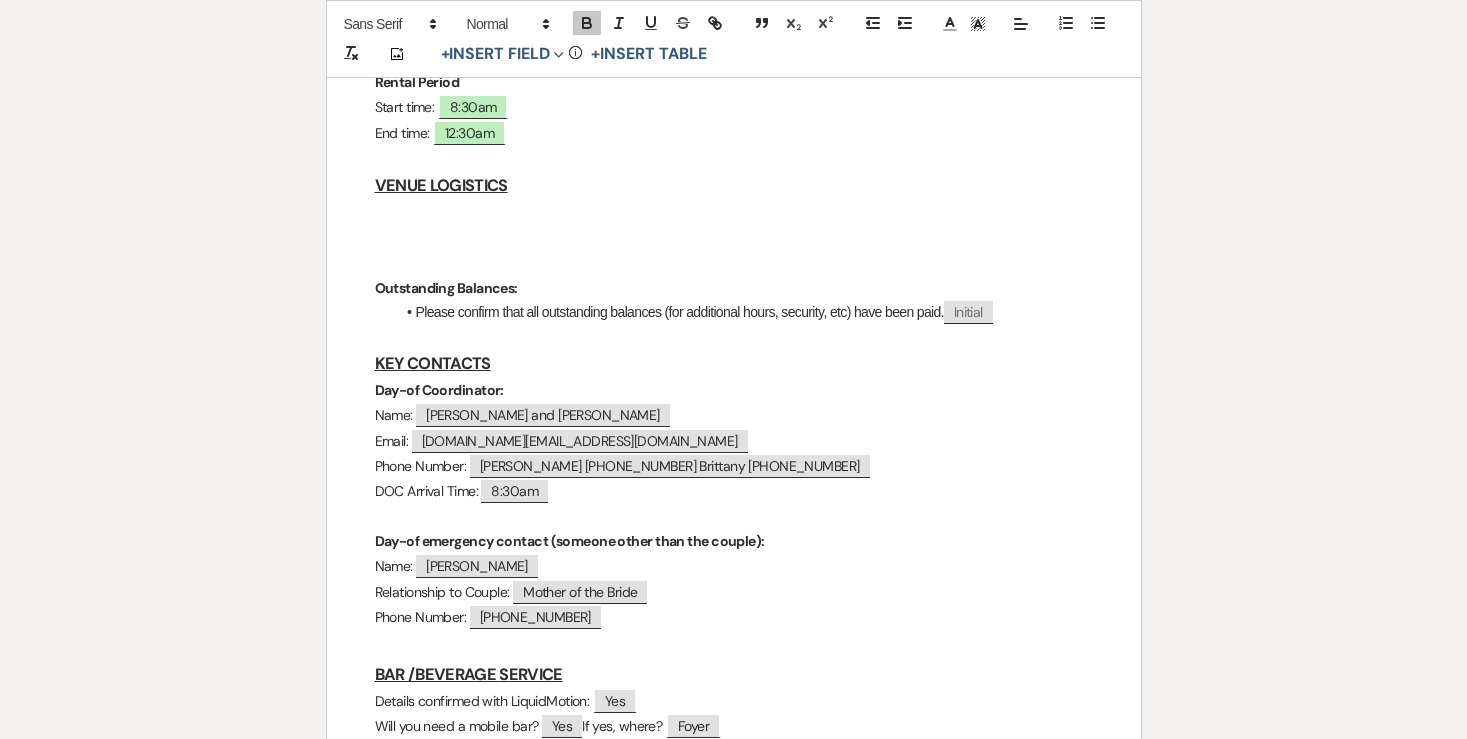 drag, startPoint x: 319, startPoint y: 283, endPoint x: 989, endPoint y: 333, distance: 671.8631 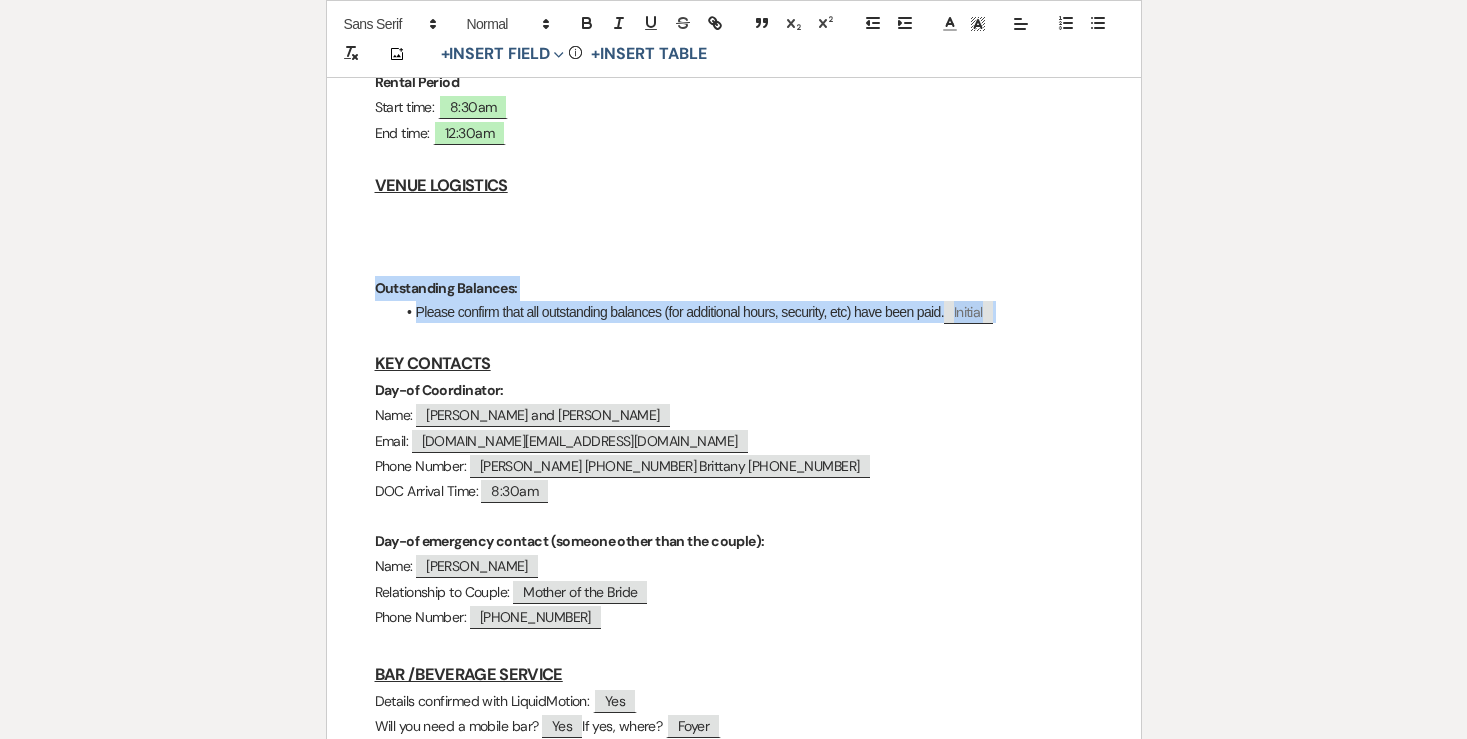 drag, startPoint x: 1046, startPoint y: 316, endPoint x: 264, endPoint y: 289, distance: 782.466 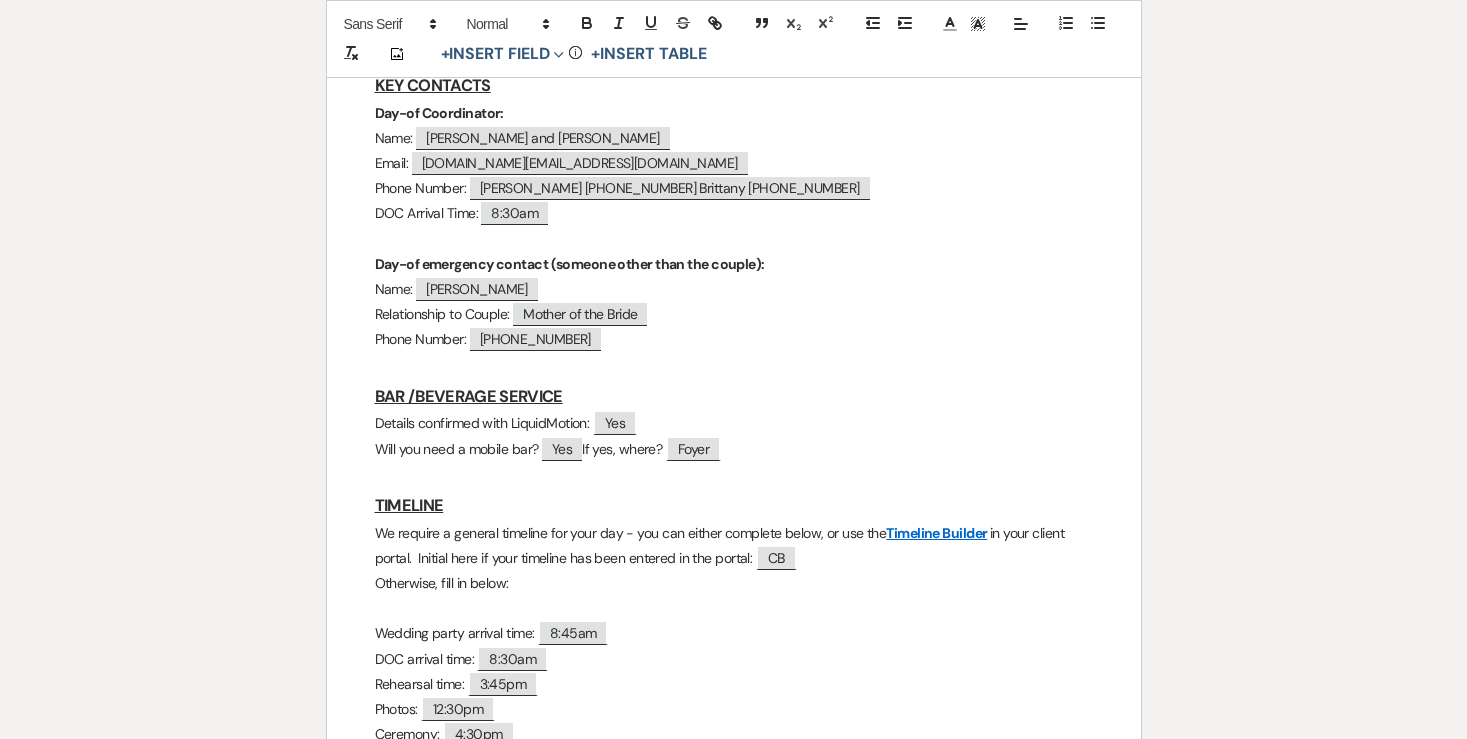 scroll, scrollTop: 785, scrollLeft: 0, axis: vertical 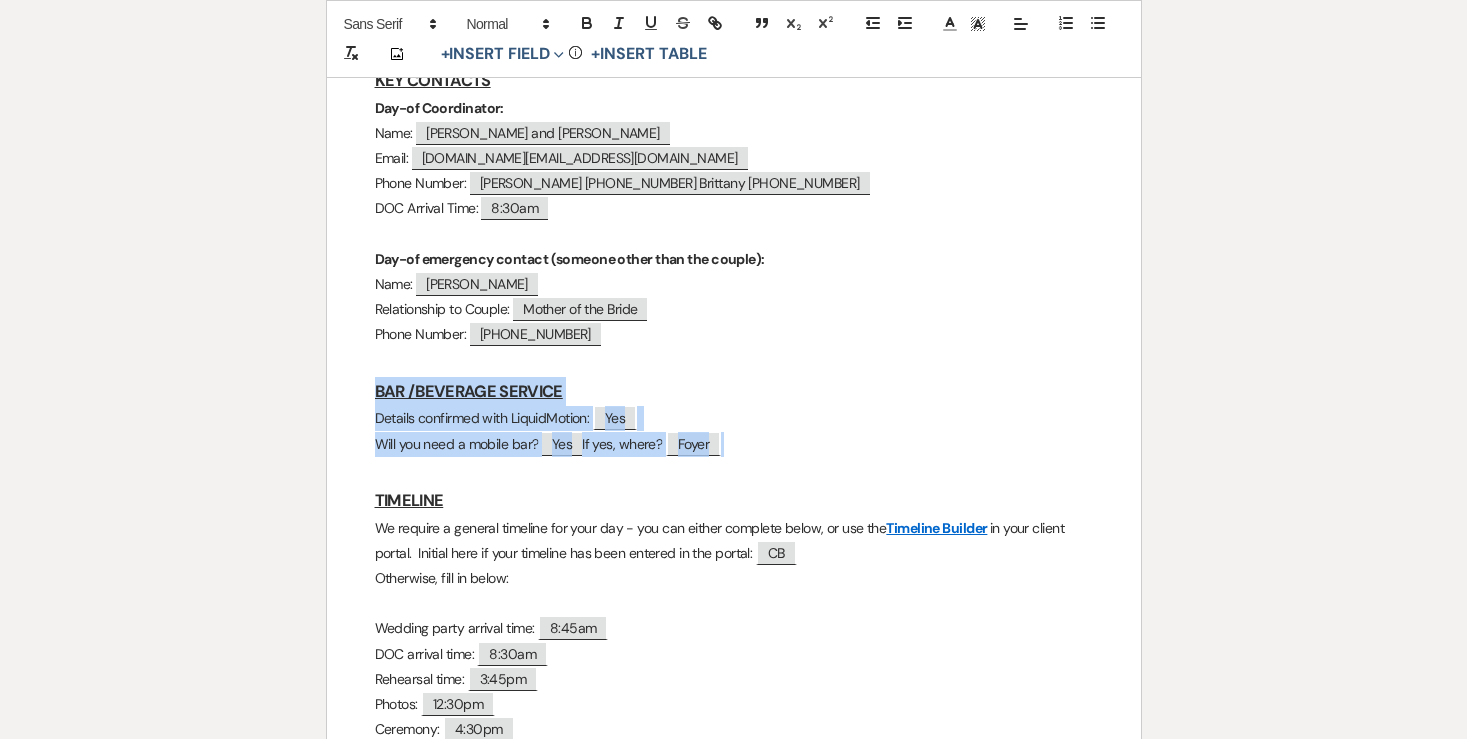 drag, startPoint x: 361, startPoint y: 388, endPoint x: 843, endPoint y: 441, distance: 484.90515 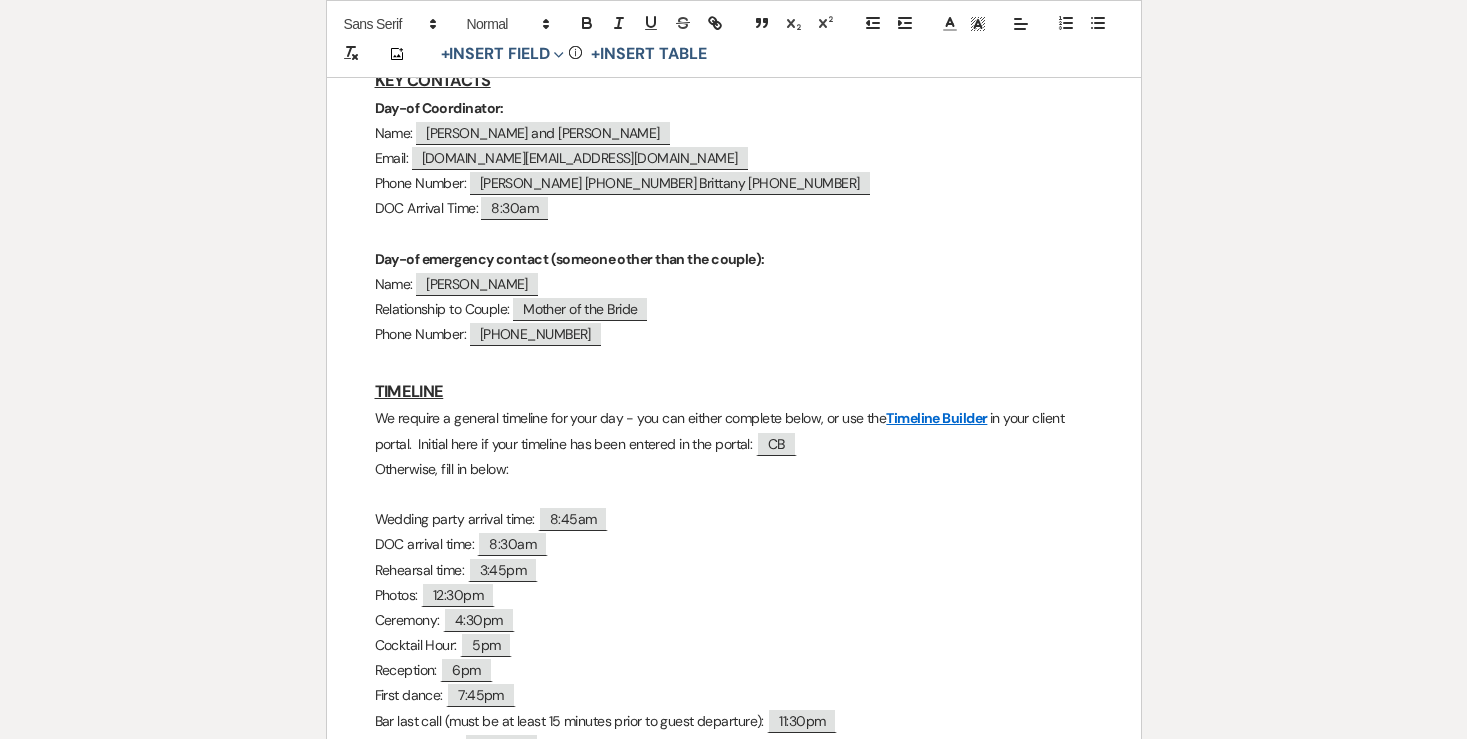drag, startPoint x: 368, startPoint y: 521, endPoint x: 348, endPoint y: 433, distance: 90.24411 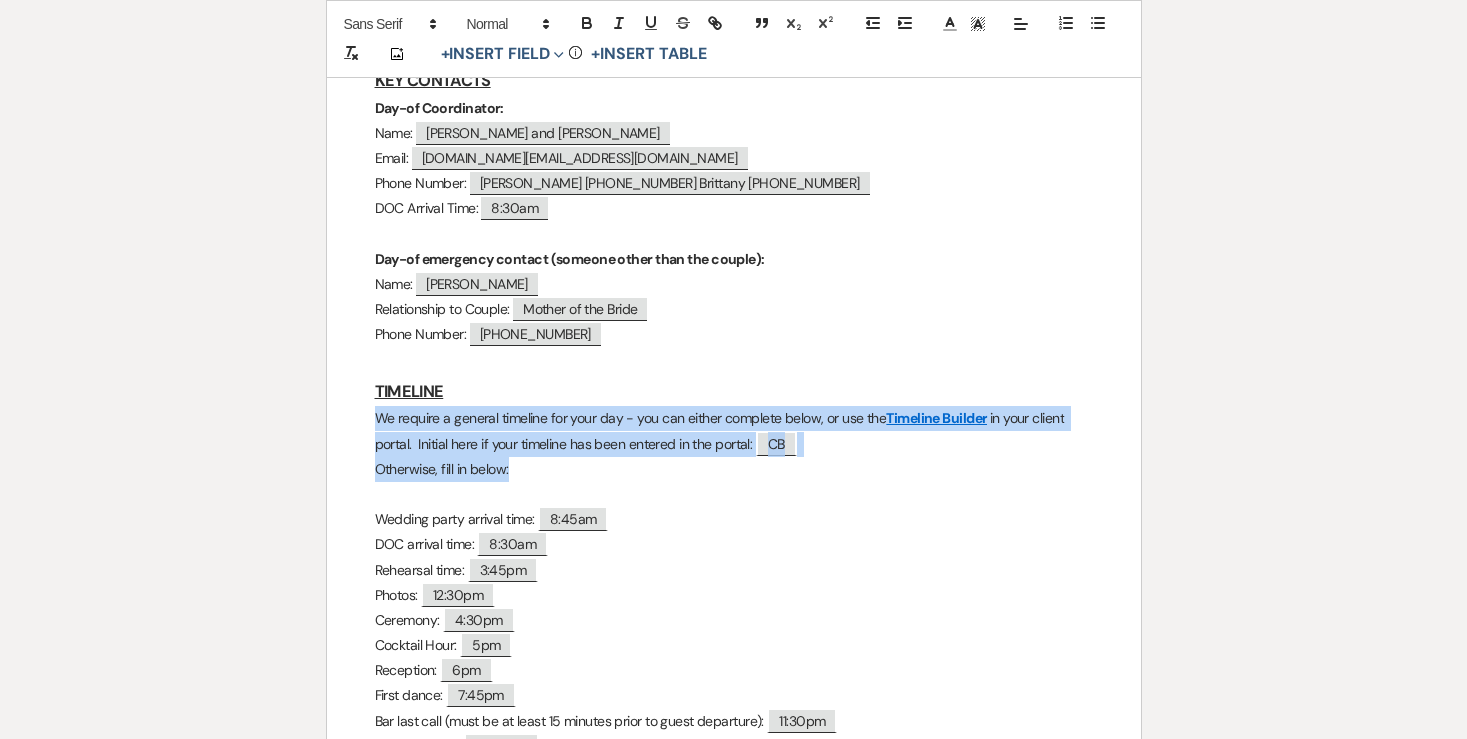drag, startPoint x: 366, startPoint y: 422, endPoint x: 525, endPoint y: 461, distance: 163.71317 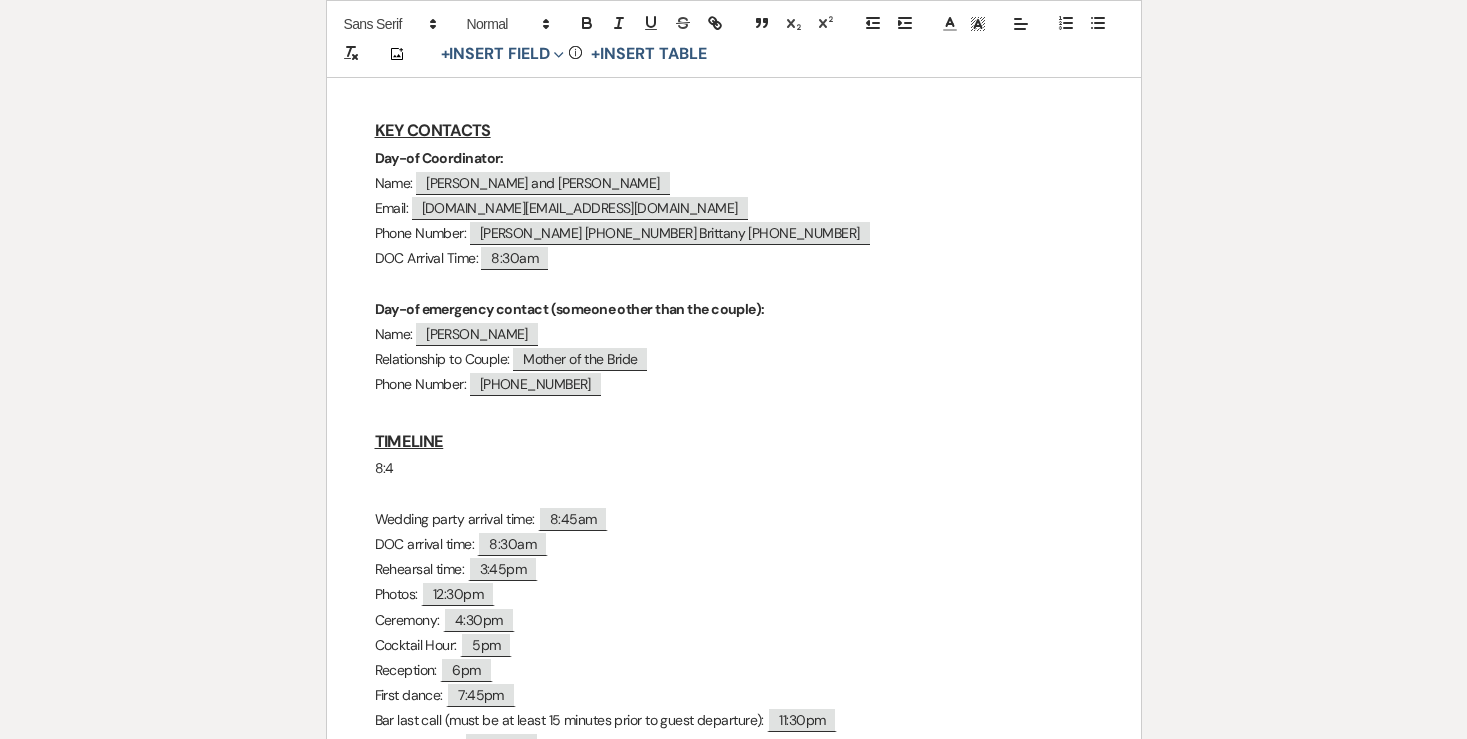 scroll, scrollTop: 737, scrollLeft: 0, axis: vertical 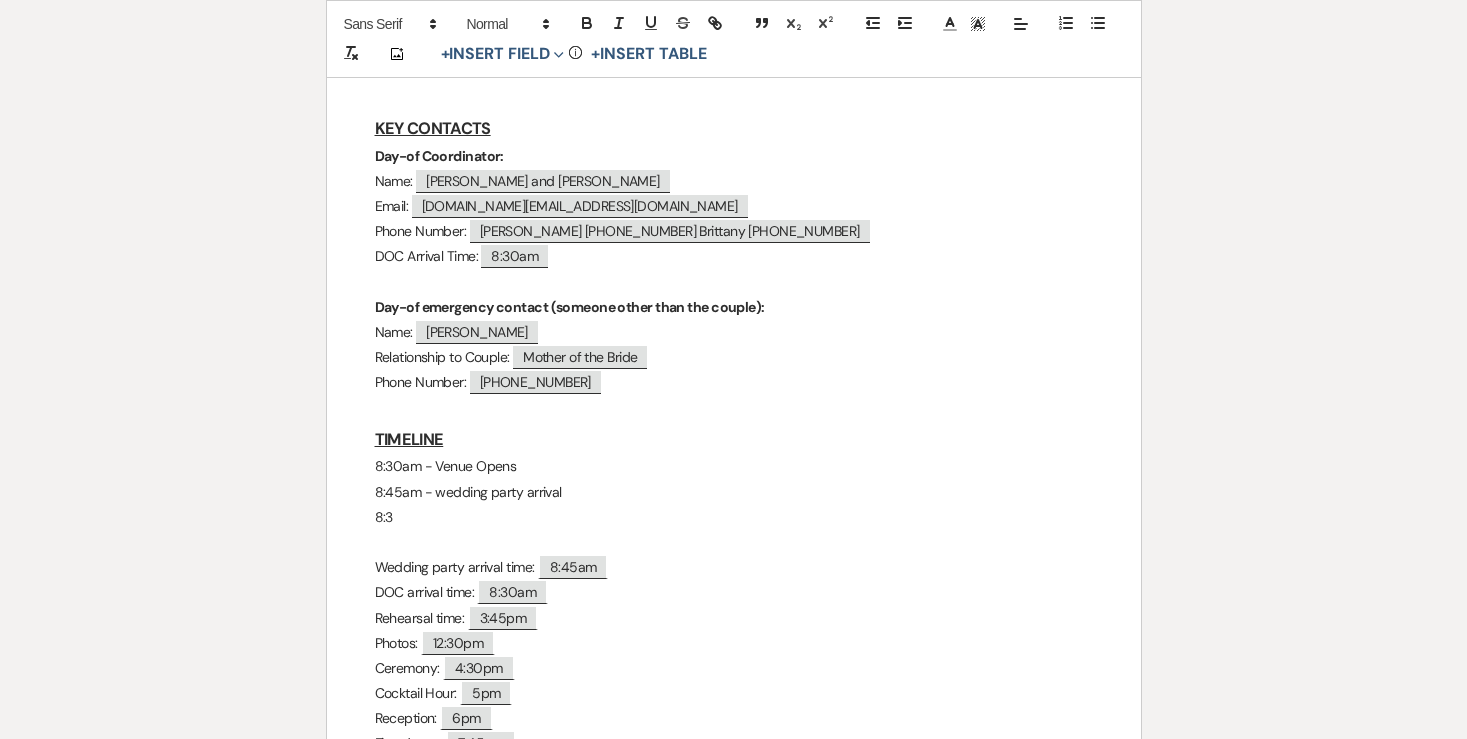 click on "8:30am - Venue Opens" at bounding box center (734, 466) 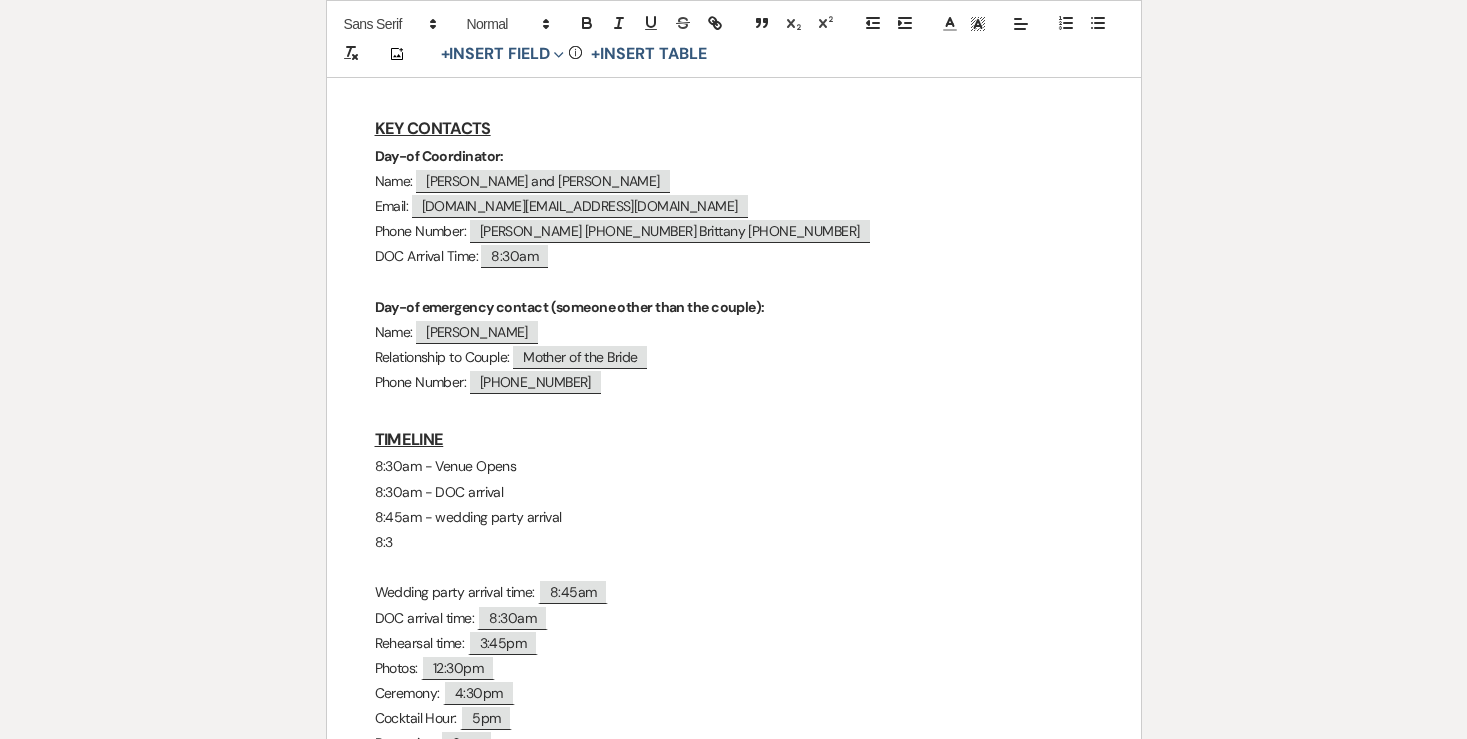 click on "8:3" at bounding box center [734, 542] 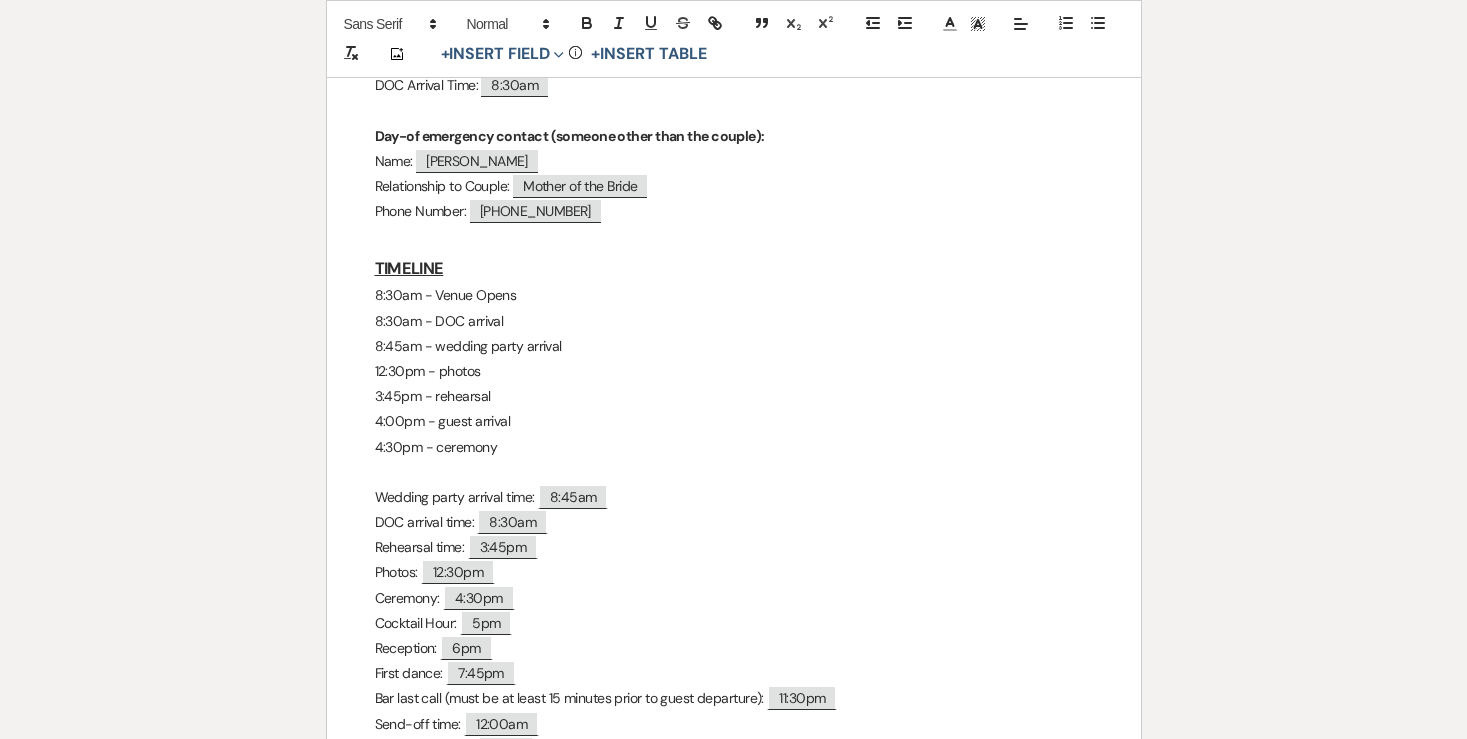 scroll, scrollTop: 918, scrollLeft: 0, axis: vertical 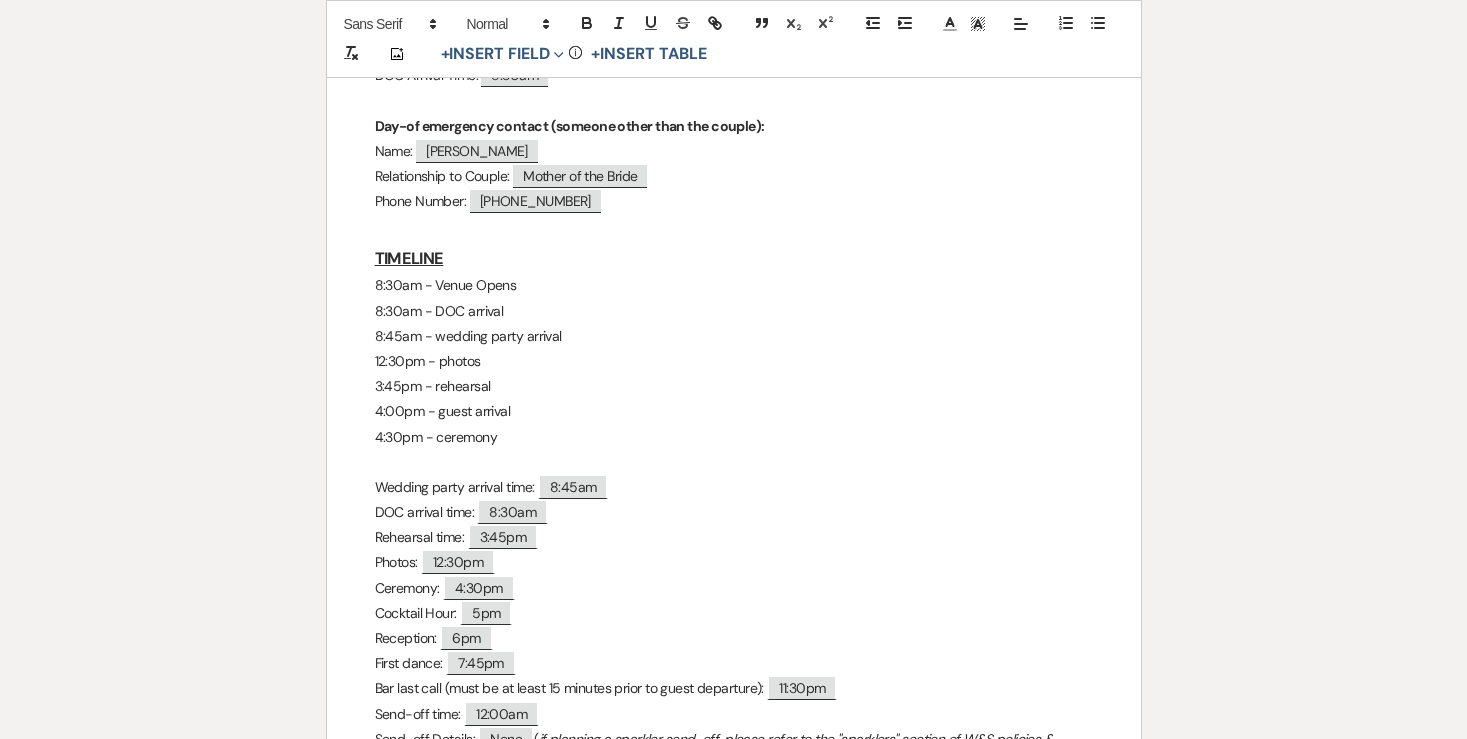click on "Photos:  ﻿
12:30pm
﻿" at bounding box center (734, 562) 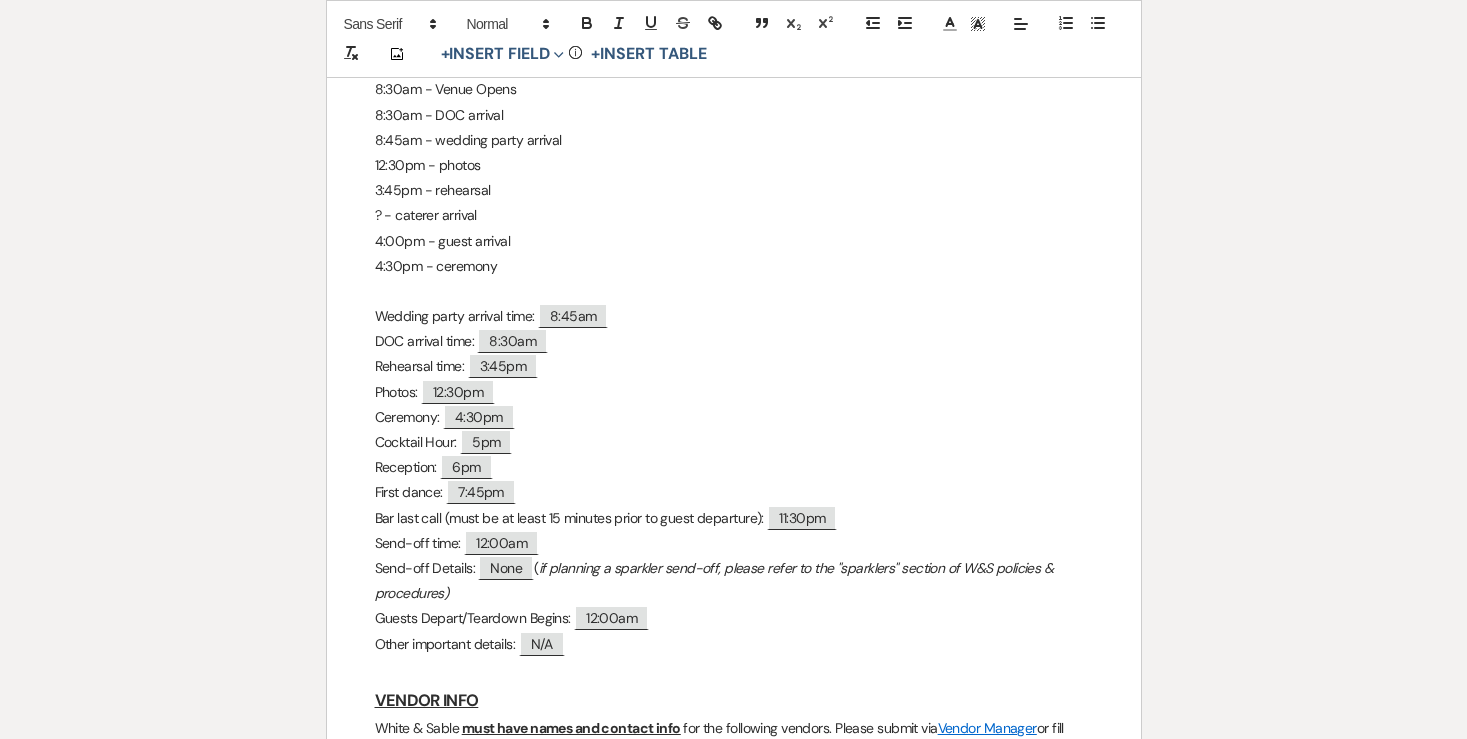 scroll, scrollTop: 1134, scrollLeft: 0, axis: vertical 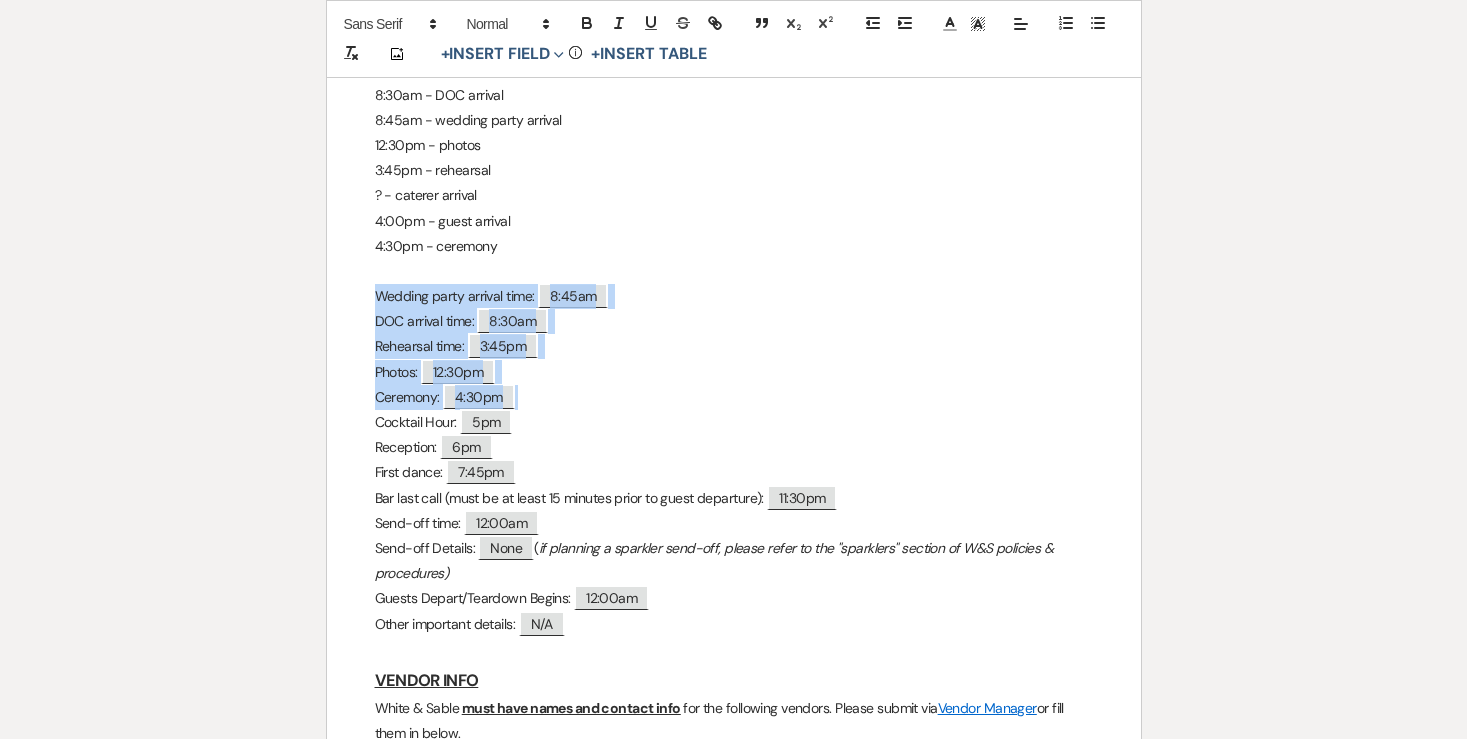 drag, startPoint x: 369, startPoint y: 296, endPoint x: 537, endPoint y: 389, distance: 192.02344 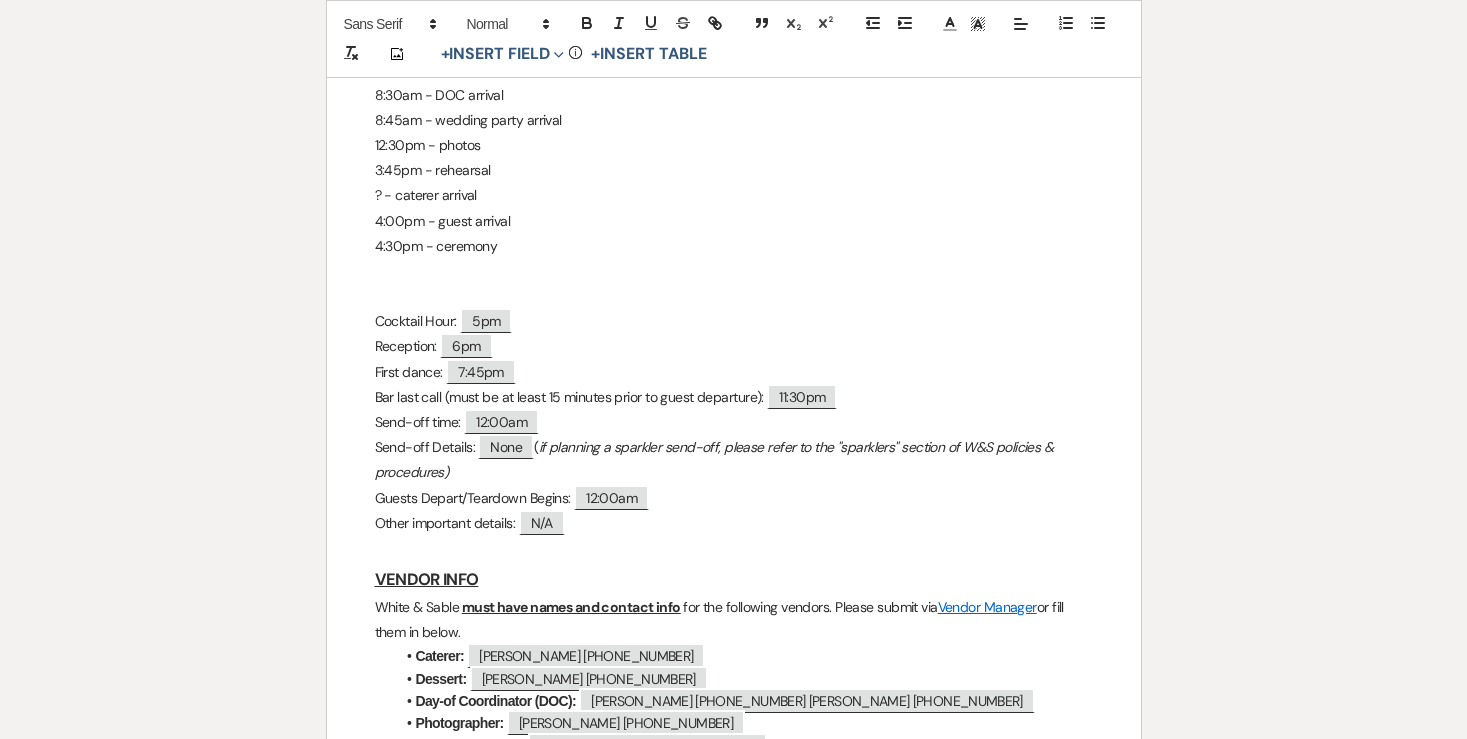 click on "4:30pm - ceremony" at bounding box center [734, 246] 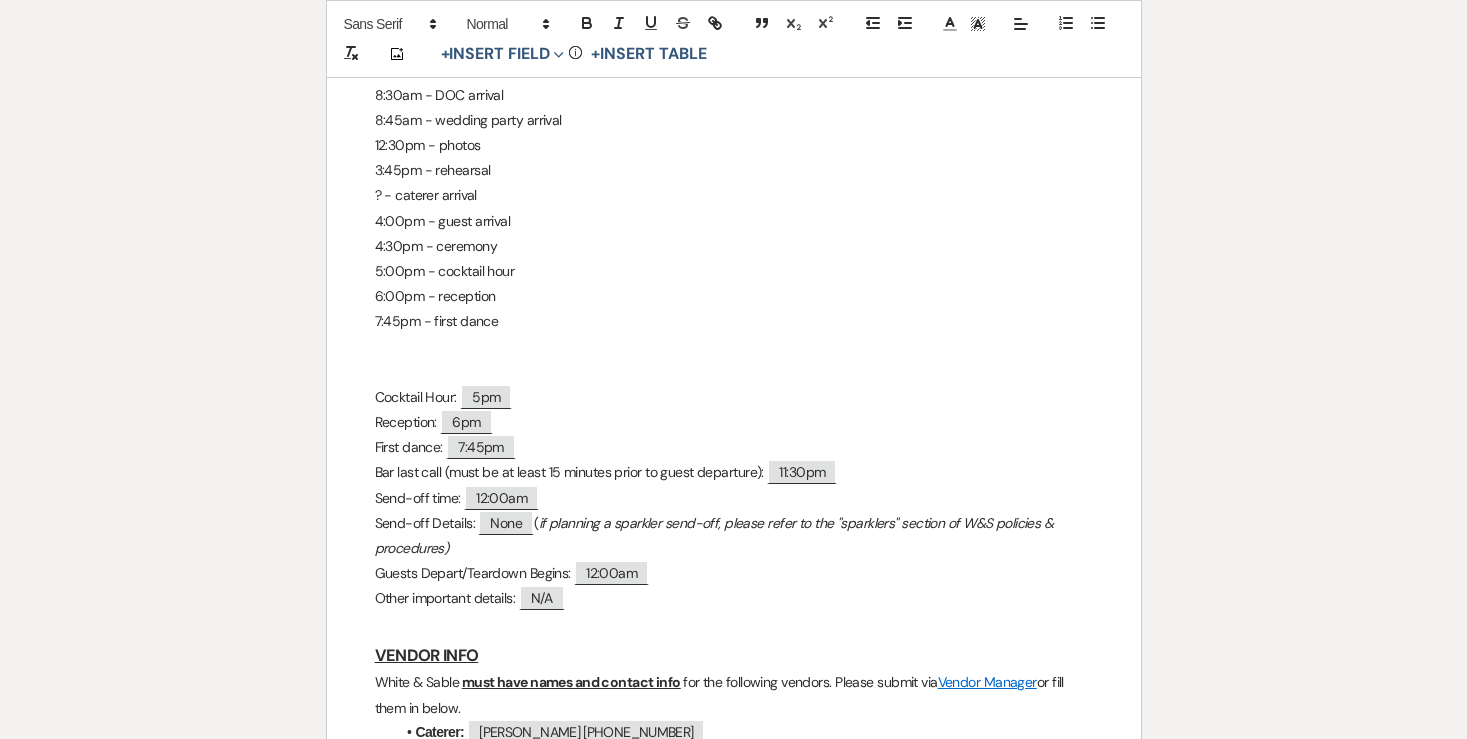 click on "6:00pm - reception" at bounding box center [734, 296] 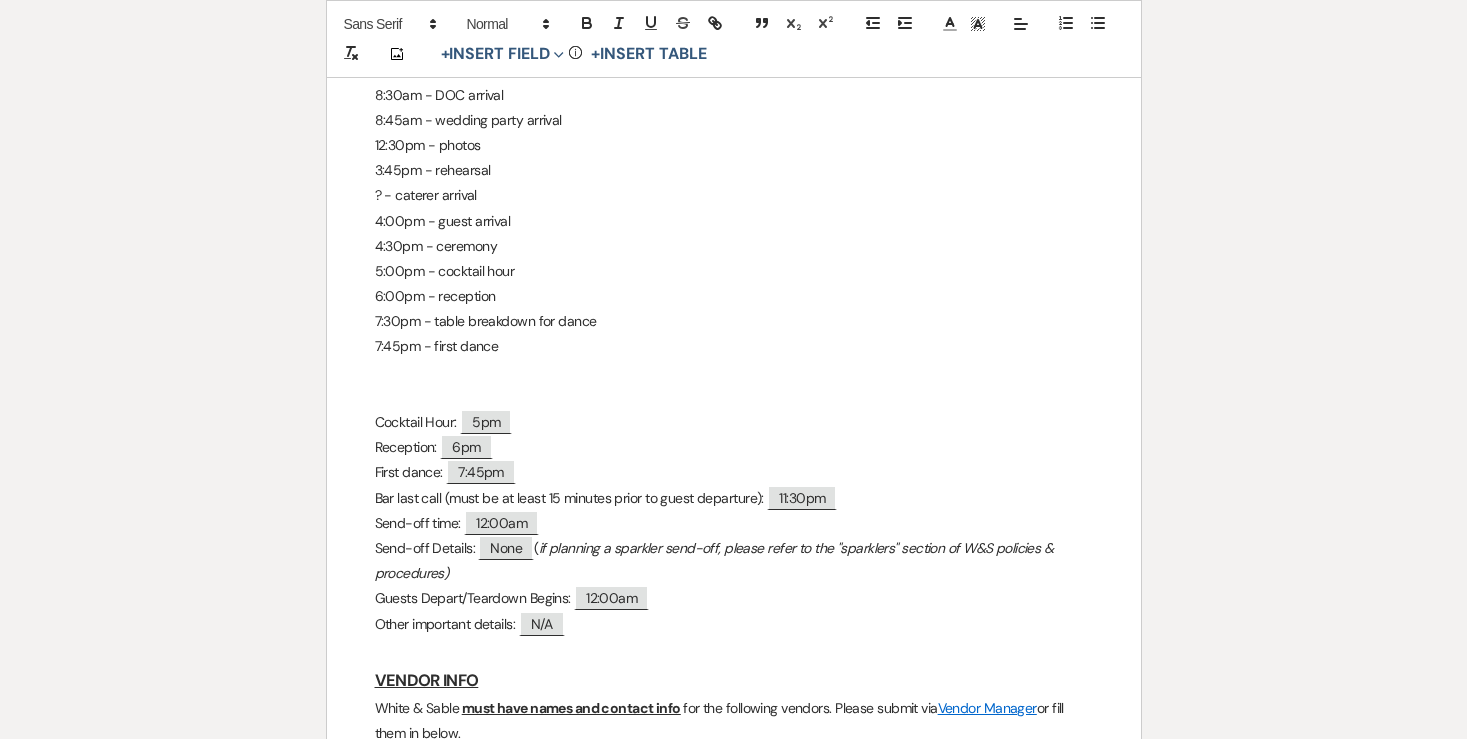 click on "First dance:  ﻿
7:45pm
﻿" at bounding box center (734, 472) 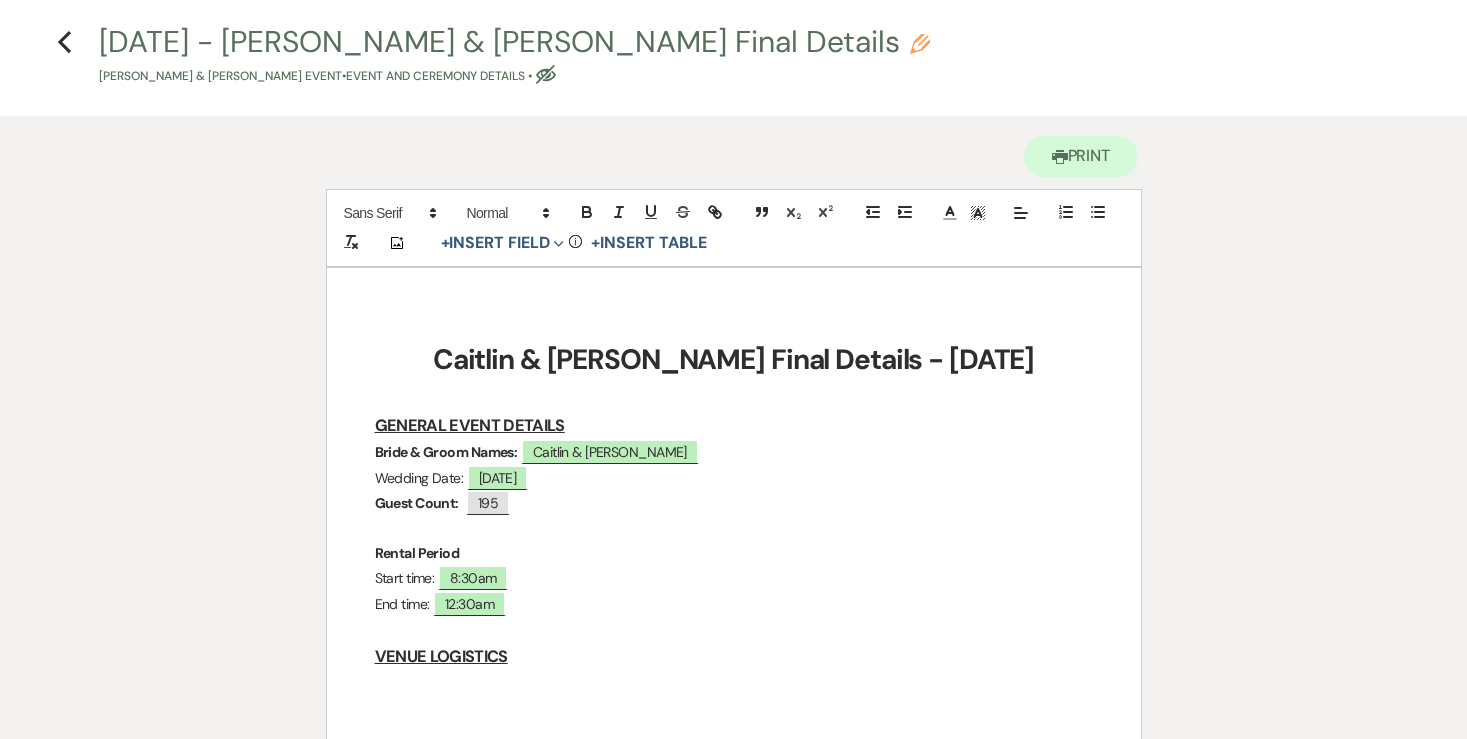 scroll, scrollTop: 0, scrollLeft: 0, axis: both 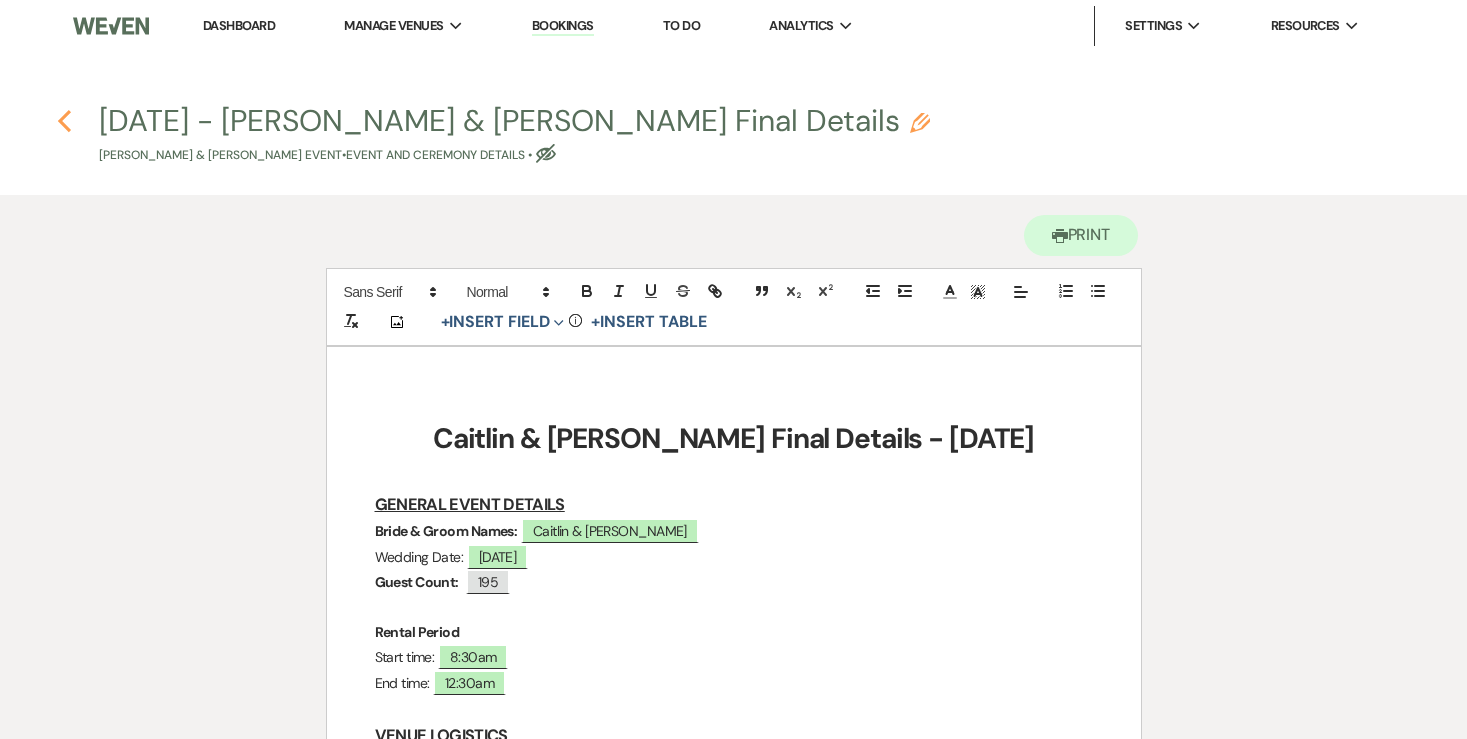 click on "Previous" 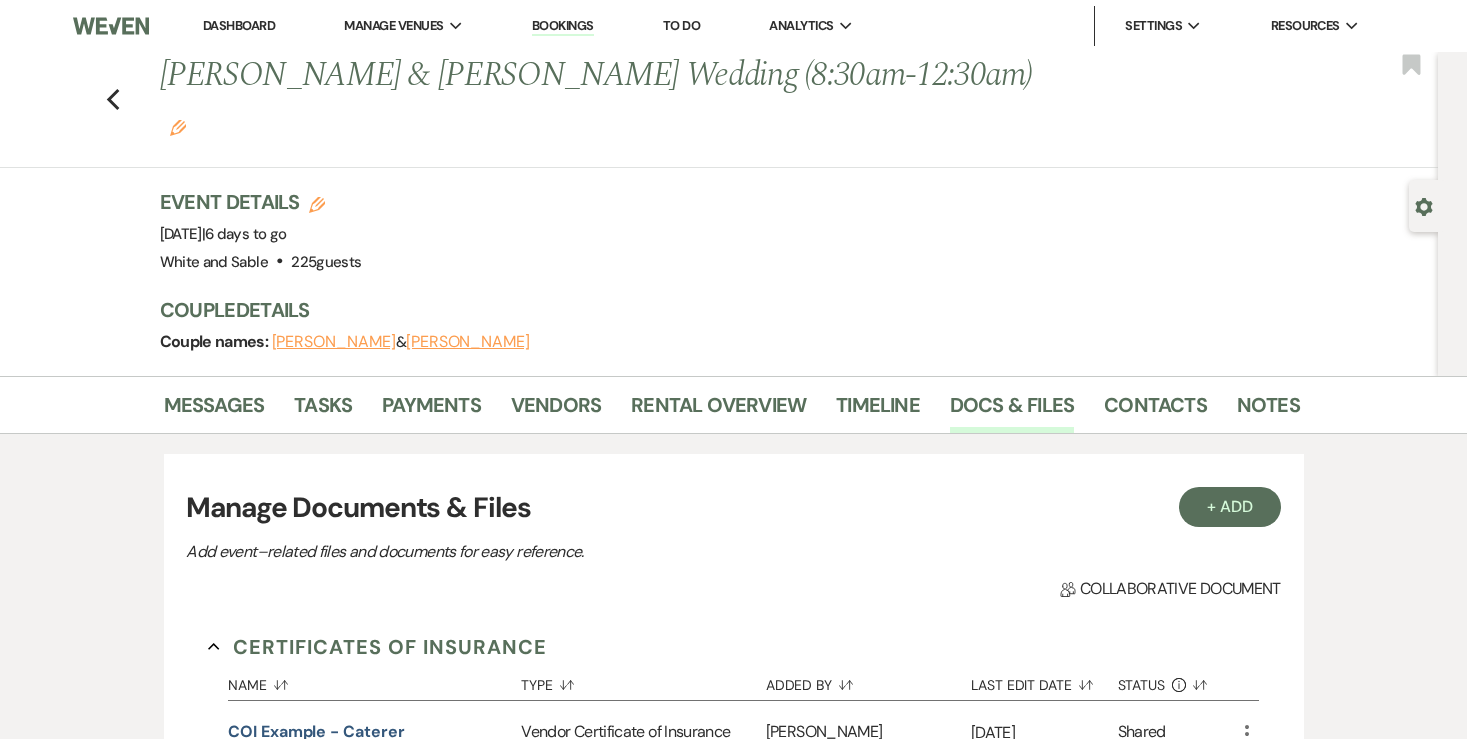 scroll, scrollTop: 20, scrollLeft: 0, axis: vertical 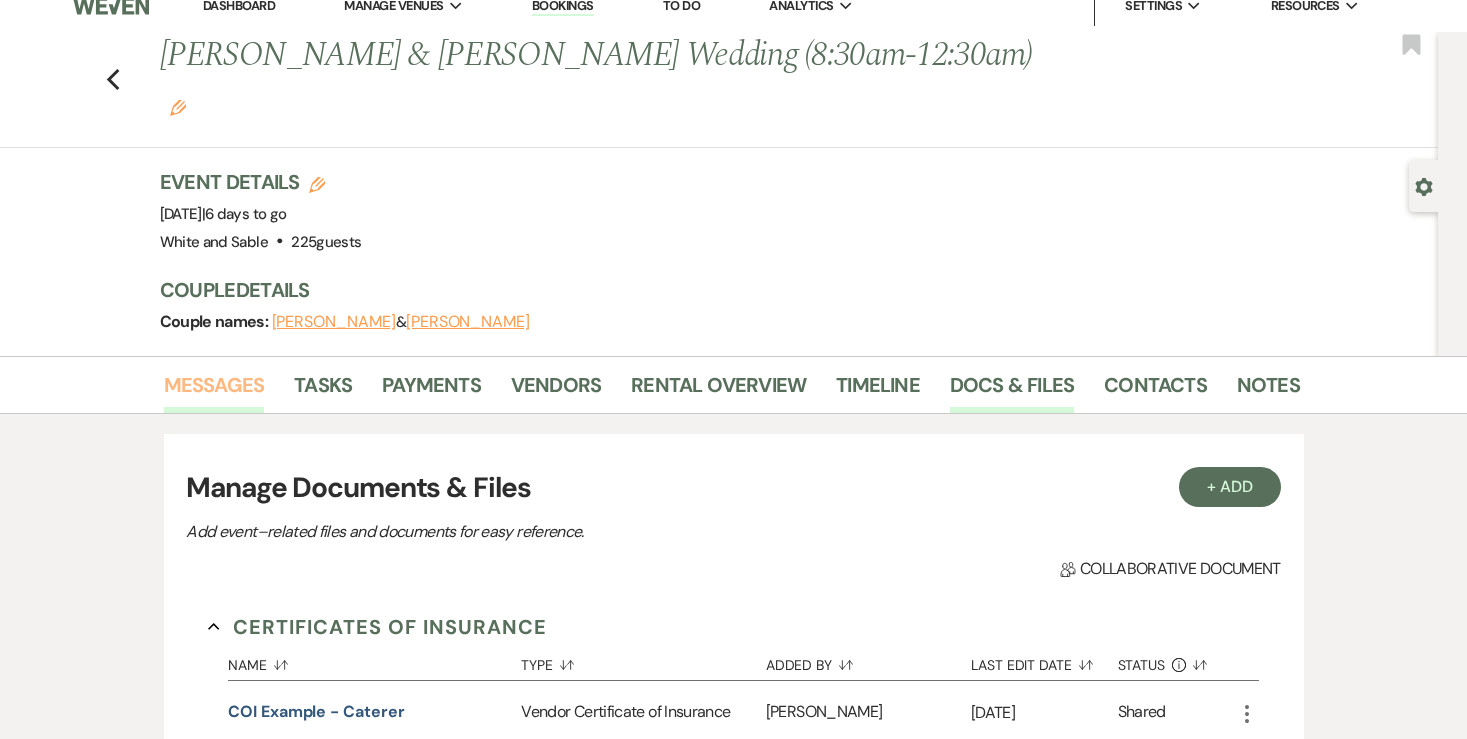 click on "Messages" at bounding box center (214, 391) 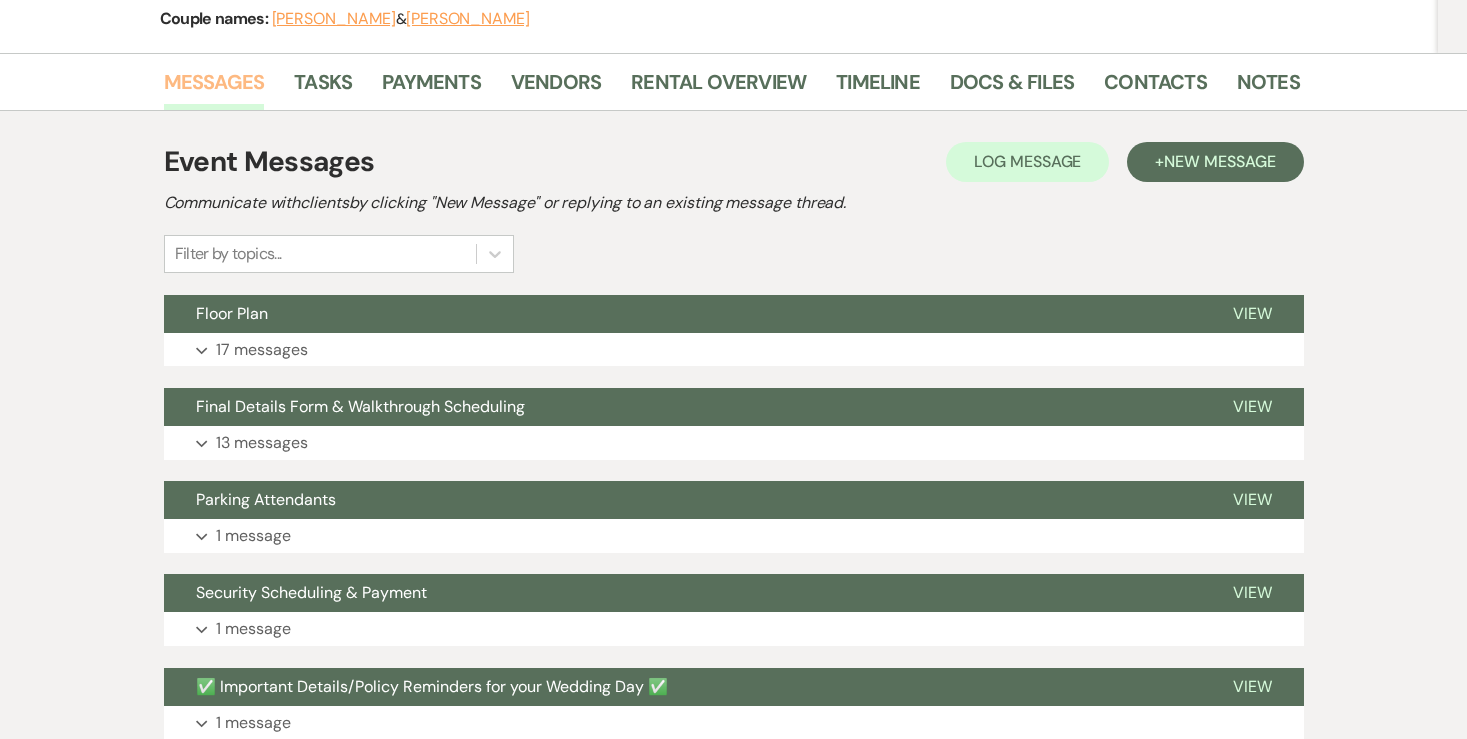 scroll, scrollTop: 327, scrollLeft: 0, axis: vertical 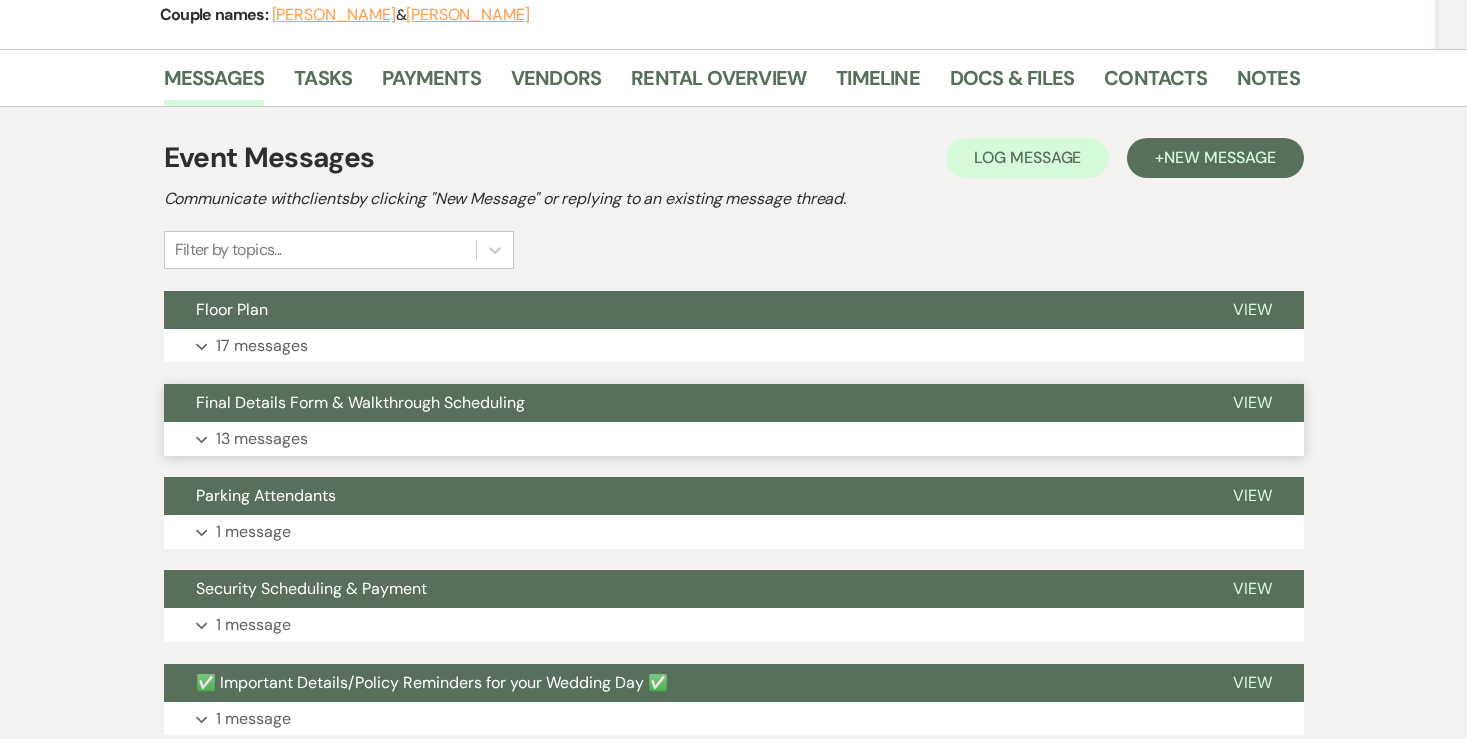 click on "13 messages" at bounding box center (262, 439) 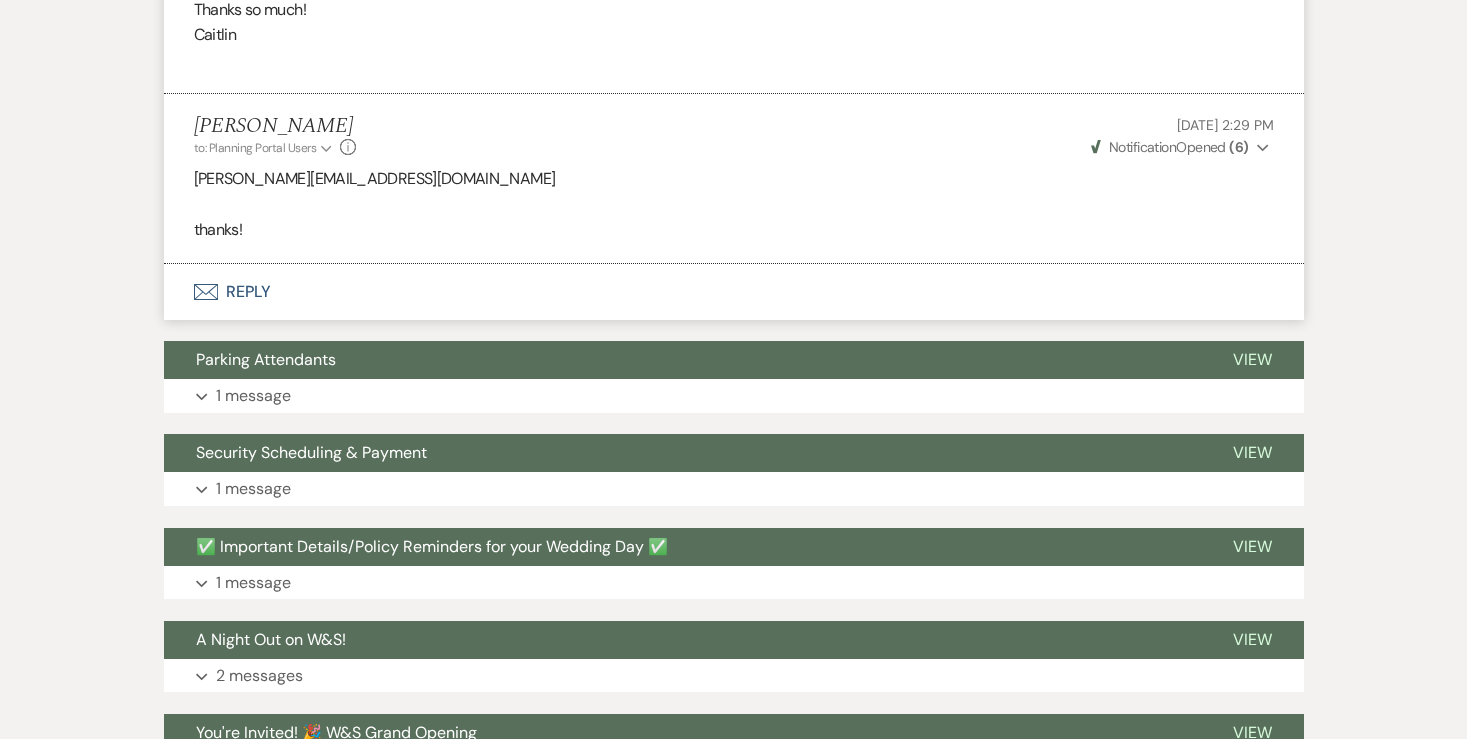 click on "Envelope Reply" at bounding box center (734, 292) 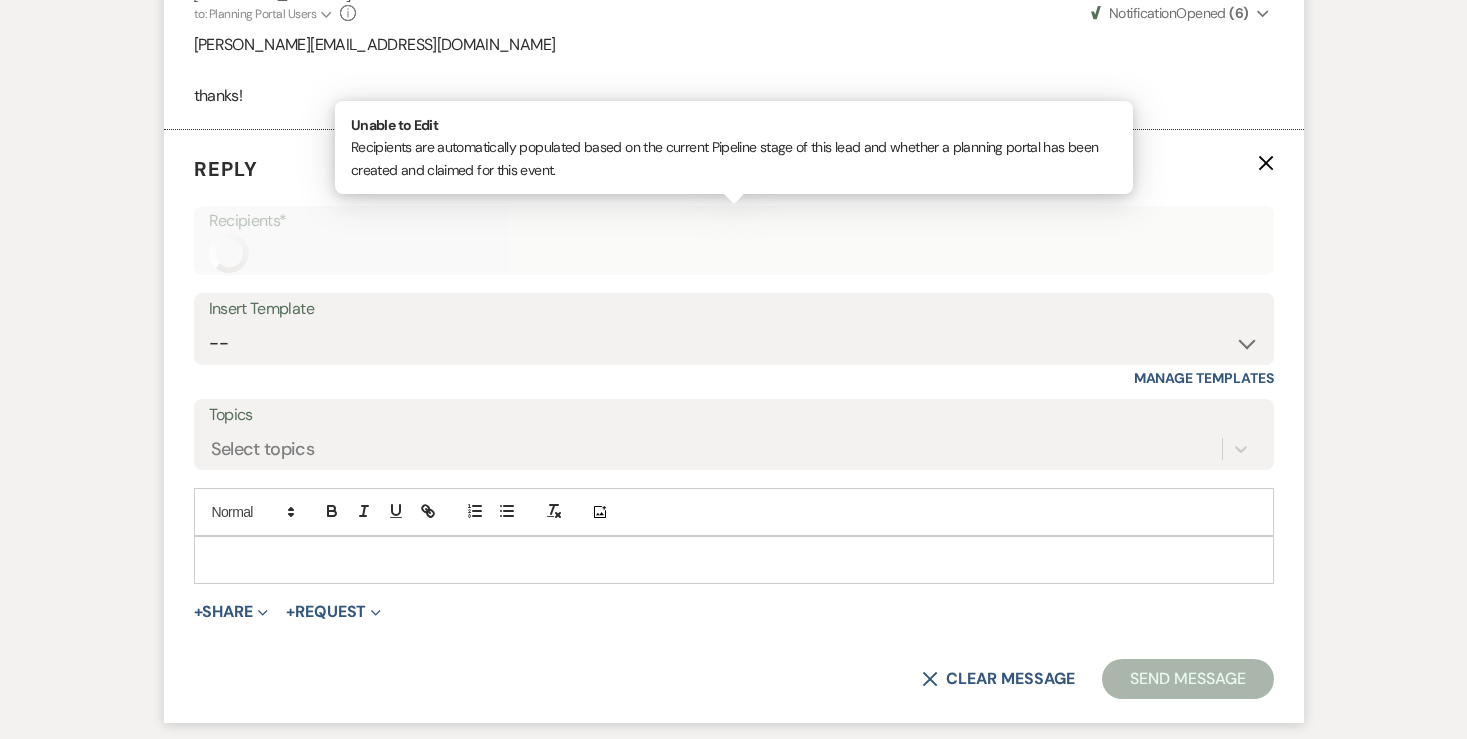 scroll, scrollTop: 4293, scrollLeft: 0, axis: vertical 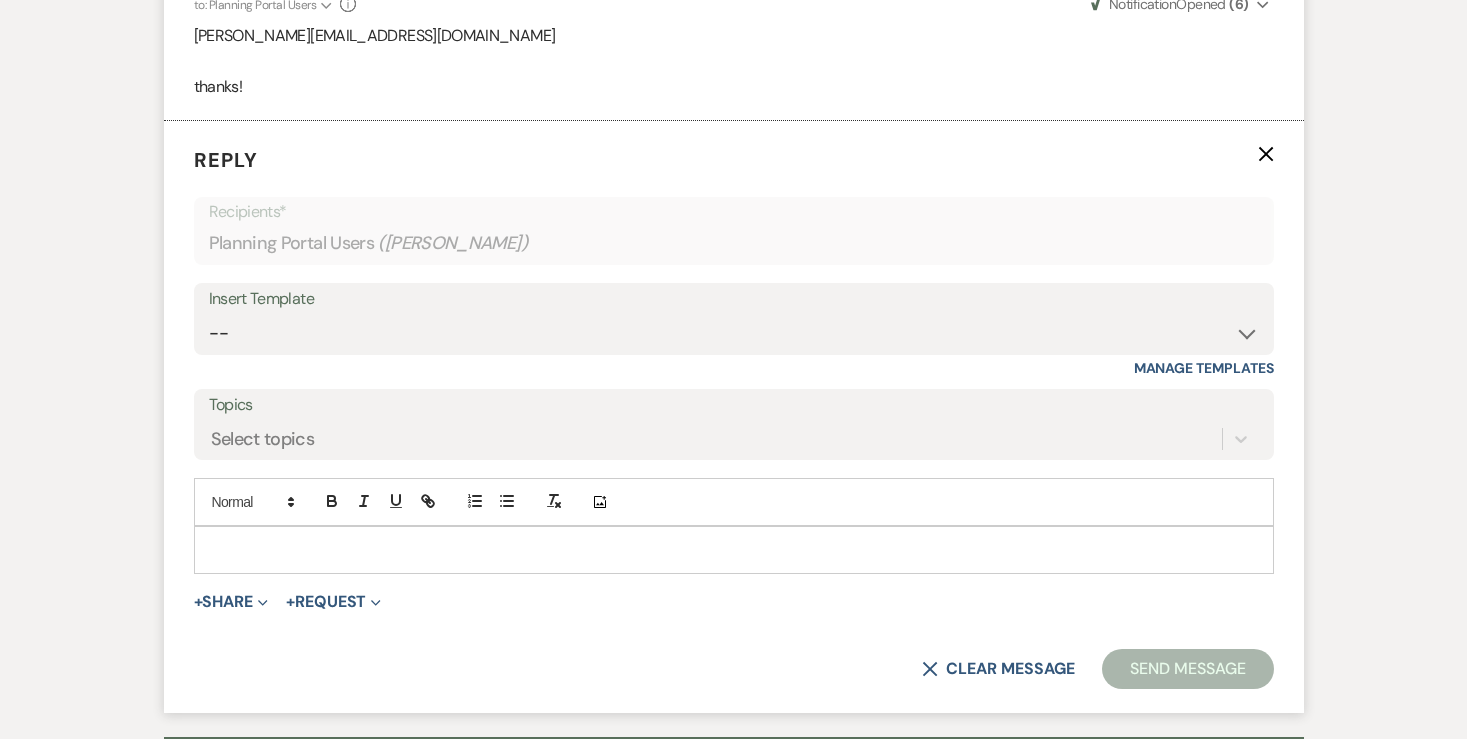 click at bounding box center (734, 550) 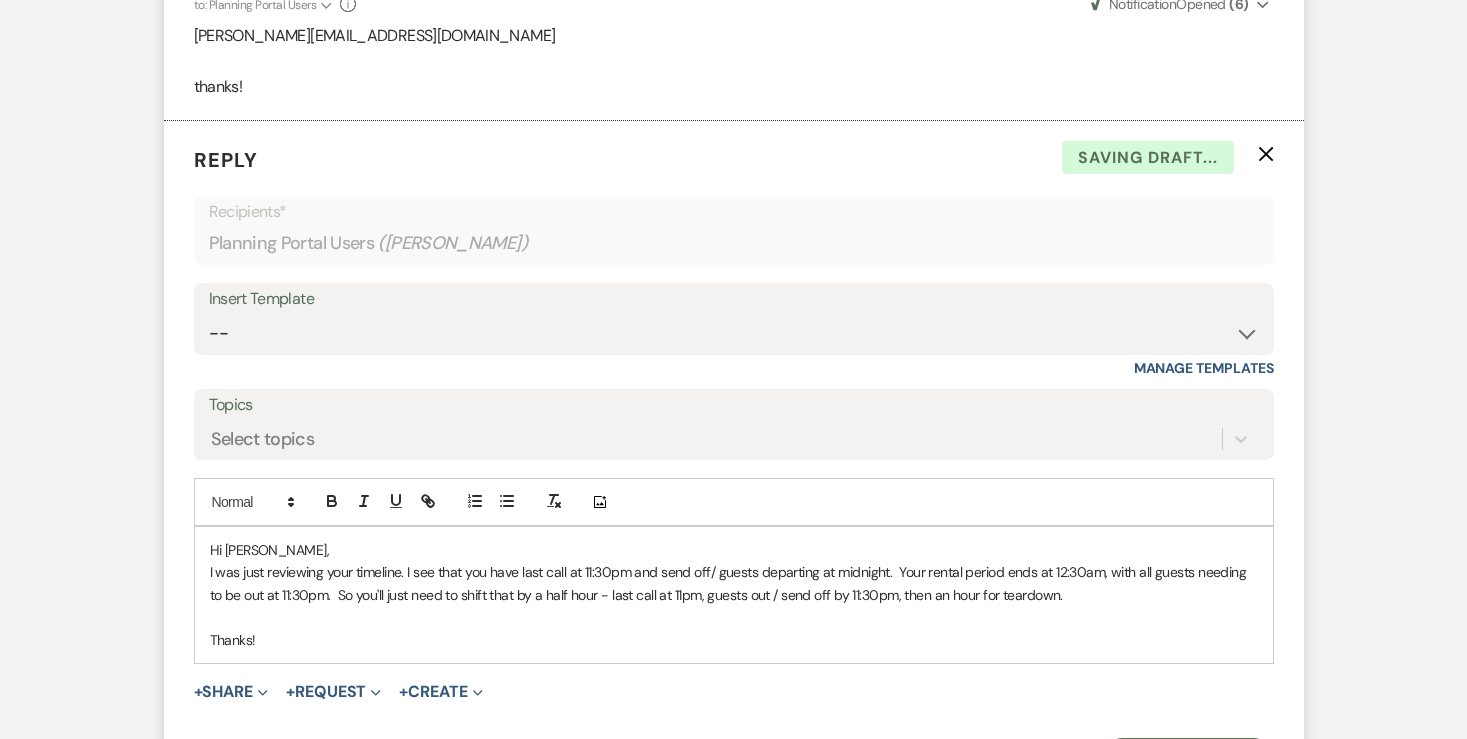 click on "I was just reviewing your timeline. I see that you have last call at 11:30pm and send off/ guests departing at midnight.  Your rental period ends at 12:30am, with all guests needing to be out at 11:30pm.  So you'll just need to shift that by a half hour - last call at 11pm, guests out / send off by 11:30pm, then an hour for teardown." at bounding box center [734, 583] 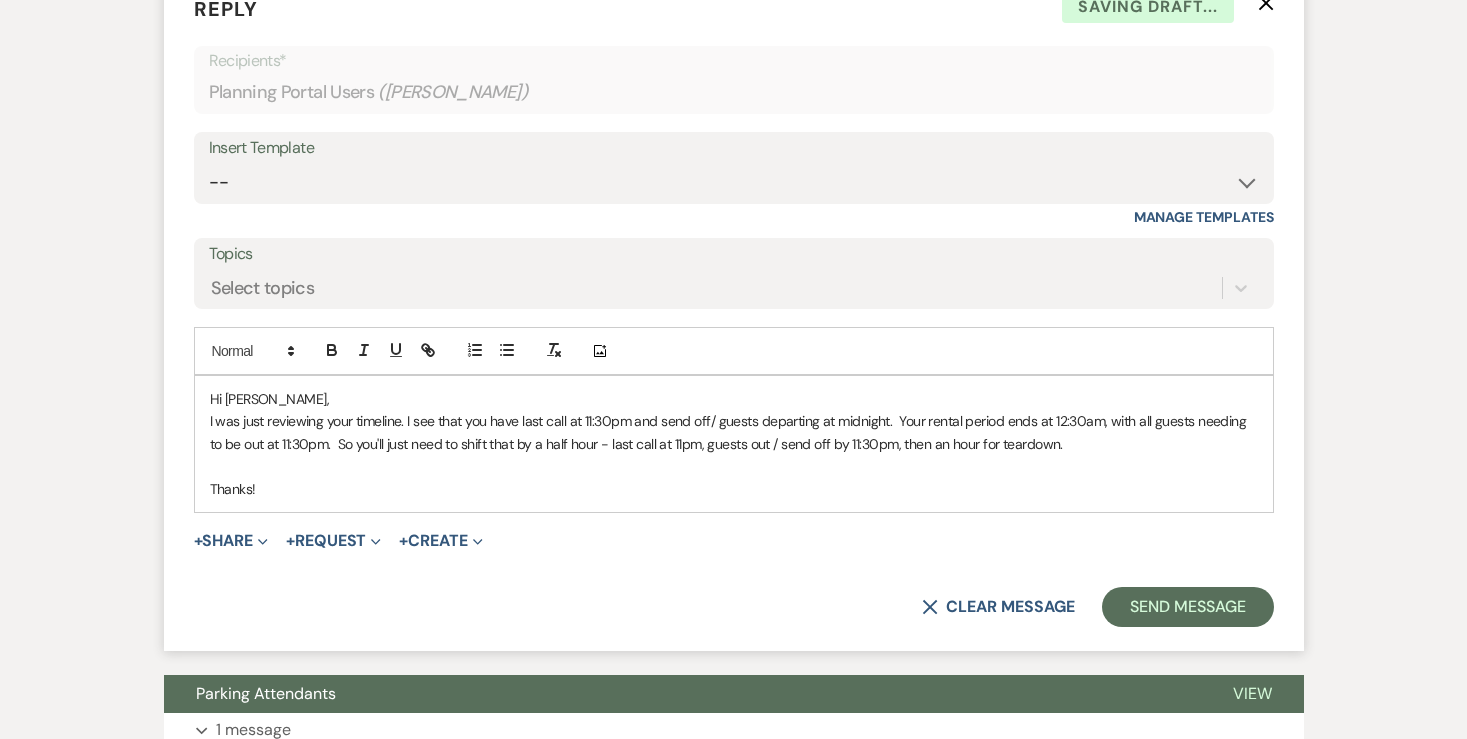 scroll, scrollTop: 4452, scrollLeft: 0, axis: vertical 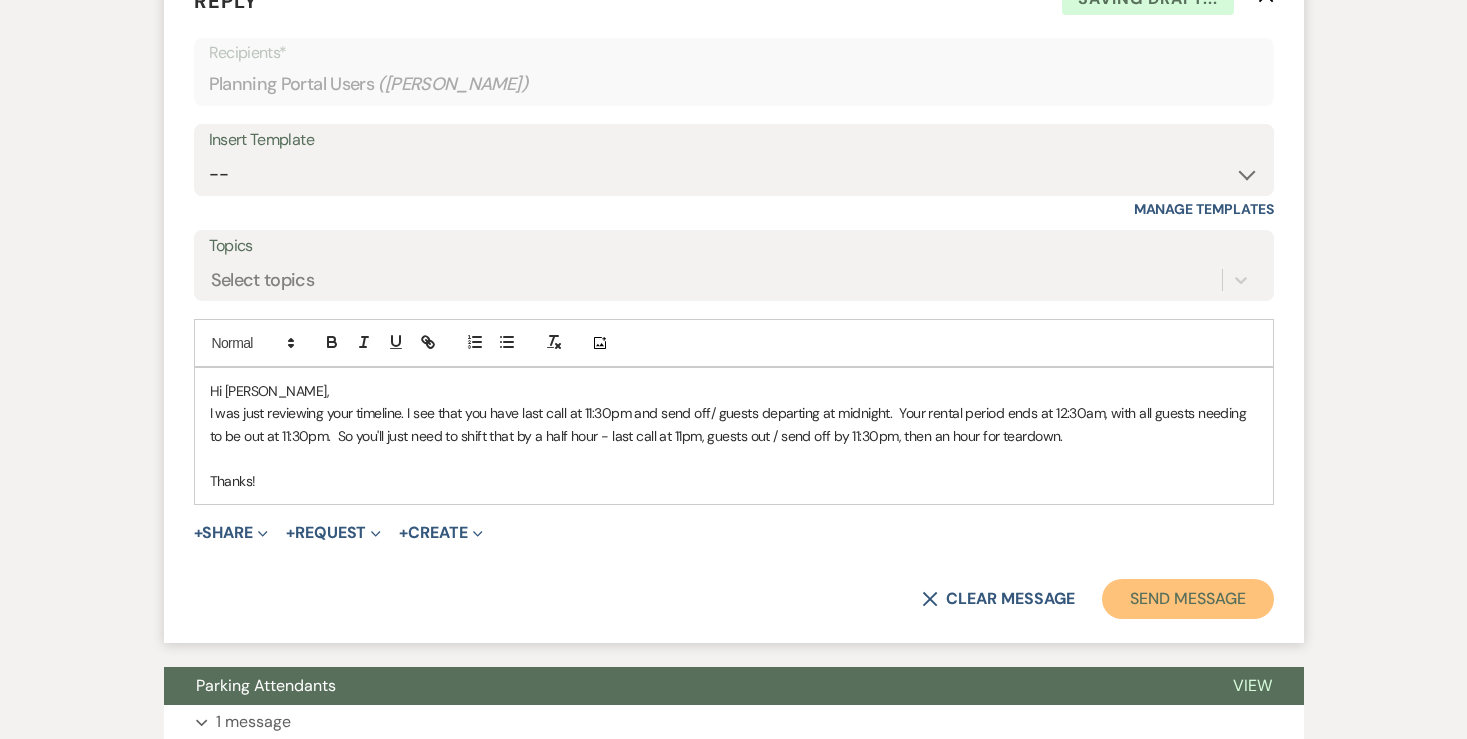 click on "Send Message" at bounding box center (1187, 599) 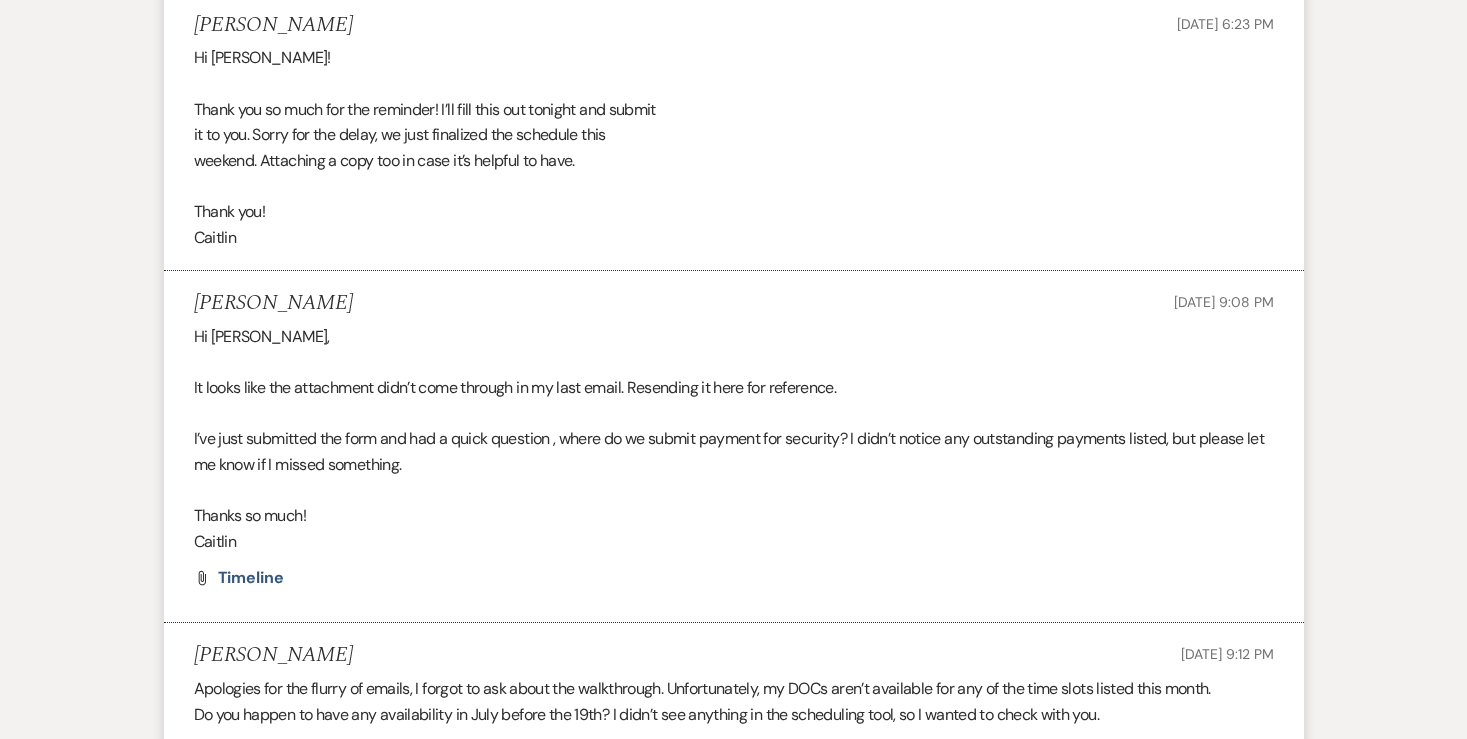scroll, scrollTop: 0, scrollLeft: 0, axis: both 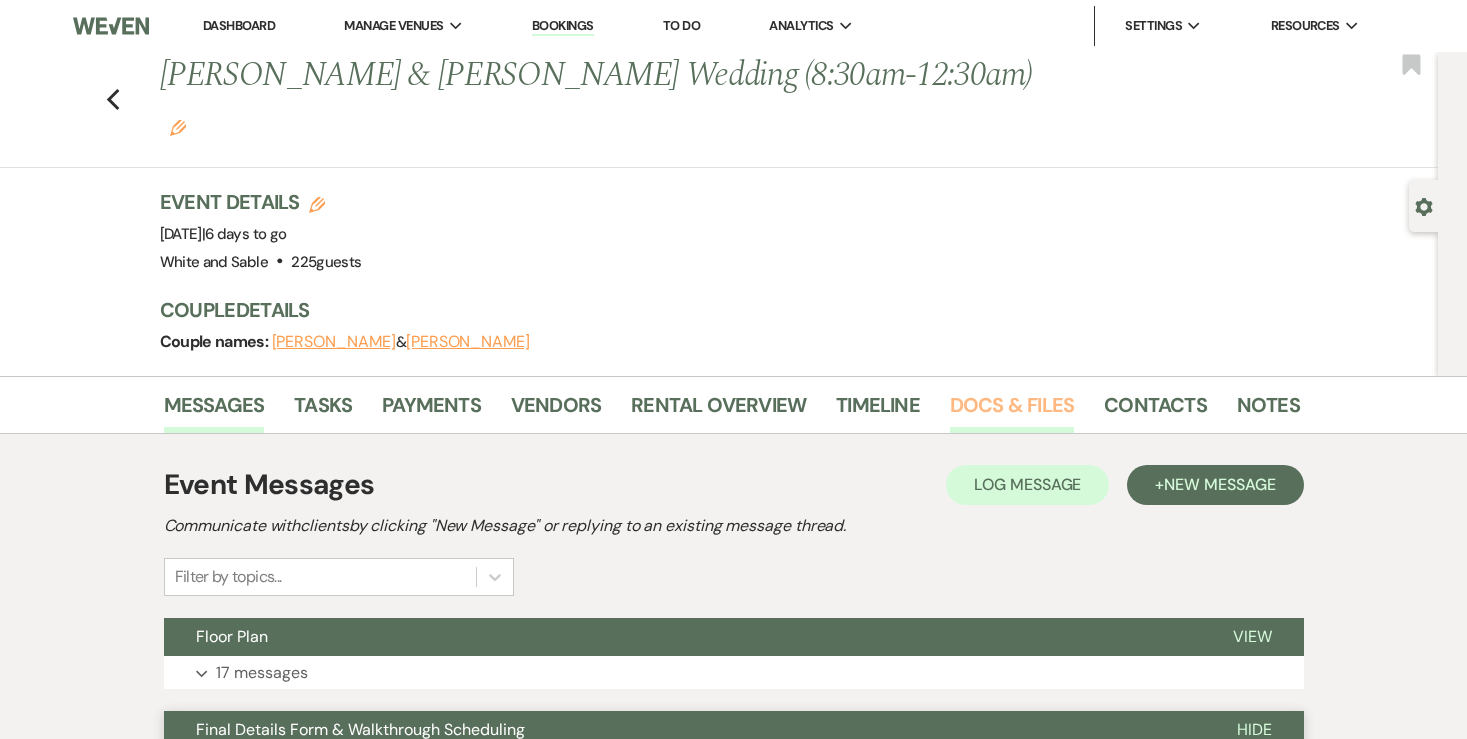 click on "Docs & Files" at bounding box center (1012, 411) 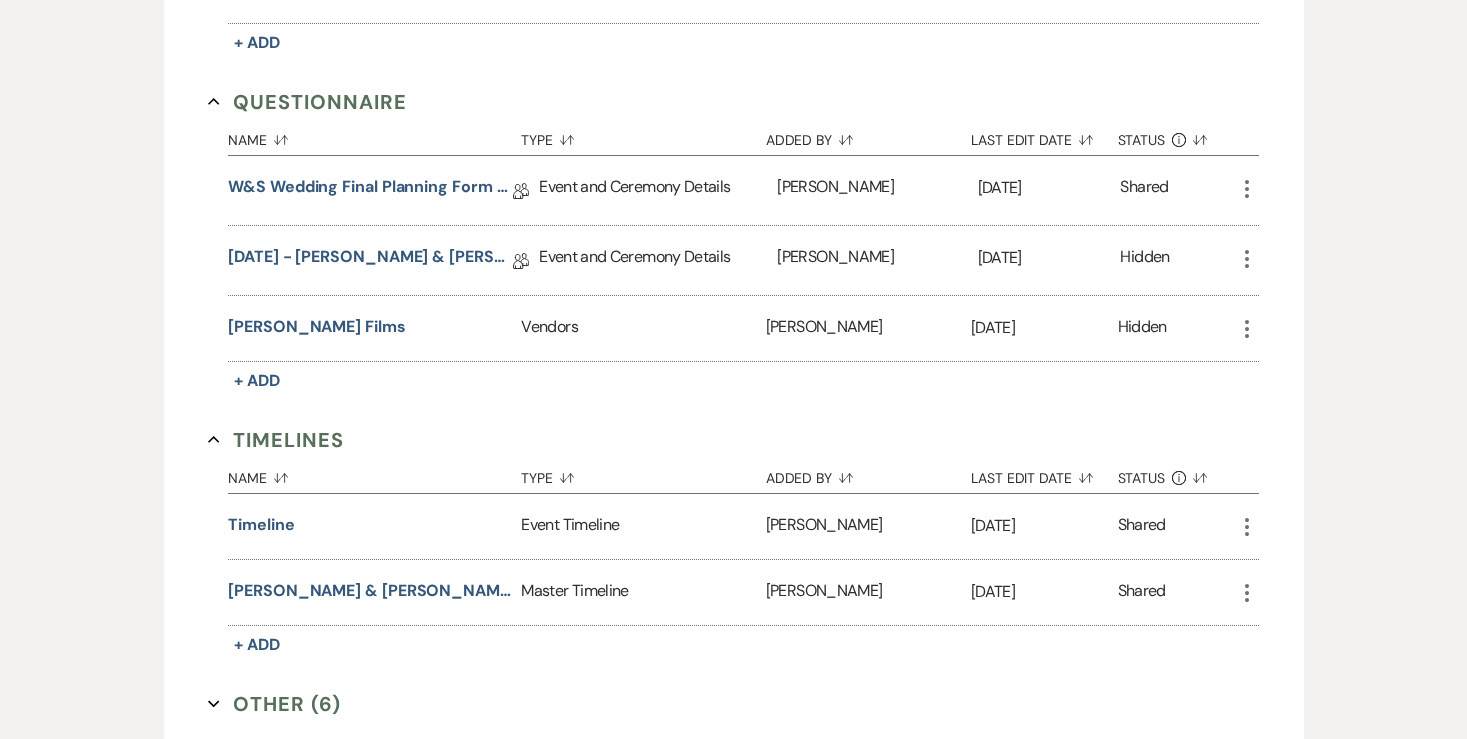 scroll, scrollTop: 3857, scrollLeft: 0, axis: vertical 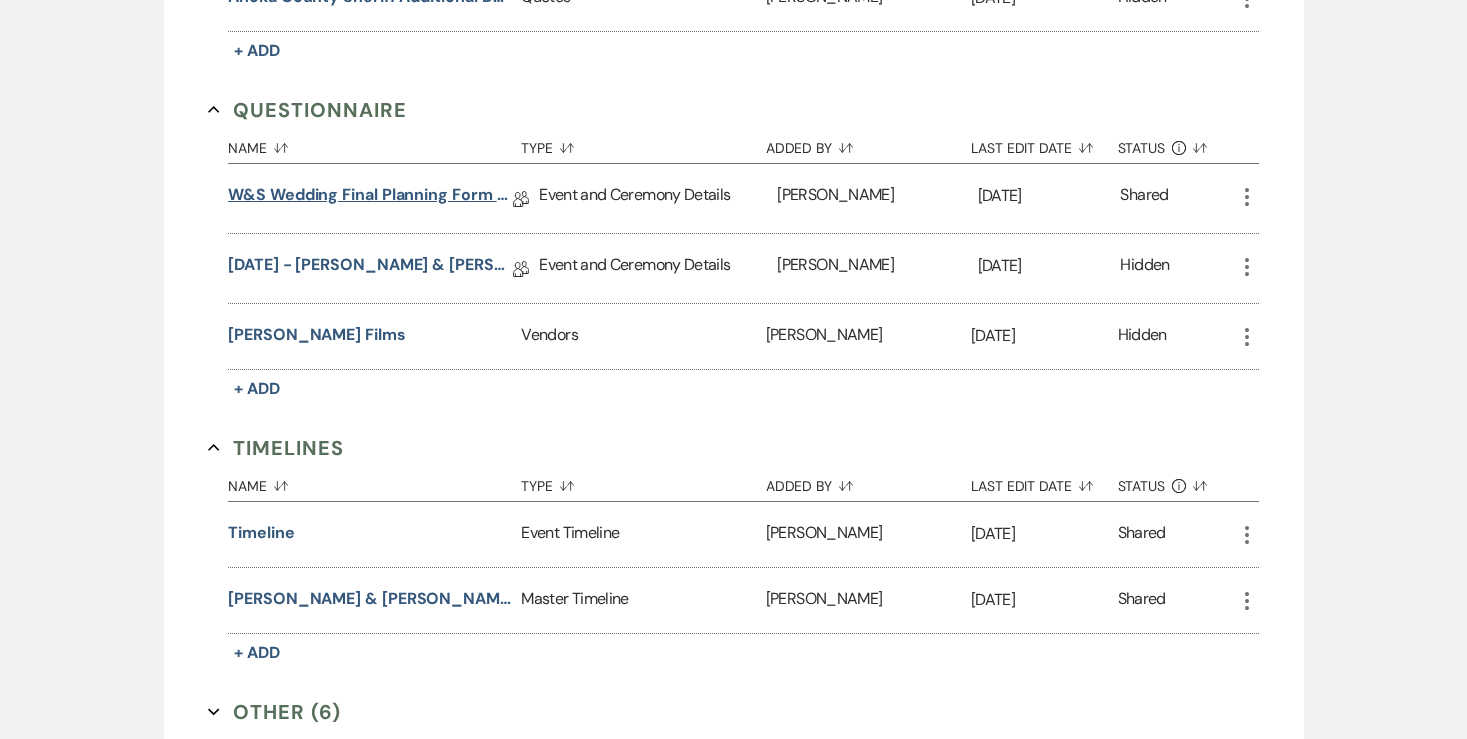 click on "W&S Wedding Final Planning Form - Caitlin & Taylor" at bounding box center [370, 198] 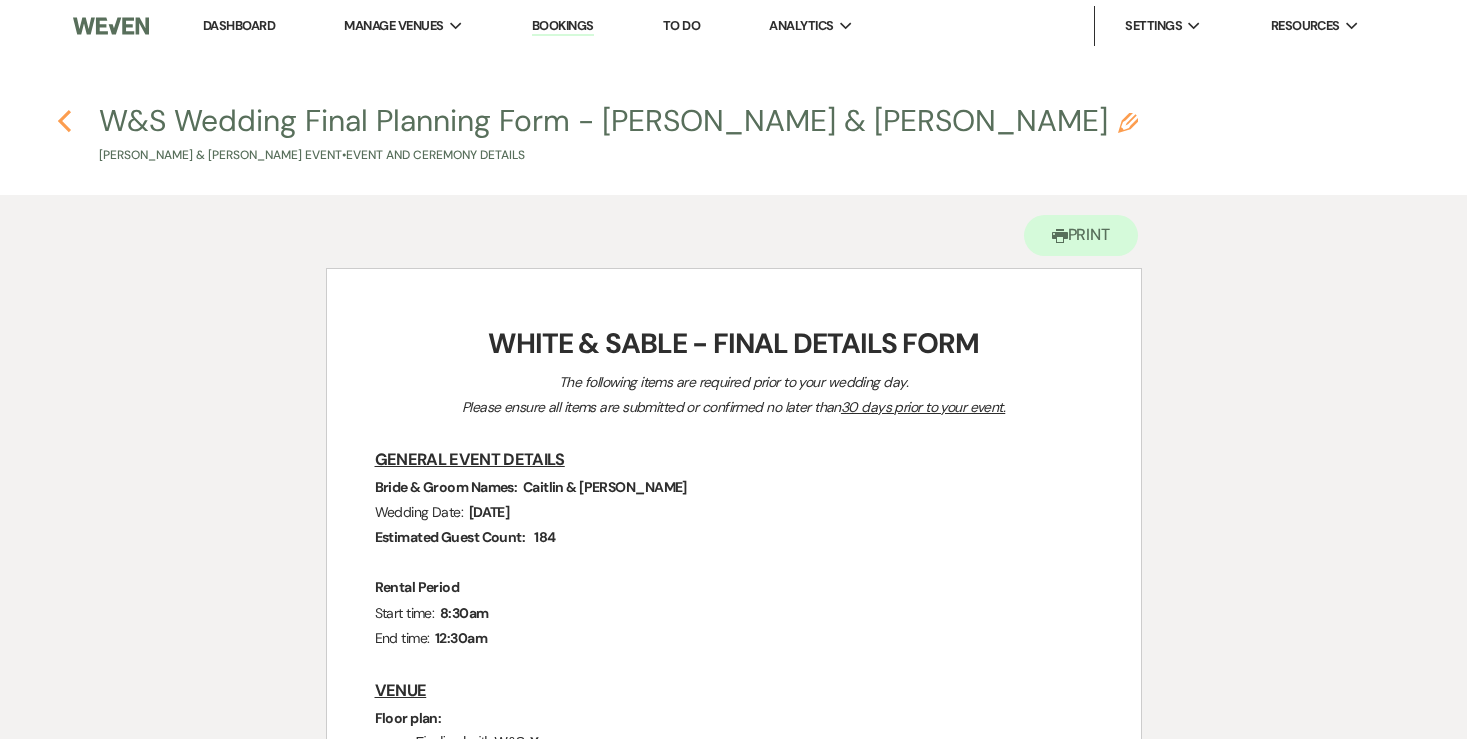 click on "Previous" 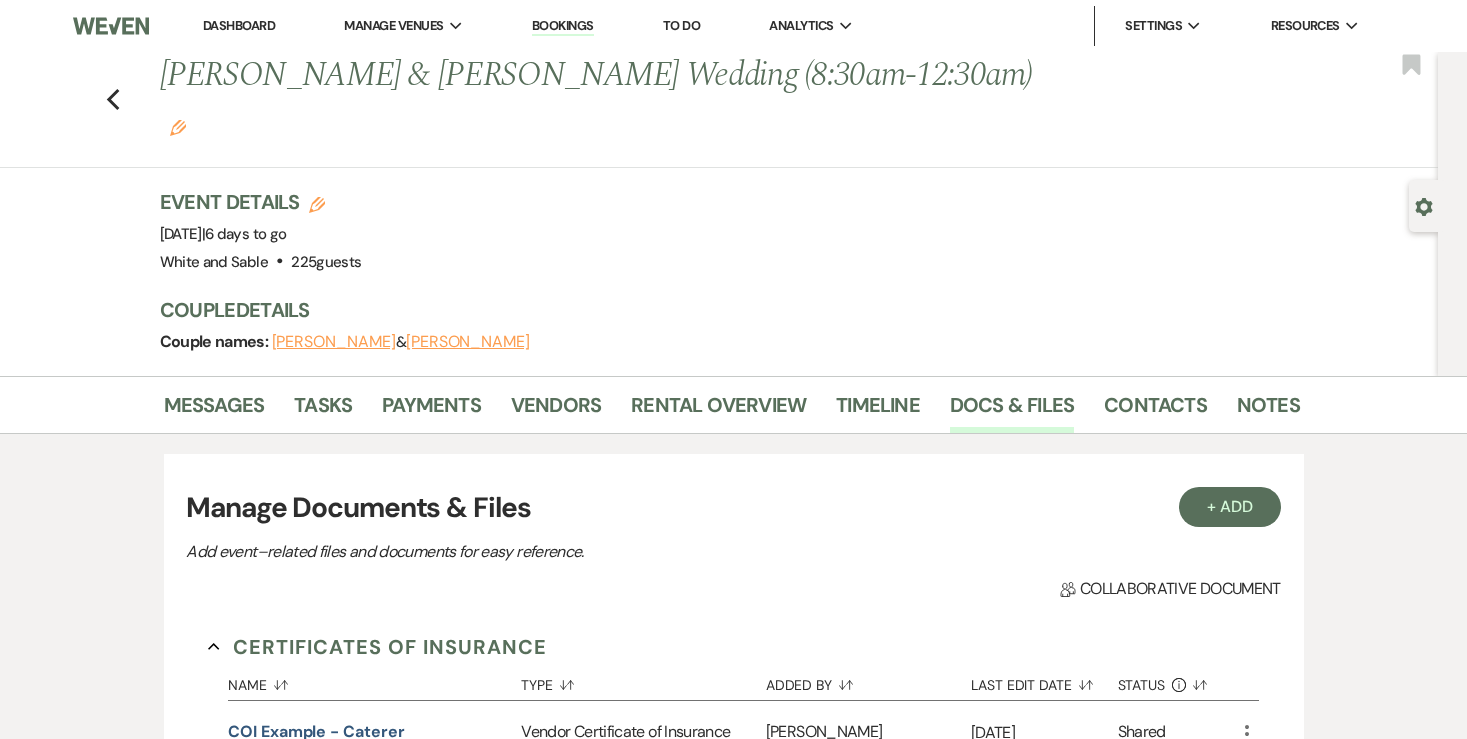 scroll, scrollTop: 3857, scrollLeft: 0, axis: vertical 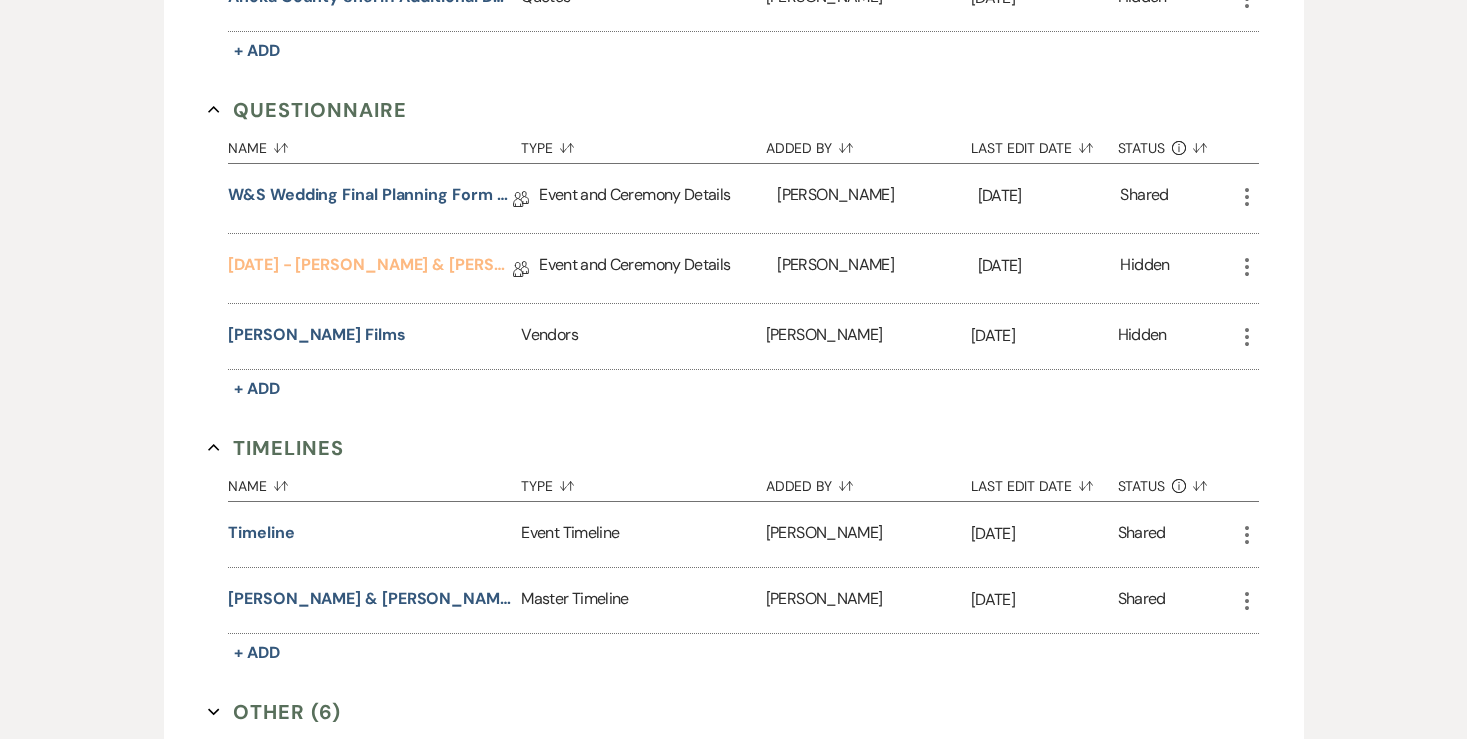 click on "7.19.25 - Caitlin & Taylor Final Details" at bounding box center (370, 268) 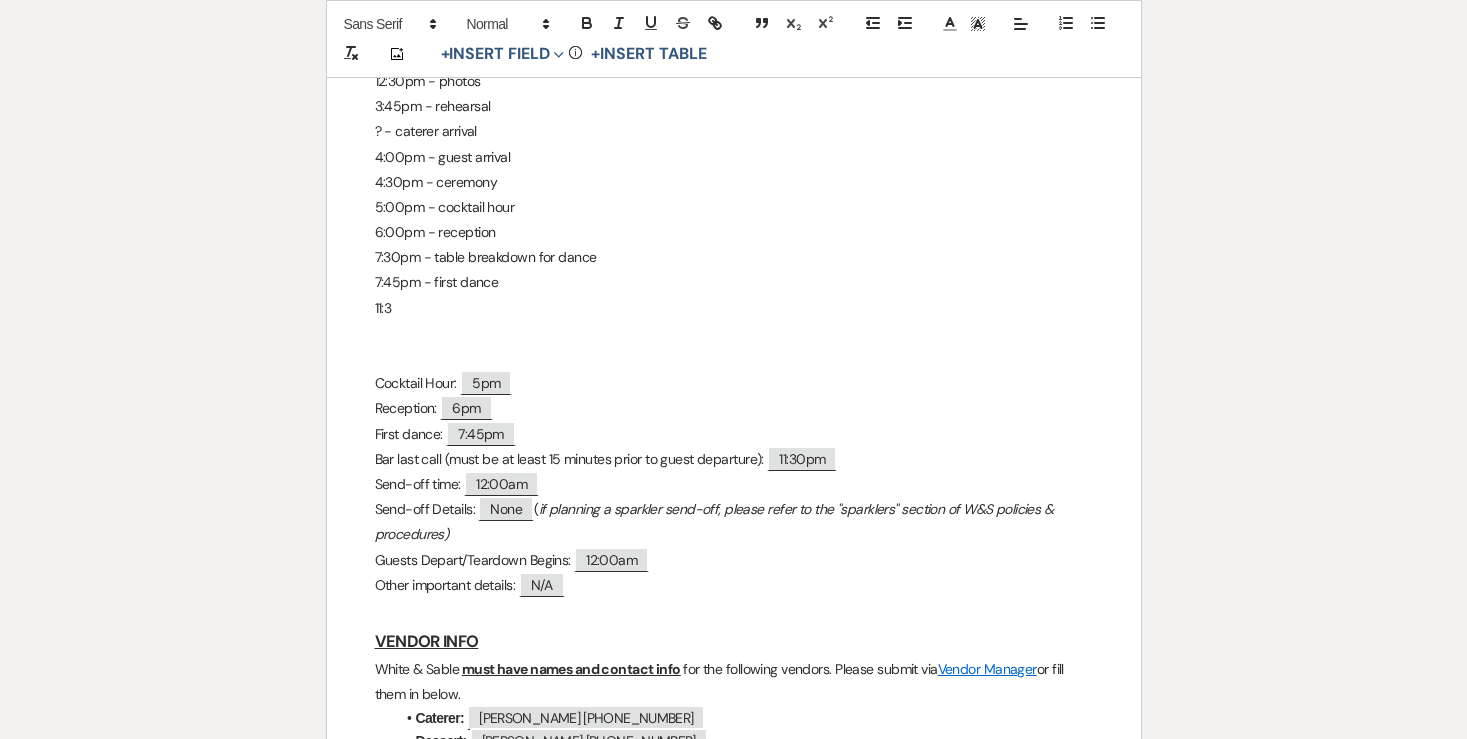 scroll, scrollTop: 1197, scrollLeft: 0, axis: vertical 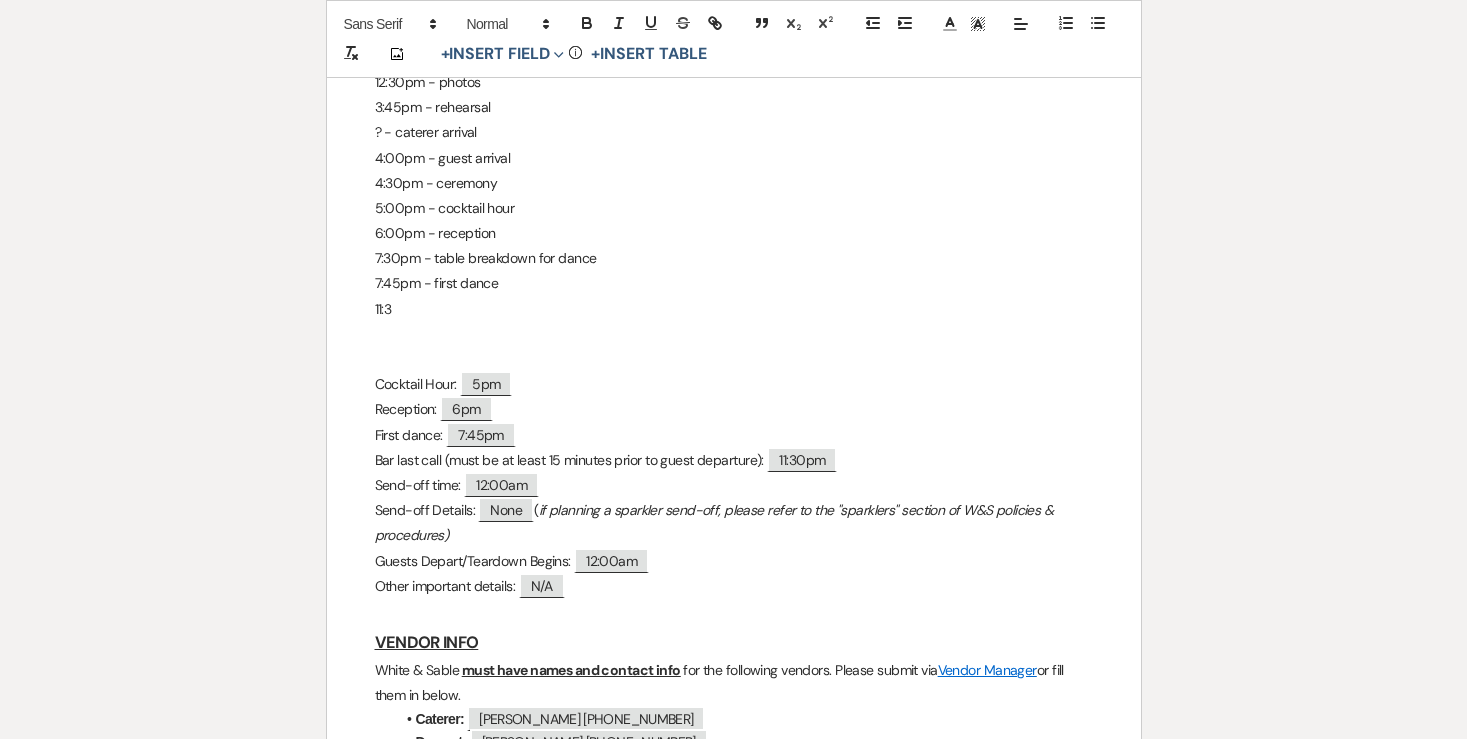 click on "11:3" at bounding box center [734, 309] 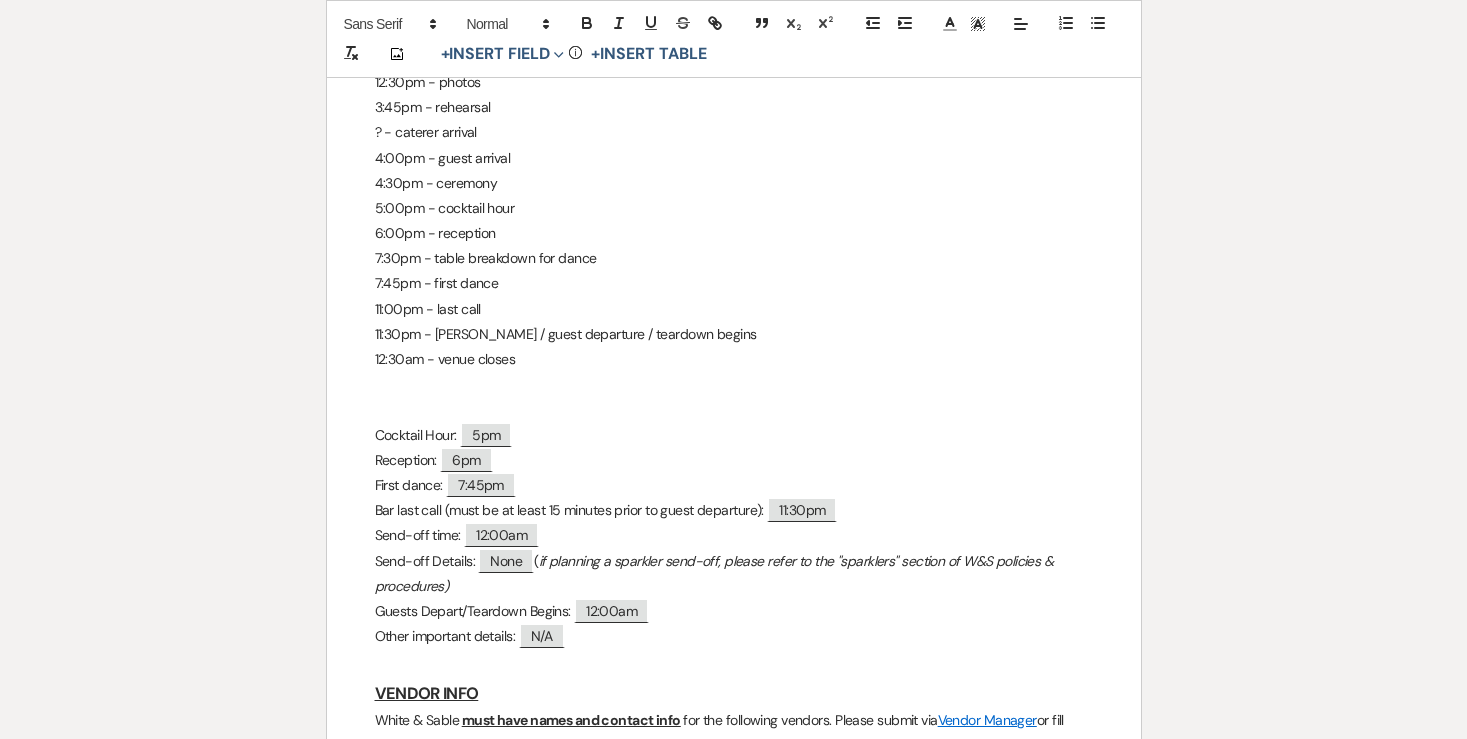 scroll, scrollTop: 1256, scrollLeft: 0, axis: vertical 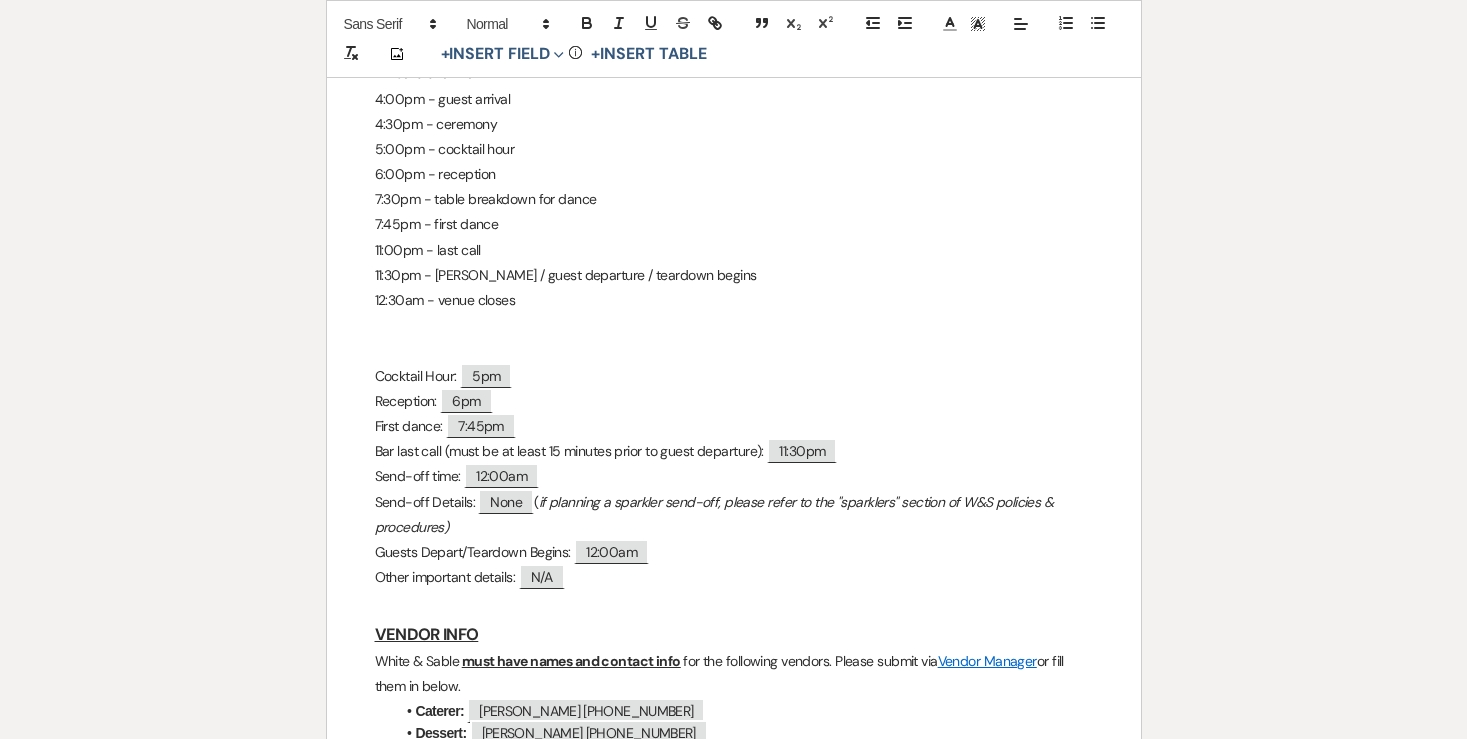 click on "Caitlin & Taylor Final Details - 7.19.25 GENERAL EVENT DETAILS Bride & Groom Names:  ﻿
Caitlin & Taylor
﻿   Wedding Date:  ﻿
07/19/2025
﻿   Guest Count:    ﻿
195
﻿ Rental Period Start time:  ﻿
8:30am
﻿ End time:  ﻿
12:30am
﻿ VENUE LOGISTICS KEY CONTACTS Day-of Coordinator: Name:  ﻿
AriAnna Meyer and Brittany Navratil
﻿ Email:  ﻿
lilacs.lace.mn@gmail.com
﻿   Phone Number:  ﻿
AriAnna 952-323-7885
Brittany 952-303-9070
﻿ DOC Arrival Time:  ﻿
8:30am
﻿   Day-of emergency contact (someone other than the couple): Name:  ﻿
Nickie Blizzard
﻿ Relationship to Couple:  ﻿
Mother of the Bride
﻿ Phone Number:  ﻿
417-483-6810" at bounding box center [734, 575] 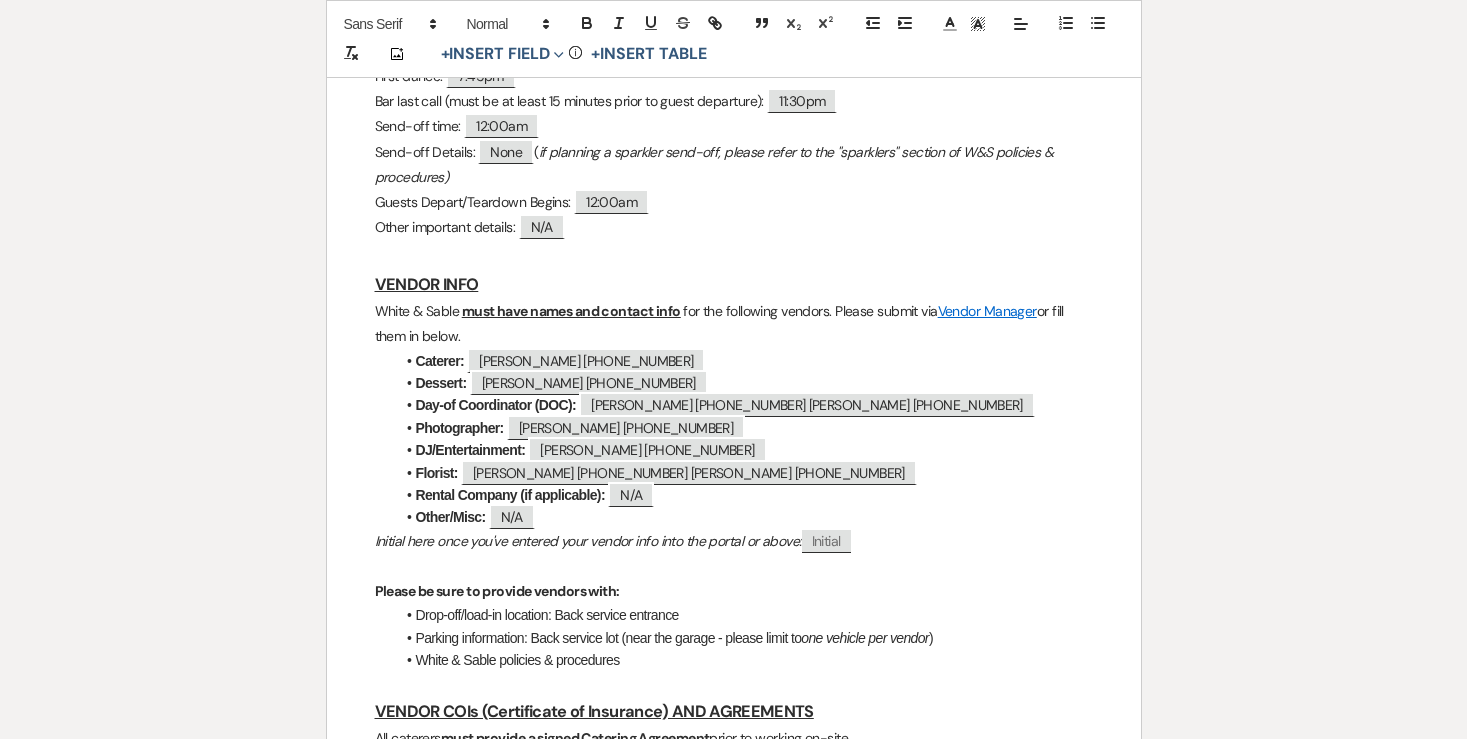 scroll, scrollTop: 1607, scrollLeft: 0, axis: vertical 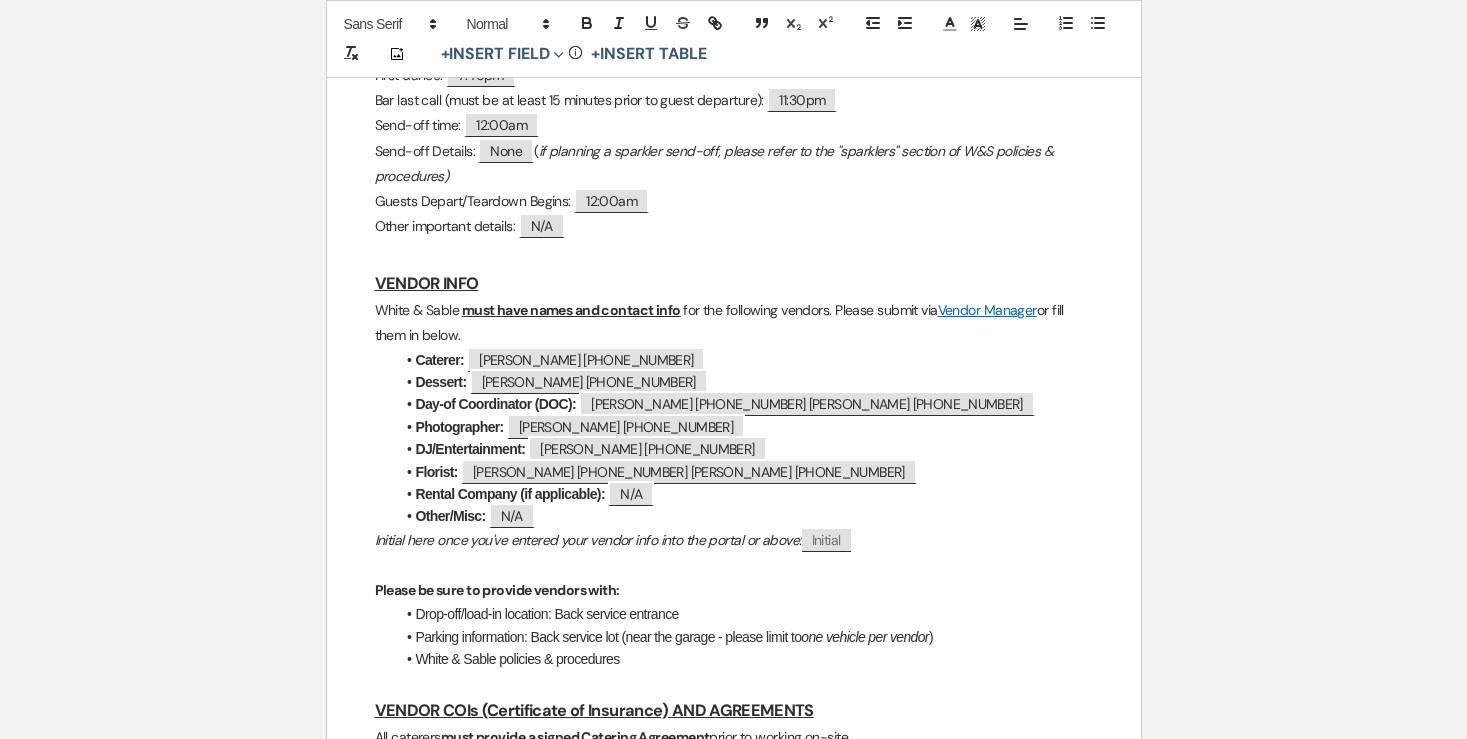 drag, startPoint x: 478, startPoint y: 338, endPoint x: 376, endPoint y: 318, distance: 103.94229 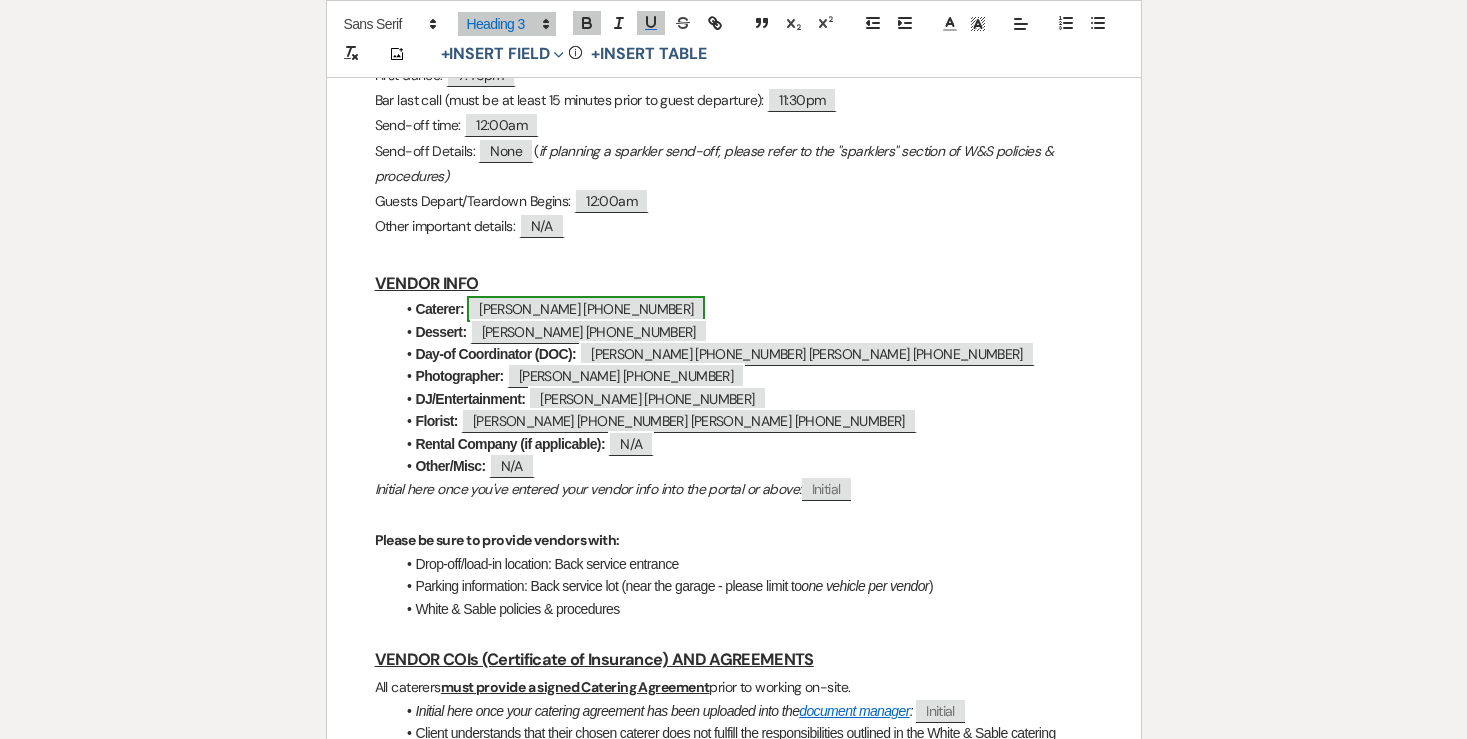 click on "Victoria Manos 612-444-1591" at bounding box center [586, 309] 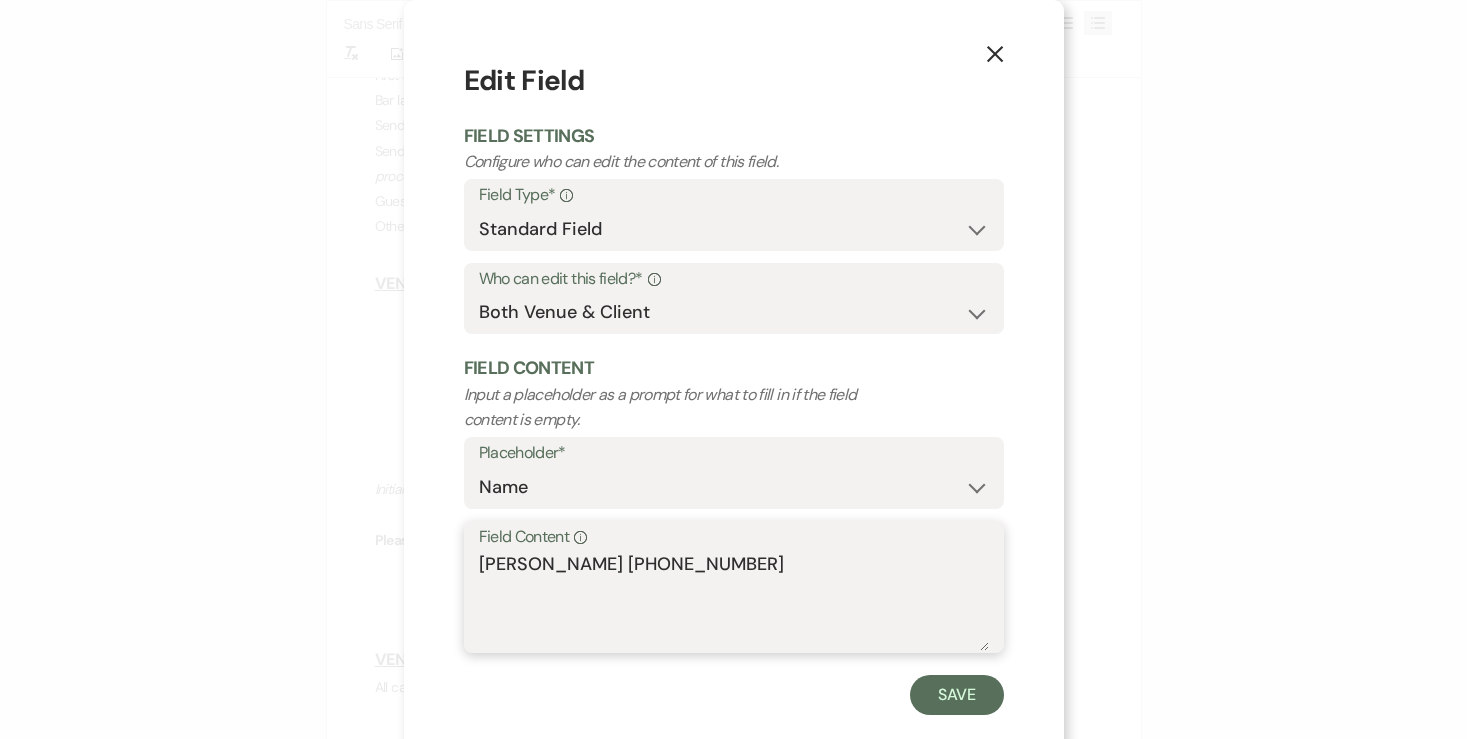 click on "Victoria Manos 612-444-1591" at bounding box center [734, 601] 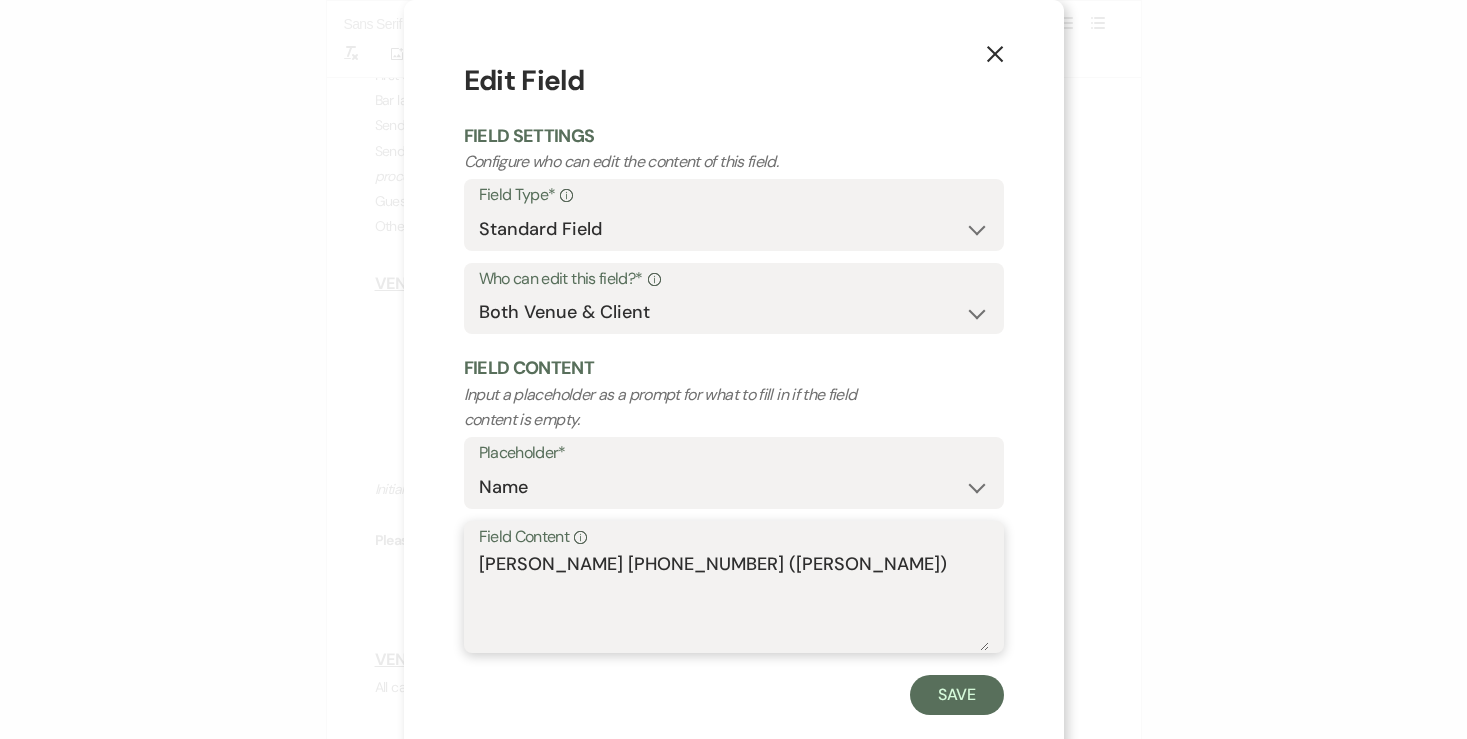 type on "Victoria Manos 612-444-1591 (Chef Jeff)" 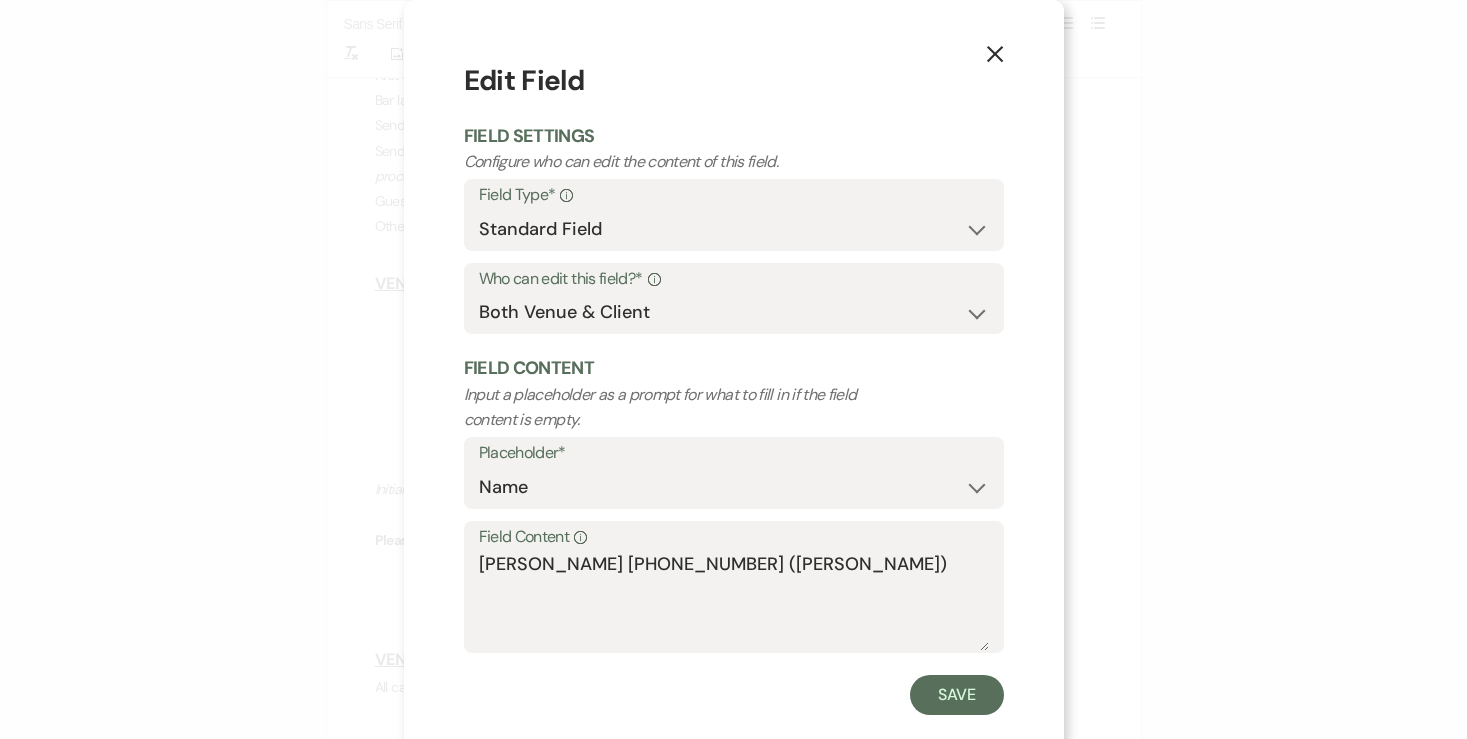 click on "X Edit Field Field Settings Configure who can edit the content of this field. Field Type* Info Standard Field Smart Field Who can edit this field?* Info Both Venue & Client Client Only Venue Only Field Content Input a placeholder as a prompt for what to fill in if the field content is empty. Placeholder* Custom Placeholder Date Time Name Location Venue Name Type Number Budget Address Phone Number Email Amount Total Field Content Info Victoria Manos 612-444-1591 (Chef Jeff) Save" at bounding box center (734, 387) 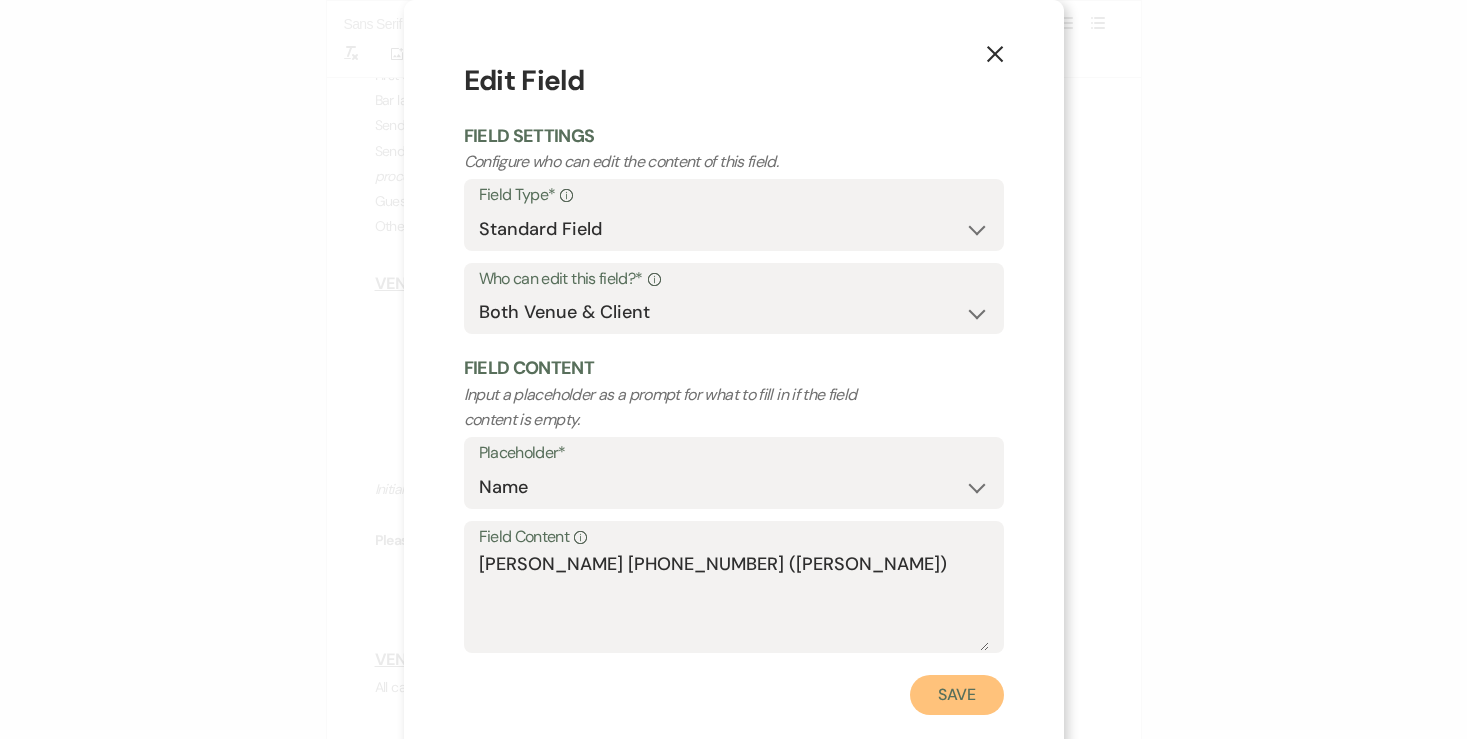 click on "Save" at bounding box center [957, 695] 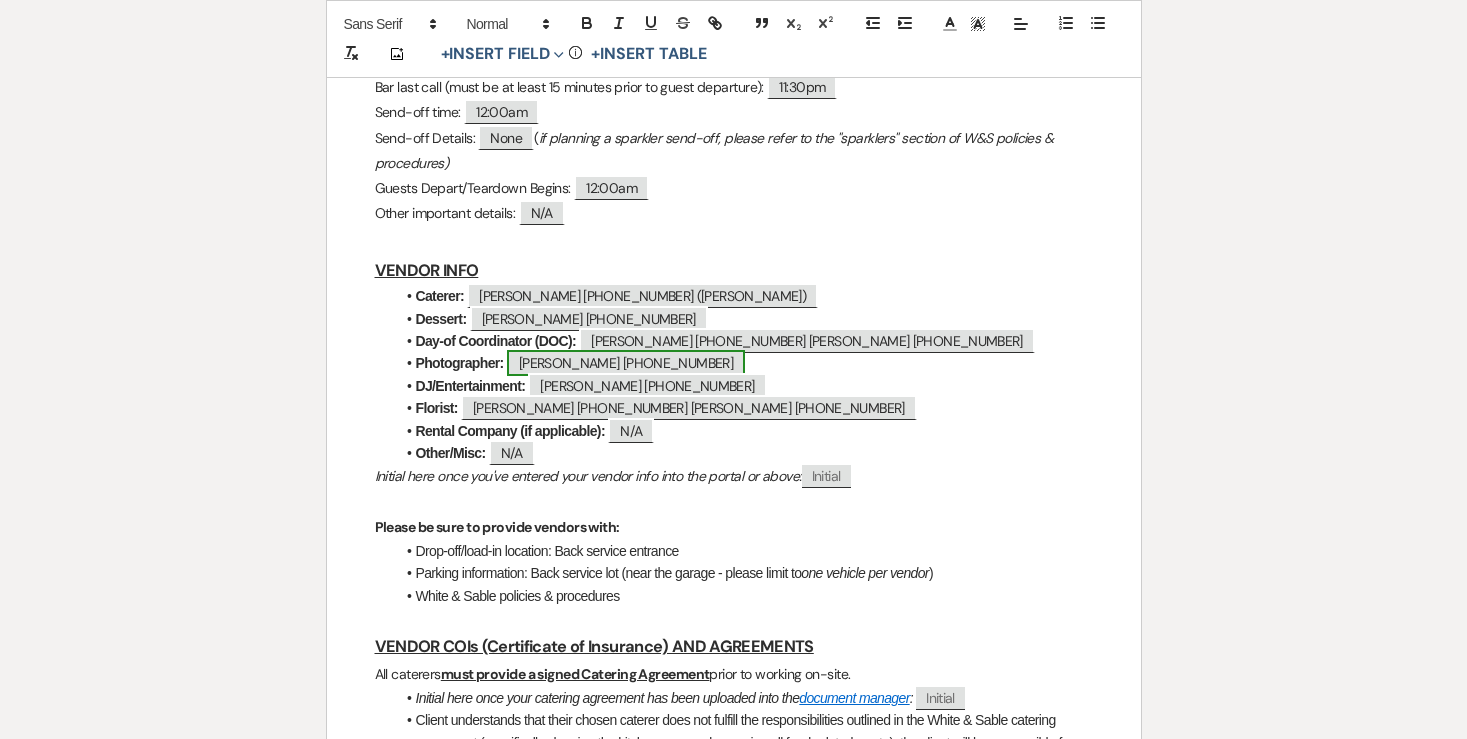 scroll, scrollTop: 1623, scrollLeft: 0, axis: vertical 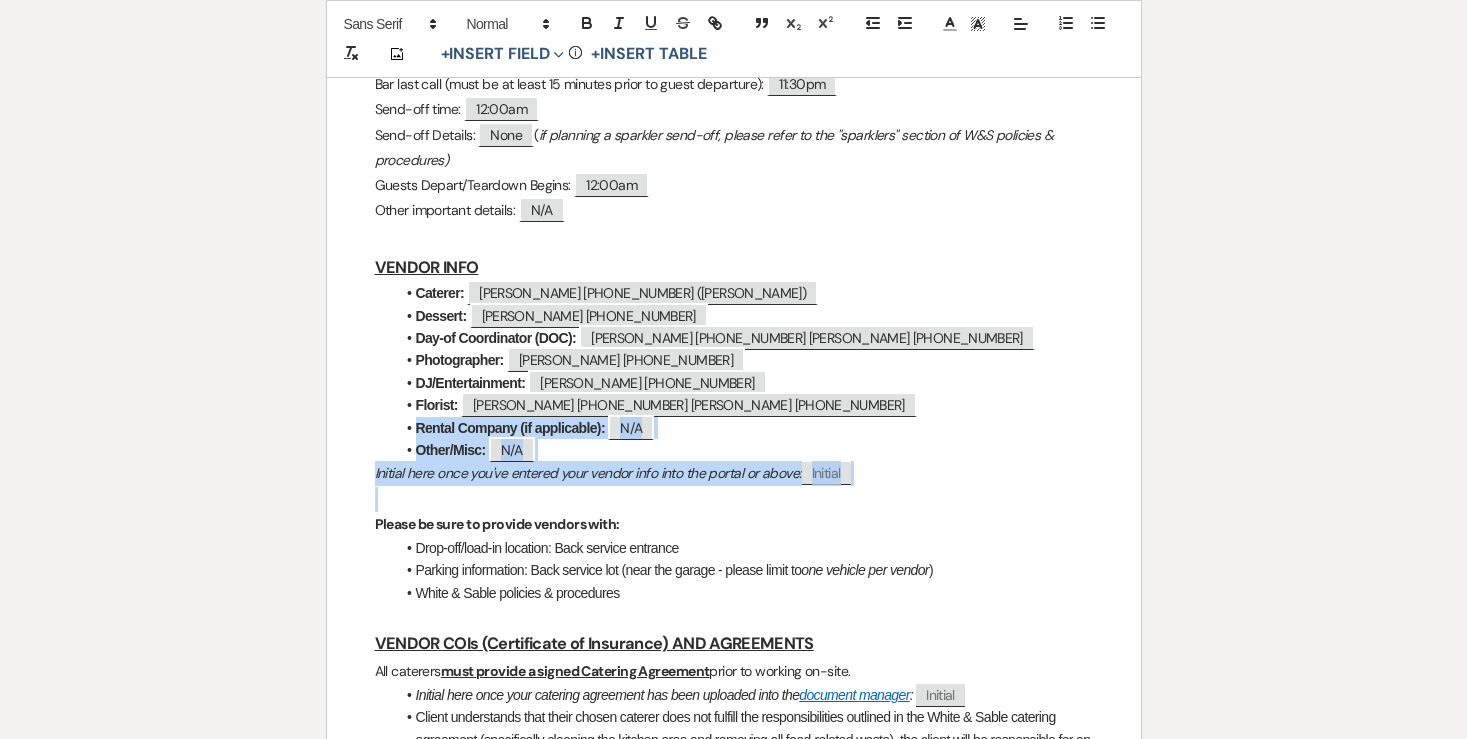 drag, startPoint x: 632, startPoint y: 504, endPoint x: 372, endPoint y: 427, distance: 271.16232 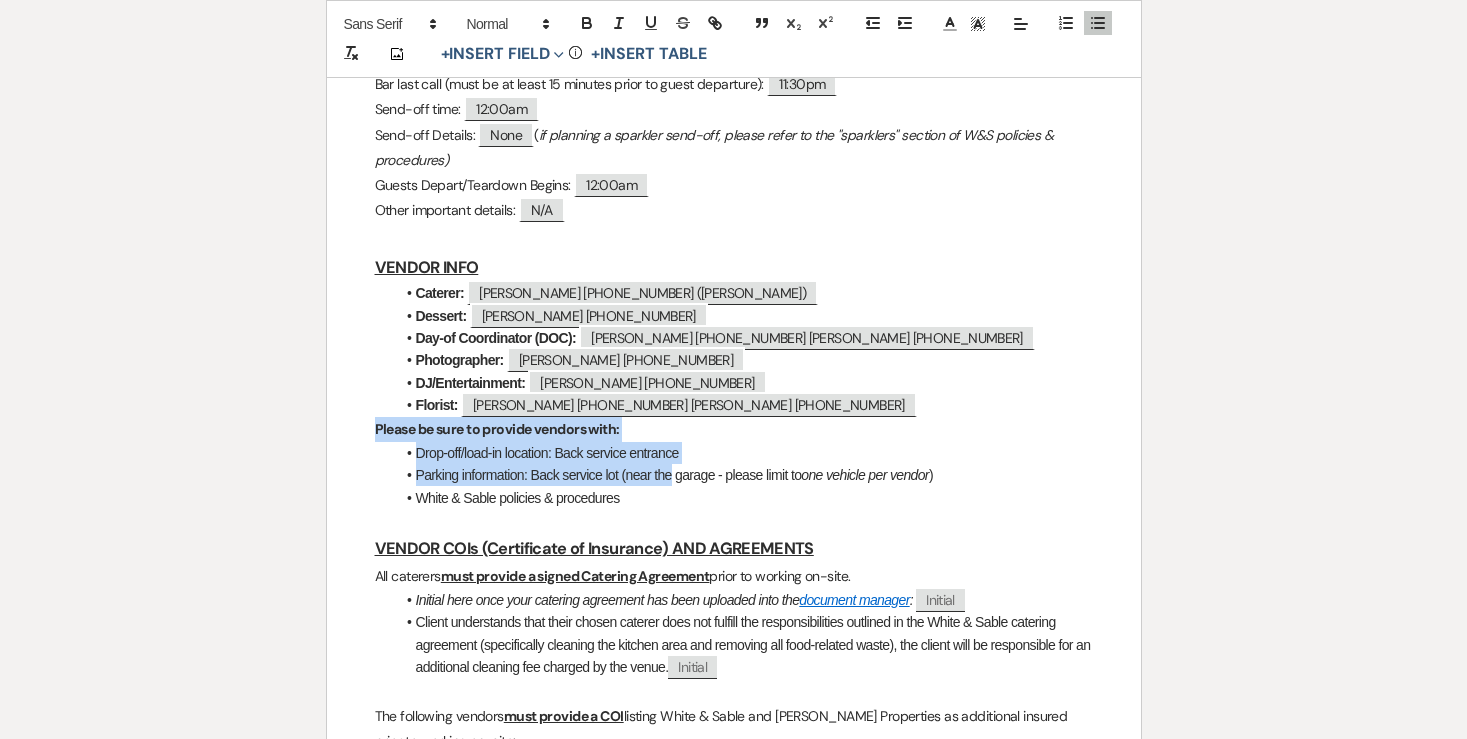 drag, startPoint x: 365, startPoint y: 429, endPoint x: 669, endPoint y: 486, distance: 309.29758 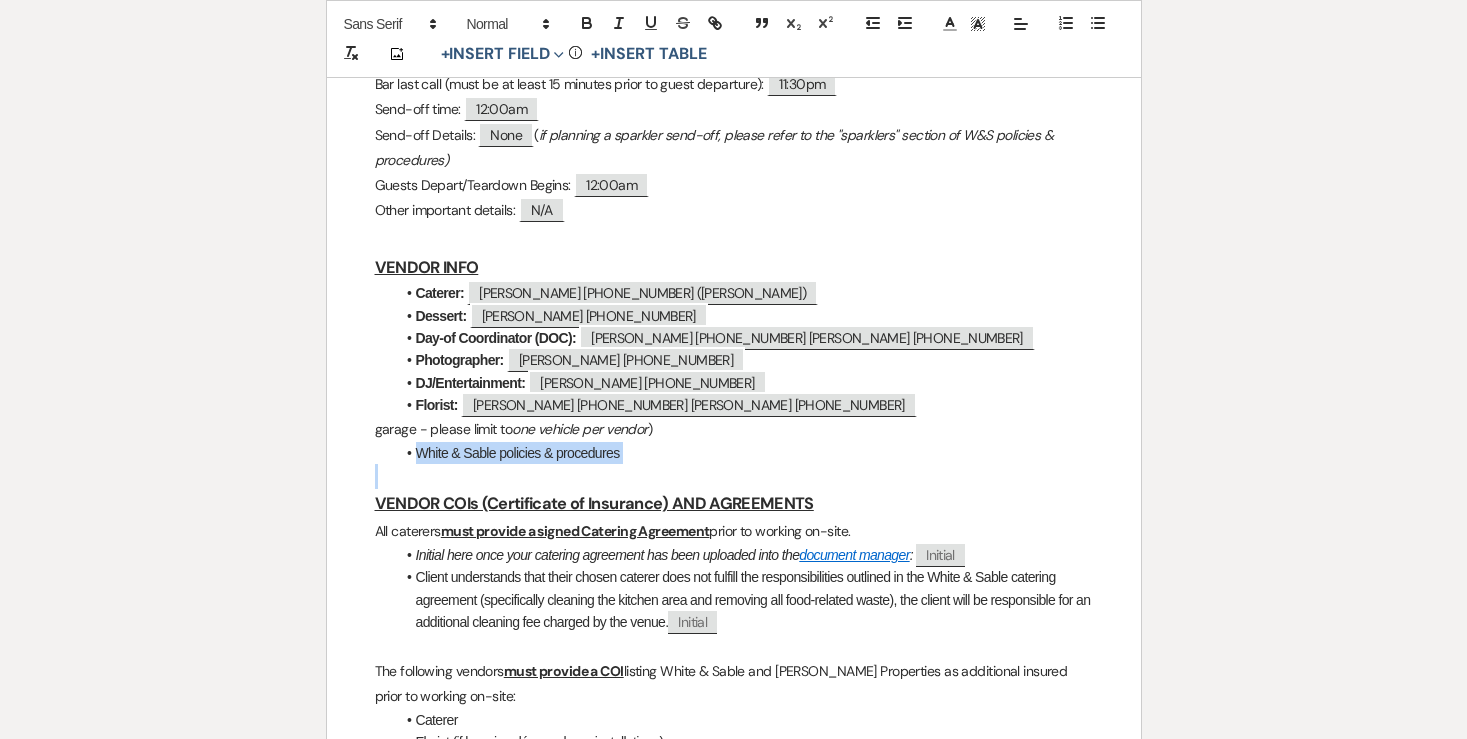 drag, startPoint x: 653, startPoint y: 466, endPoint x: 319, endPoint y: 446, distance: 334.59827 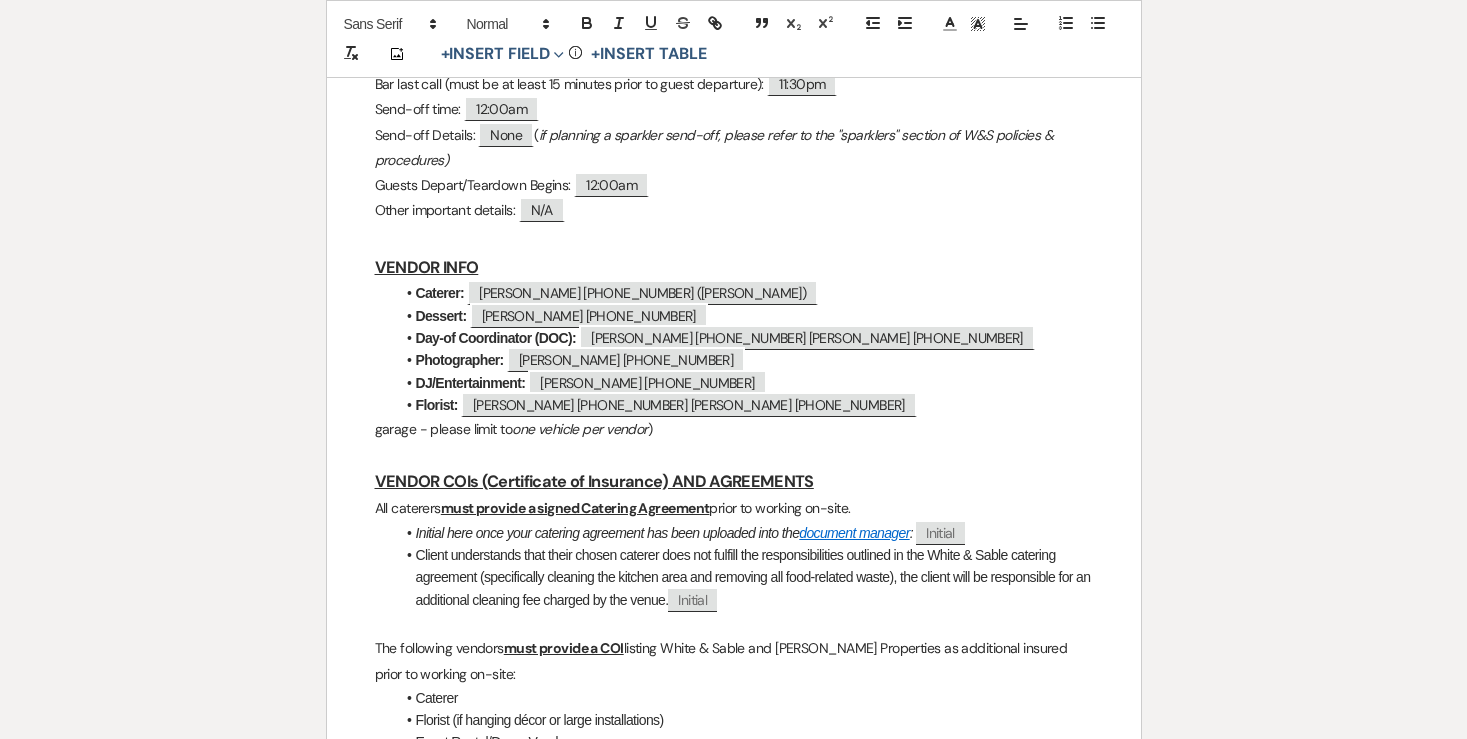 click on "Caitlin & Taylor Final Details - 7.19.25 GENERAL EVENT DETAILS Bride & Groom Names:  ﻿
Caitlin & Taylor
﻿   Wedding Date:  ﻿
07/19/2025
﻿   Guest Count:    ﻿
195
﻿ Rental Period Start time:  ﻿
8:30am
﻿ End time:  ﻿
12:30am
﻿ VENUE LOGISTICS KEY CONTACTS Day-of Coordinator: Name:  ﻿
AriAnna Meyer and Brittany Navratil
﻿ Email:  ﻿
lilacs.lace.mn@gmail.com
﻿   Phone Number:  ﻿
AriAnna 952-323-7885
Brittany 952-303-9070
﻿ DOC Arrival Time:  ﻿
8:30am
﻿   Day-of emergency contact (someone other than the couple): Name:  ﻿
Nickie Blizzard
﻿ Relationship to Couple:  ﻿
Mother of the Bride
﻿ Phone Number:  ﻿
417-483-6810" at bounding box center (734, 102) 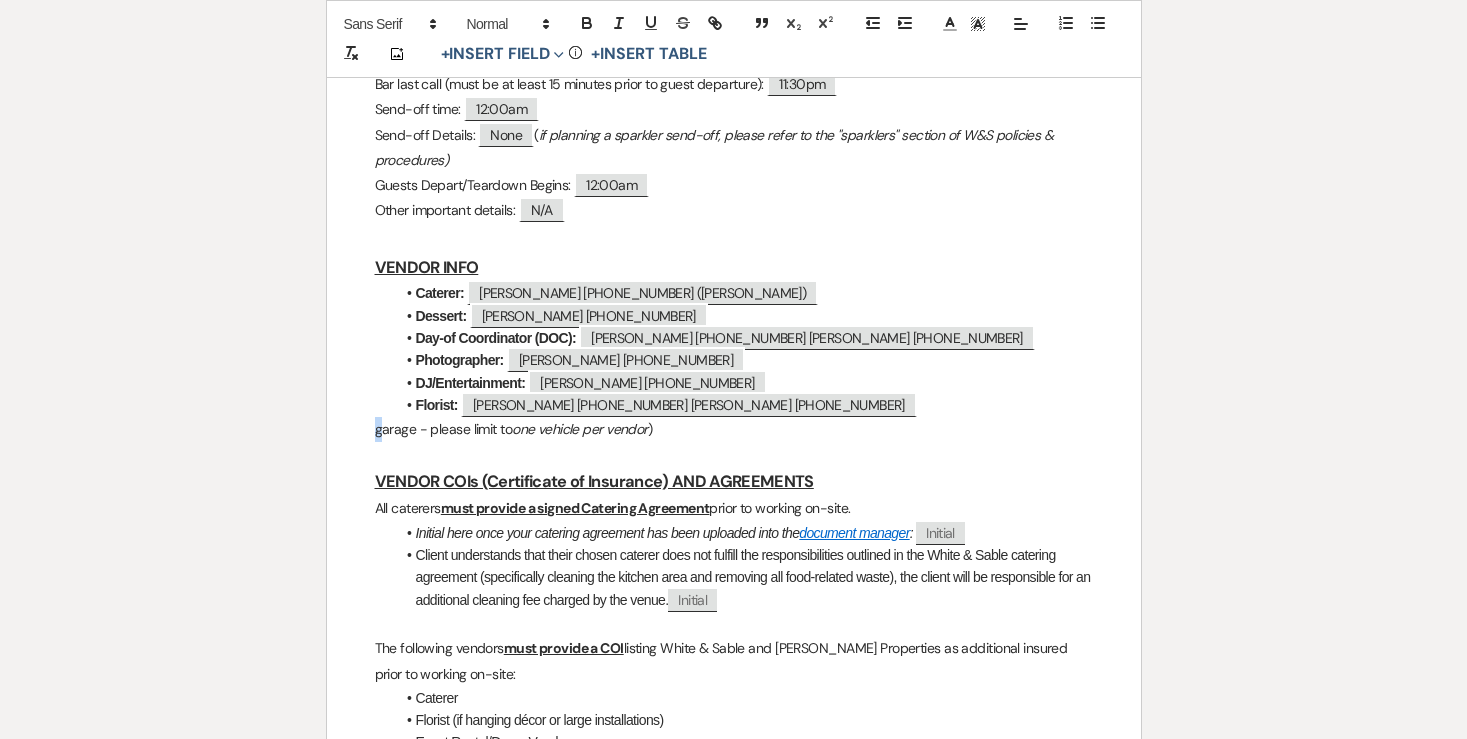 click on "Caitlin & Taylor Final Details - 7.19.25 GENERAL EVENT DETAILS Bride & Groom Names:  ﻿
Caitlin & Taylor
﻿   Wedding Date:  ﻿
07/19/2025
﻿   Guest Count:    ﻿
195
﻿ Rental Period Start time:  ﻿
8:30am
﻿ End time:  ﻿
12:30am
﻿ VENUE LOGISTICS KEY CONTACTS Day-of Coordinator: Name:  ﻿
AriAnna Meyer and Brittany Navratil
﻿ Email:  ﻿
lilacs.lace.mn@gmail.com
﻿   Phone Number:  ﻿
AriAnna 952-323-7885
Brittany 952-303-9070
﻿ DOC Arrival Time:  ﻿
8:30am
﻿   Day-of emergency contact (someone other than the couple): Name:  ﻿
Nickie Blizzard
﻿ Relationship to Couple:  ﻿
Mother of the Bride
﻿ Phone Number:  ﻿
417-483-6810" at bounding box center [734, 102] 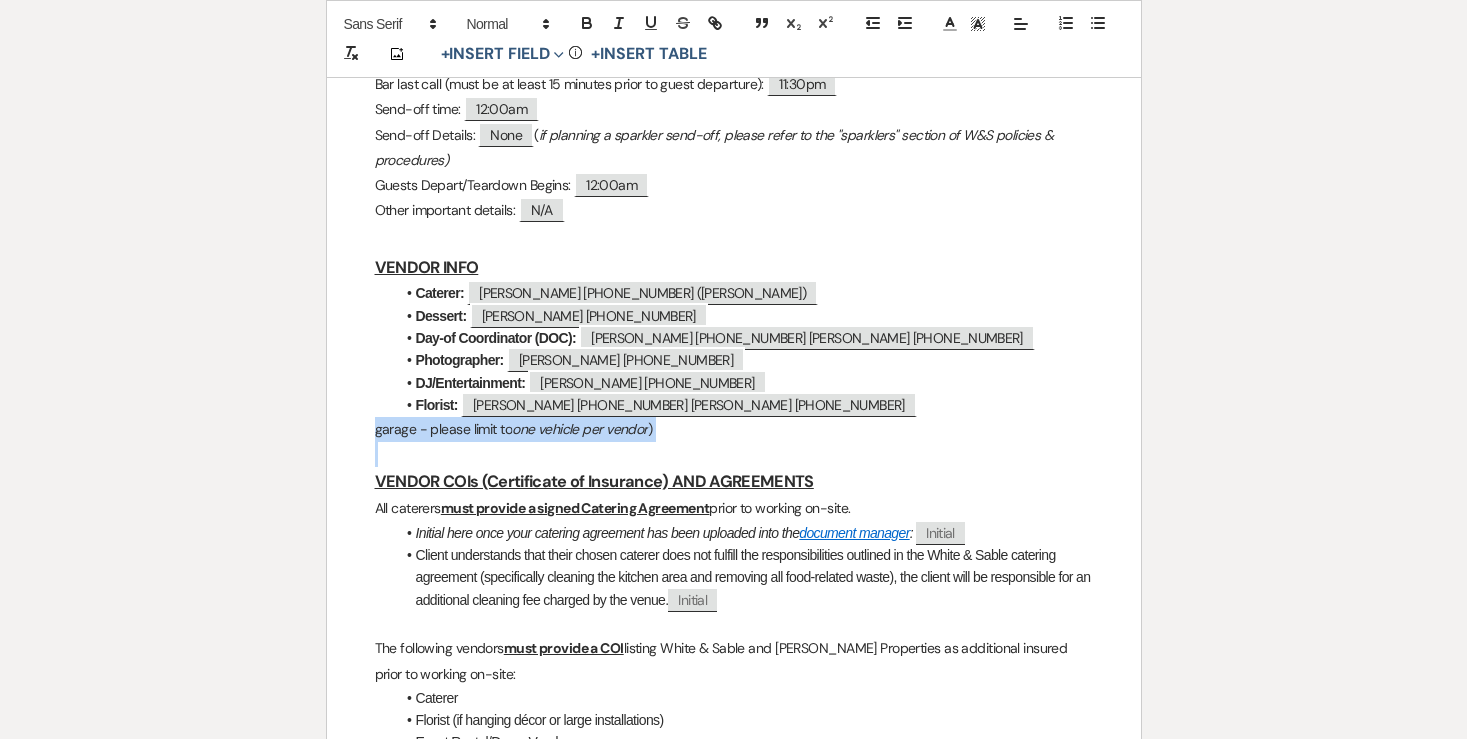 click on "Caitlin & Taylor Final Details - 7.19.25 GENERAL EVENT DETAILS Bride & Groom Names:  ﻿
Caitlin & Taylor
﻿   Wedding Date:  ﻿
07/19/2025
﻿   Guest Count:    ﻿
195
﻿ Rental Period Start time:  ﻿
8:30am
﻿ End time:  ﻿
12:30am
﻿ VENUE LOGISTICS KEY CONTACTS Day-of Coordinator: Name:  ﻿
AriAnna Meyer and Brittany Navratil
﻿ Email:  ﻿
lilacs.lace.mn@gmail.com
﻿   Phone Number:  ﻿
AriAnna 952-323-7885
Brittany 952-303-9070
﻿ DOC Arrival Time:  ﻿
8:30am
﻿   Day-of emergency contact (someone other than the couple): Name:  ﻿
Nickie Blizzard
﻿ Relationship to Couple:  ﻿
Mother of the Bride
﻿ Phone Number:  ﻿
417-483-6810" at bounding box center [734, 102] 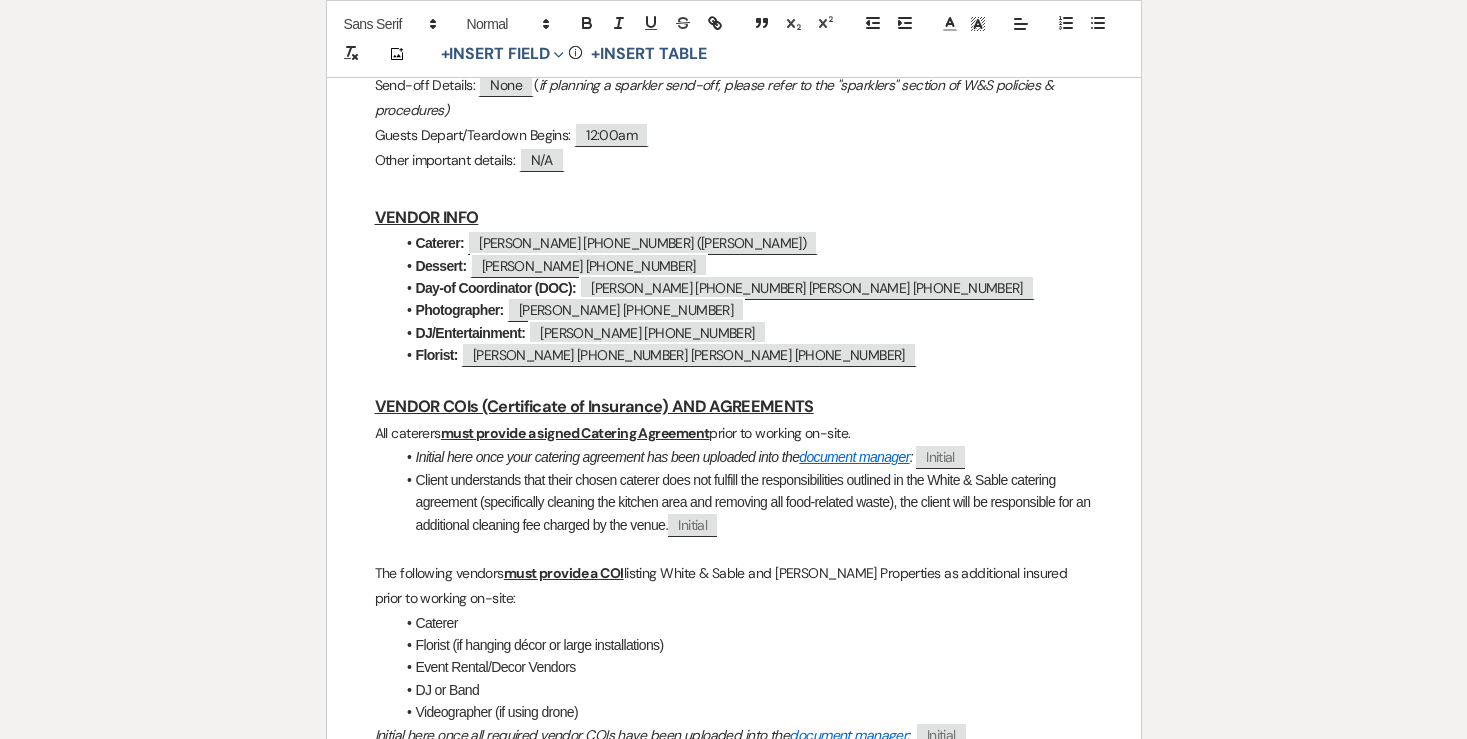 scroll, scrollTop: 1680, scrollLeft: 0, axis: vertical 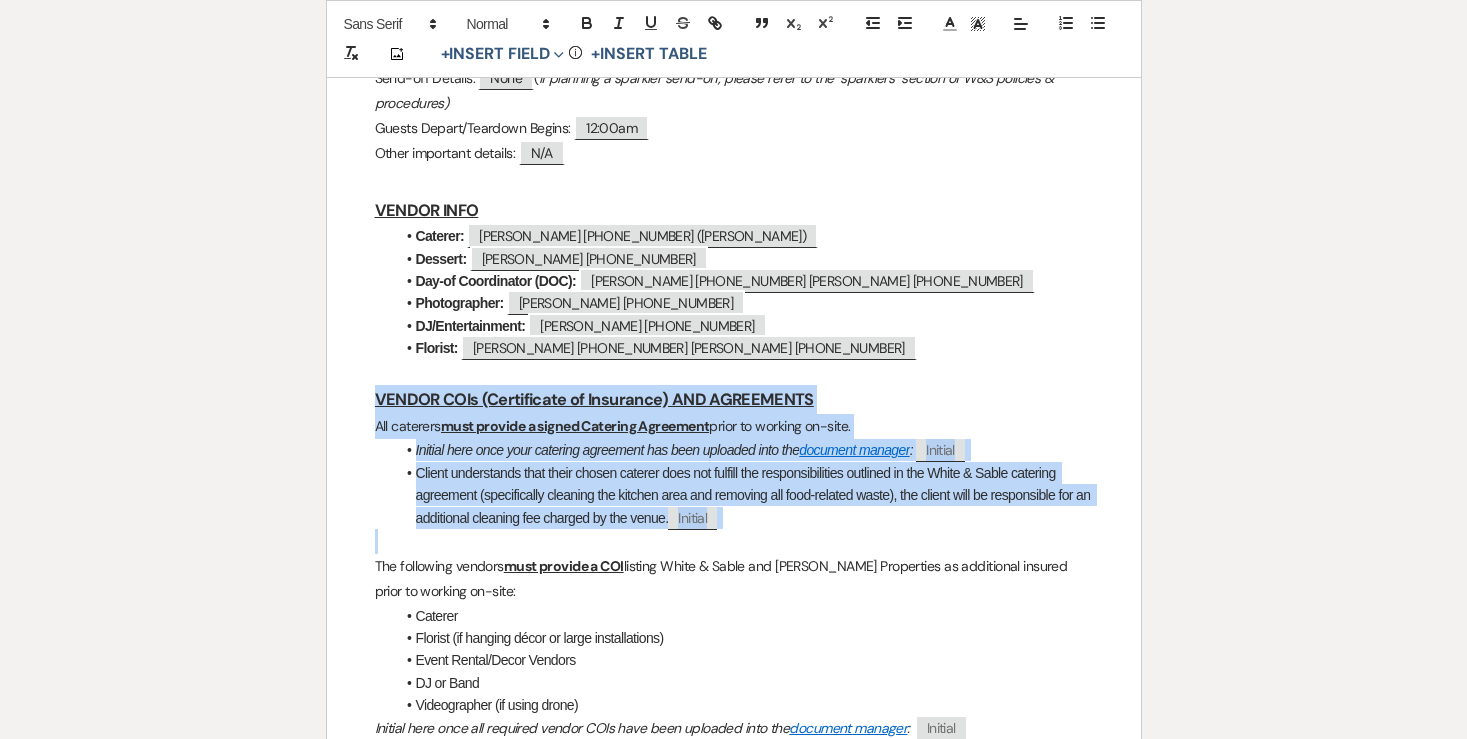 drag, startPoint x: 359, startPoint y: 400, endPoint x: 591, endPoint y: 552, distance: 277.35898 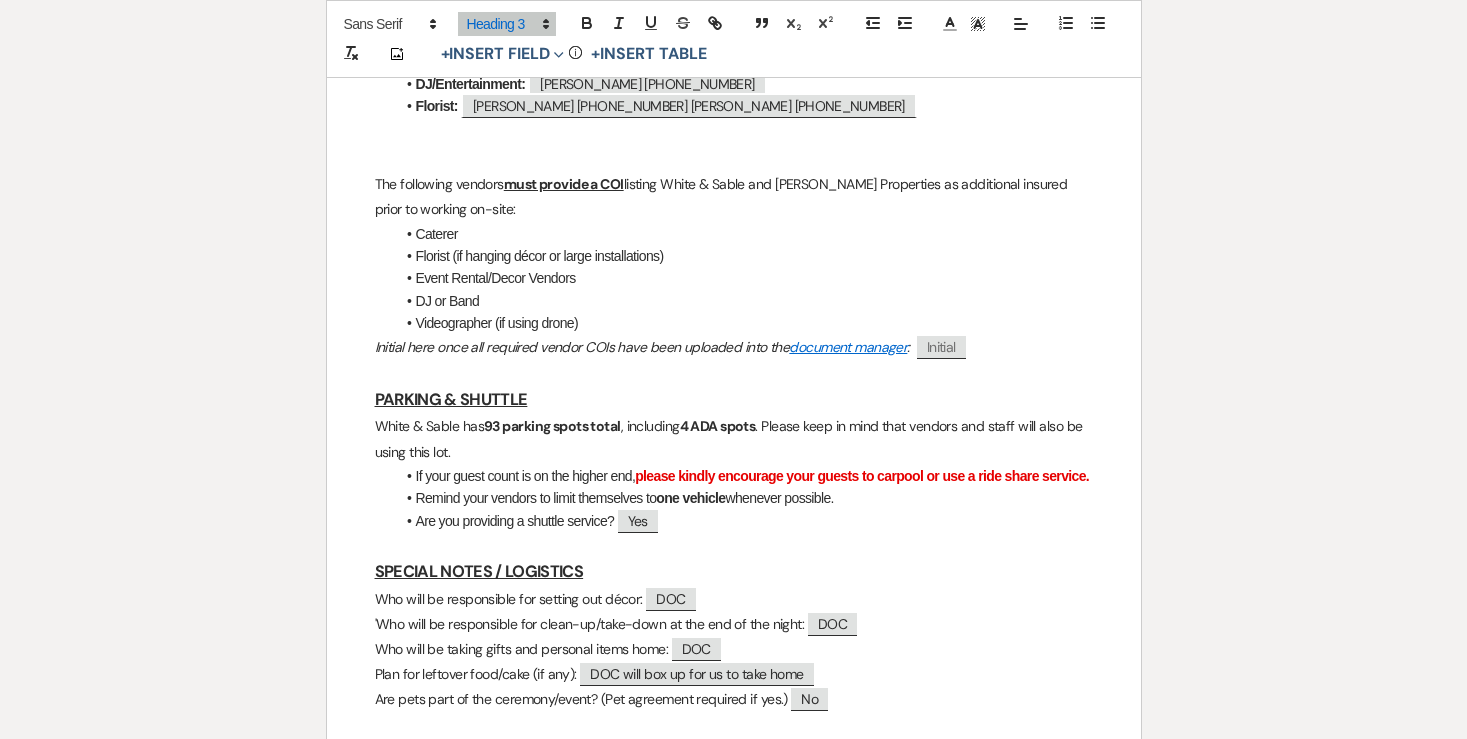 scroll, scrollTop: 1923, scrollLeft: 0, axis: vertical 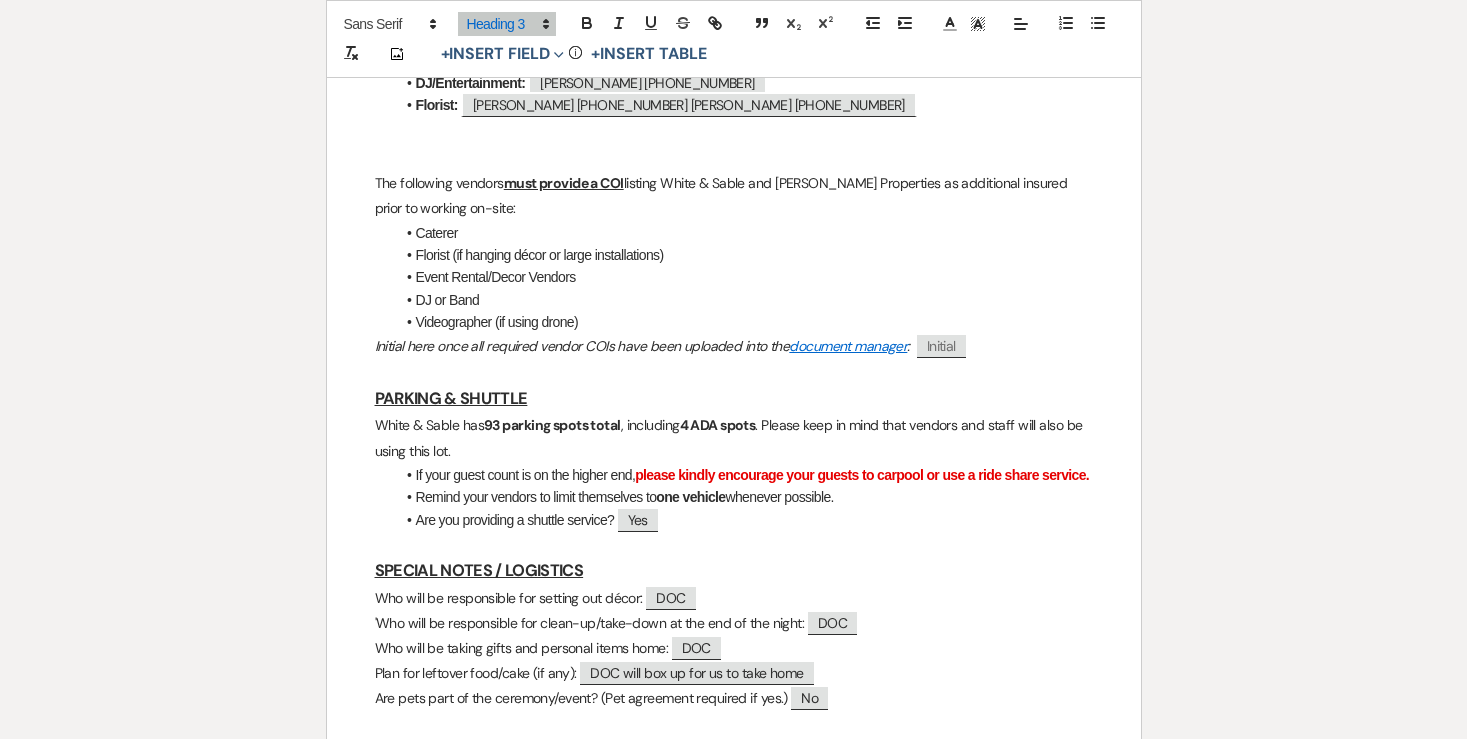 click on "Caitlin & Taylor Final Details - 7.19.25 GENERAL EVENT DETAILS Bride & Groom Names:  ﻿
Caitlin & Taylor
﻿   Wedding Date:  ﻿
07/19/2025
﻿   Guest Count:    ﻿
195
﻿ Rental Period Start time:  ﻿
8:30am
﻿ End time:  ﻿
12:30am
﻿ VENUE LOGISTICS KEY CONTACTS Day-of Coordinator: Name:  ﻿
AriAnna Meyer and Brittany Navratil
﻿ Email:  ﻿
lilacs.lace.mn@gmail.com
﻿   Phone Number:  ﻿
AriAnna 952-323-7885
Brittany 952-303-9070
﻿ DOC Arrival Time:  ﻿
8:30am
﻿   Day-of emergency contact (someone other than the couple): Name:  ﻿
Nickie Blizzard
﻿ Relationship to Couple:  ﻿
Mother of the Bride
﻿ Phone Number:  ﻿
417-483-6810" at bounding box center (734, -281) 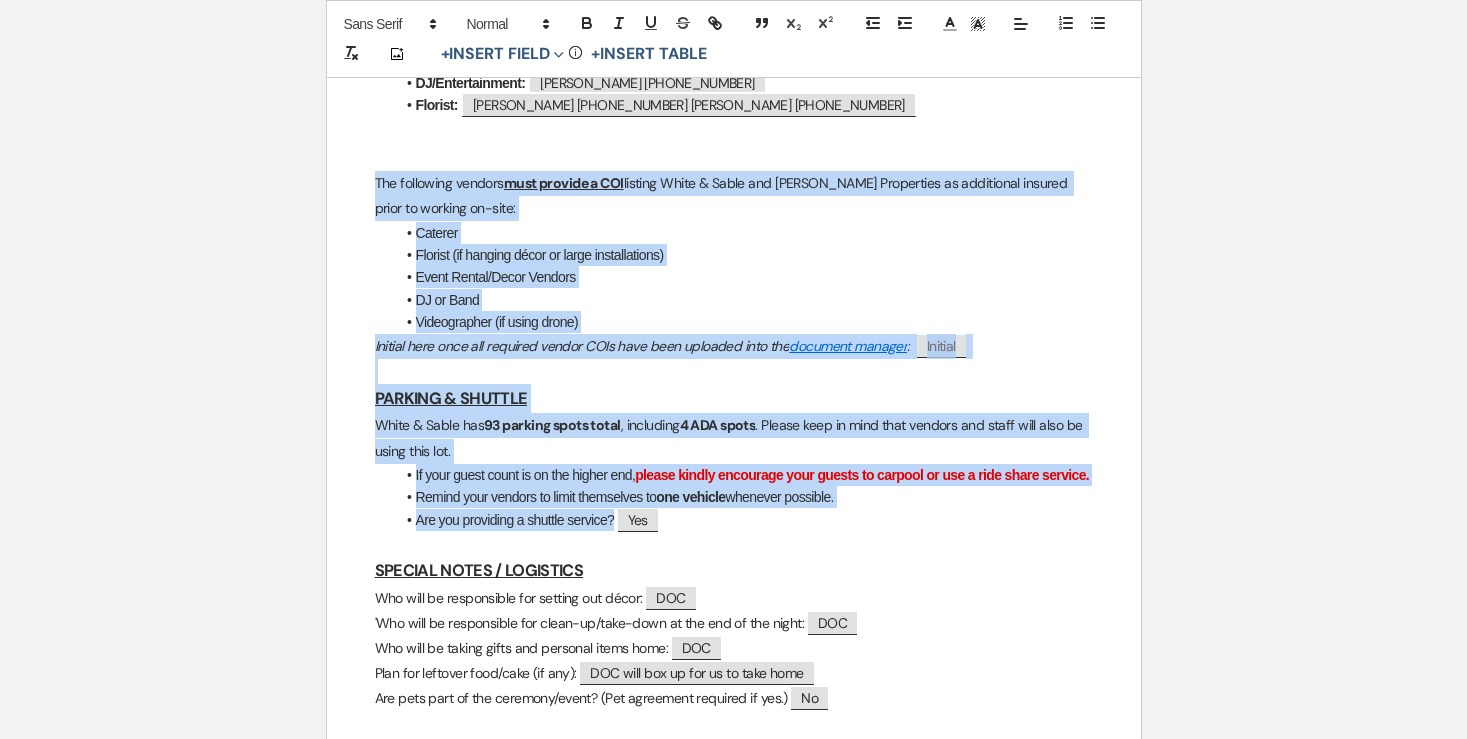 drag, startPoint x: 358, startPoint y: 181, endPoint x: 828, endPoint y: 543, distance: 593.24866 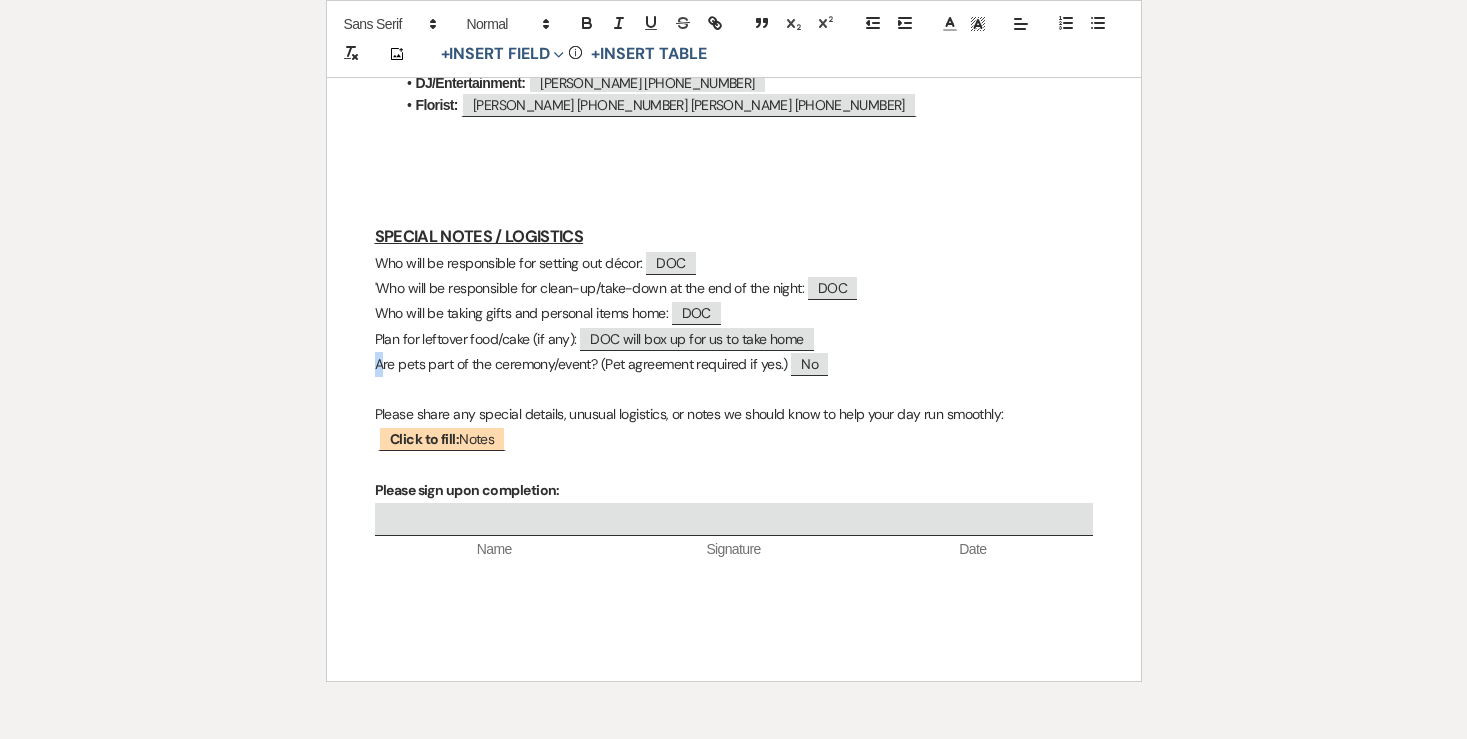 drag, startPoint x: 550, startPoint y: 583, endPoint x: 377, endPoint y: 362, distance: 280.65994 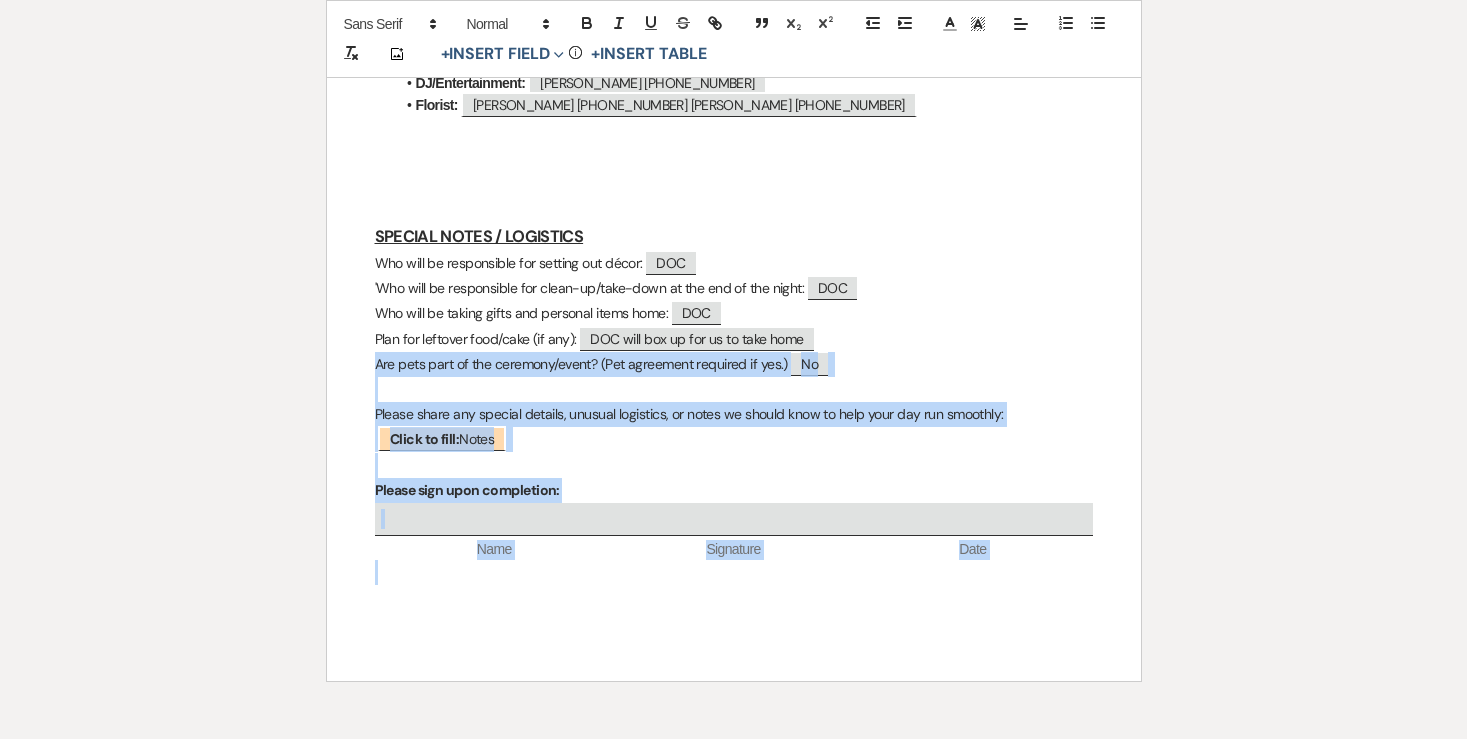 drag, startPoint x: 373, startPoint y: 364, endPoint x: 523, endPoint y: 590, distance: 271.24896 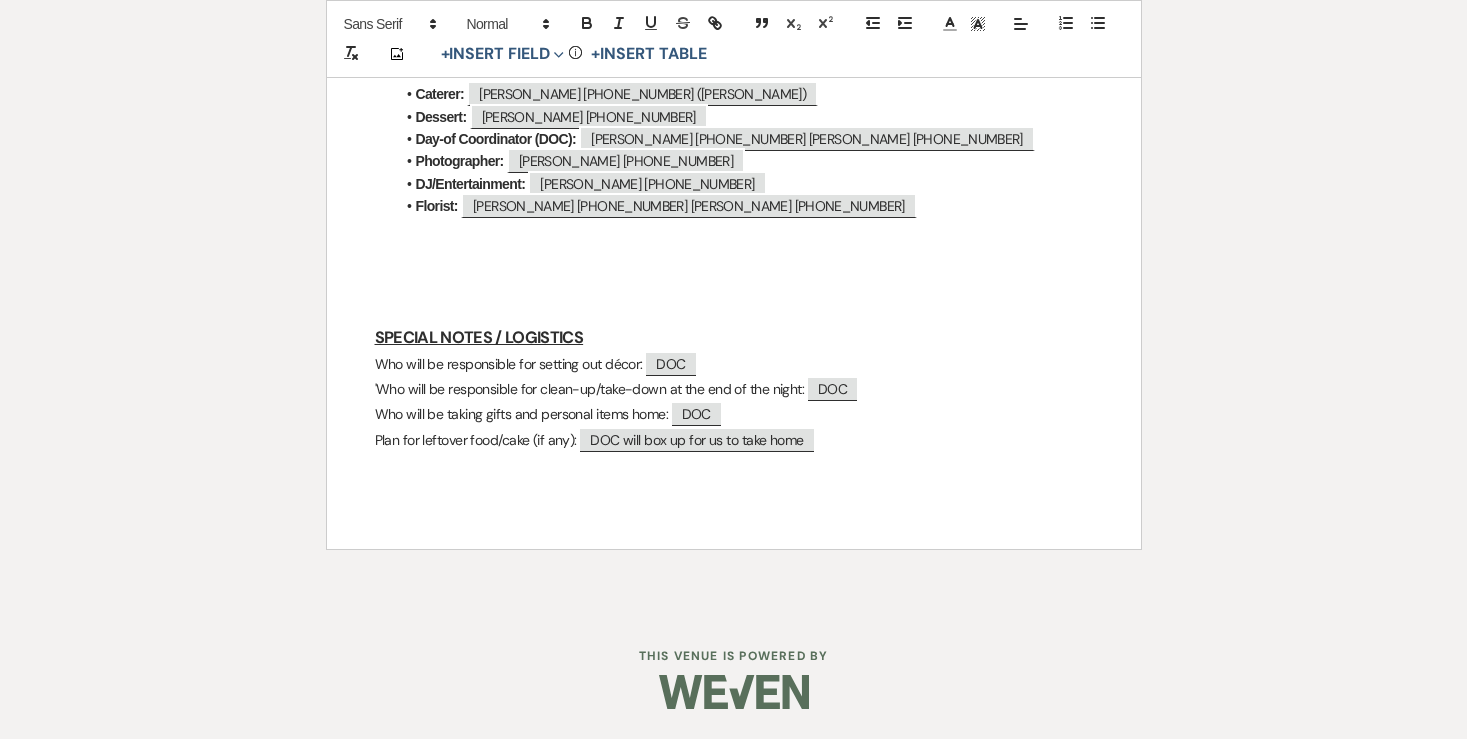 scroll, scrollTop: 1731, scrollLeft: 0, axis: vertical 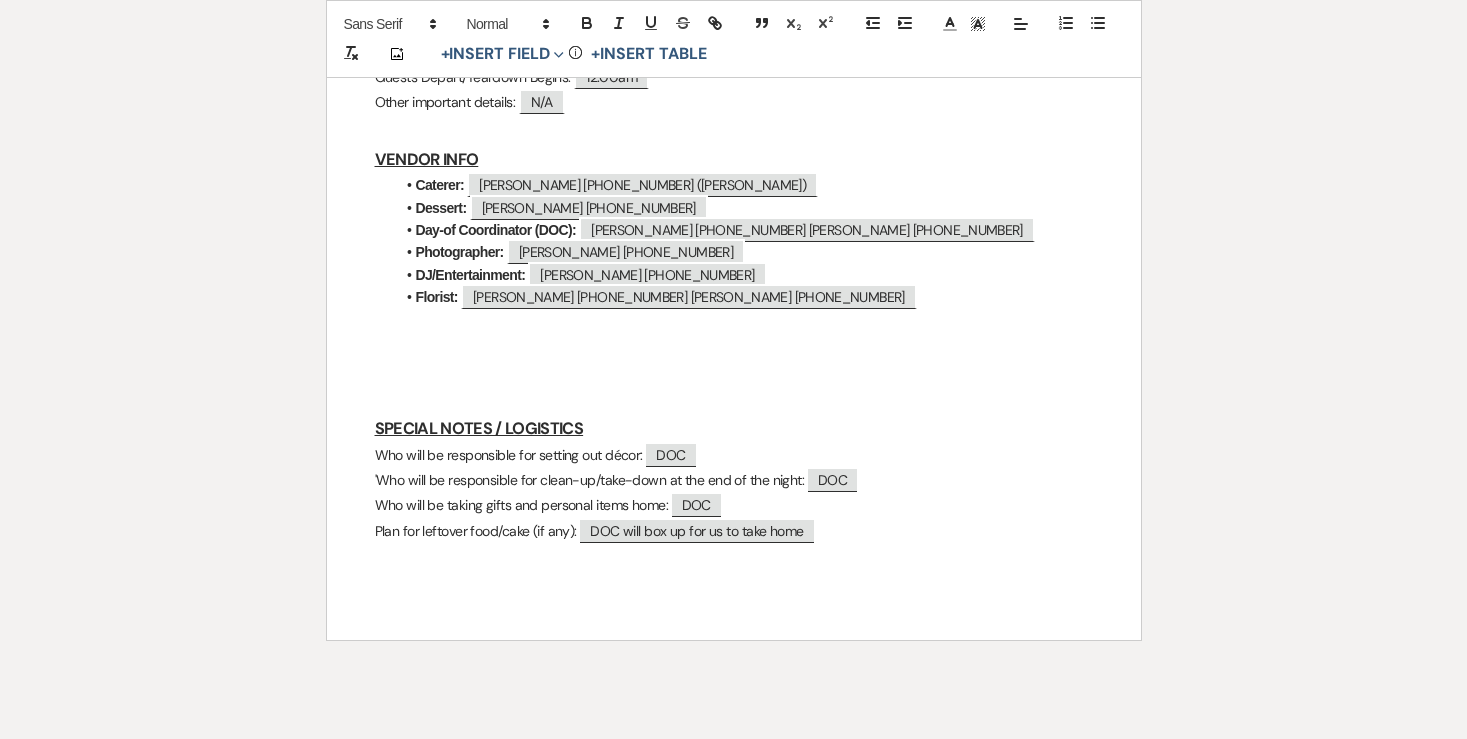 click at bounding box center (734, 400) 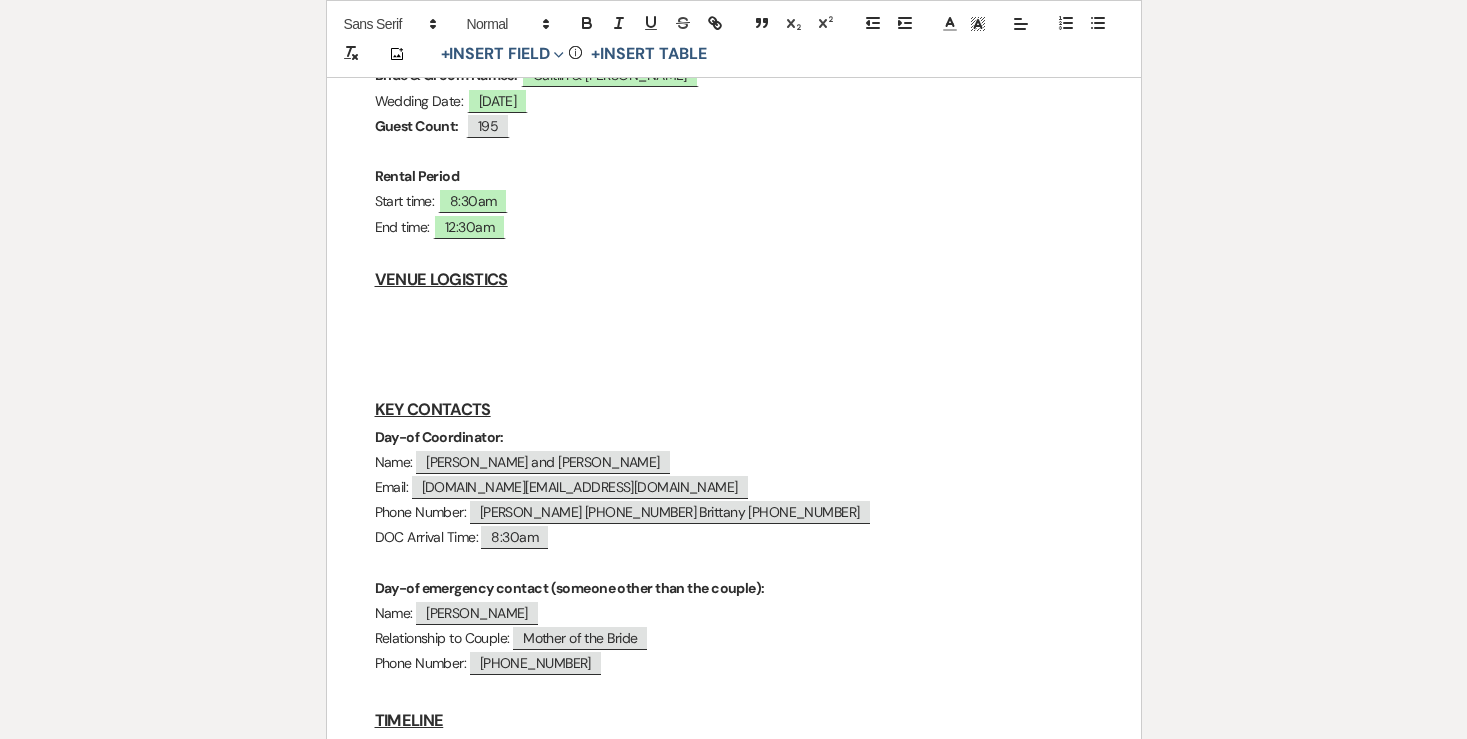 scroll, scrollTop: 0, scrollLeft: 0, axis: both 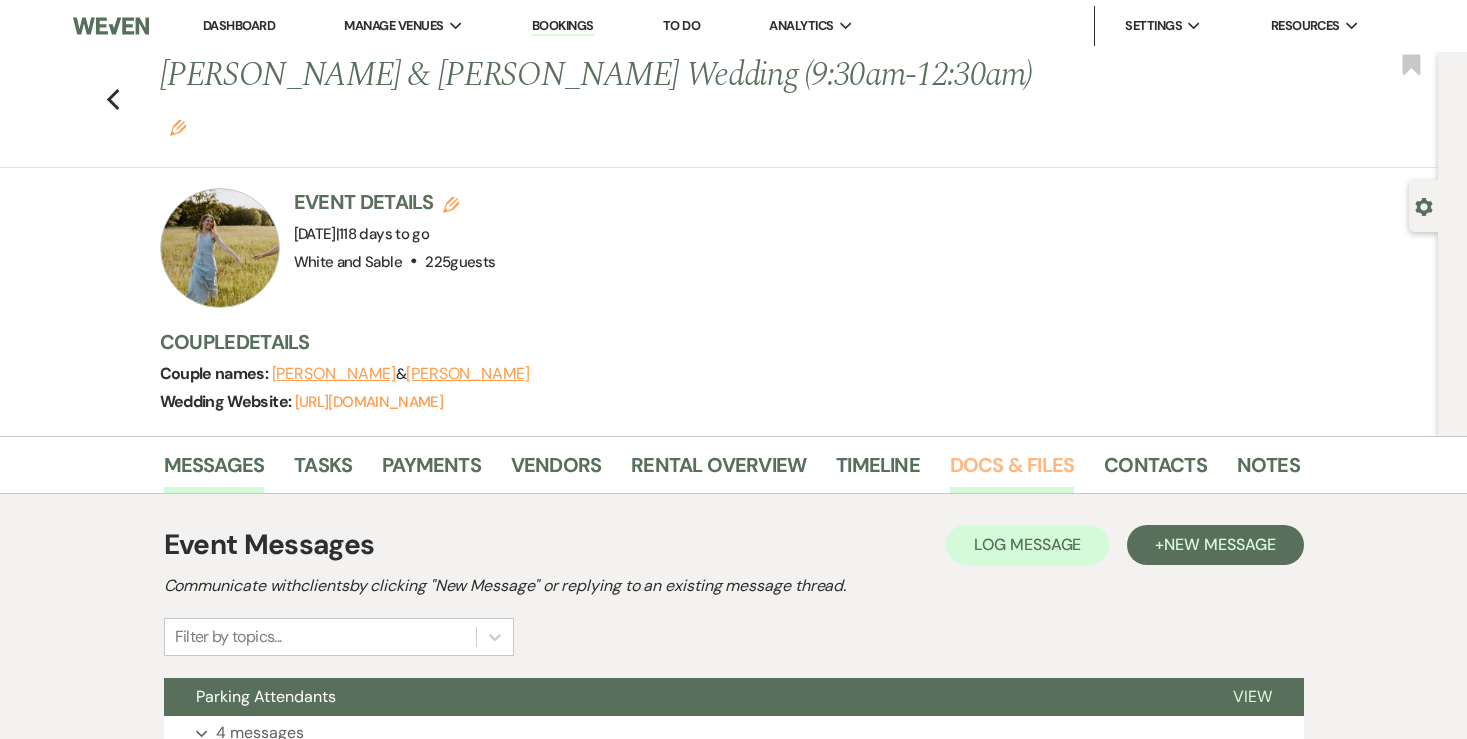 click on "Docs & Files" at bounding box center [1012, 471] 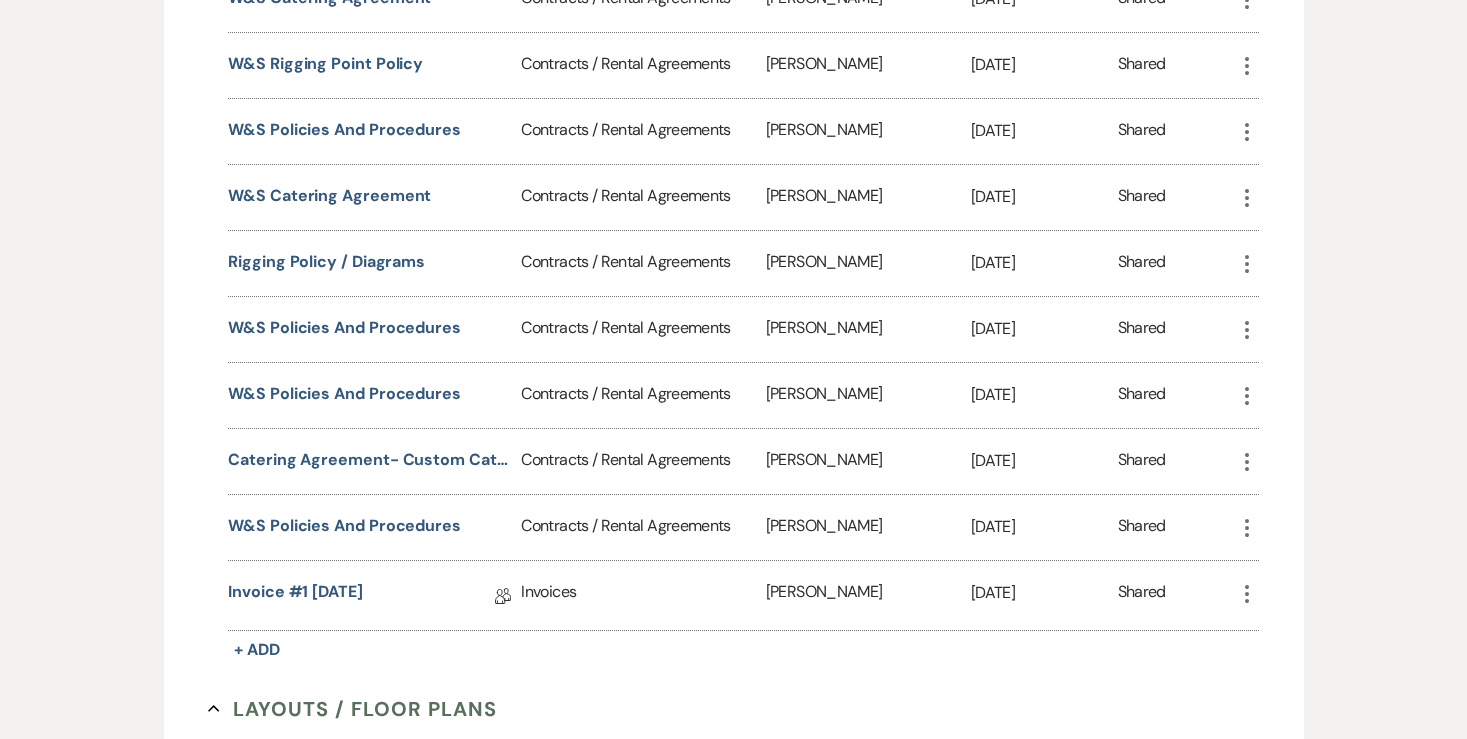 scroll, scrollTop: 1463, scrollLeft: 0, axis: vertical 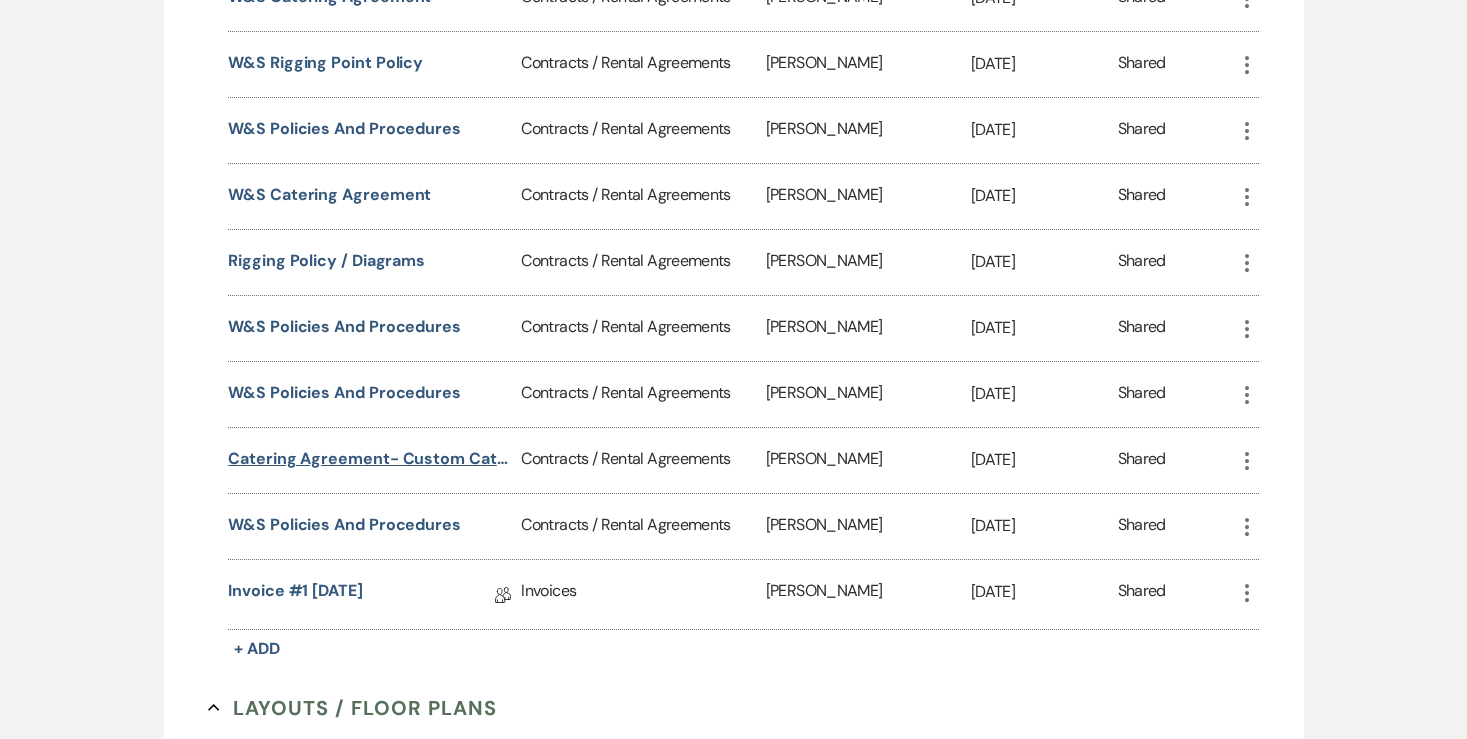 click on "Catering agreement- Custom Catering" at bounding box center (370, 459) 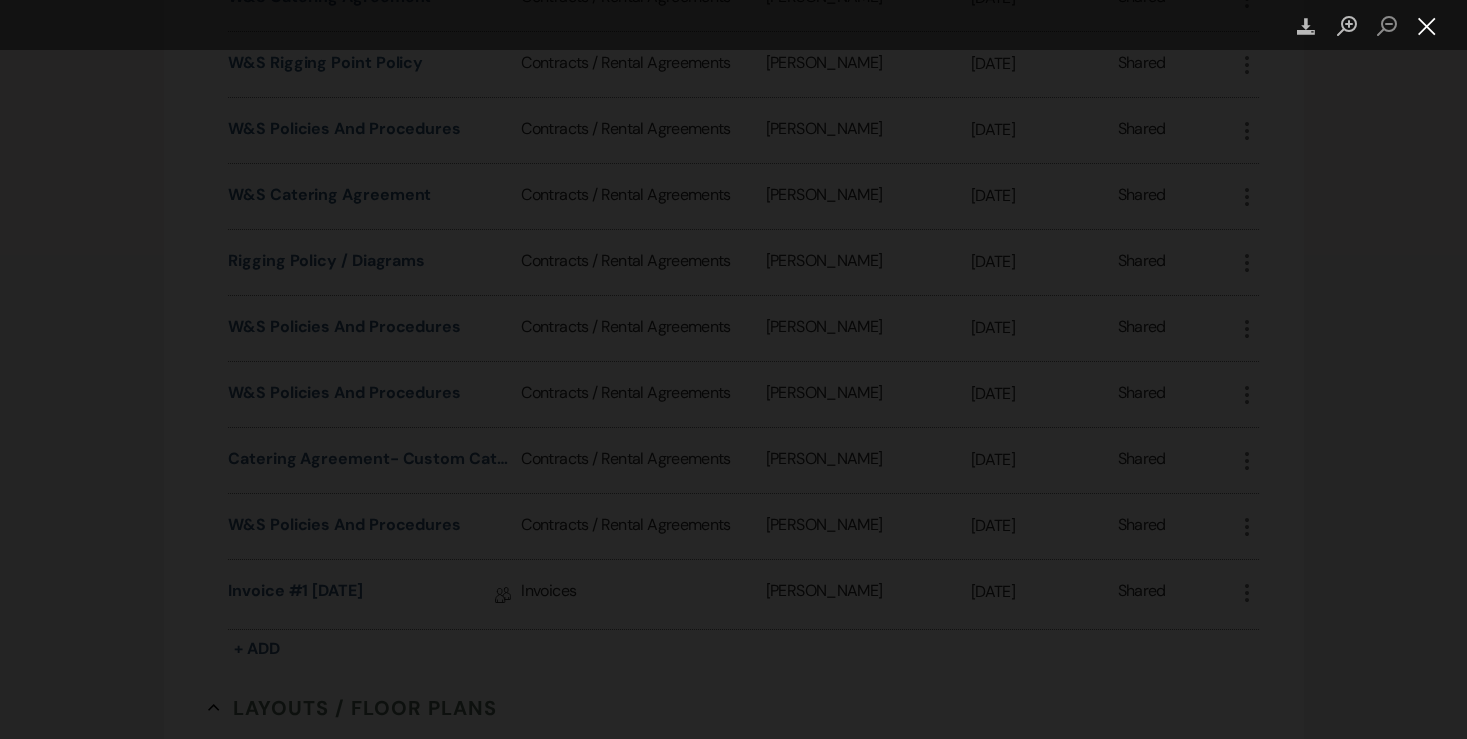 click at bounding box center [1427, 26] 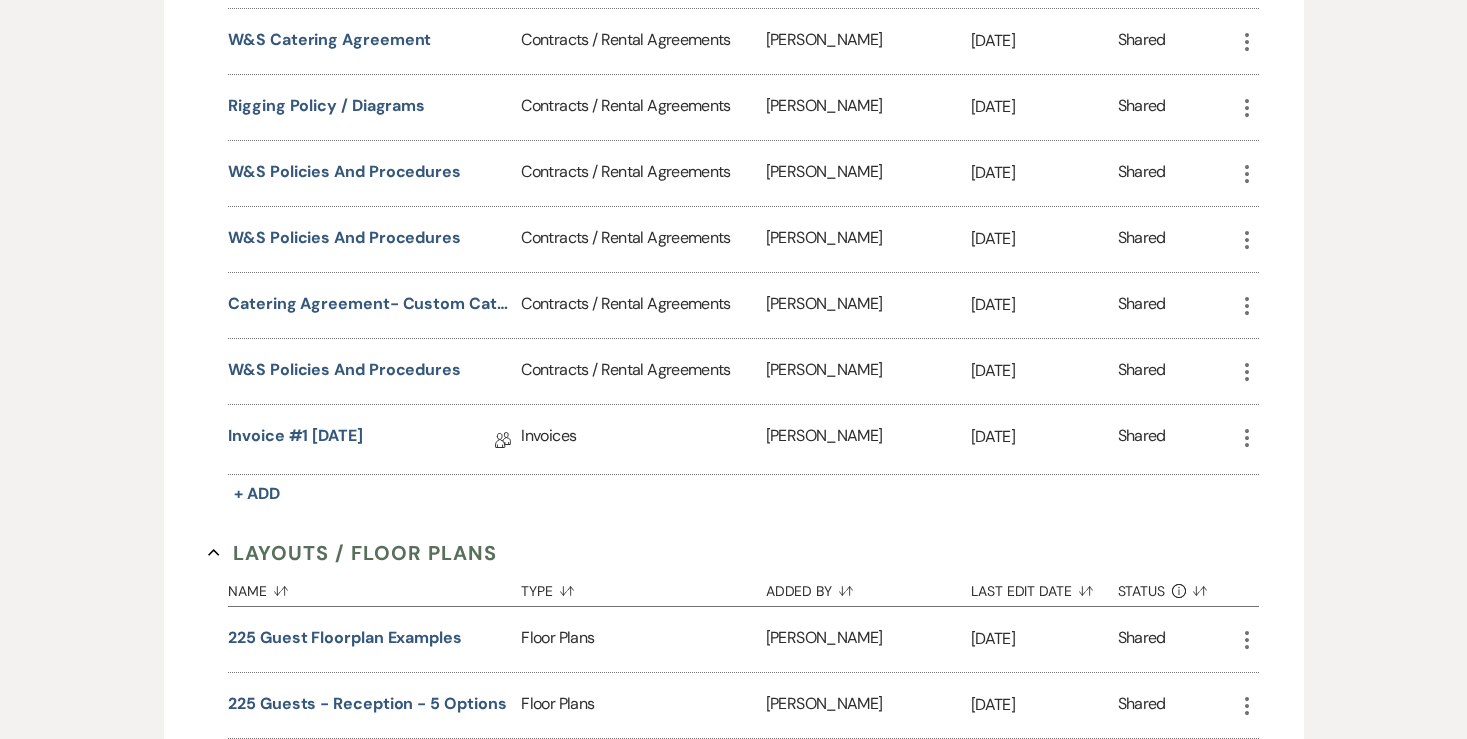 scroll, scrollTop: 1616, scrollLeft: 0, axis: vertical 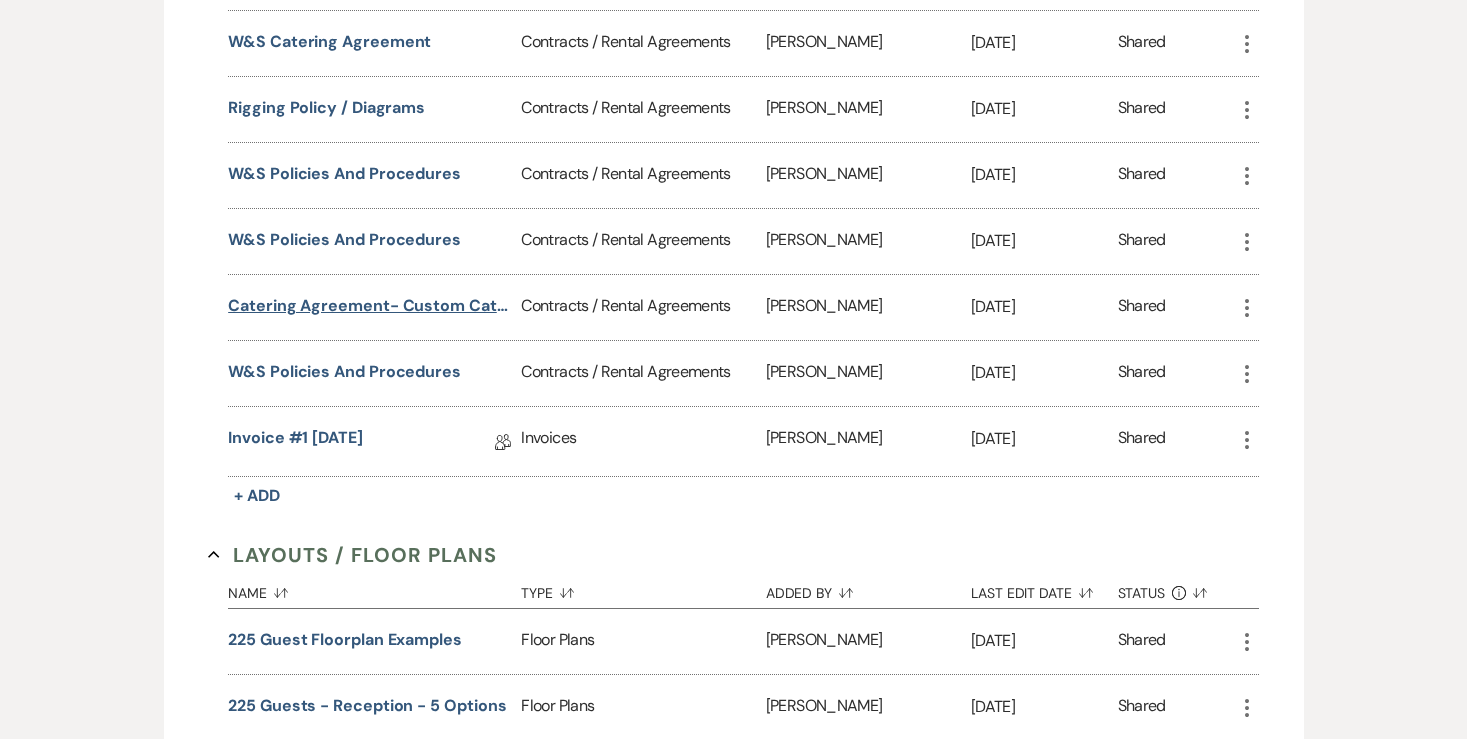 click on "Catering agreement- Custom Catering" at bounding box center (370, 306) 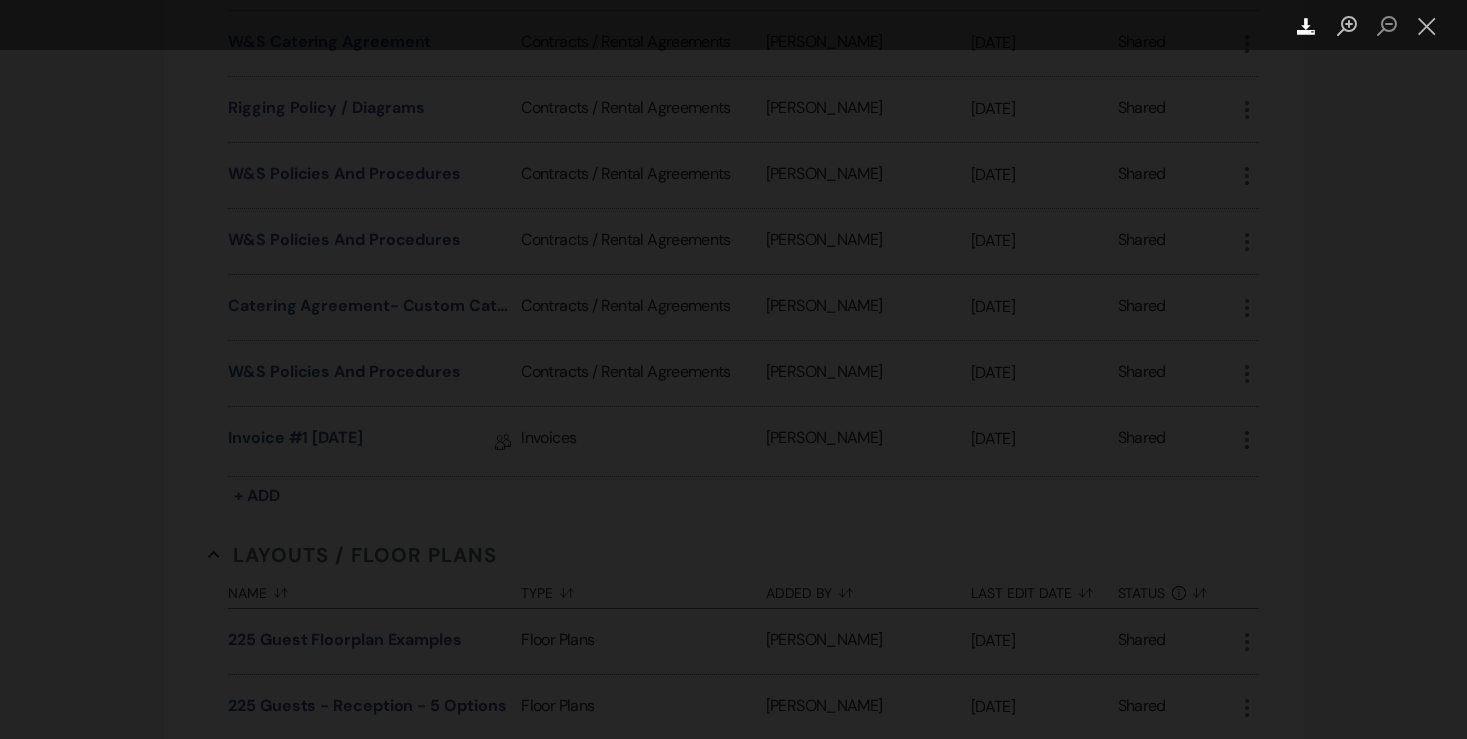 click 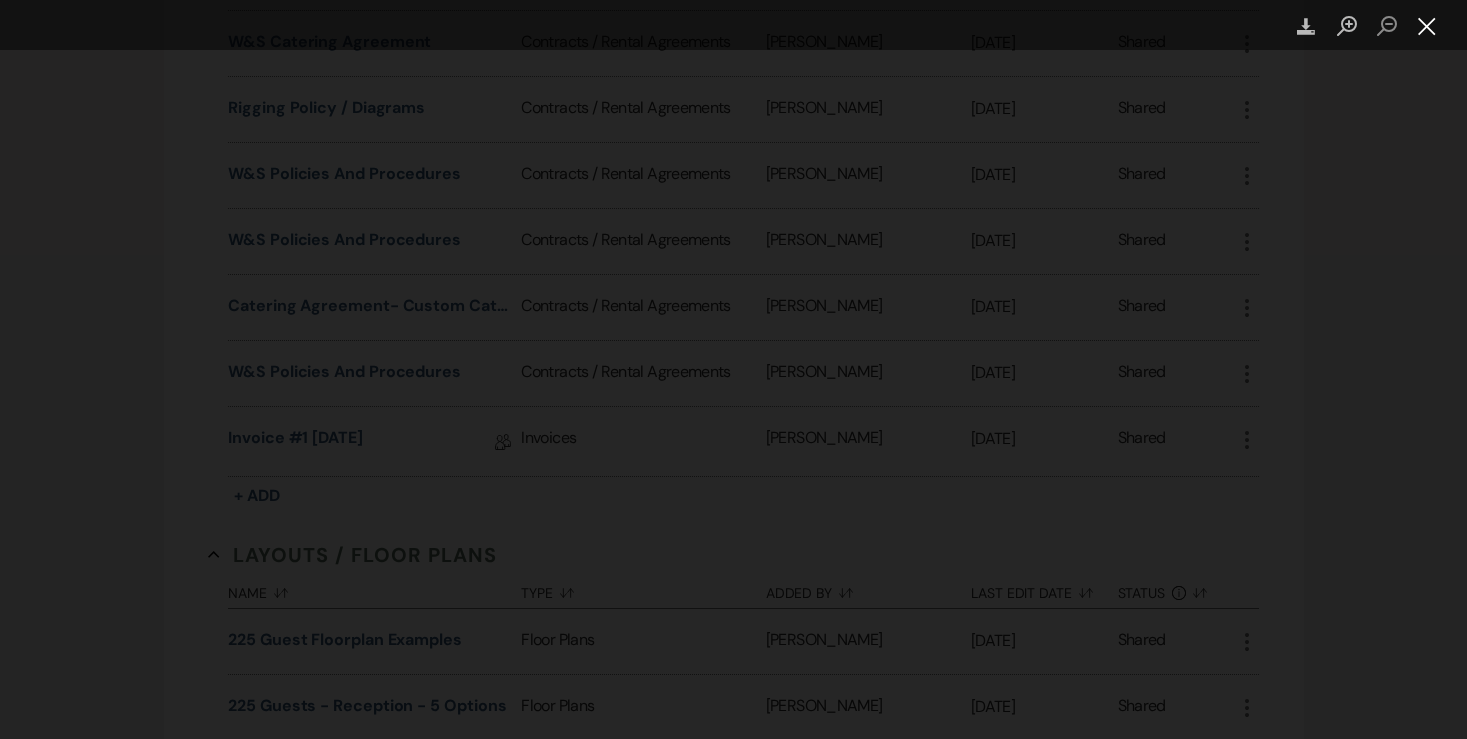 click at bounding box center [1427, 26] 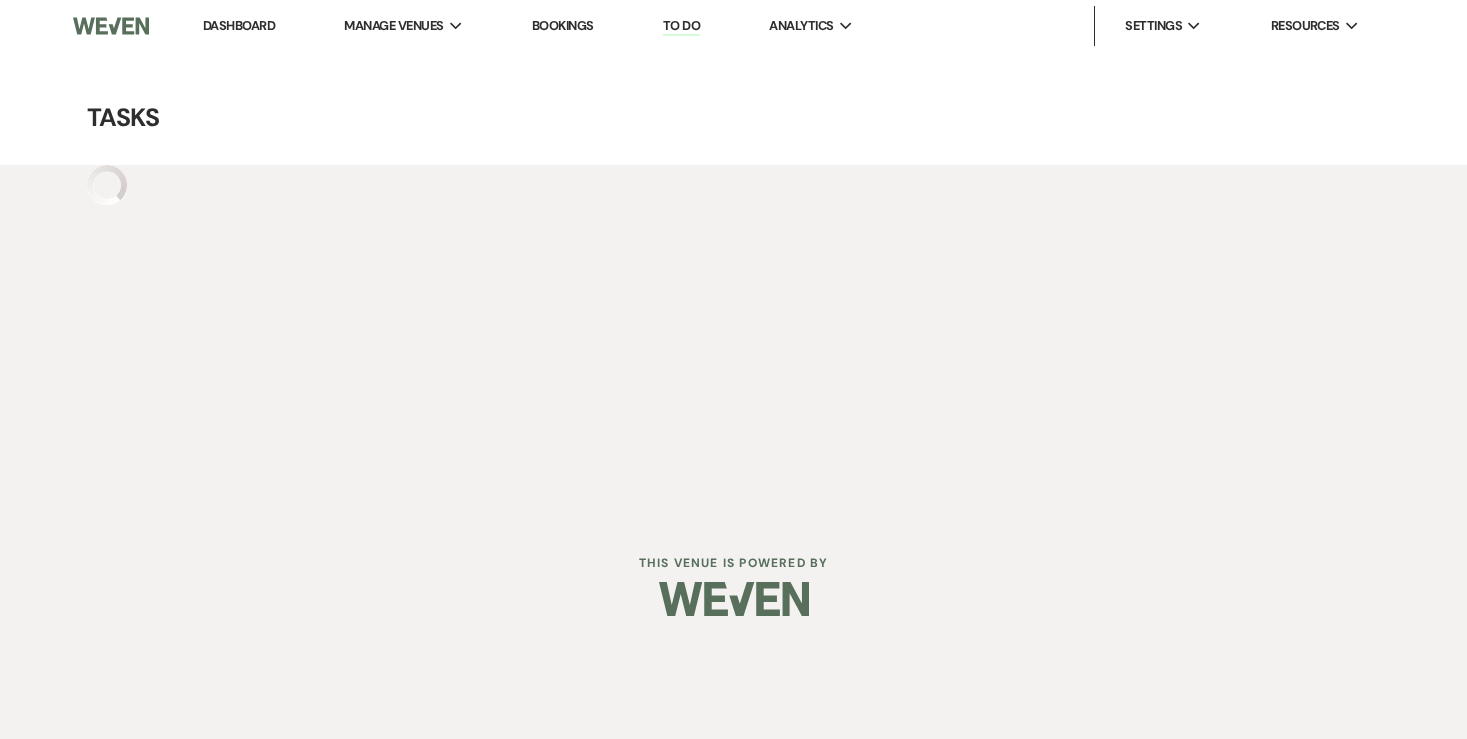scroll, scrollTop: 0, scrollLeft: 0, axis: both 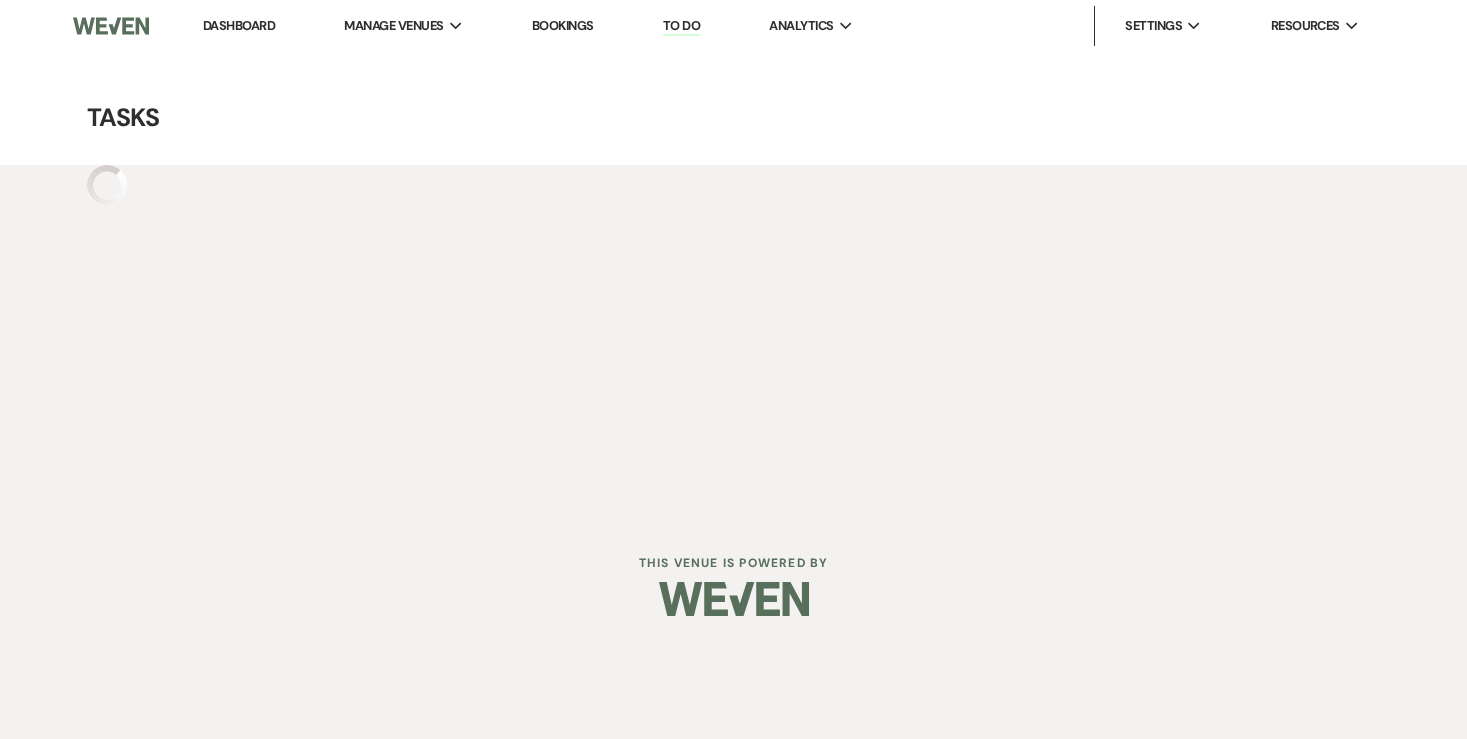 click on "Dashboard Manage Venues   Expand White and Sable Bookings To Do Analytics   Expand White and Sable Settings   Expand Host Profile Payment Settings Change Password Log Out Resources   Expand Lead Form/Badge Resource Library     Contact Weven" at bounding box center [733, 26] 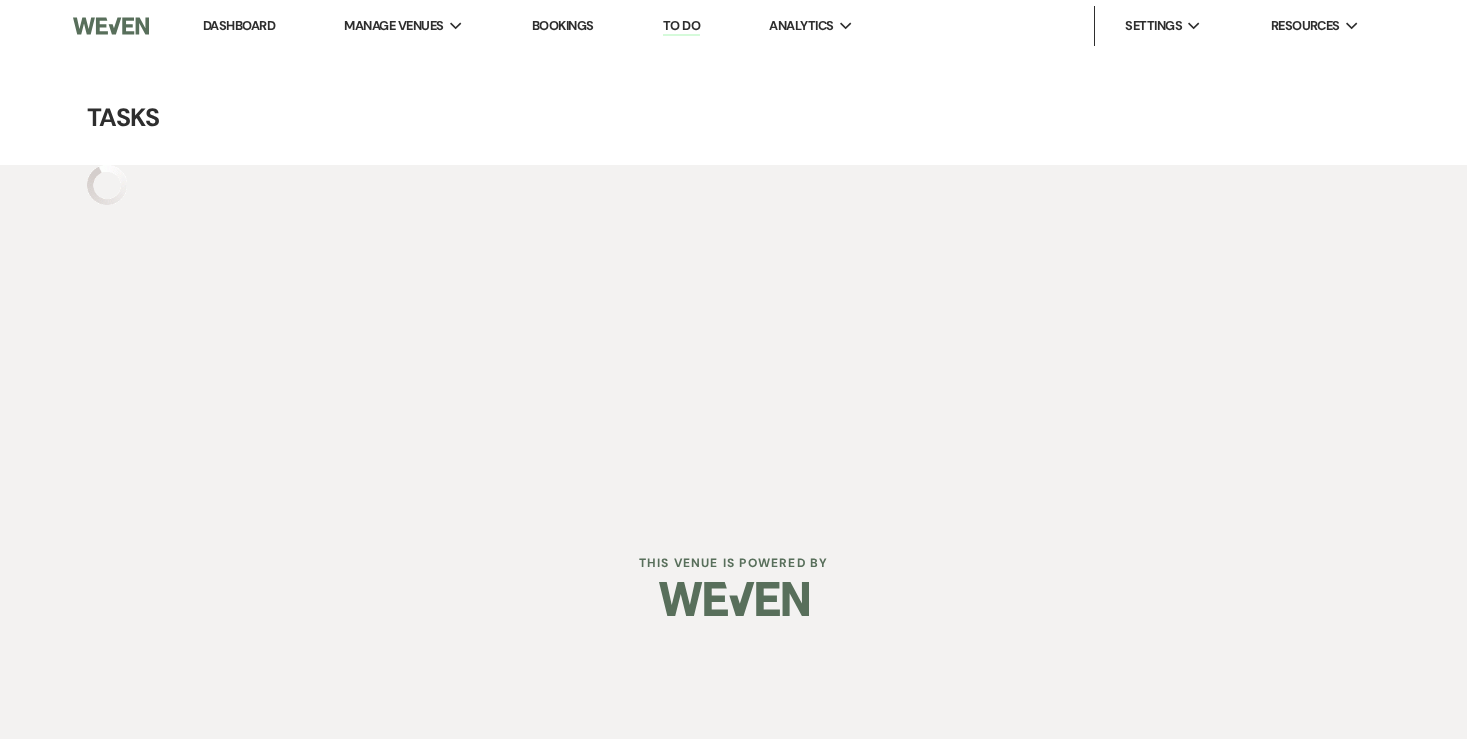 click on "Dashboard" at bounding box center [239, 25] 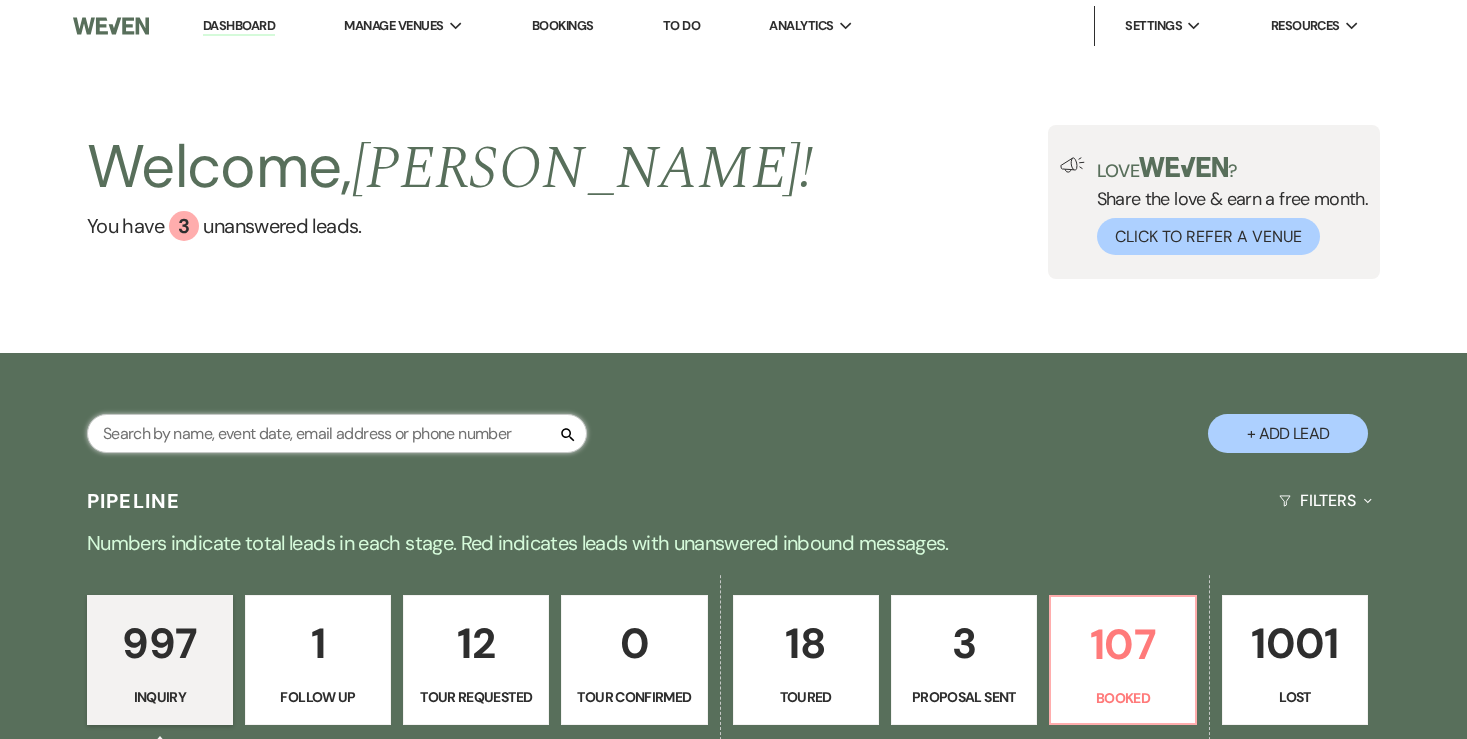 click at bounding box center (337, 433) 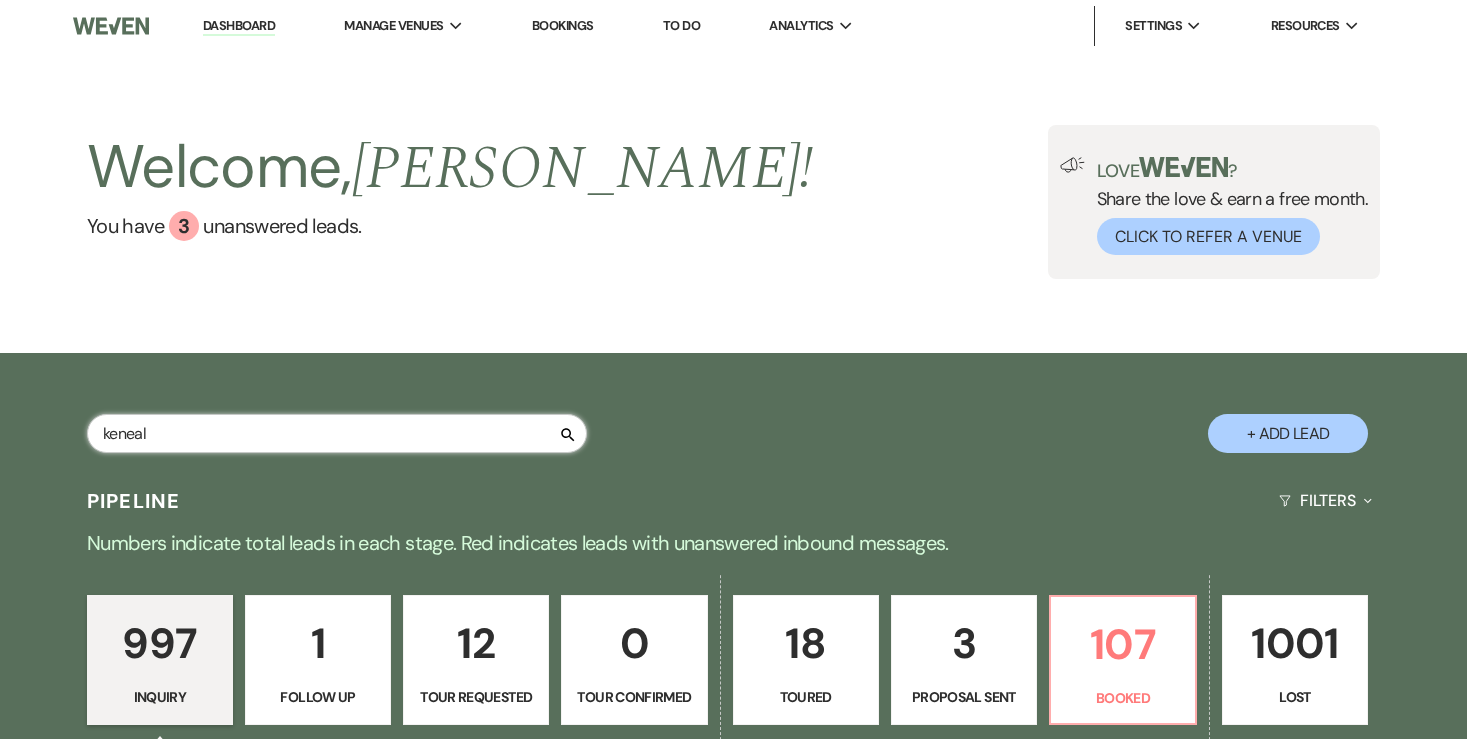 type on "[PERSON_NAME]" 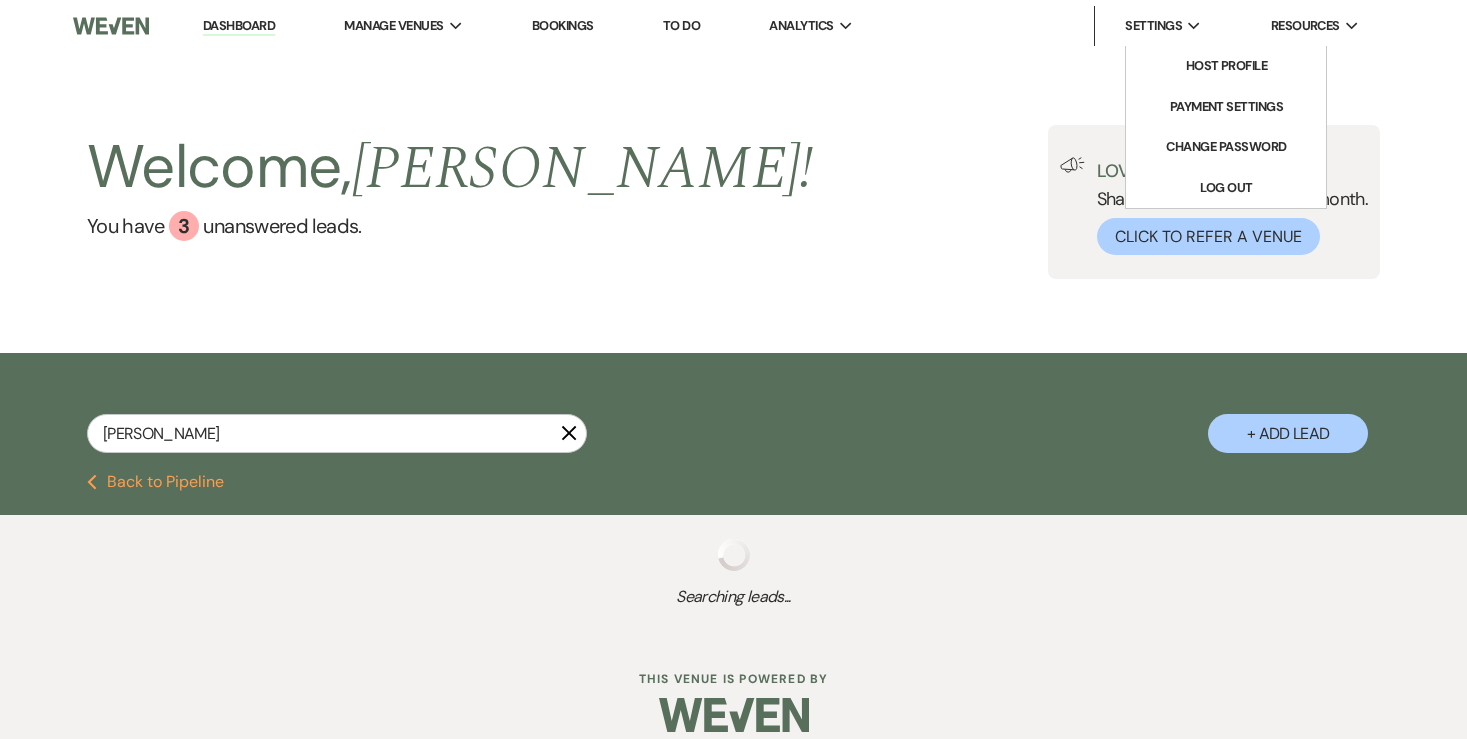 select on "8" 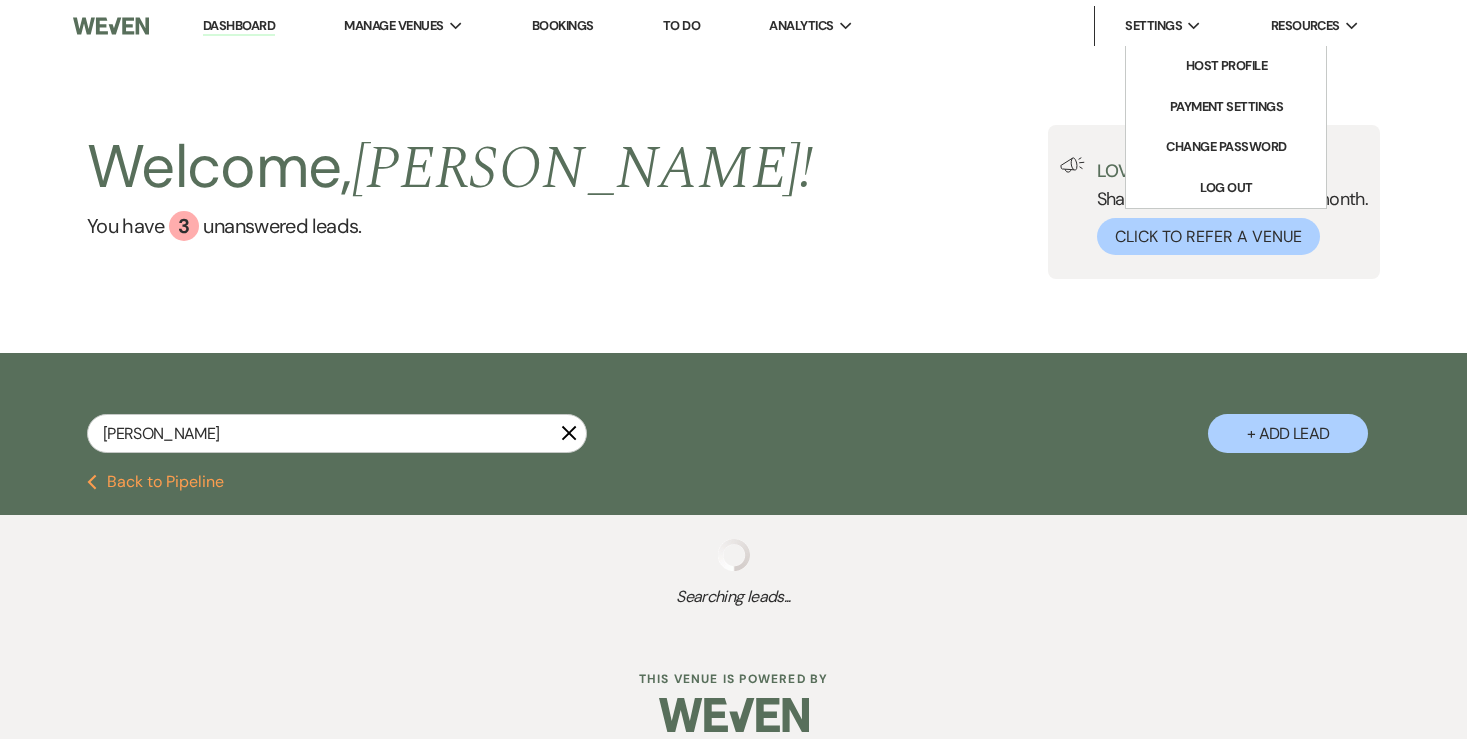 select on "4" 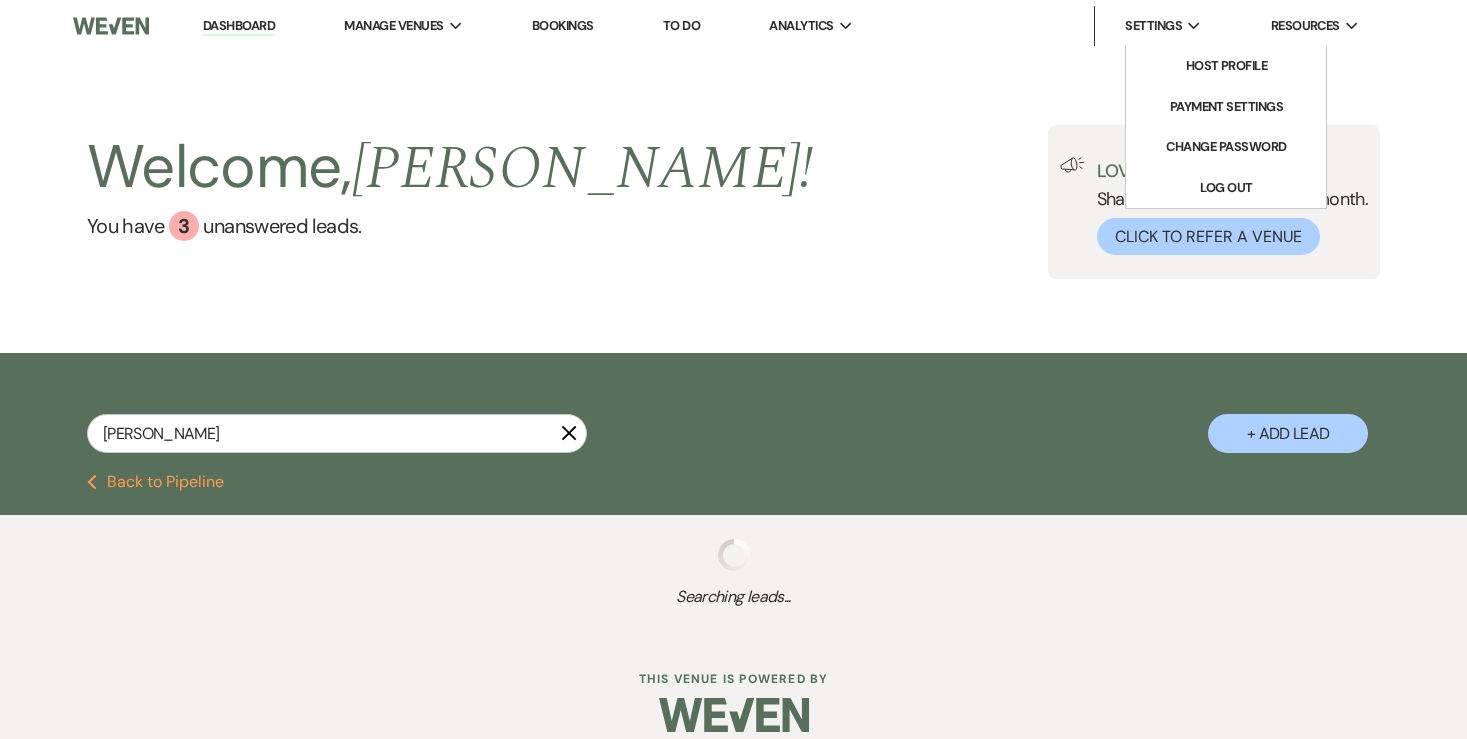 select on "8" 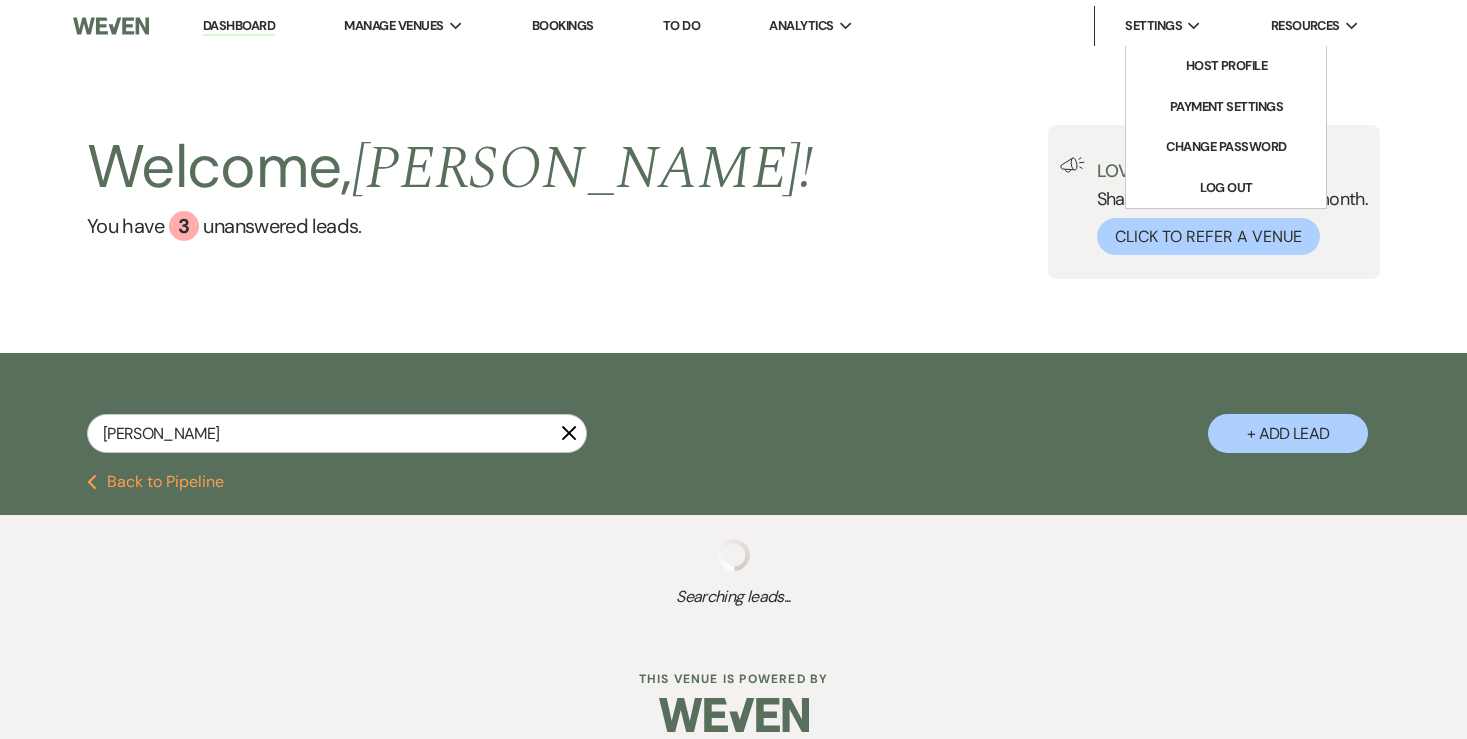 select on "4" 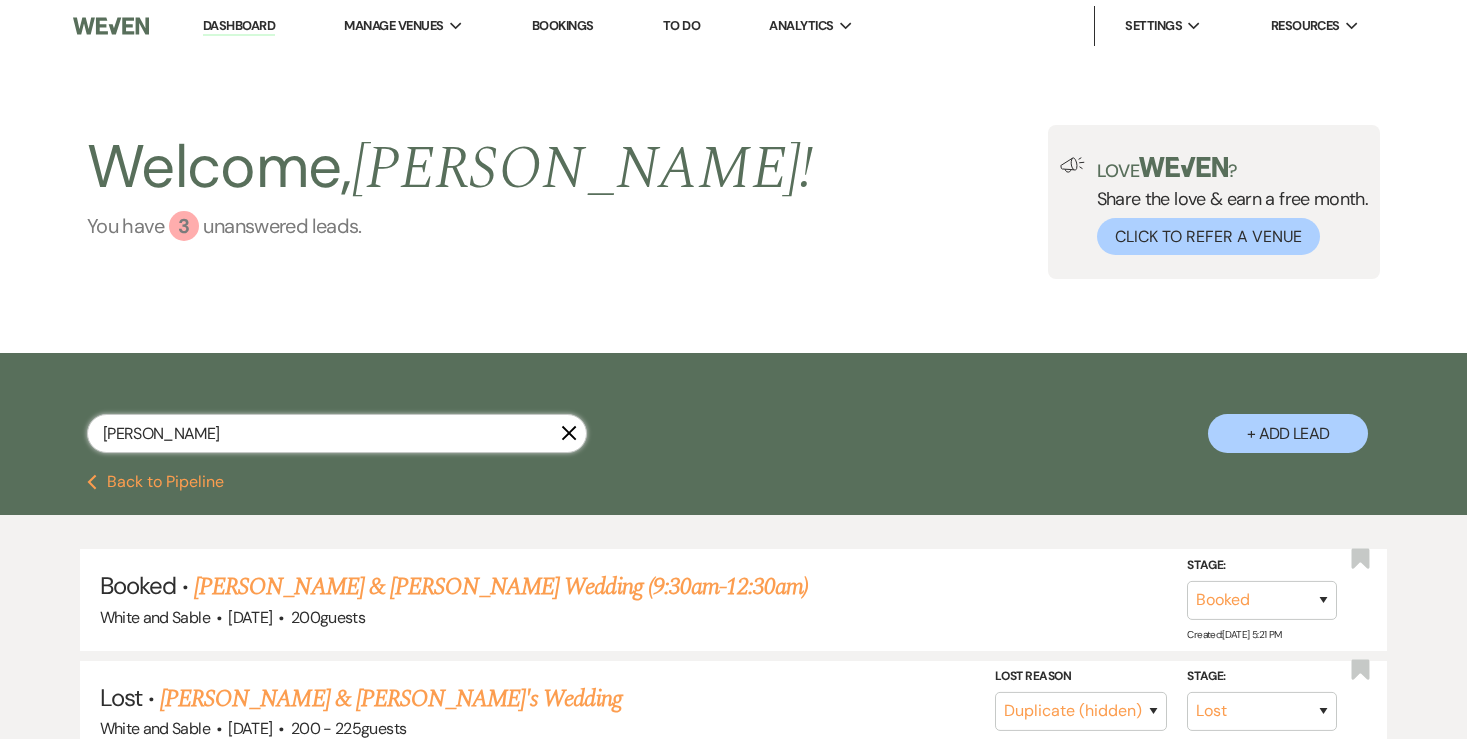 scroll, scrollTop: 294, scrollLeft: 0, axis: vertical 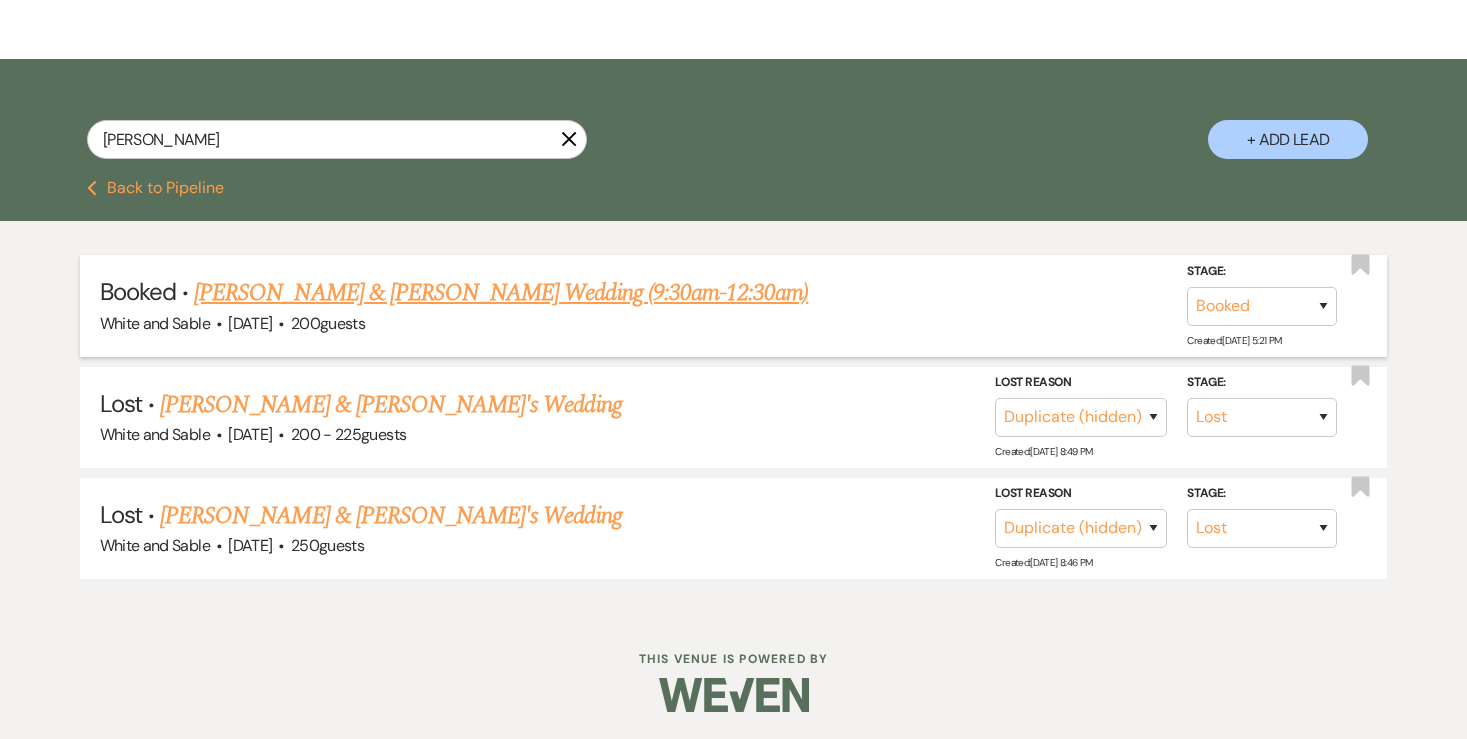 click on "[PERSON_NAME] & [PERSON_NAME] Wedding (9:30am-12:30am)" at bounding box center (501, 293) 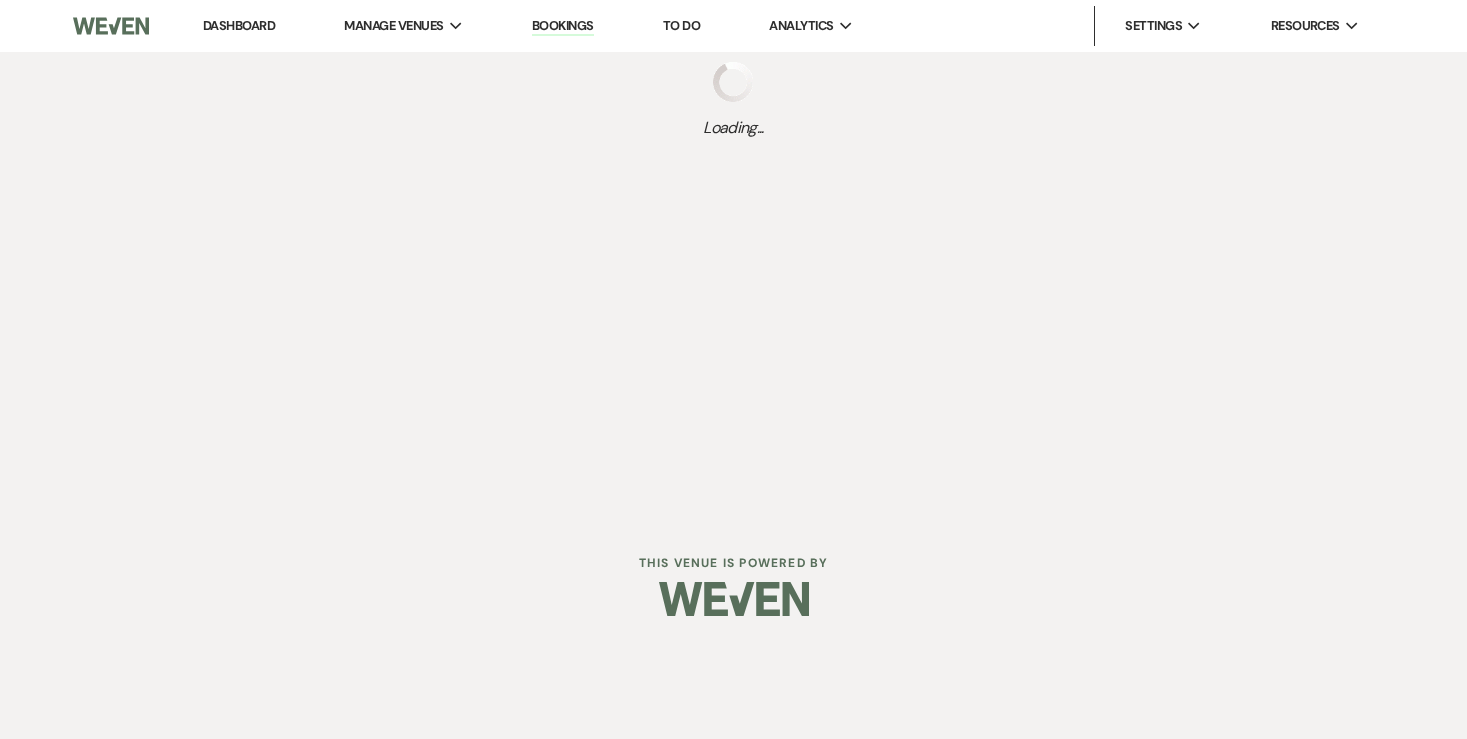 scroll, scrollTop: 0, scrollLeft: 0, axis: both 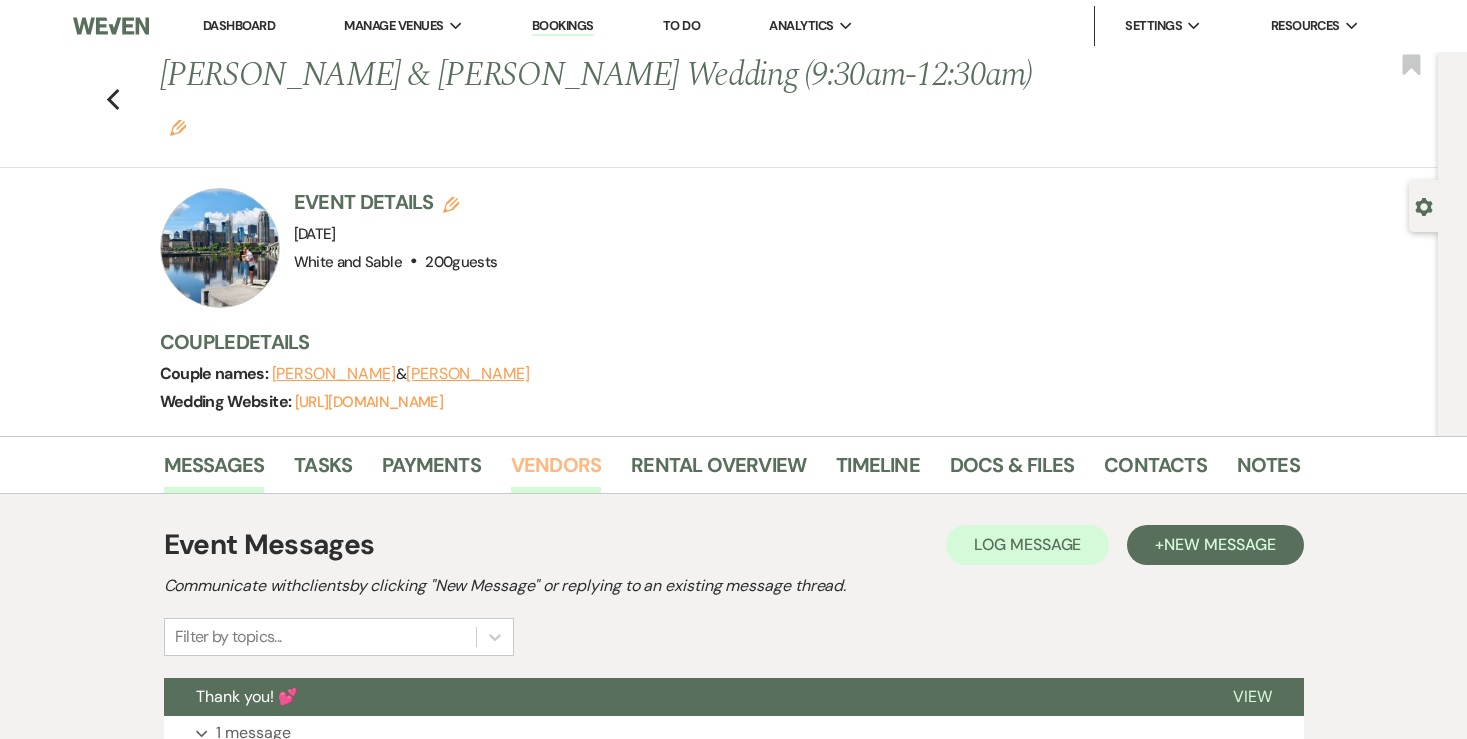 click on "Vendors" at bounding box center (556, 471) 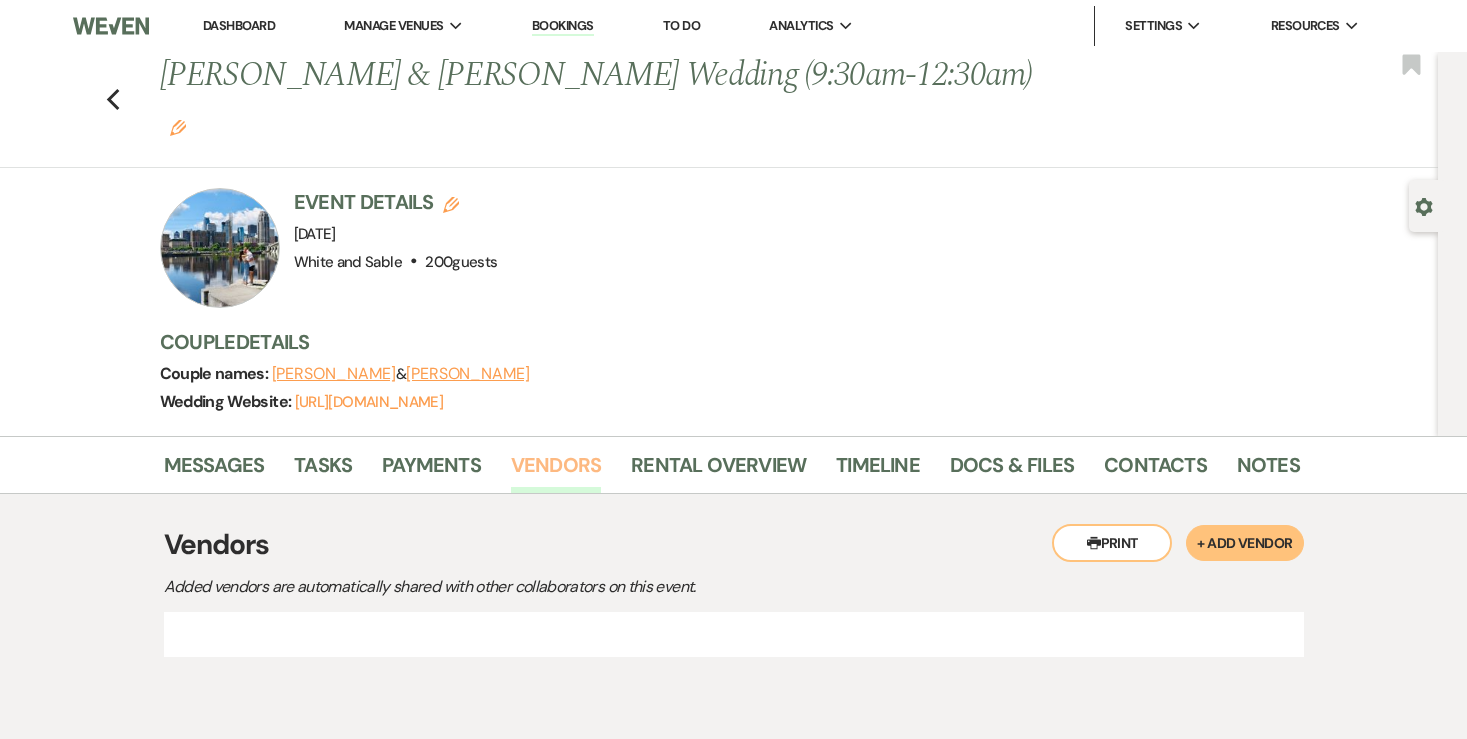 click on "Vendors" at bounding box center [556, 471] 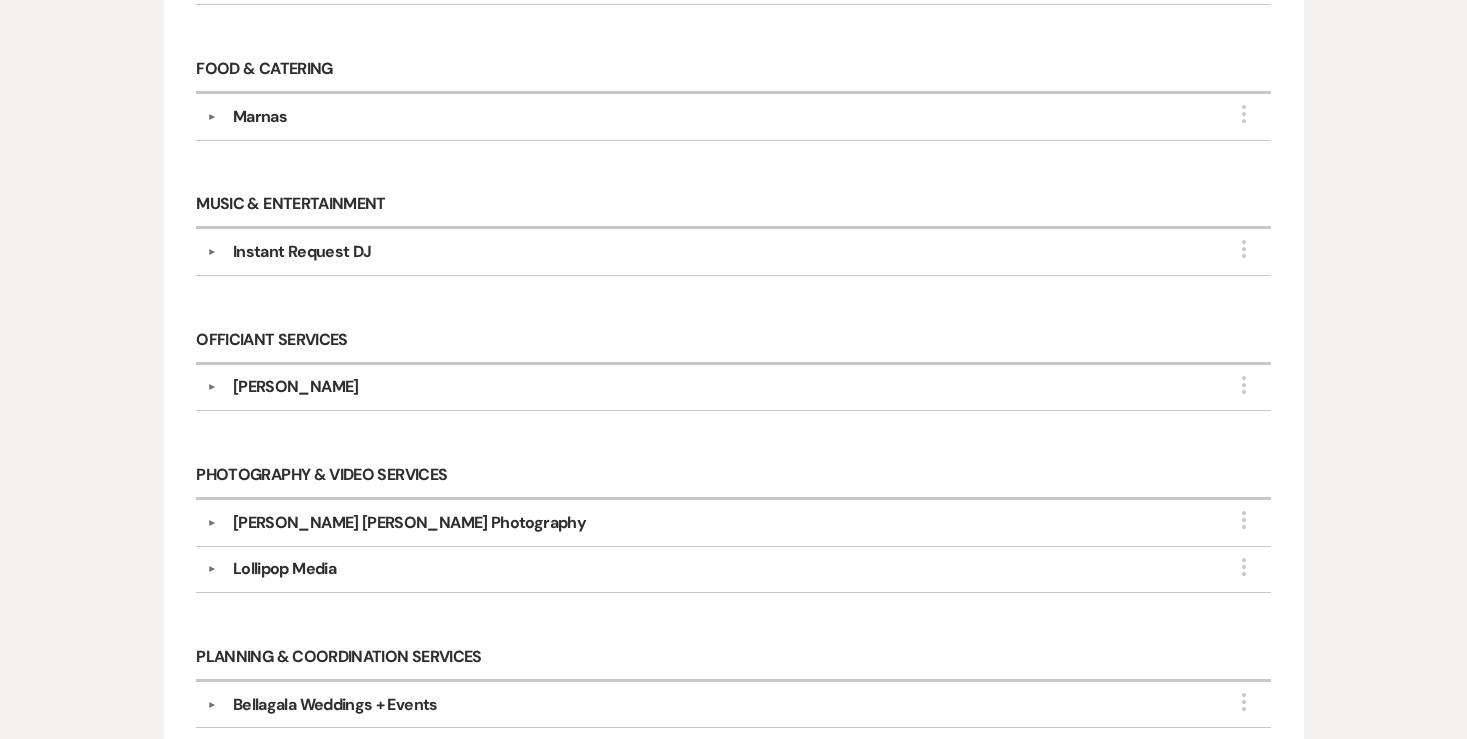 scroll, scrollTop: 869, scrollLeft: 0, axis: vertical 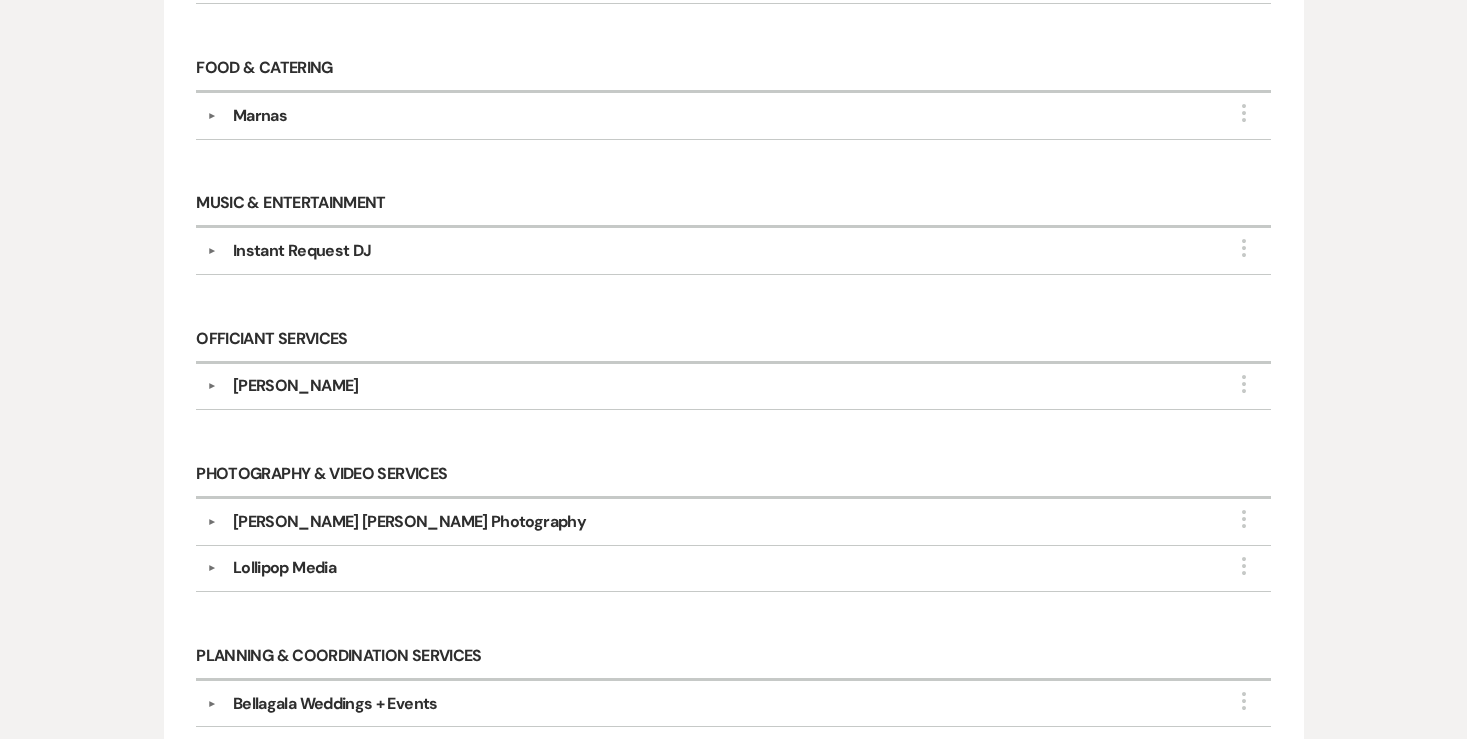 click on "[PERSON_NAME] [PERSON_NAME] Photography" at bounding box center (738, 522) 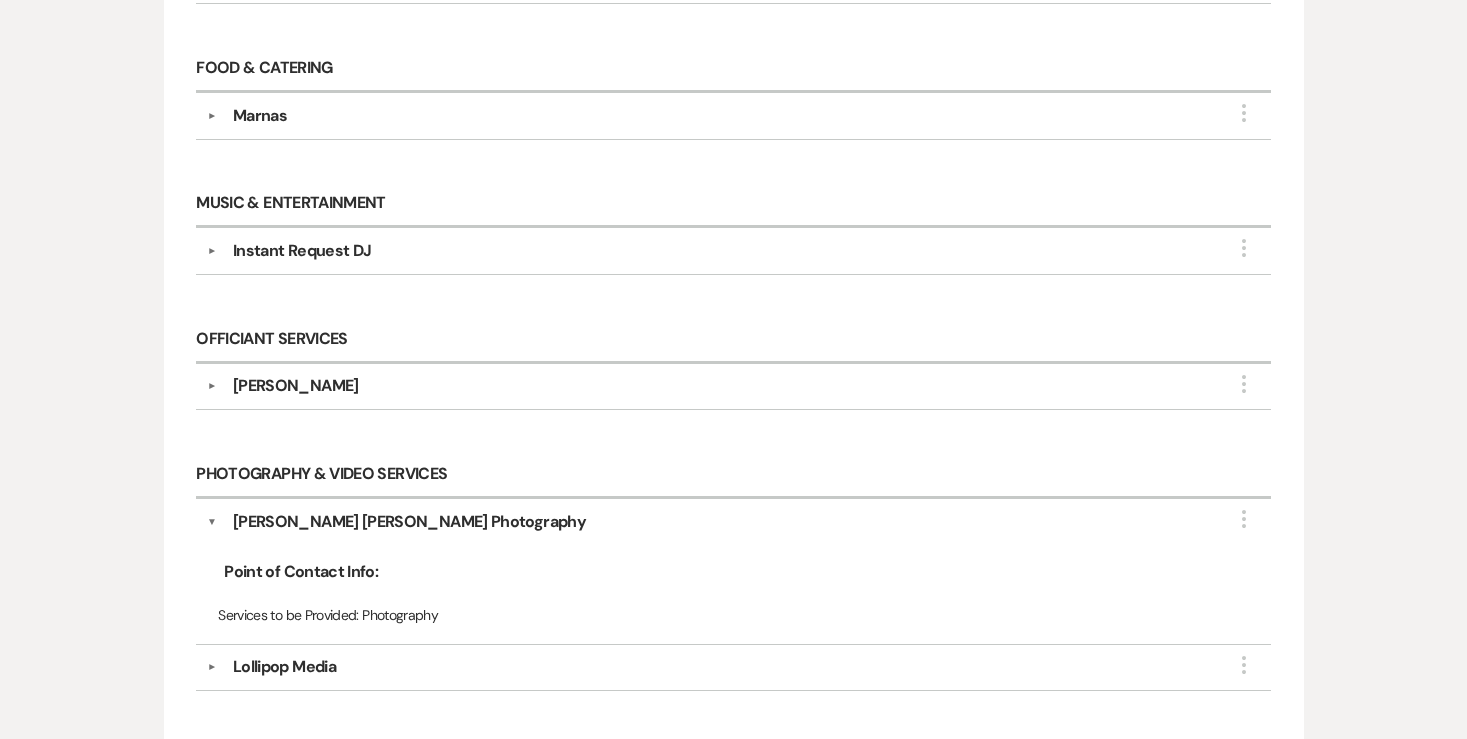 scroll, scrollTop: 0, scrollLeft: 0, axis: both 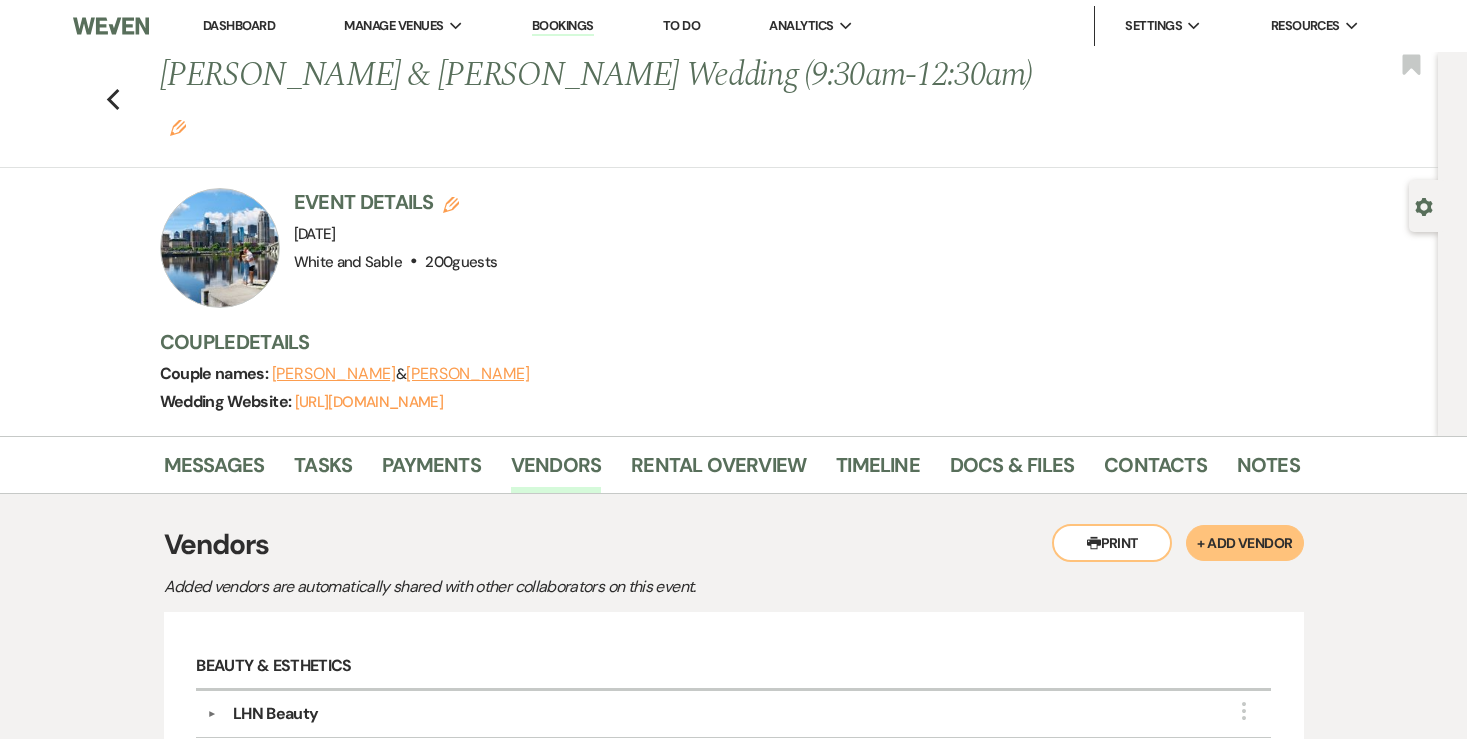 click on "Dashboard" at bounding box center [239, 25] 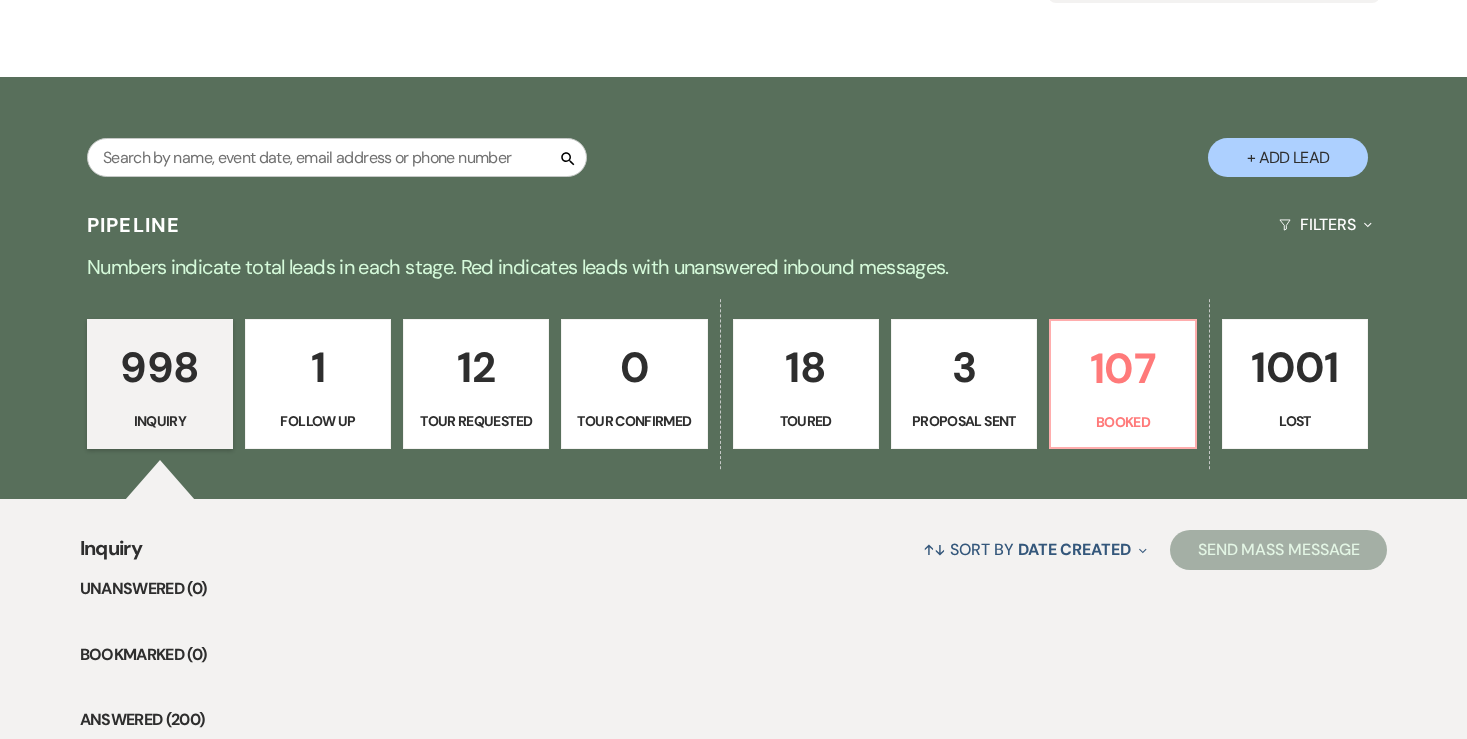 scroll, scrollTop: 461, scrollLeft: 0, axis: vertical 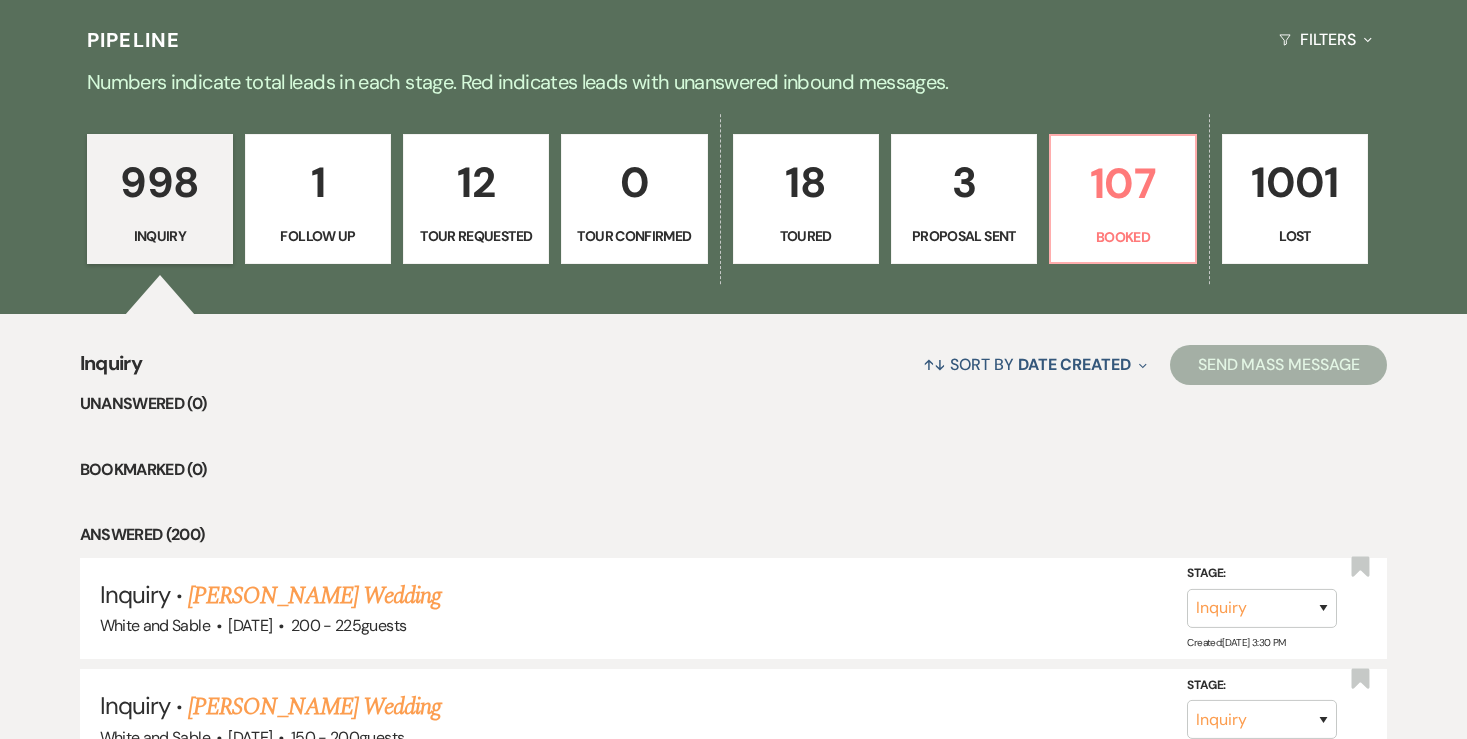 click on "3" at bounding box center (964, 182) 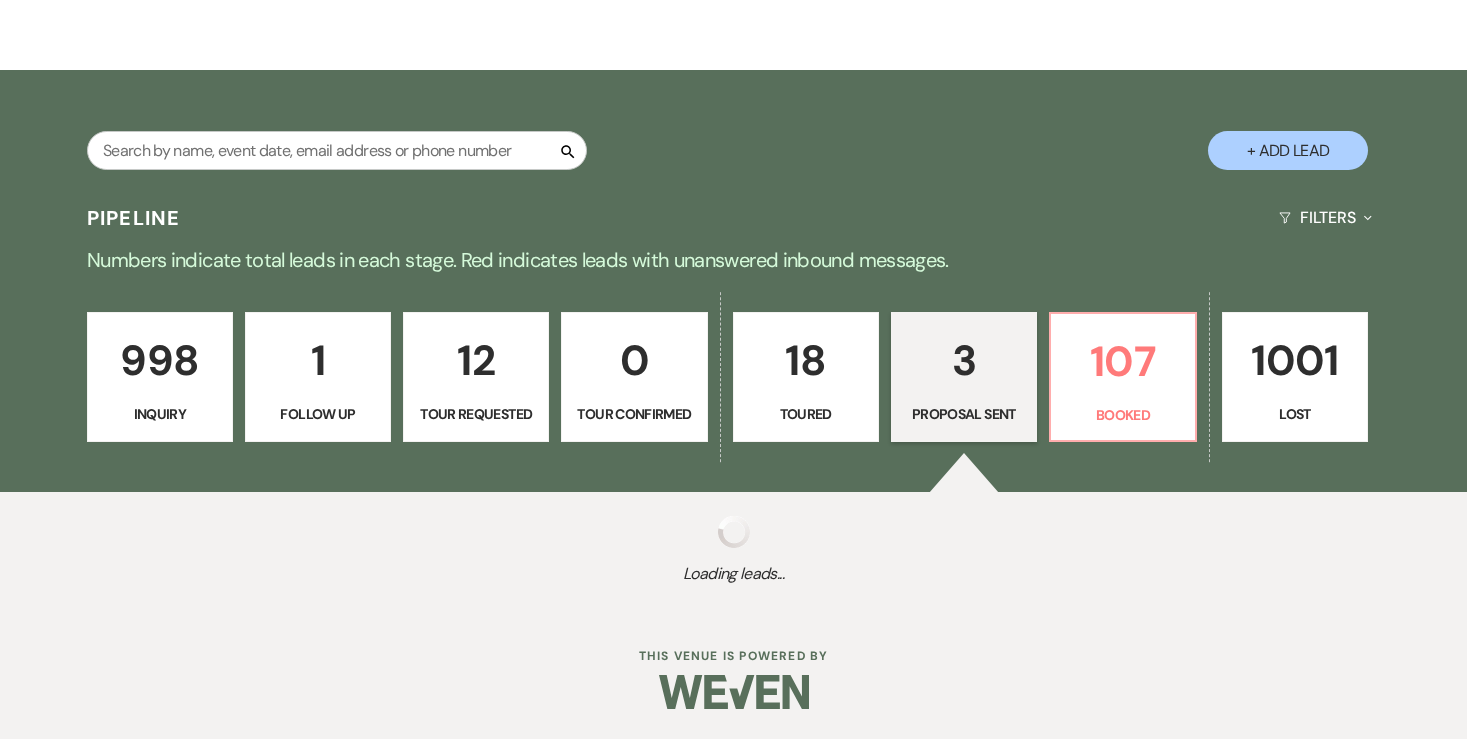 select on "6" 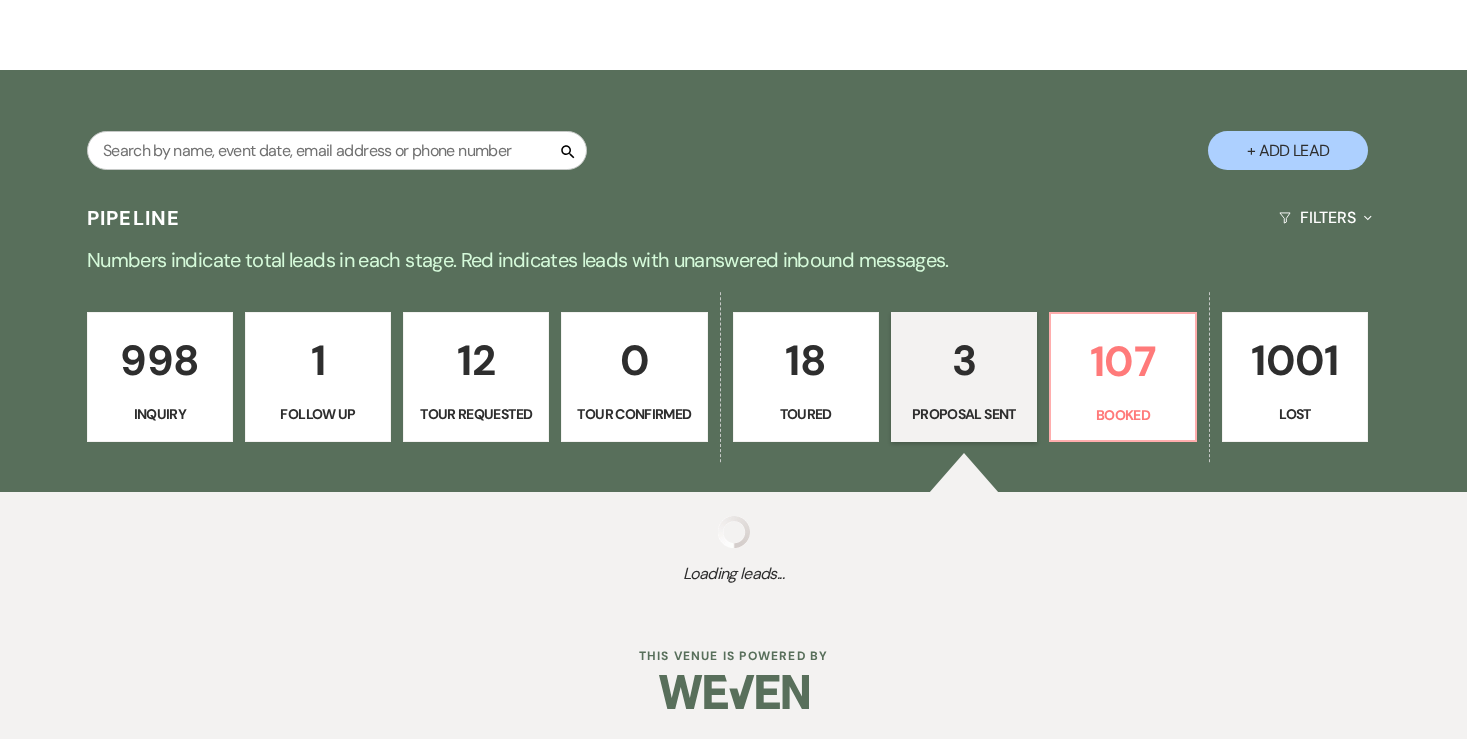 select on "6" 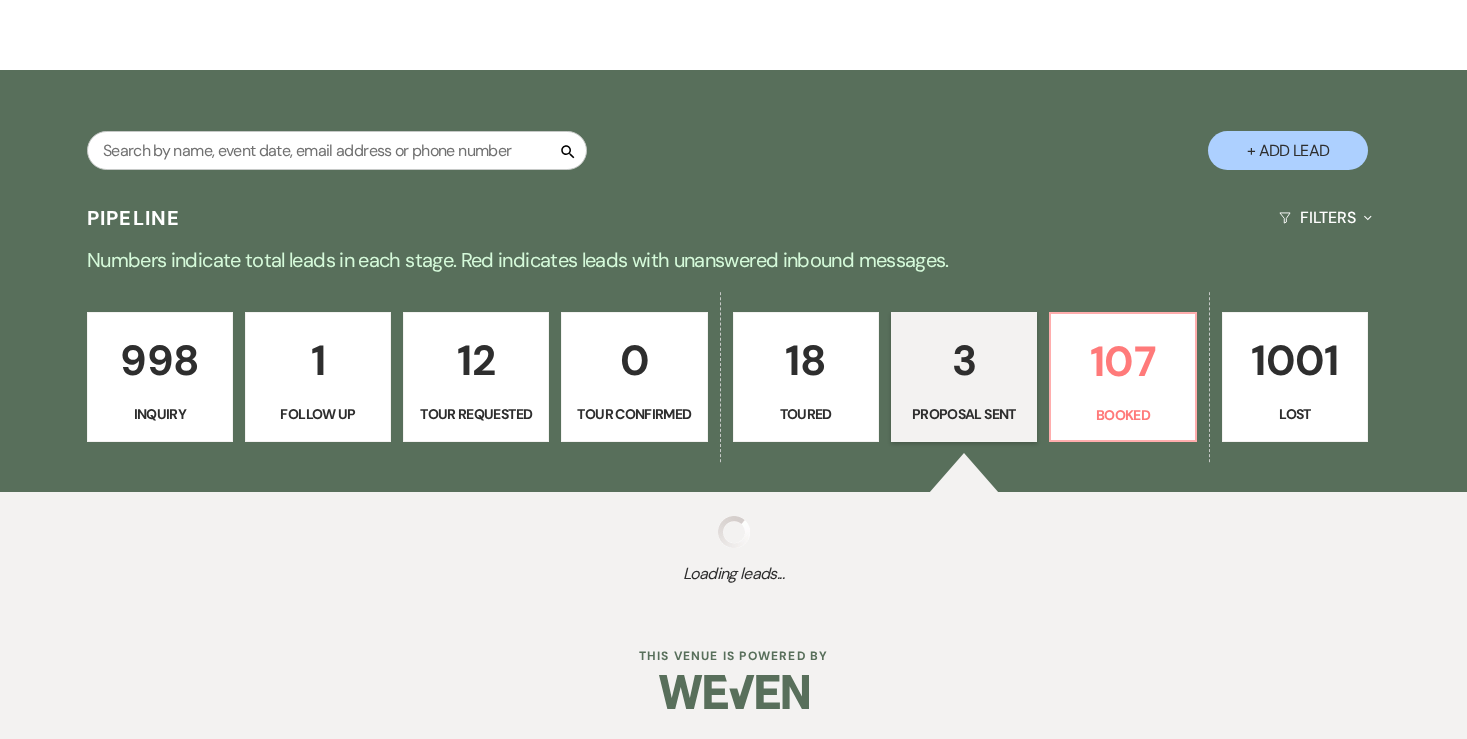 select on "6" 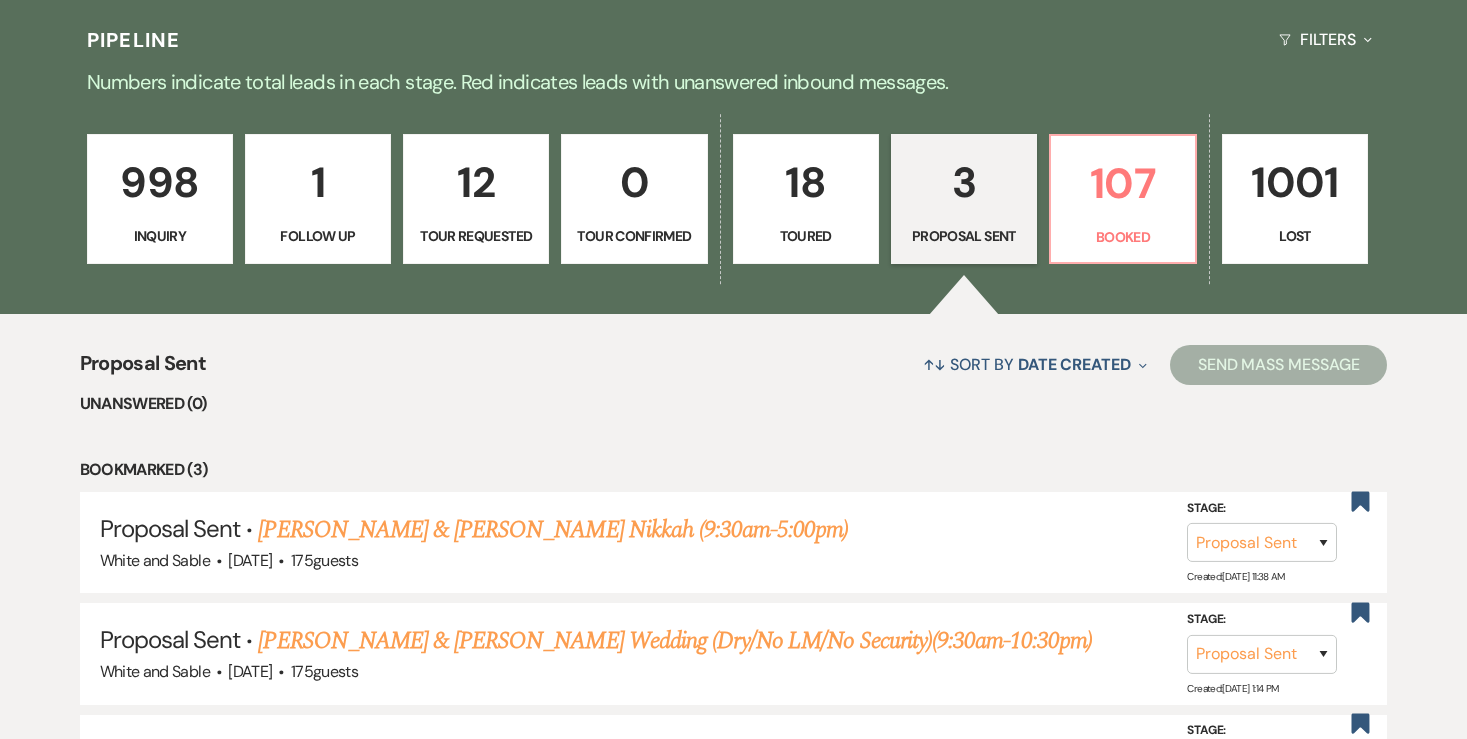 scroll, scrollTop: 644, scrollLeft: 0, axis: vertical 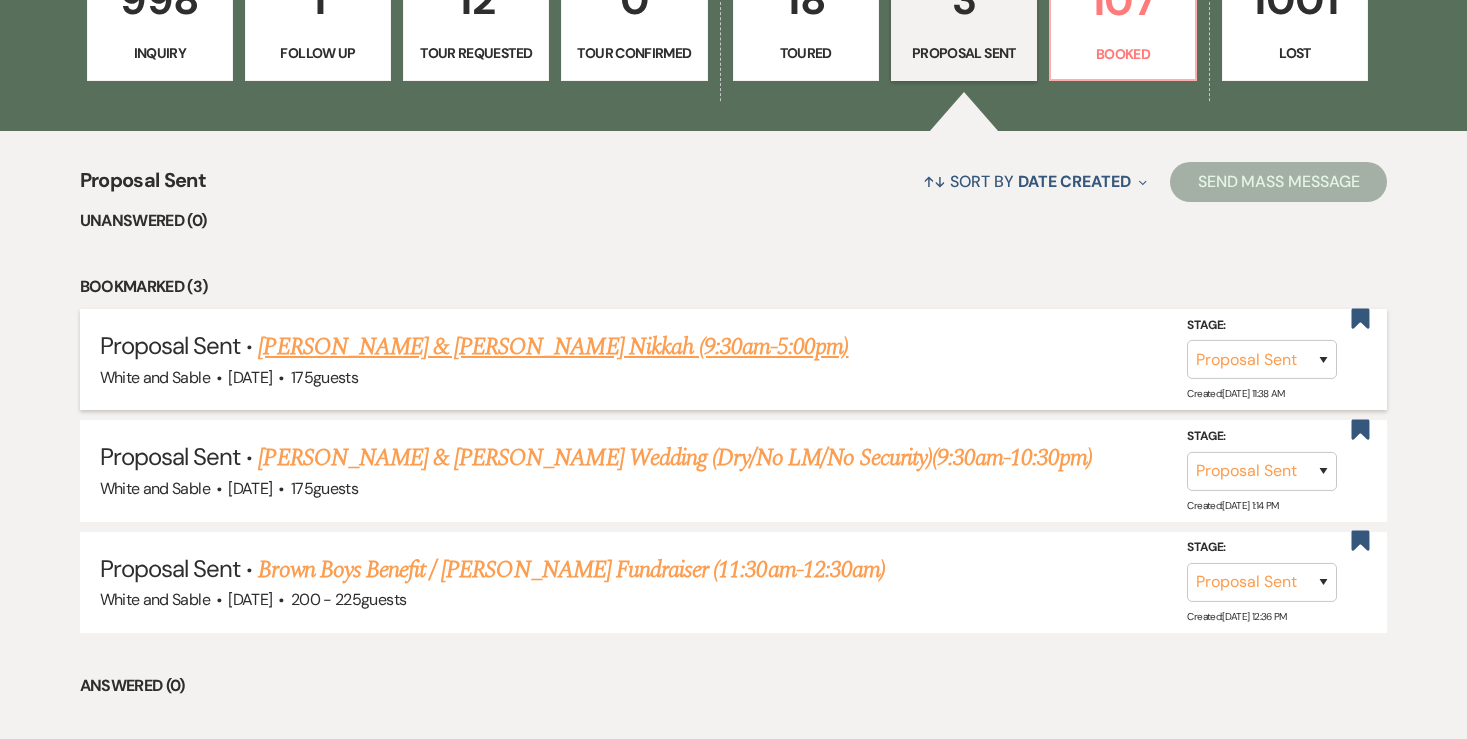 click on "[PERSON_NAME] & [PERSON_NAME] Nikkah (9:30am-5:00pm)" at bounding box center [553, 347] 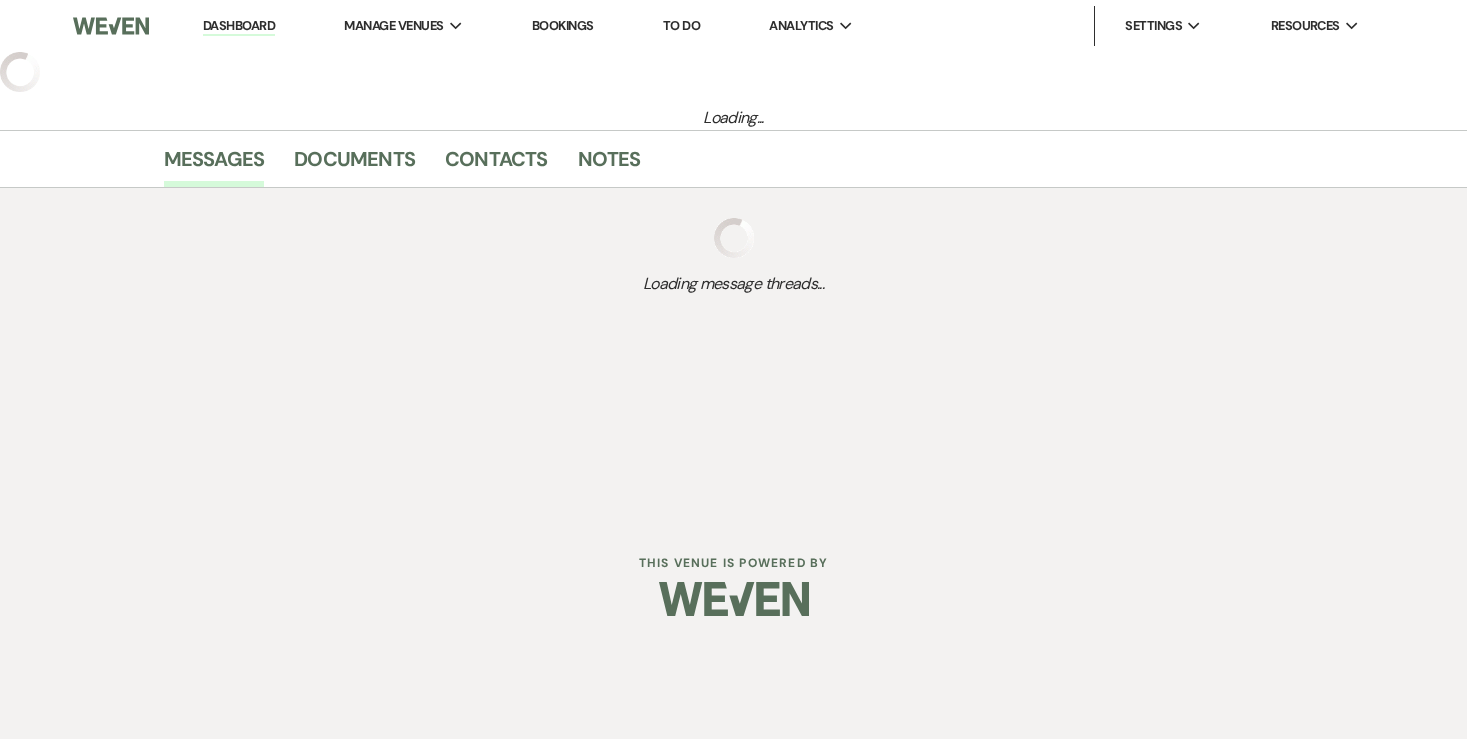 select on "6" 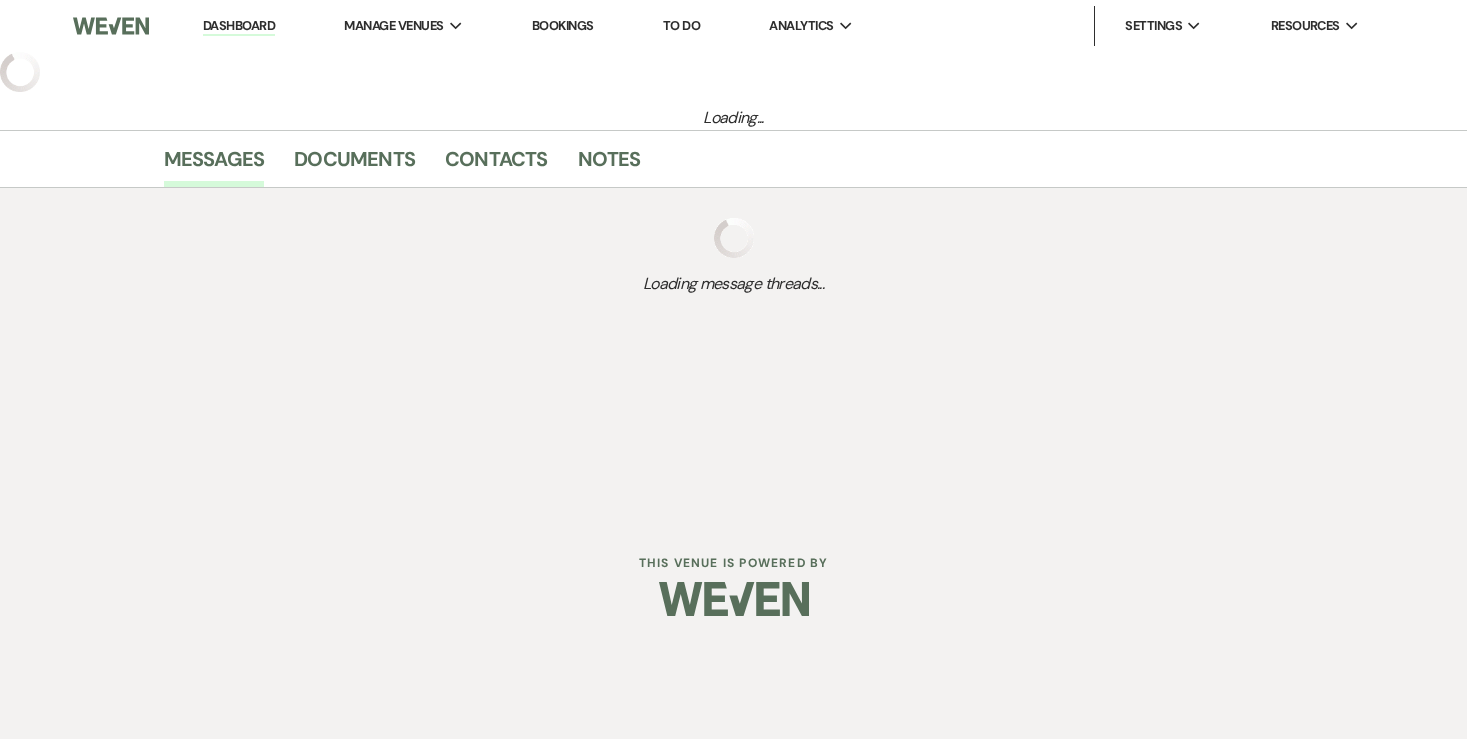 select on "20" 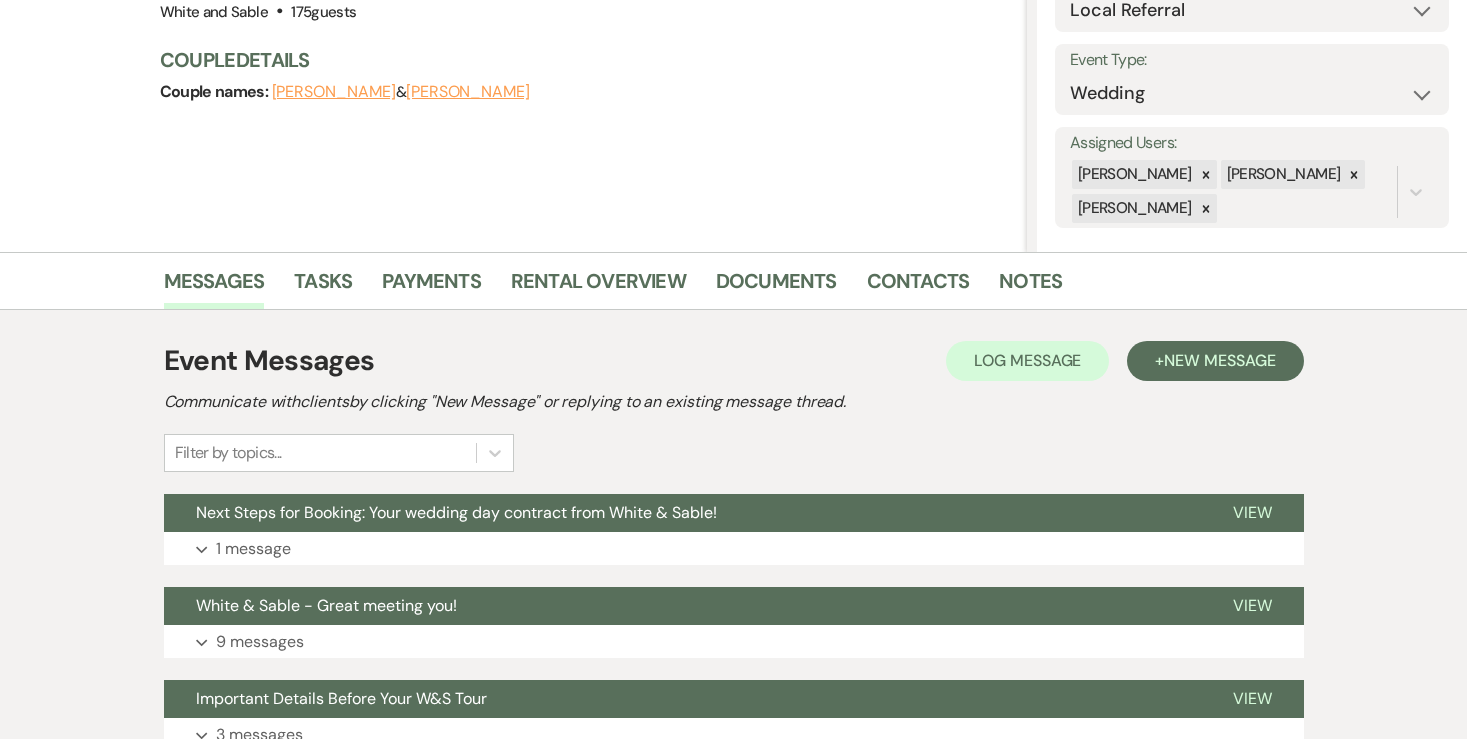 scroll, scrollTop: 256, scrollLeft: 0, axis: vertical 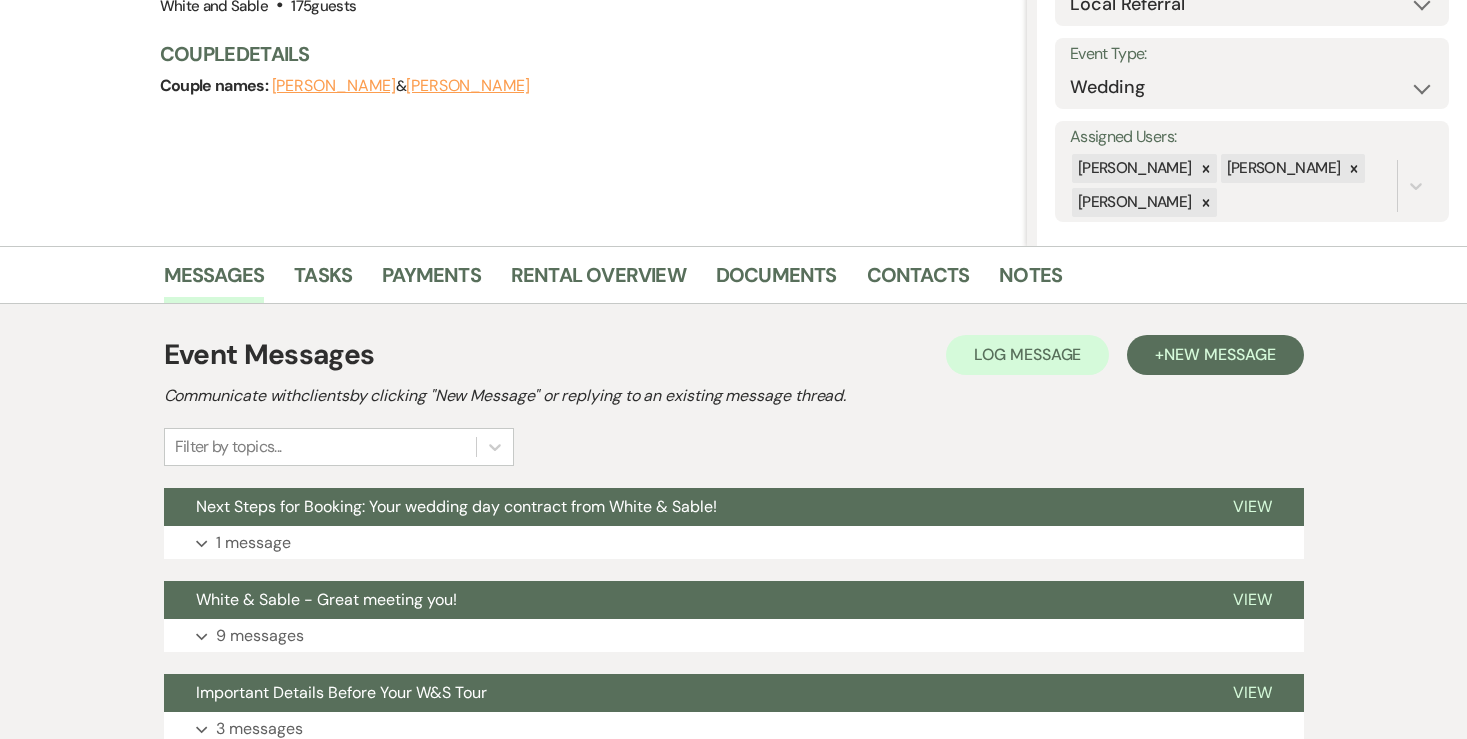 click on "Event Messages   Log Log Message +  New Message Communicate with  clients  by clicking "New Message" or replying to an existing message thread. Filter by topics... Next Steps for Booking: Your wedding day contract from White & Sable! View Expand 1 message White & Sable - Great meeting you! View Expand 9 messages Important Details Before Your W&S Tour View Expand 3 messages Important Details Before Your W&S Tour View Expand 6 messages New Event Inquiry: [PERSON_NAME] from Venue Website View Expand 3 messages" at bounding box center [734, 633] 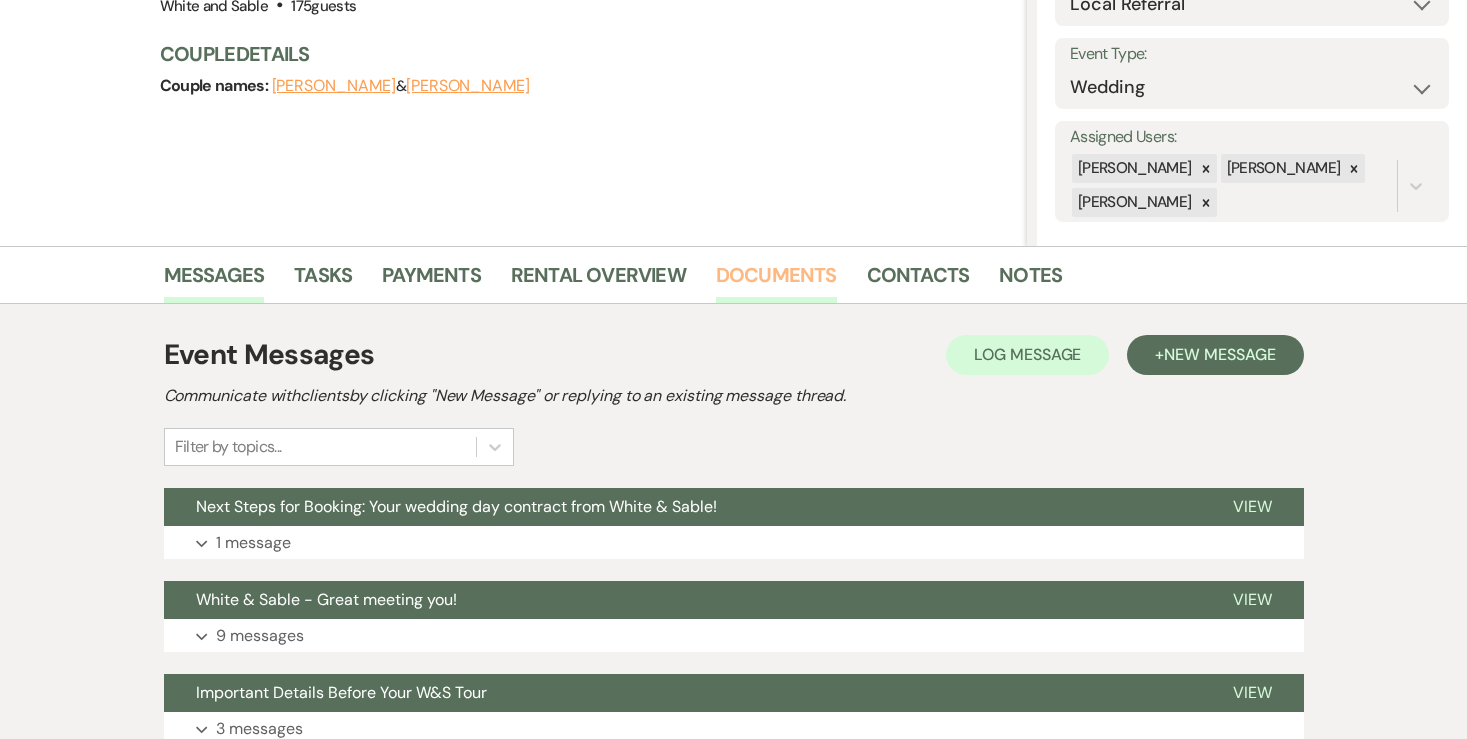 click on "Documents" at bounding box center [776, 281] 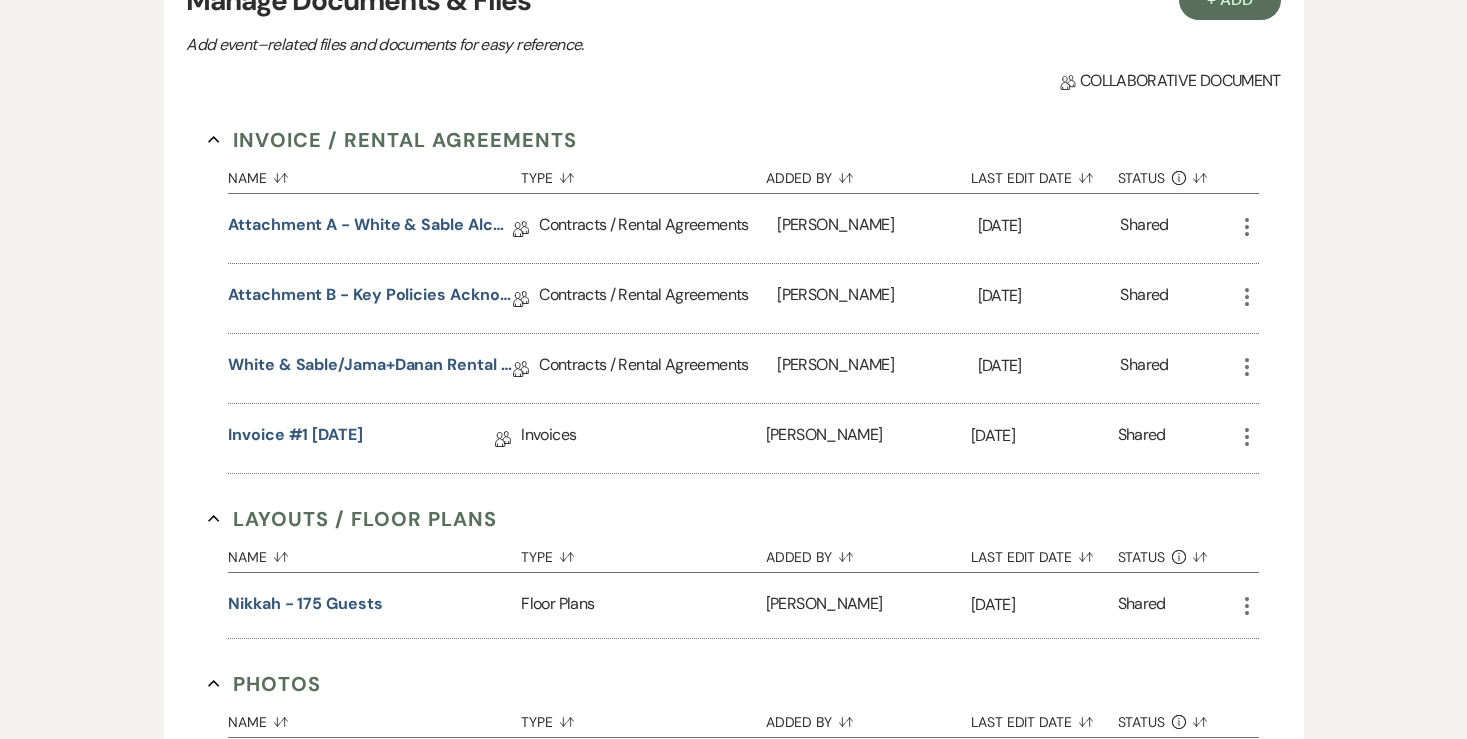 scroll, scrollTop: 657, scrollLeft: 0, axis: vertical 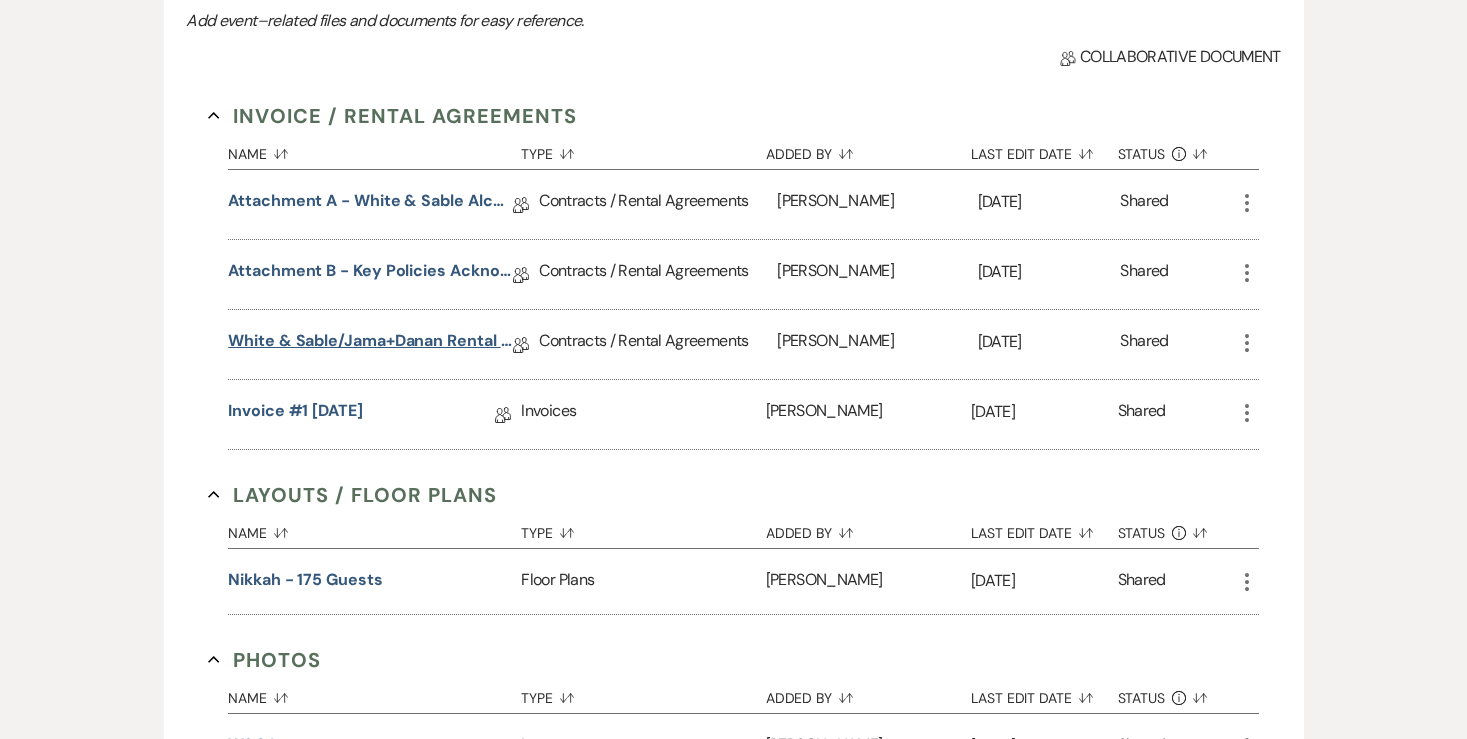 click on "White & Sable/Jama+Danan Rental Agreement - [DATE]" at bounding box center (370, 344) 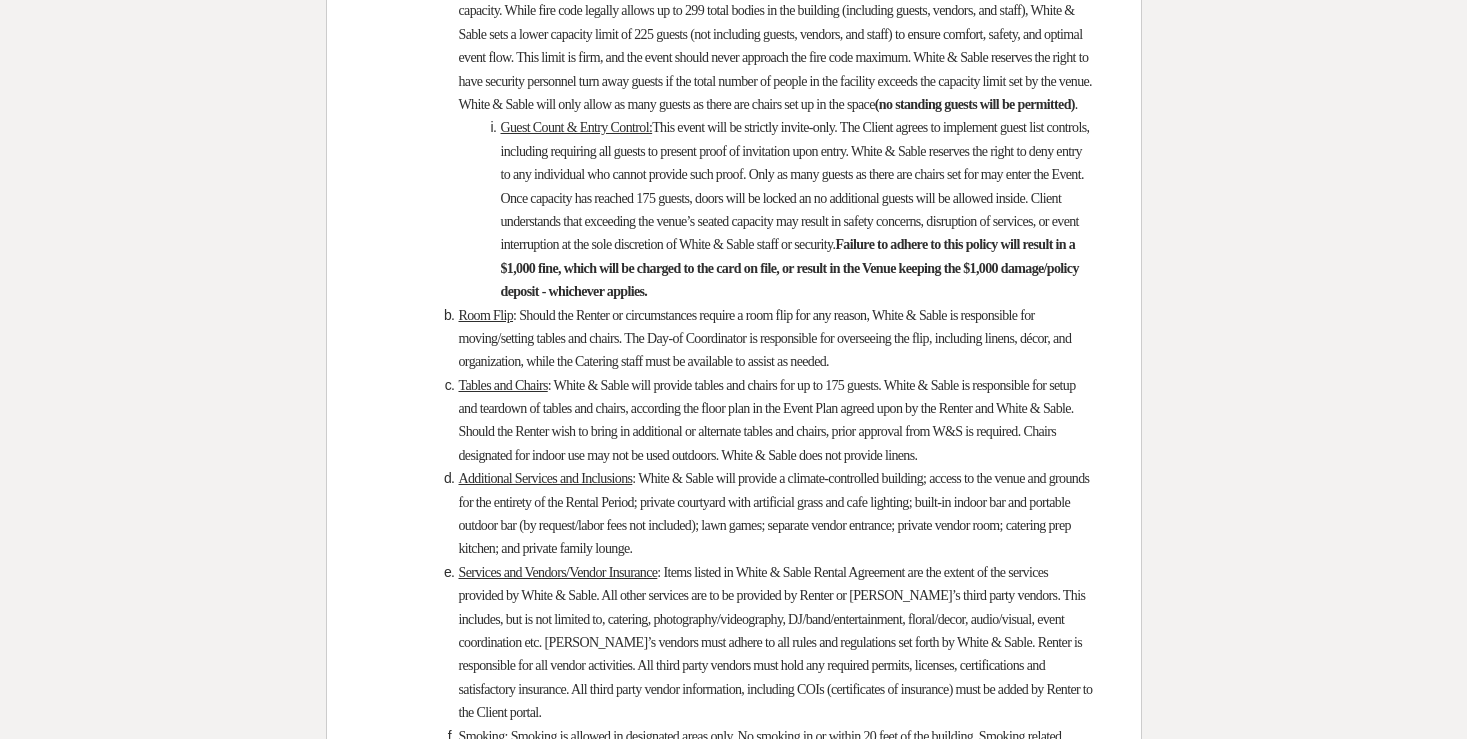 scroll, scrollTop: 5937, scrollLeft: 0, axis: vertical 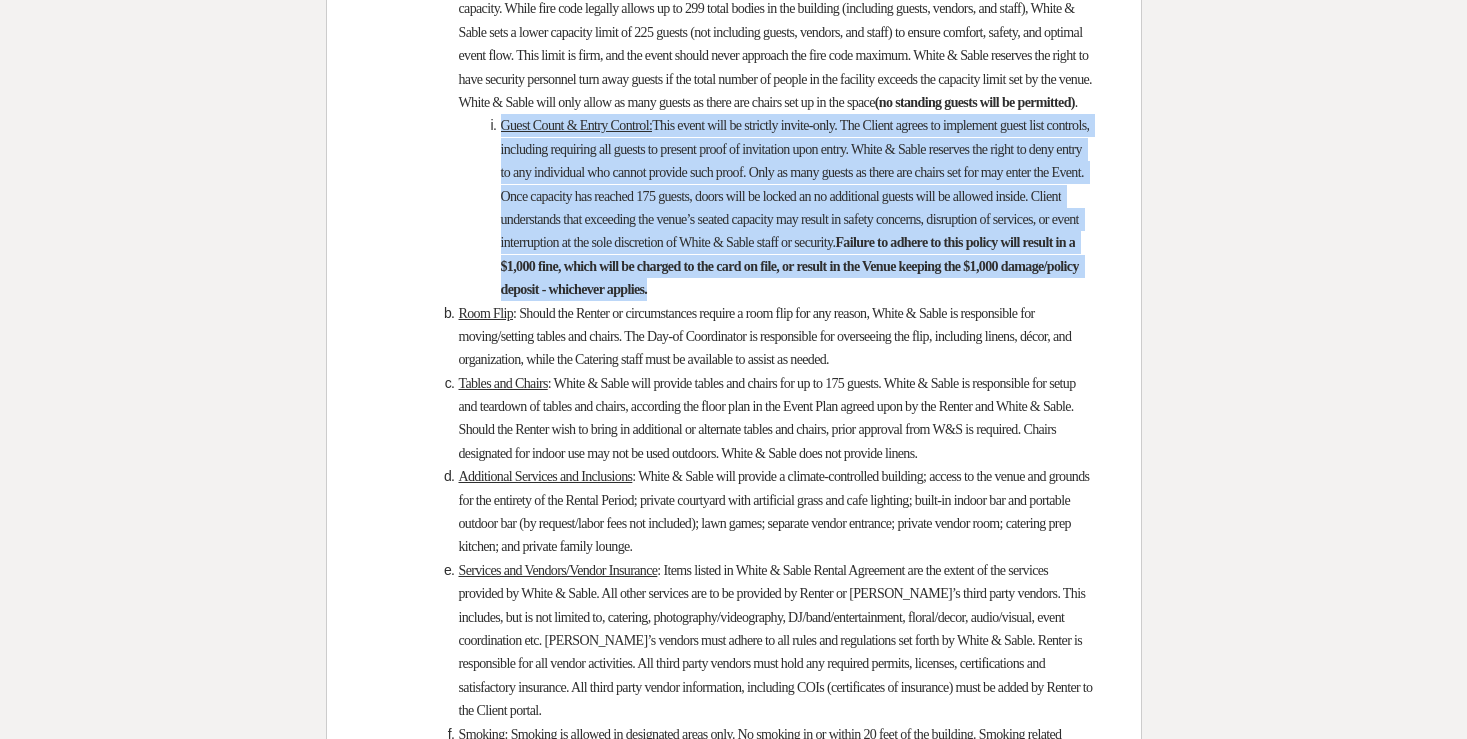 drag, startPoint x: 686, startPoint y: 525, endPoint x: 459, endPoint y: 355, distance: 283.60007 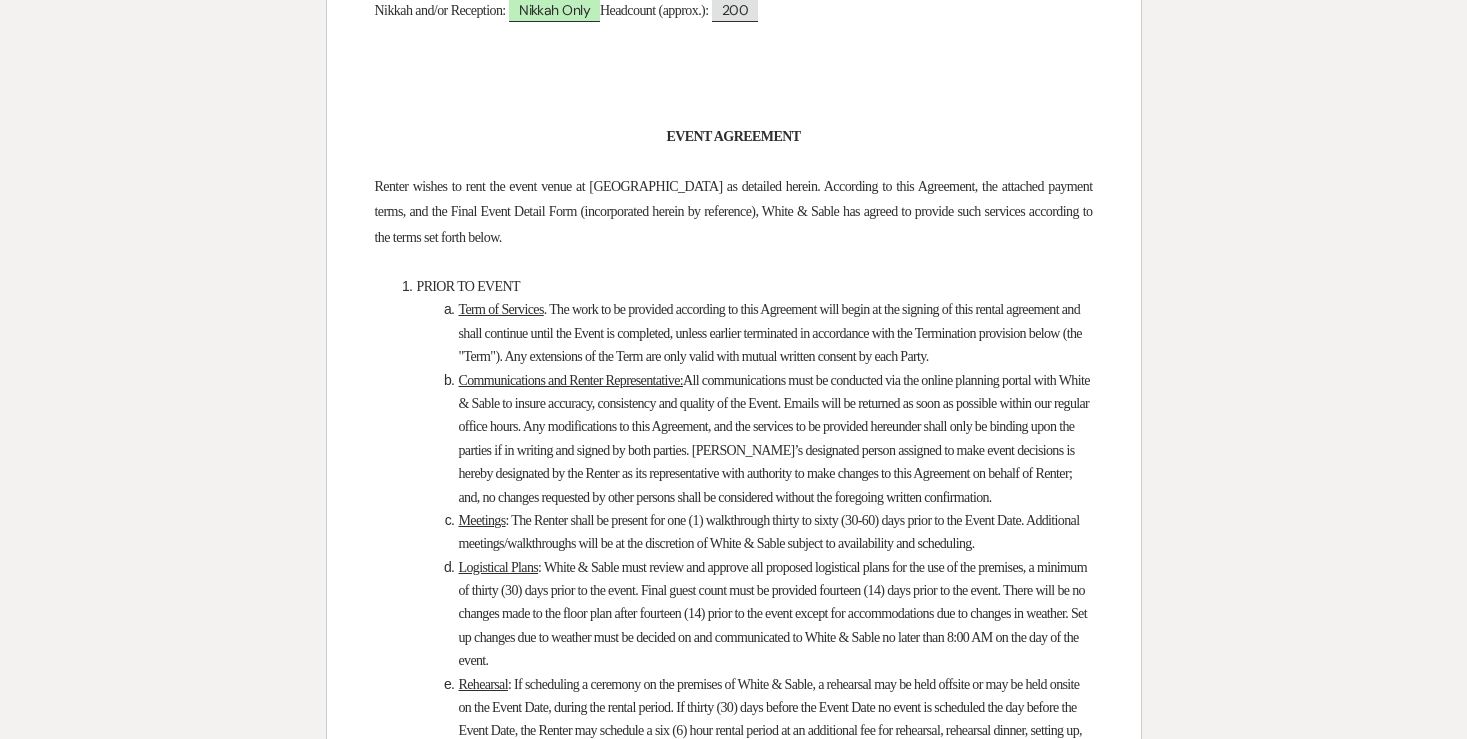 scroll, scrollTop: 0, scrollLeft: 0, axis: both 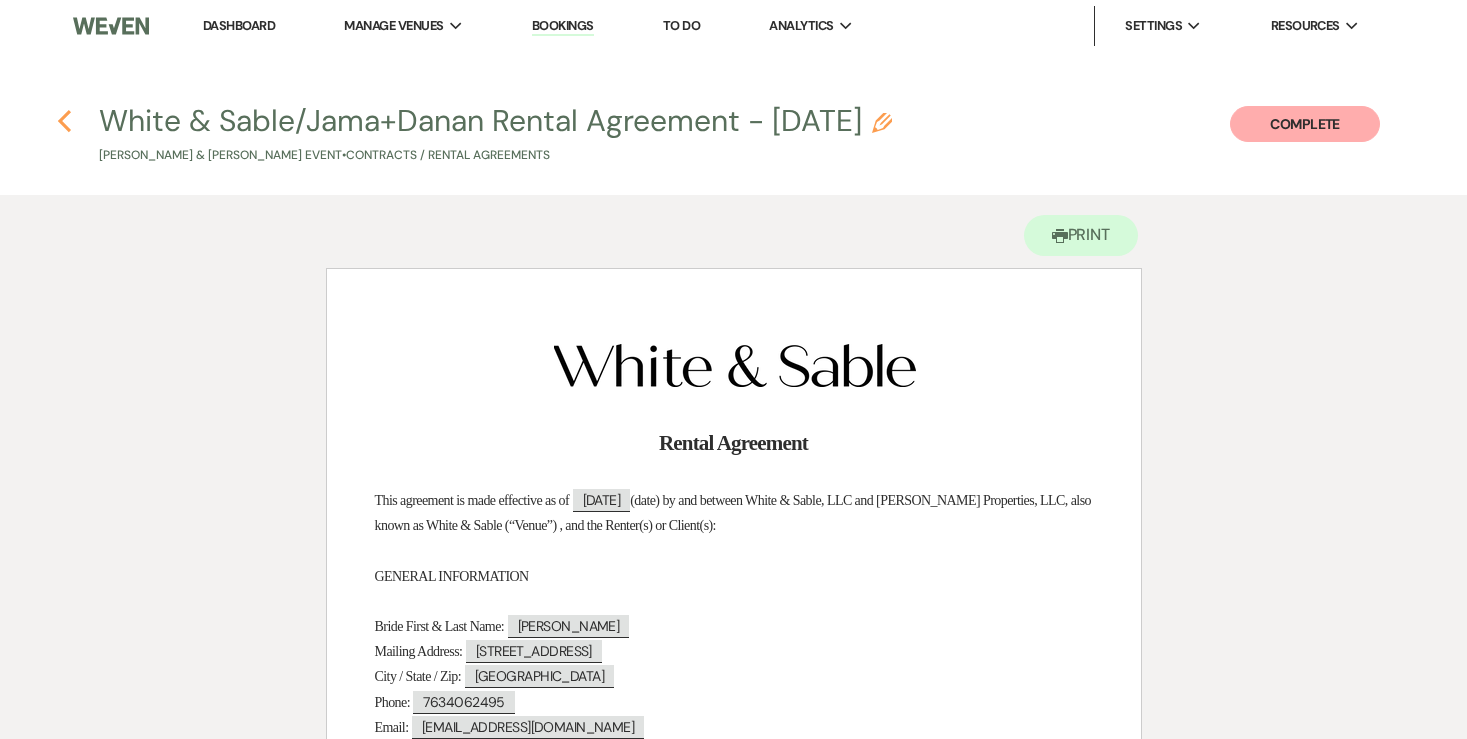 click 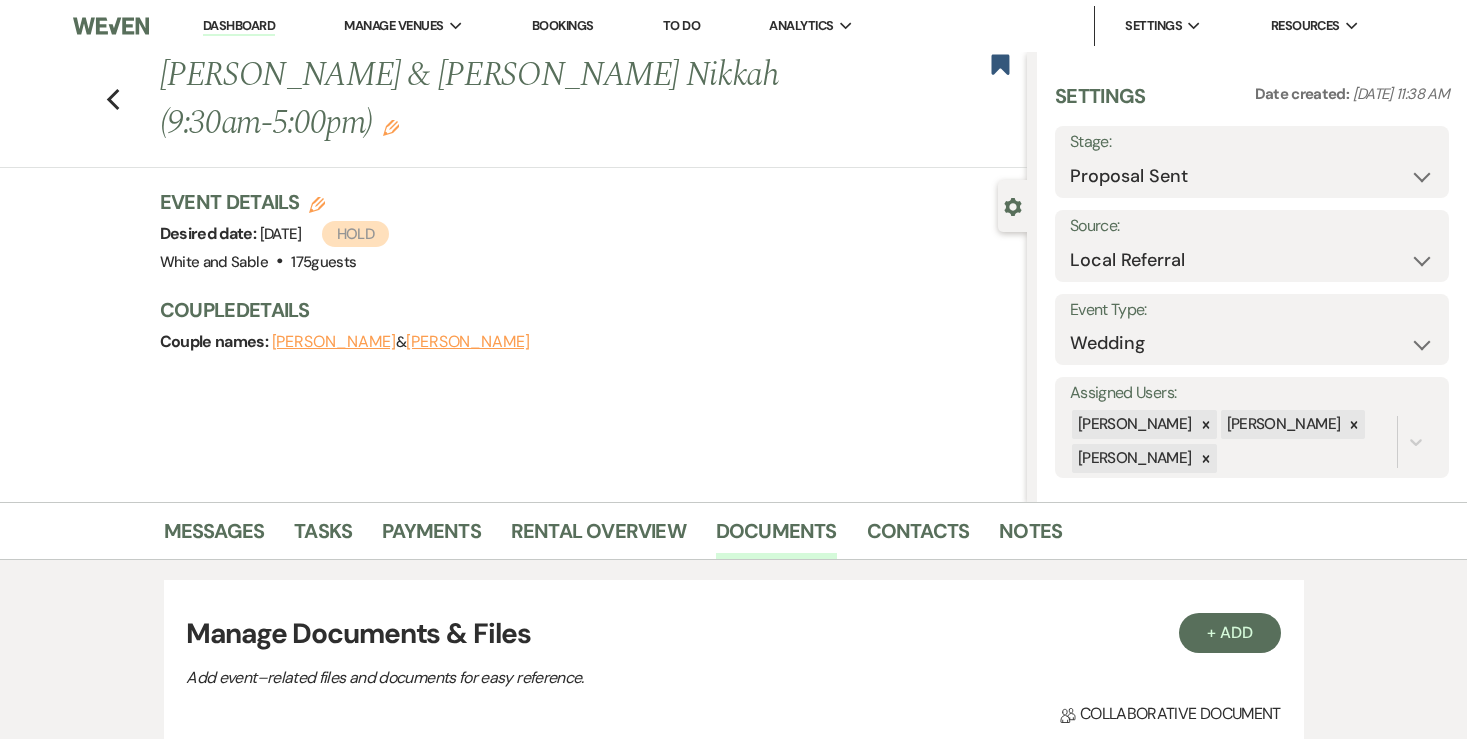 scroll, scrollTop: 657, scrollLeft: 0, axis: vertical 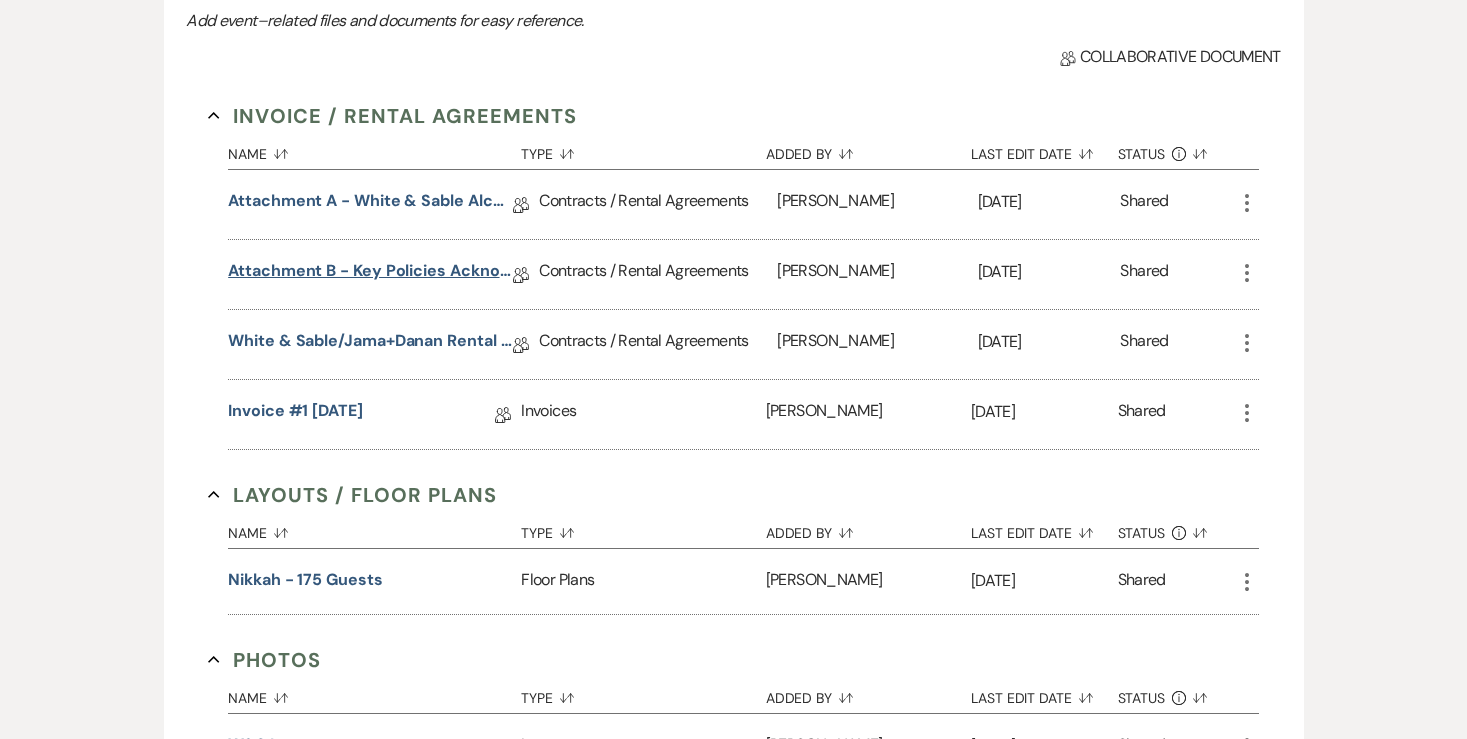 click on "Attachment B - Key Policies Acknowledgement - [PERSON_NAME] & [PERSON_NAME]" at bounding box center (370, 274) 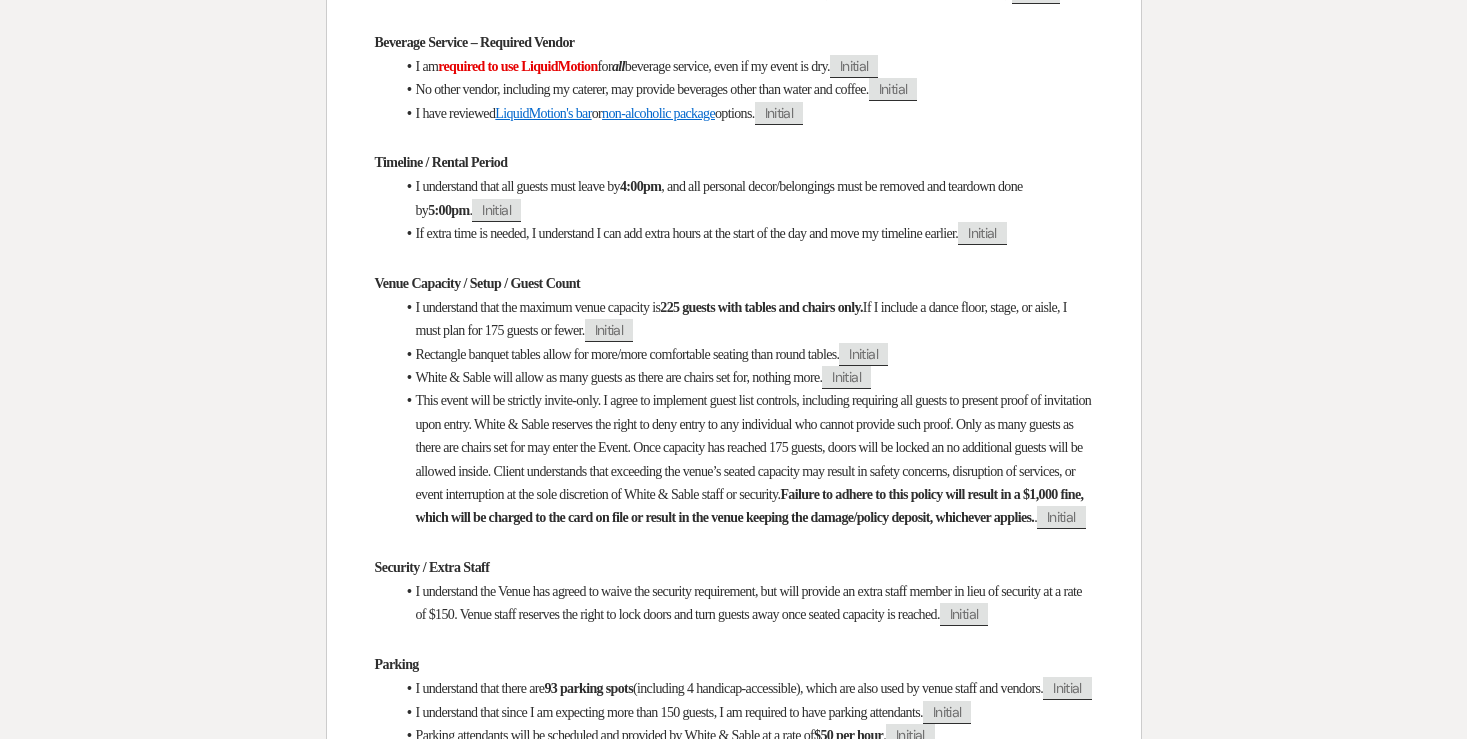 scroll, scrollTop: 0, scrollLeft: 0, axis: both 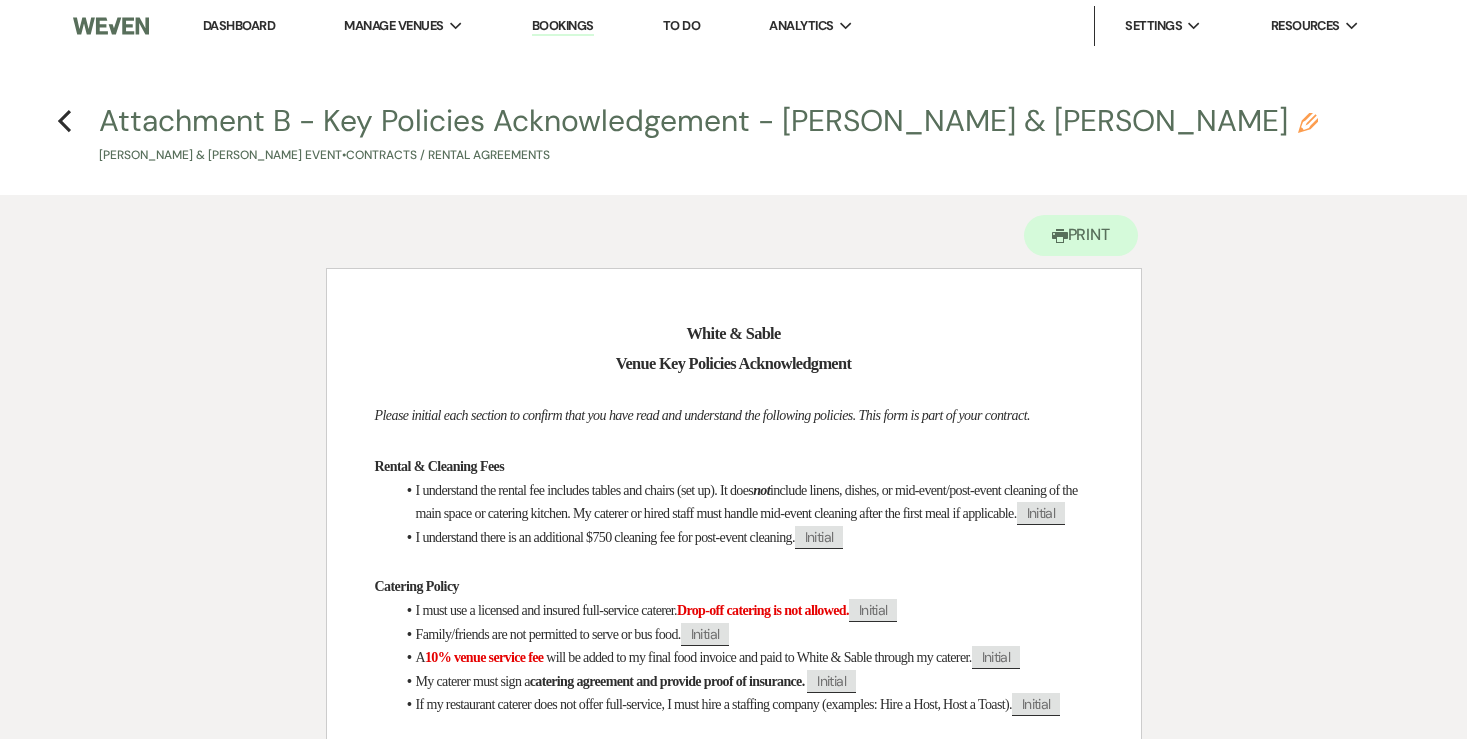 click on "Previous Attachment B - Key Policies Acknowledgement - [PERSON_NAME] & [PERSON_NAME] & [PERSON_NAME] Event  •  Contracts / Rental Agreements" at bounding box center (734, 132) 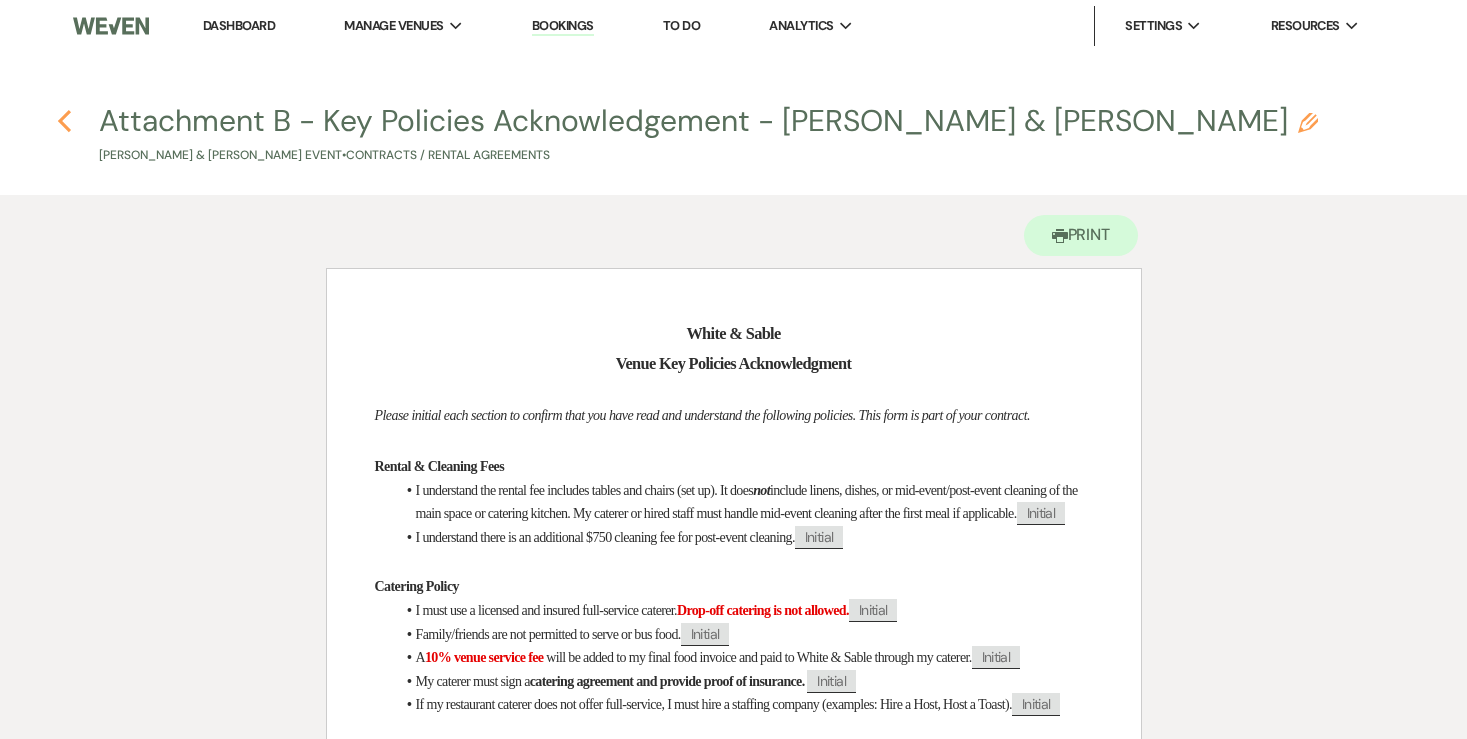click on "Previous" 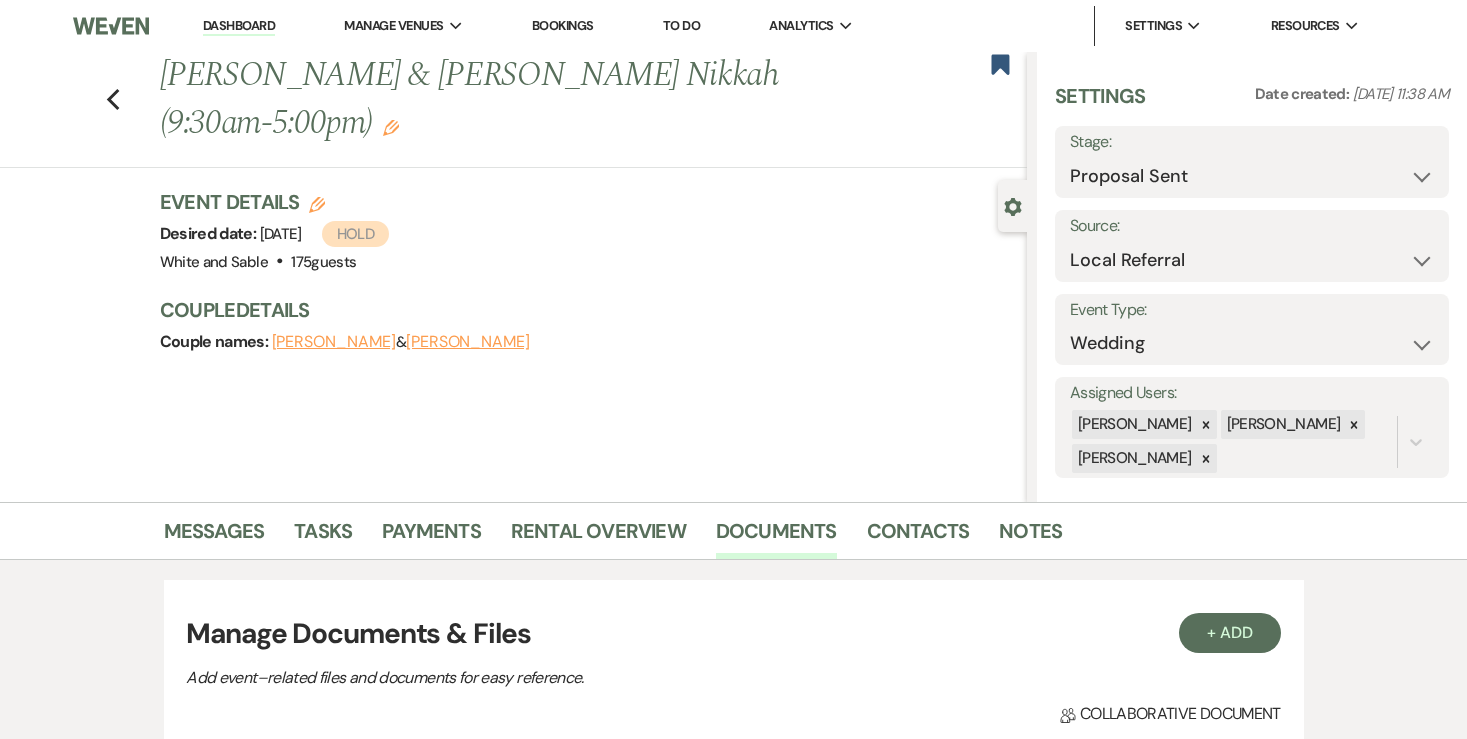 scroll, scrollTop: 657, scrollLeft: 0, axis: vertical 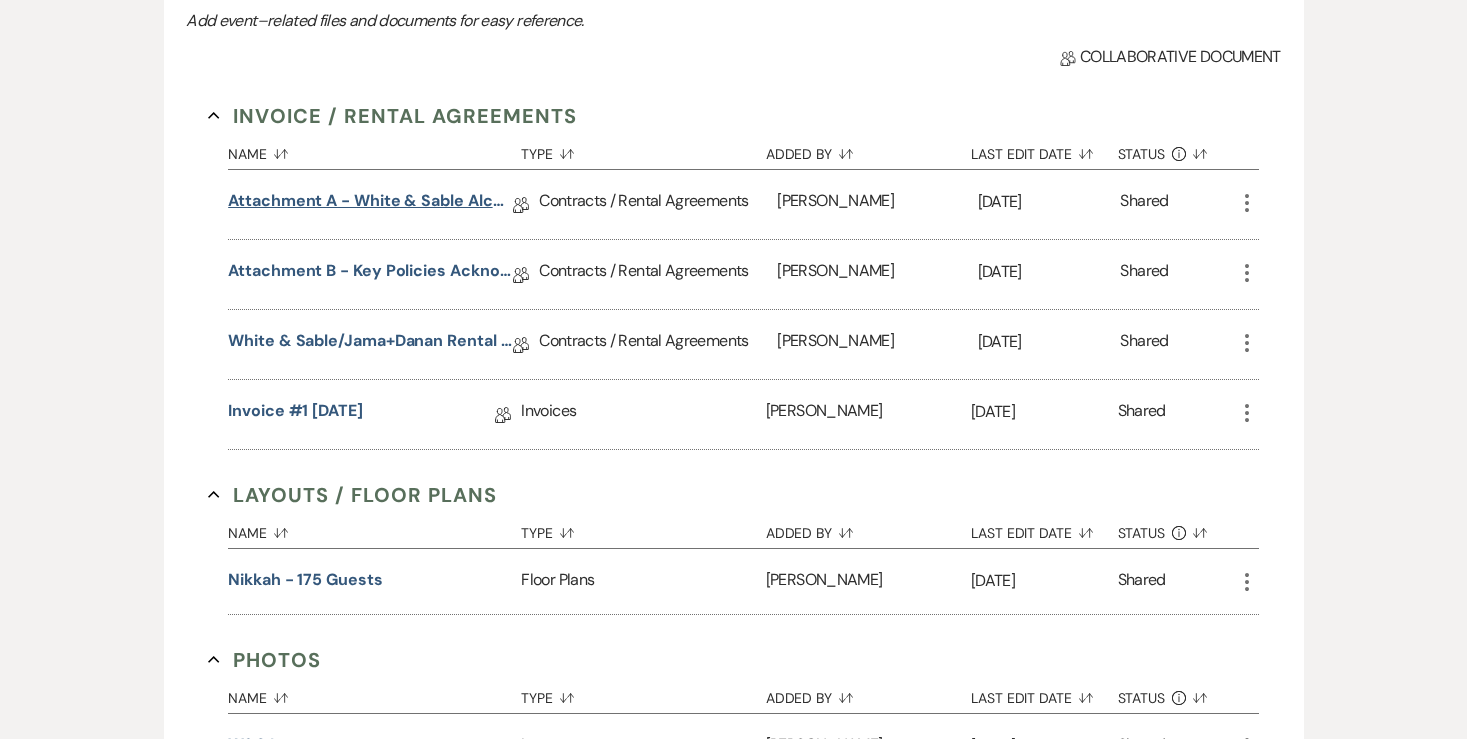 click on "Attachment A - White & Sable Alcohol Agreement" at bounding box center [370, 204] 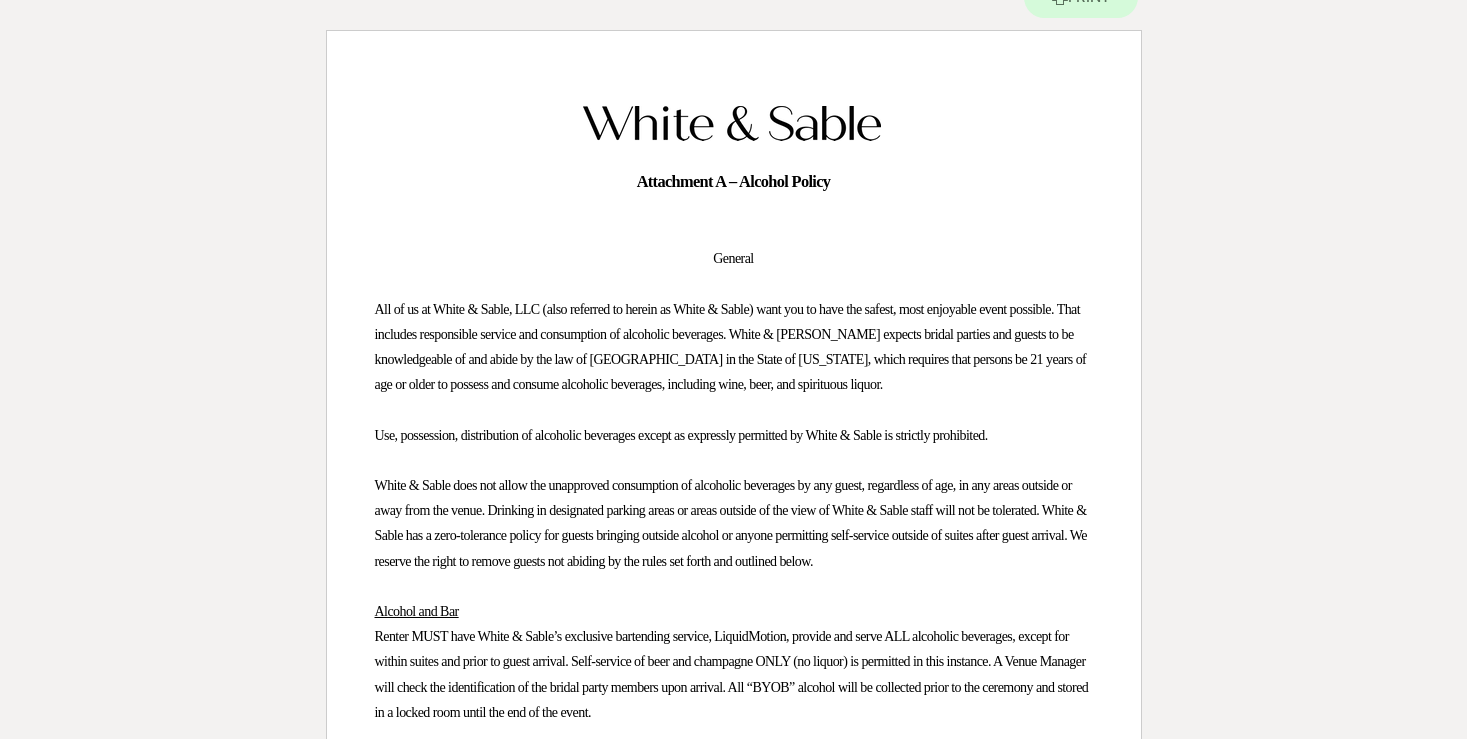 scroll, scrollTop: 0, scrollLeft: 0, axis: both 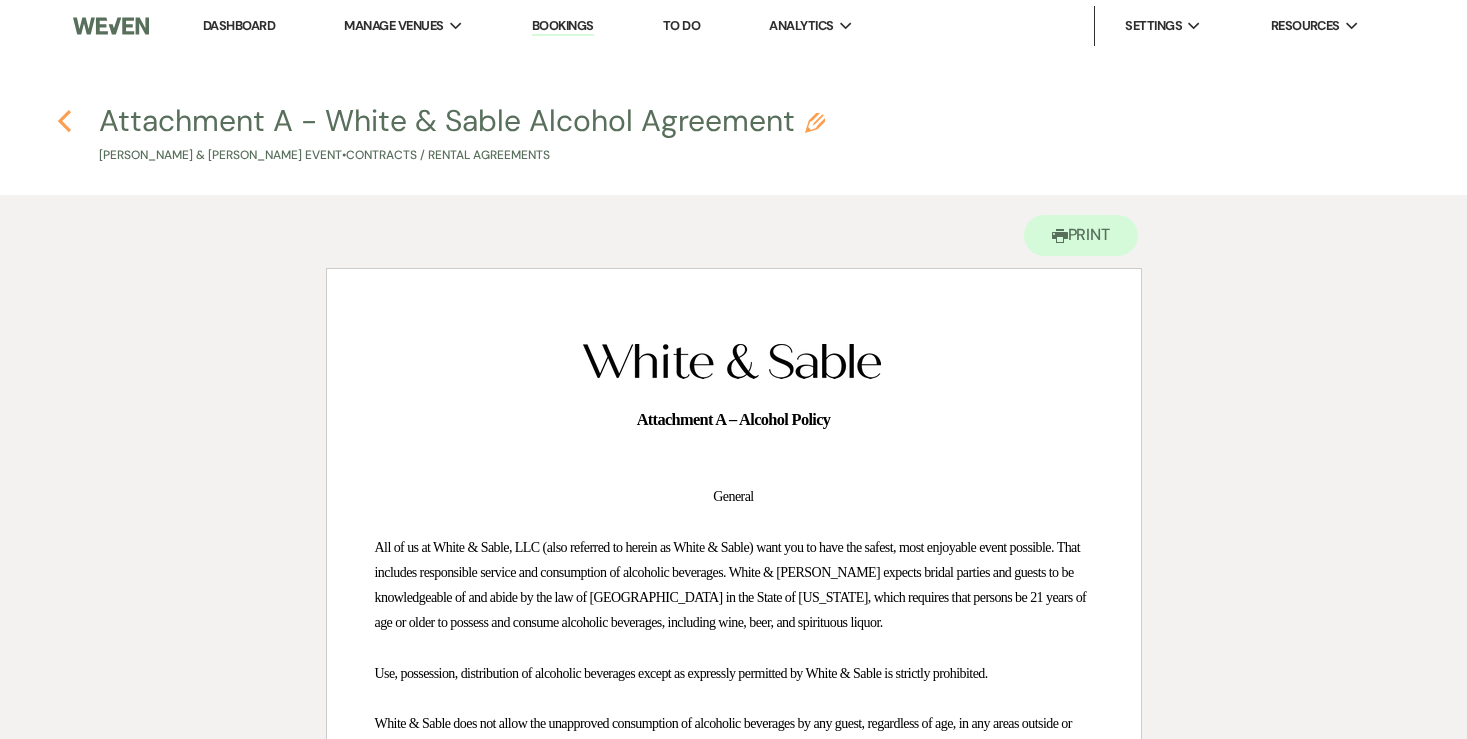 click 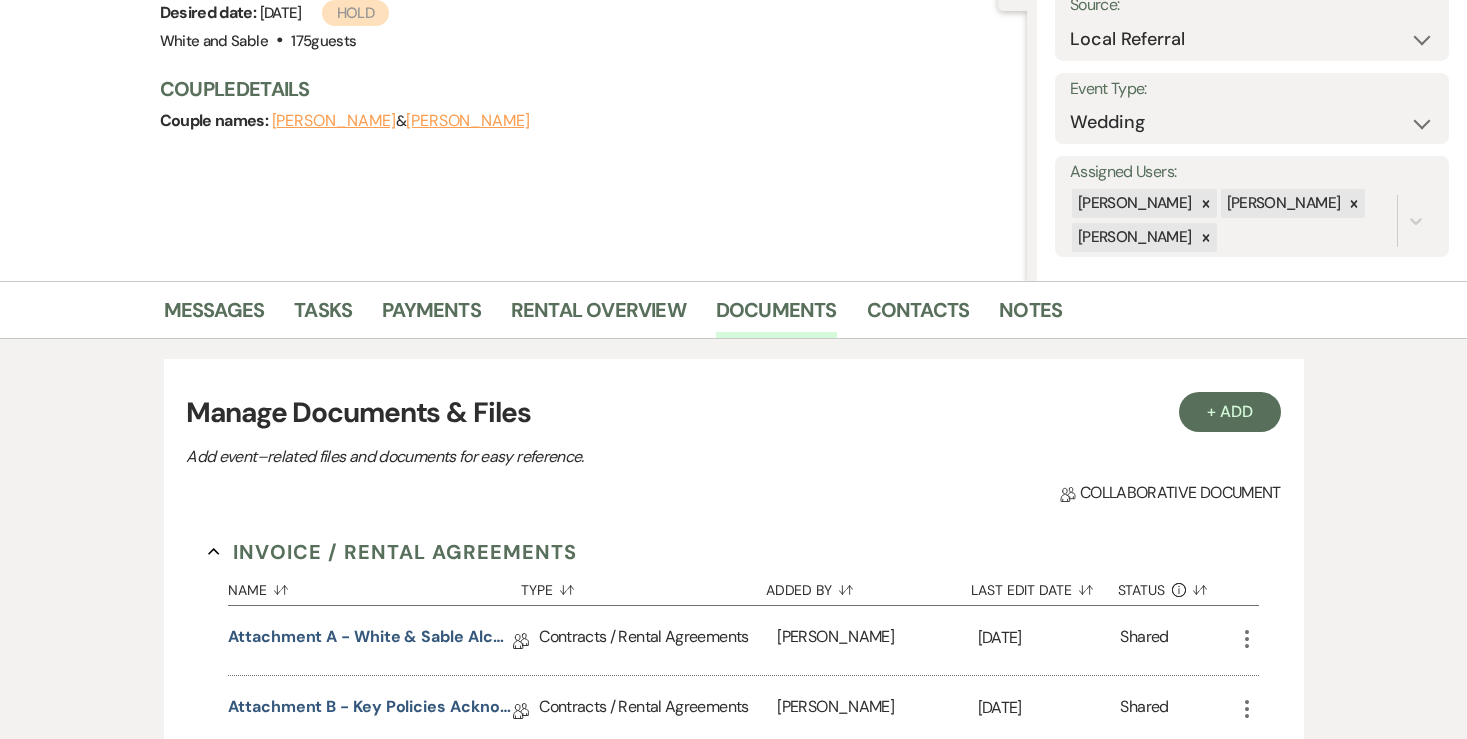 scroll, scrollTop: 0, scrollLeft: 0, axis: both 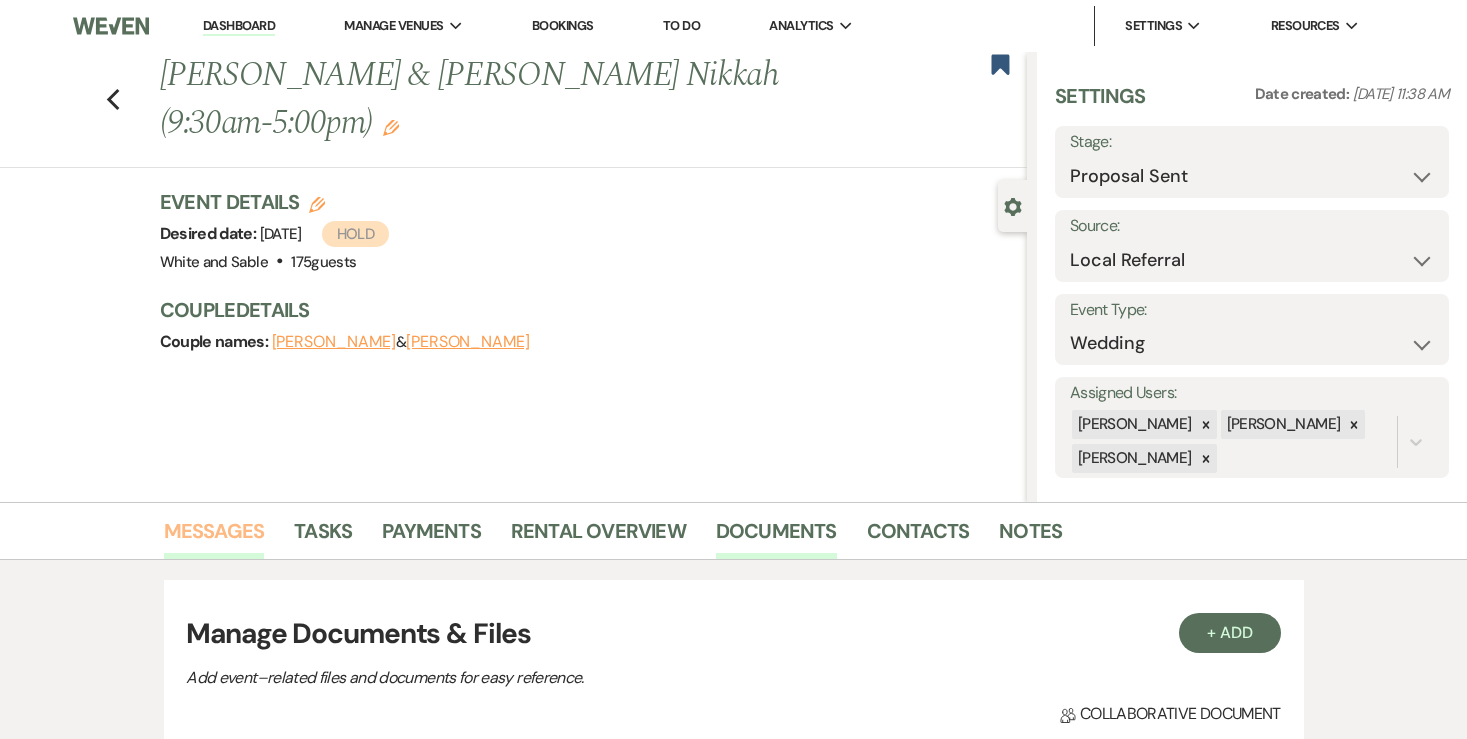 click on "Messages" at bounding box center (214, 537) 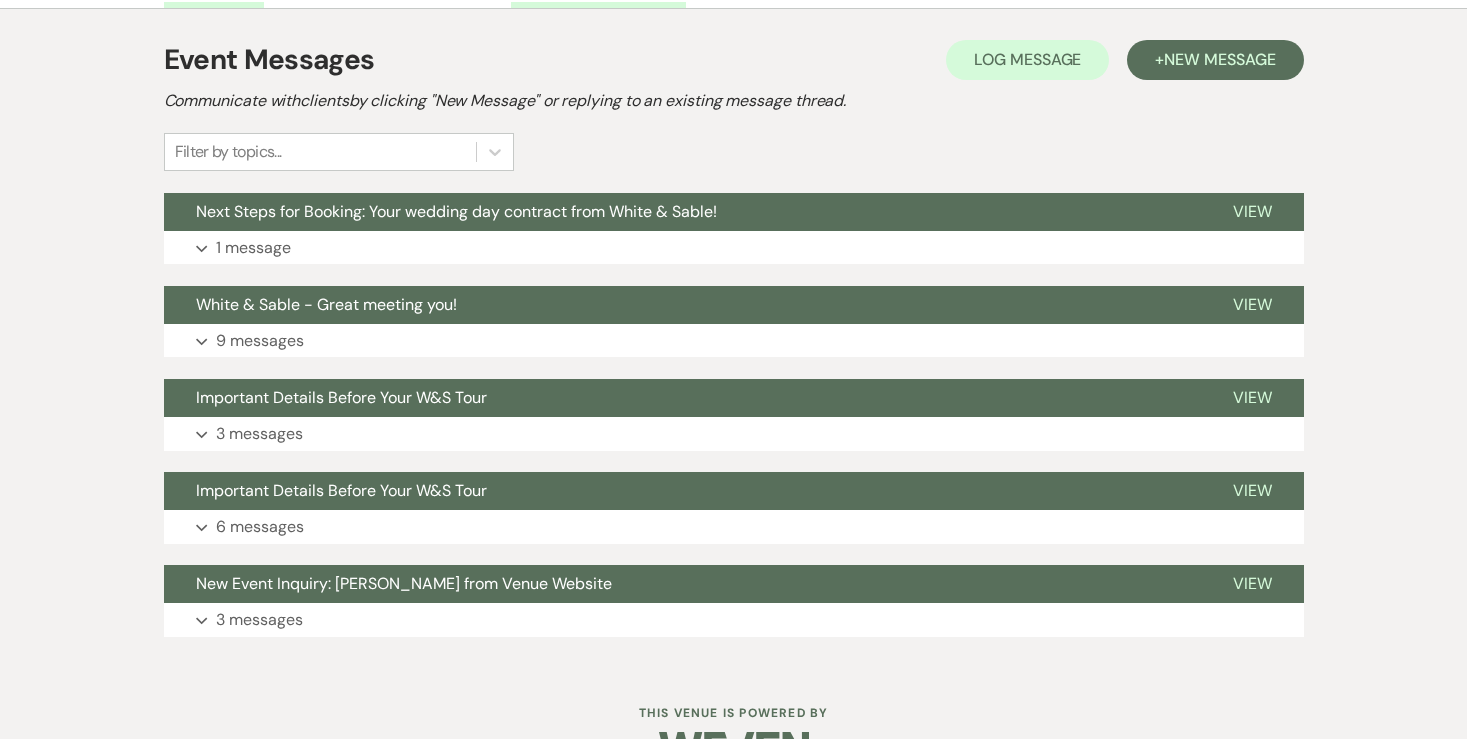 scroll, scrollTop: 607, scrollLeft: 0, axis: vertical 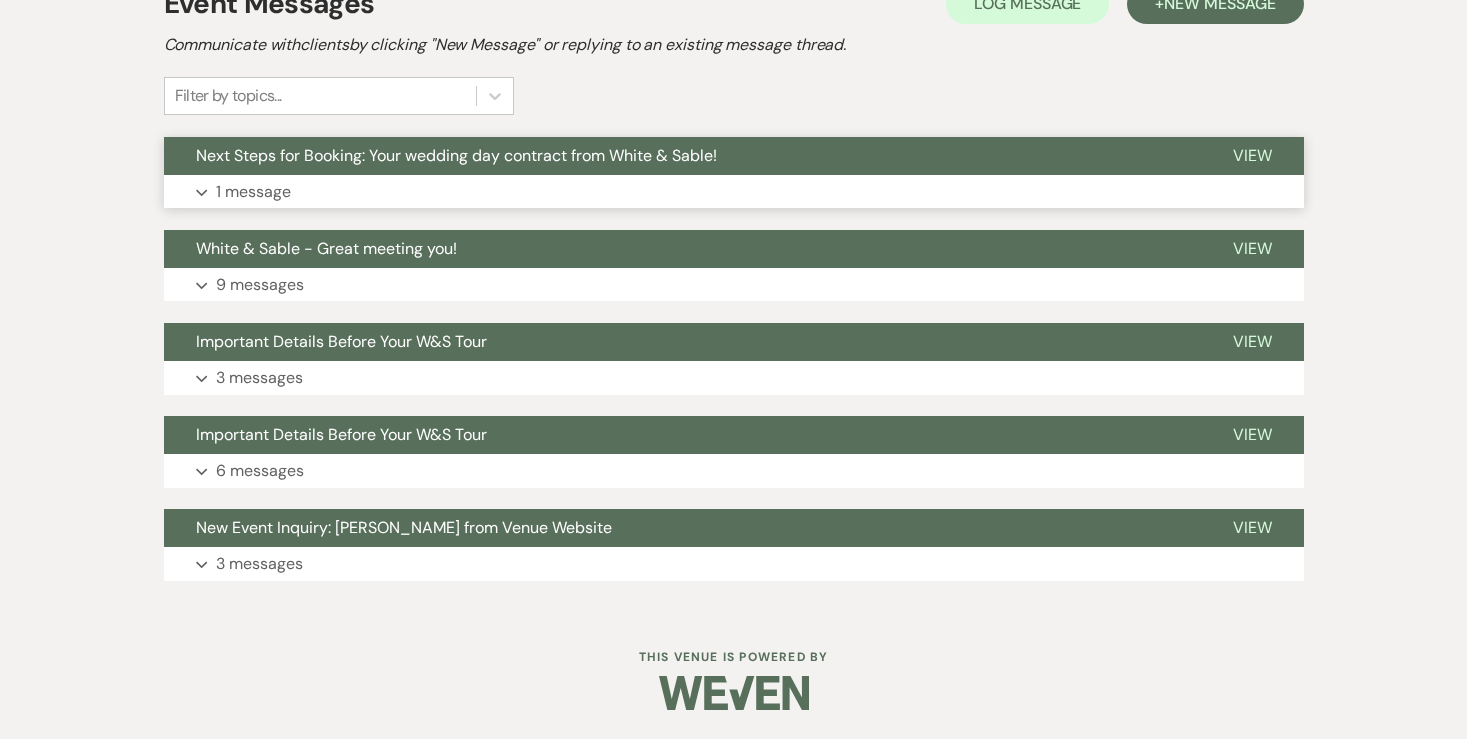 click on "1 message" at bounding box center [253, 192] 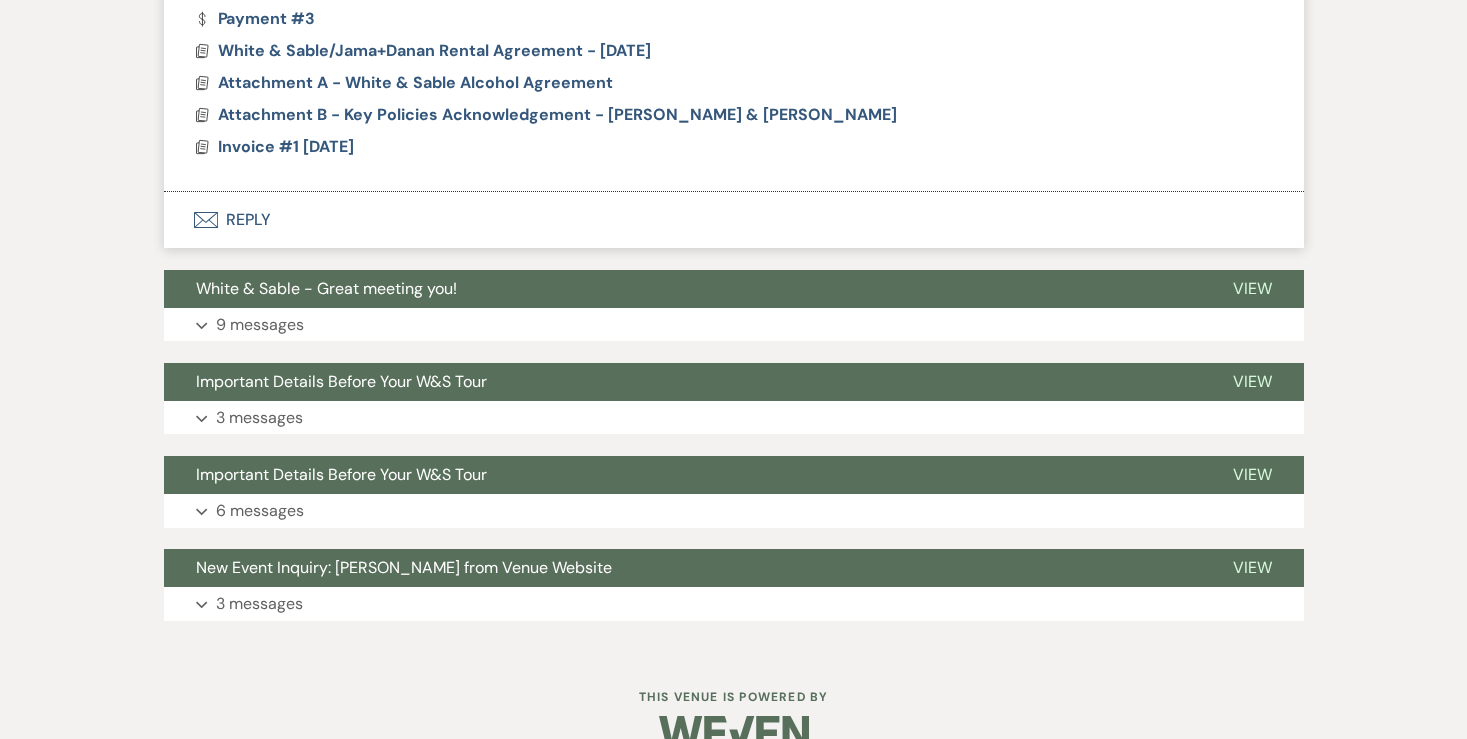 click on "Envelope" 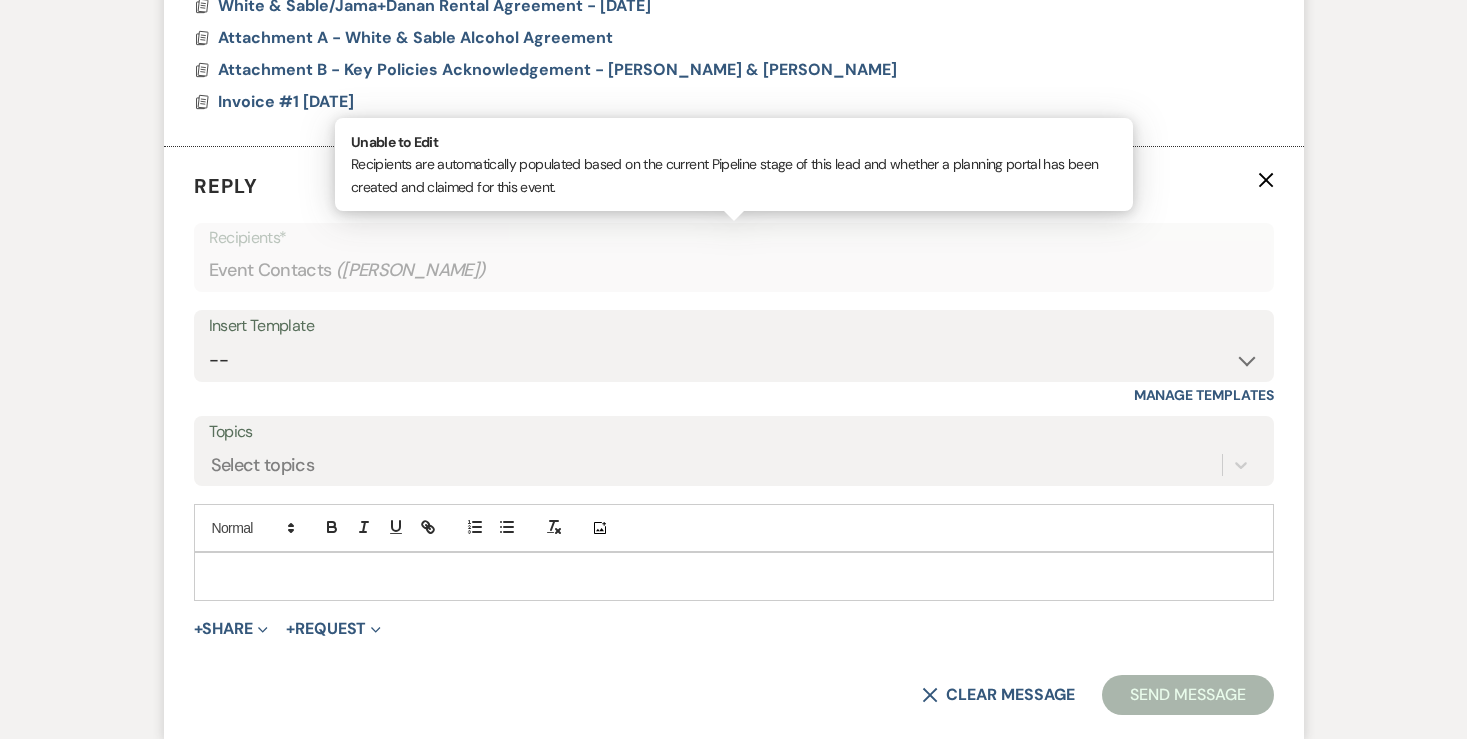 scroll, scrollTop: 1806, scrollLeft: 0, axis: vertical 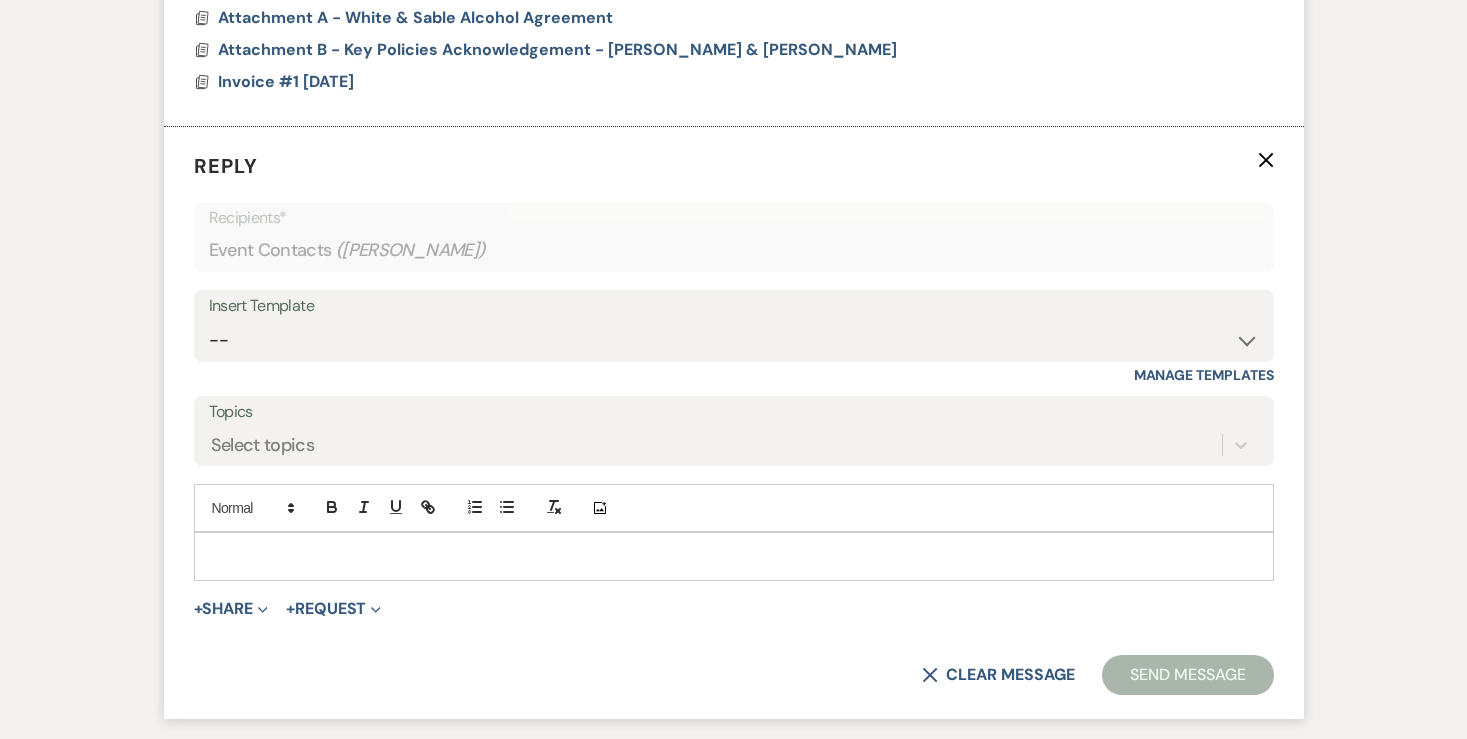 click at bounding box center [734, 556] 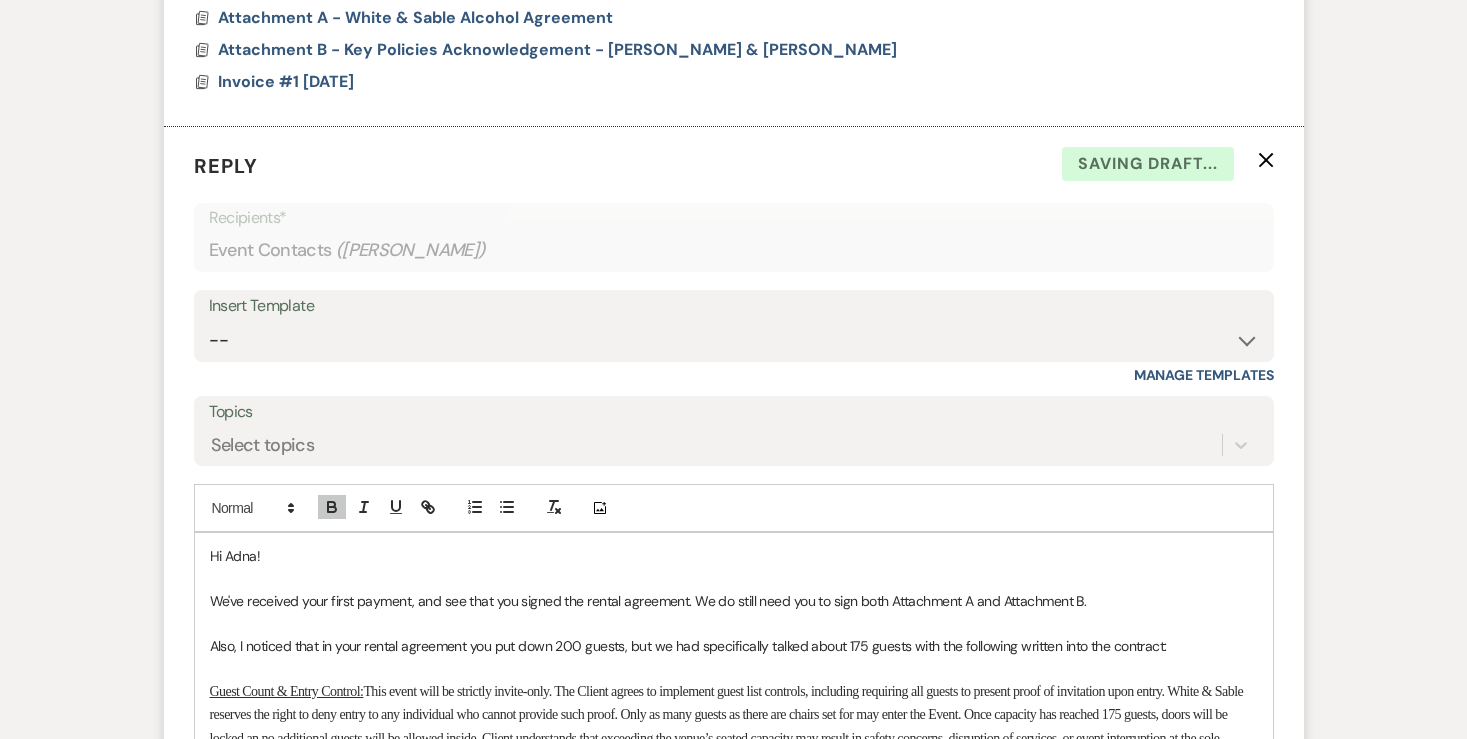 click on "Also, I noticed that in your rental agreement you put down 200 guests, but we had specifically talked about 175 guests with the following written into the contract:" at bounding box center (734, 646) 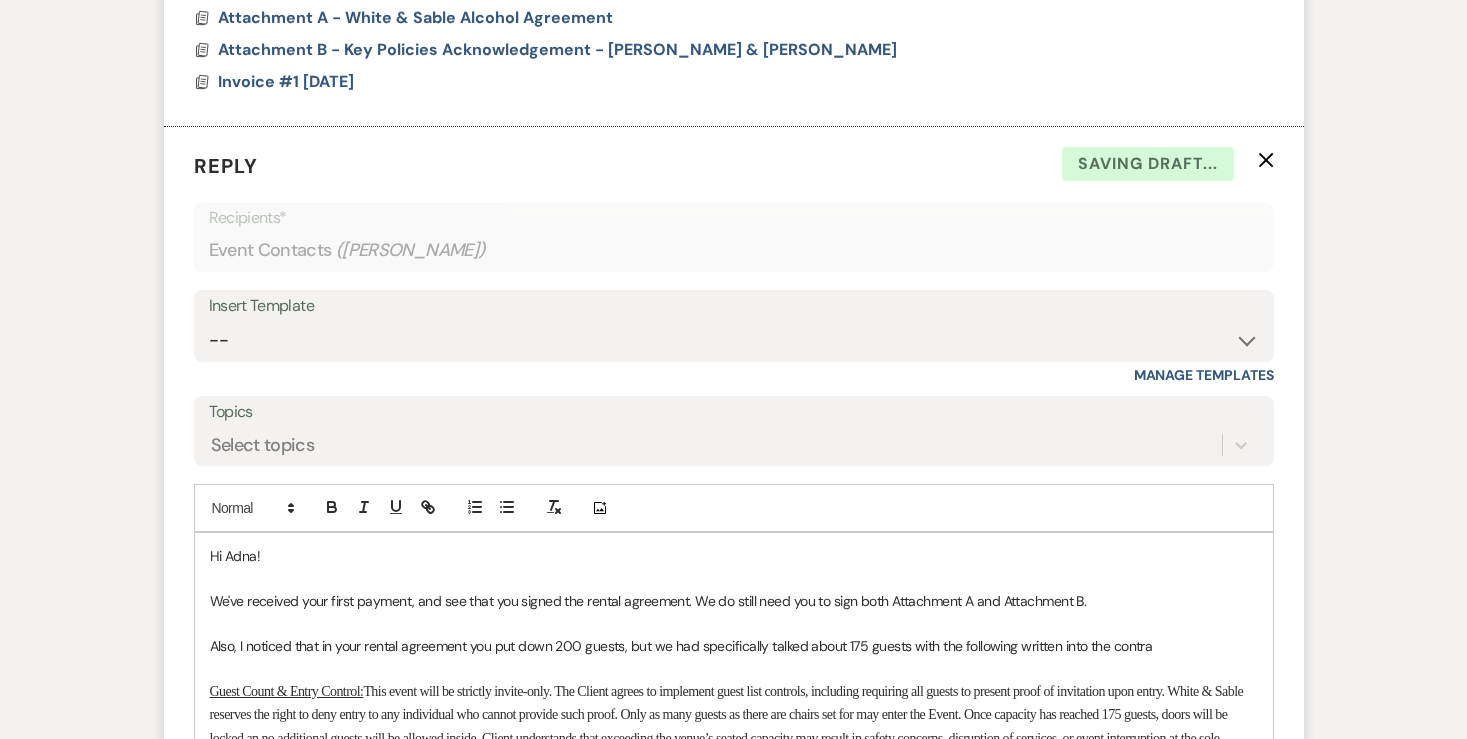 click on "Also, I noticed that in your rental agreement you put down 200 guests, but we had specifically talked about 175 guests with the following written into the contra" at bounding box center (734, 646) 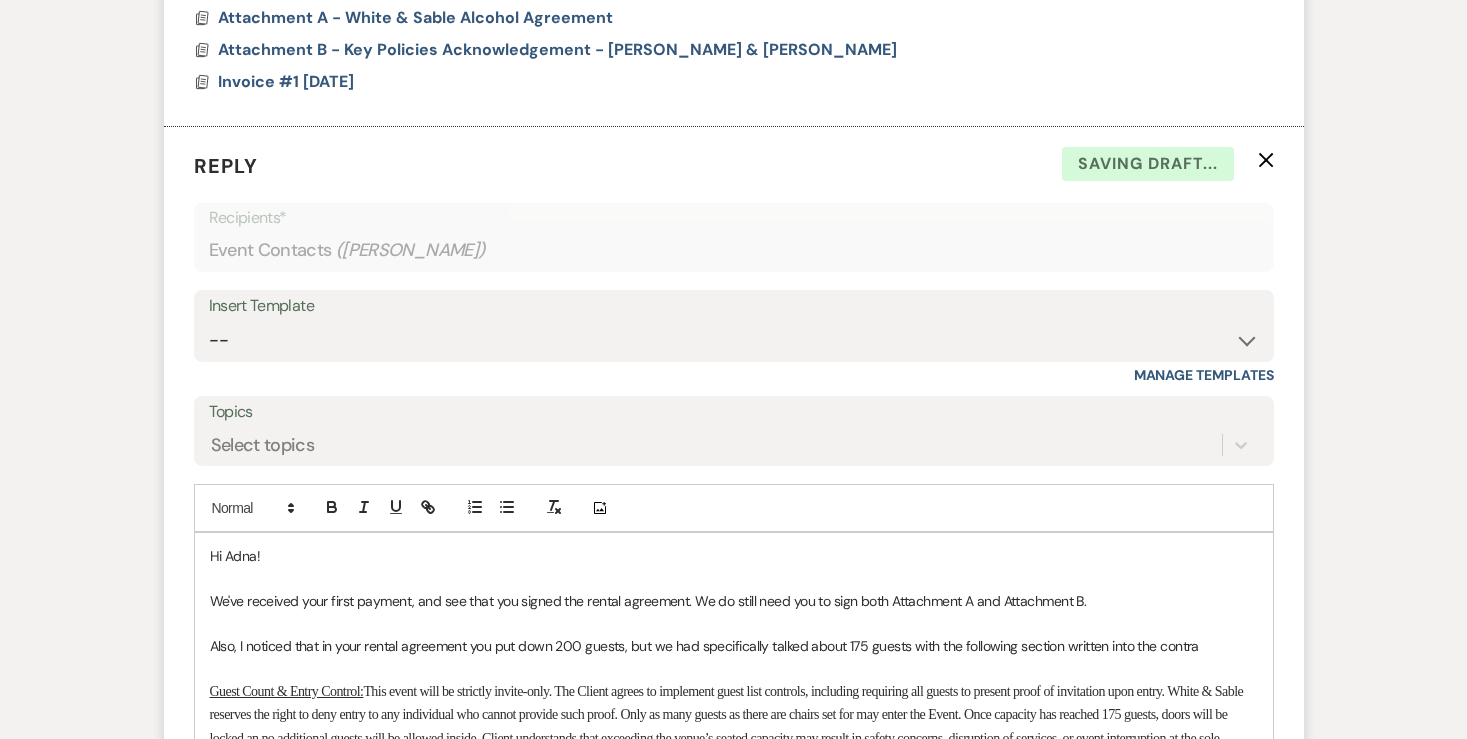 click on "Also, I noticed that in your rental agreement you put down 200 guests, but we had specifically talked about 175 guests with the following section written into the contra" at bounding box center (734, 646) 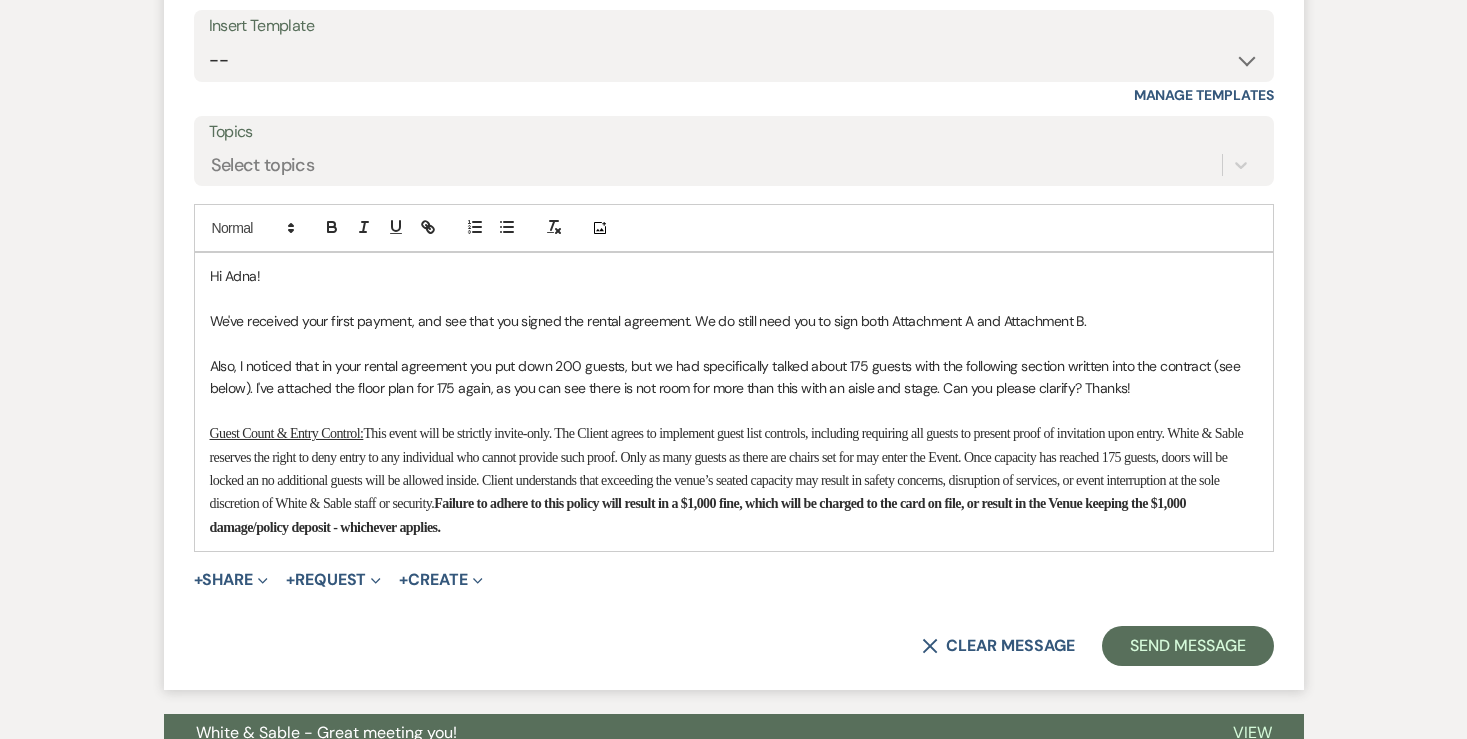 scroll, scrollTop: 2089, scrollLeft: 0, axis: vertical 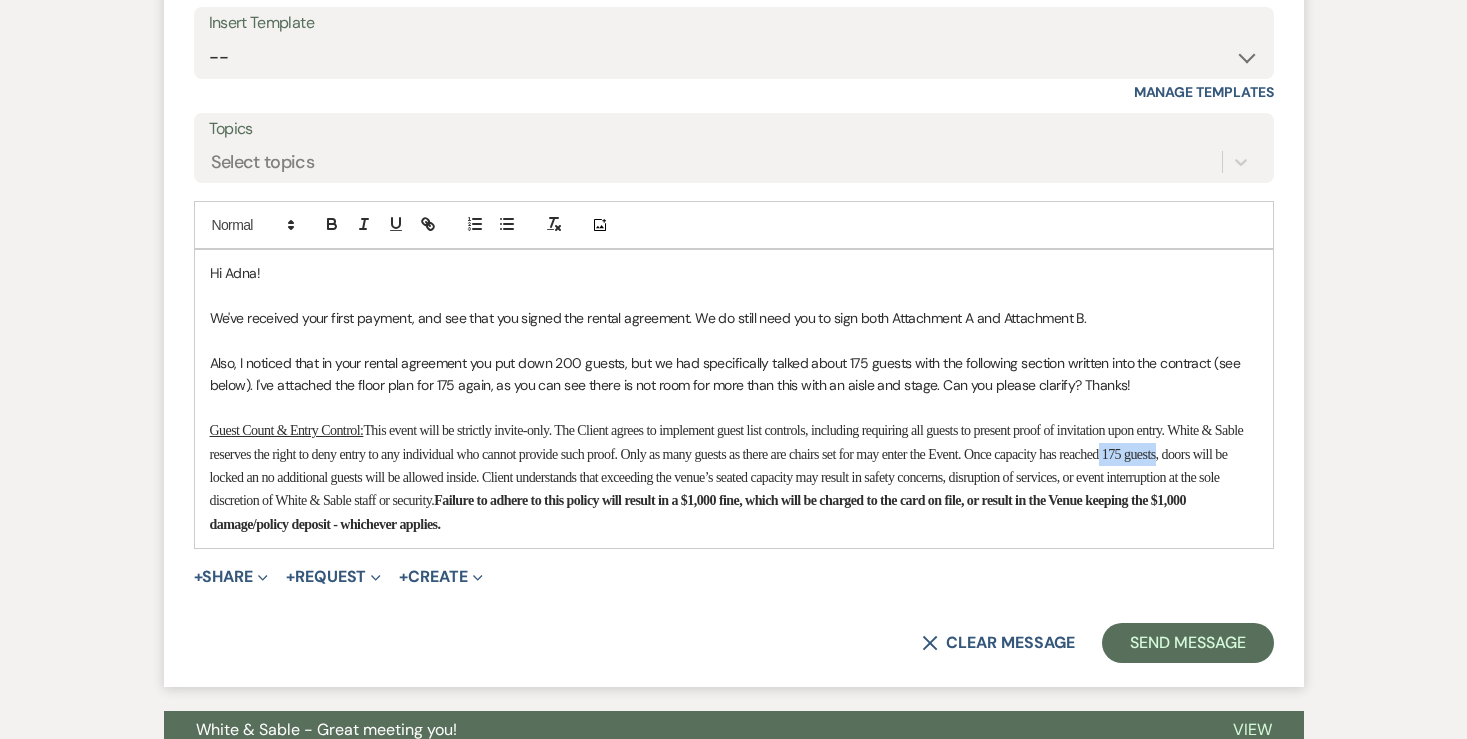 drag, startPoint x: 277, startPoint y: 477, endPoint x: 336, endPoint y: 482, distance: 59.211487 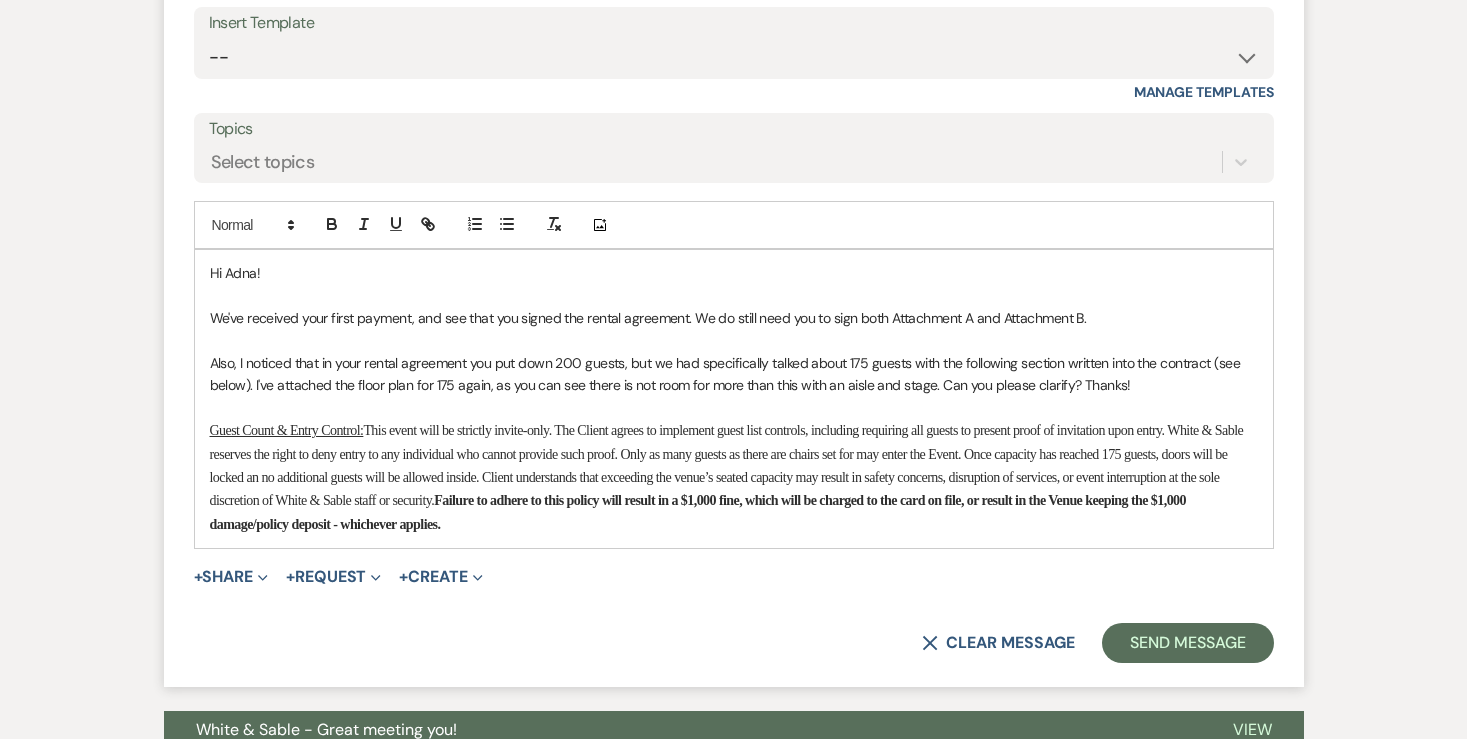 click on "Add Photo" at bounding box center (734, 225) 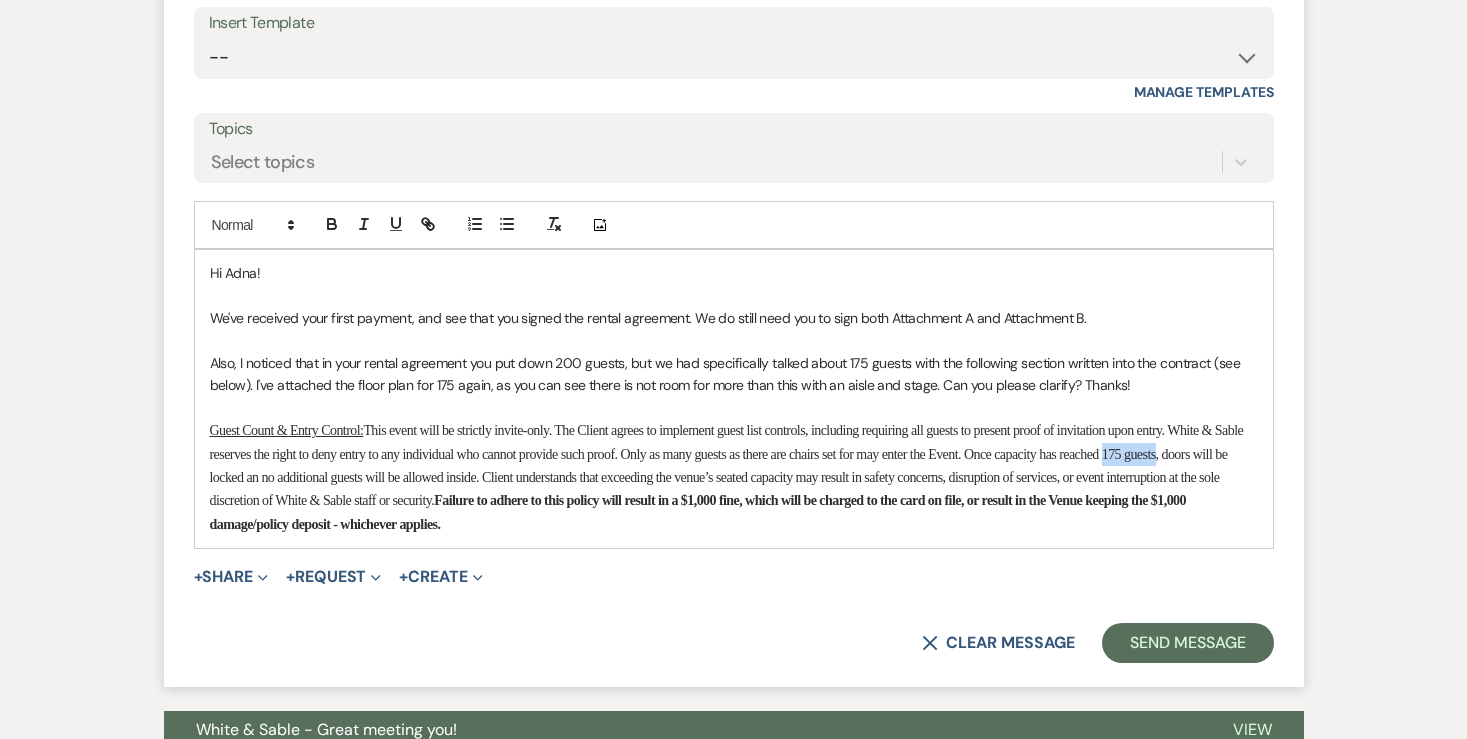 drag, startPoint x: 279, startPoint y: 478, endPoint x: 337, endPoint y: 480, distance: 58.034473 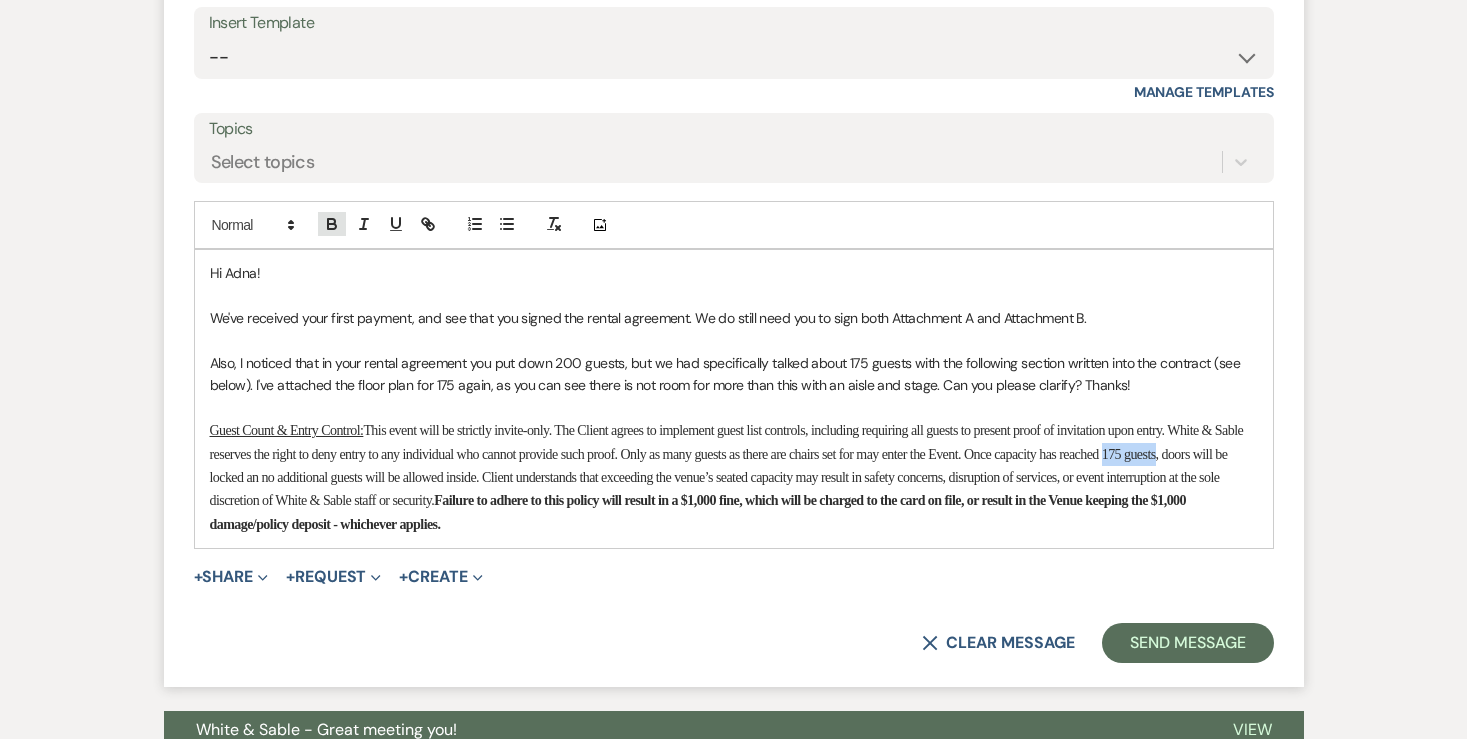 click at bounding box center (332, 224) 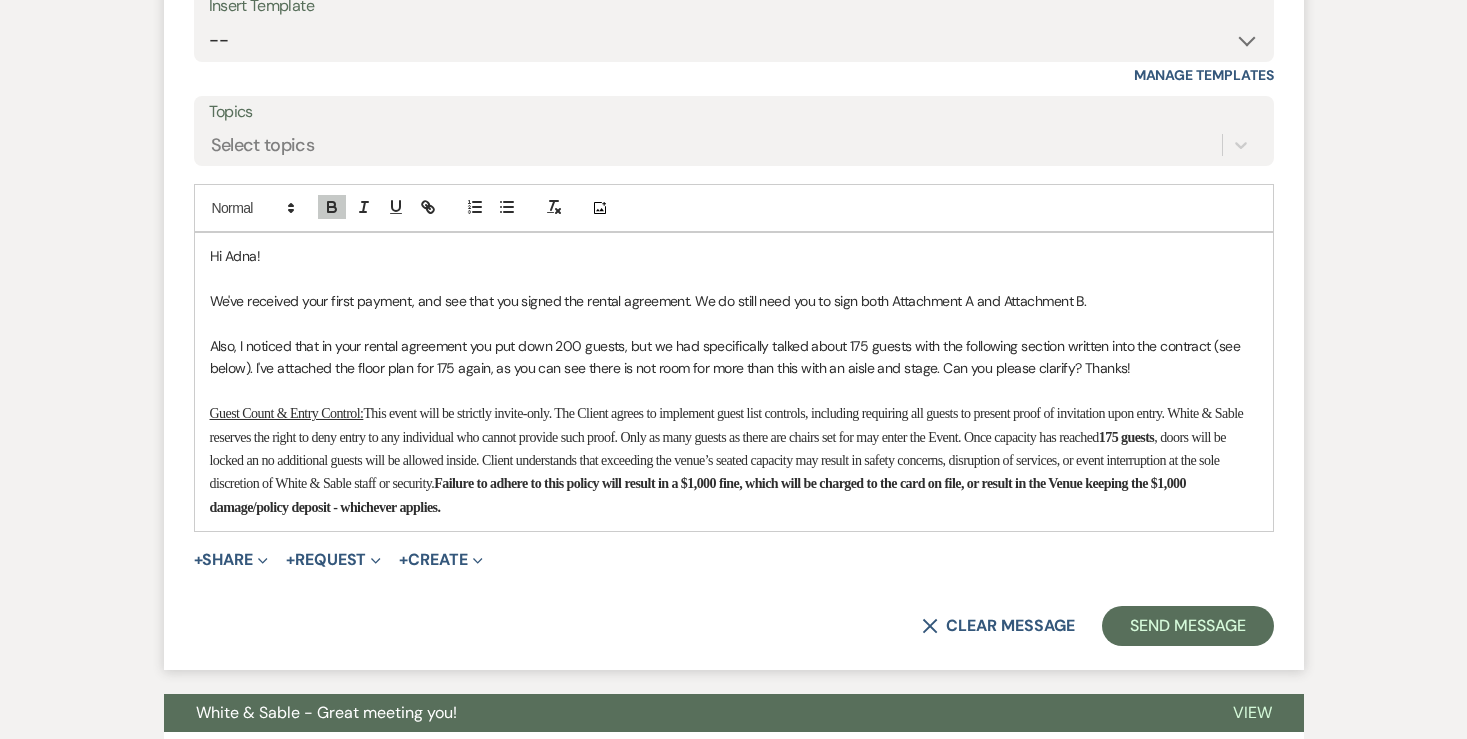 scroll, scrollTop: 2109, scrollLeft: 0, axis: vertical 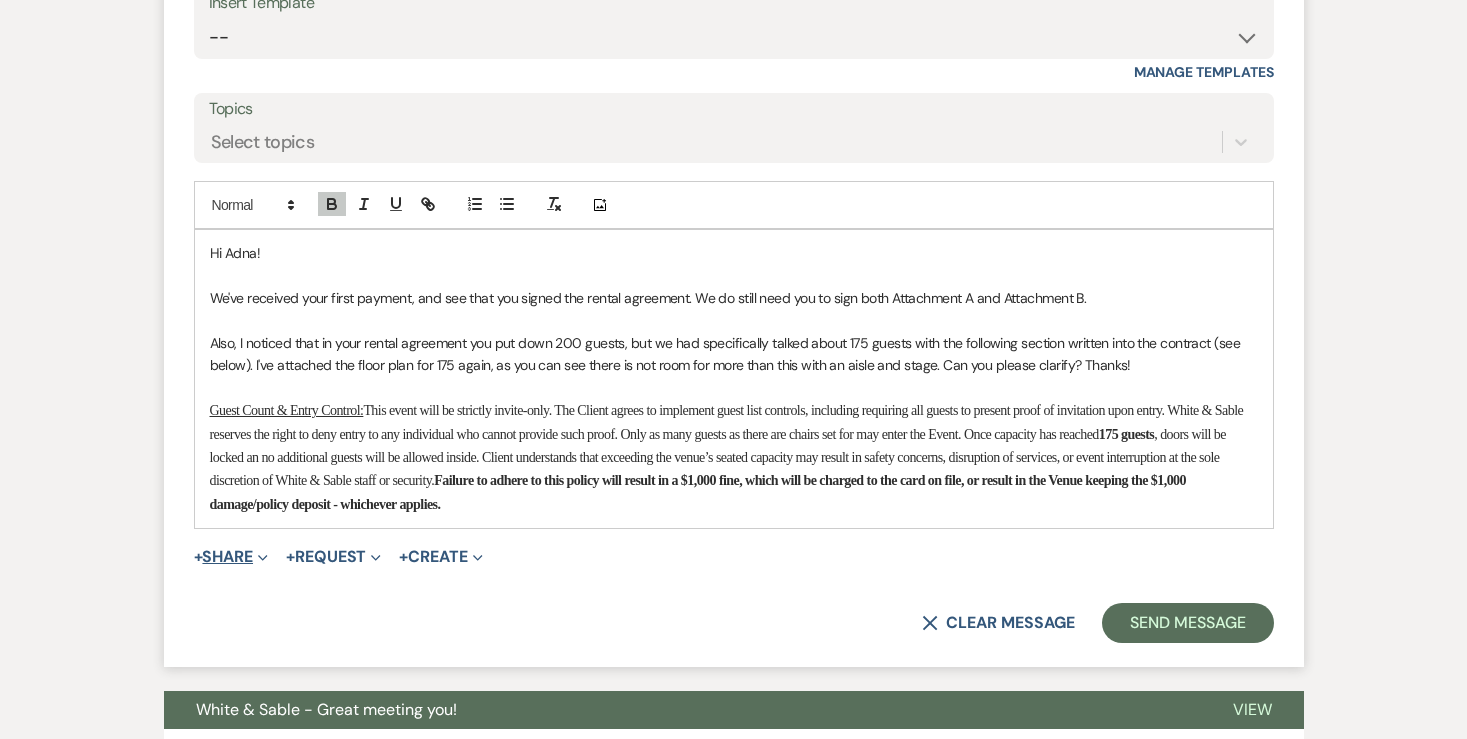 click on "+  Share Expand" at bounding box center [231, 557] 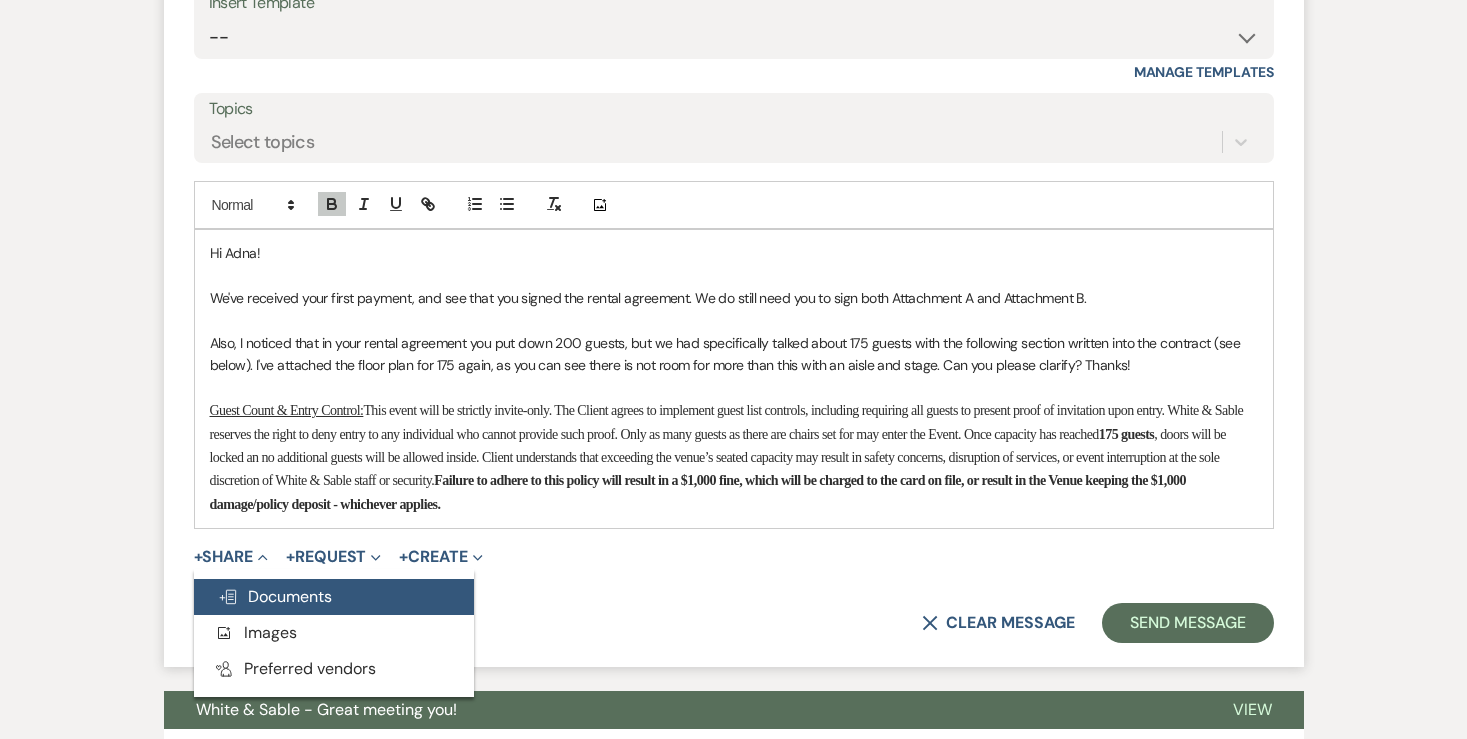 click on "Doc Upload Documents" at bounding box center (275, 596) 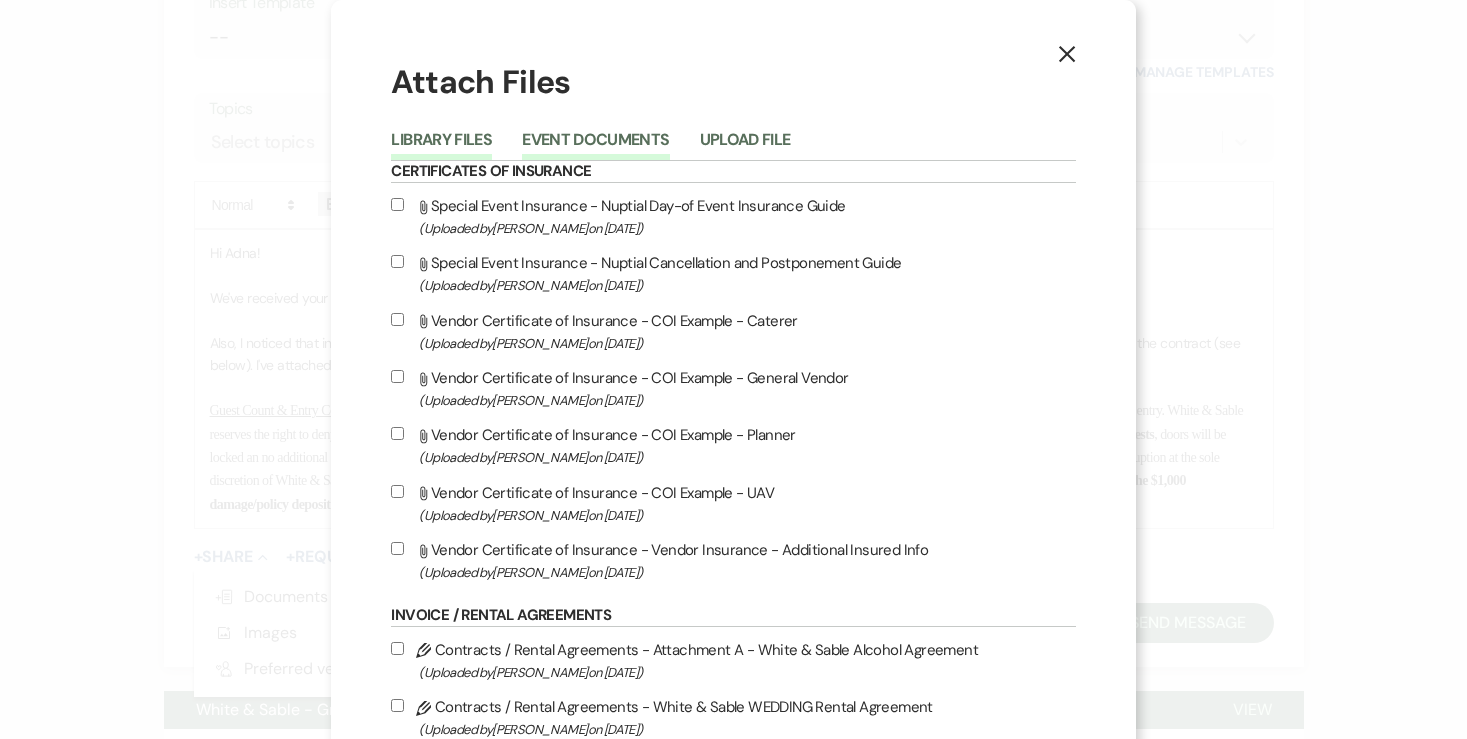click on "Event Documents" at bounding box center (595, 146) 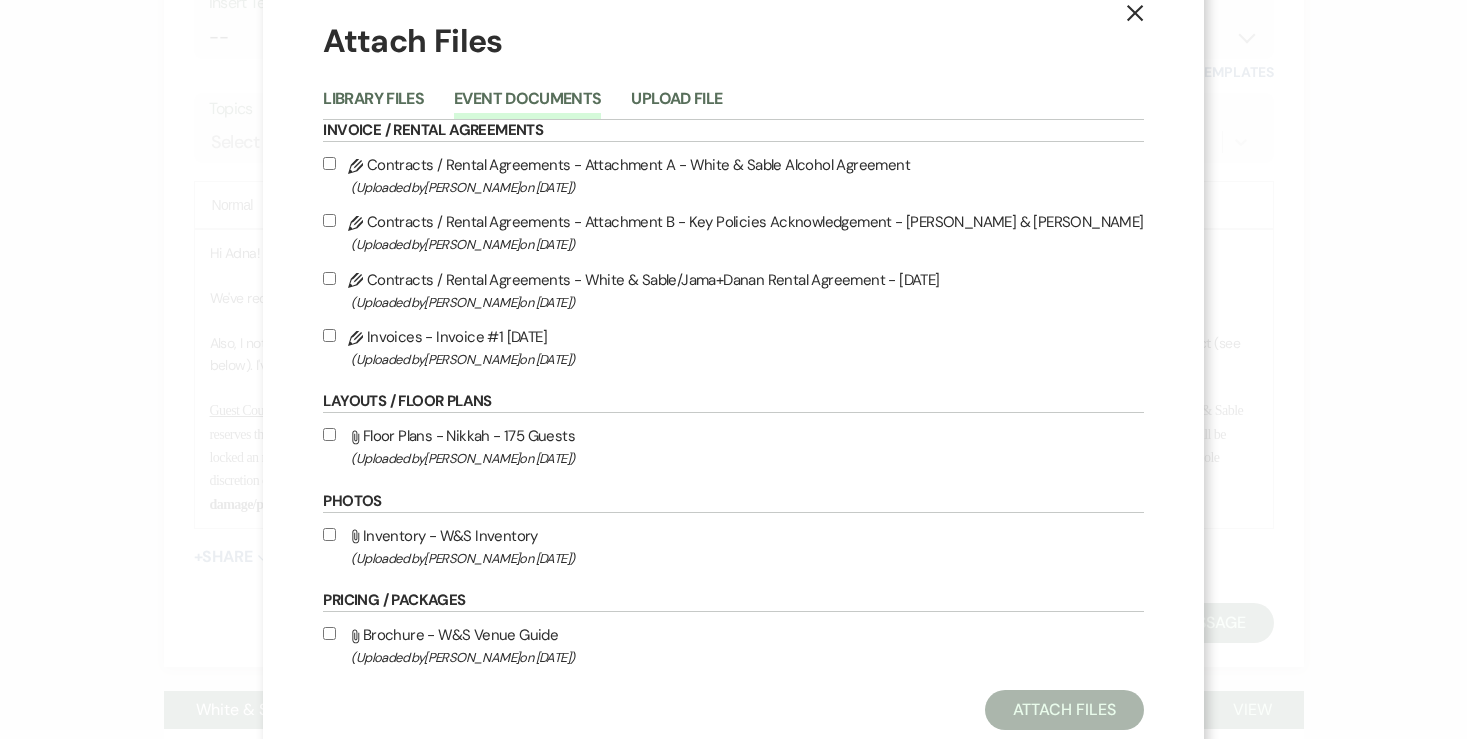 scroll, scrollTop: 42, scrollLeft: 0, axis: vertical 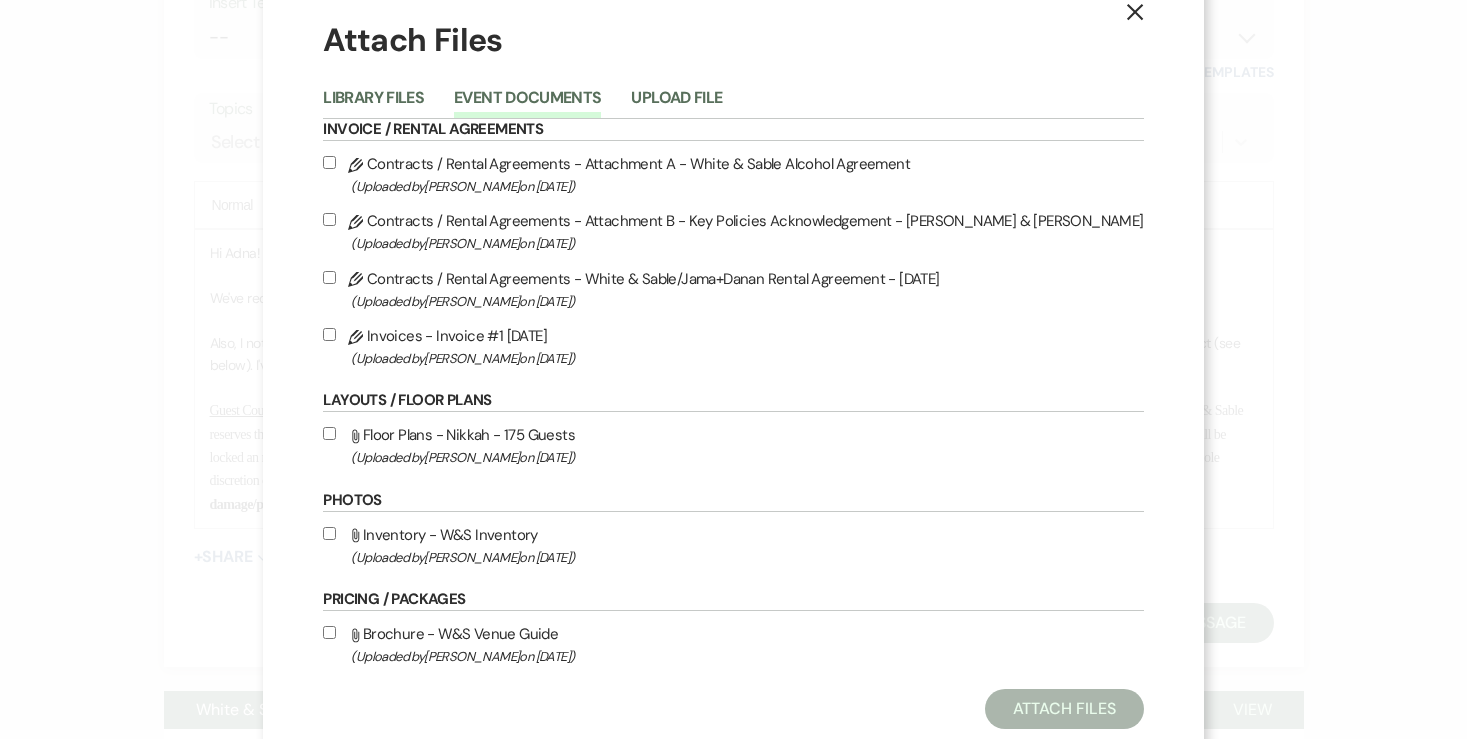 click on "Attach File Floor Plans - Nikkah - 175 Guests (Uploaded by  [PERSON_NAME]  on   [DATE] )" at bounding box center (329, 433) 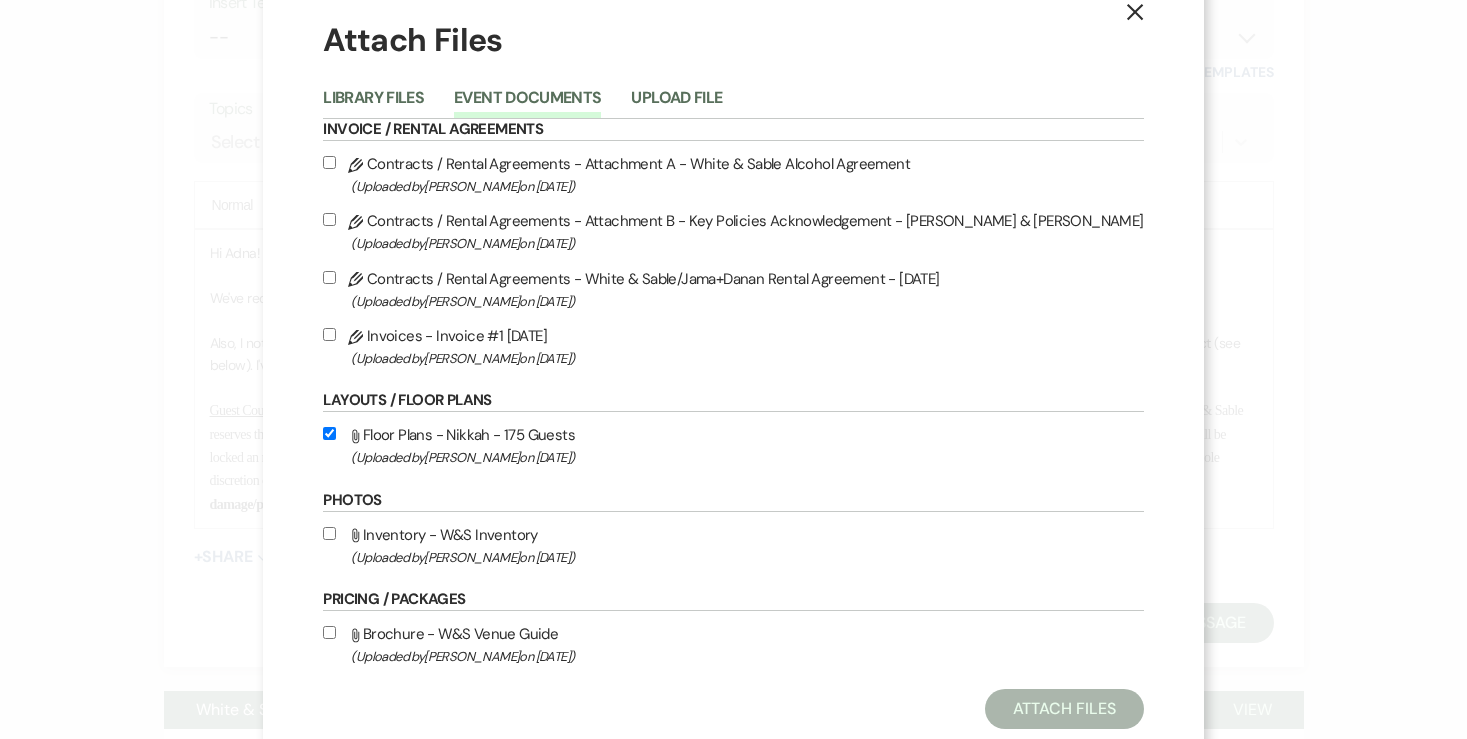 checkbox on "true" 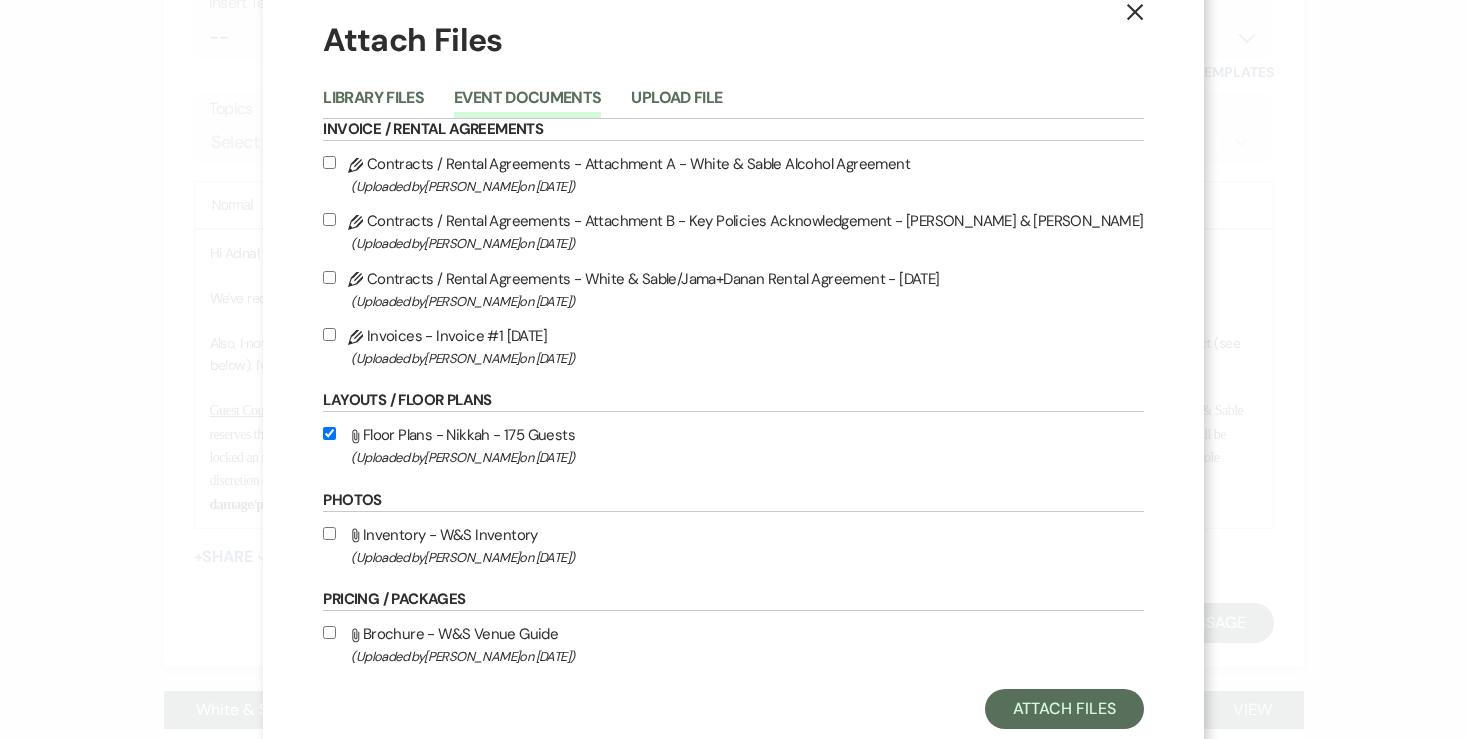 scroll, scrollTop: 94, scrollLeft: 0, axis: vertical 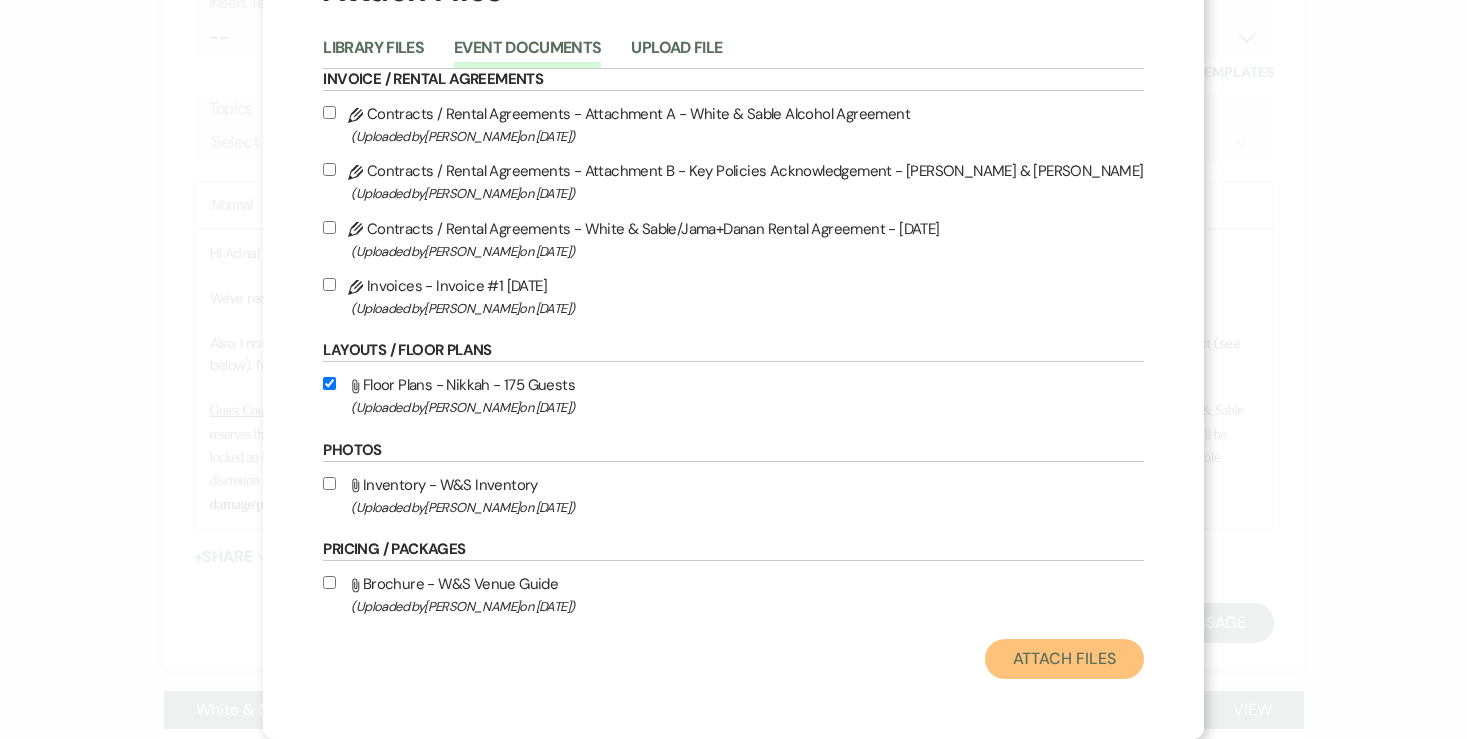 click on "Attach Files" at bounding box center [1064, 659] 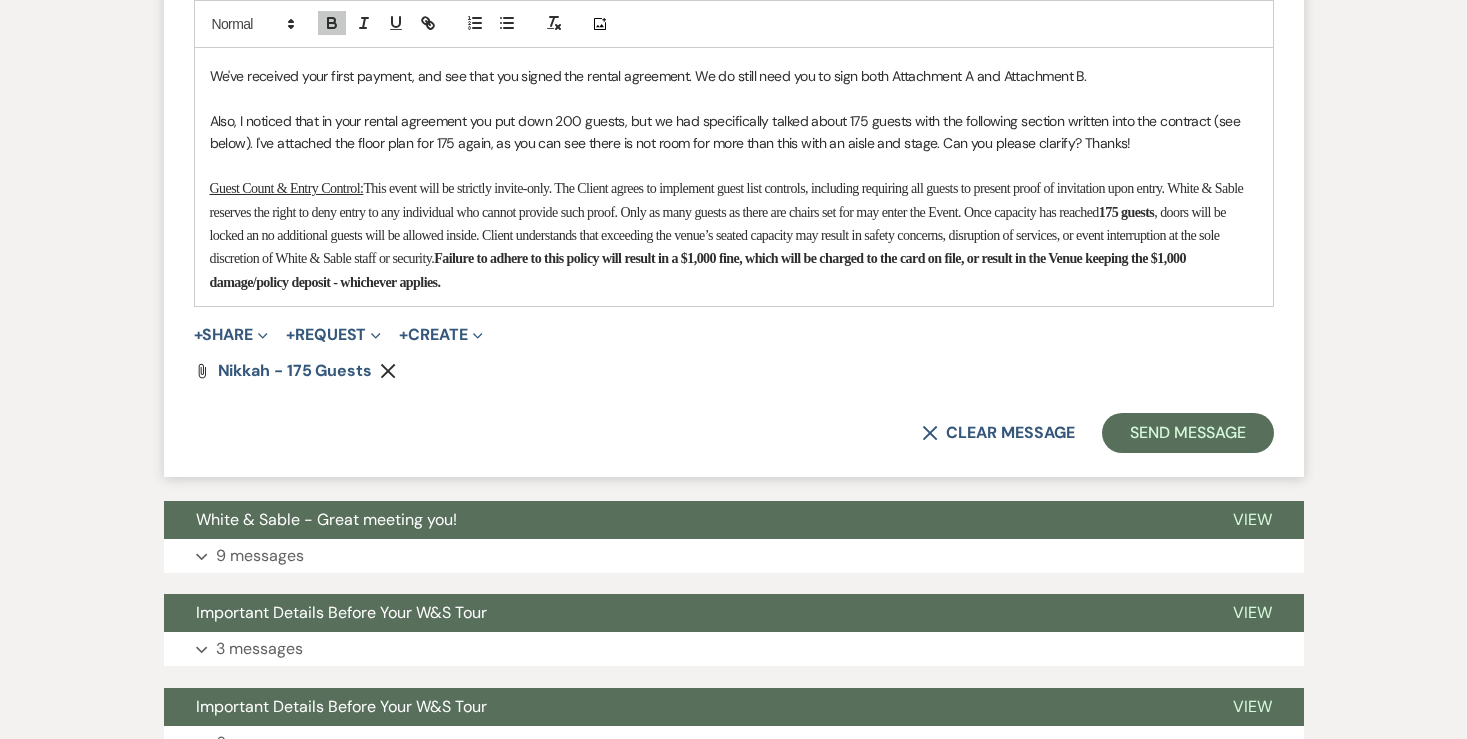 scroll, scrollTop: 2355, scrollLeft: 0, axis: vertical 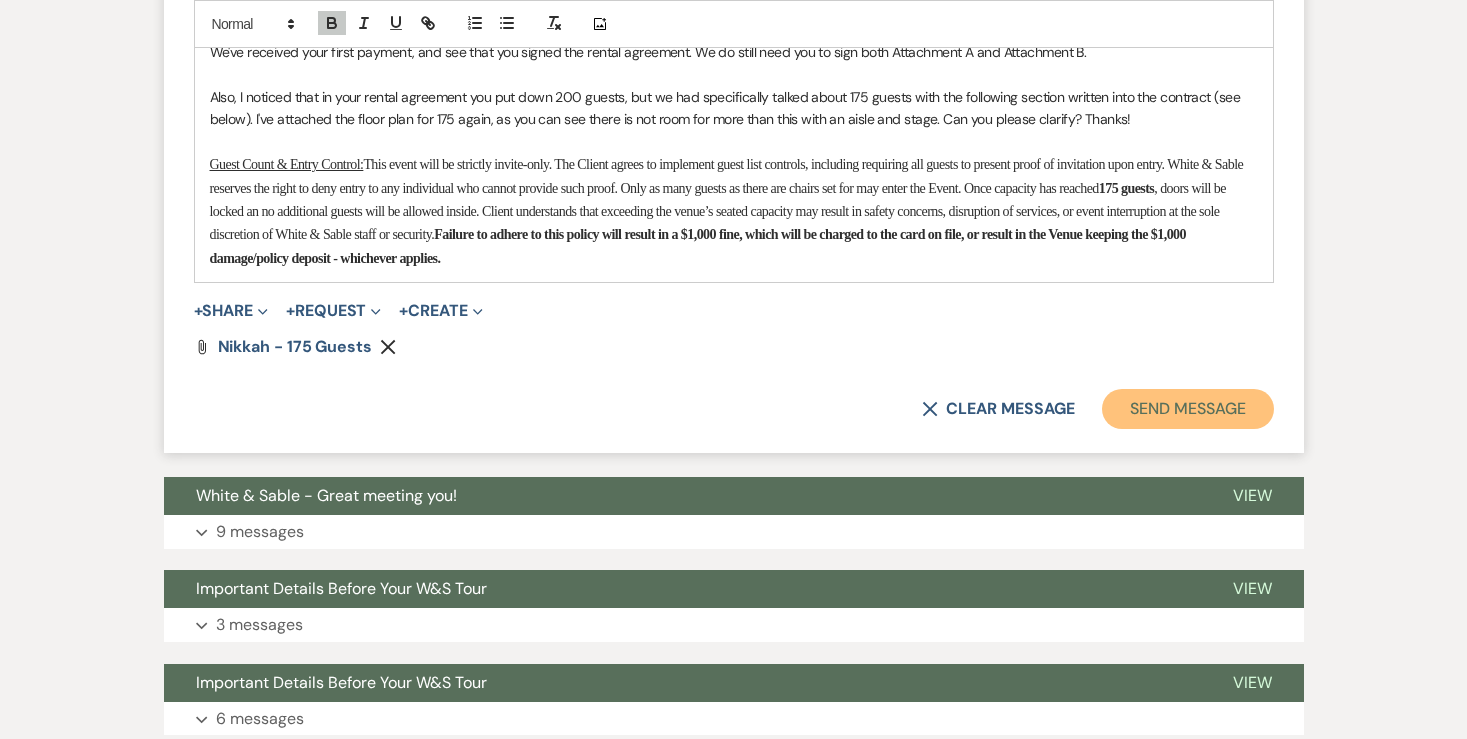 click on "Send Message" at bounding box center (1187, 409) 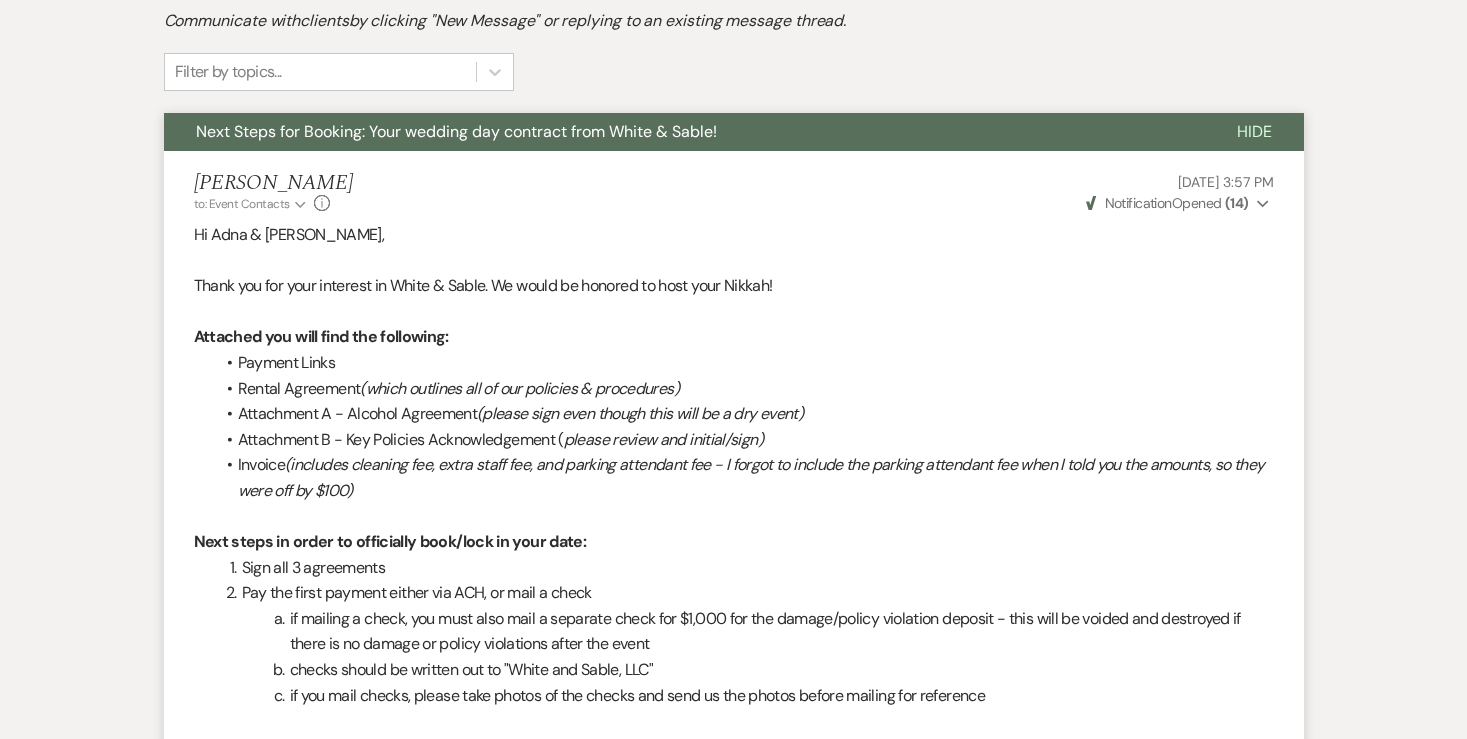 scroll, scrollTop: 0, scrollLeft: 0, axis: both 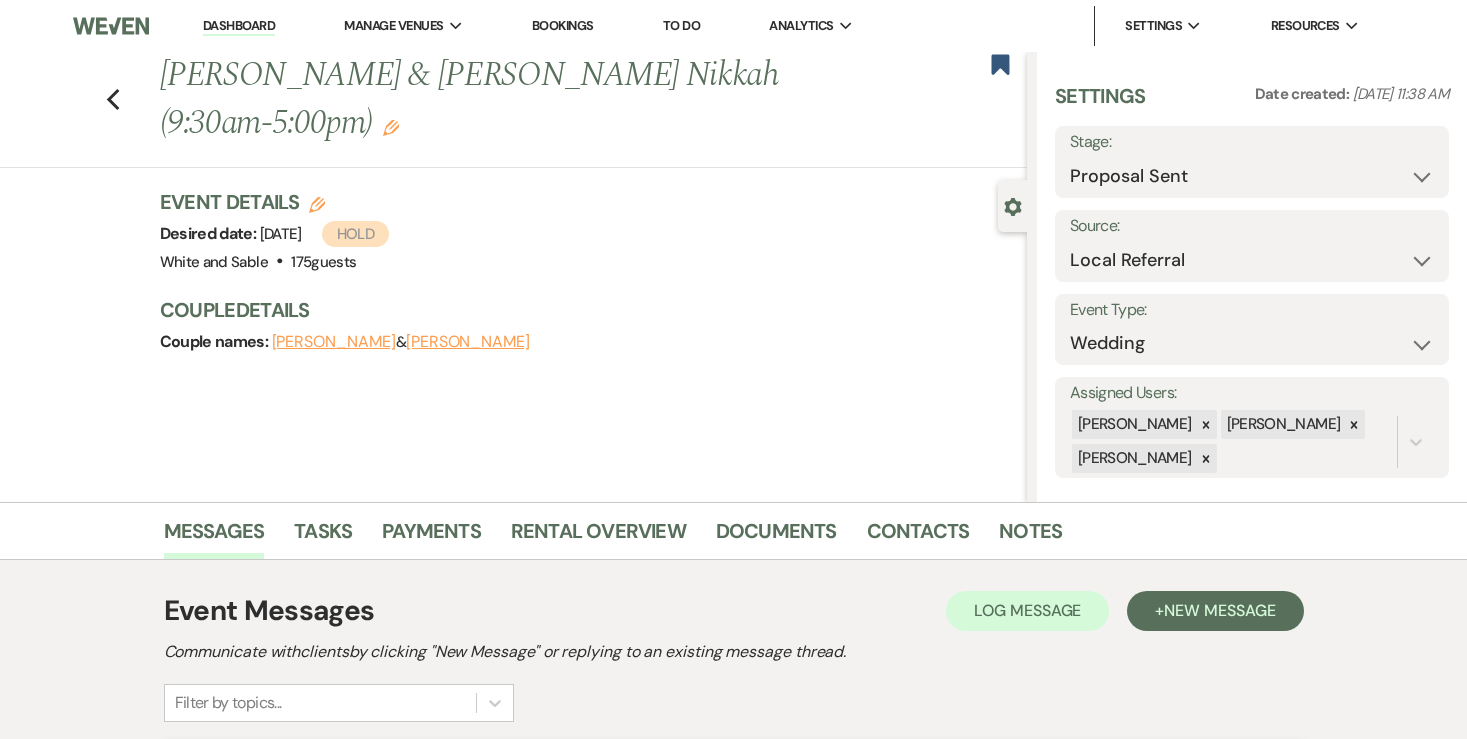 click on "Dashboard" at bounding box center [239, 26] 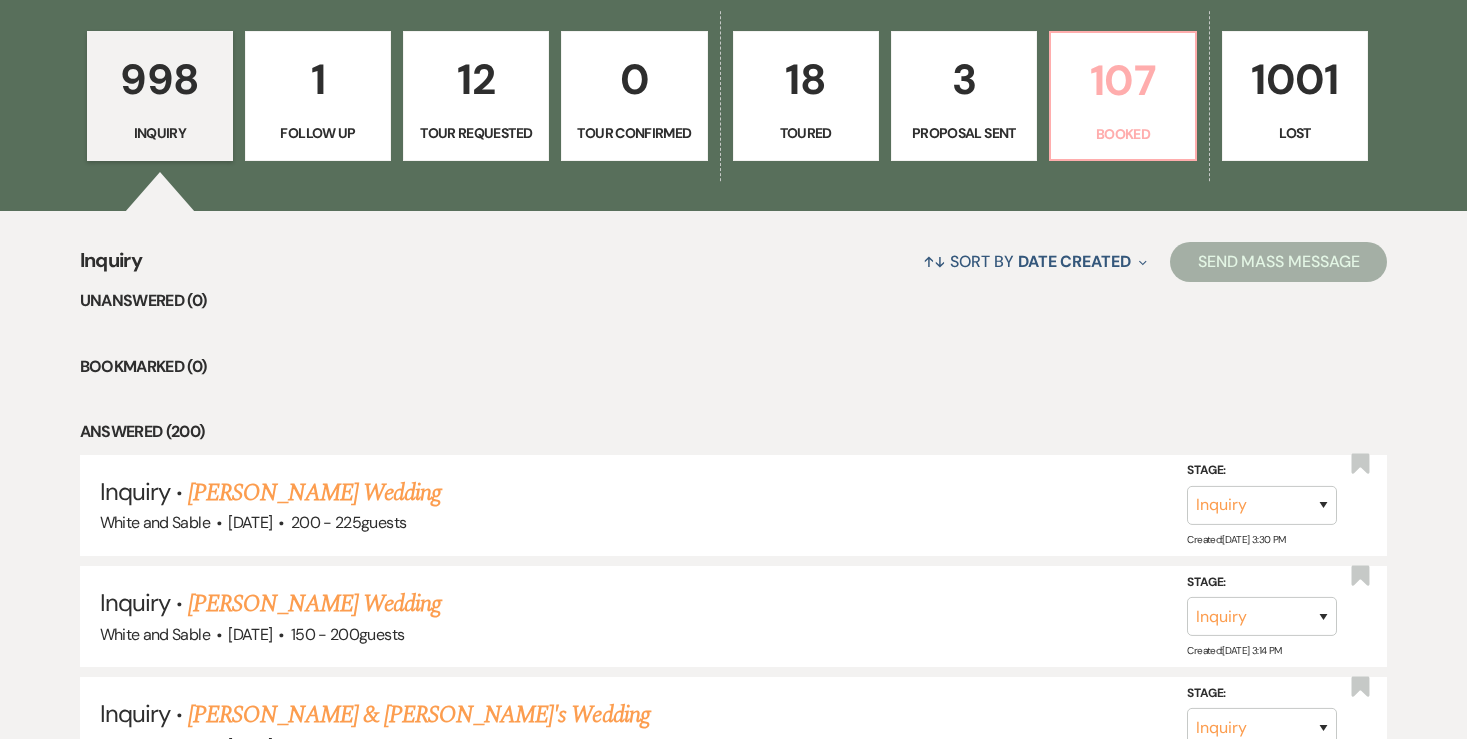 click on "107" at bounding box center [1123, 80] 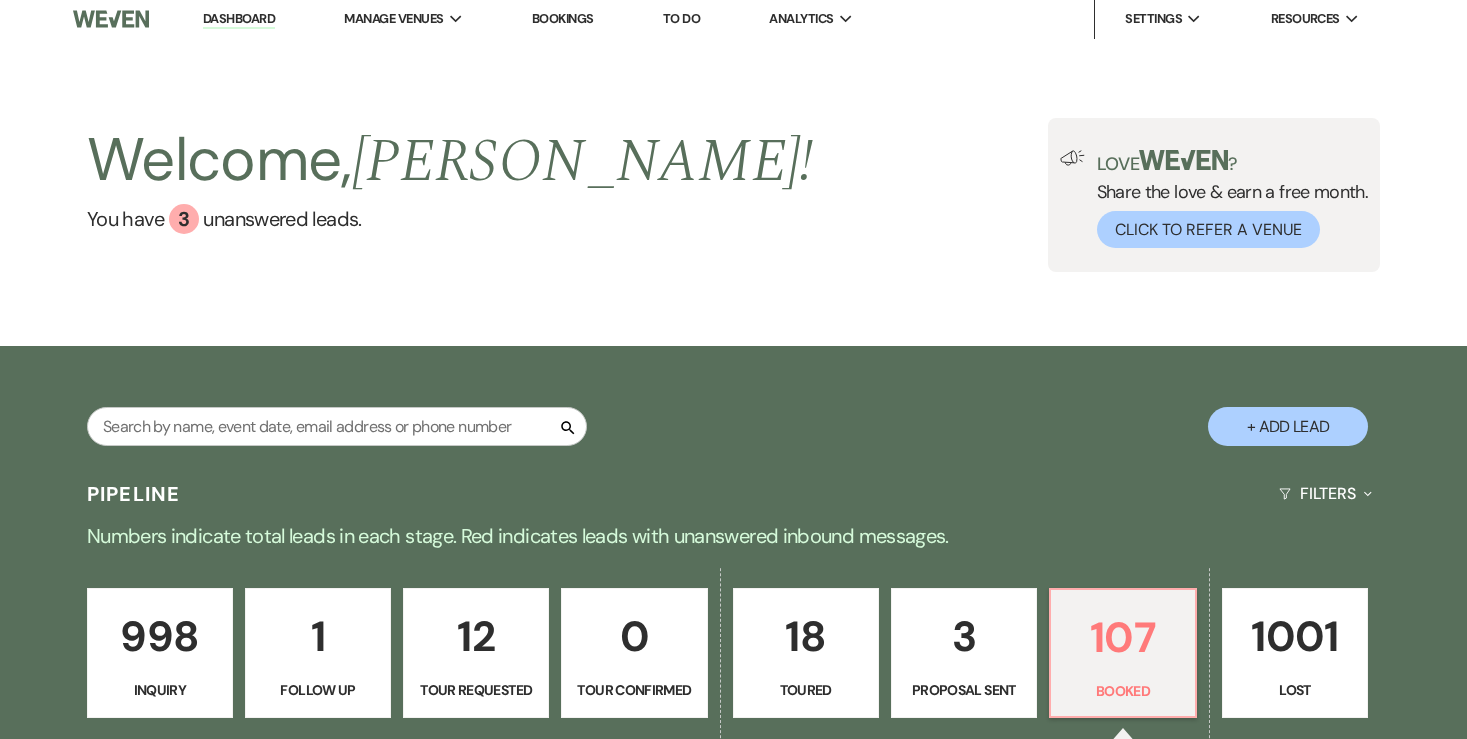 scroll, scrollTop: 9, scrollLeft: 0, axis: vertical 